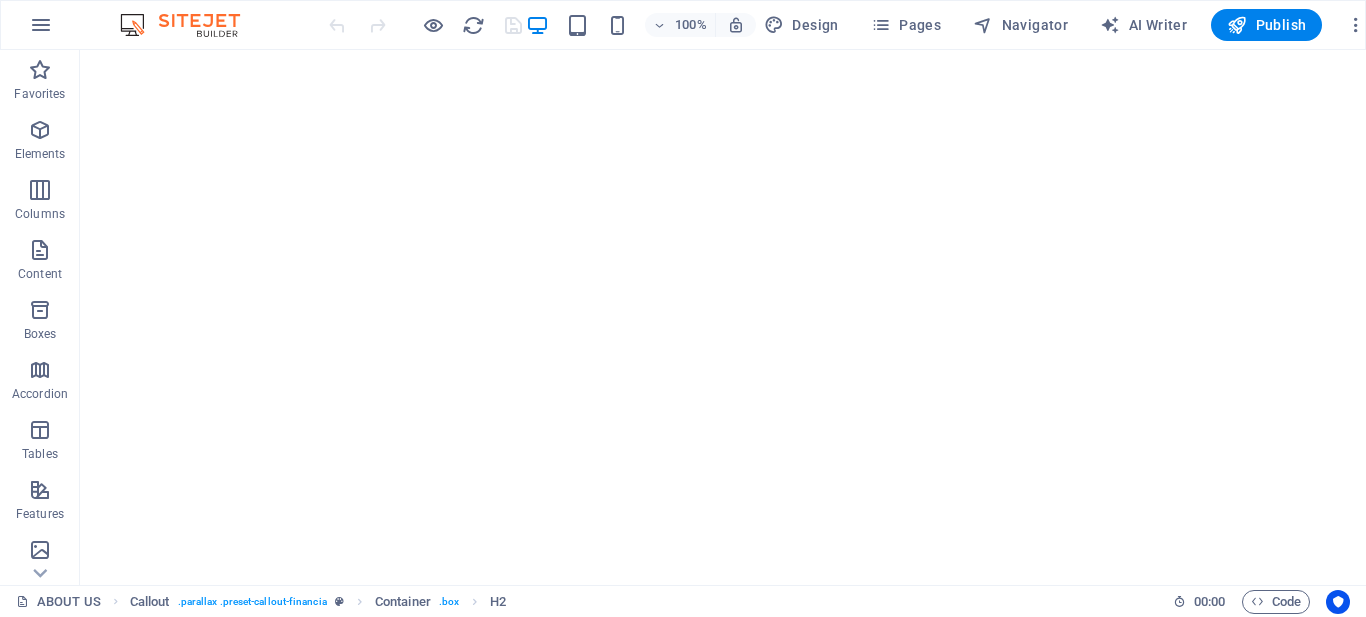 scroll, scrollTop: 0, scrollLeft: 0, axis: both 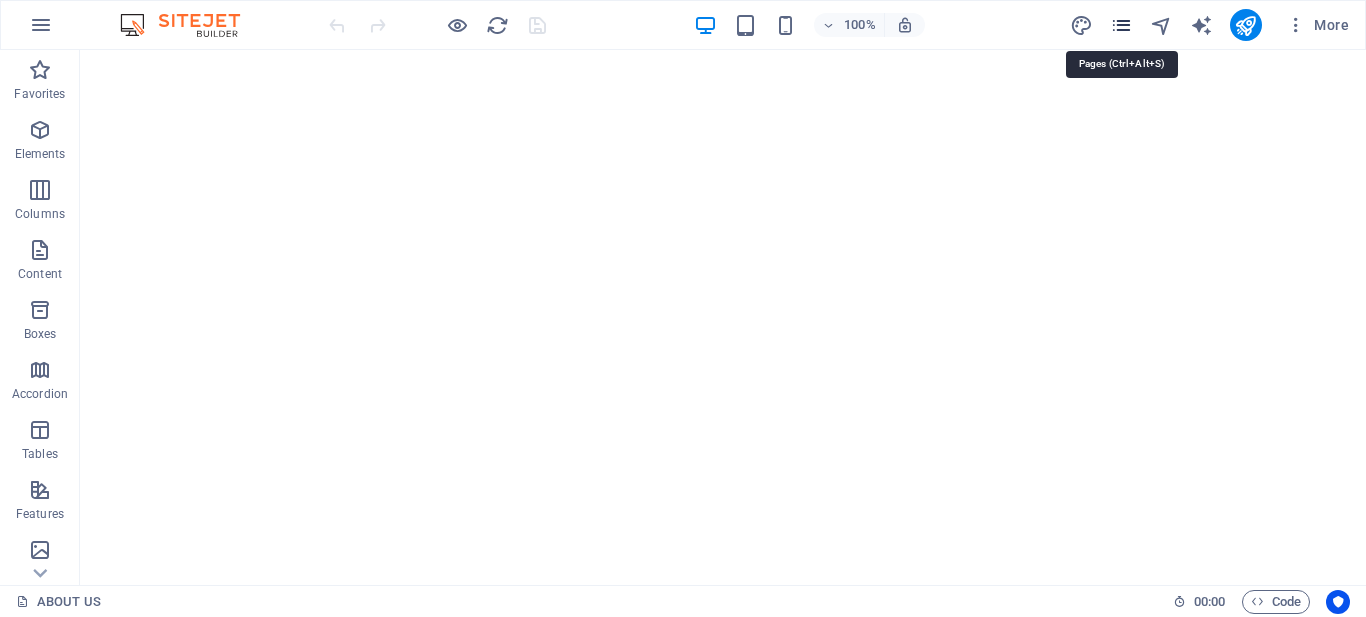 click at bounding box center (1121, 25) 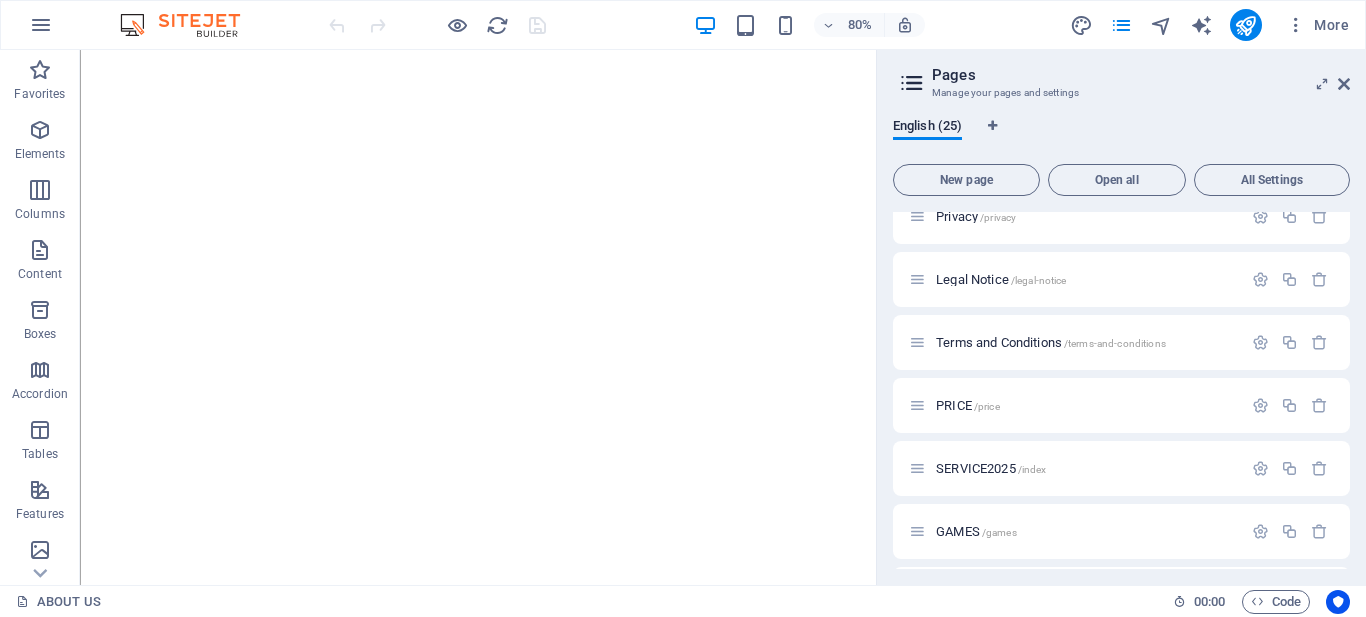 scroll, scrollTop: 1218, scrollLeft: 0, axis: vertical 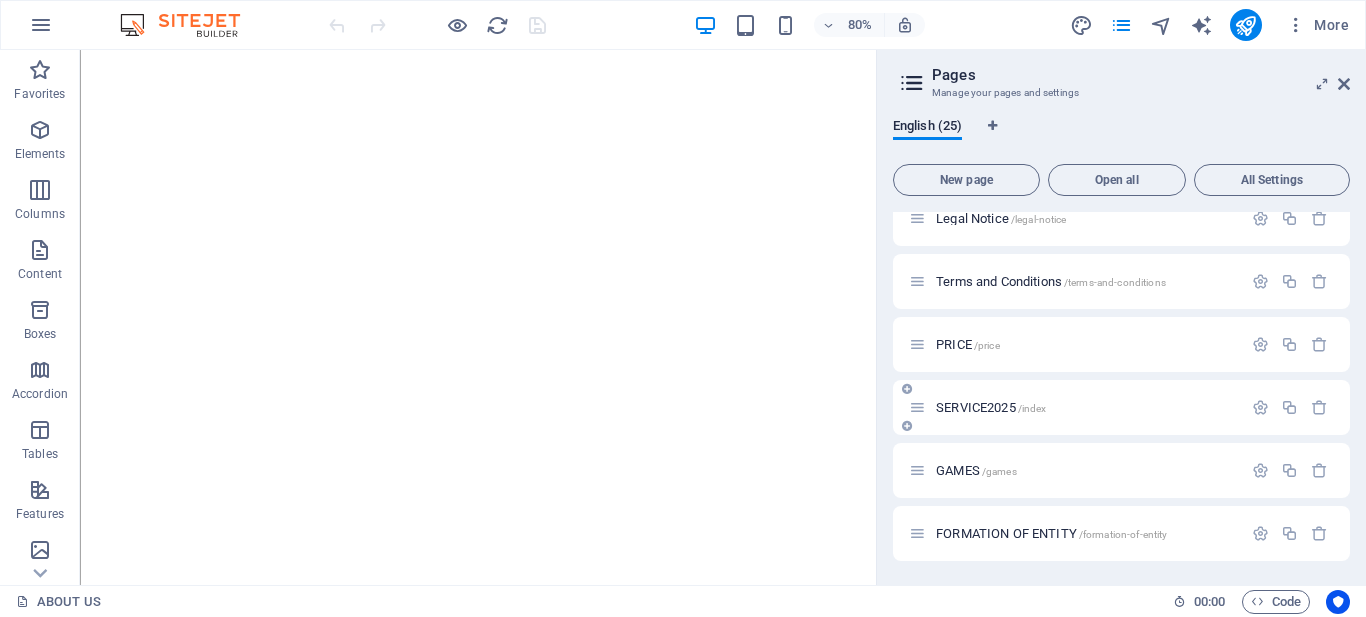 click on "[SERVICE][YEAR] / [SERVICE]" at bounding box center (991, 407) 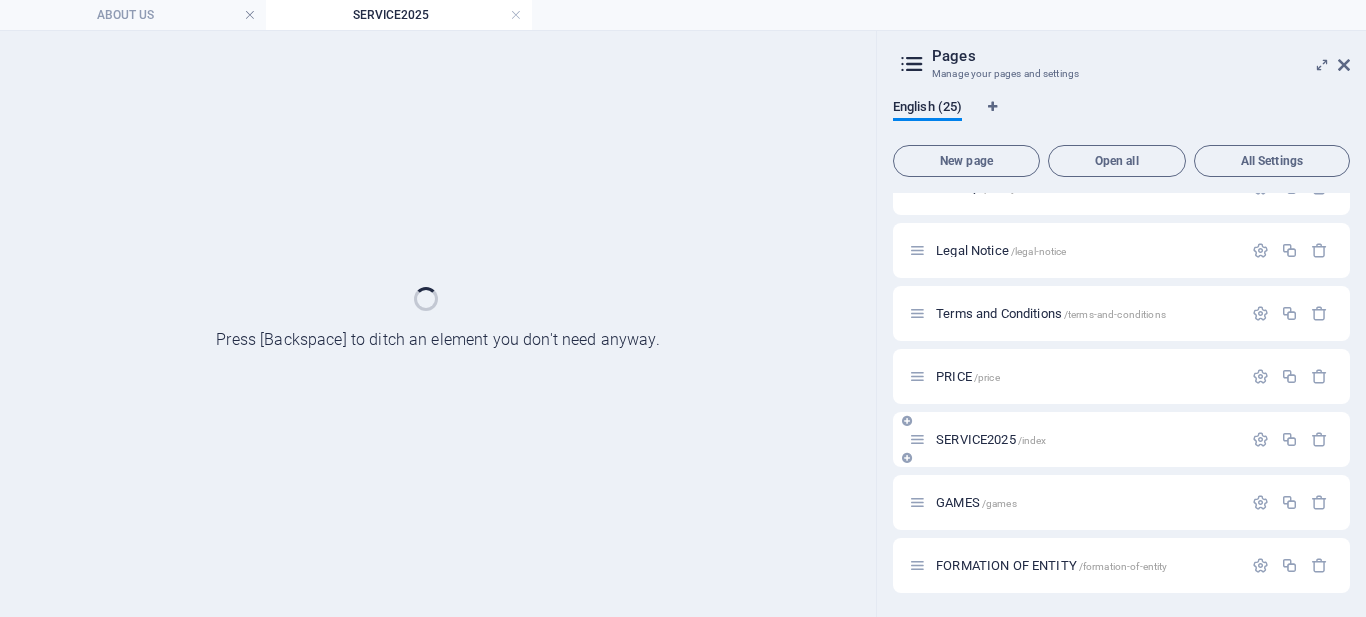scroll, scrollTop: 1167, scrollLeft: 0, axis: vertical 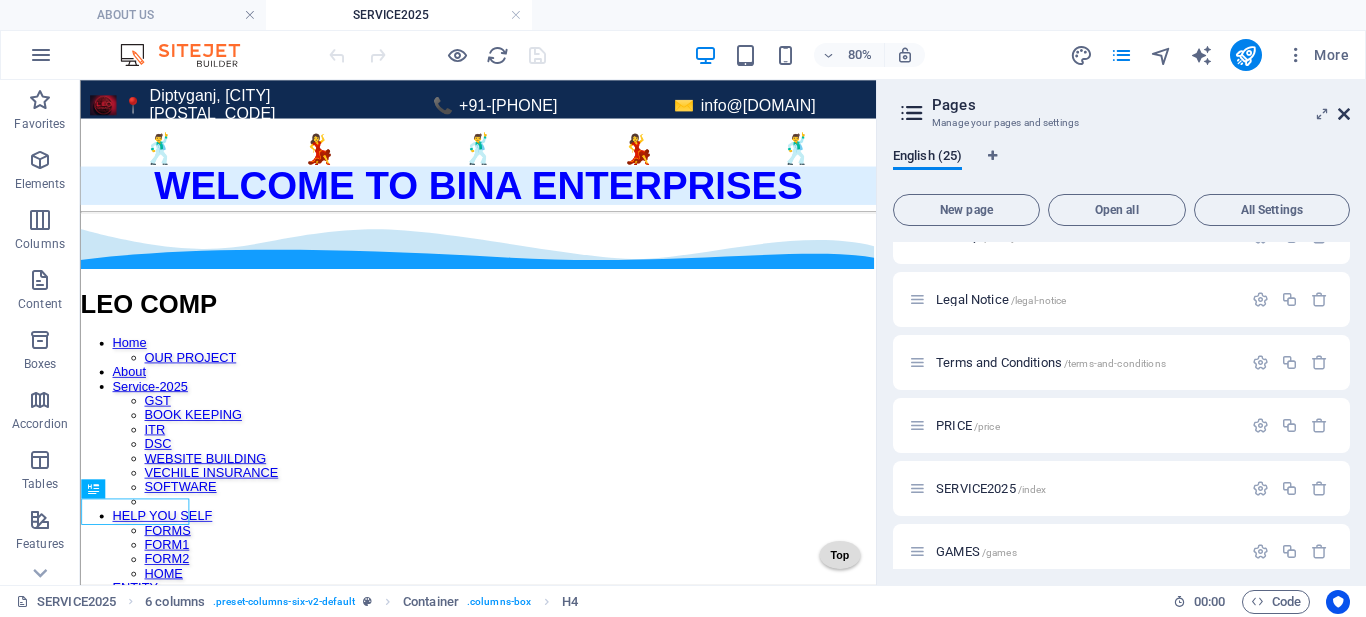 drag, startPoint x: 1262, startPoint y: 39, endPoint x: 1342, endPoint y: 119, distance: 113.137085 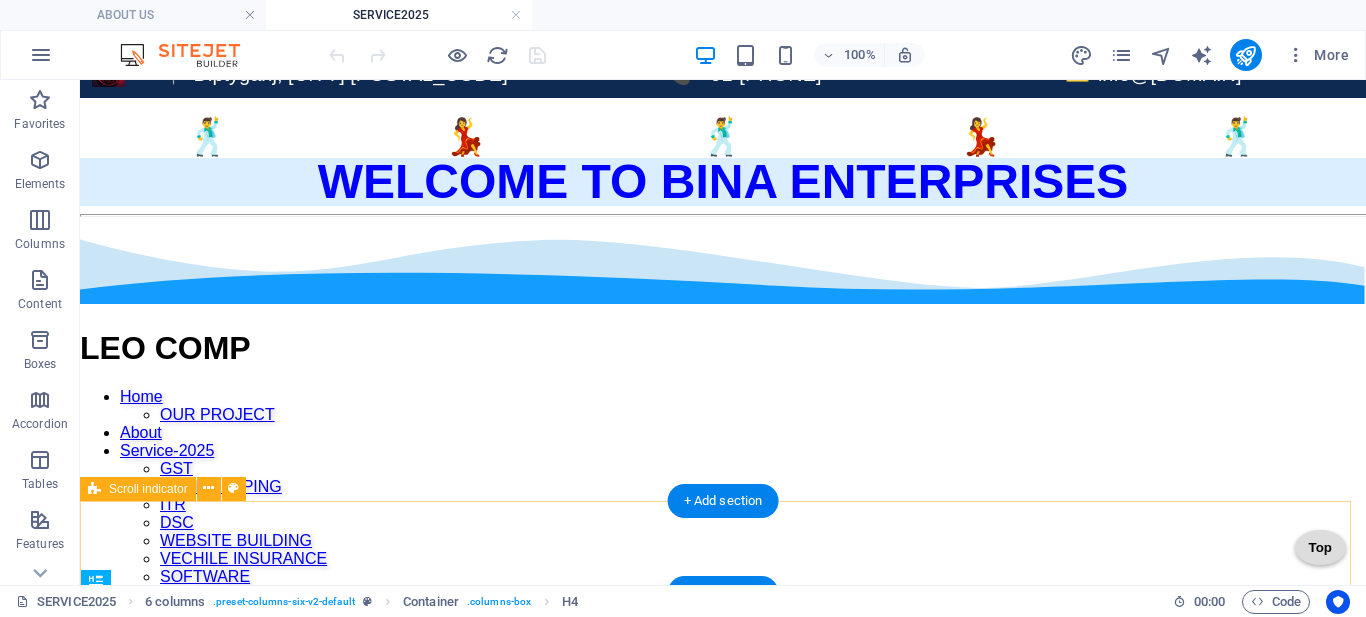 scroll, scrollTop: 0, scrollLeft: 0, axis: both 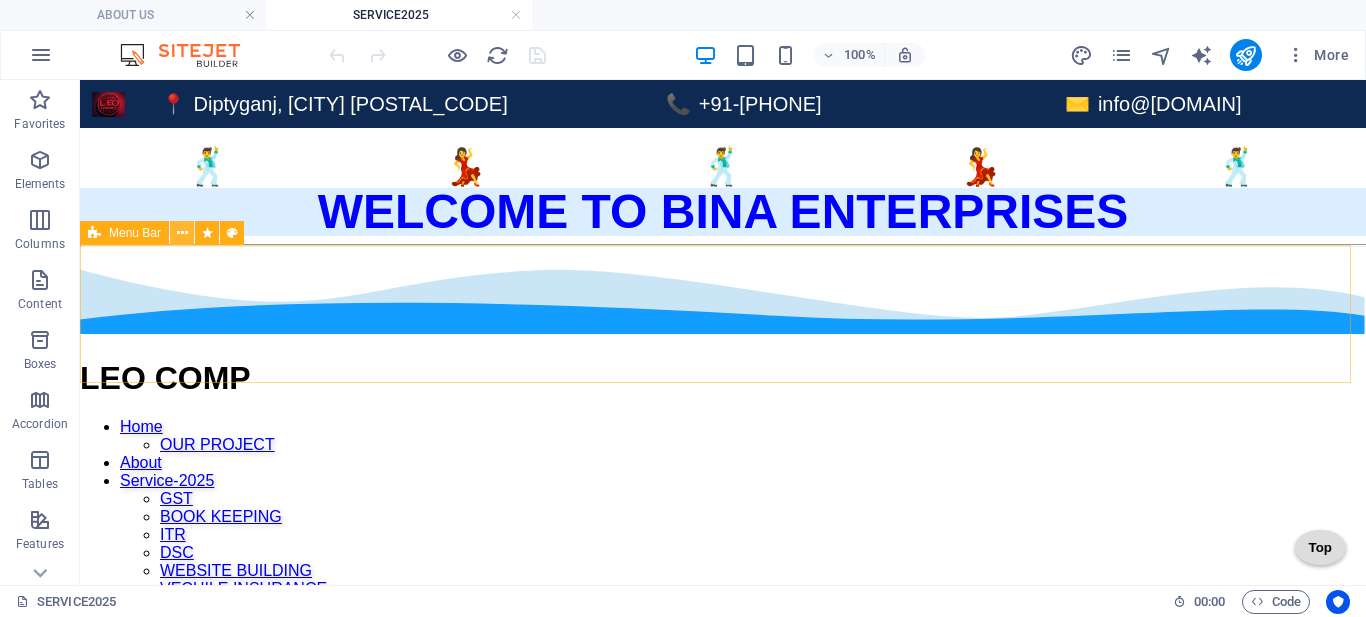 click at bounding box center [182, 233] 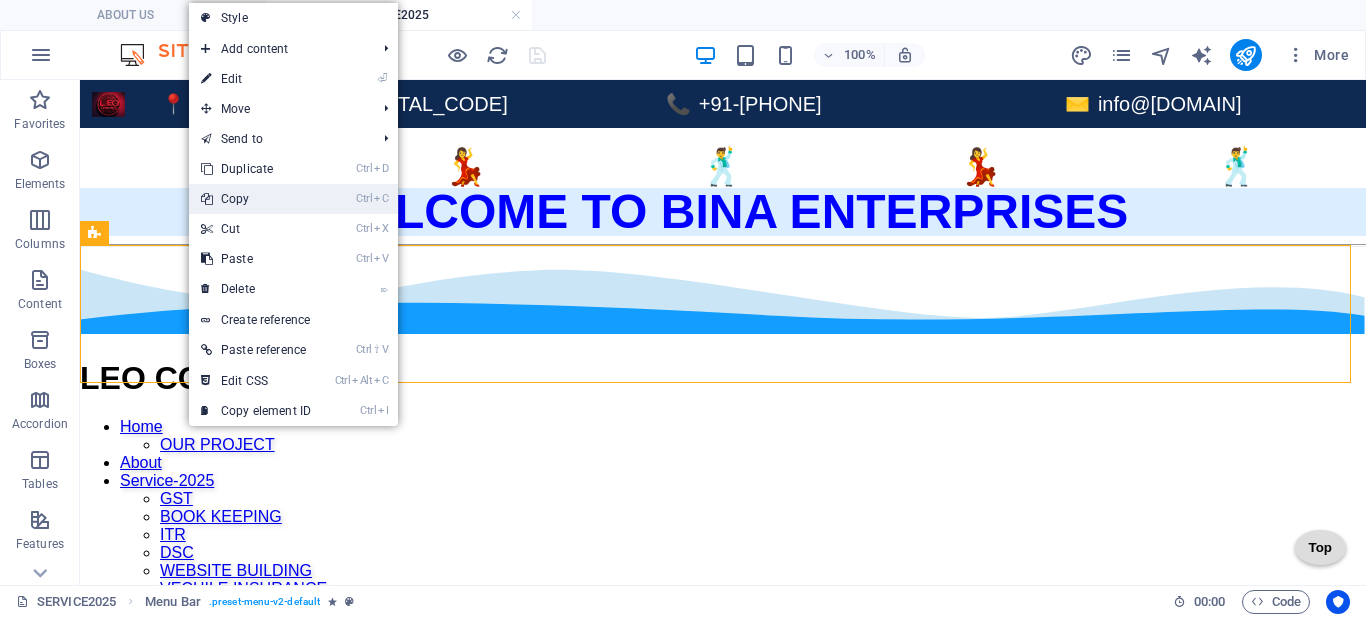 click on "Ctrl C  Copy" at bounding box center (256, 199) 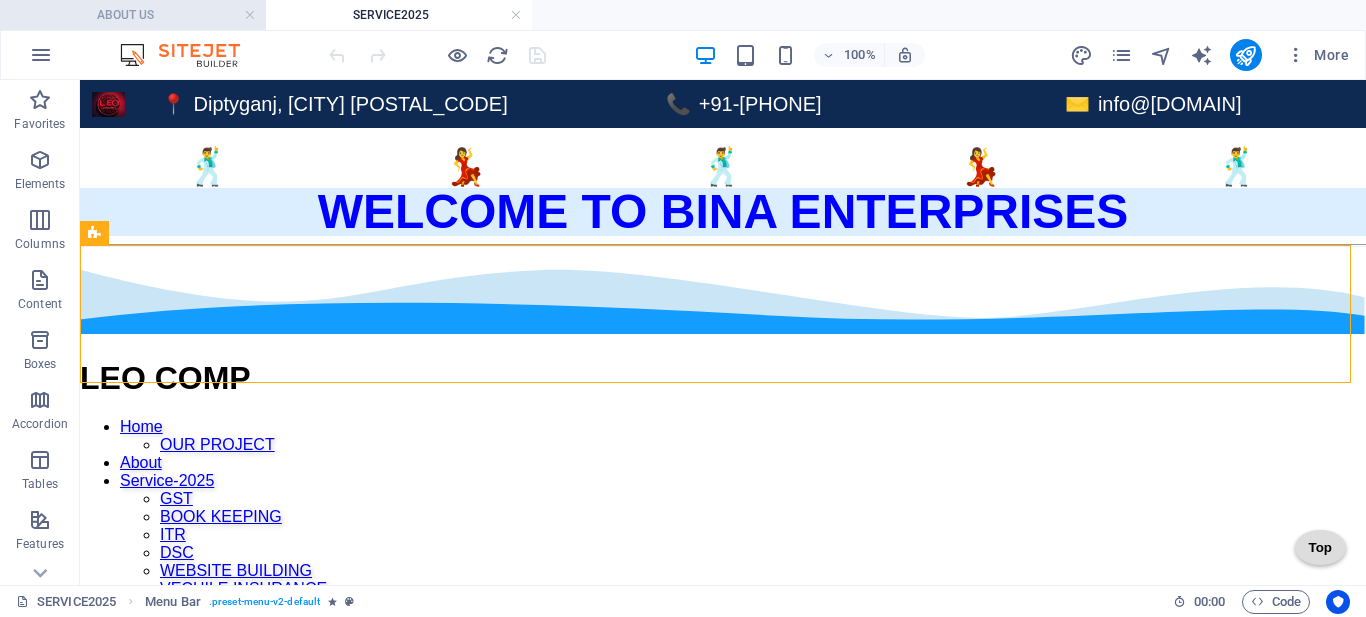 click on "ABOUT US" at bounding box center (133, 15) 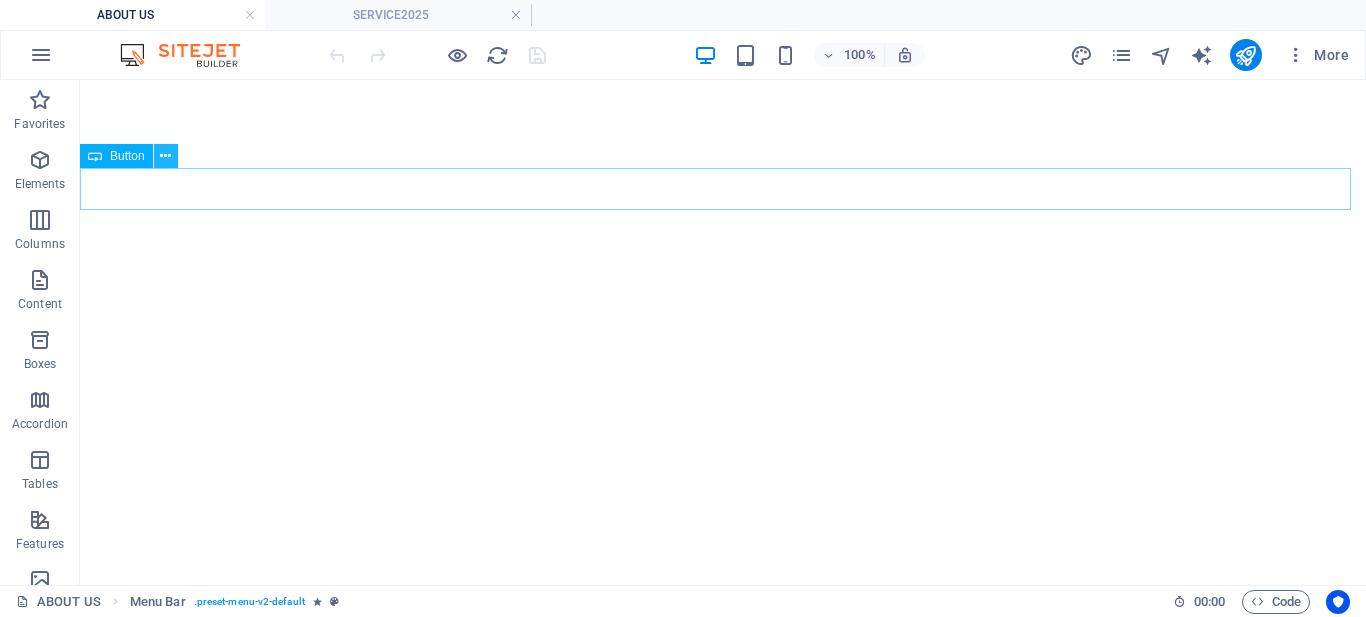 click at bounding box center (166, 156) 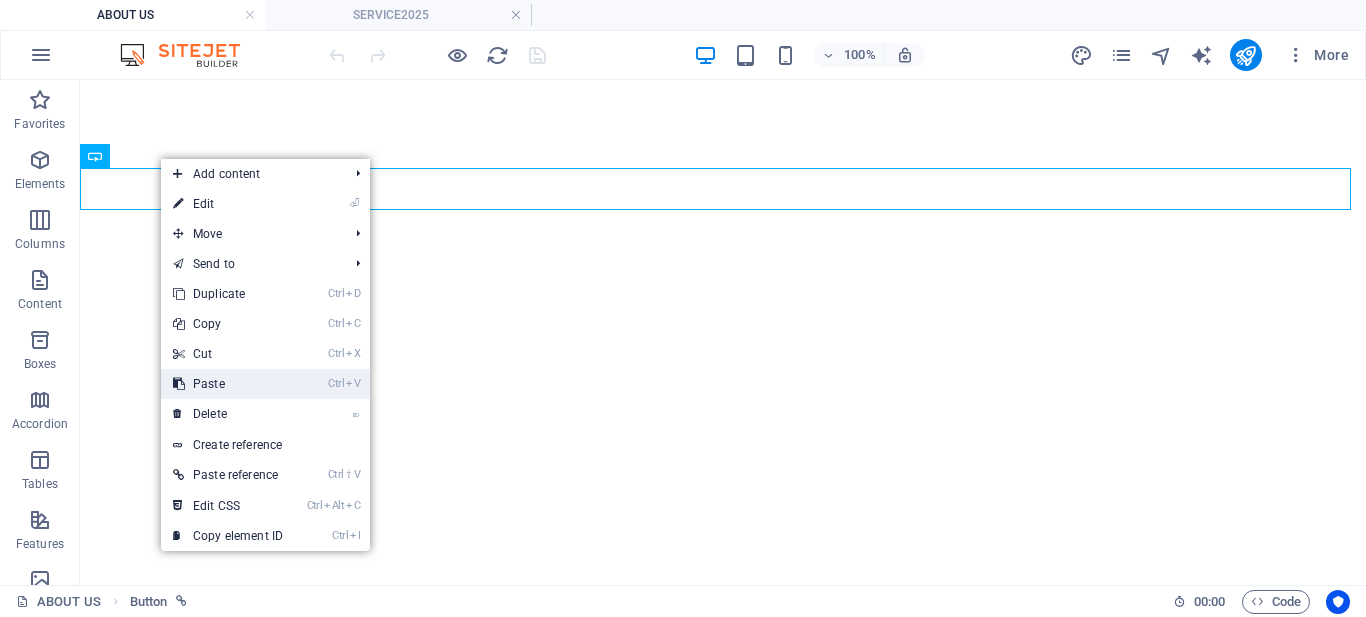 click on "Ctrl V  Paste" at bounding box center (228, 384) 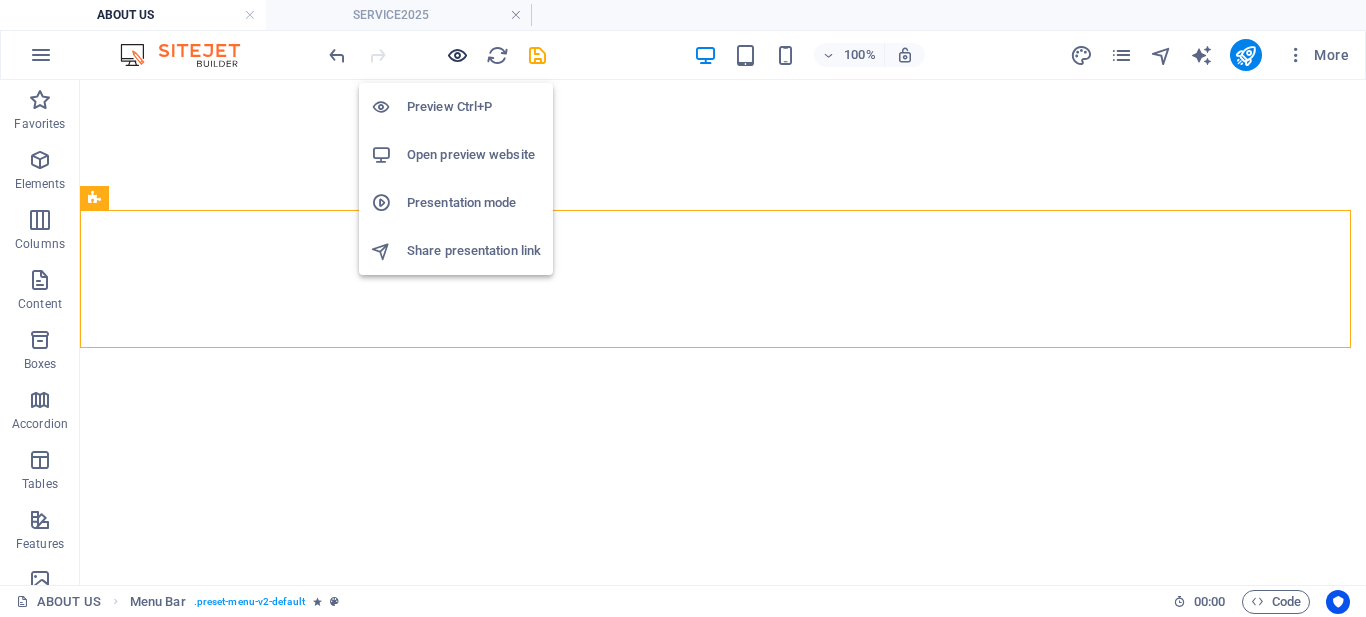 click at bounding box center [457, 55] 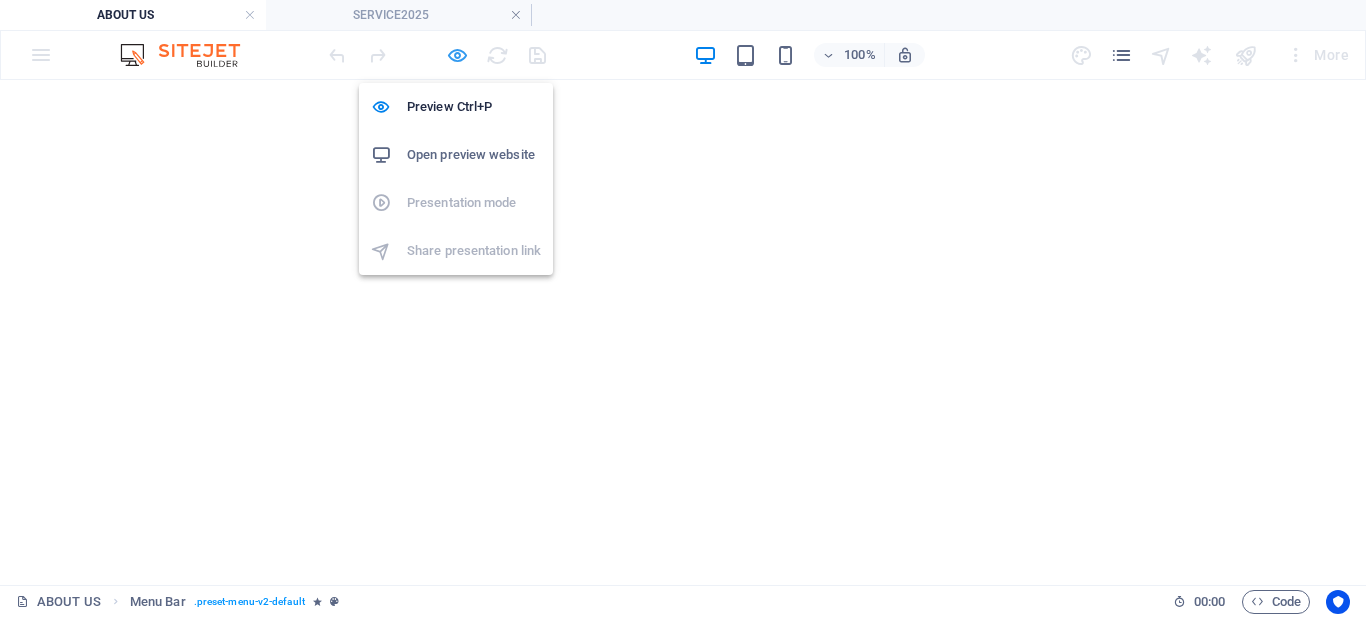 click at bounding box center (457, 55) 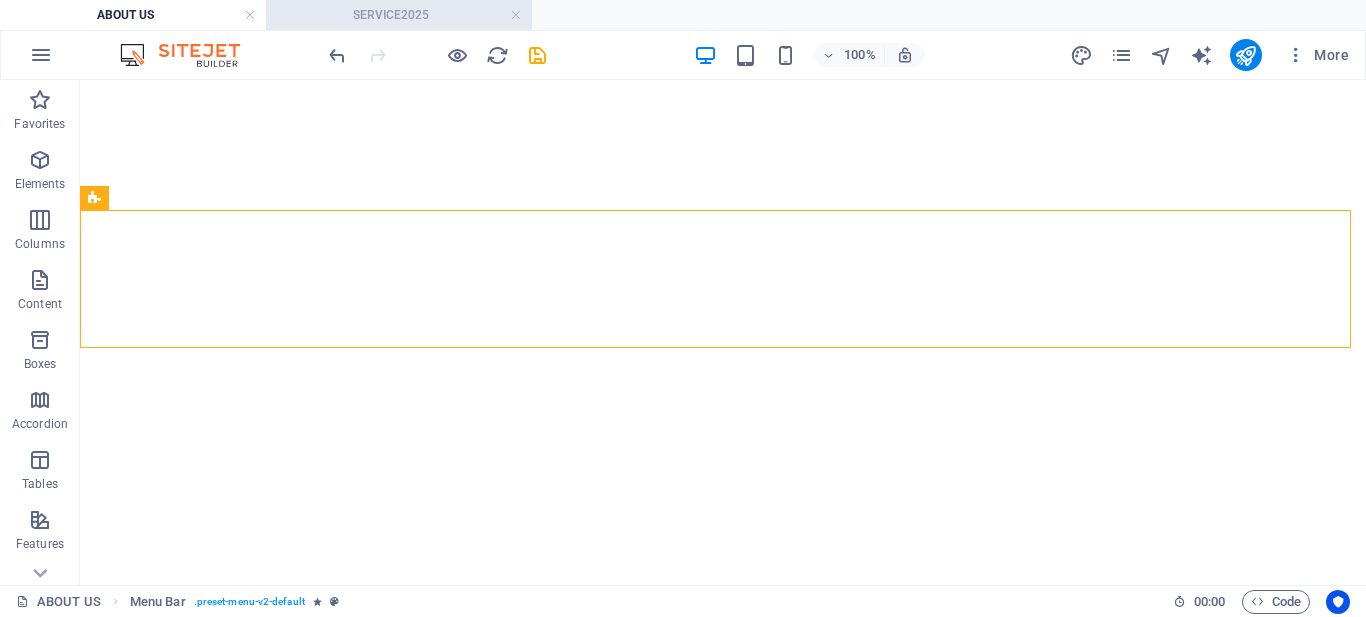 click on "SERVICE2025" at bounding box center (399, 15) 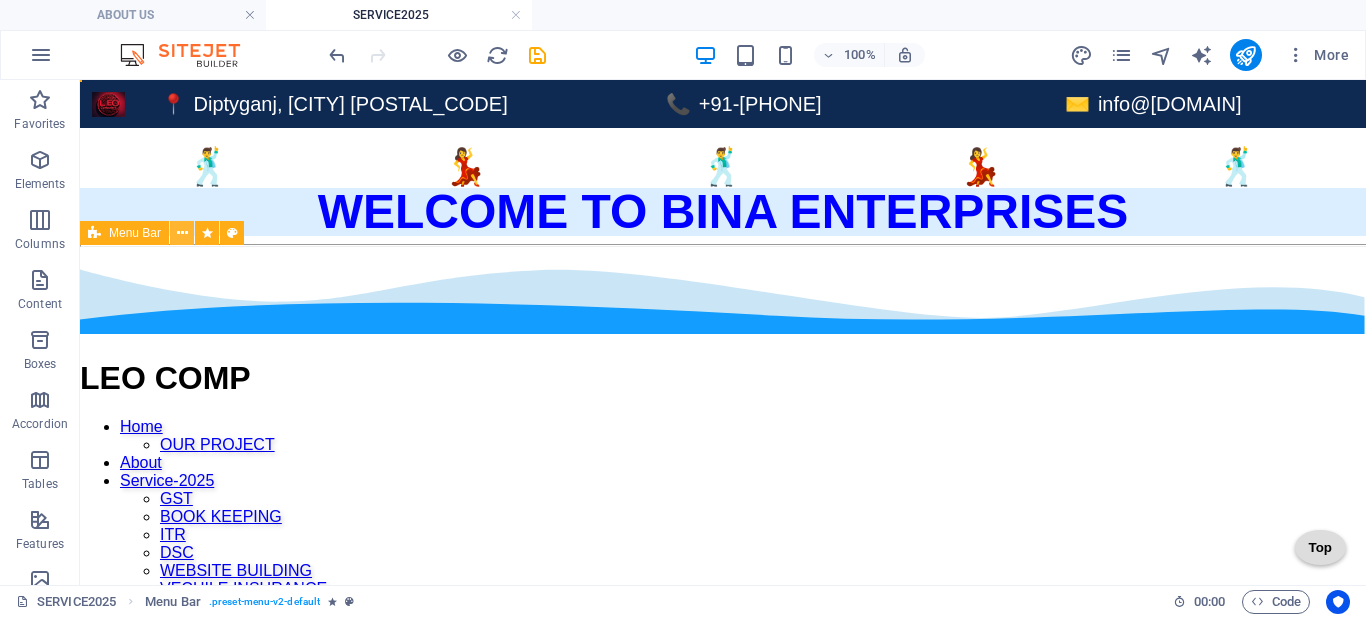 click at bounding box center [182, 233] 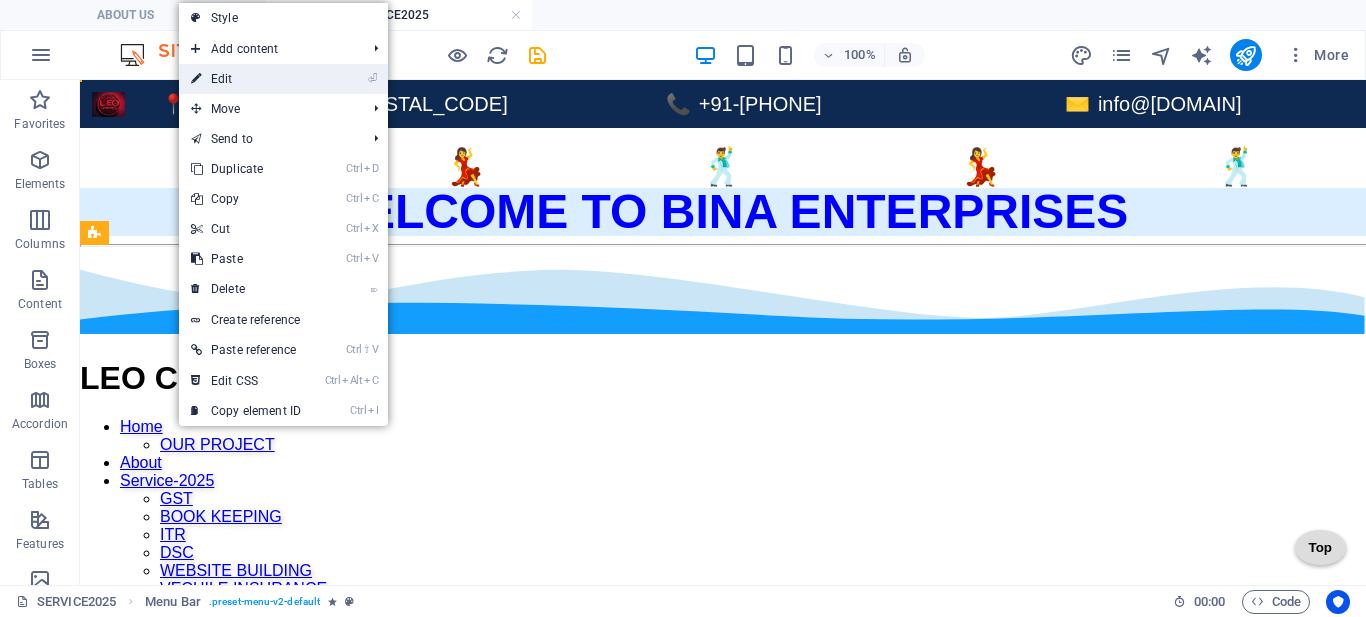 click on "⏎  Edit" at bounding box center (246, 79) 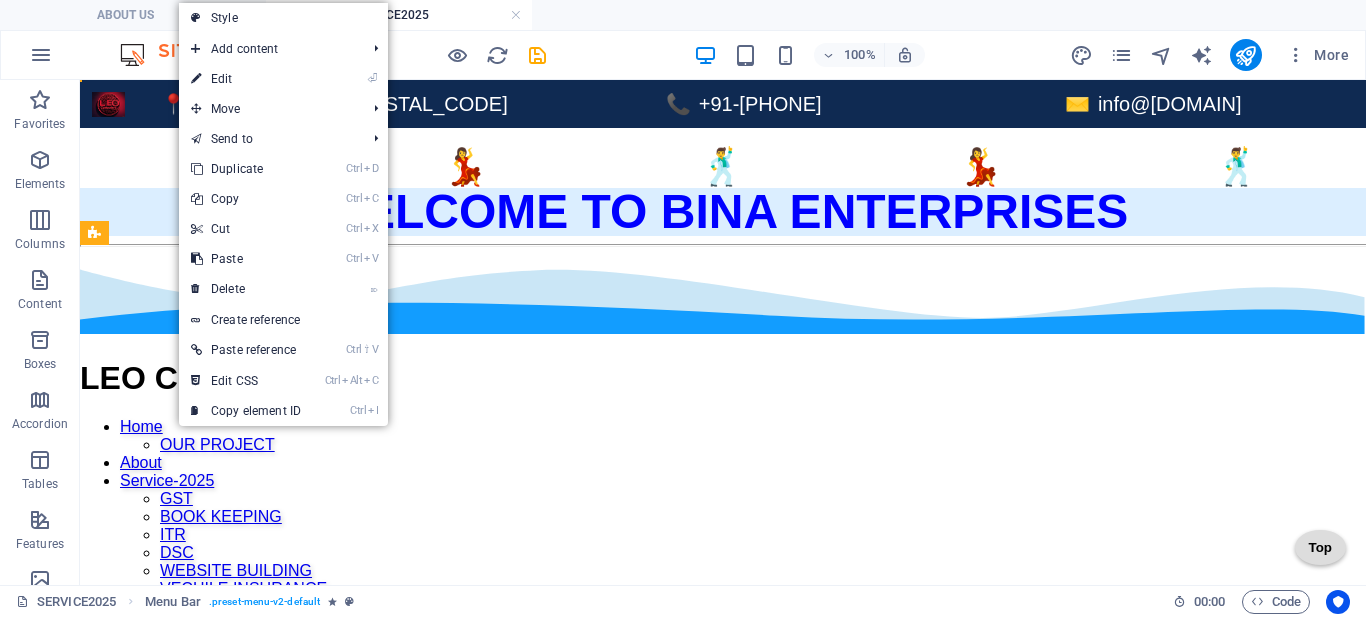 select on "multiple-waves" 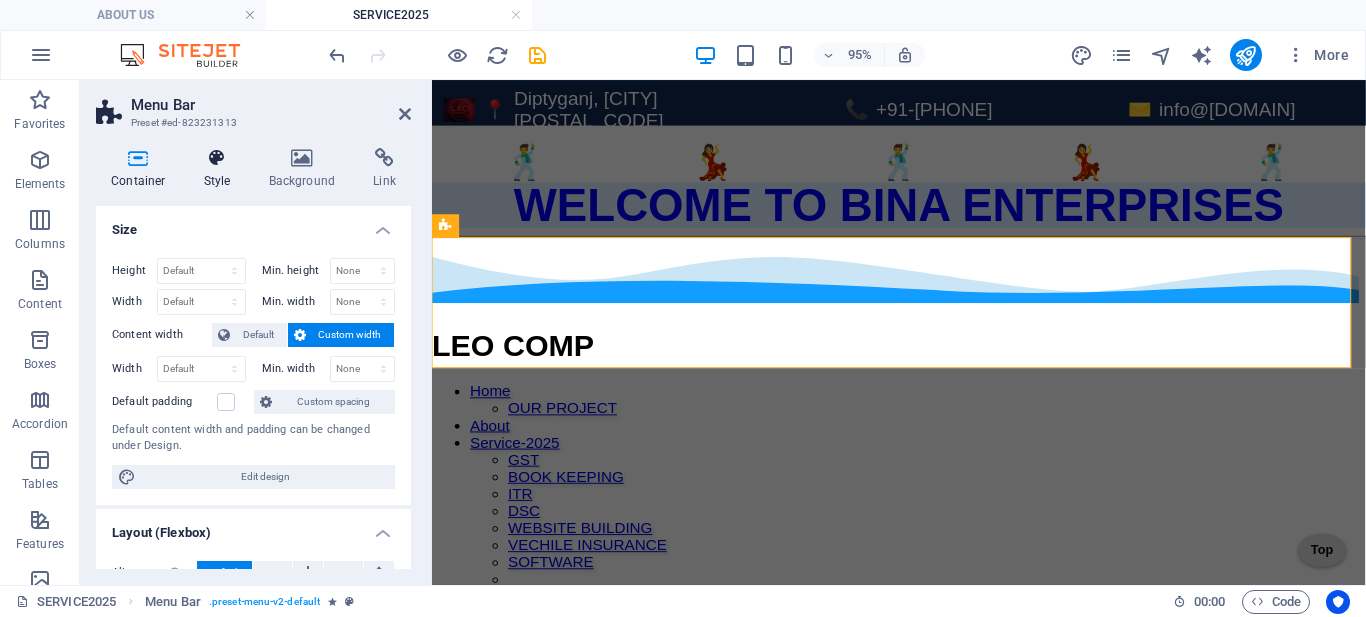 click on "Style" at bounding box center (221, 169) 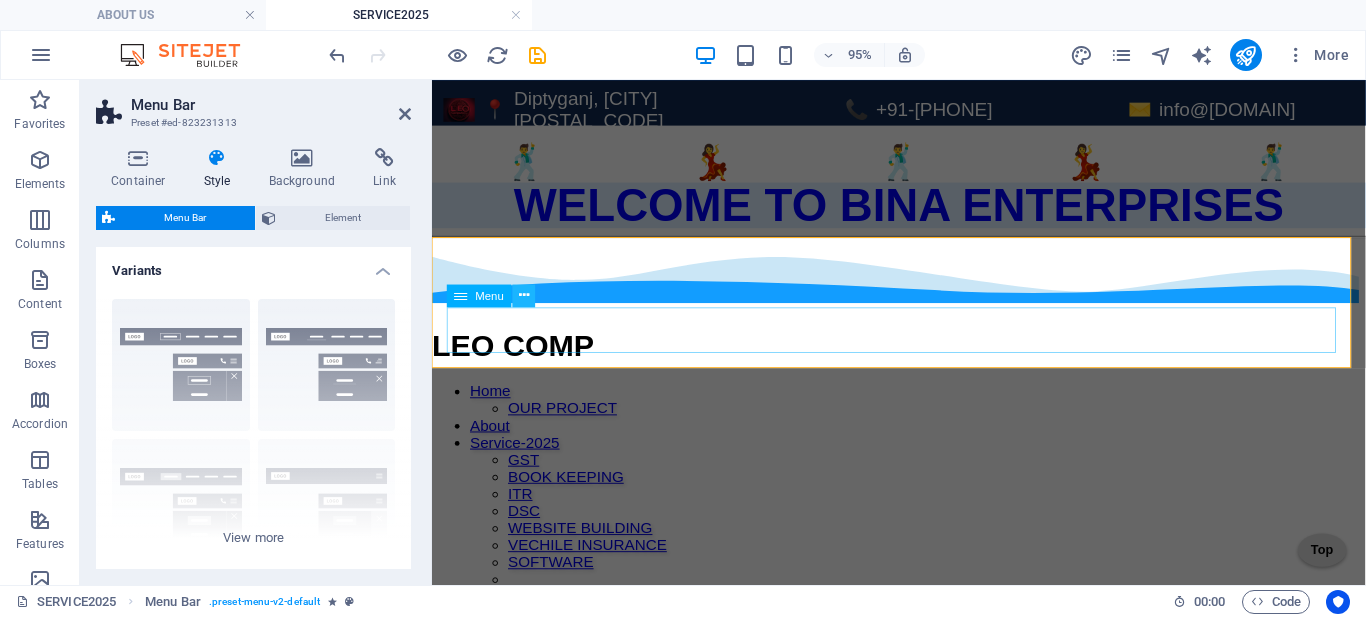 click at bounding box center (524, 295) 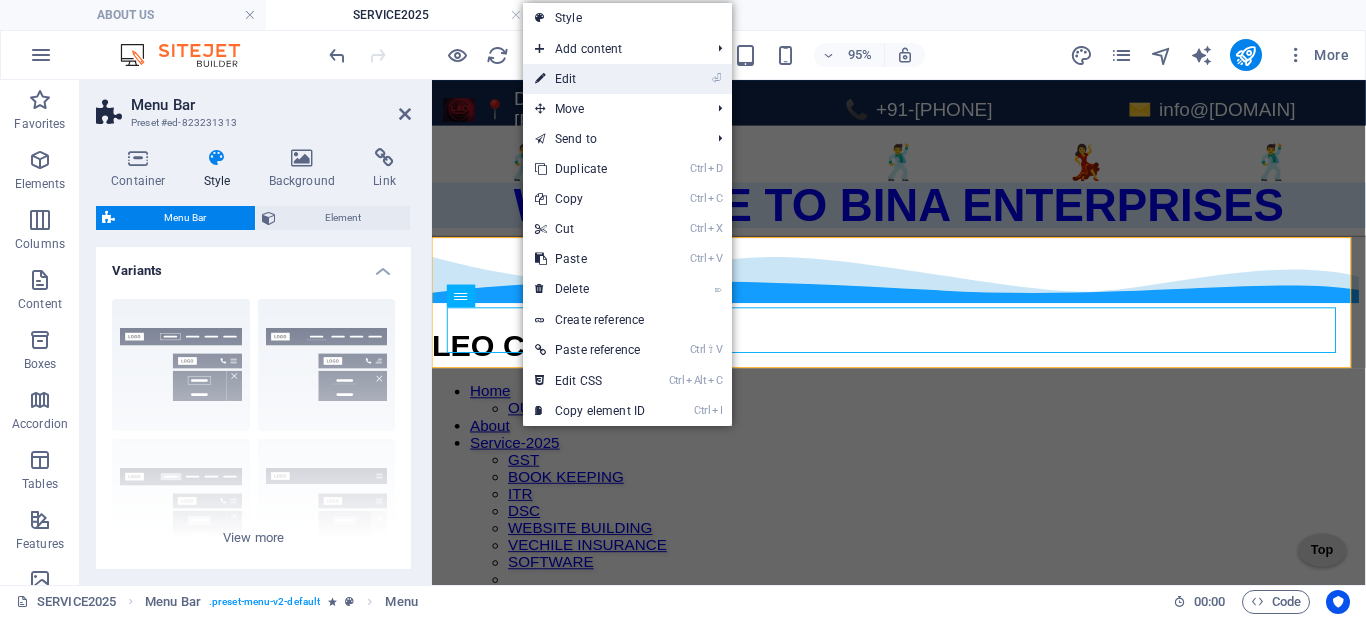 drag, startPoint x: 573, startPoint y: 81, endPoint x: 15, endPoint y: 146, distance: 561.7731 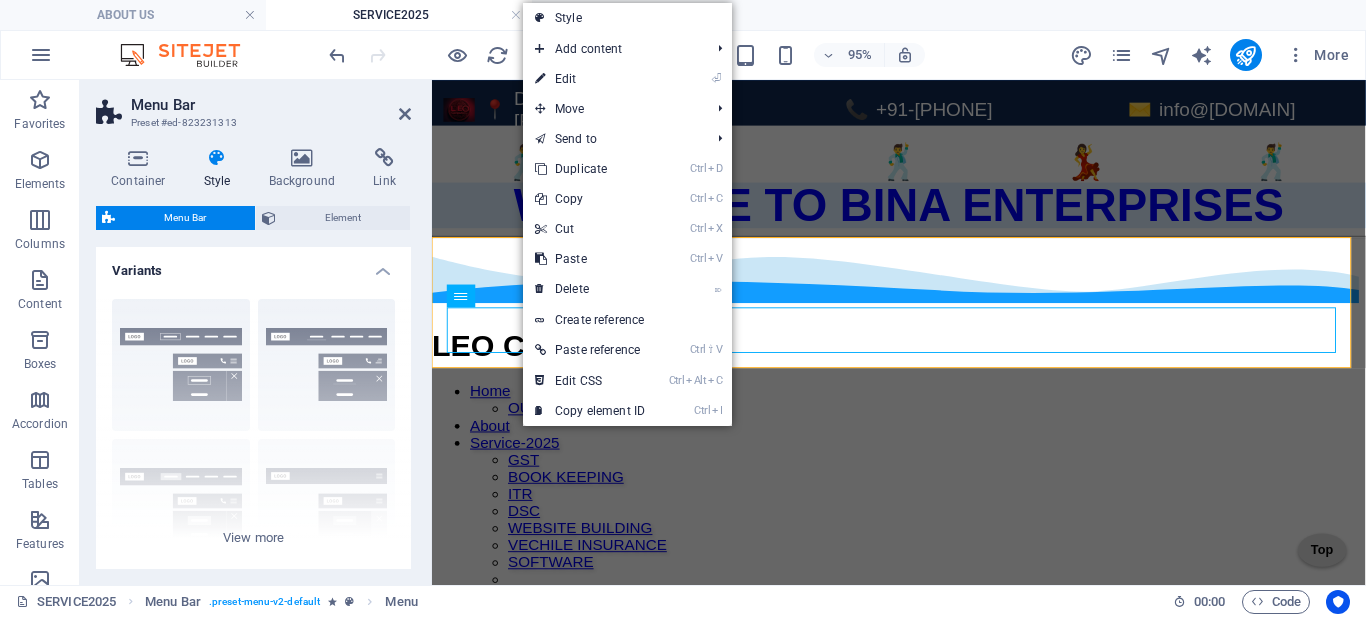 select 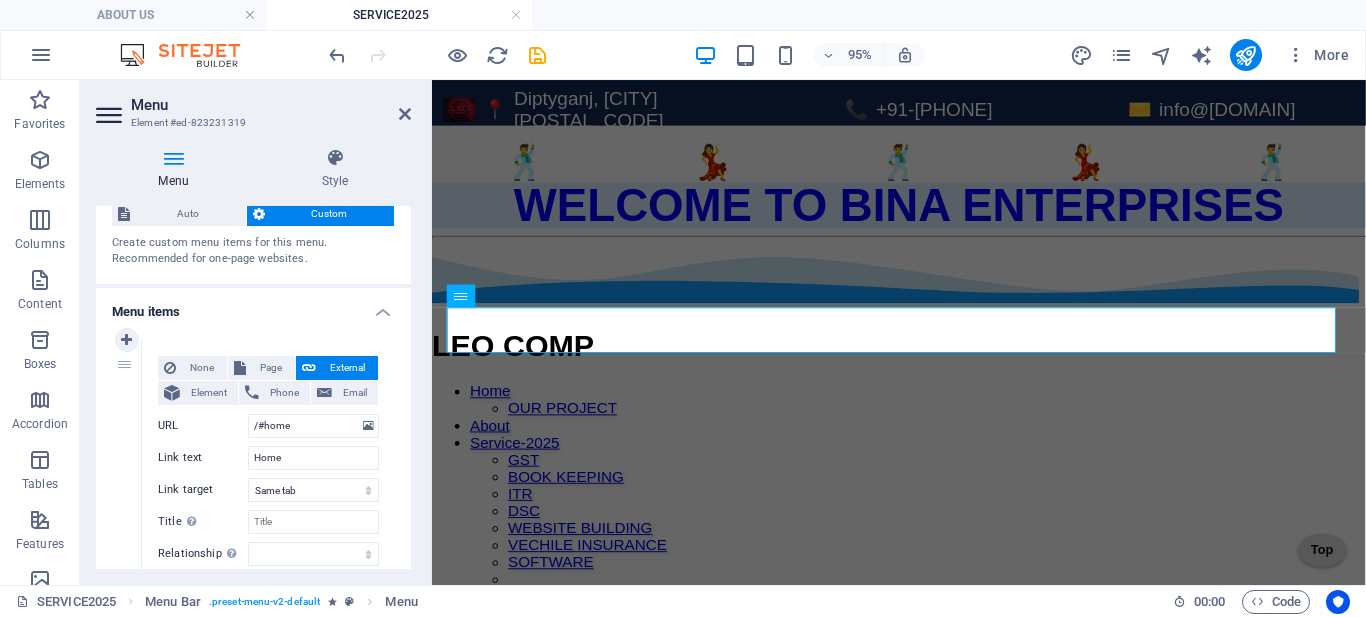 scroll, scrollTop: 0, scrollLeft: 0, axis: both 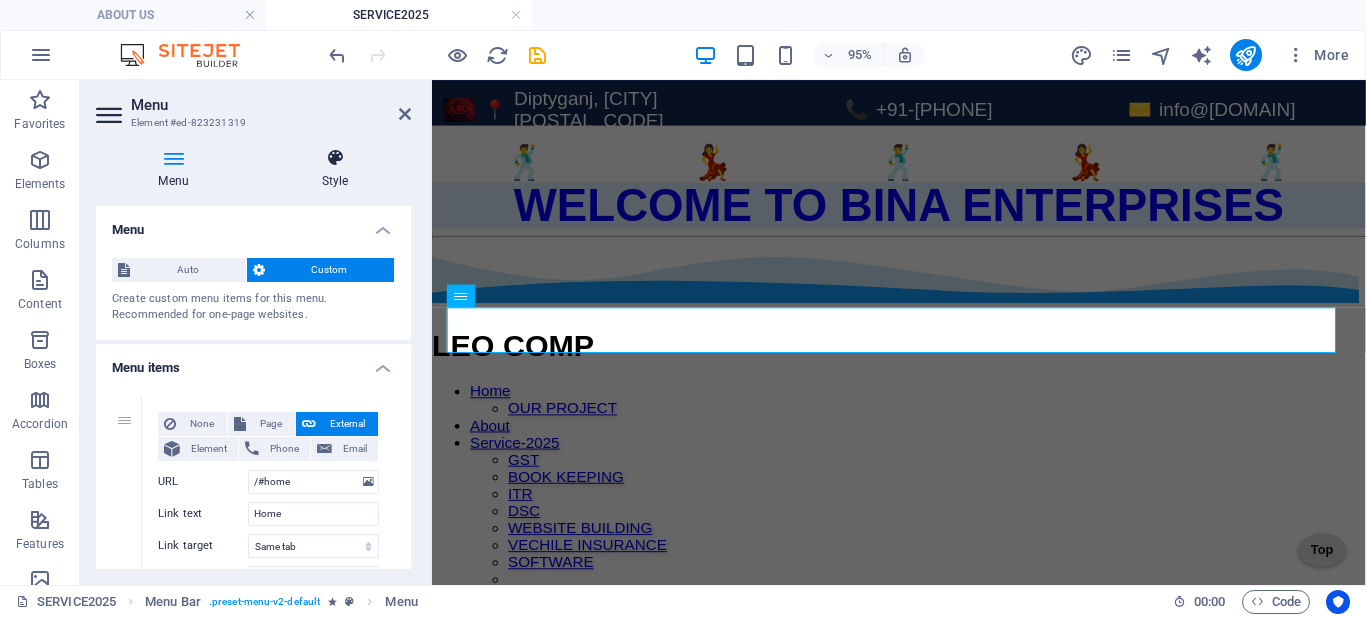 click at bounding box center (335, 158) 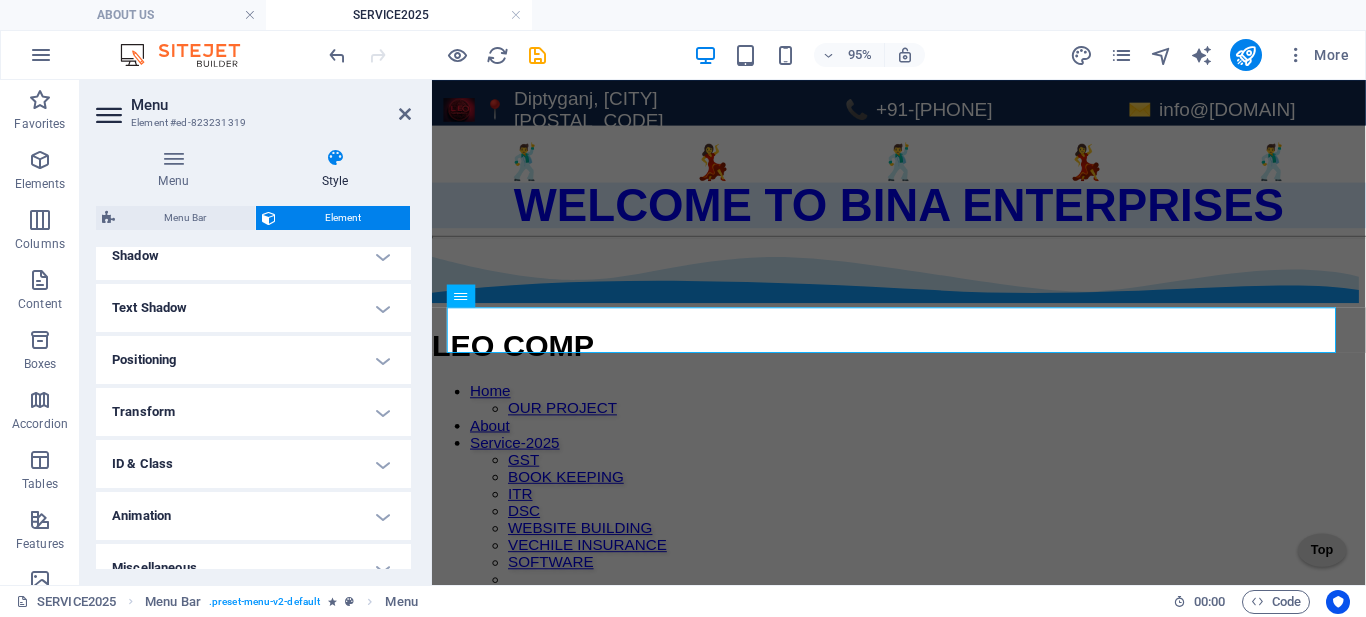 scroll, scrollTop: 523, scrollLeft: 0, axis: vertical 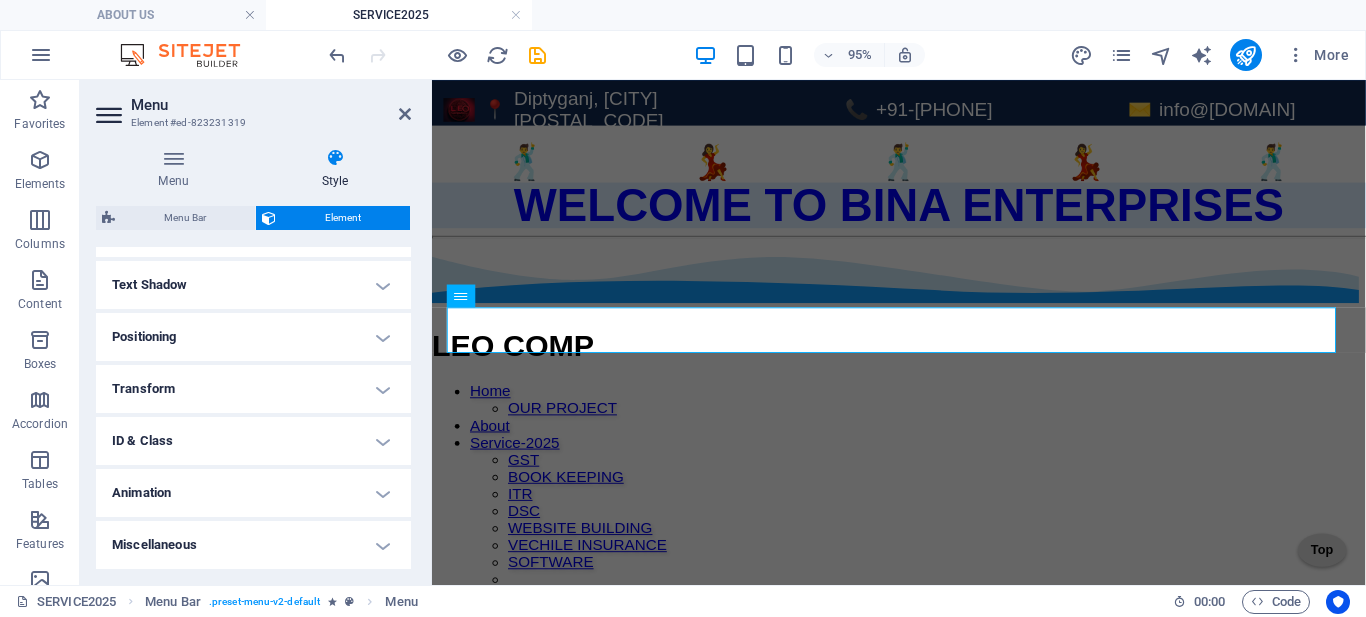click on "ID & Class" at bounding box center (253, 441) 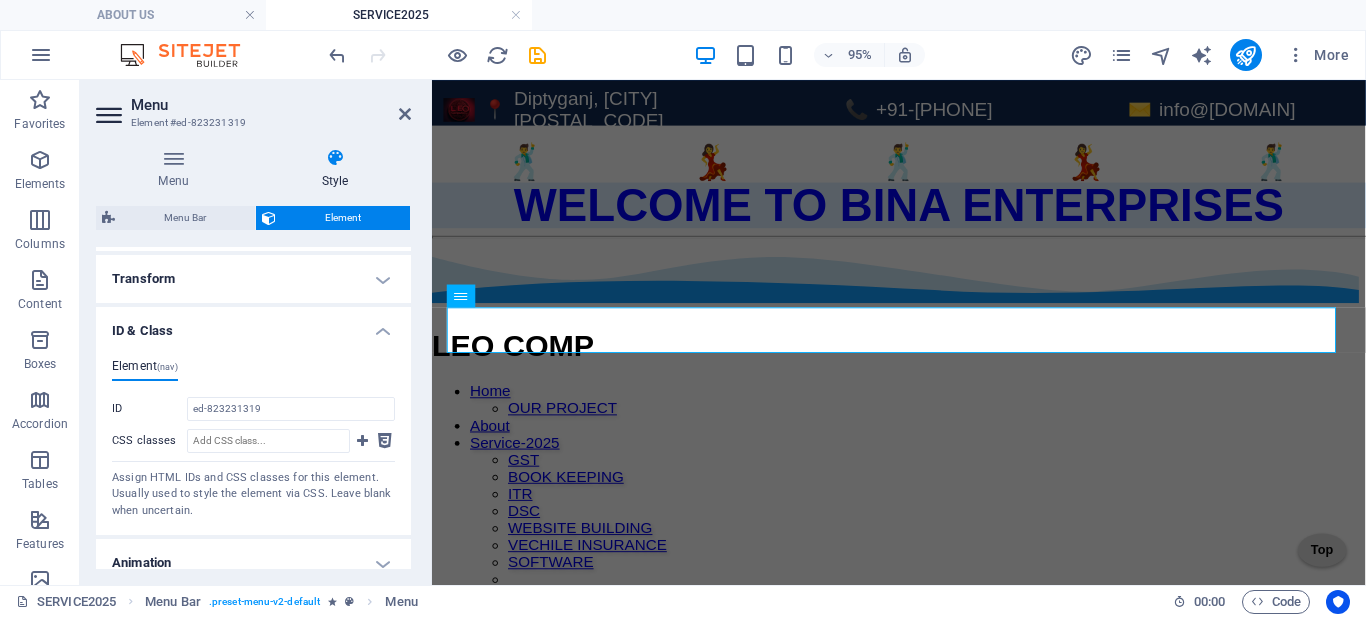 scroll, scrollTop: 603, scrollLeft: 0, axis: vertical 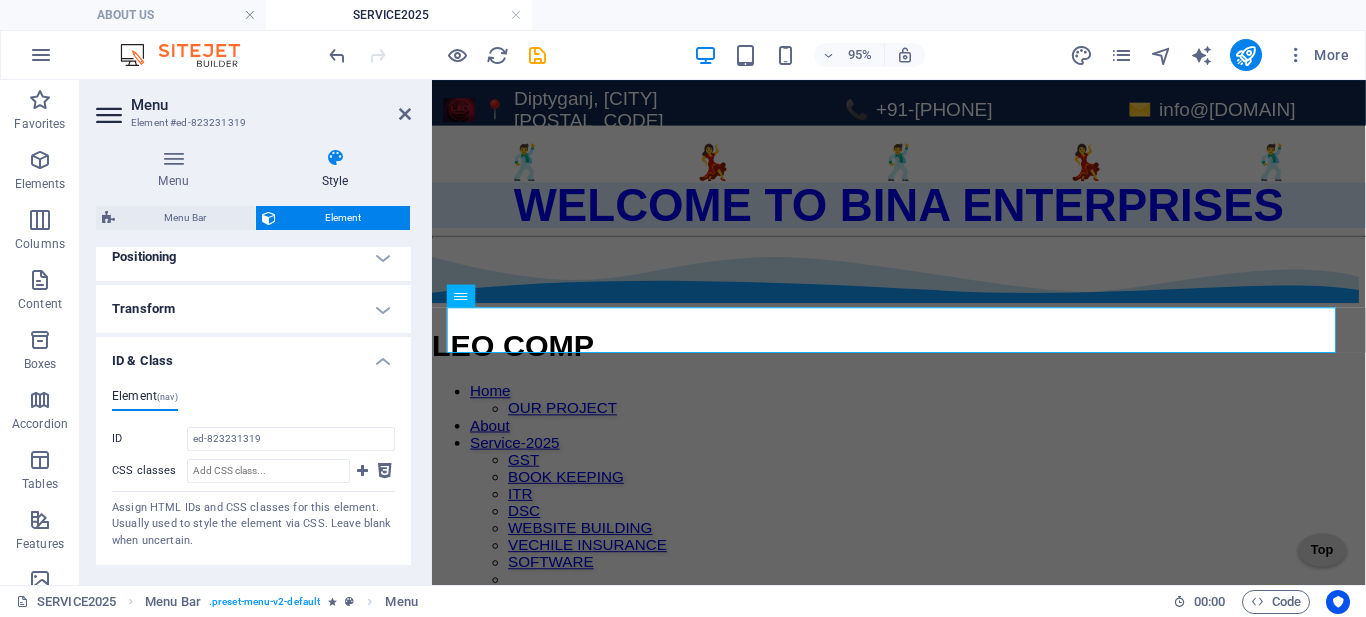 click on "ID & Class" at bounding box center [253, 355] 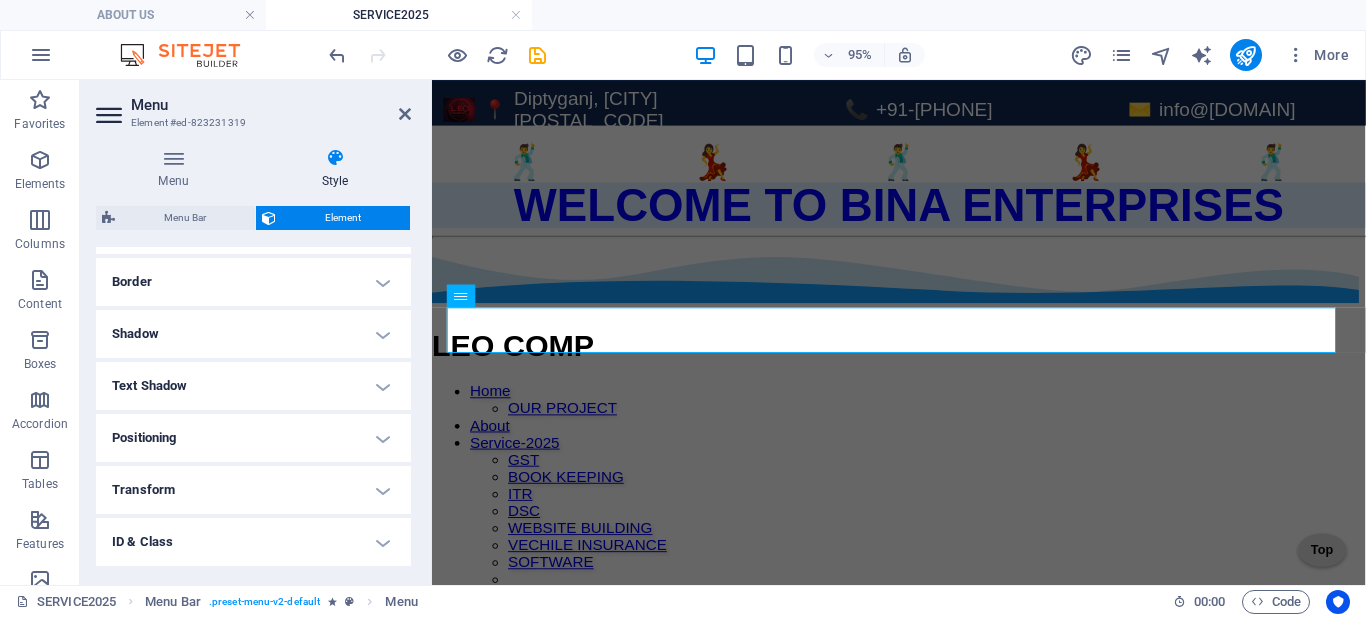 scroll, scrollTop: 523, scrollLeft: 0, axis: vertical 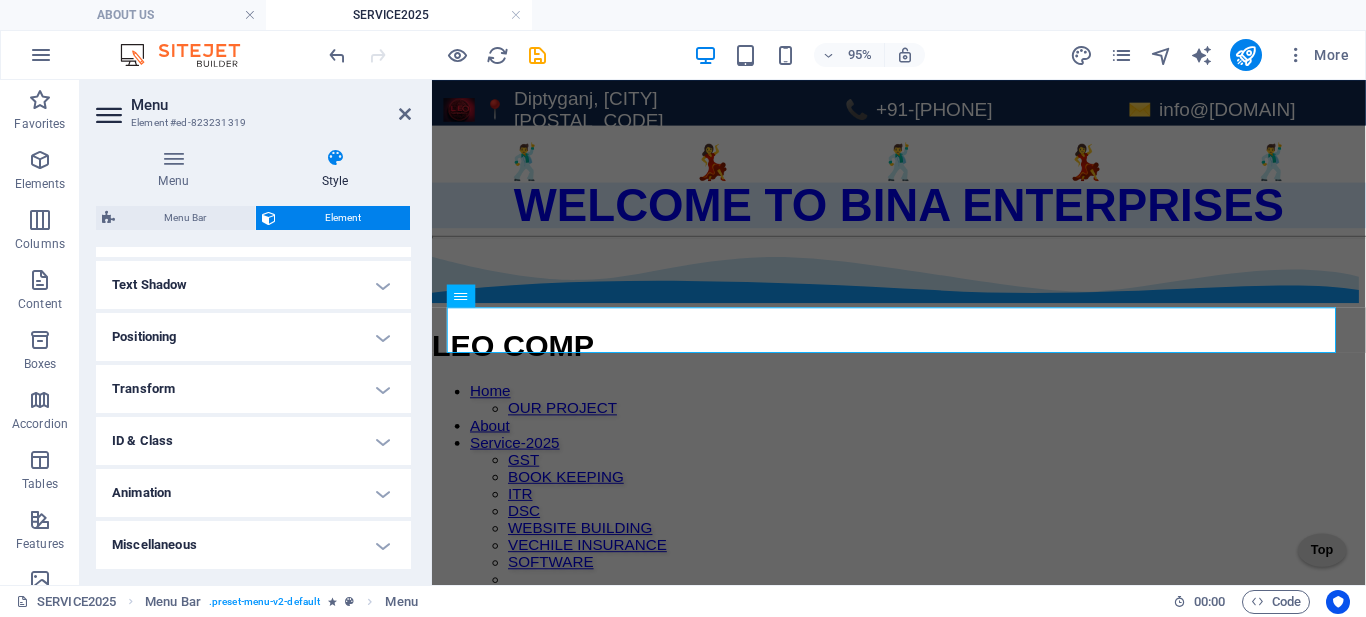 click on "Miscellaneous" at bounding box center (253, 545) 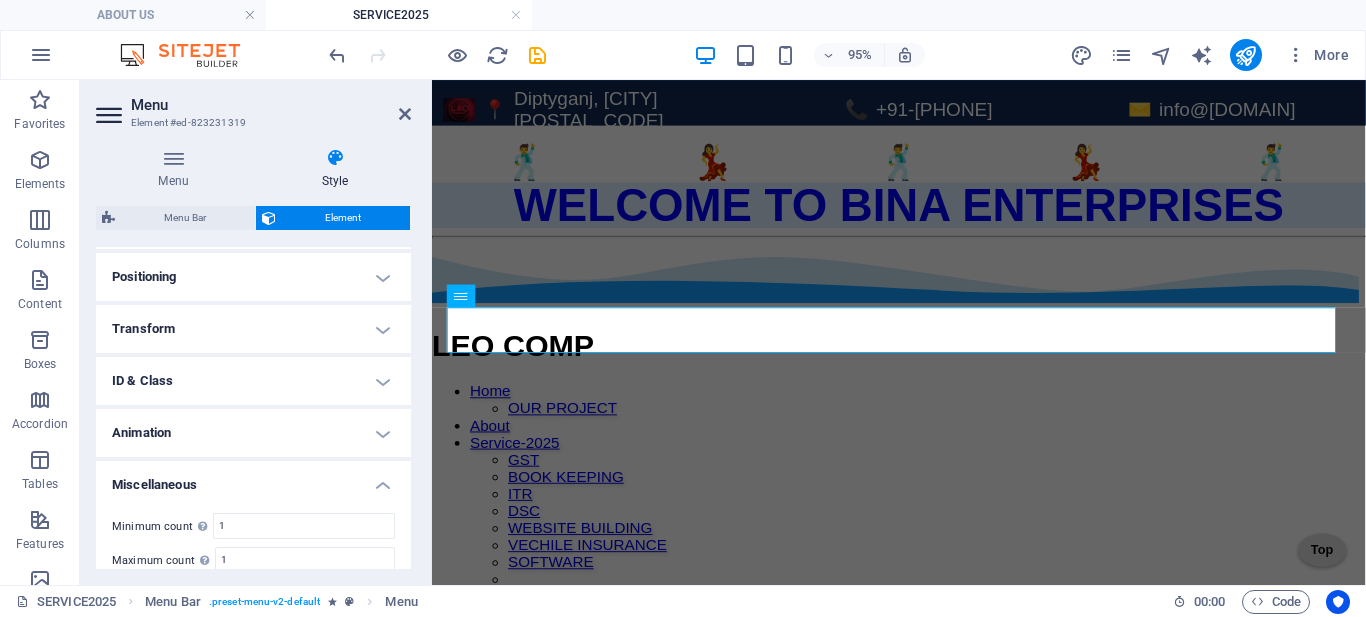 scroll, scrollTop: 647, scrollLeft: 0, axis: vertical 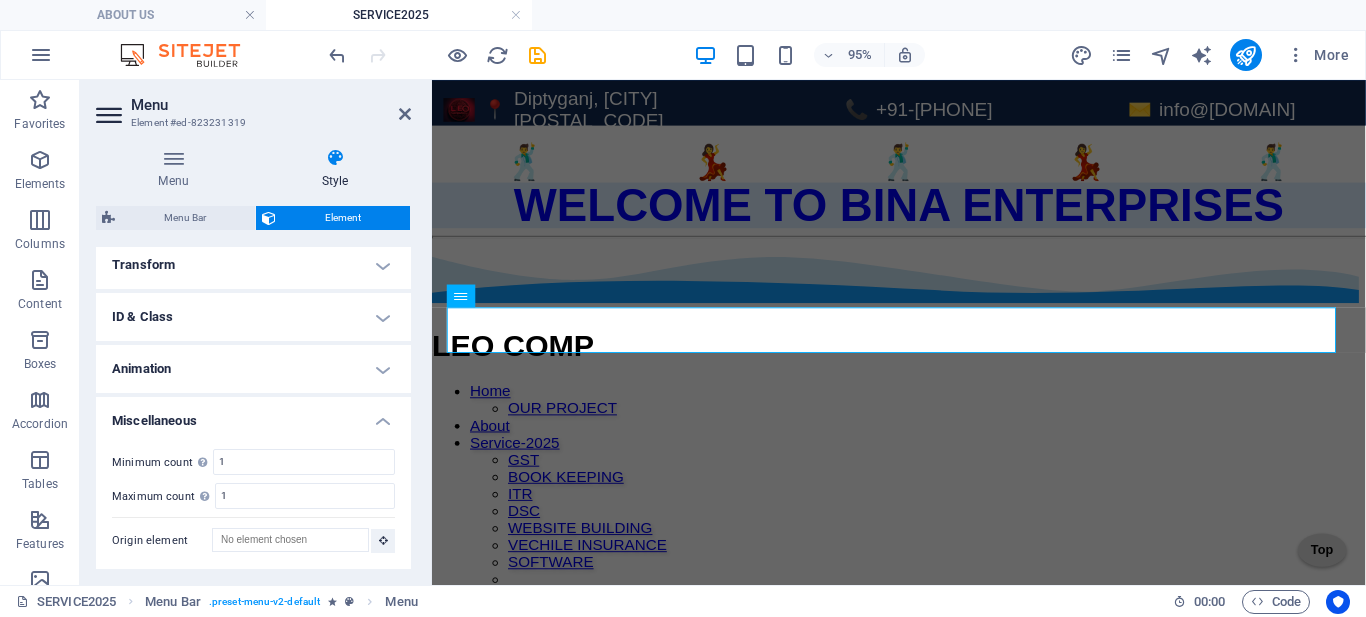 click on "Animation" at bounding box center [253, 369] 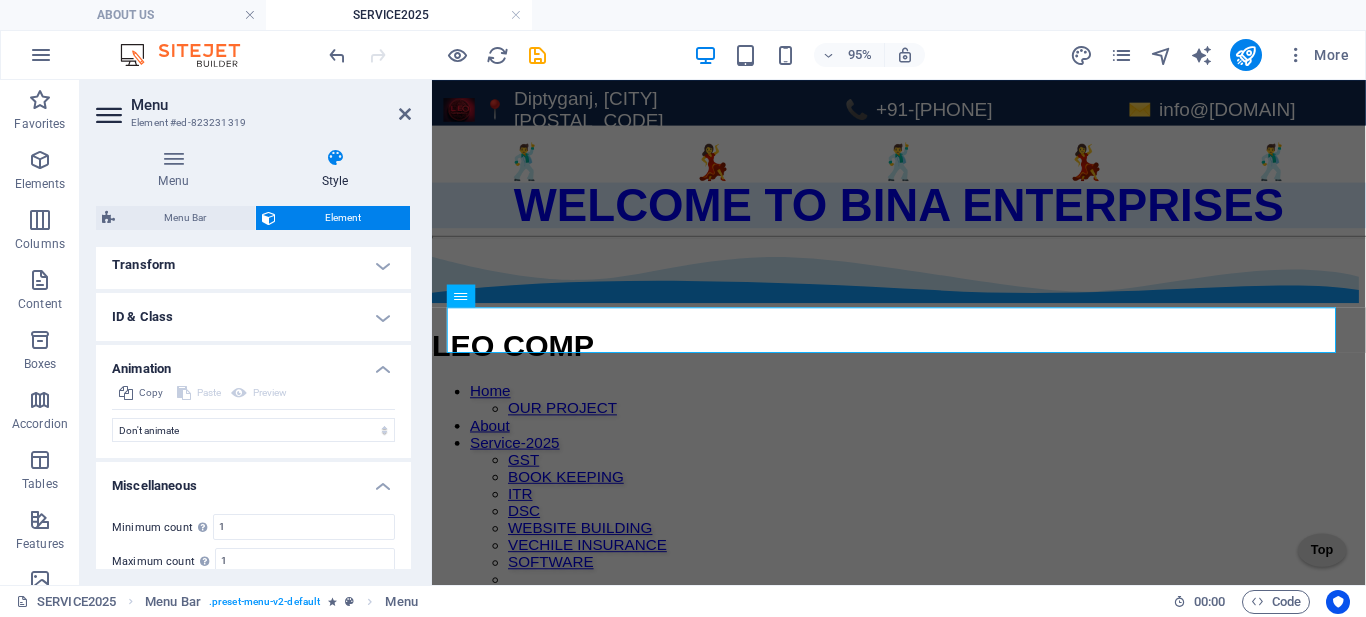 scroll, scrollTop: 547, scrollLeft: 0, axis: vertical 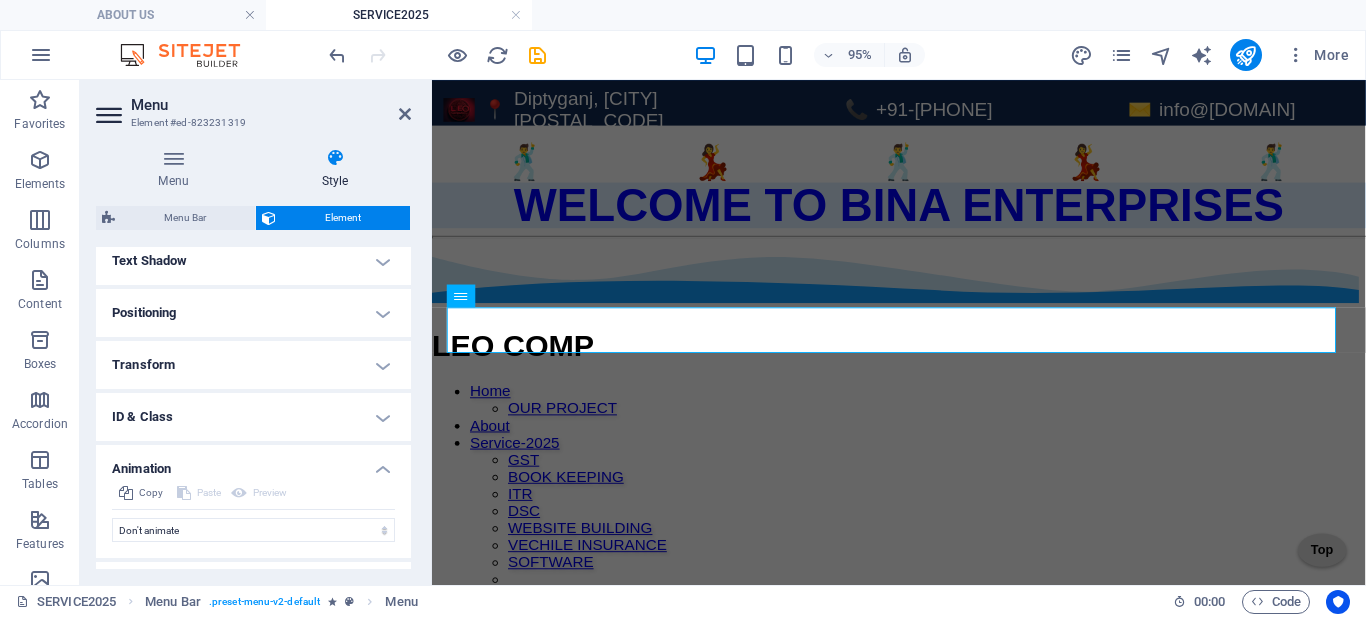 click on "Positioning" at bounding box center [253, 313] 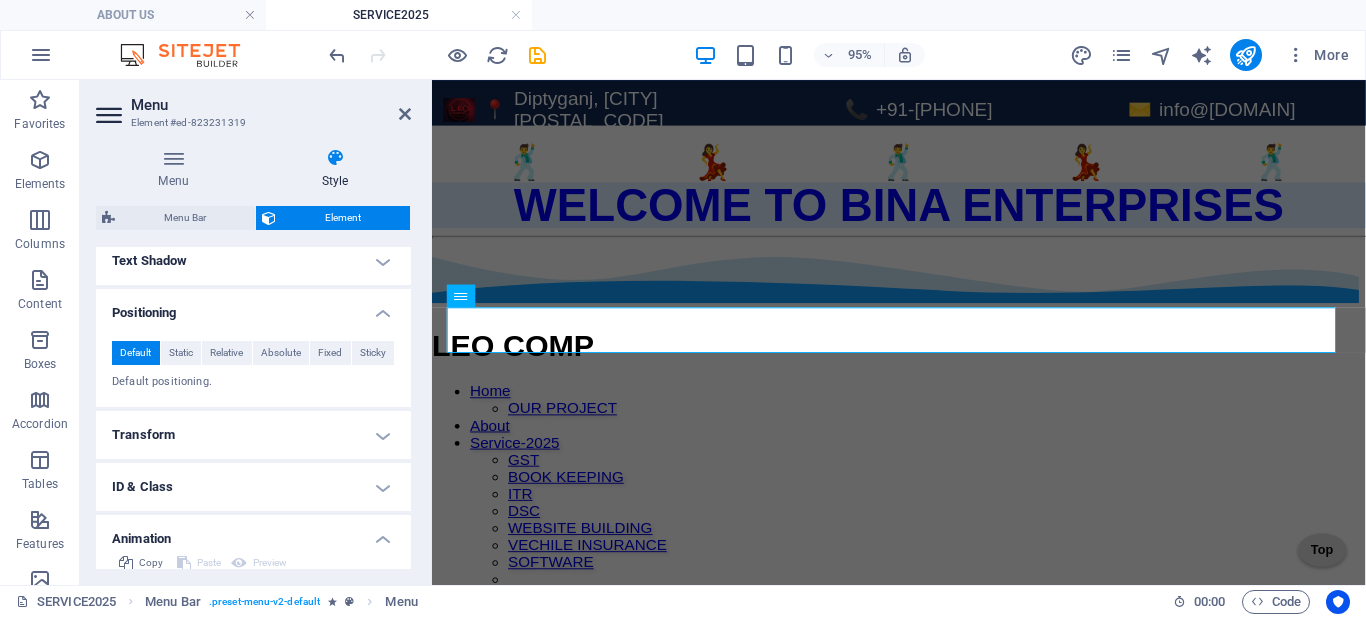 click on "Positioning" at bounding box center (253, 307) 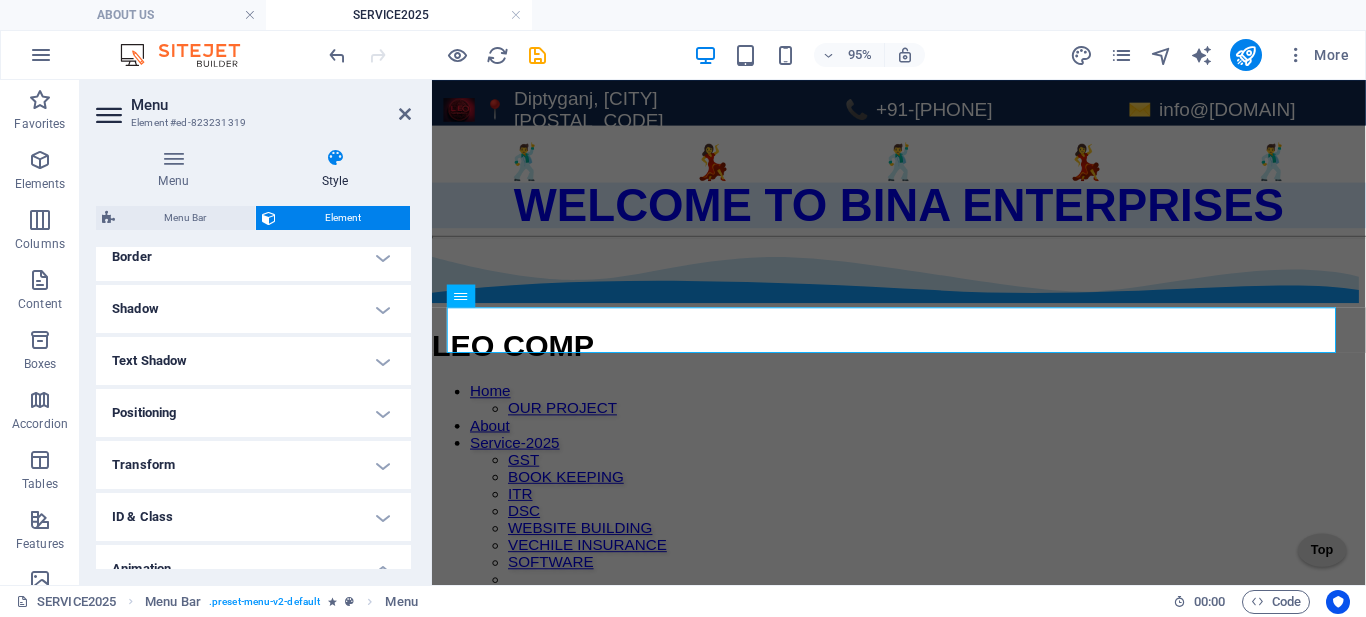 scroll, scrollTop: 347, scrollLeft: 0, axis: vertical 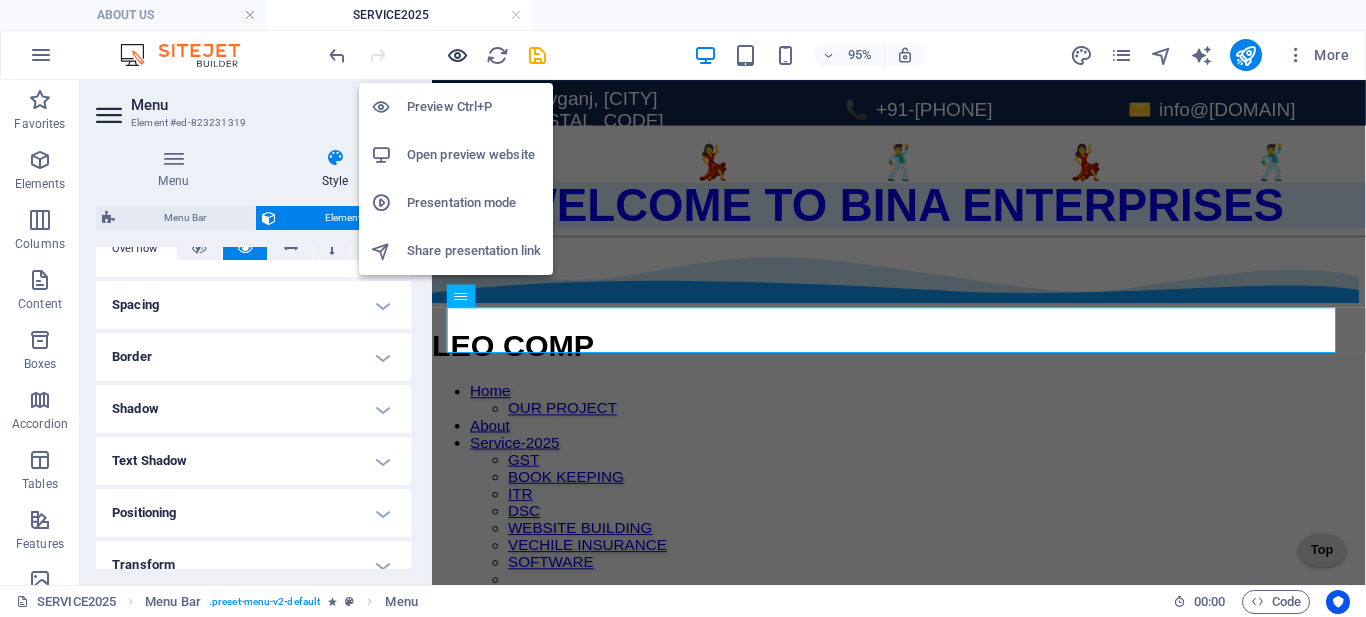 click at bounding box center [457, 55] 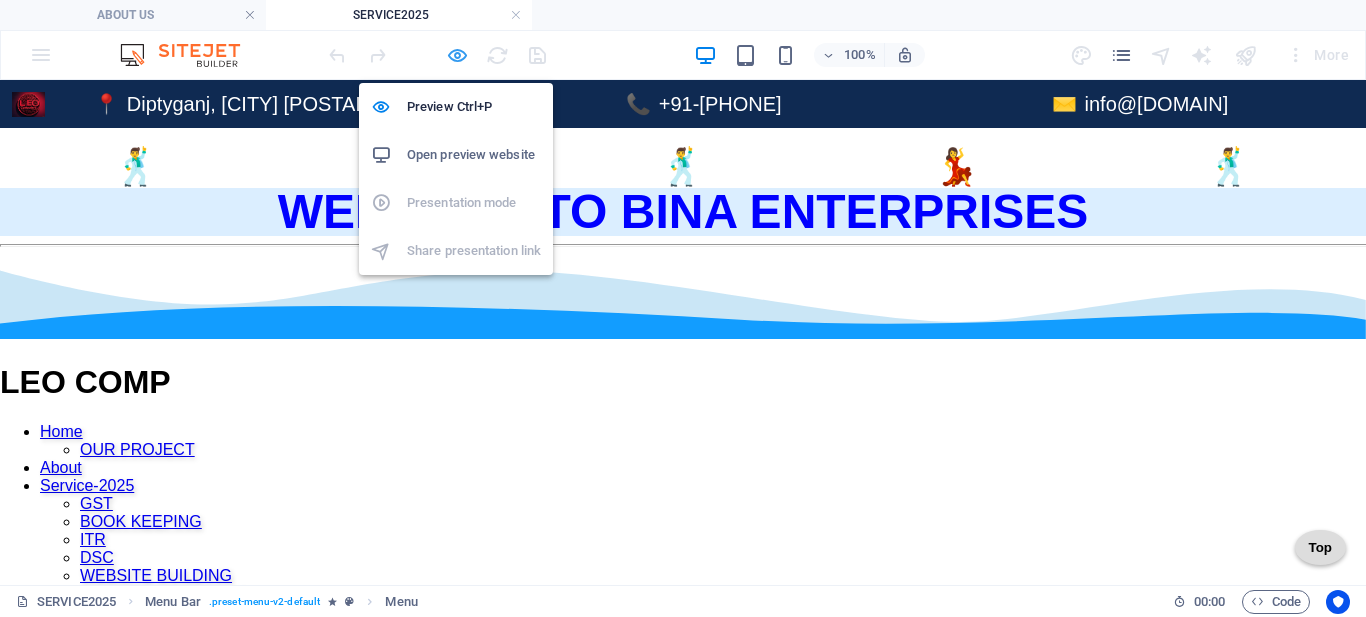 click at bounding box center [457, 55] 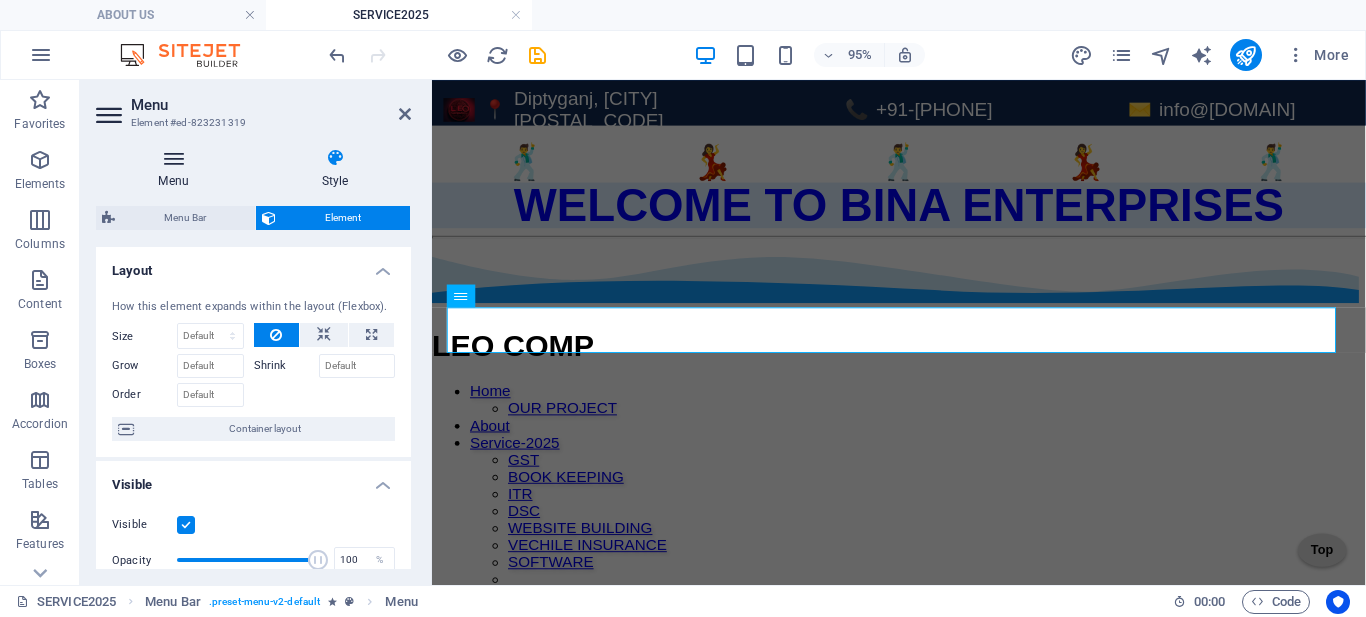 click on "Menu" at bounding box center (177, 169) 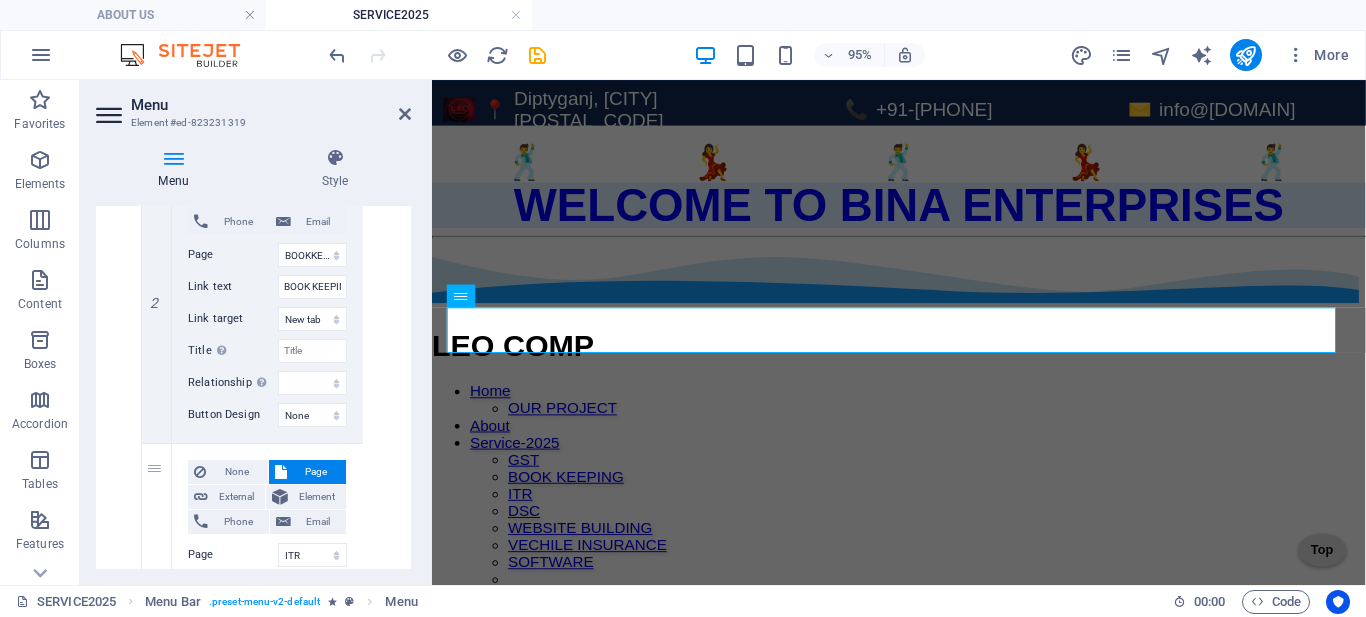 scroll, scrollTop: 1800, scrollLeft: 0, axis: vertical 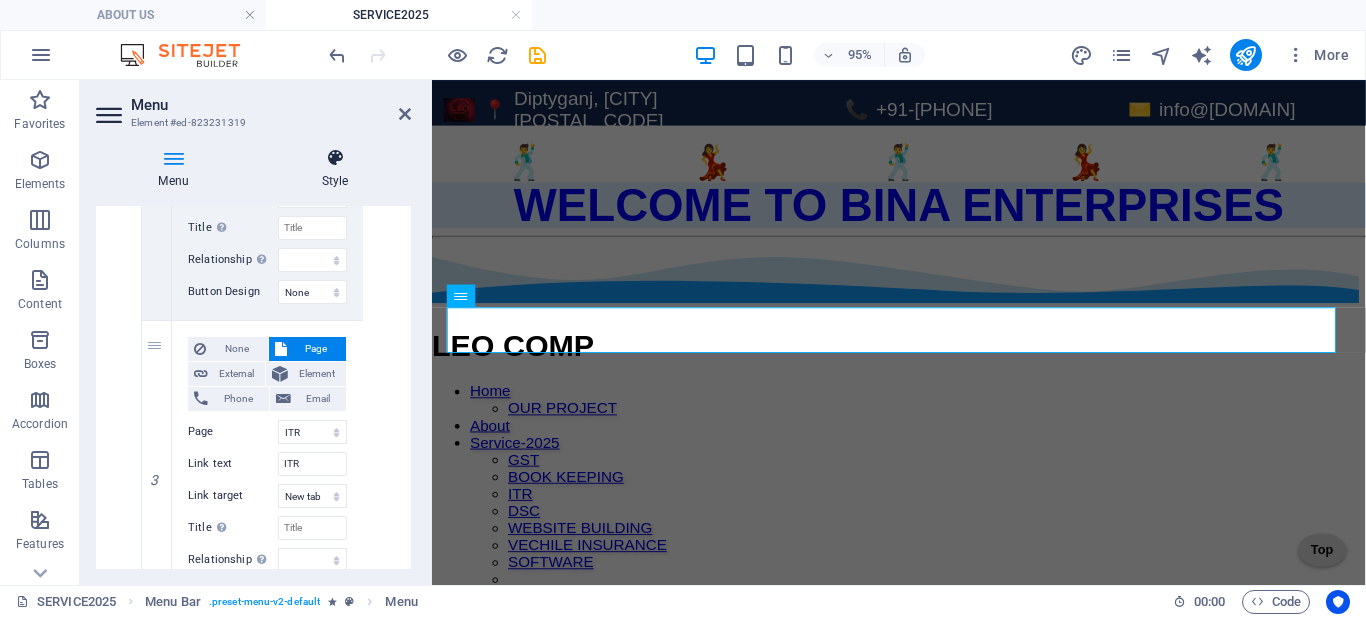click on "Style" at bounding box center (335, 169) 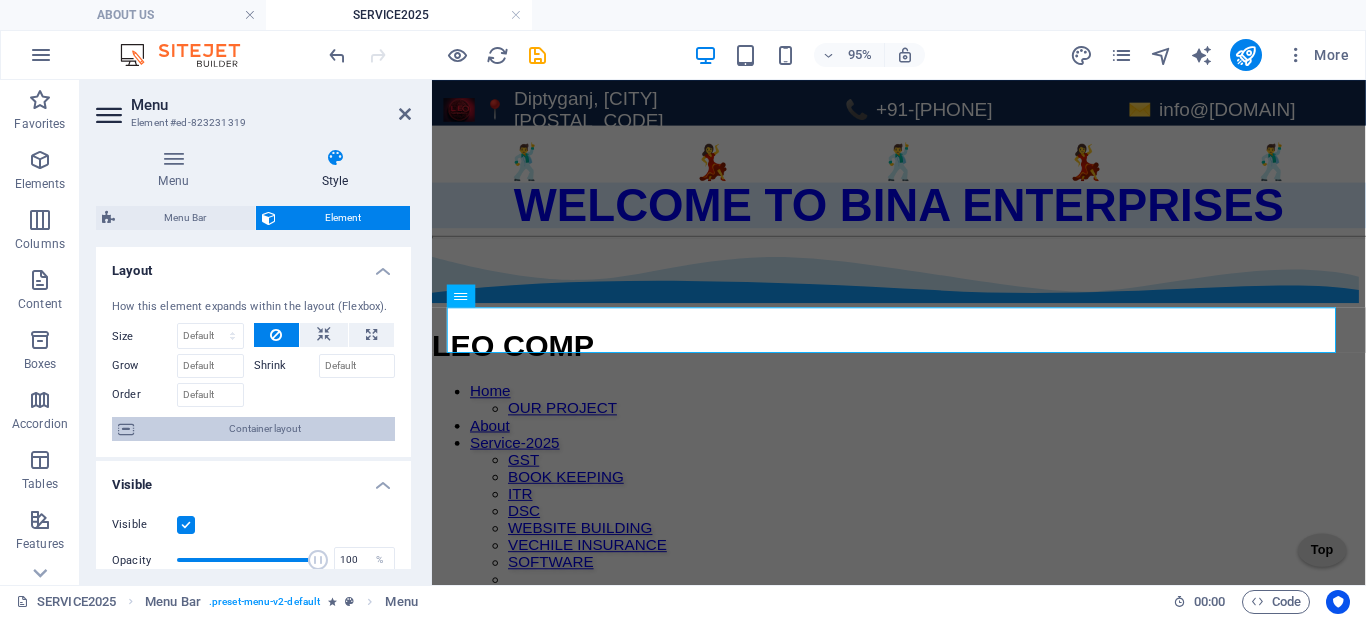 click on "Container layout" at bounding box center (264, 429) 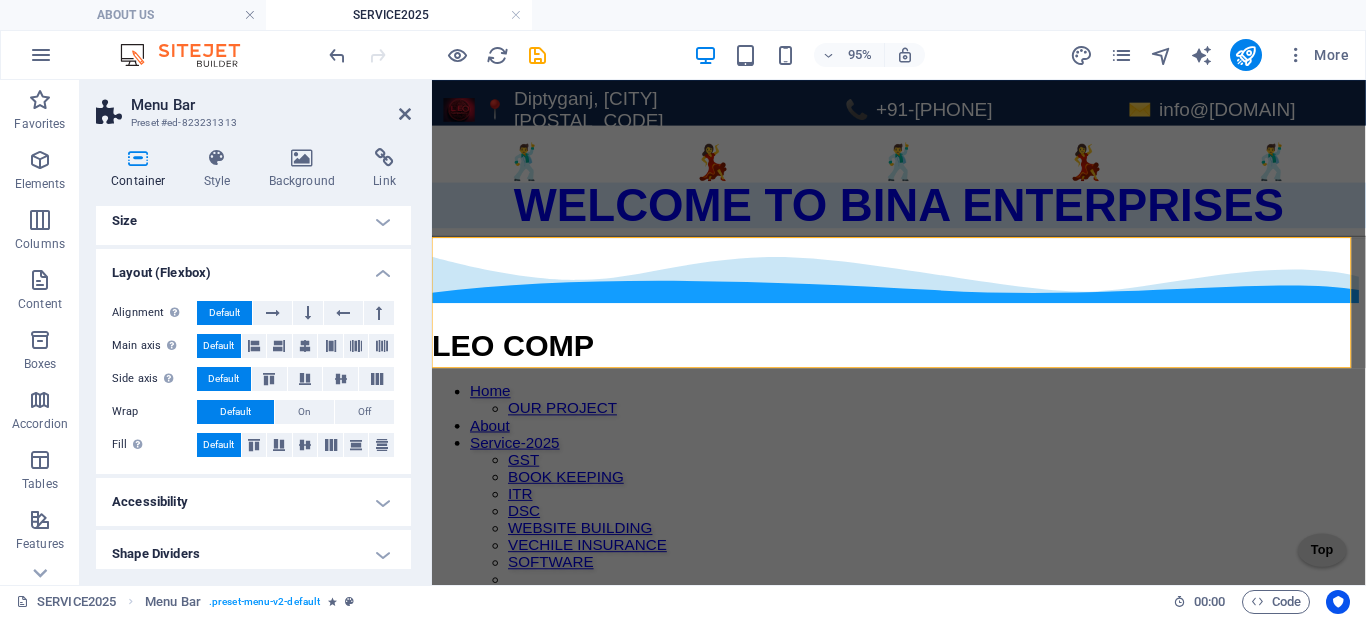 scroll, scrollTop: 18, scrollLeft: 0, axis: vertical 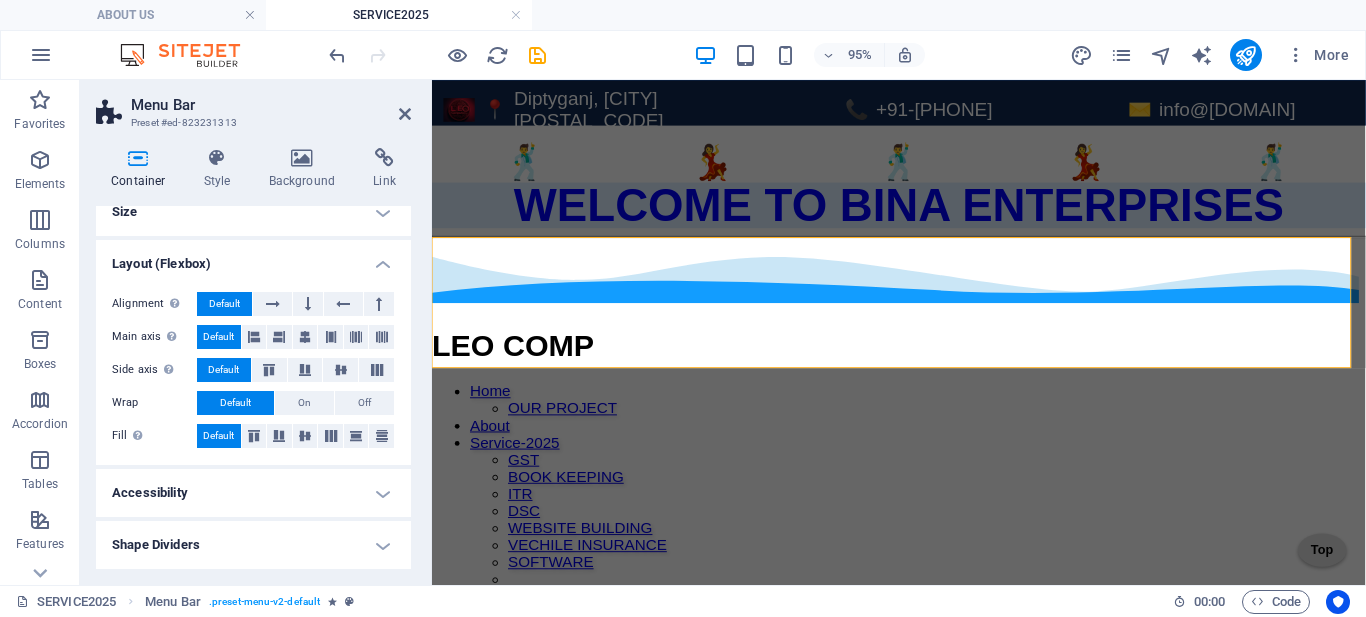 click on "Accessibility" at bounding box center (253, 493) 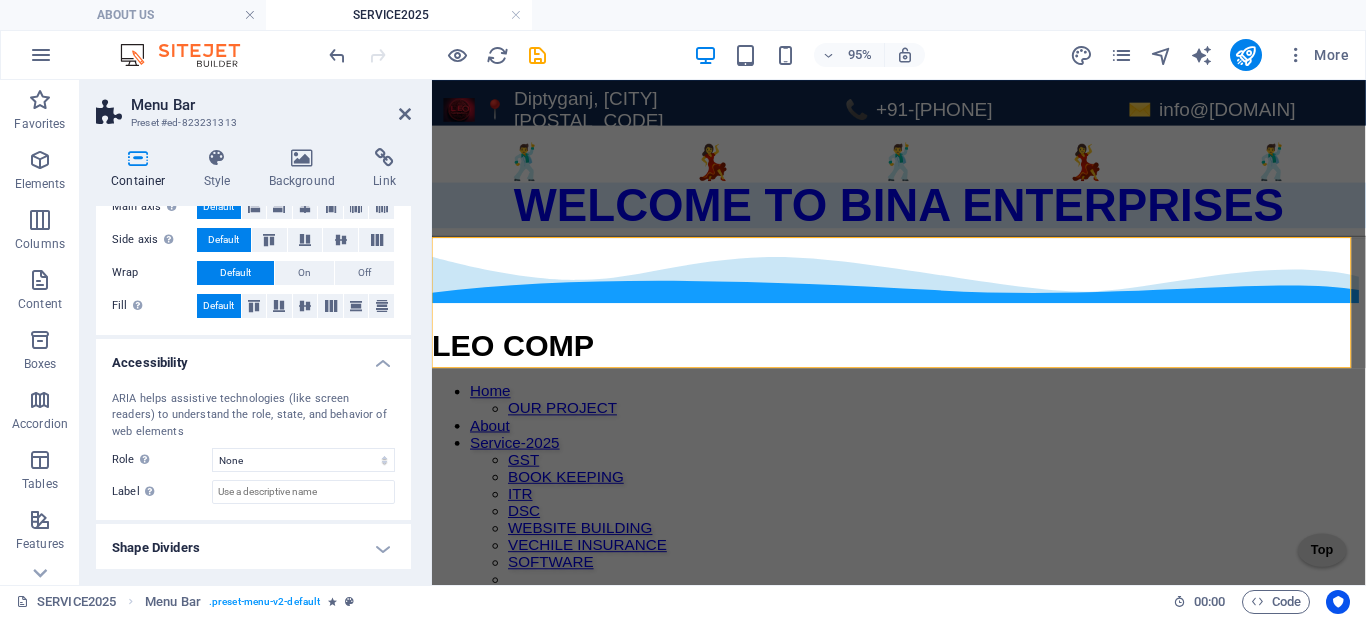 scroll, scrollTop: 151, scrollLeft: 0, axis: vertical 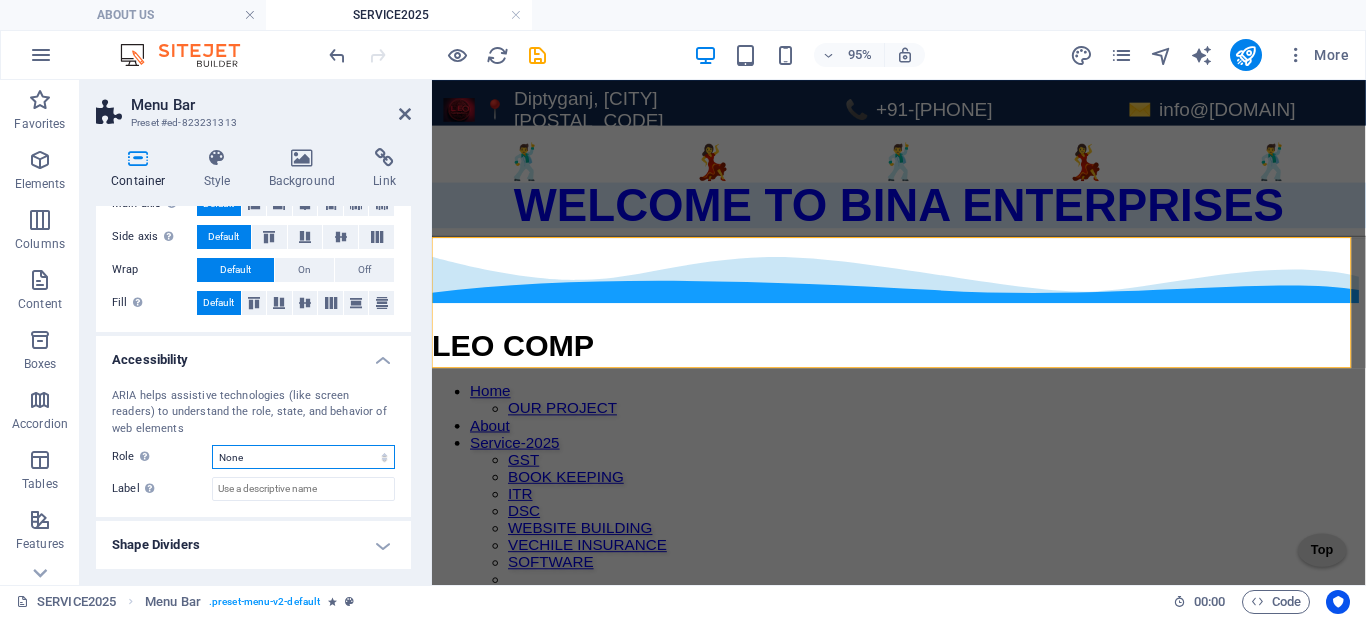 click on "None Alert Article Banner Comment Complementary Dialog Footer Header Marquee Presentation Region Section Separator Status Timer" at bounding box center (303, 457) 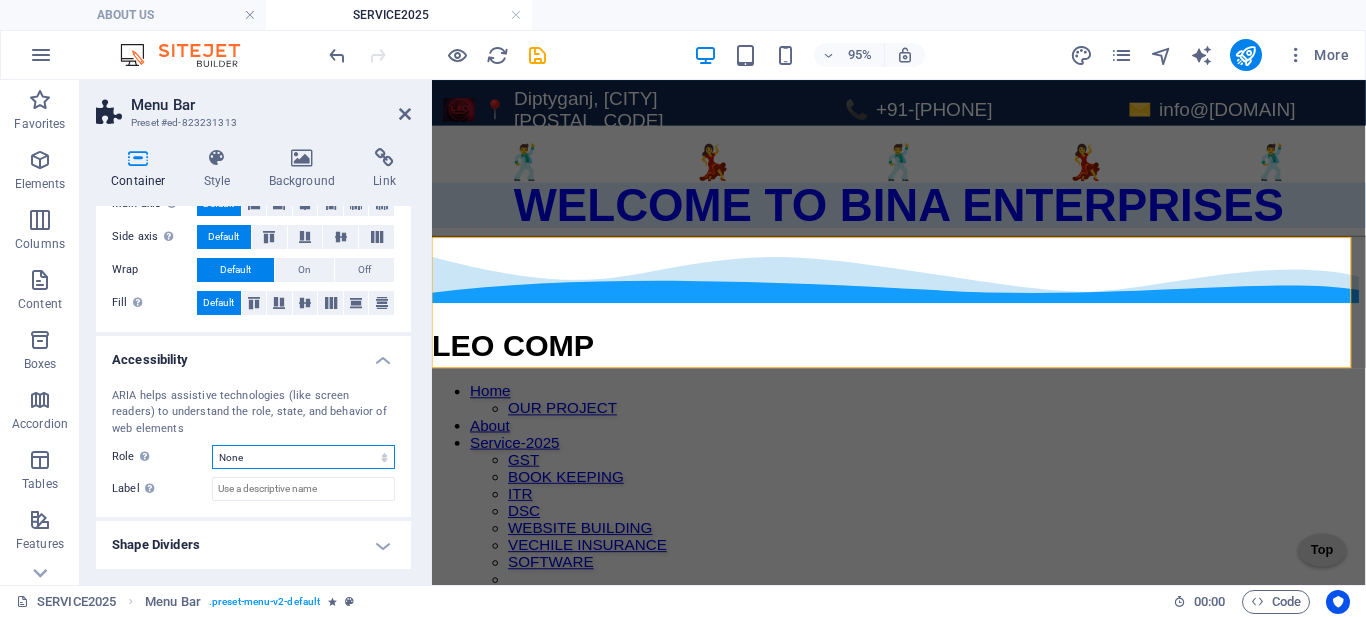 click on "None Alert Article Banner Comment Complementary Dialog Footer Header Marquee Presentation Region Section Separator Status Timer" at bounding box center (303, 457) 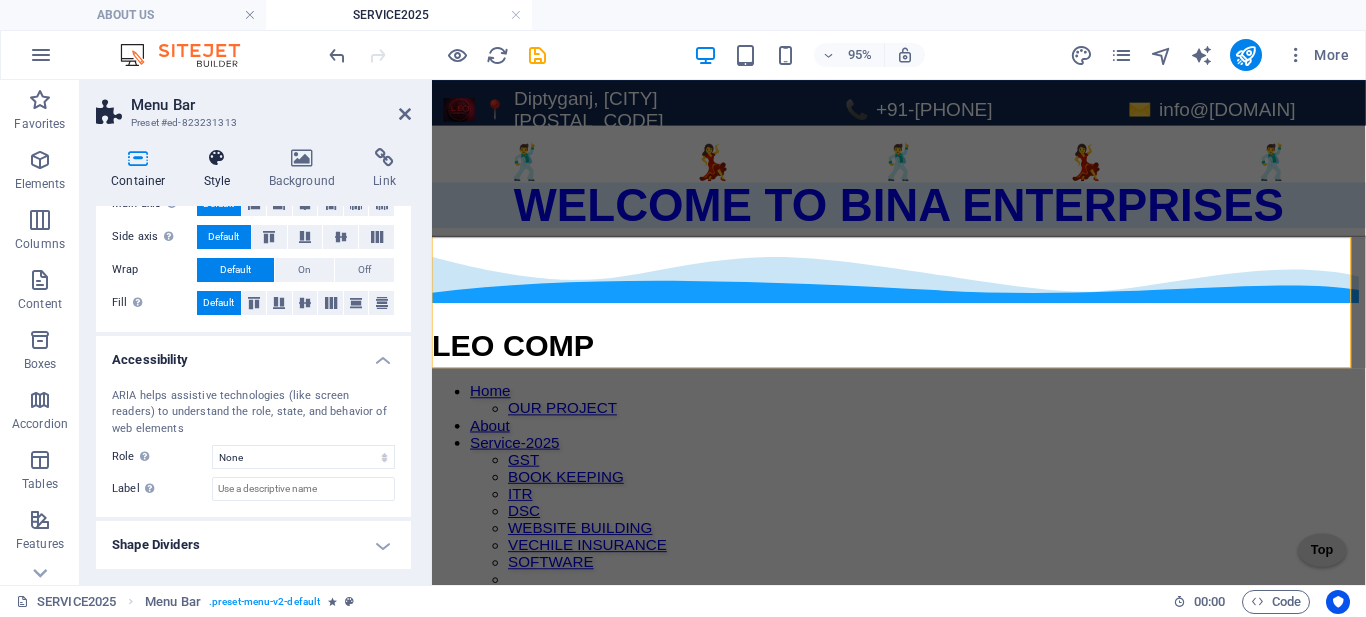 click on "Style" at bounding box center (221, 169) 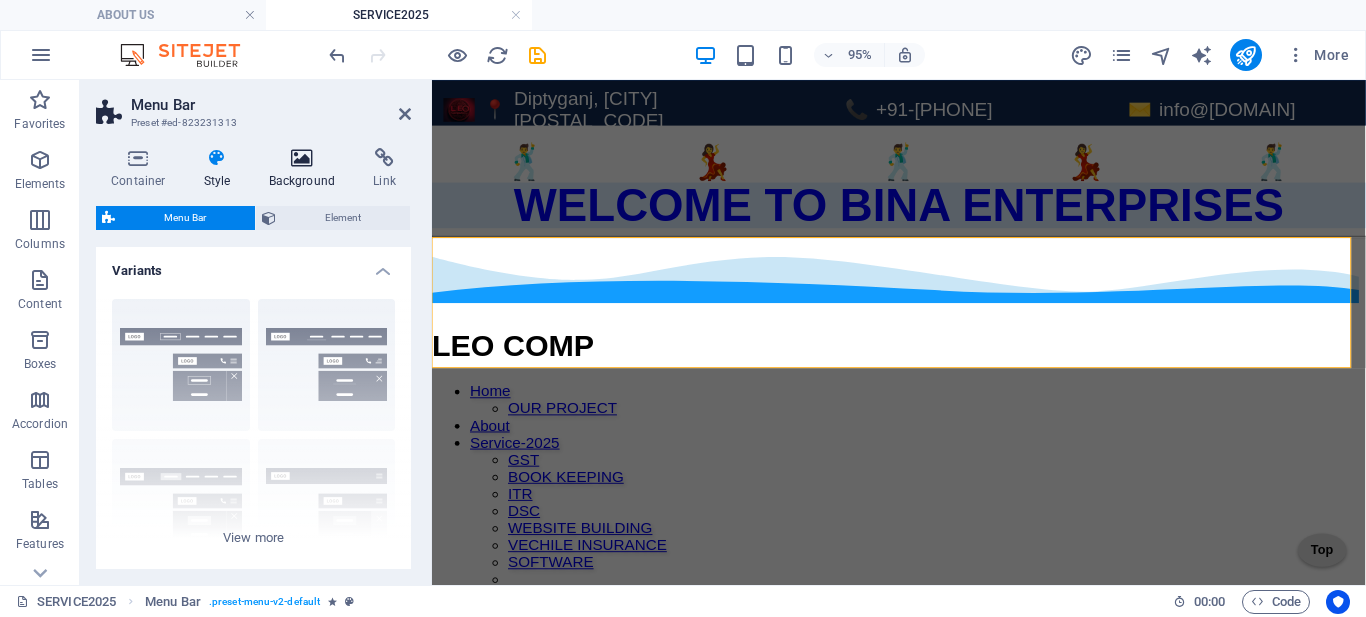 click on "Background" at bounding box center [306, 169] 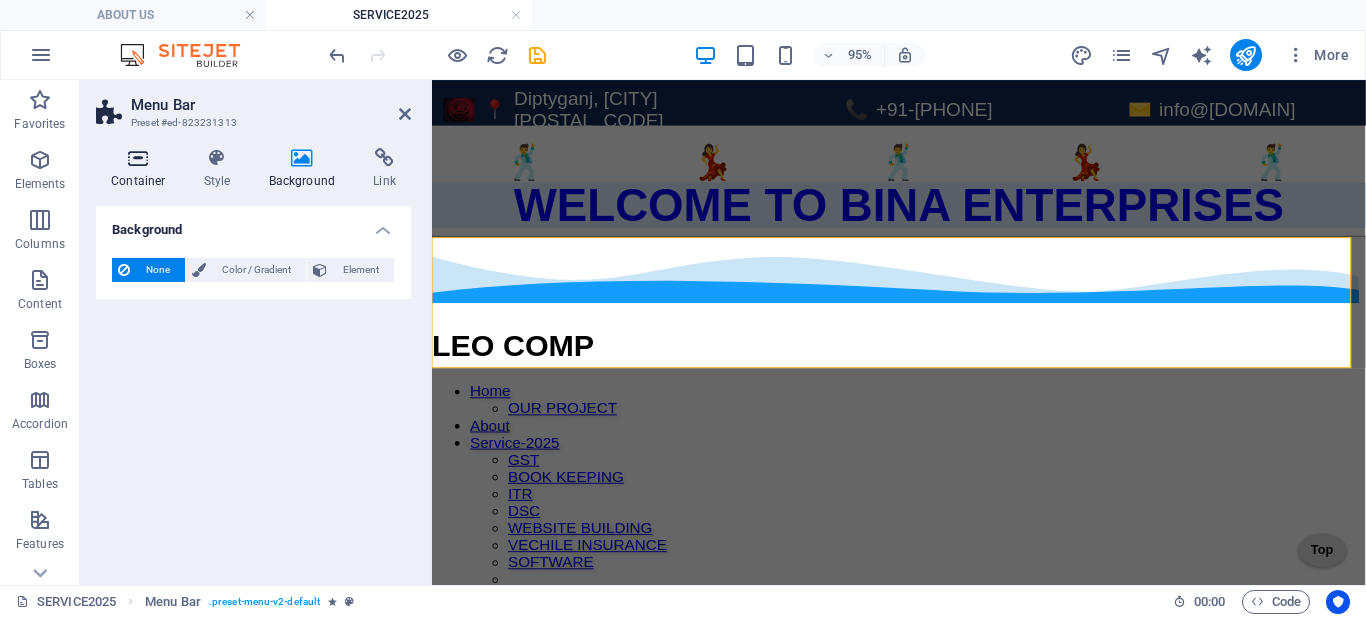 click at bounding box center (138, 158) 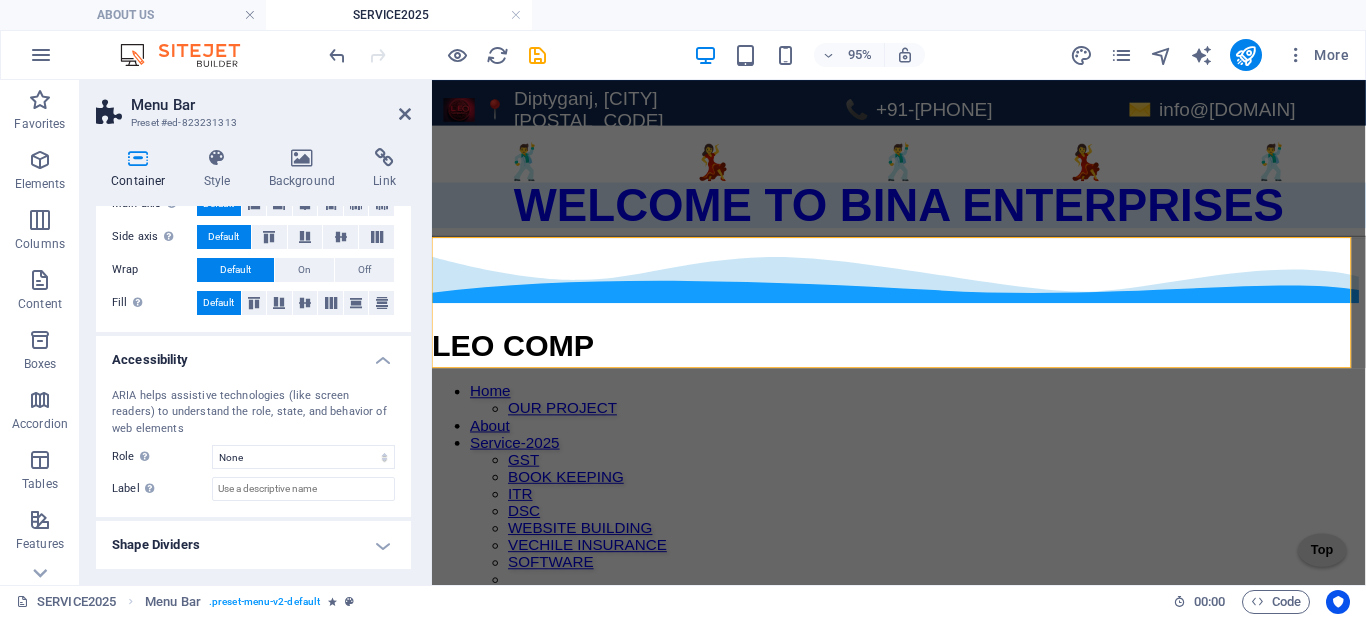 click on "Shape Dividers" at bounding box center (253, 545) 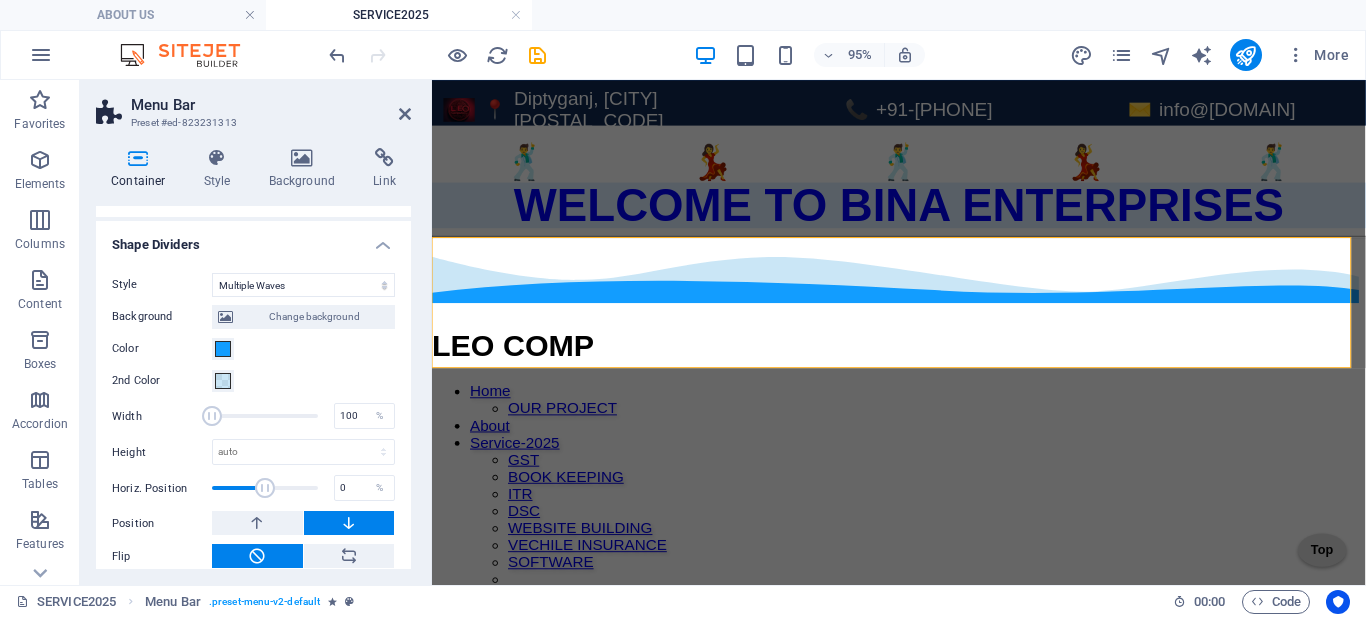 scroll, scrollTop: 500, scrollLeft: 0, axis: vertical 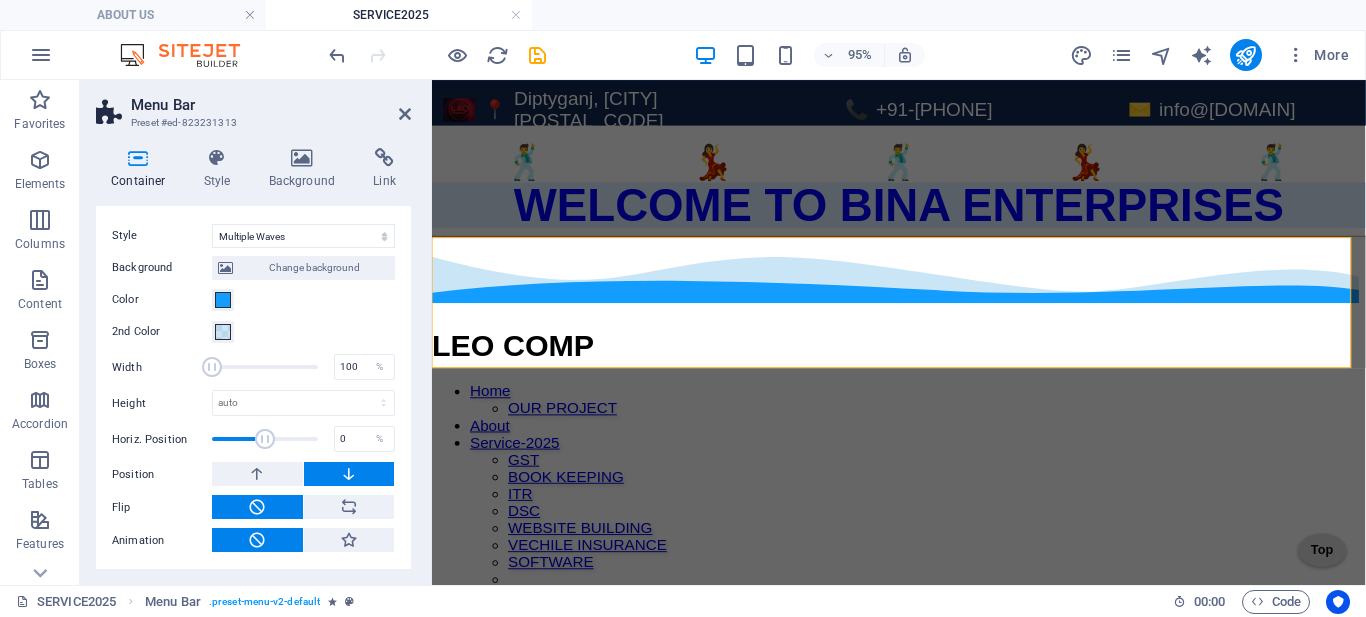 click on "Background Change background Color 2nd Color 3rd Color Width 100 % Height auto px rem em vh vw Horiz. Position 0 % Position Flip Invert Animation  - Direction  - Duration 60 s" at bounding box center [253, 400] 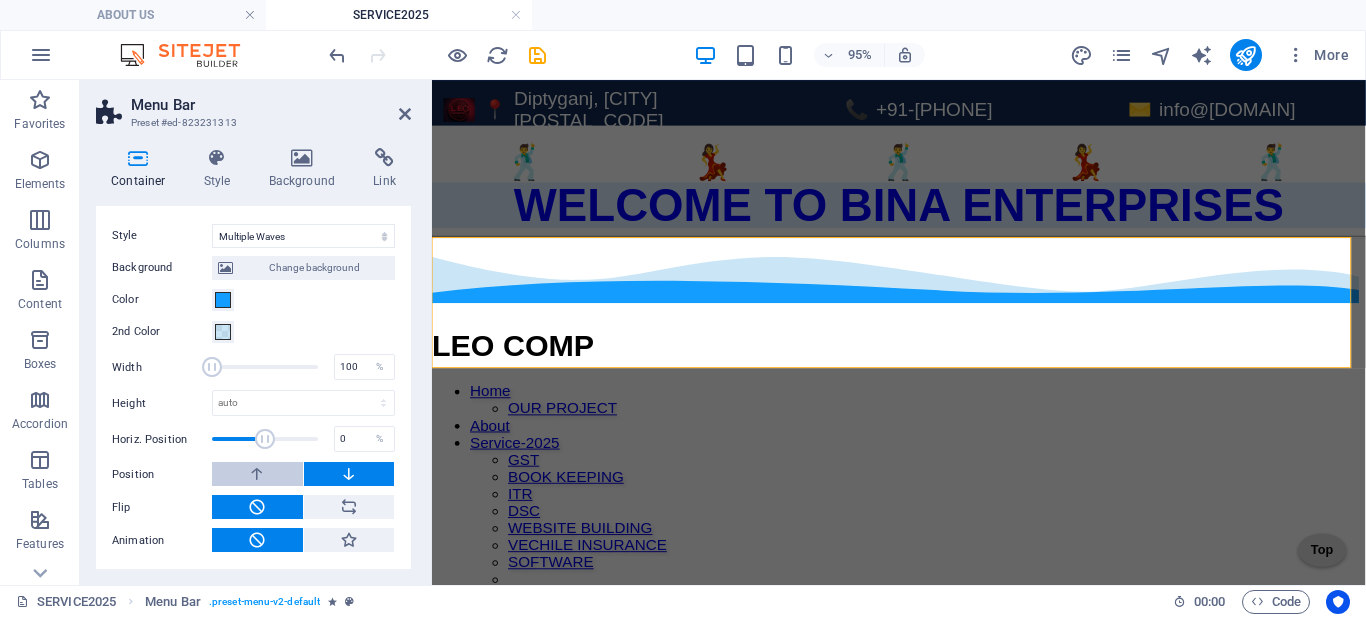 click at bounding box center (257, 474) 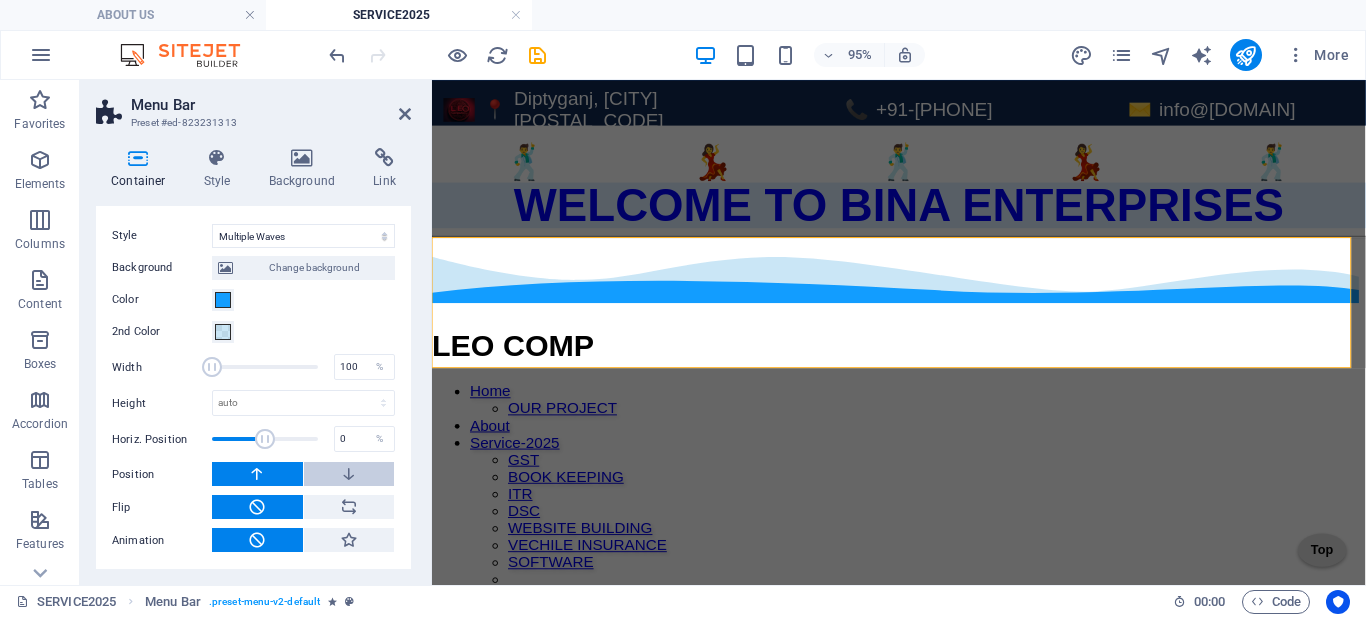 click at bounding box center (349, 474) 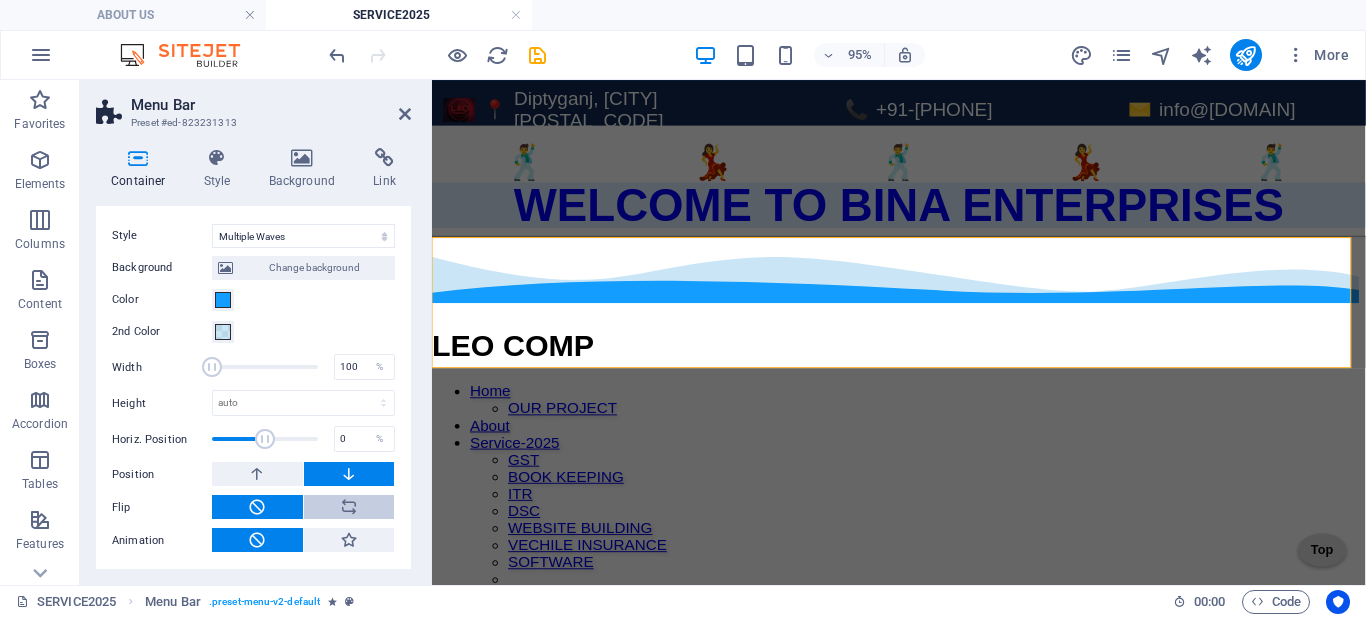 click at bounding box center (349, 507) 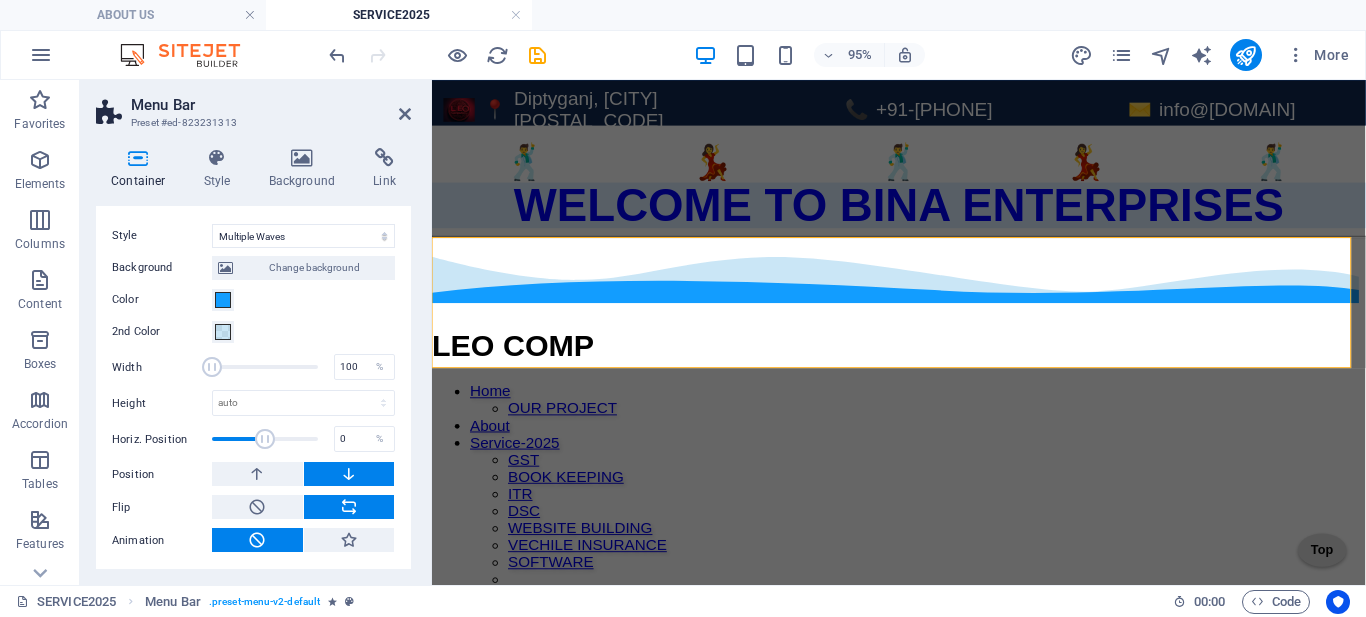 click at bounding box center [349, 507] 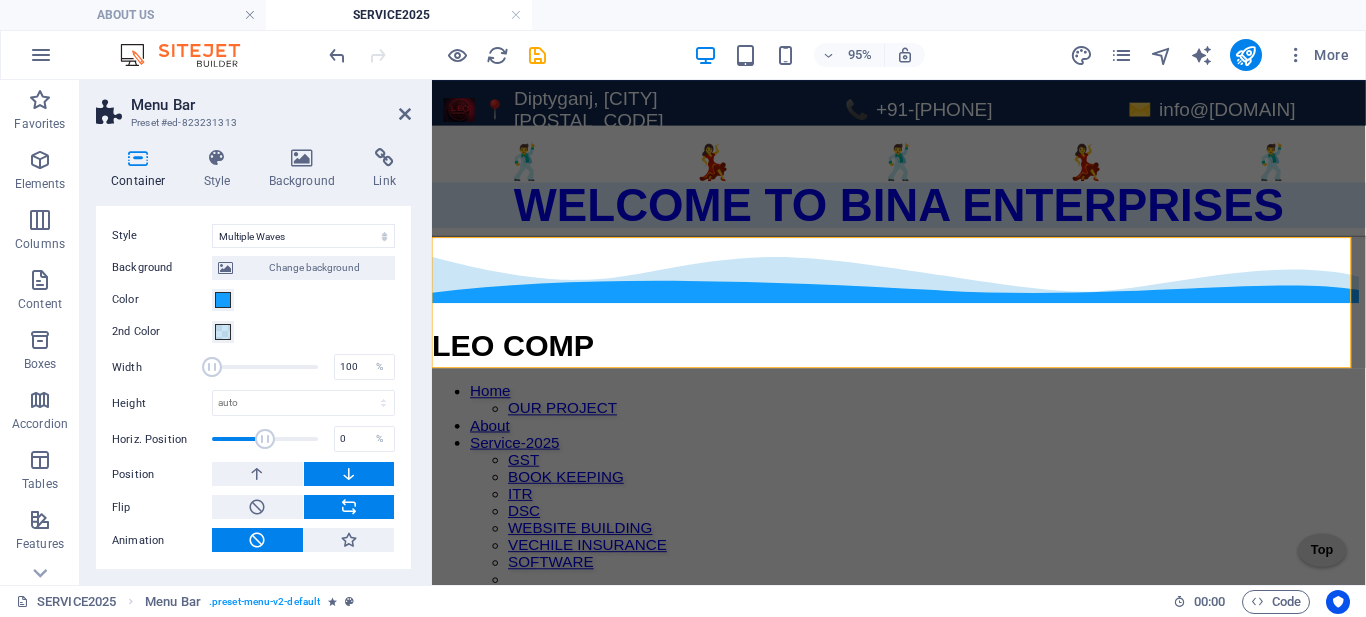 click at bounding box center [349, 507] 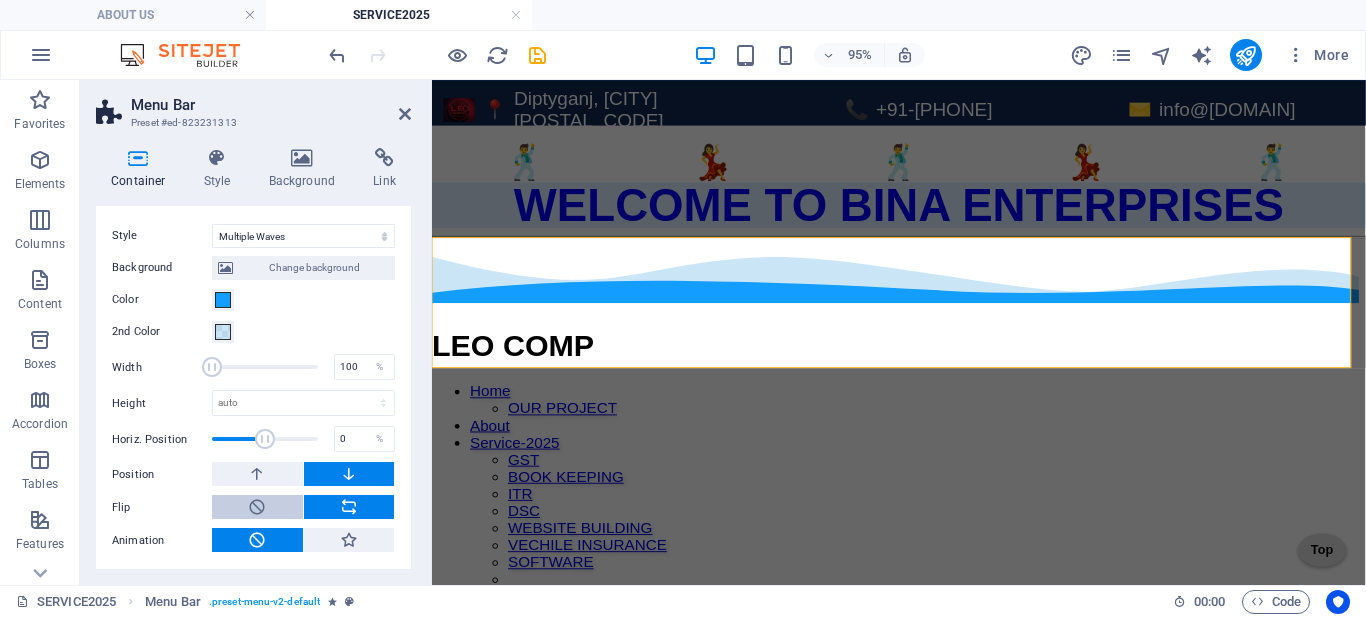 click at bounding box center (257, 507) 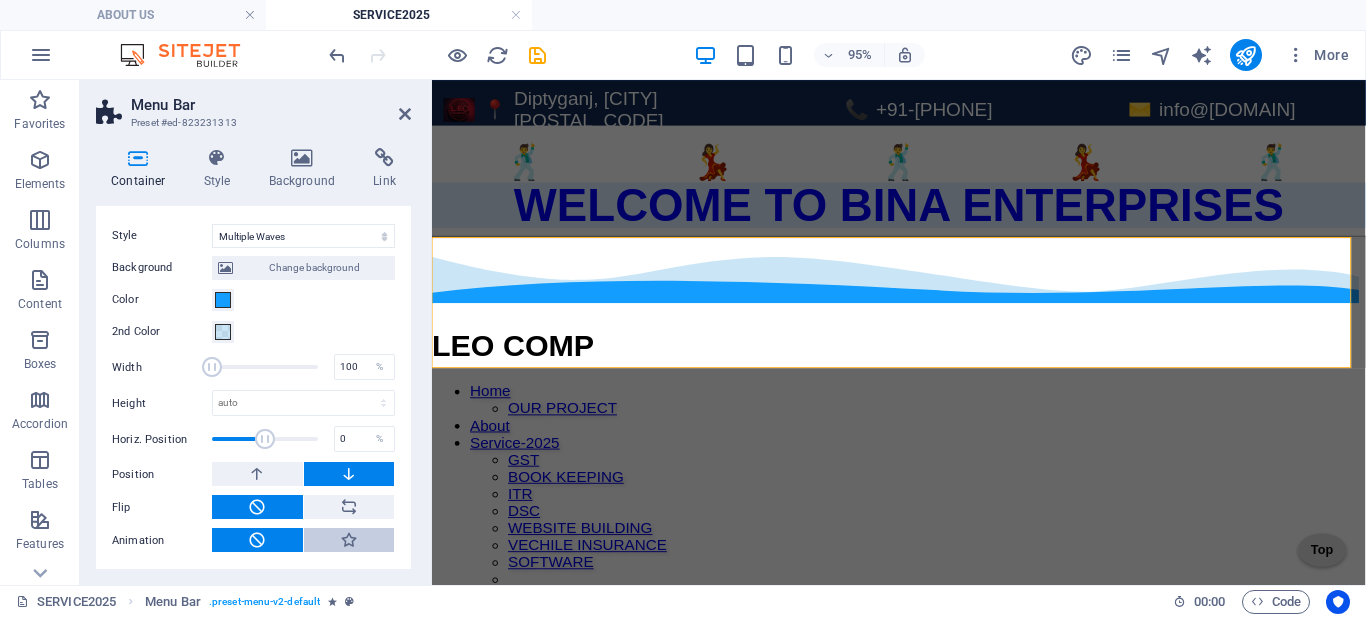 click at bounding box center [349, 540] 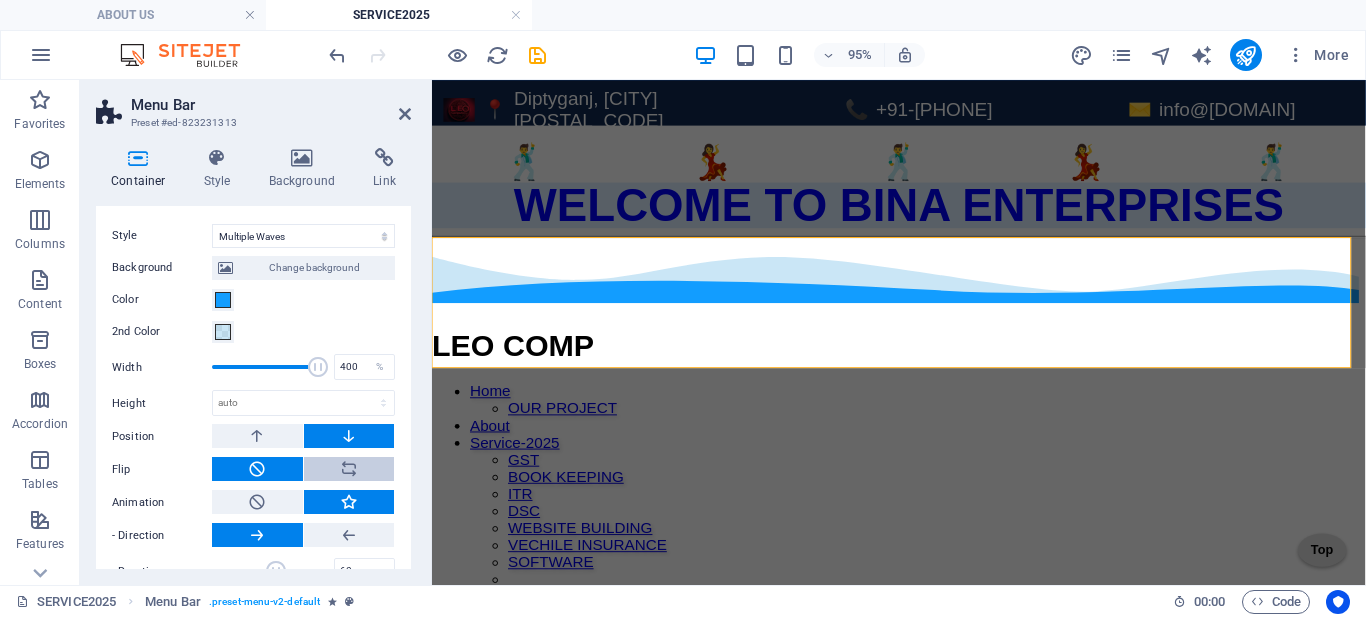 click at bounding box center [349, 469] 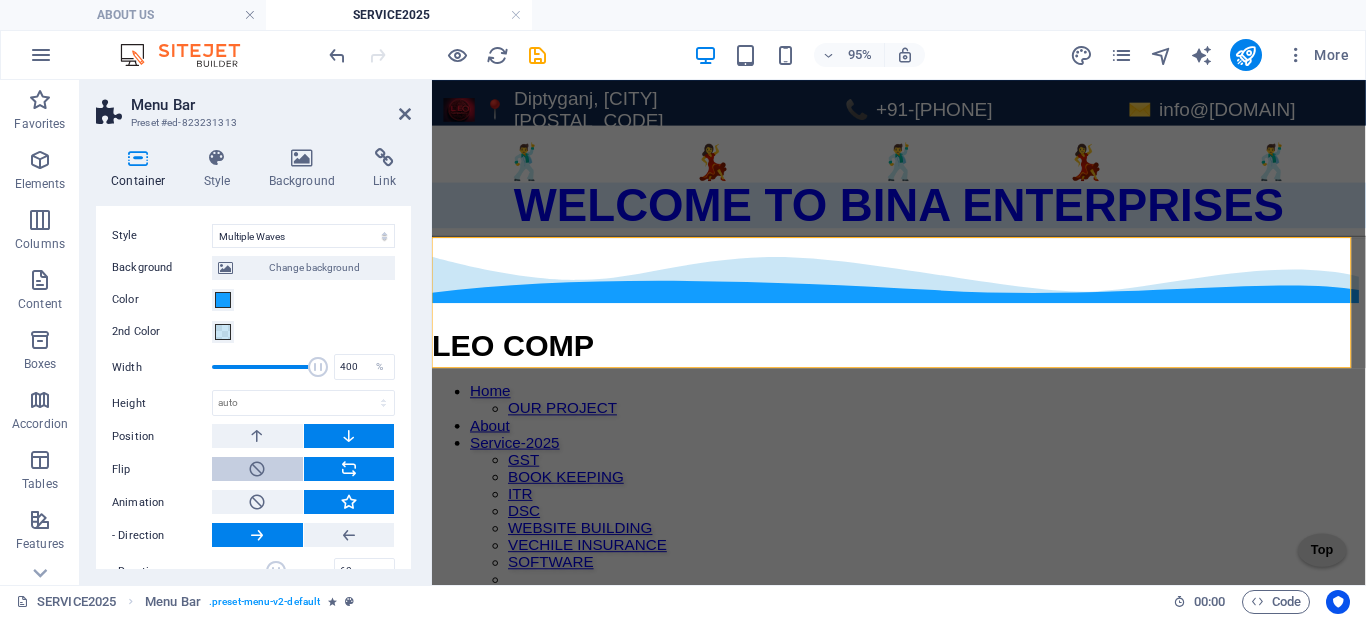 click at bounding box center (257, 469) 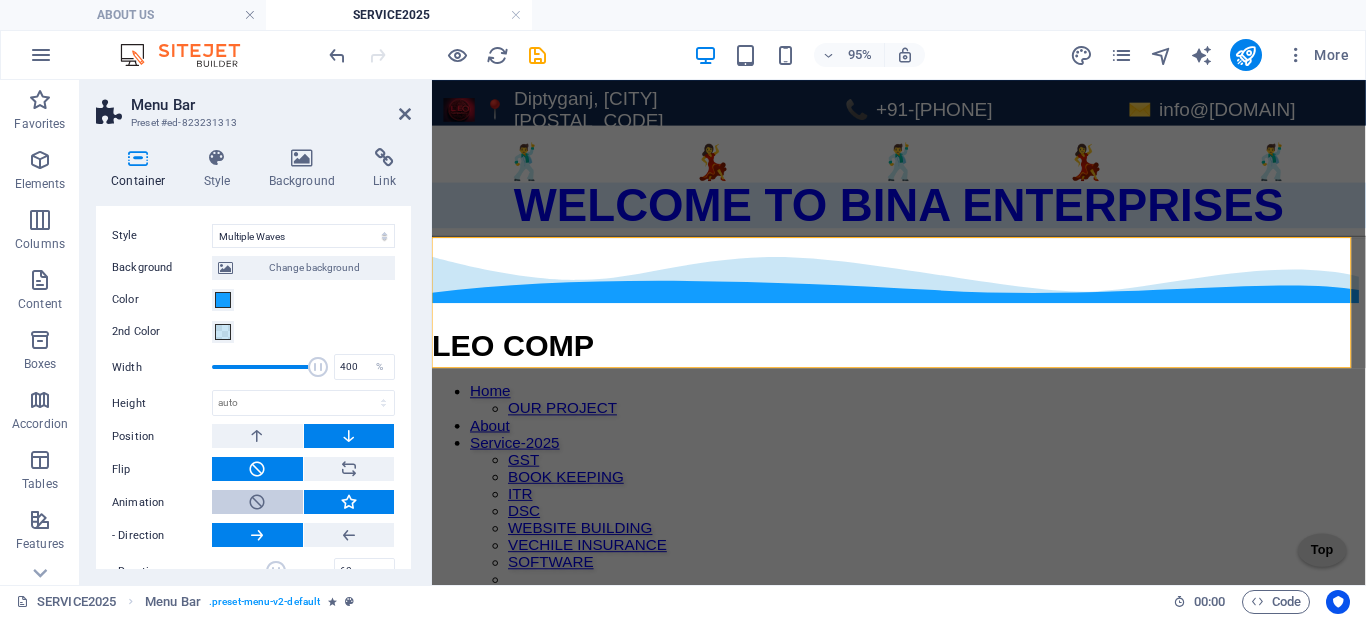 click at bounding box center (257, 502) 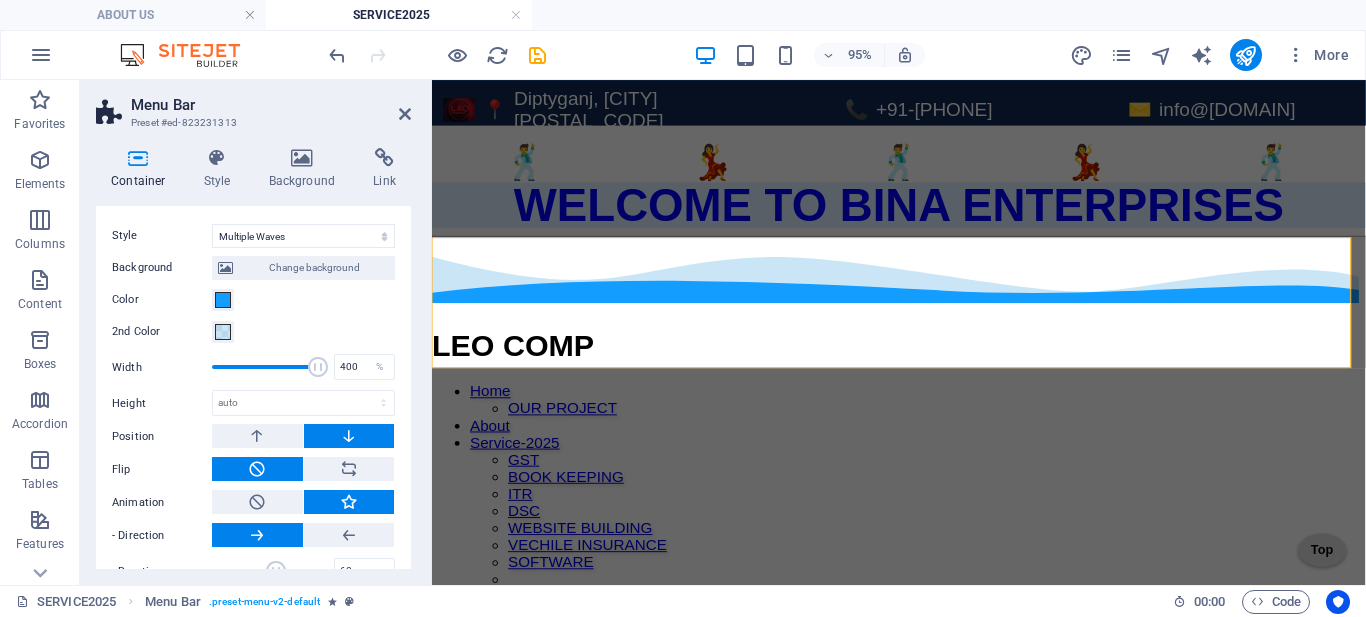 scroll, scrollTop: 463, scrollLeft: 0, axis: vertical 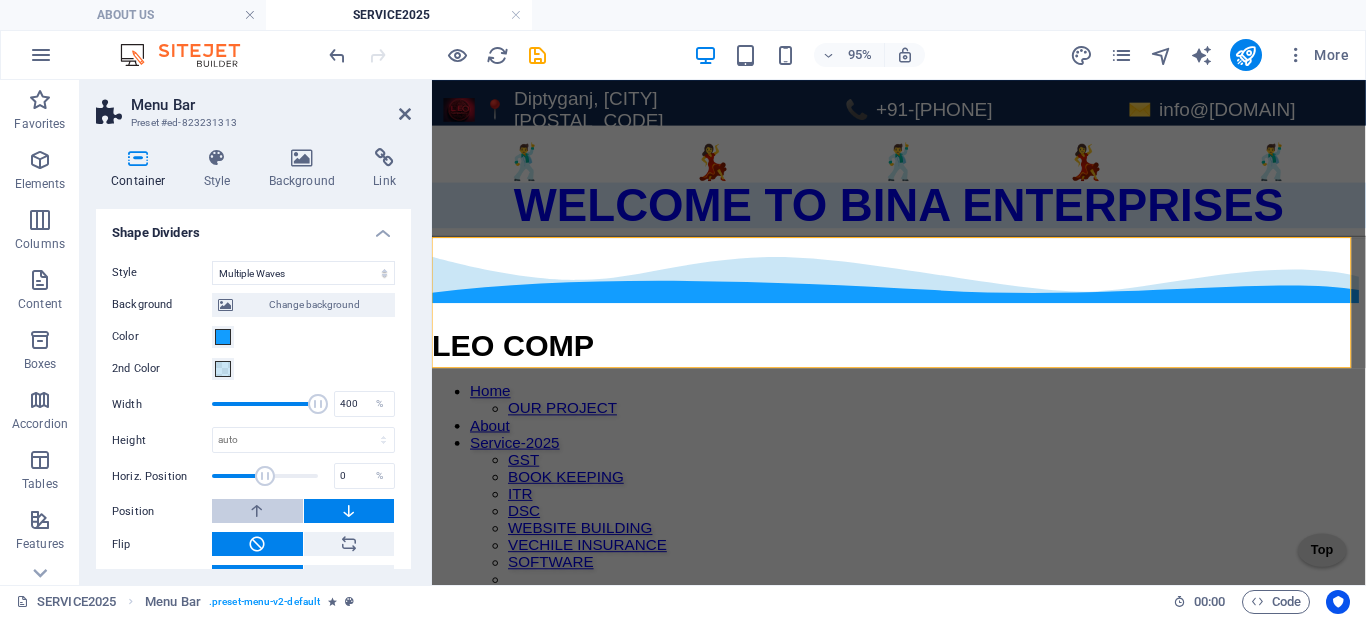 click at bounding box center (257, 511) 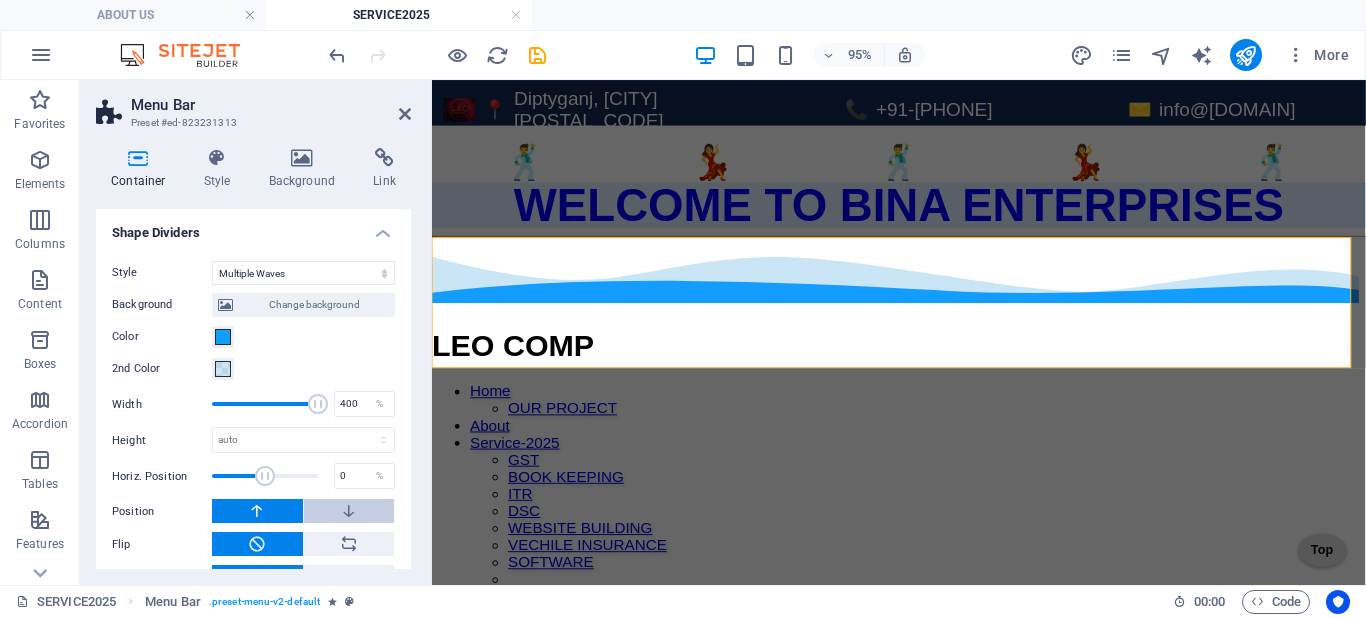 click at bounding box center (349, 511) 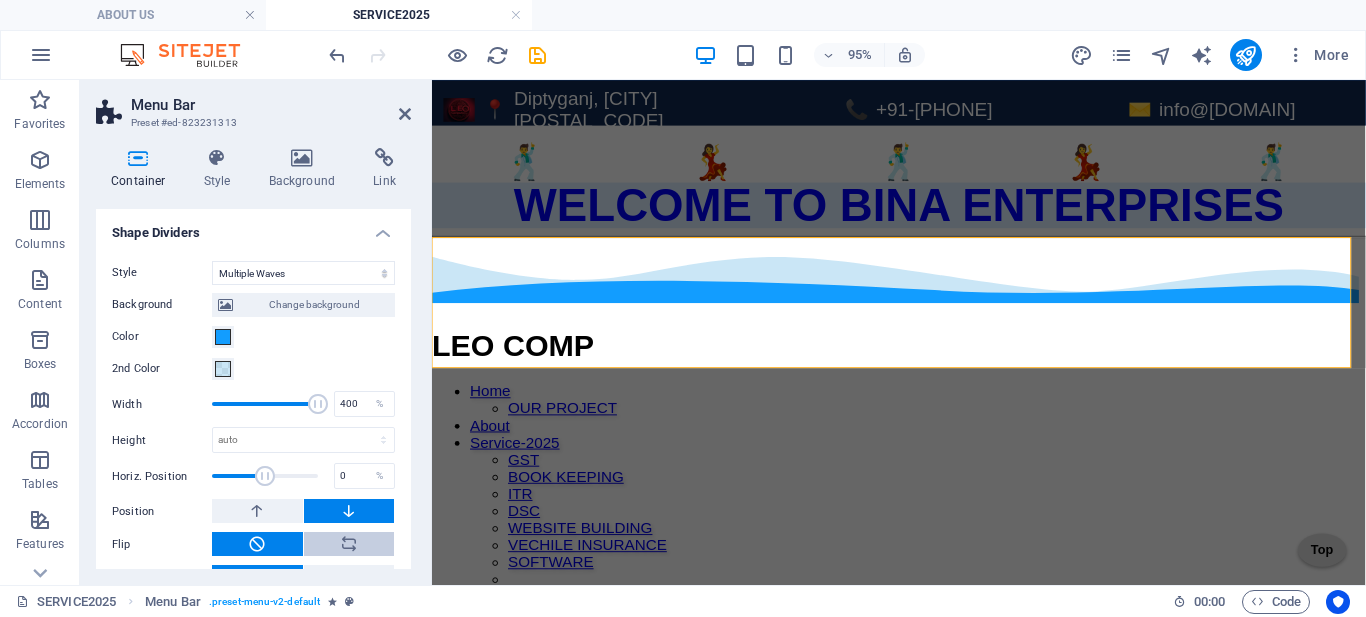 click at bounding box center [349, 544] 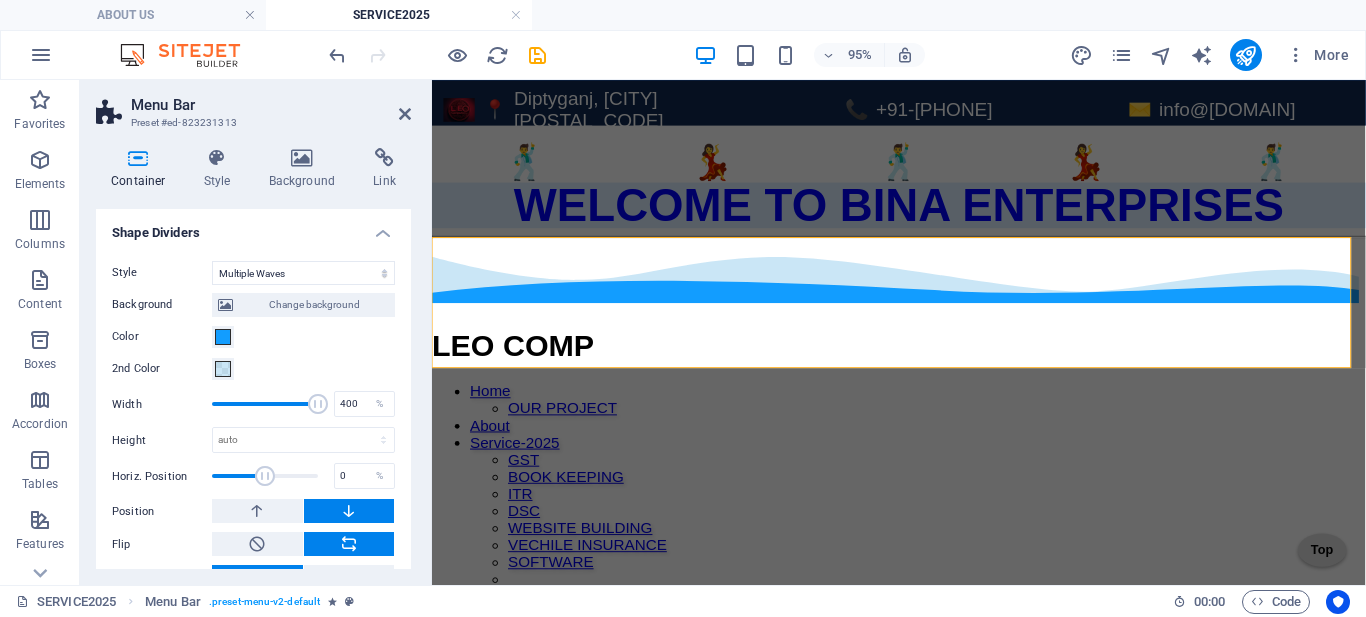 click on "Background Change background Color 2nd Color 3rd Color Width 400 % Height auto px rem em vh vw Horiz. Position 0 % Position Flip Invert Animation  - Direction  - Duration 60 s" at bounding box center [253, 437] 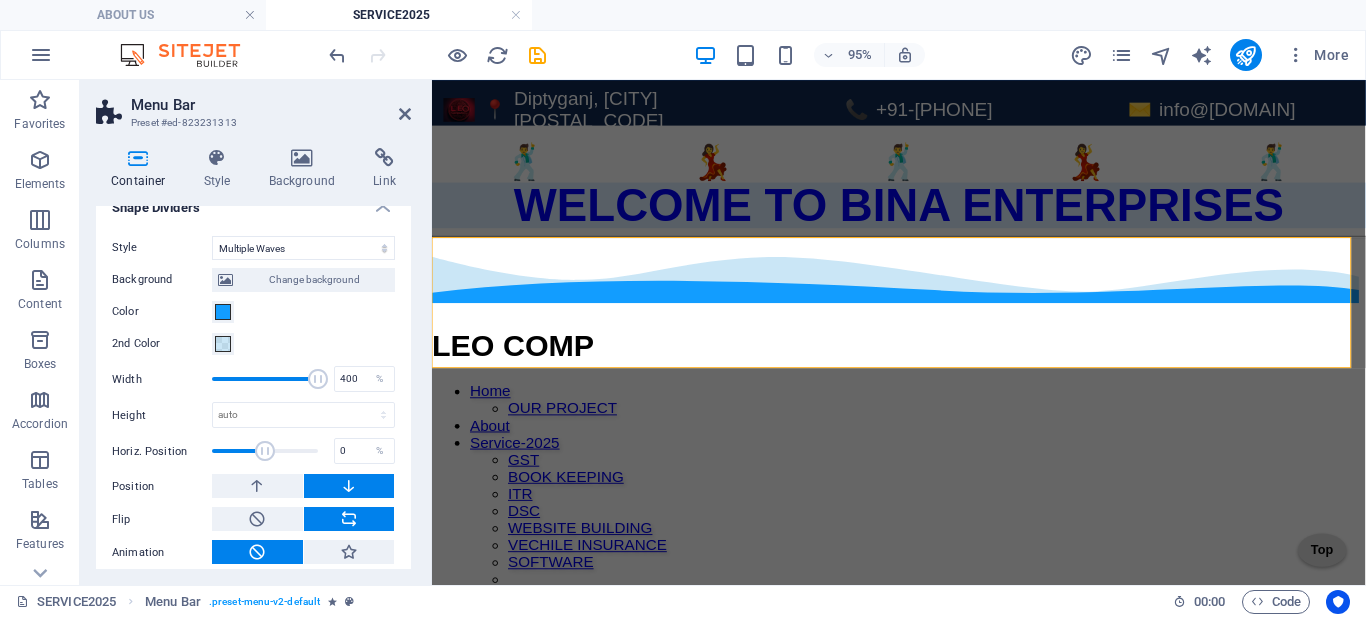 scroll, scrollTop: 500, scrollLeft: 0, axis: vertical 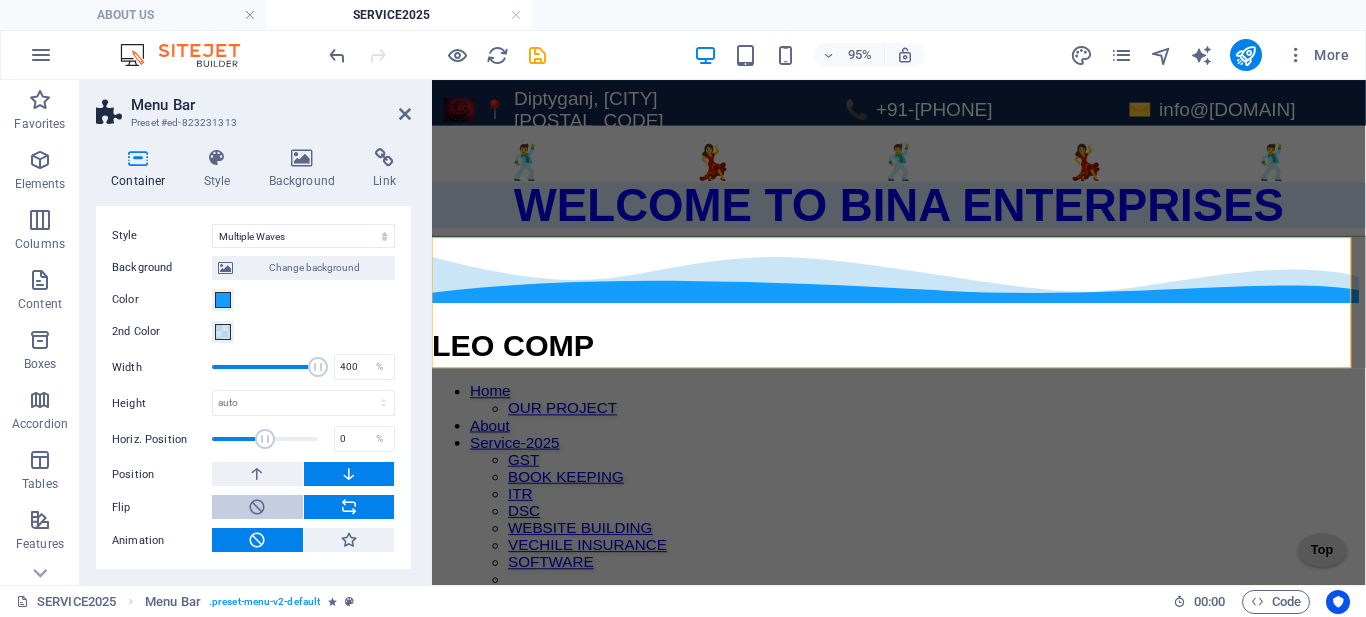 click at bounding box center [257, 507] 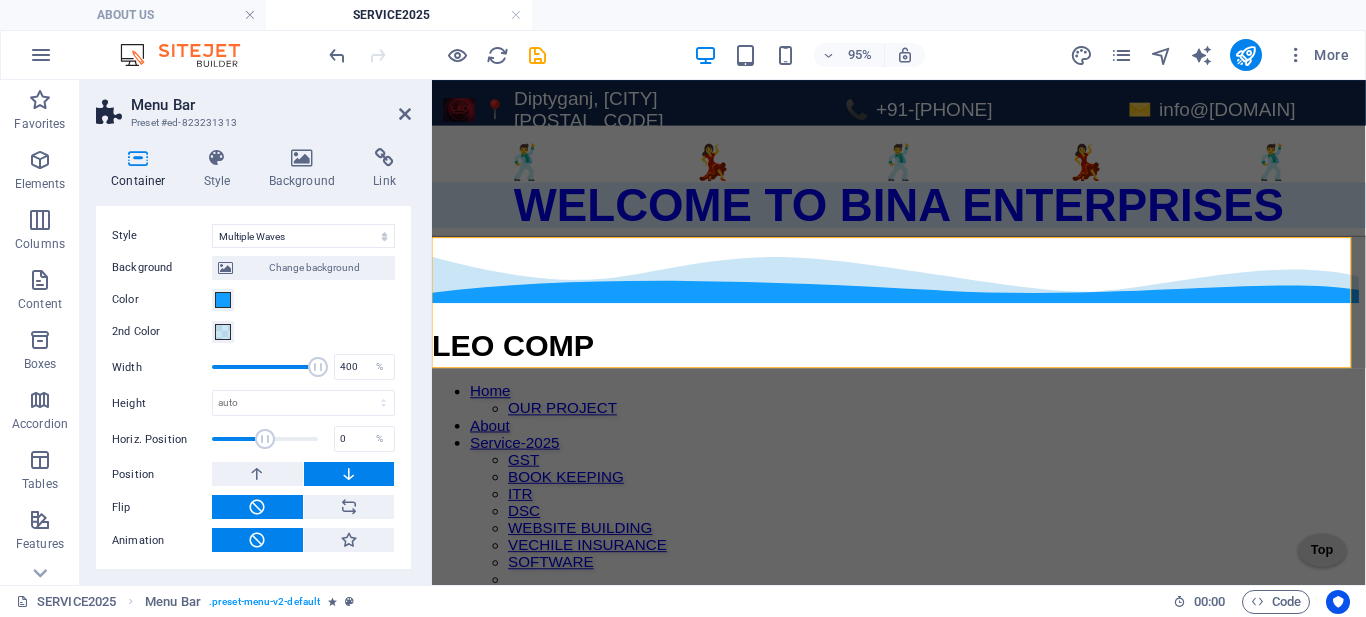 click at bounding box center (257, 540) 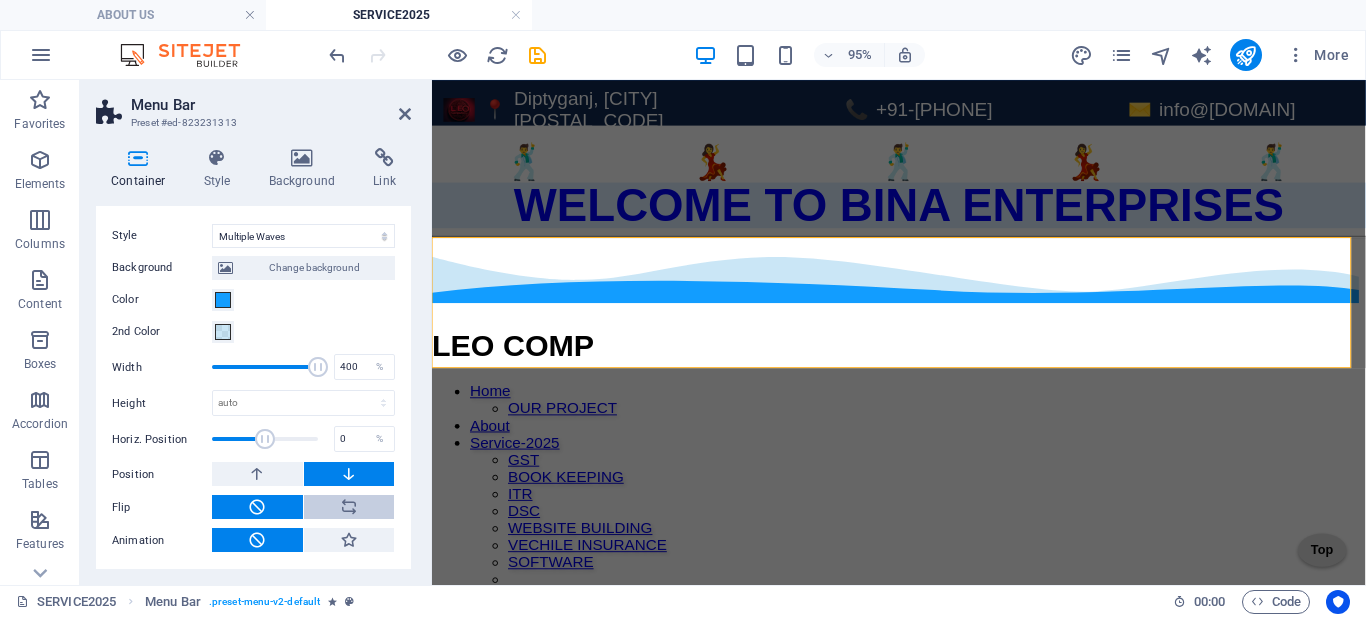 click at bounding box center [349, 507] 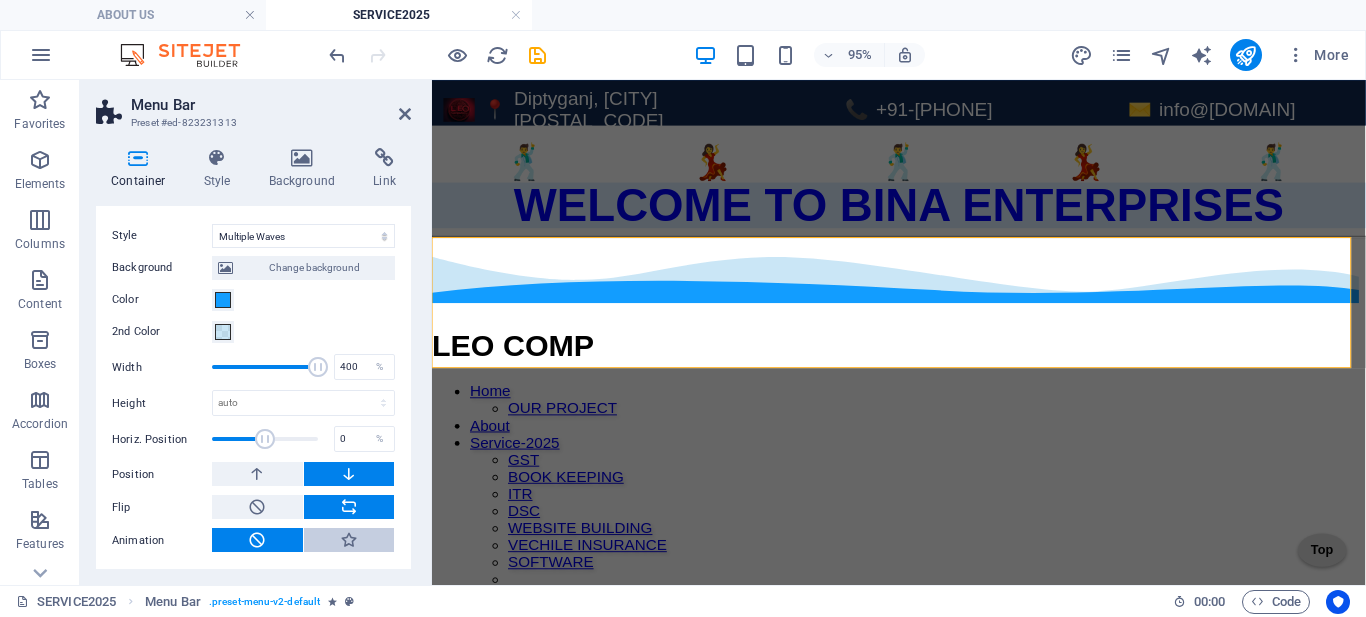 click at bounding box center (349, 540) 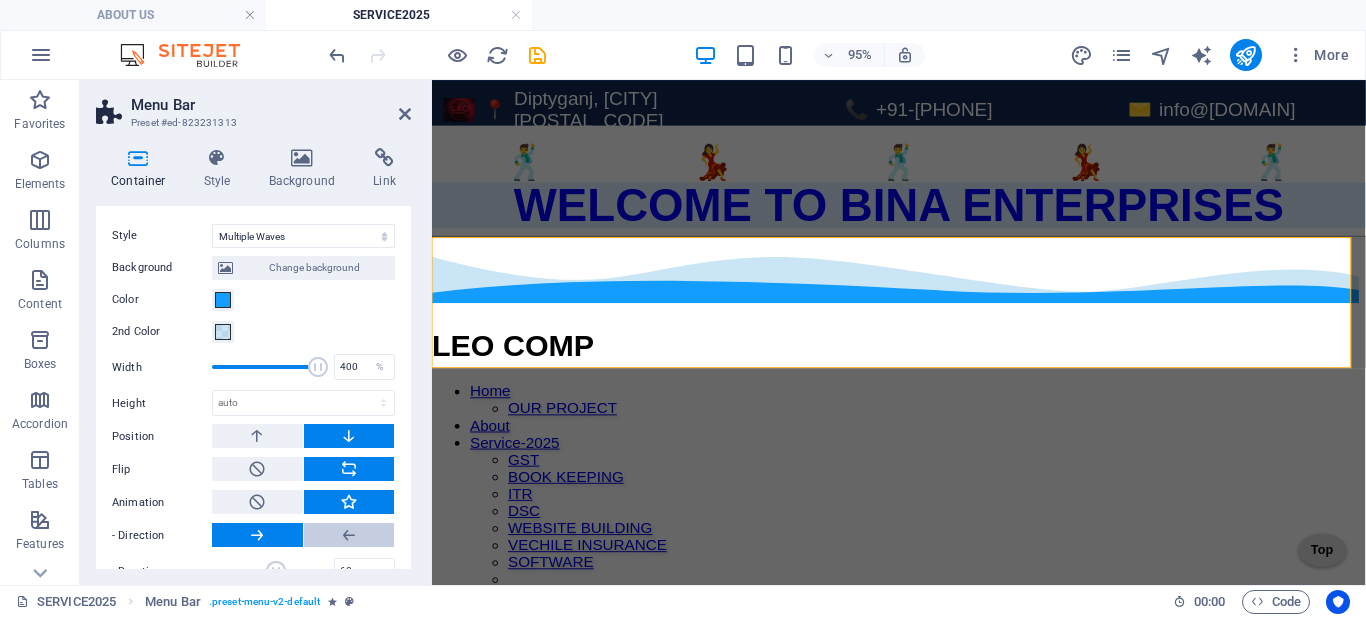 click at bounding box center (349, 535) 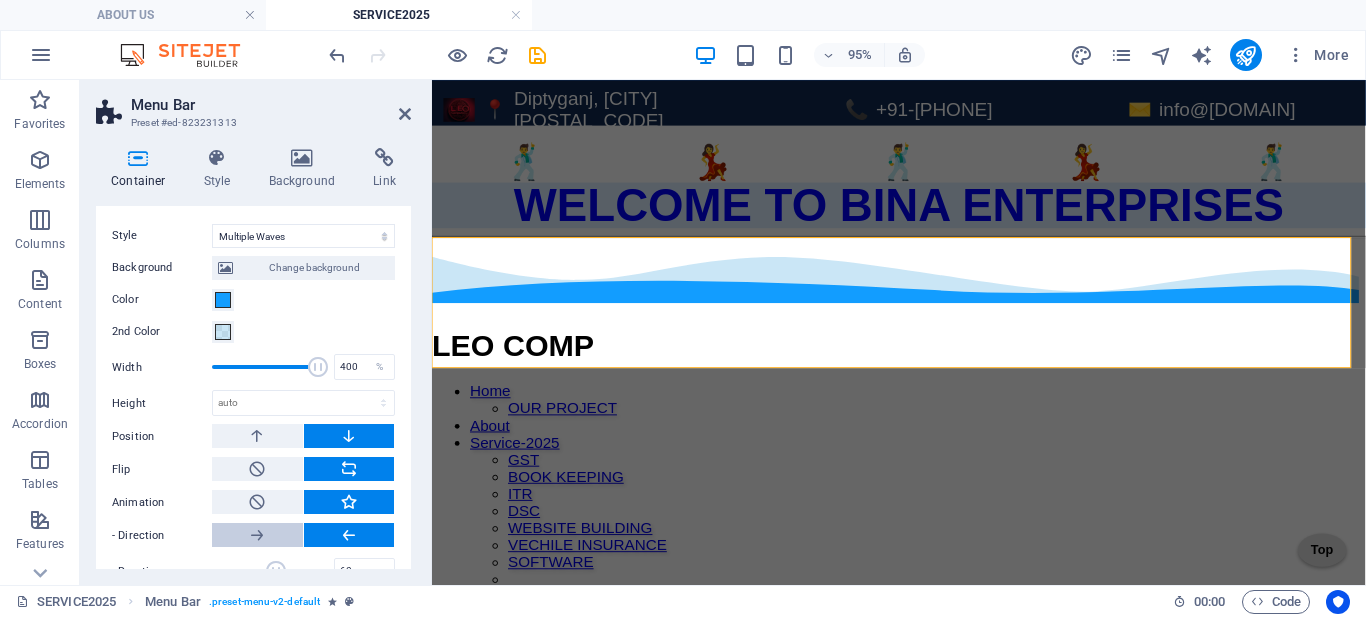 click at bounding box center (257, 535) 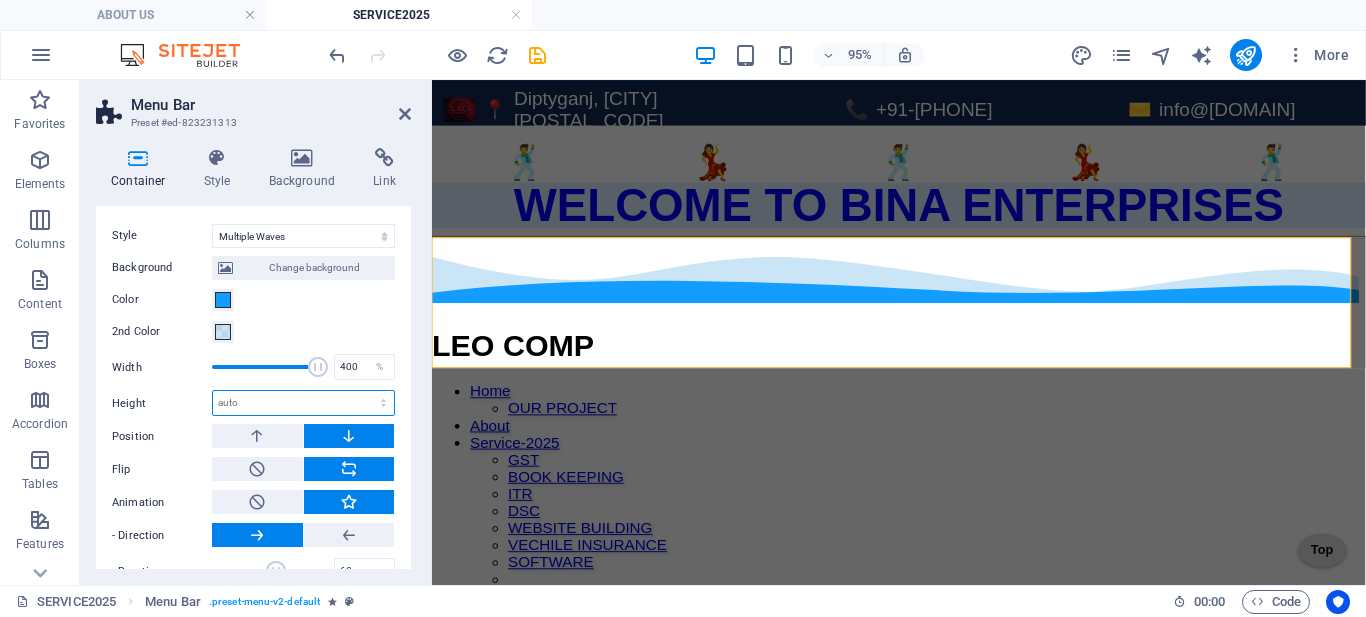 click on "auto px rem em vh vw" at bounding box center (303, 403) 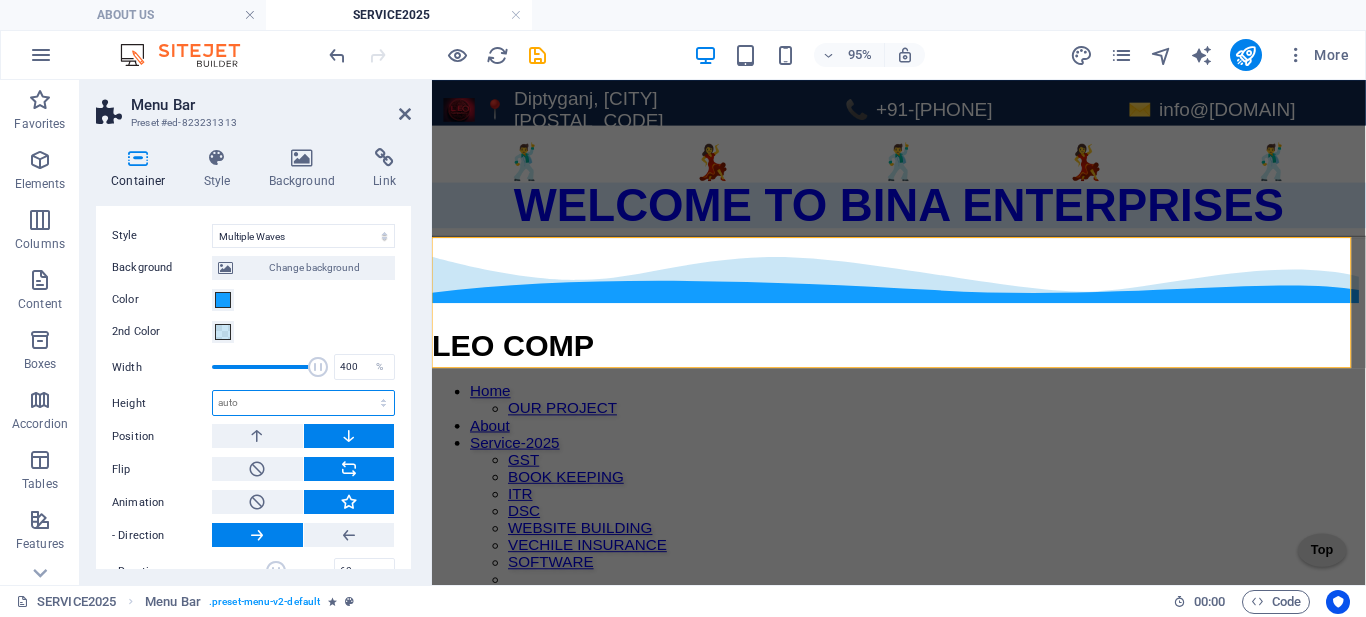 select on "px" 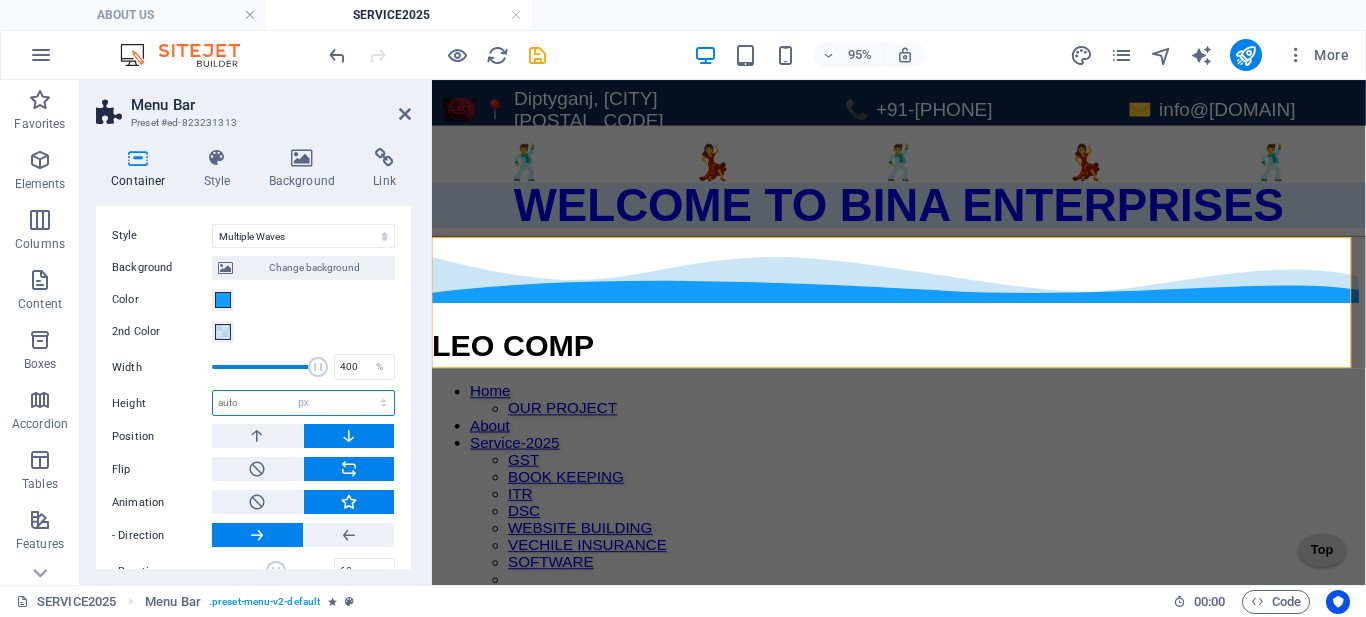 click on "auto px rem em vh vw" at bounding box center [303, 403] 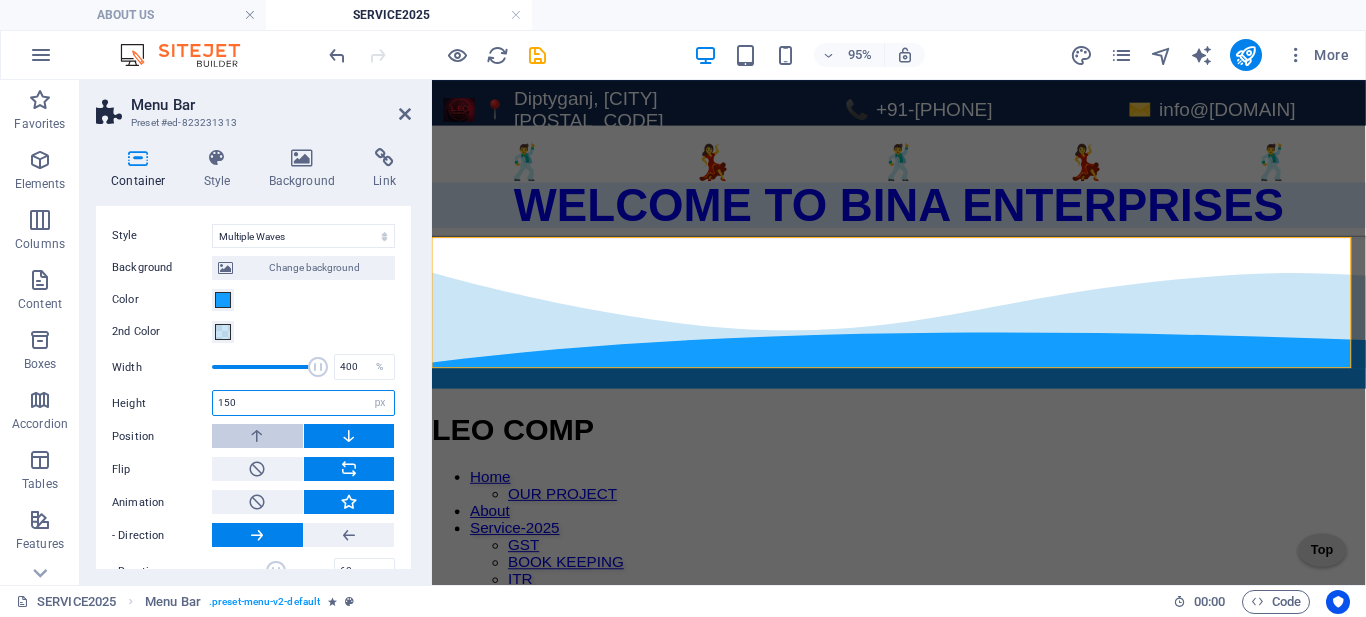 type on "150" 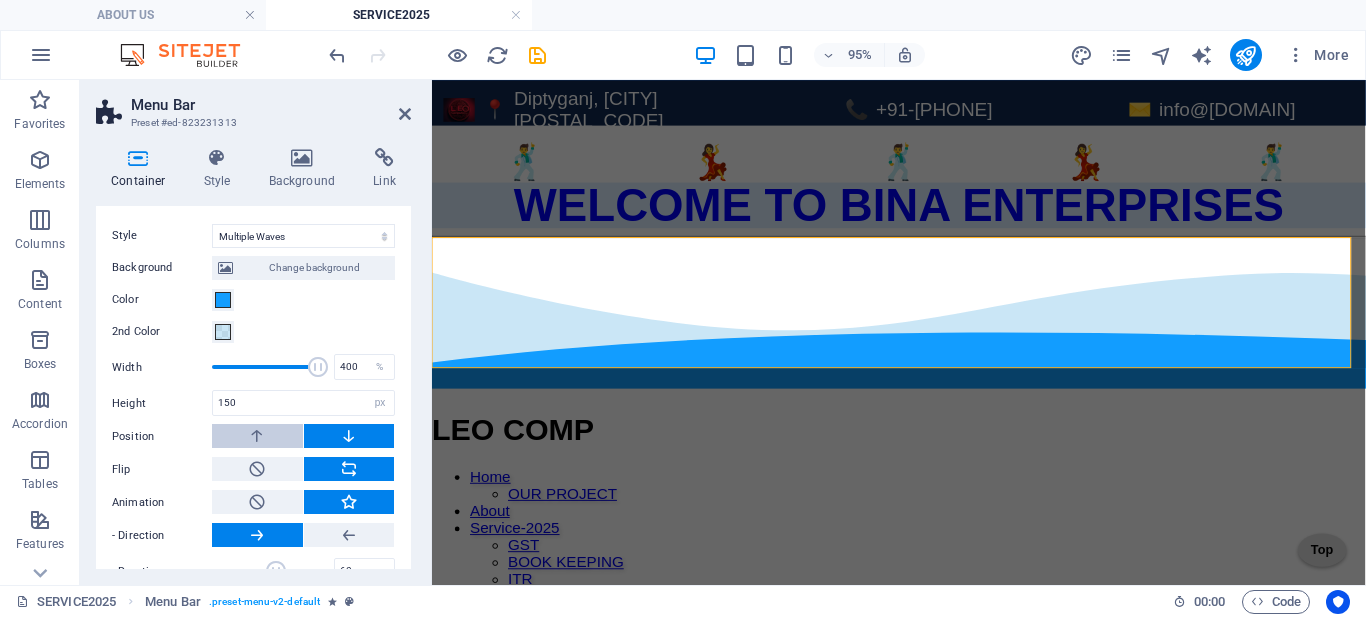 click at bounding box center [257, 436] 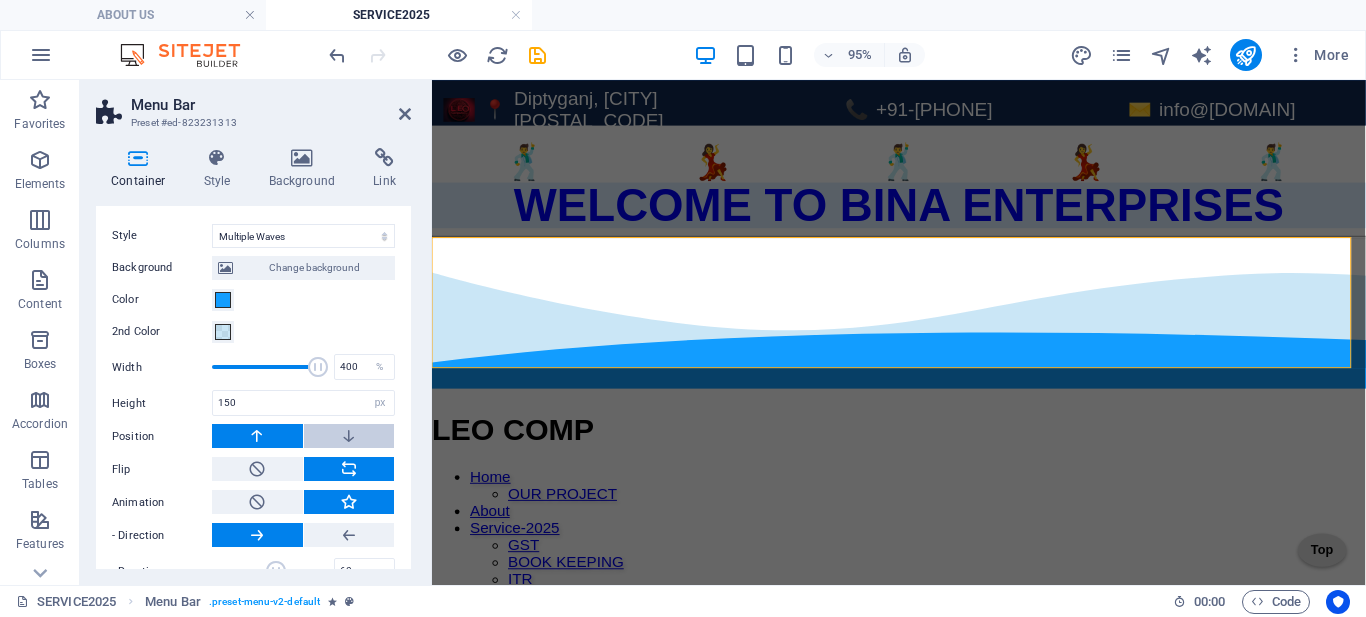 click at bounding box center (349, 436) 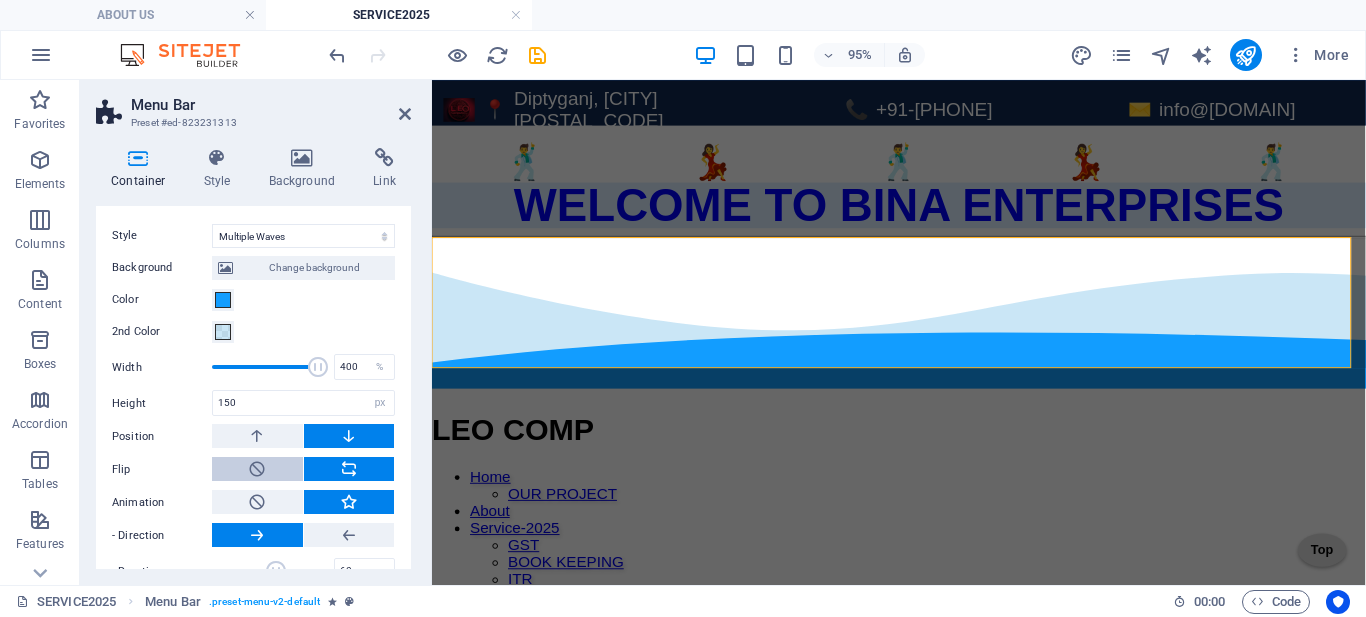 click at bounding box center [257, 469] 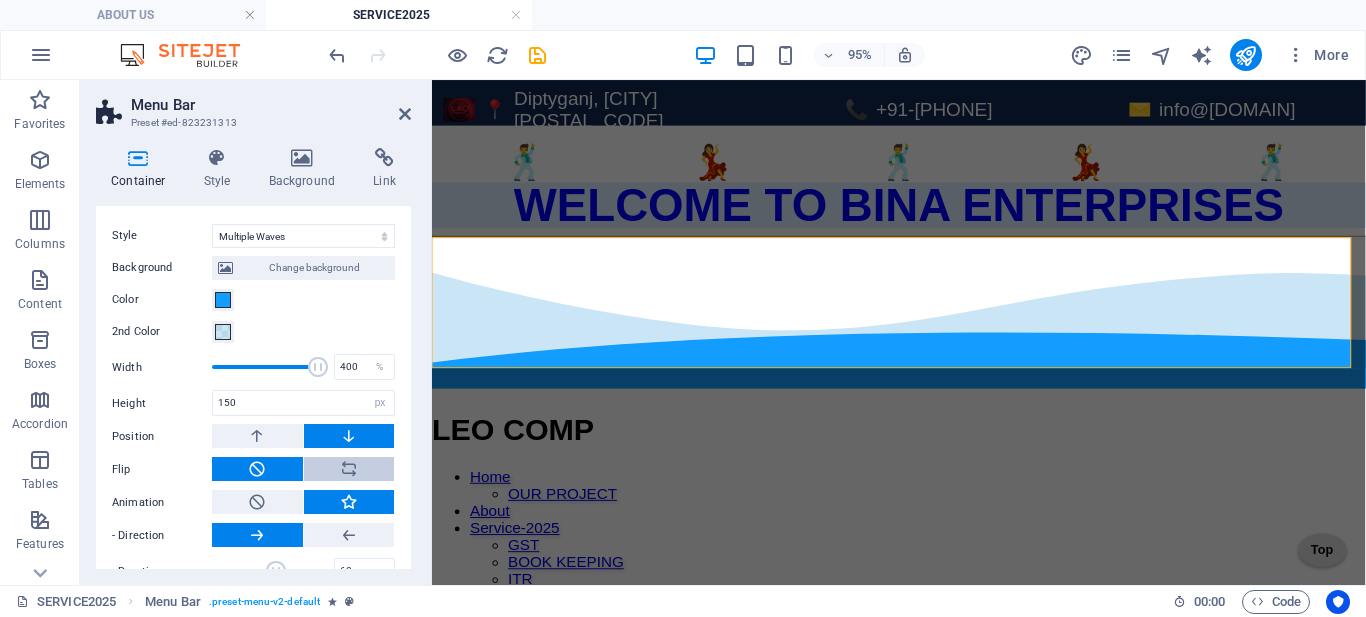 click at bounding box center [349, 469] 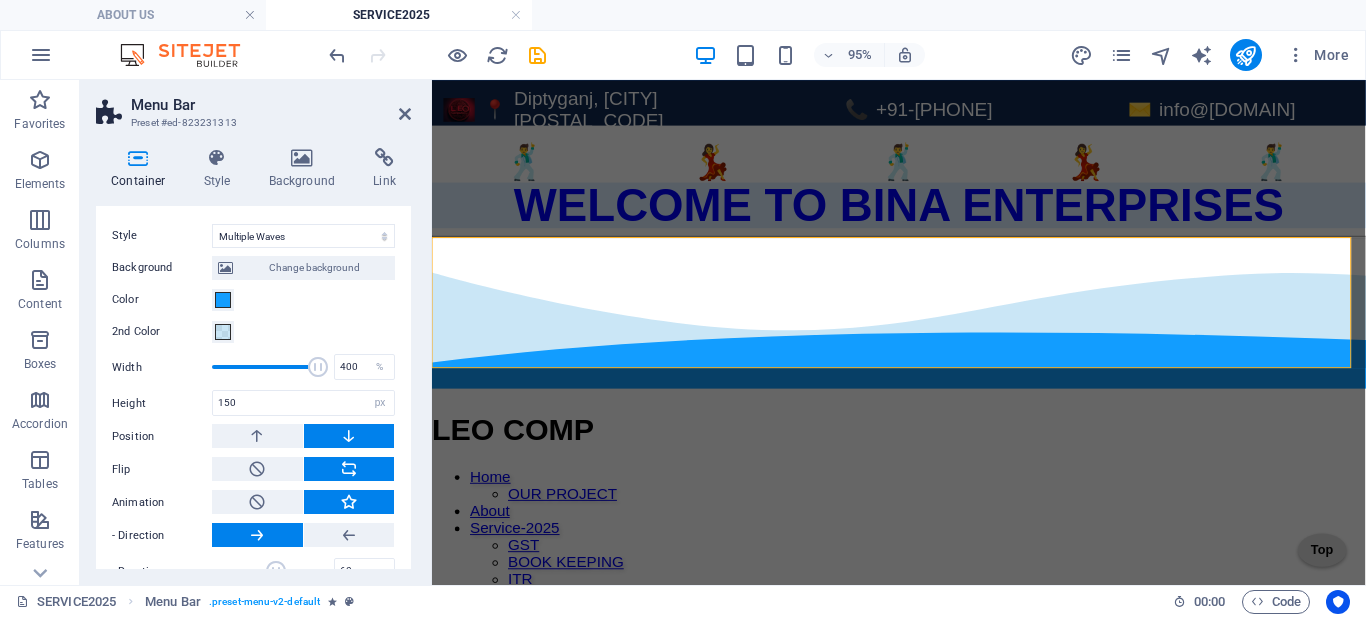 scroll, scrollTop: 533, scrollLeft: 0, axis: vertical 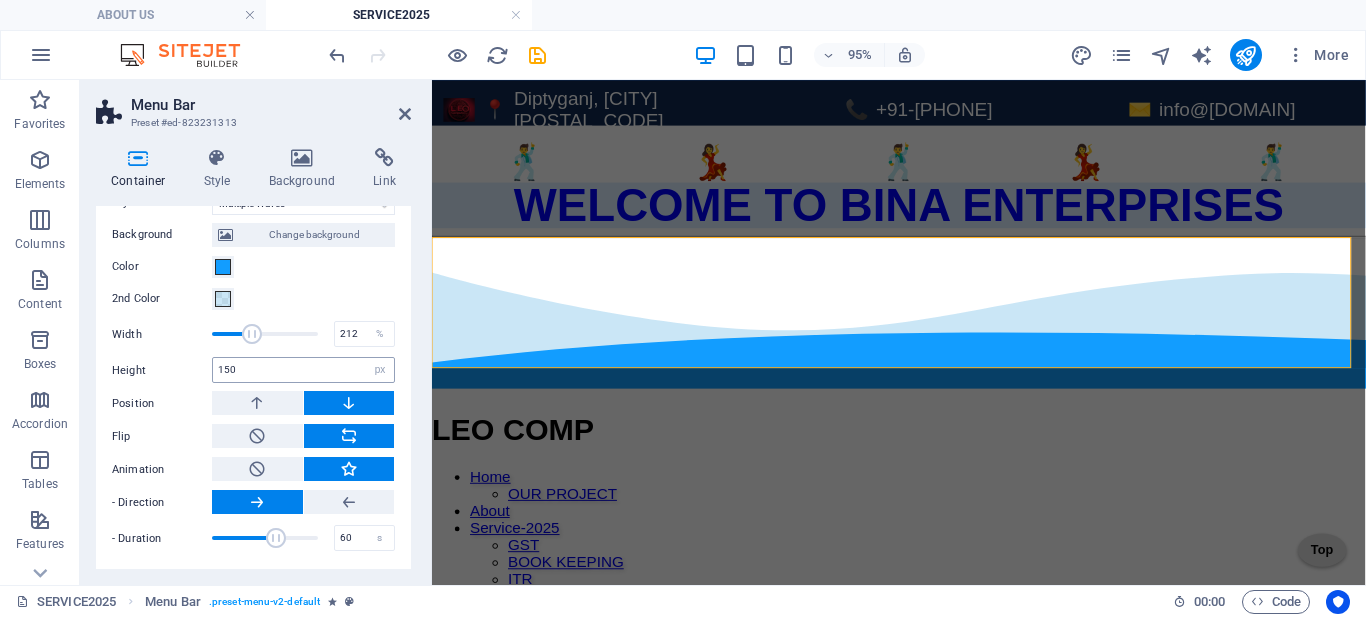 drag, startPoint x: 316, startPoint y: 335, endPoint x: 250, endPoint y: 369, distance: 74.24284 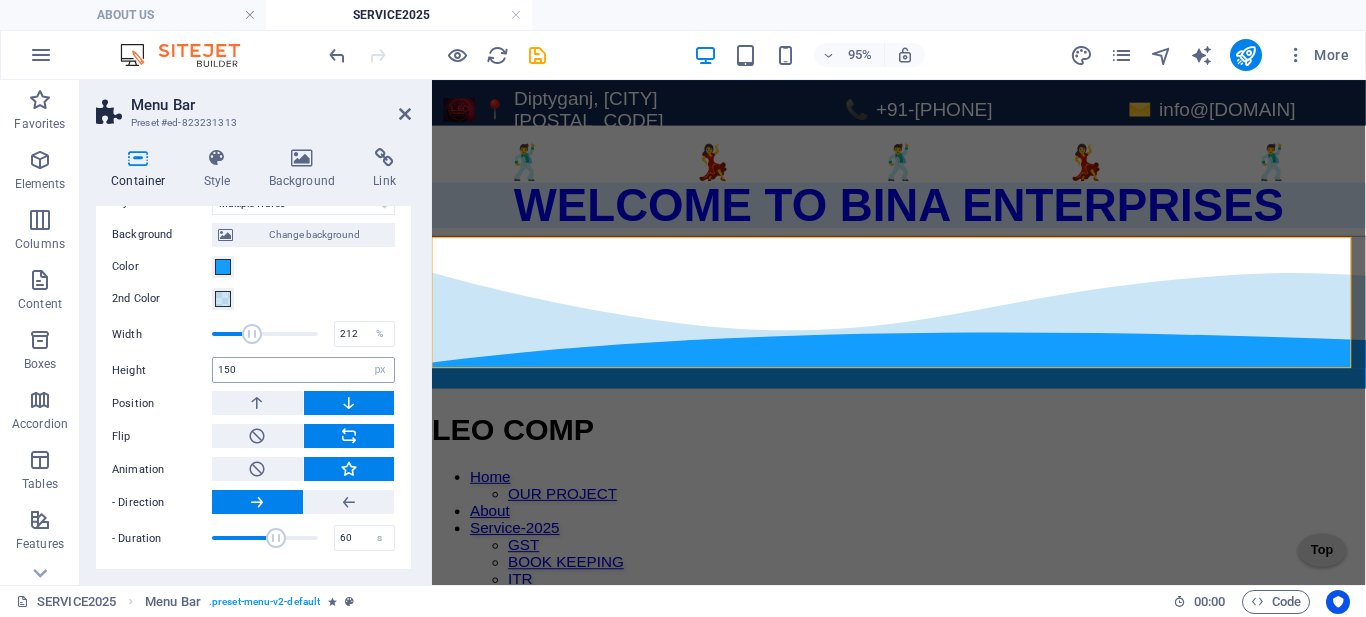 click on "Background Change background Color 2nd Color 3rd Color Width 212 % Height 150 auto px rem em vh vw Horiz. Position 0 % Position Flip Invert Animation  - Direction  - Duration 60 s" at bounding box center [253, 384] 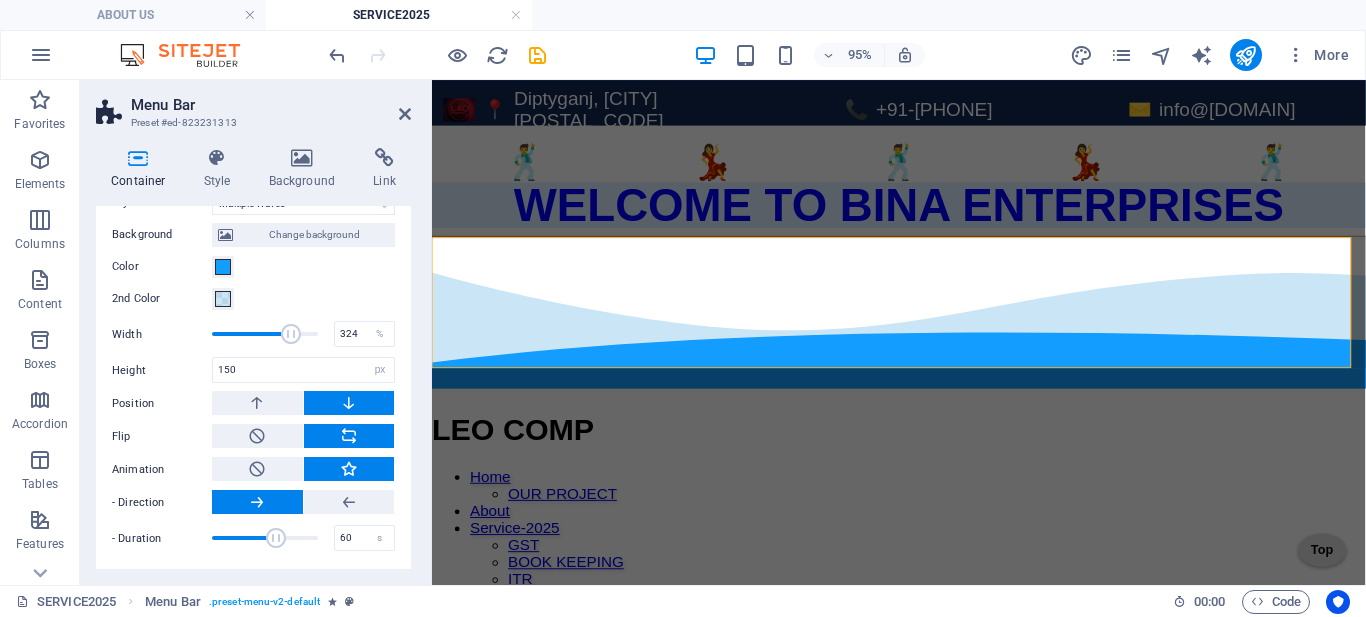 drag, startPoint x: 245, startPoint y: 338, endPoint x: 288, endPoint y: 354, distance: 45.88028 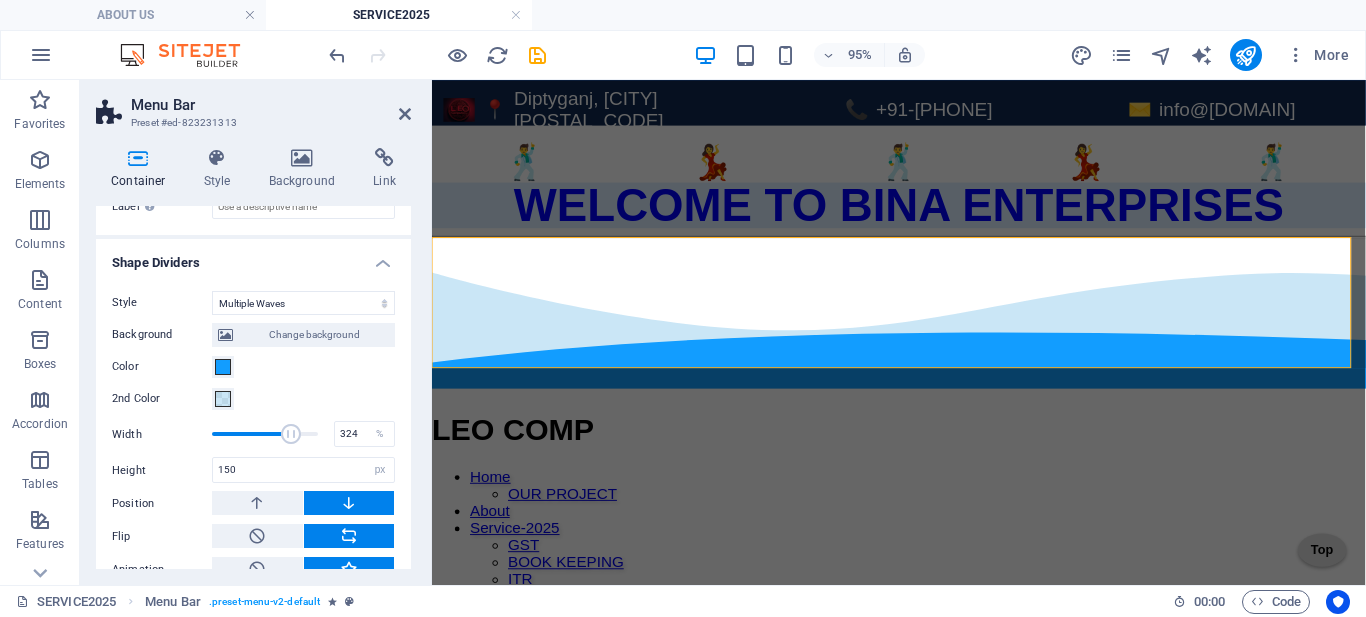 scroll, scrollTop: 533, scrollLeft: 0, axis: vertical 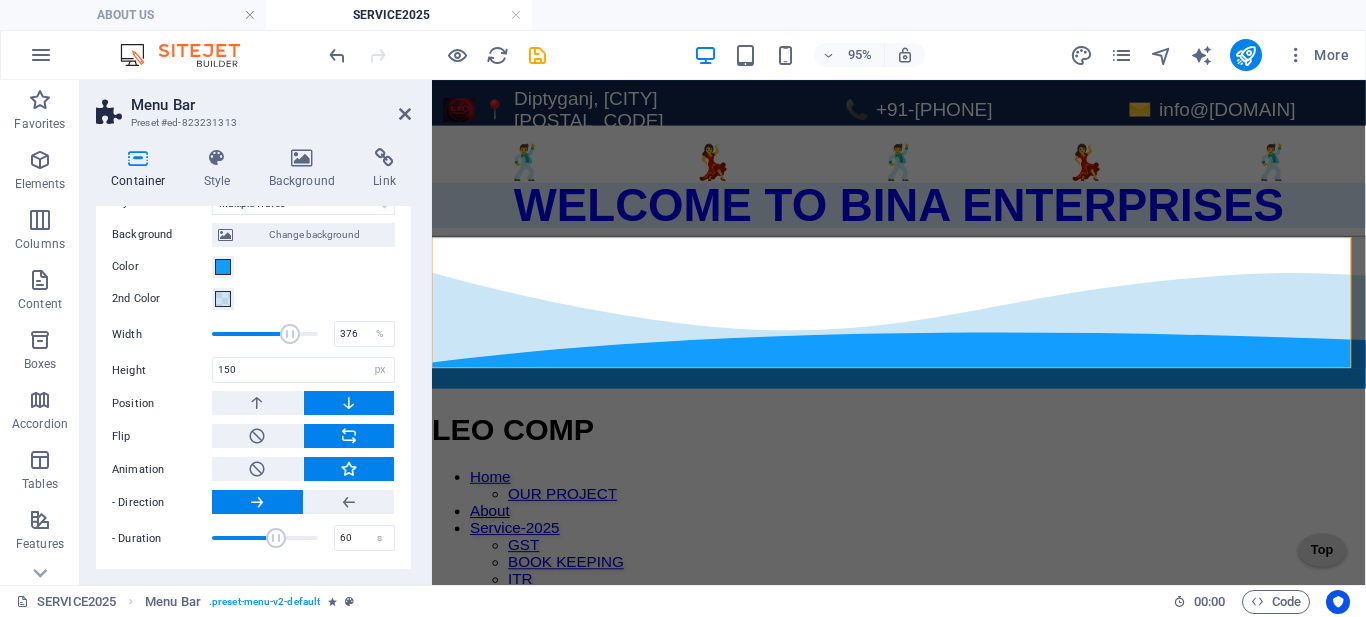 type on "391" 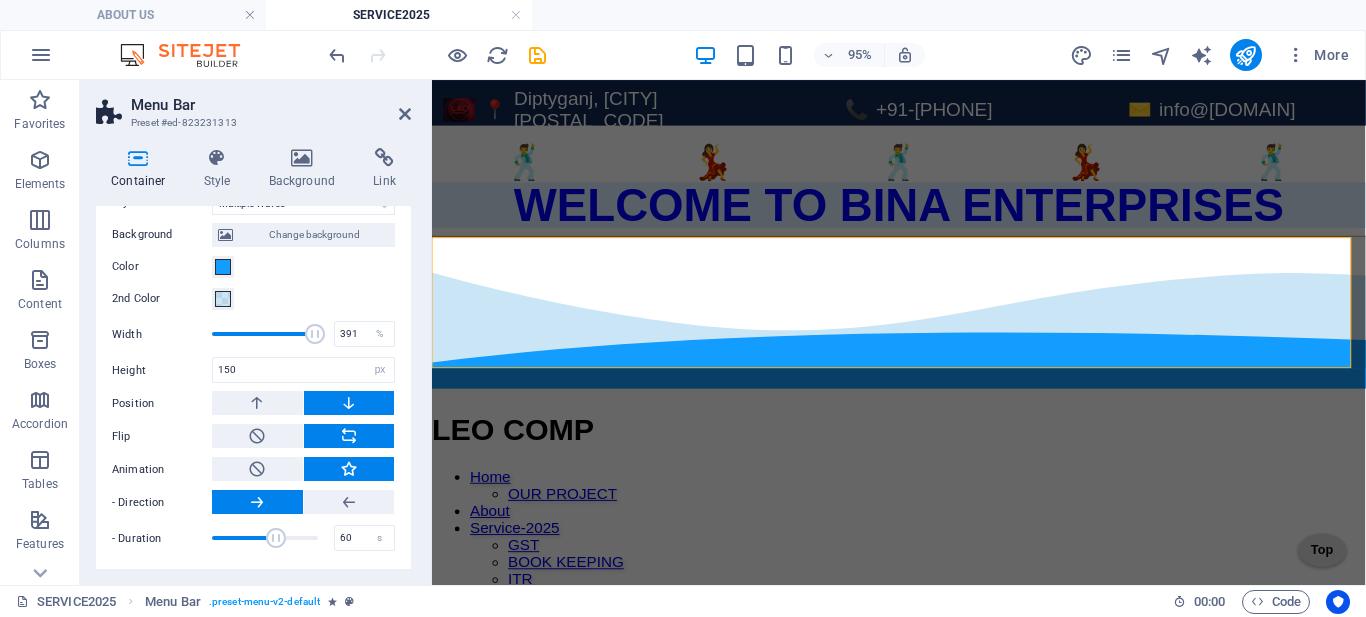 drag, startPoint x: 287, startPoint y: 336, endPoint x: 311, endPoint y: 351, distance: 28.301943 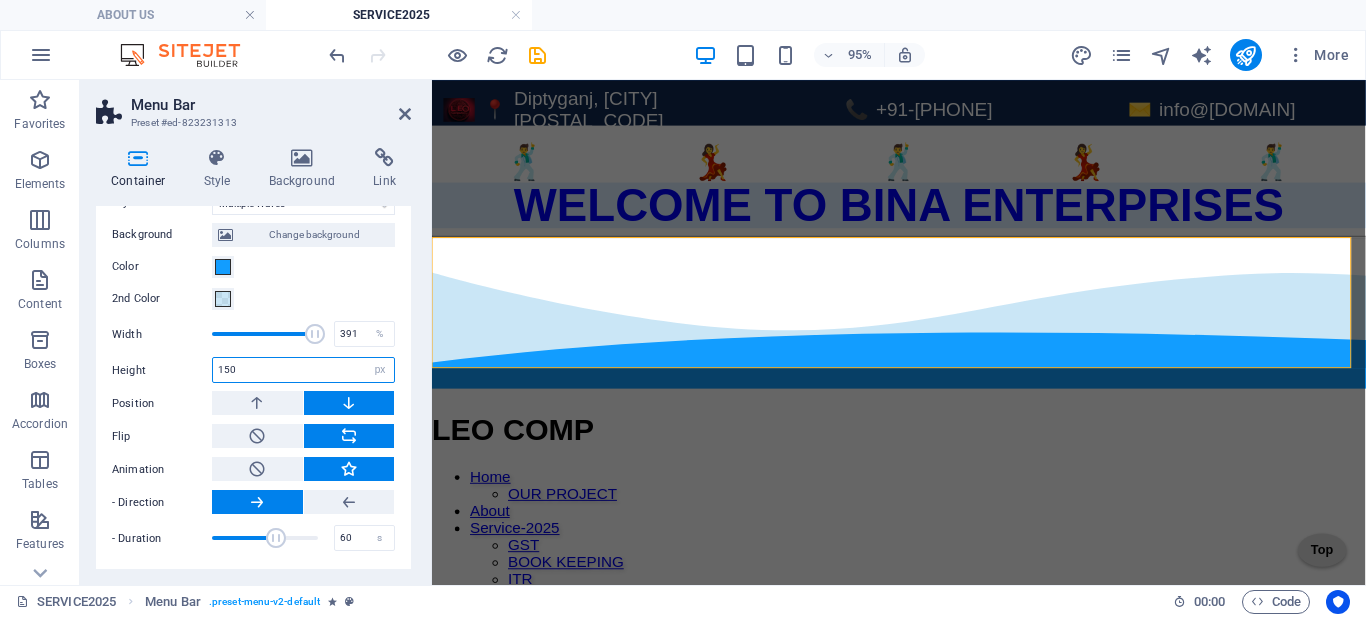 drag, startPoint x: 253, startPoint y: 364, endPoint x: 151, endPoint y: 387, distance: 104.56099 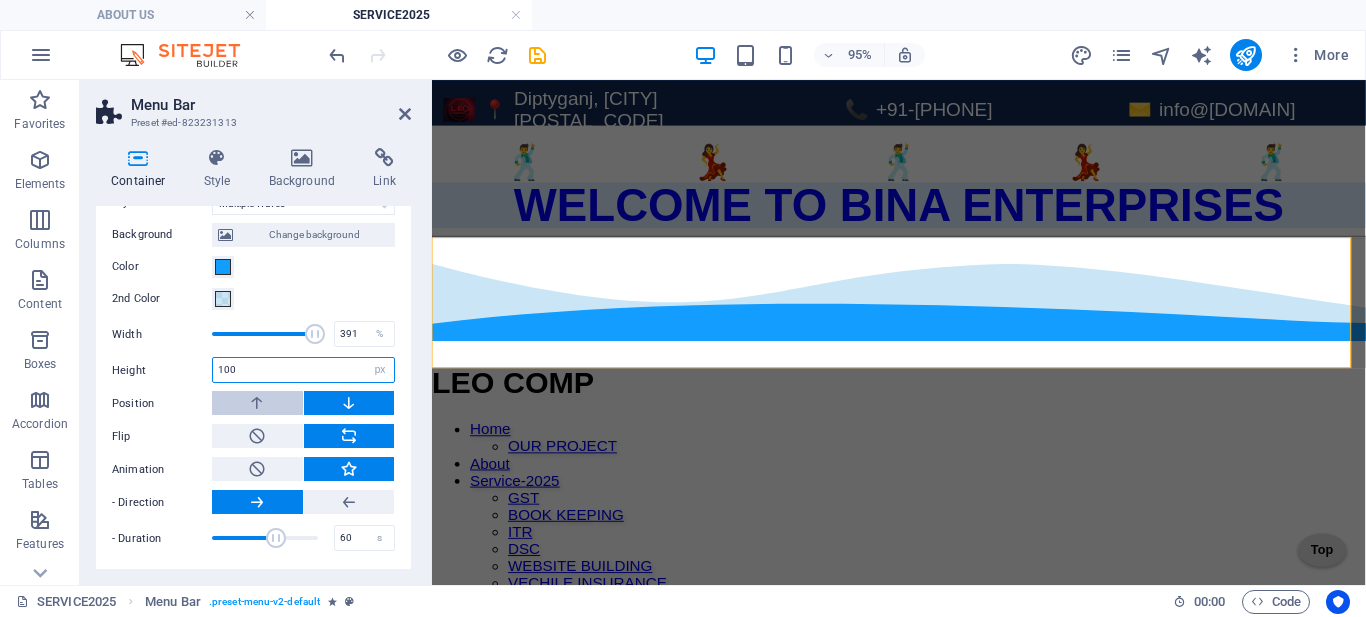 type on "100" 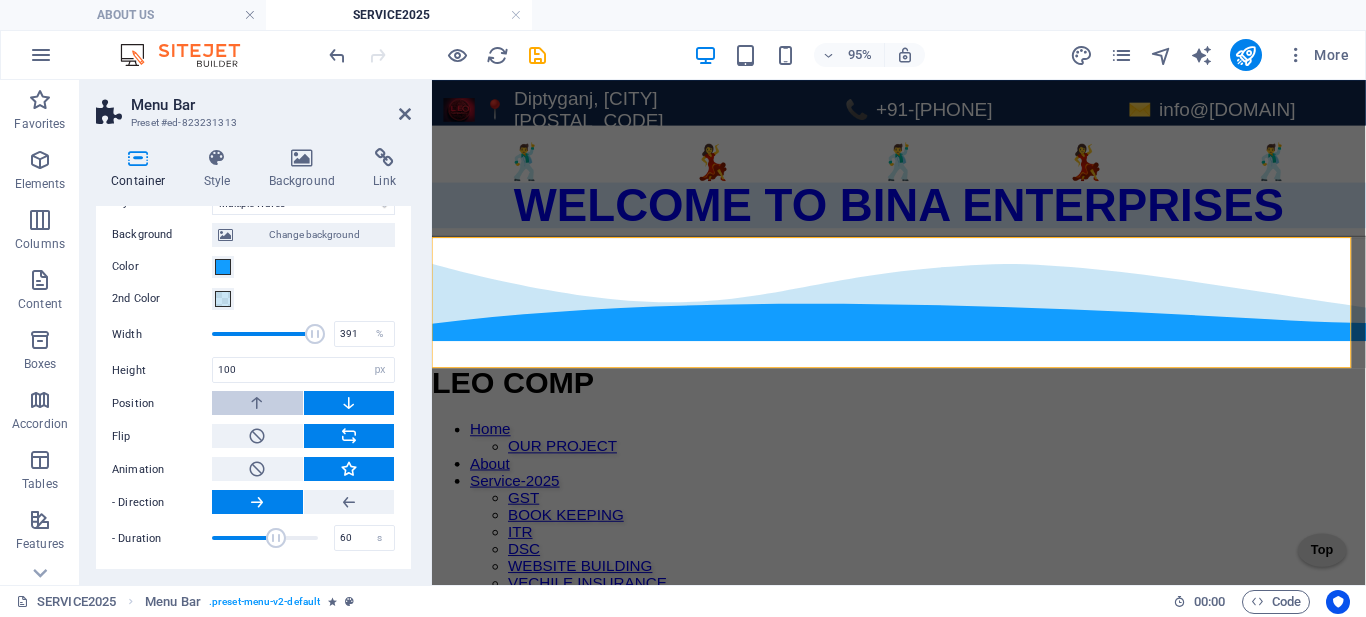 click at bounding box center [257, 403] 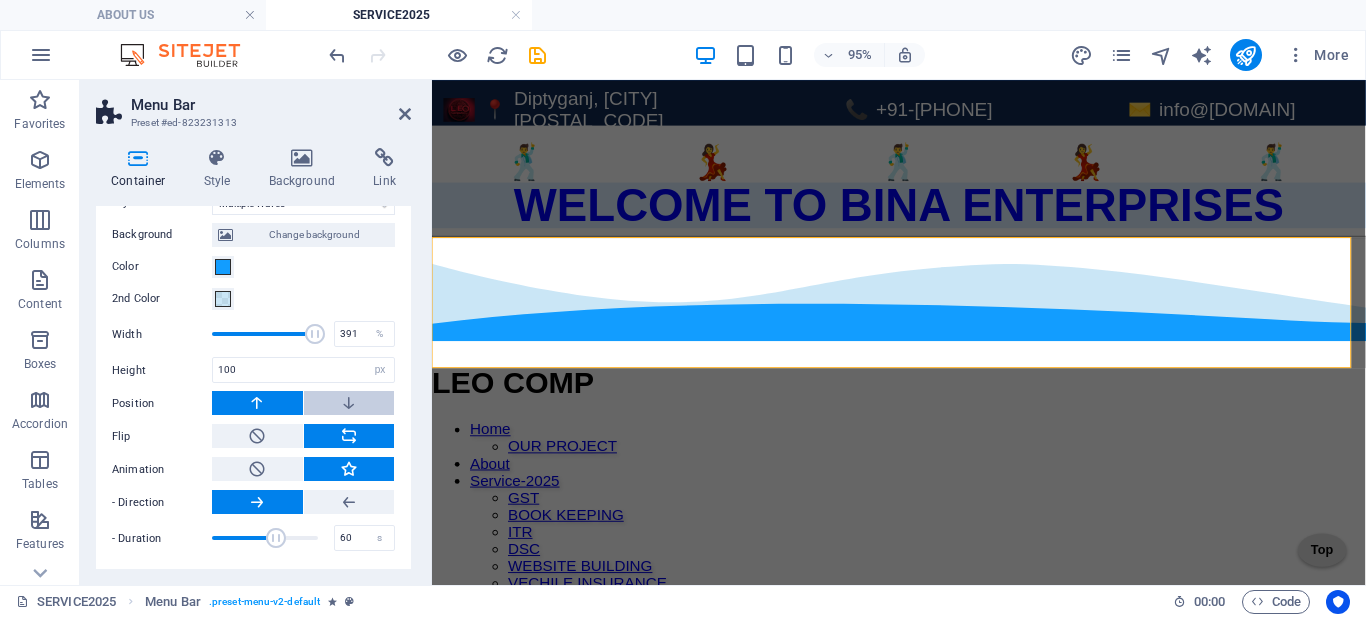 click at bounding box center (349, 403) 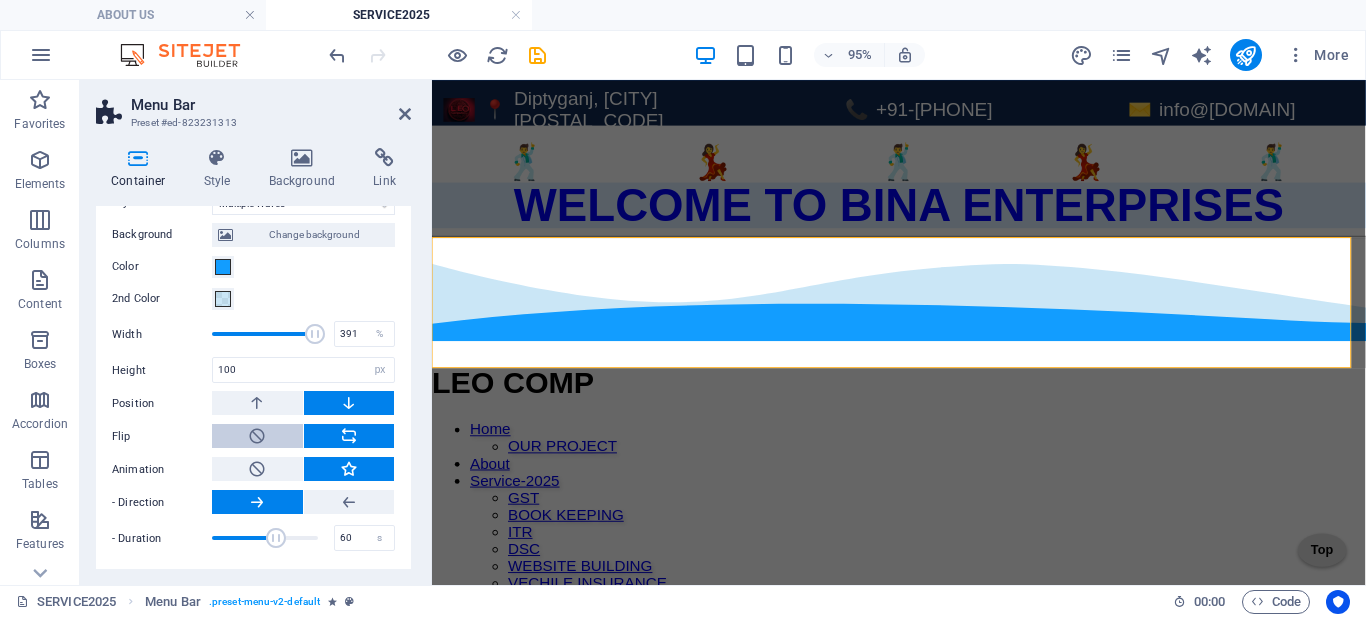 click at bounding box center [257, 436] 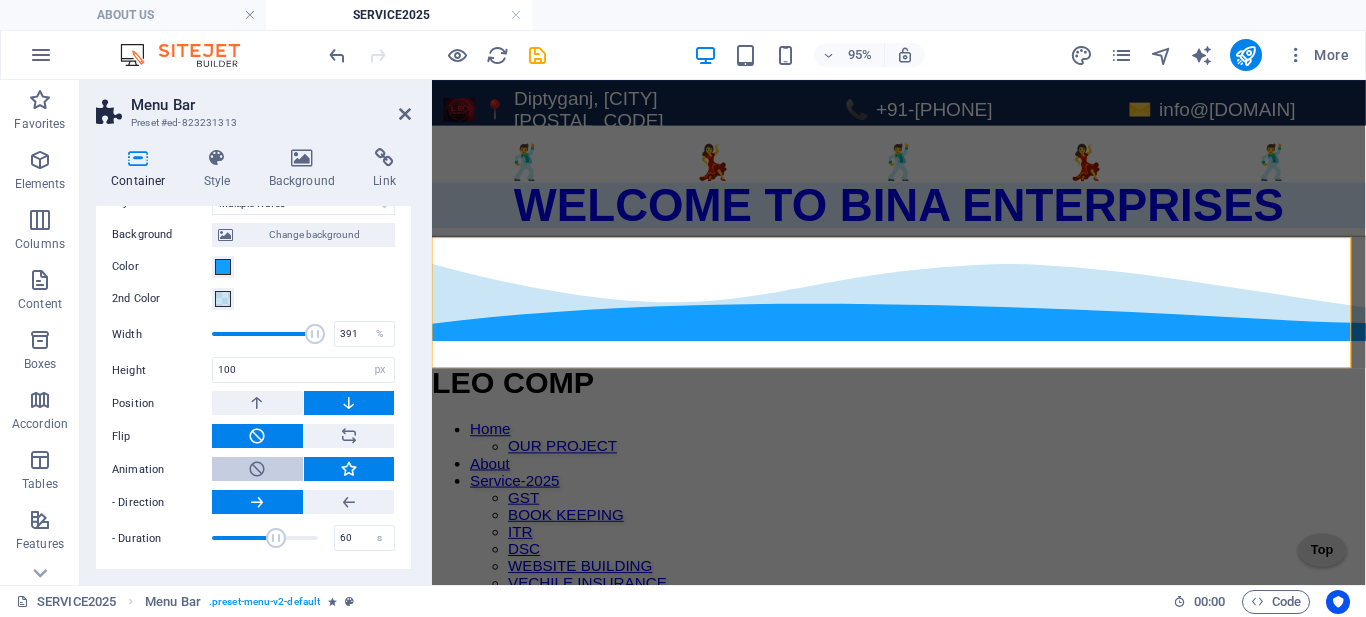 click at bounding box center [257, 469] 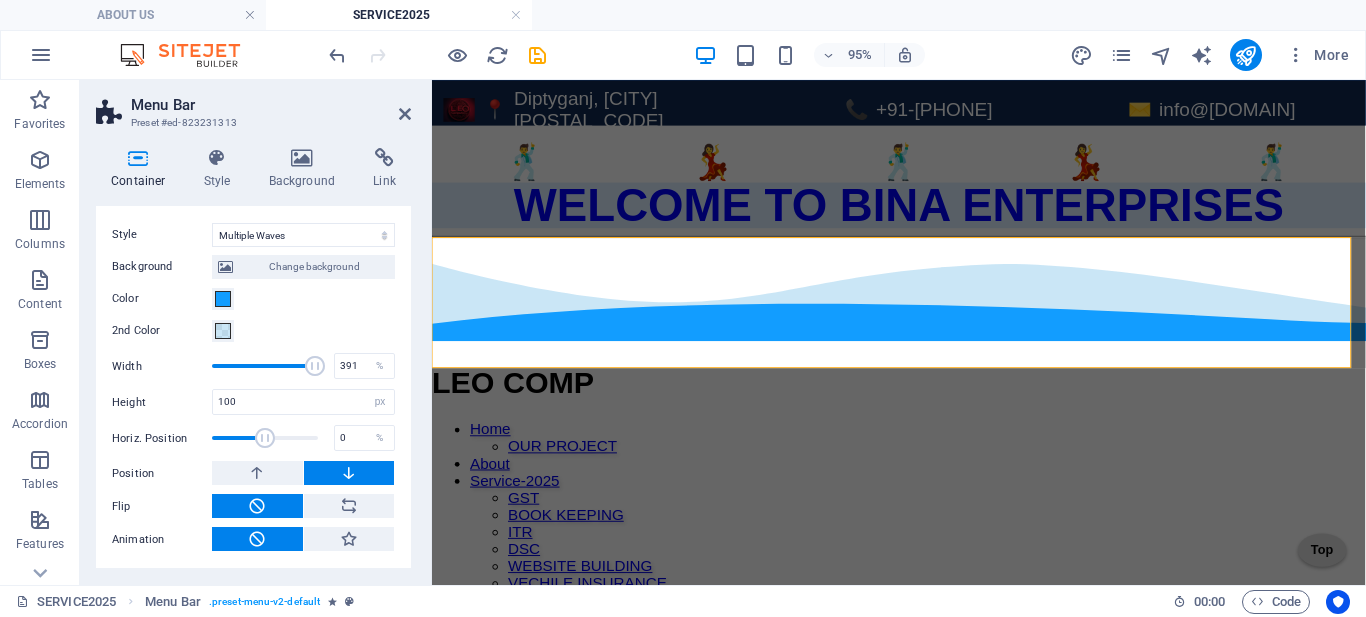 scroll, scrollTop: 500, scrollLeft: 0, axis: vertical 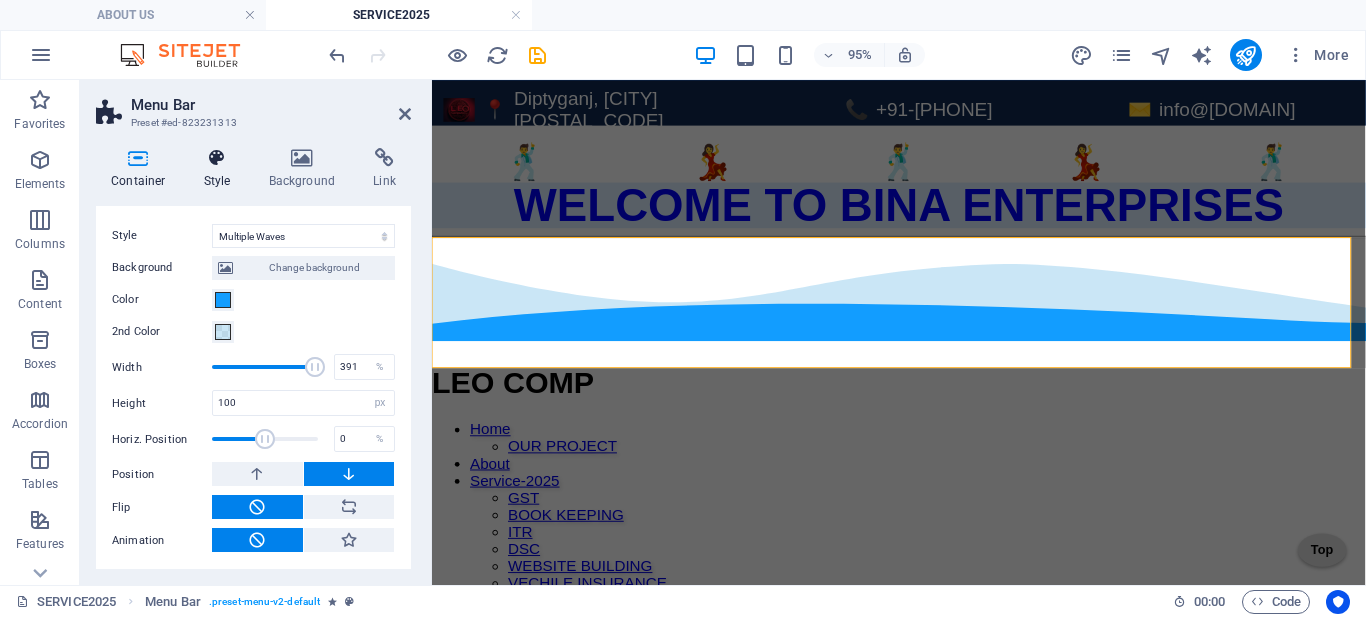 click on "Style" at bounding box center [221, 169] 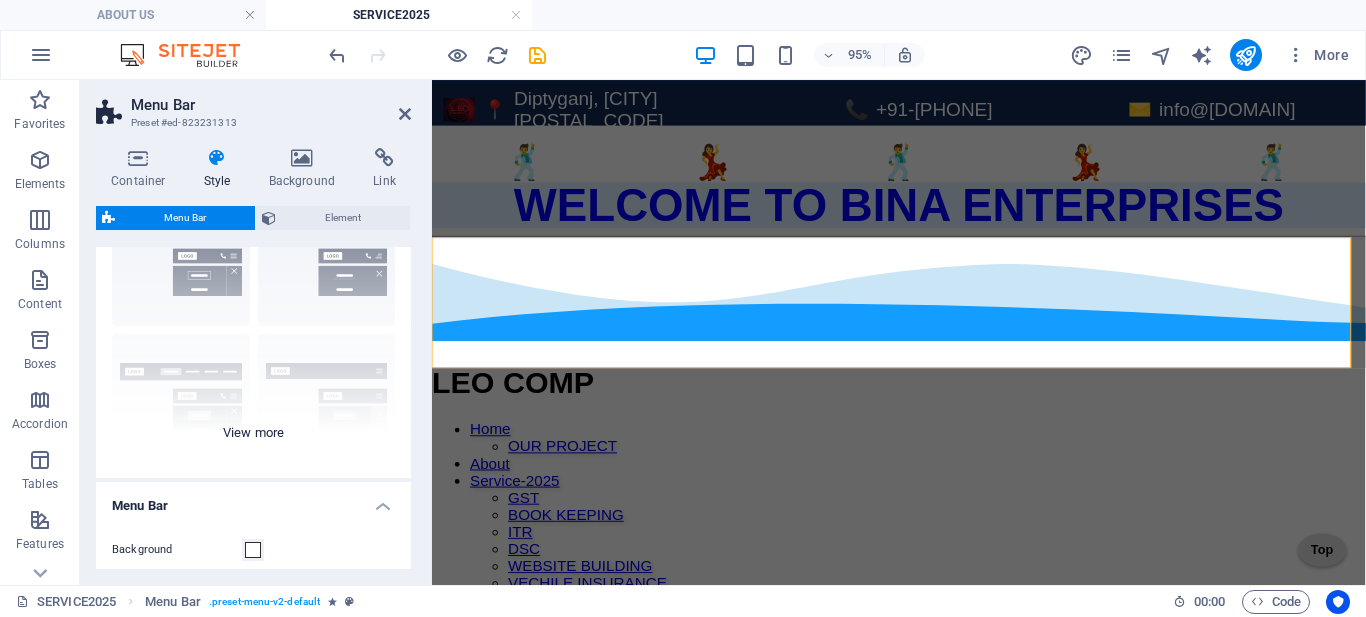 scroll, scrollTop: 300, scrollLeft: 0, axis: vertical 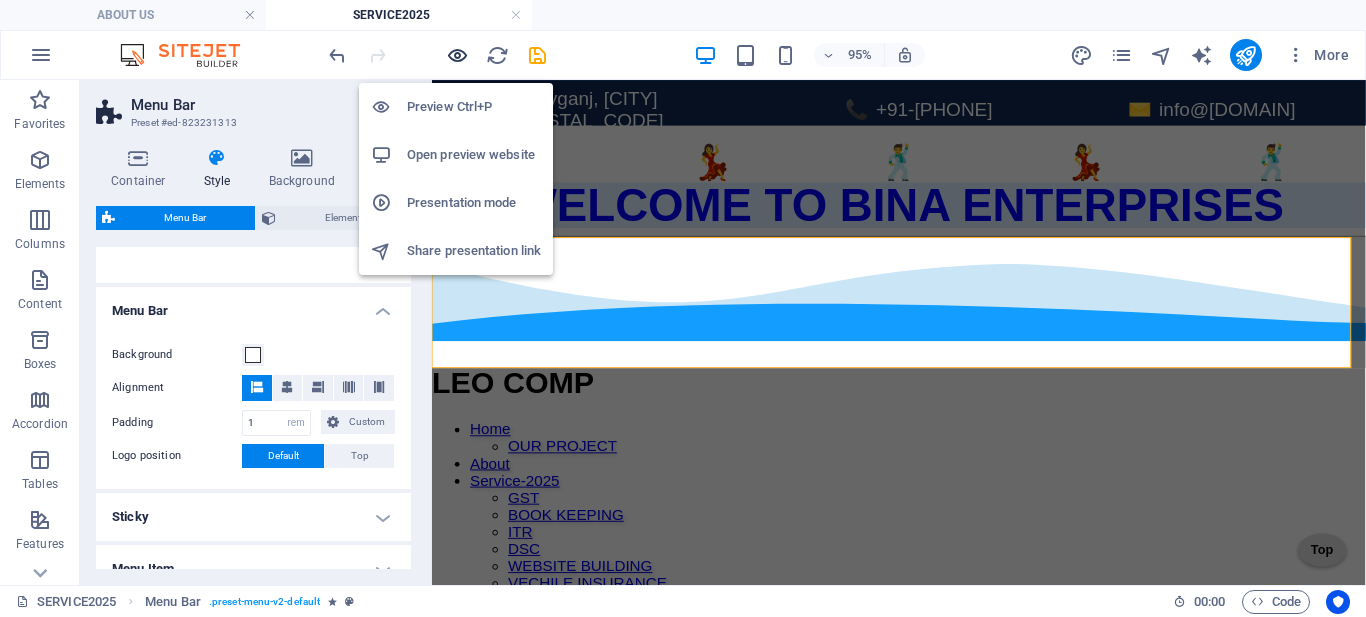 click at bounding box center [457, 55] 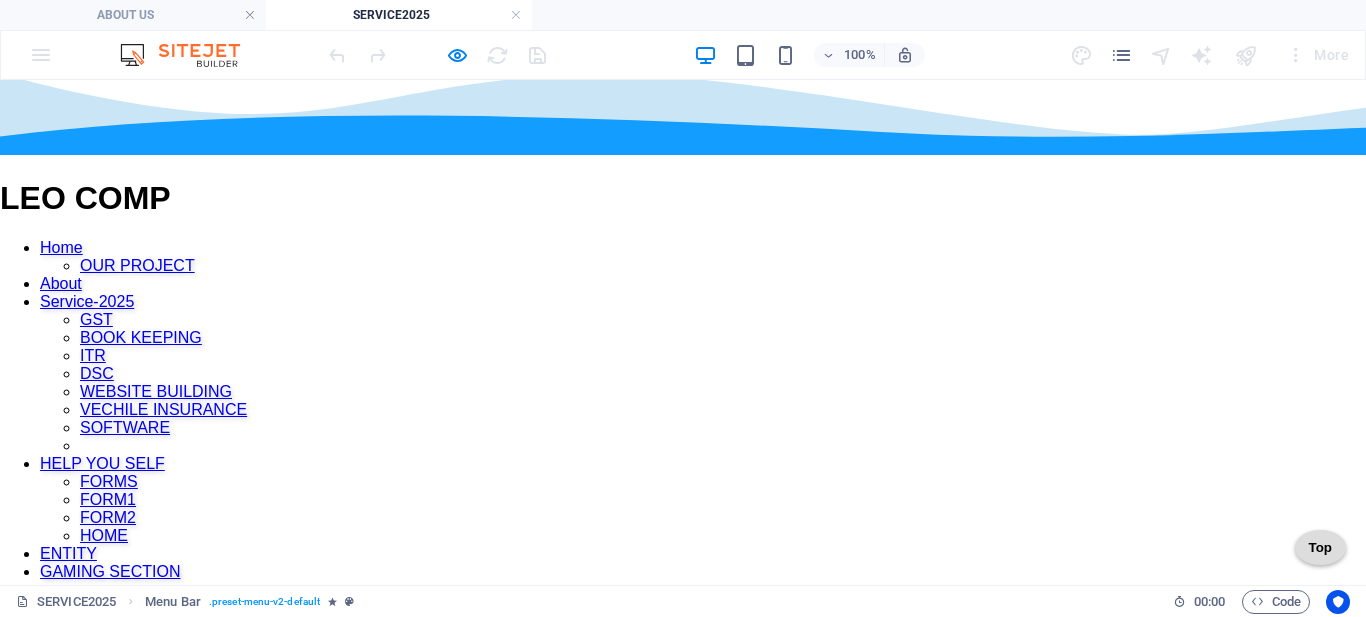 scroll, scrollTop: 100, scrollLeft: 0, axis: vertical 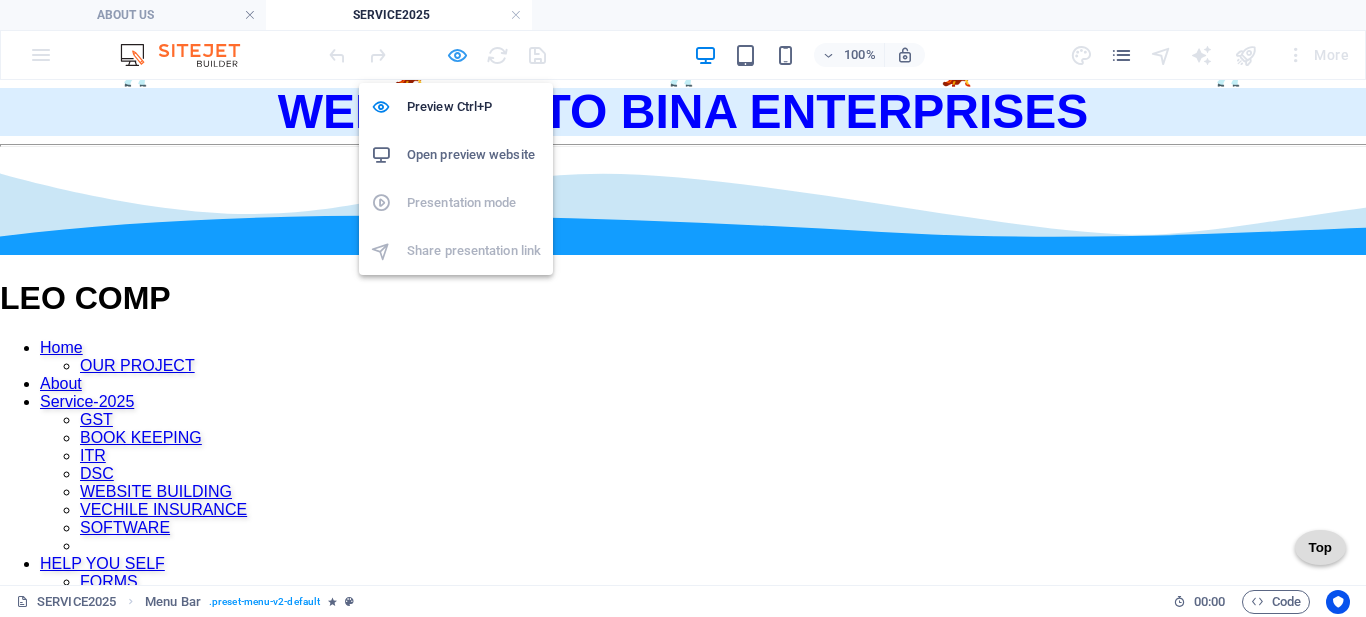 click at bounding box center (457, 55) 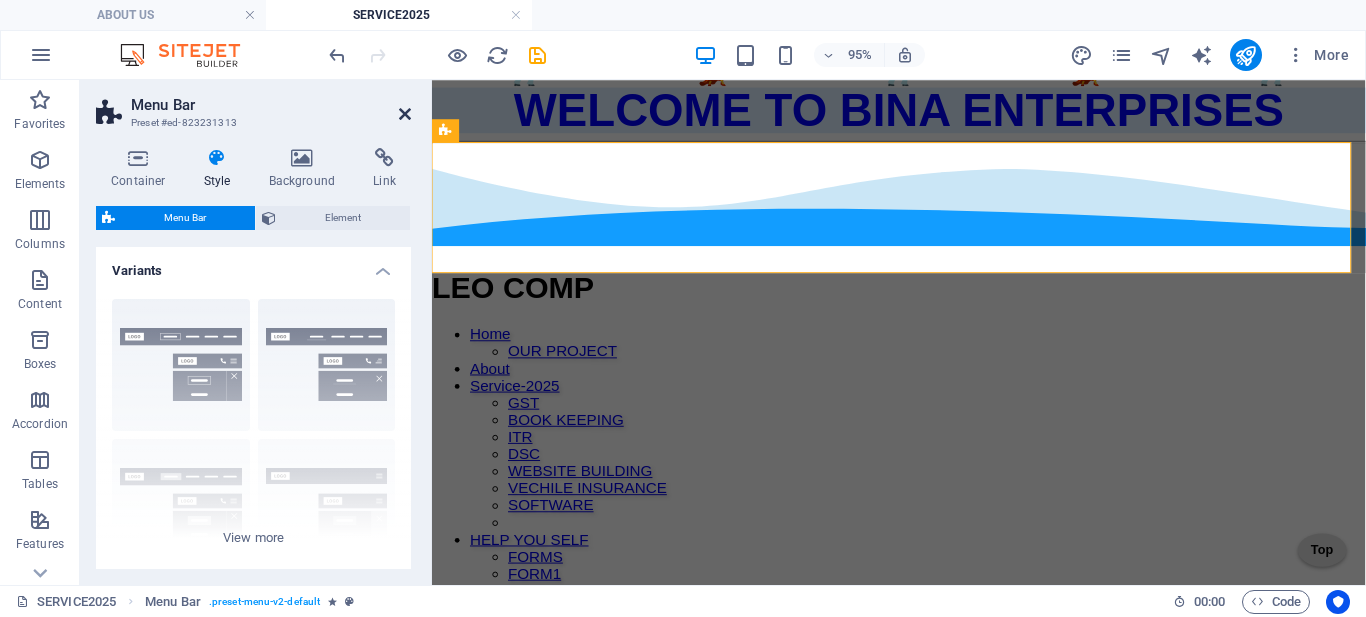 click at bounding box center [405, 114] 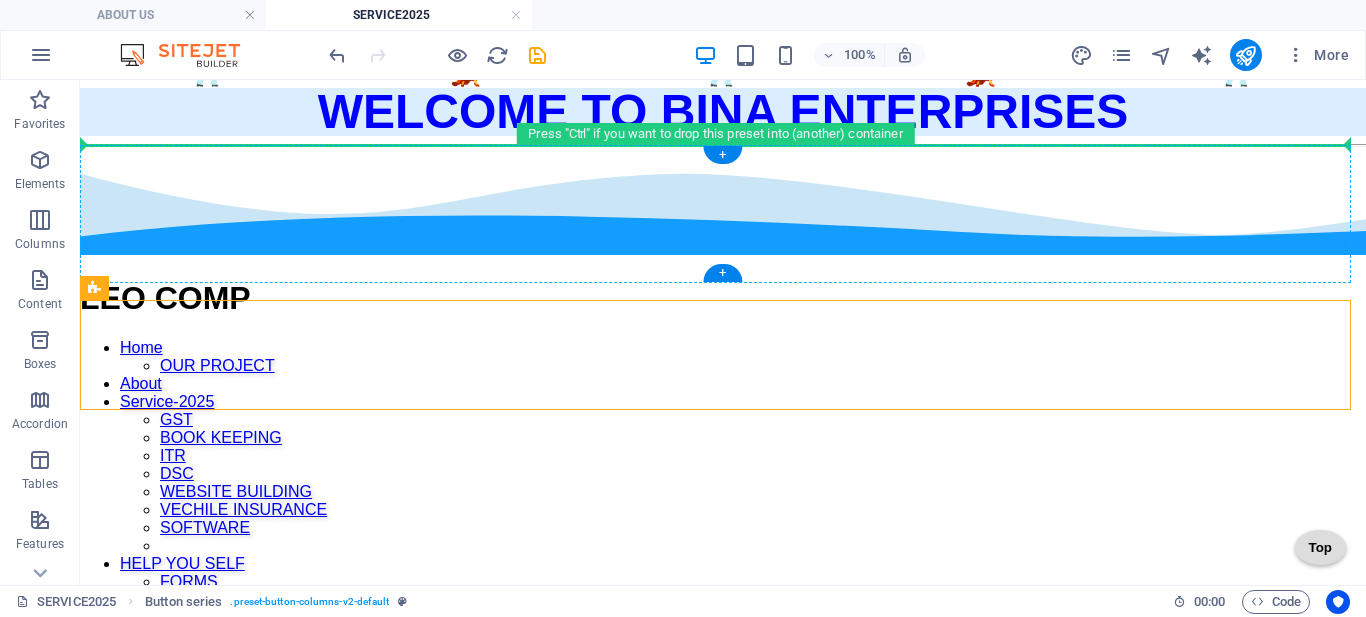 drag, startPoint x: 195, startPoint y: 367, endPoint x: 144, endPoint y: 179, distance: 194.79477 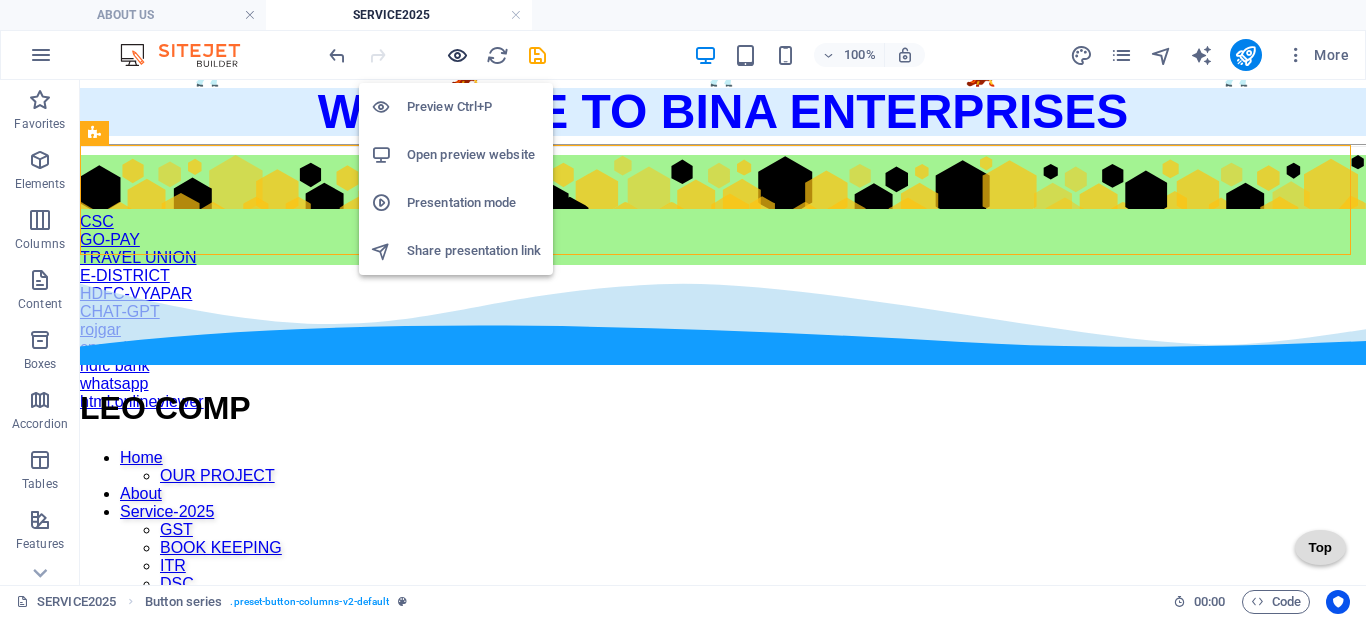 click at bounding box center [457, 55] 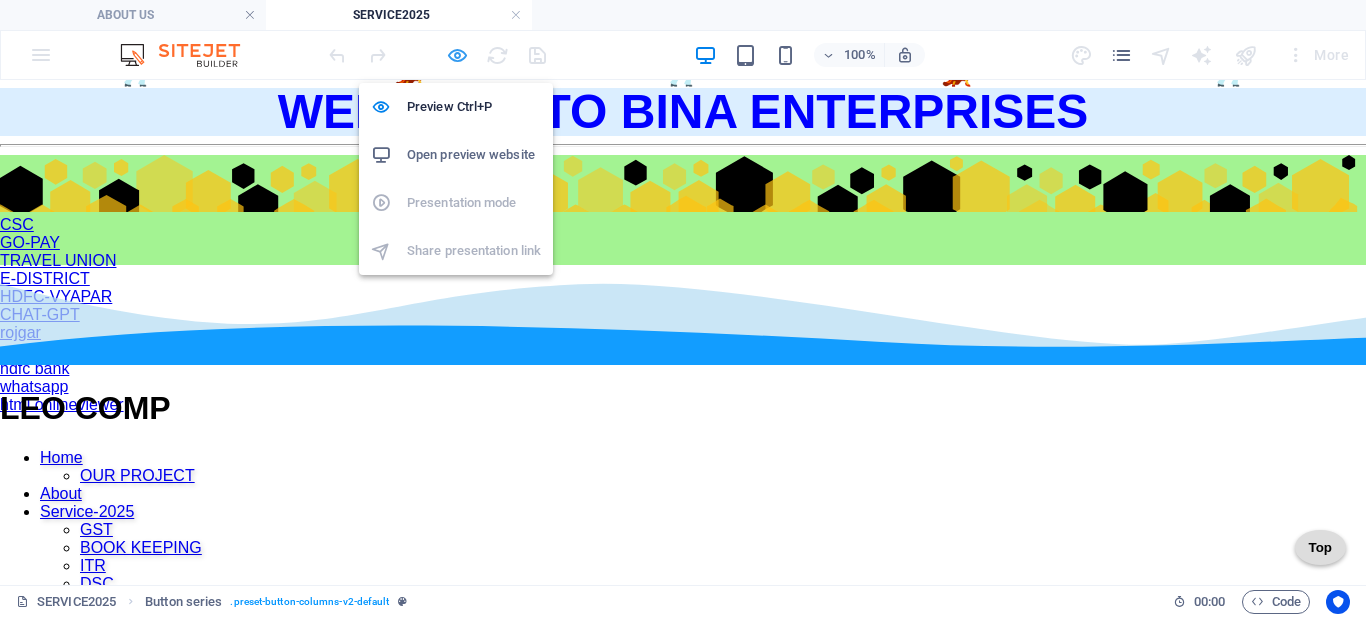 click at bounding box center (457, 55) 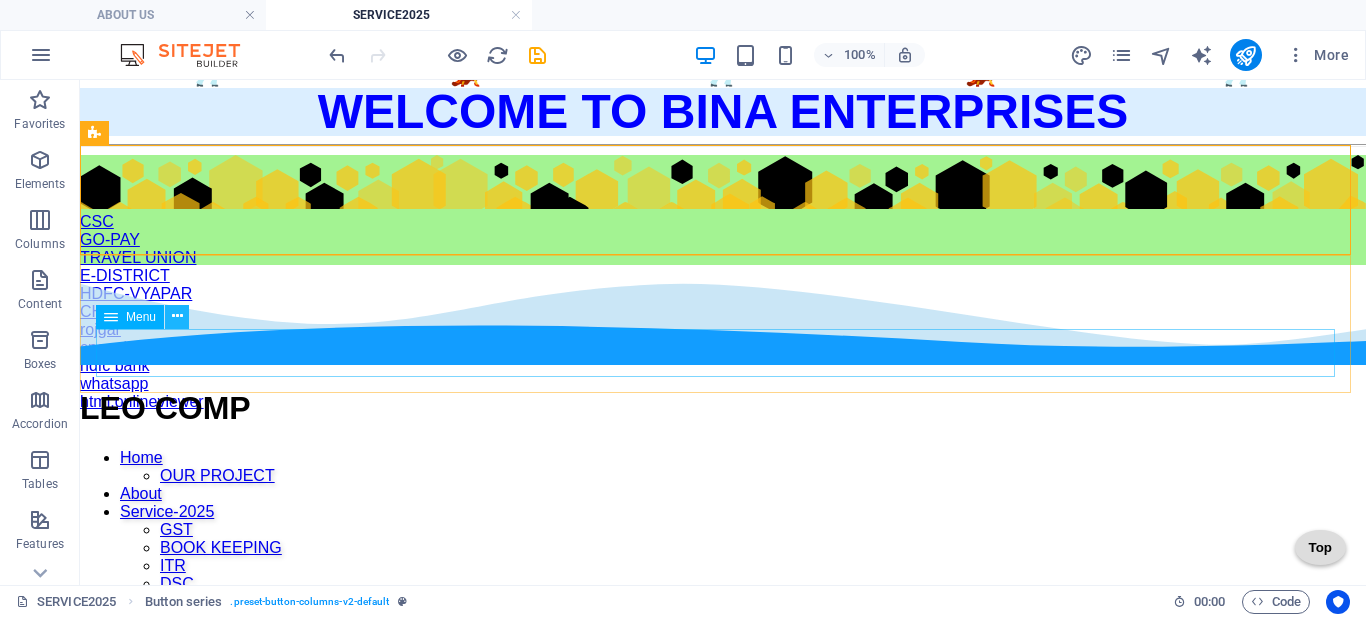 click at bounding box center (177, 316) 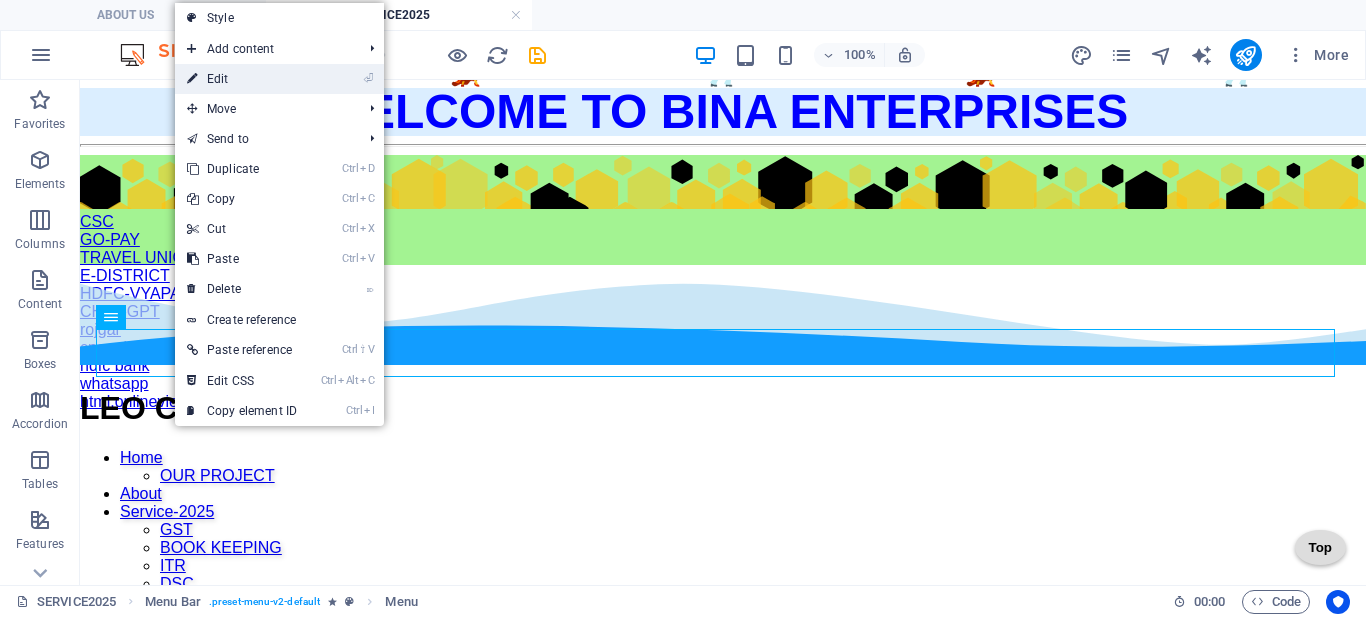 click on "⏎  Edit" at bounding box center (242, 79) 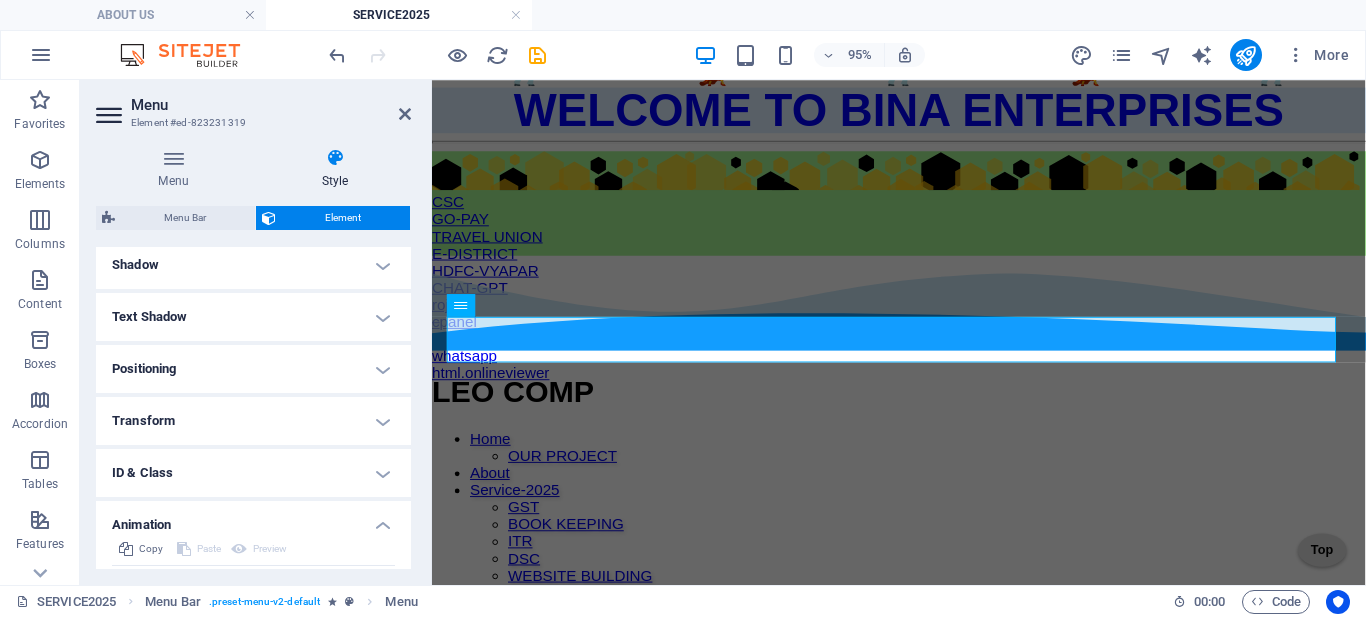 scroll, scrollTop: 500, scrollLeft: 0, axis: vertical 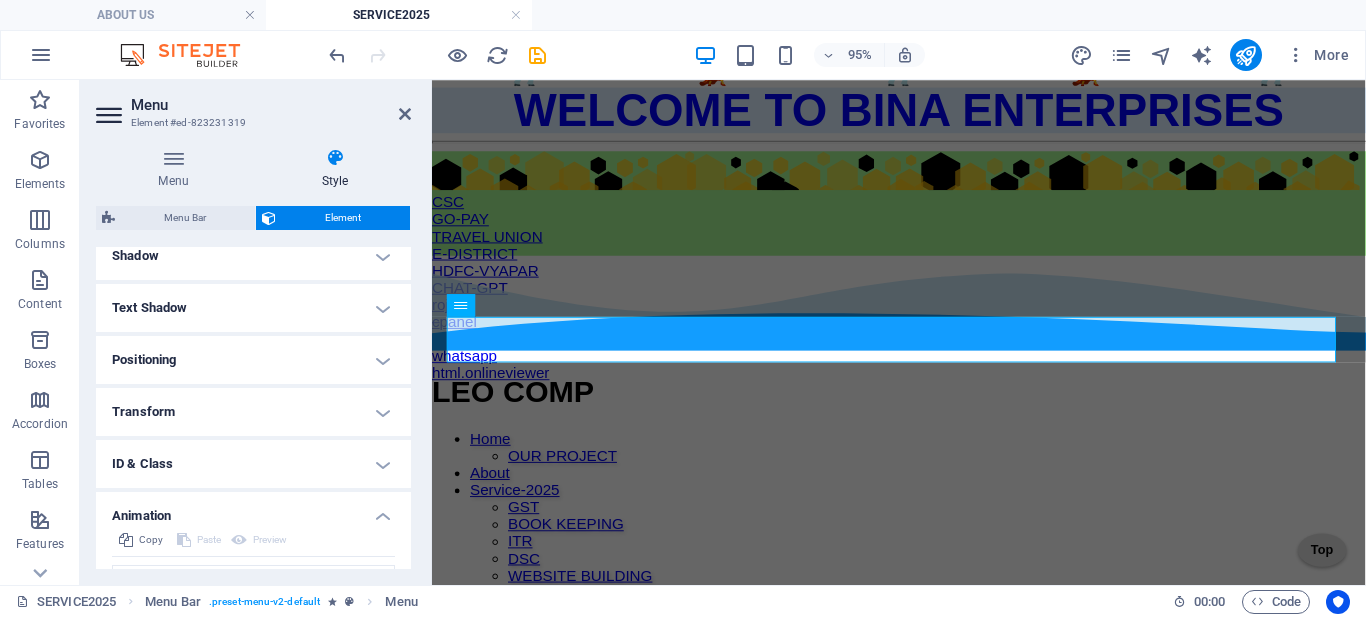 click on "Positioning" at bounding box center (253, 360) 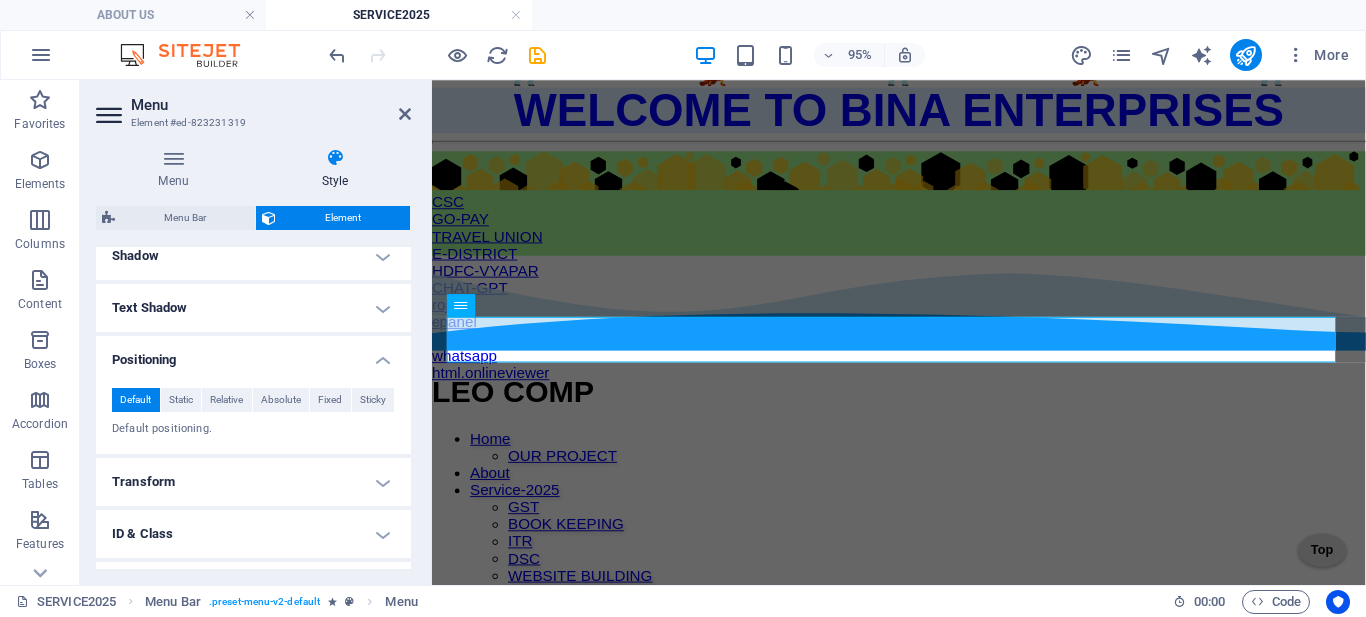 click on "Positioning" at bounding box center [253, 354] 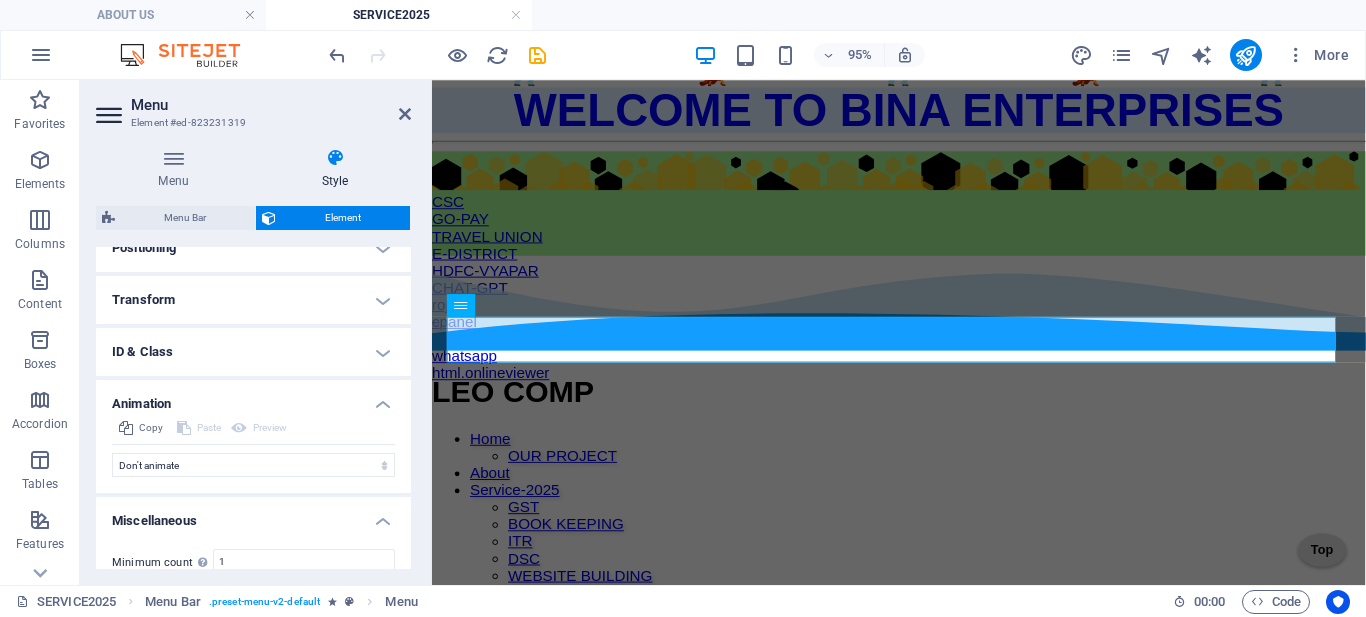 scroll, scrollTop: 512, scrollLeft: 0, axis: vertical 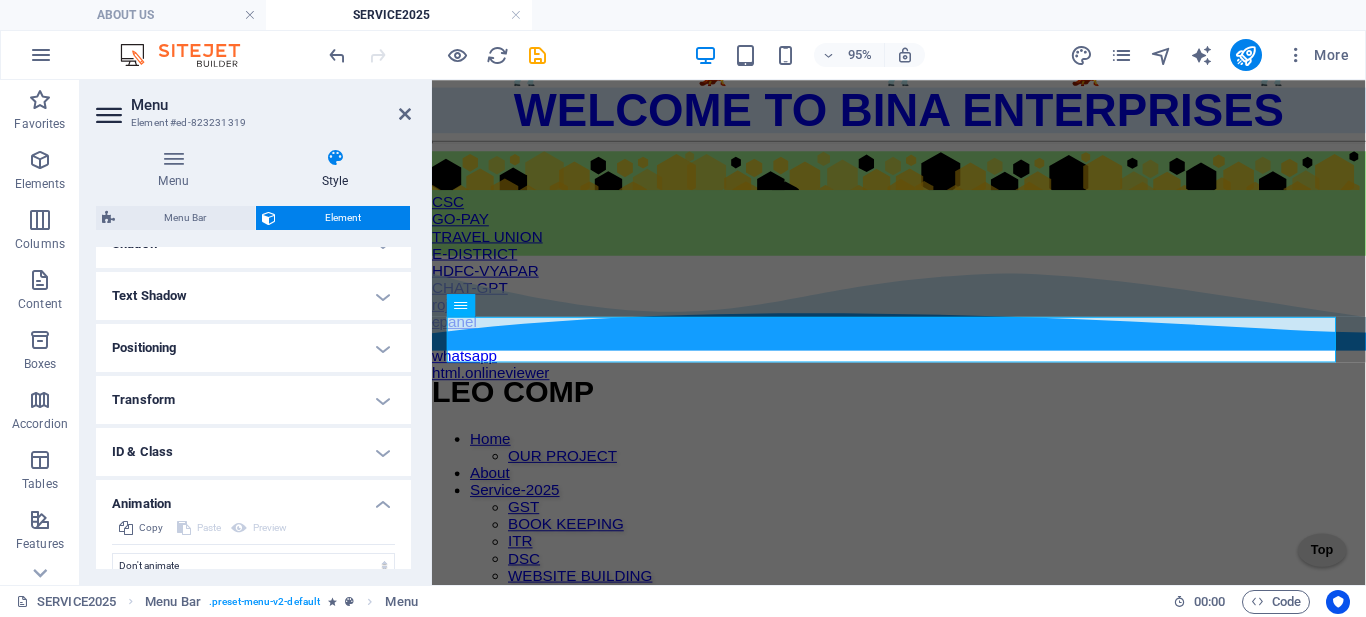 click on "Positioning" at bounding box center (253, 348) 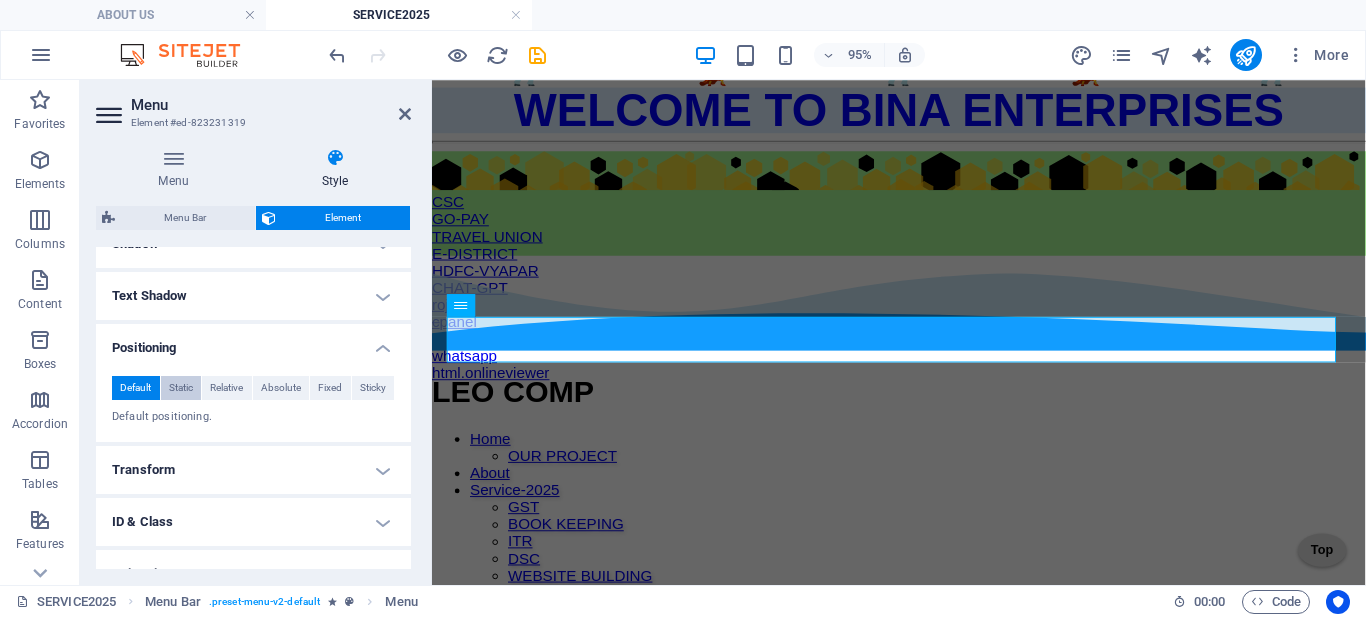 click on "Static" at bounding box center [181, 388] 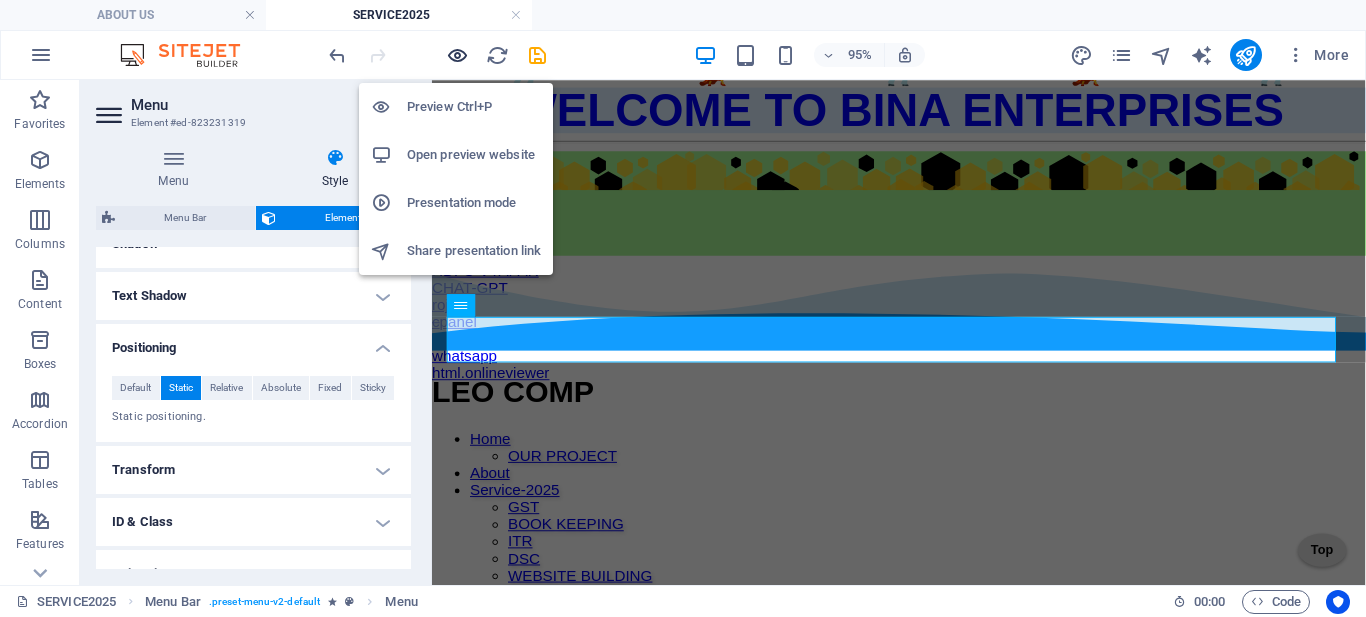 click at bounding box center [457, 55] 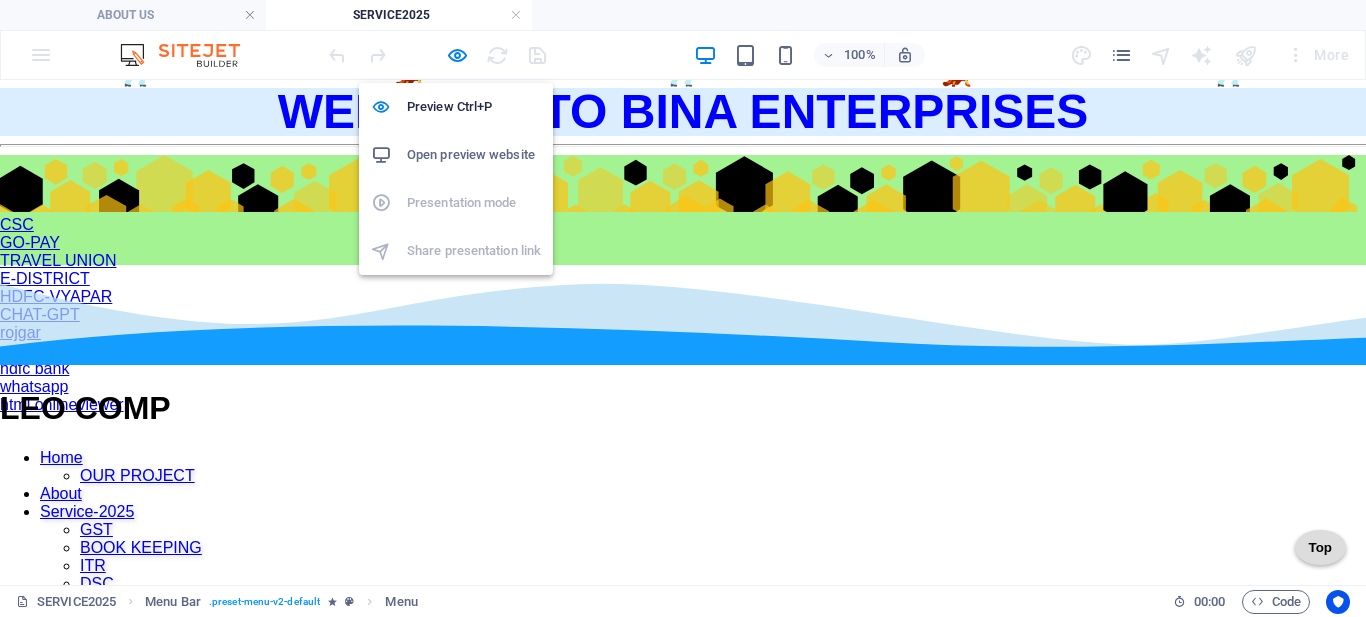 drag, startPoint x: 449, startPoint y: 58, endPoint x: 420, endPoint y: 154, distance: 100.28459 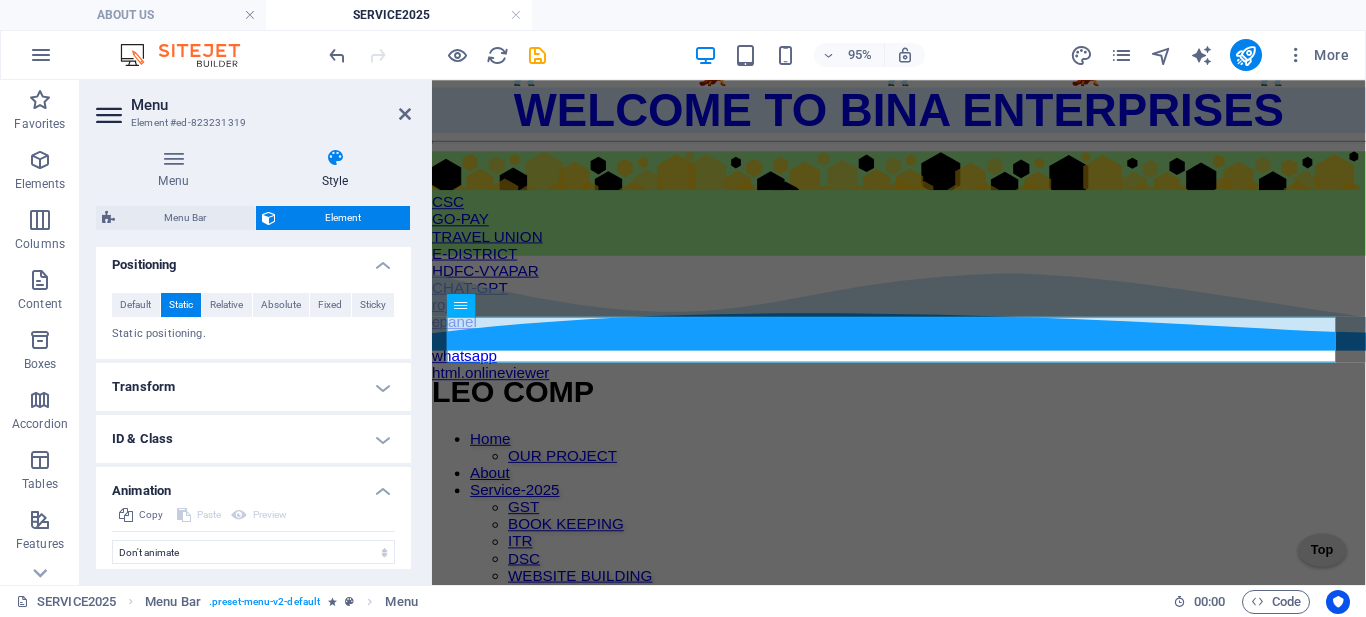 scroll, scrollTop: 600, scrollLeft: 0, axis: vertical 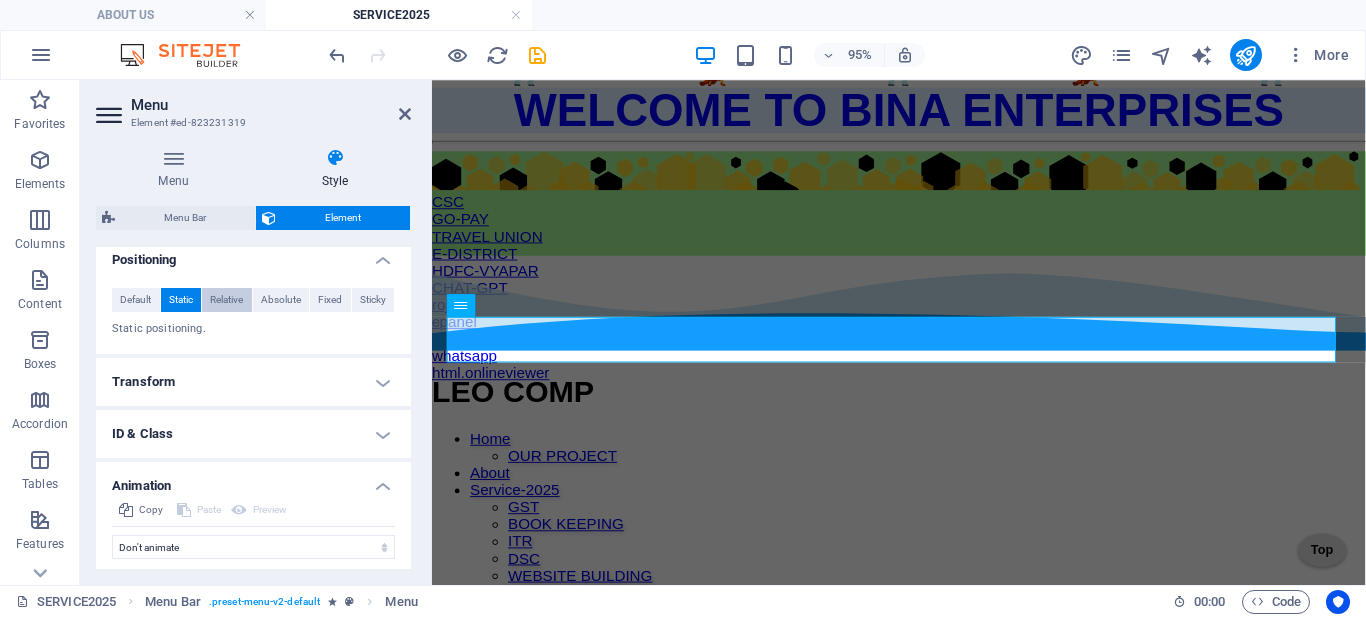 click on "Relative" at bounding box center [226, 300] 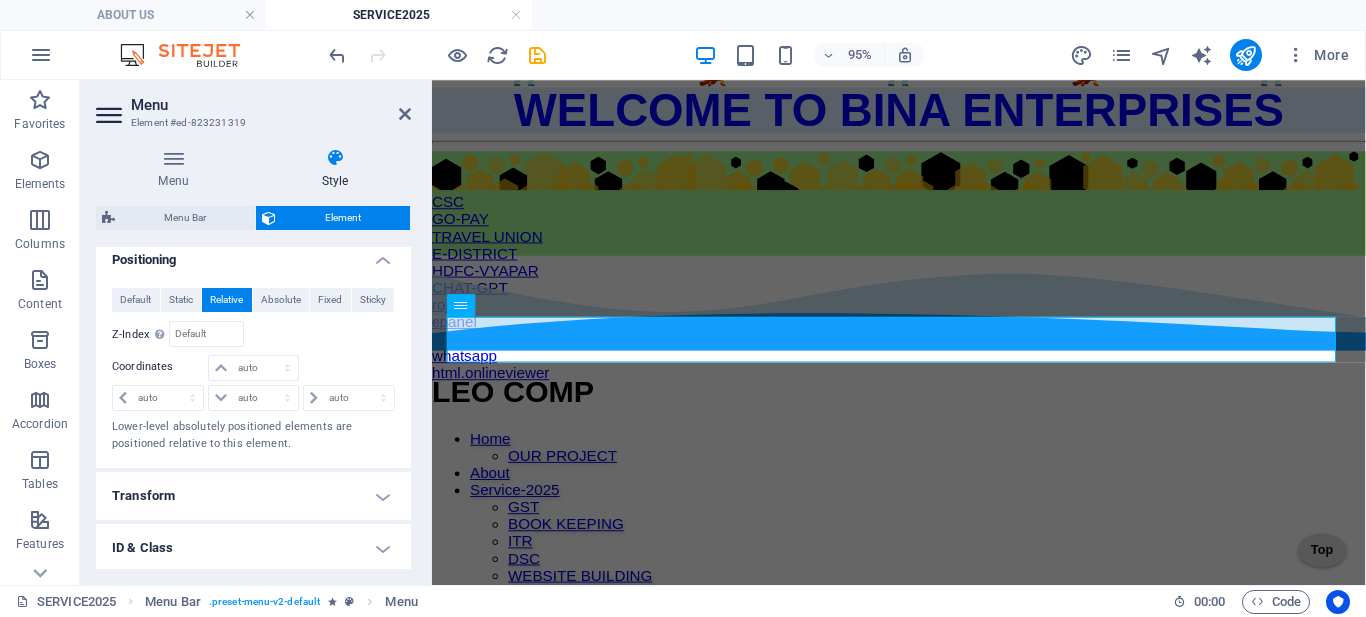 click on "Menu Element #ed-823231319" at bounding box center [253, 106] 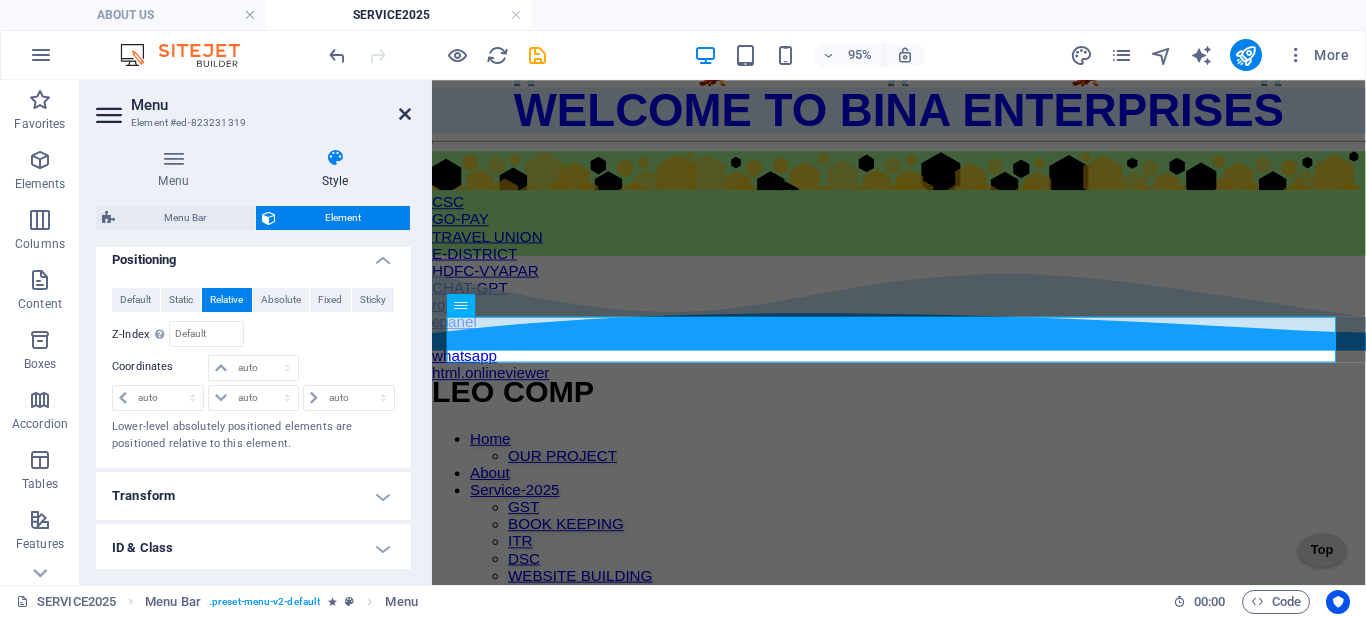 click at bounding box center (405, 114) 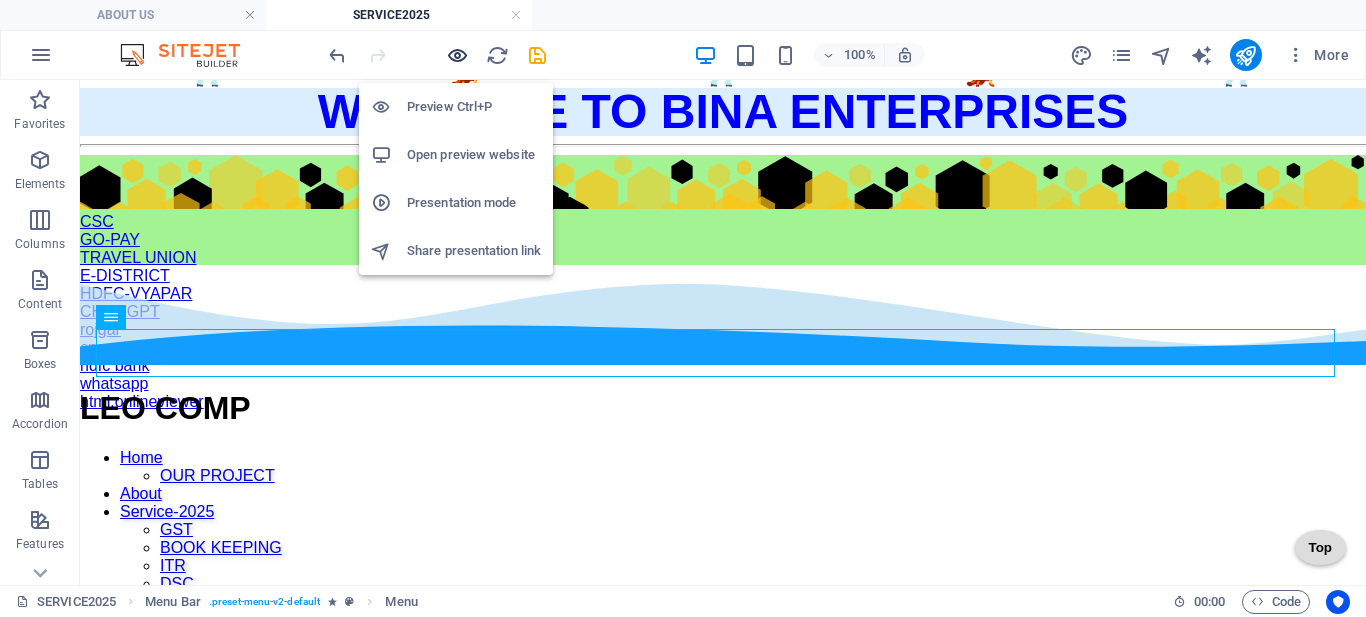 click at bounding box center [457, 55] 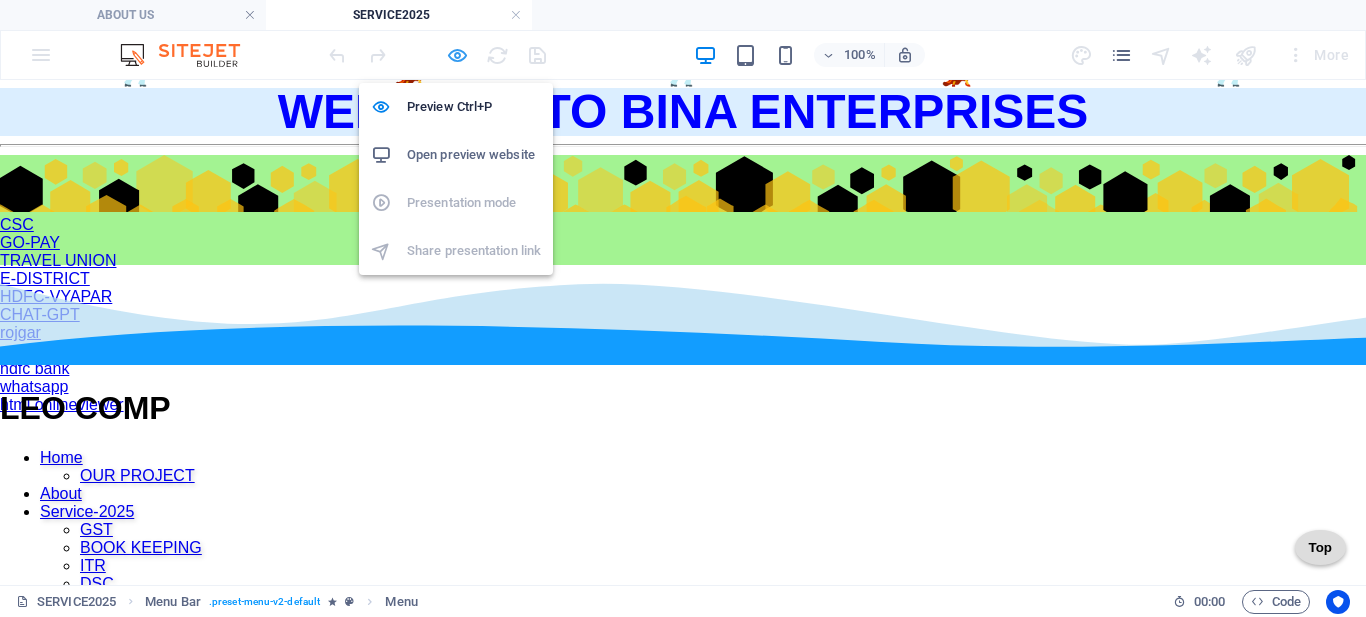 click at bounding box center [457, 55] 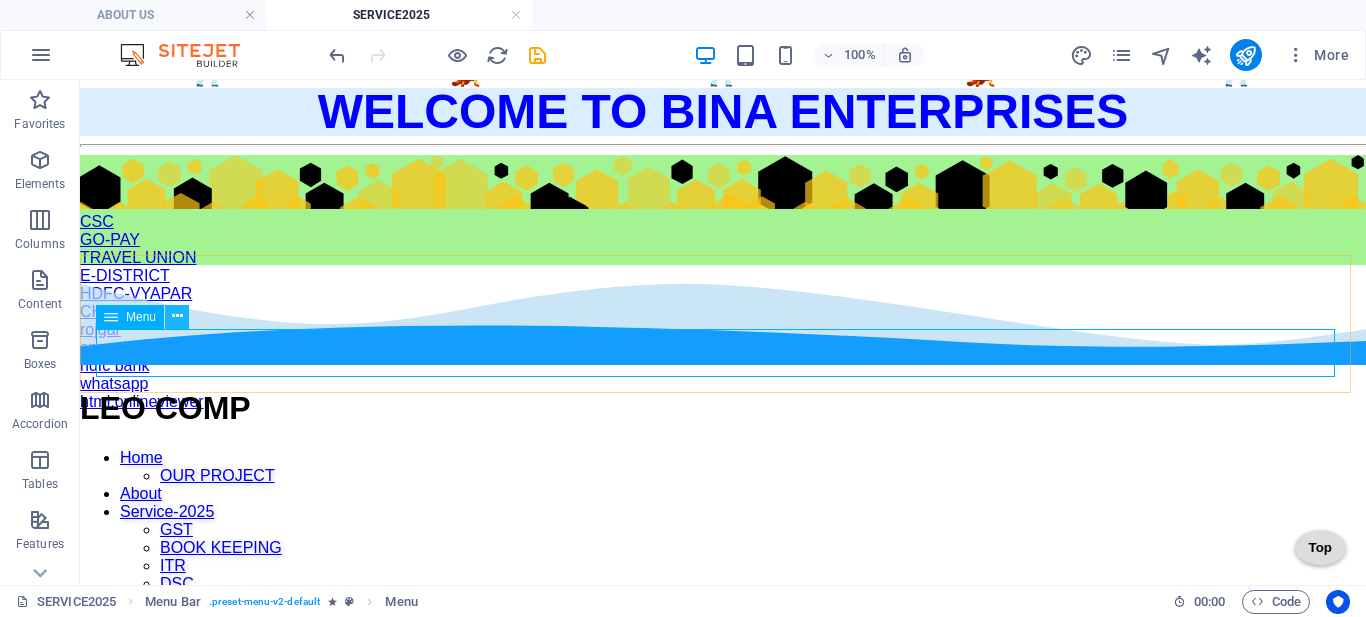 click at bounding box center [177, 316] 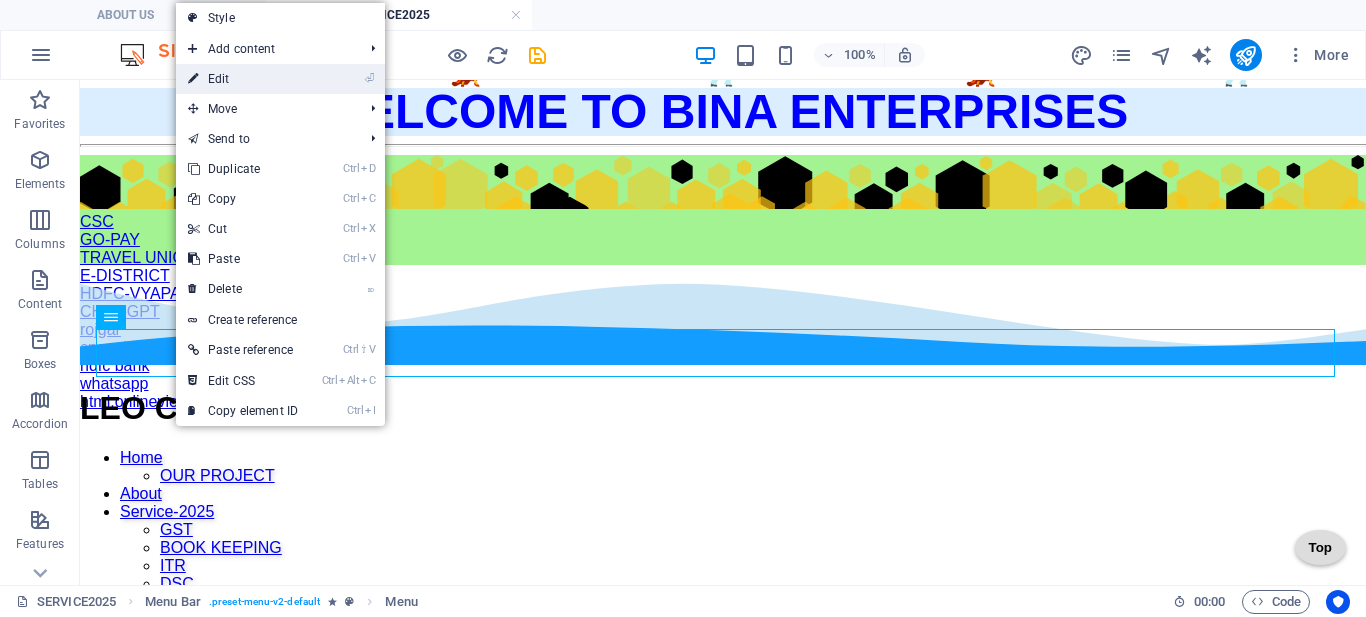 click on "⏎  Edit" at bounding box center [243, 79] 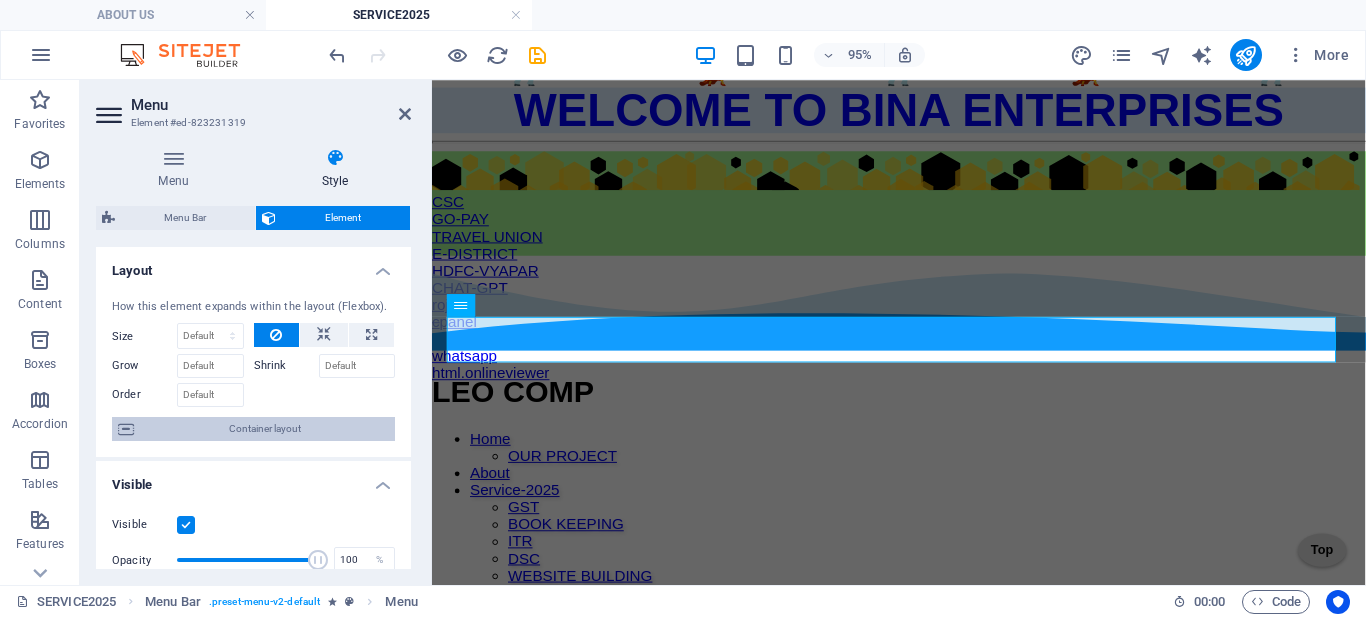 click on "Container layout" at bounding box center (264, 429) 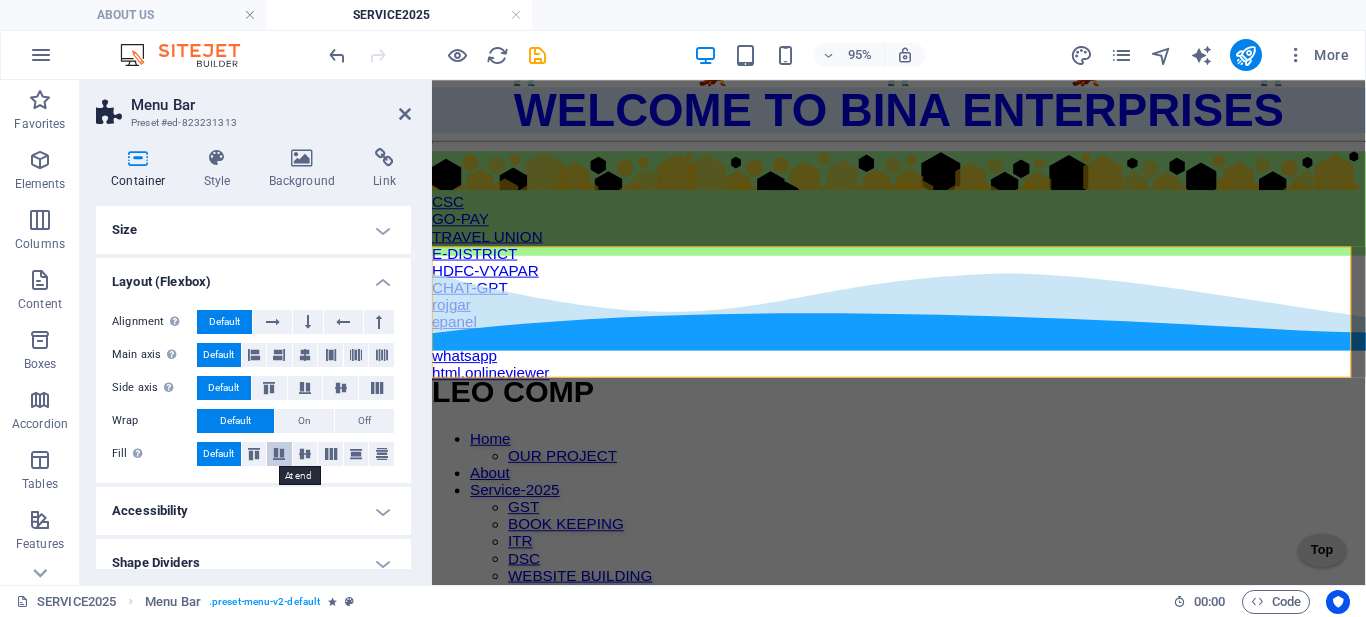 scroll, scrollTop: 18, scrollLeft: 0, axis: vertical 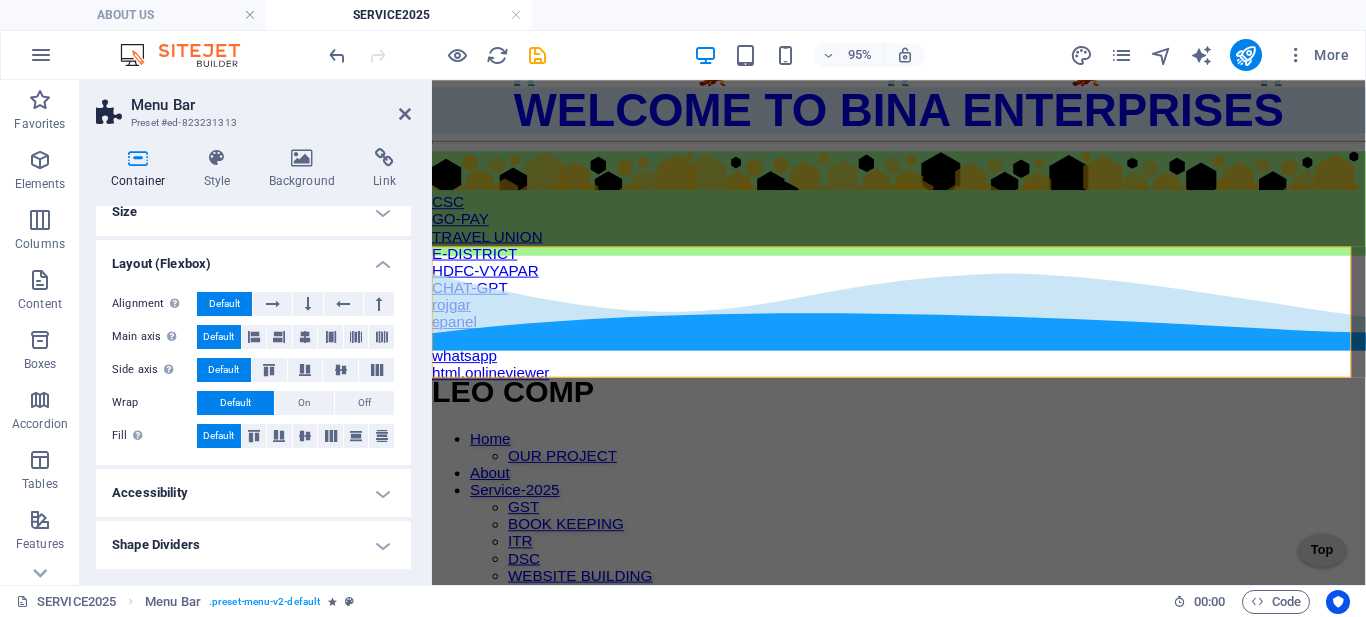 click on "Accessibility" at bounding box center (253, 493) 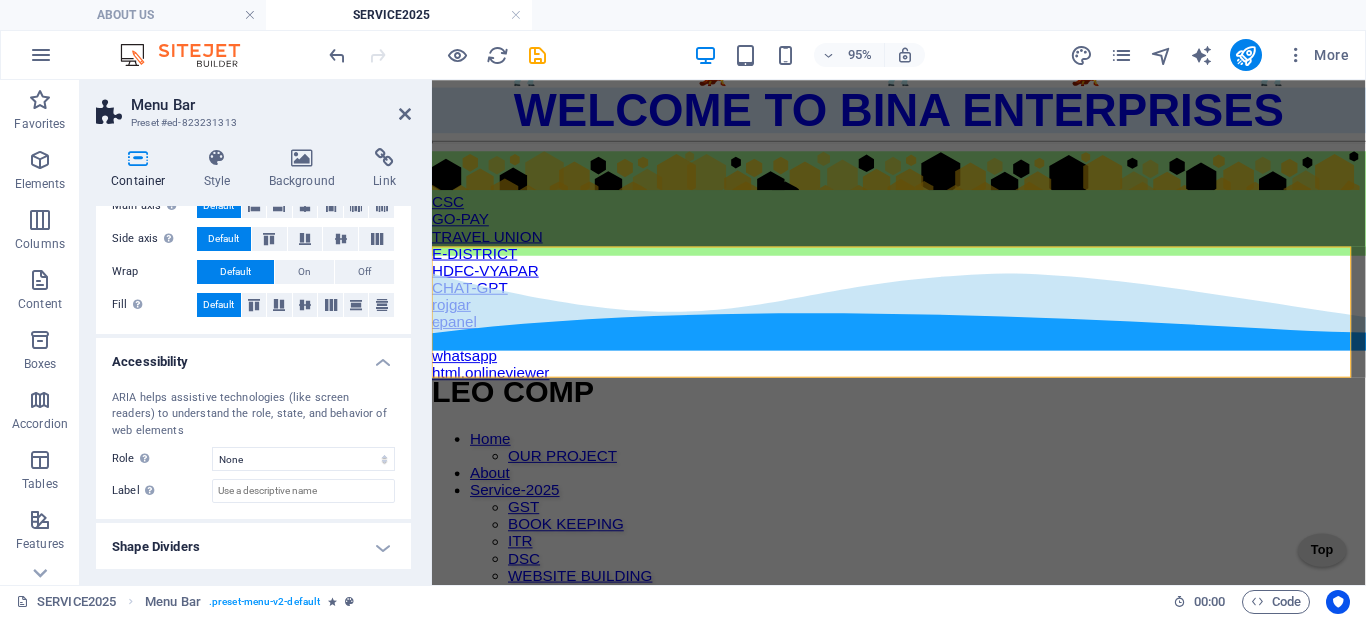 scroll, scrollTop: 151, scrollLeft: 0, axis: vertical 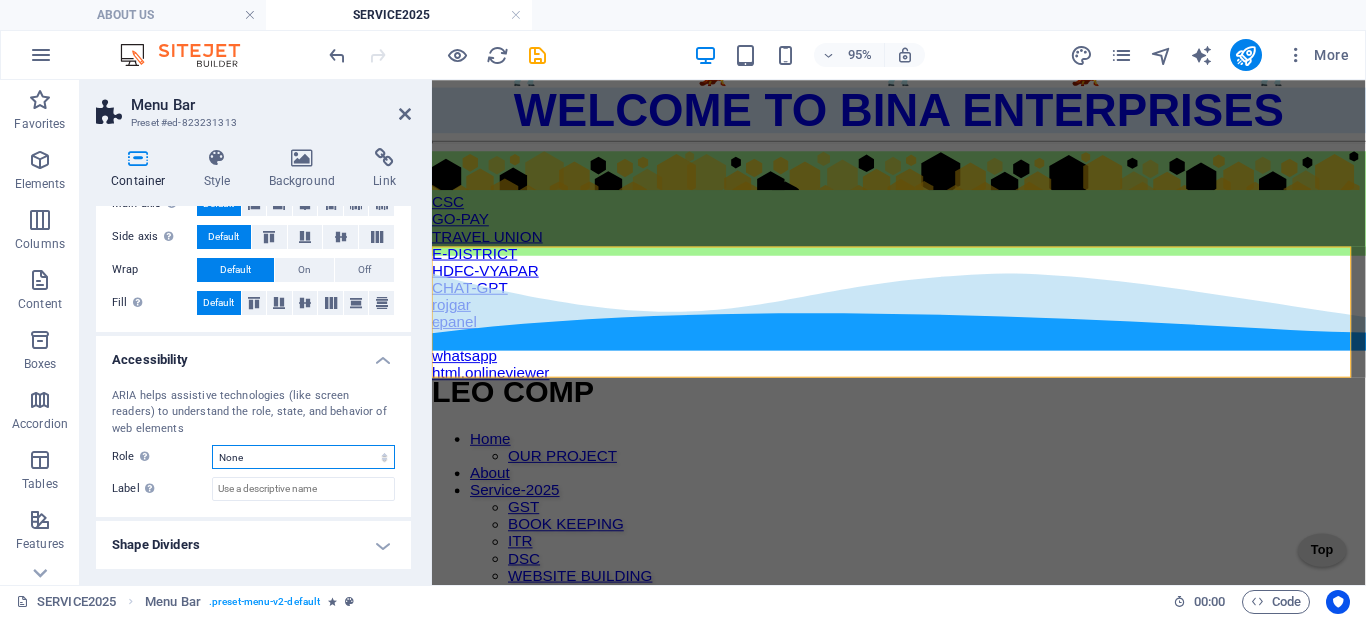 click on "None Alert Article Banner Comment Complementary Dialog Footer Header Marquee Presentation Region Section Separator Status Timer" at bounding box center (303, 457) 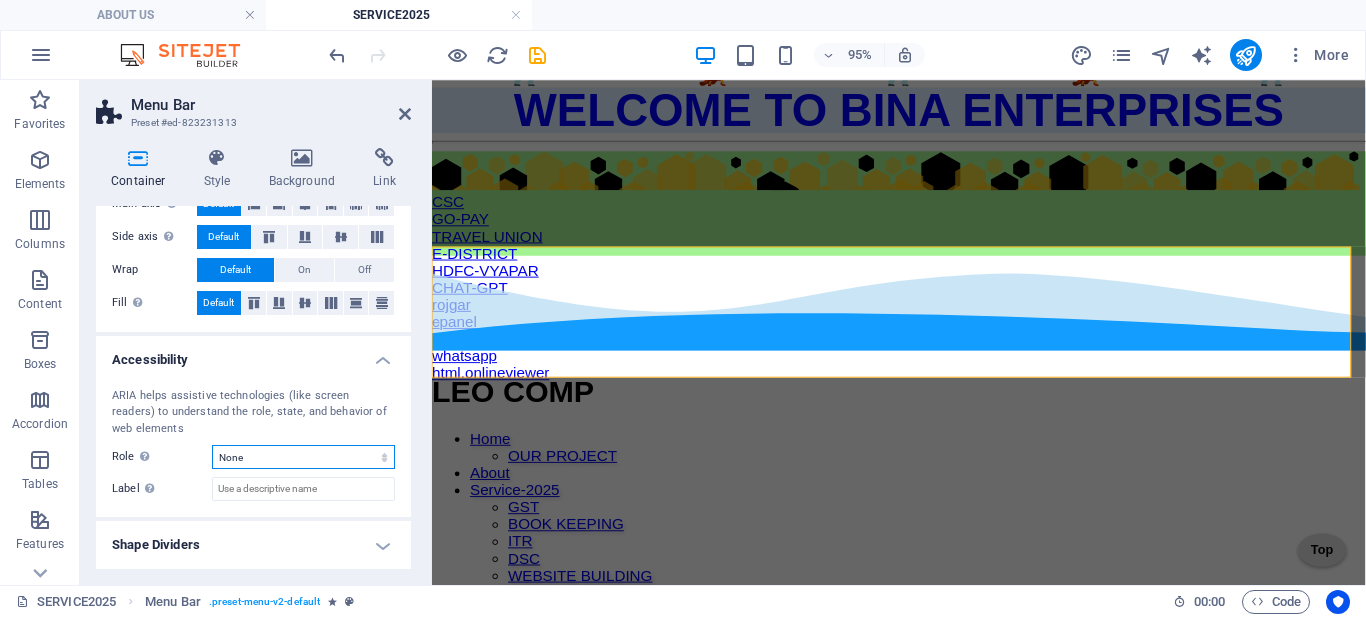 select on "alert" 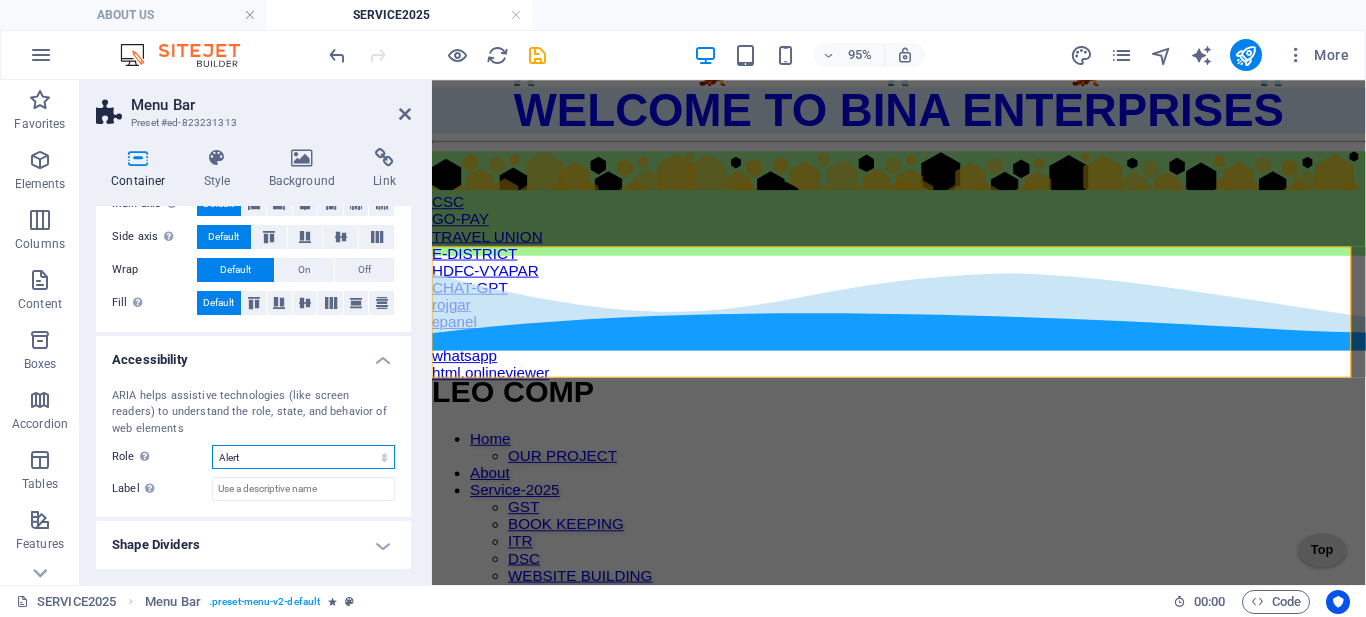 click on "None Alert Article Banner Comment Complementary Dialog Footer Header Marquee Presentation Region Section Separator Status Timer" at bounding box center [303, 457] 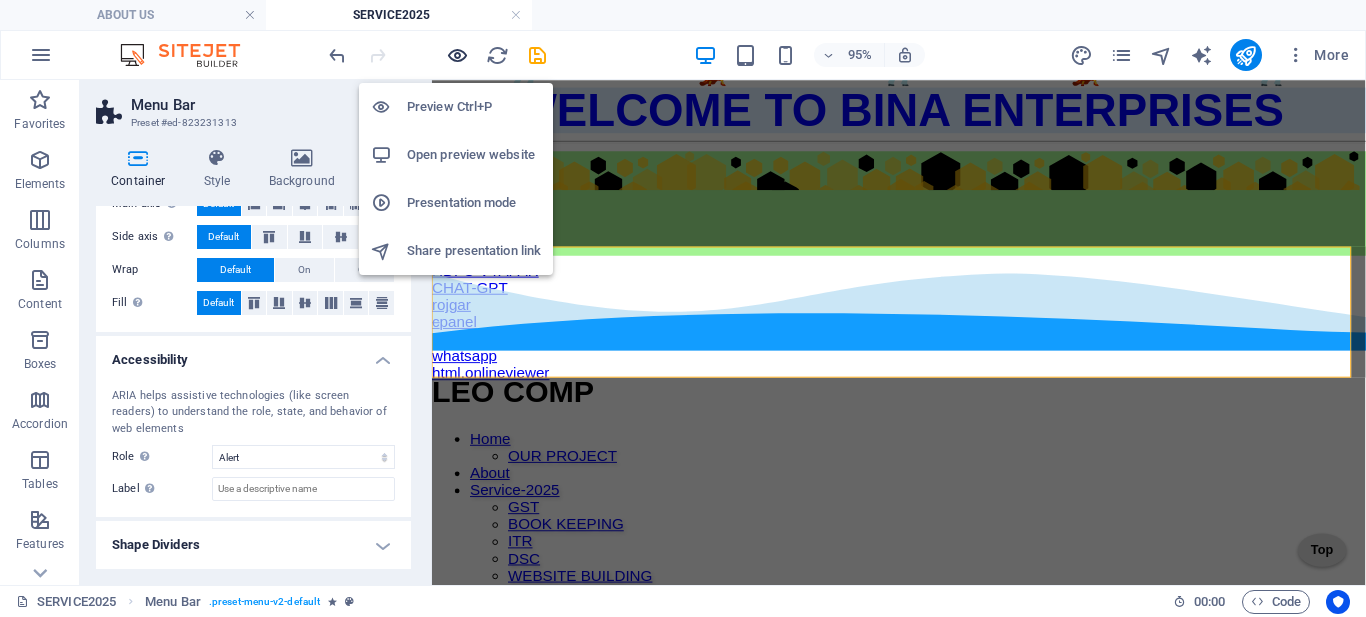 click at bounding box center [457, 55] 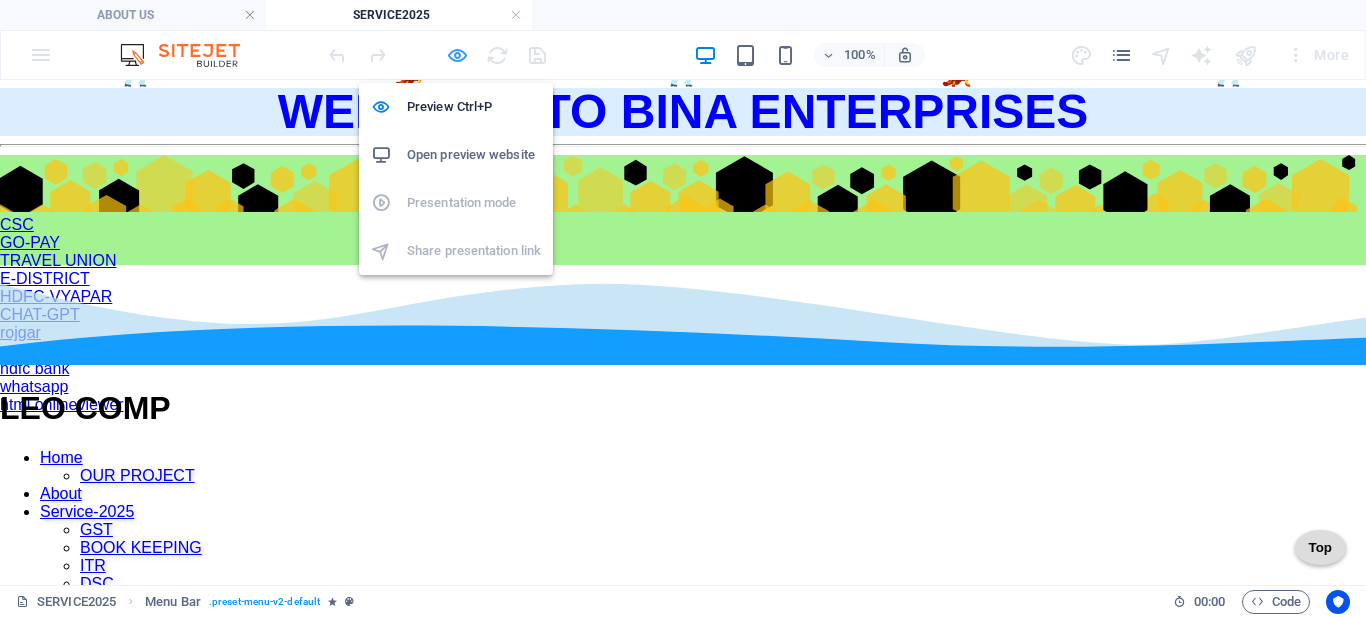click at bounding box center (457, 55) 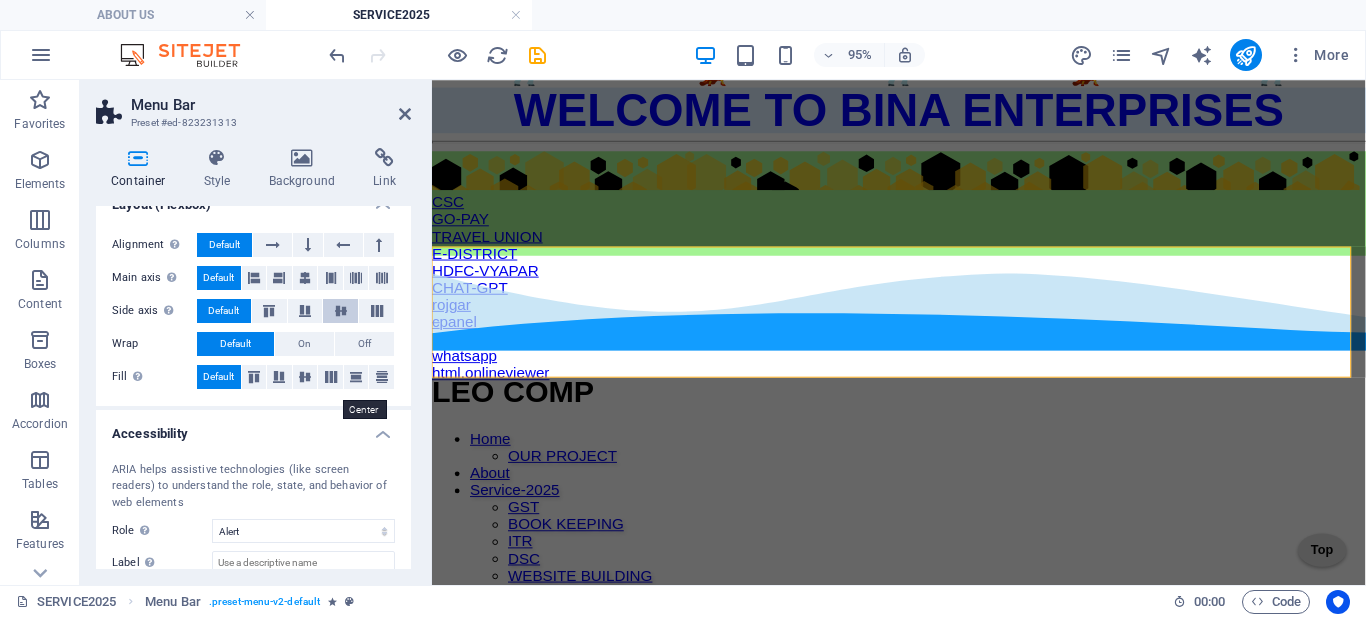 scroll, scrollTop: 151, scrollLeft: 0, axis: vertical 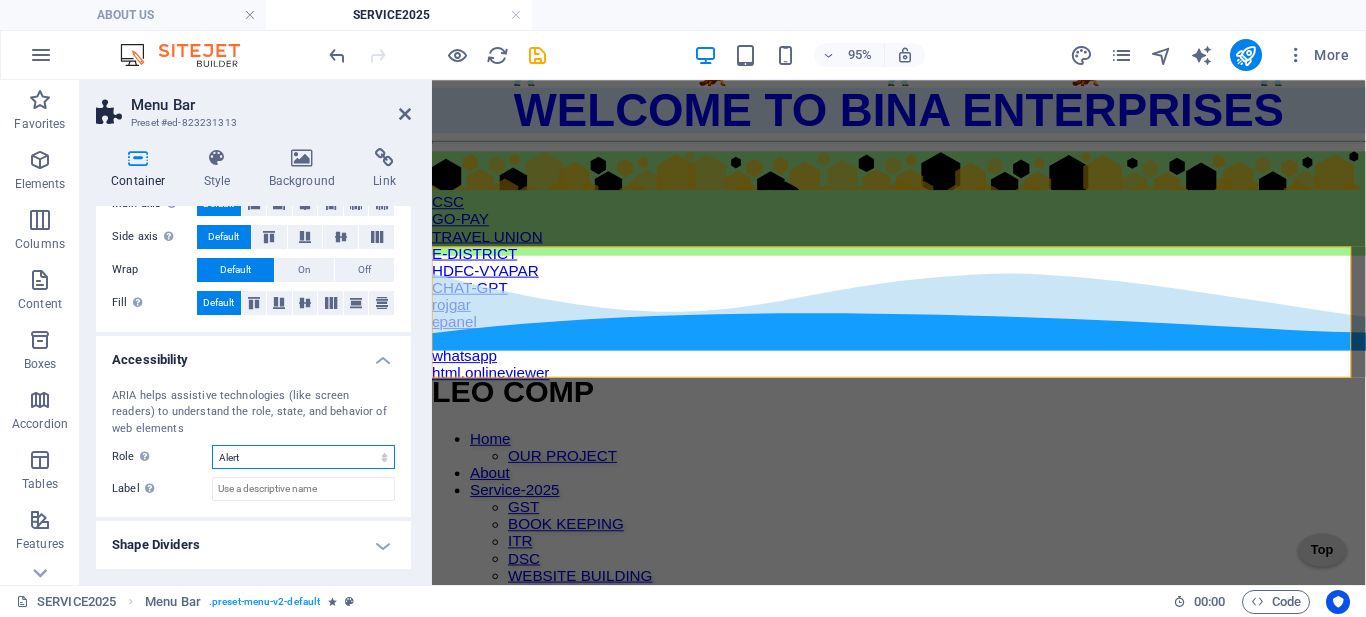 click on "None Alert Article Banner Comment Complementary Dialog Footer Header Marquee Presentation Region Section Separator Status Timer" at bounding box center (303, 457) 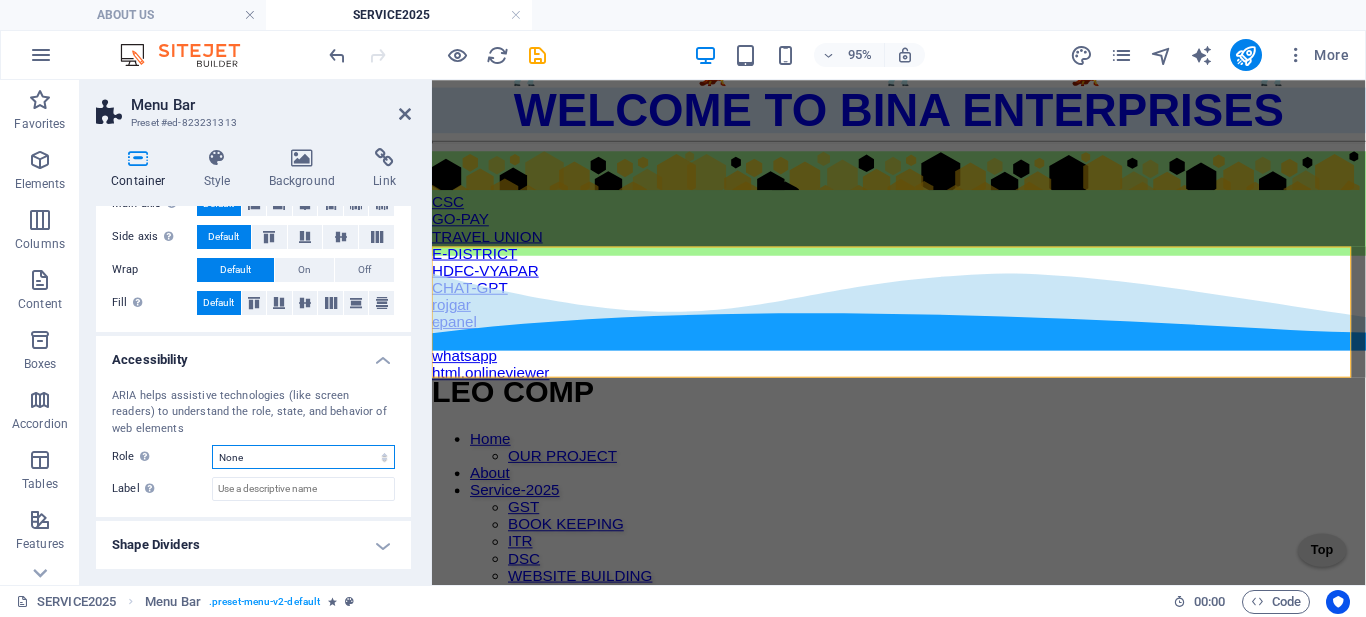 click on "None Alert Article Banner Comment Complementary Dialog Footer Header Marquee Presentation Region Section Separator Status Timer" at bounding box center (303, 457) 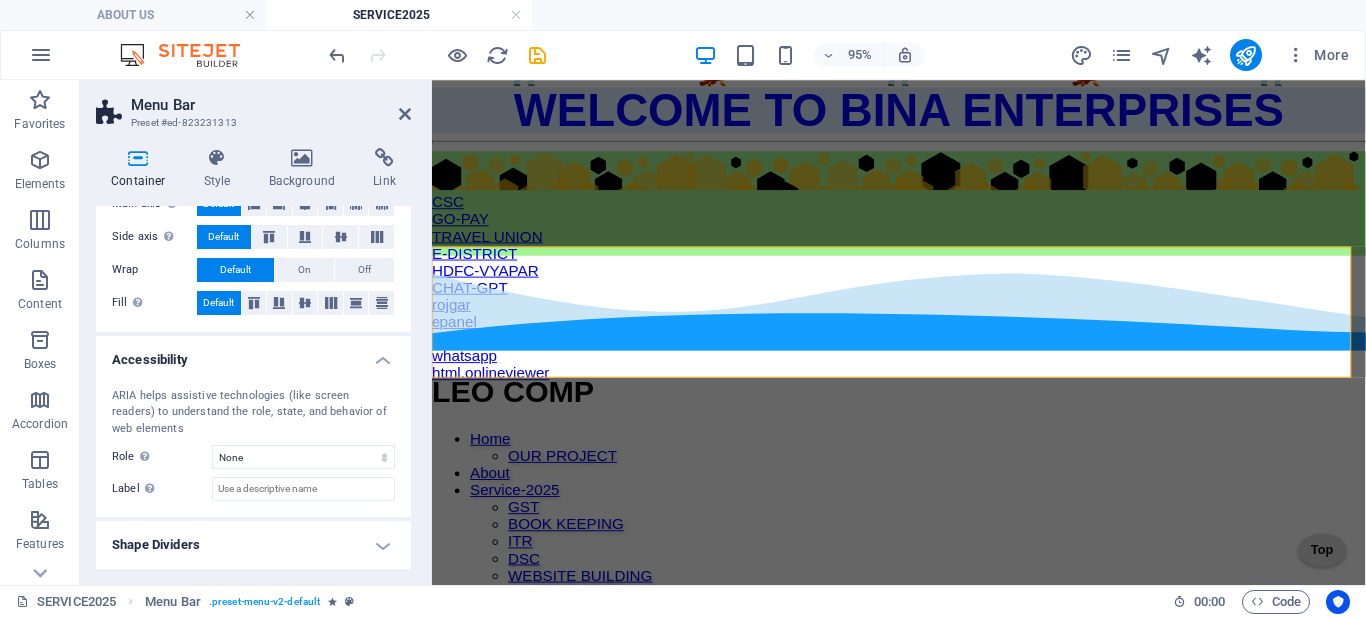 click on "Shape Dividers" at bounding box center (253, 545) 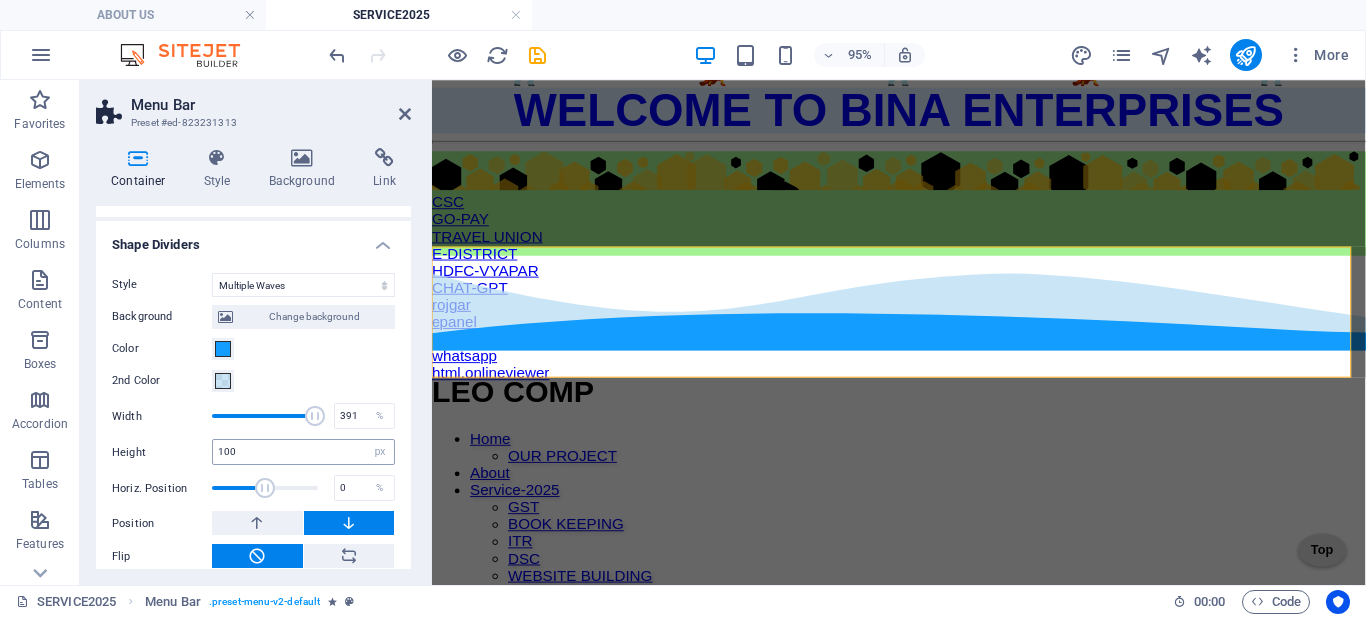 scroll, scrollTop: 500, scrollLeft: 0, axis: vertical 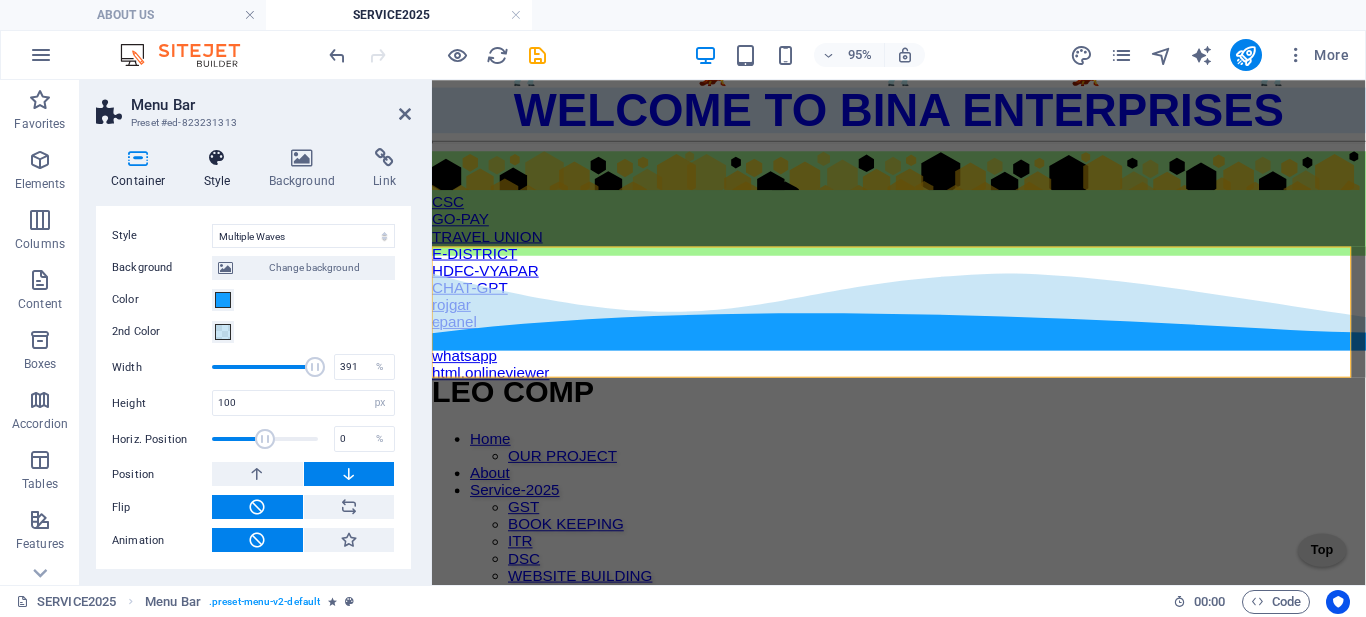 click at bounding box center [217, 158] 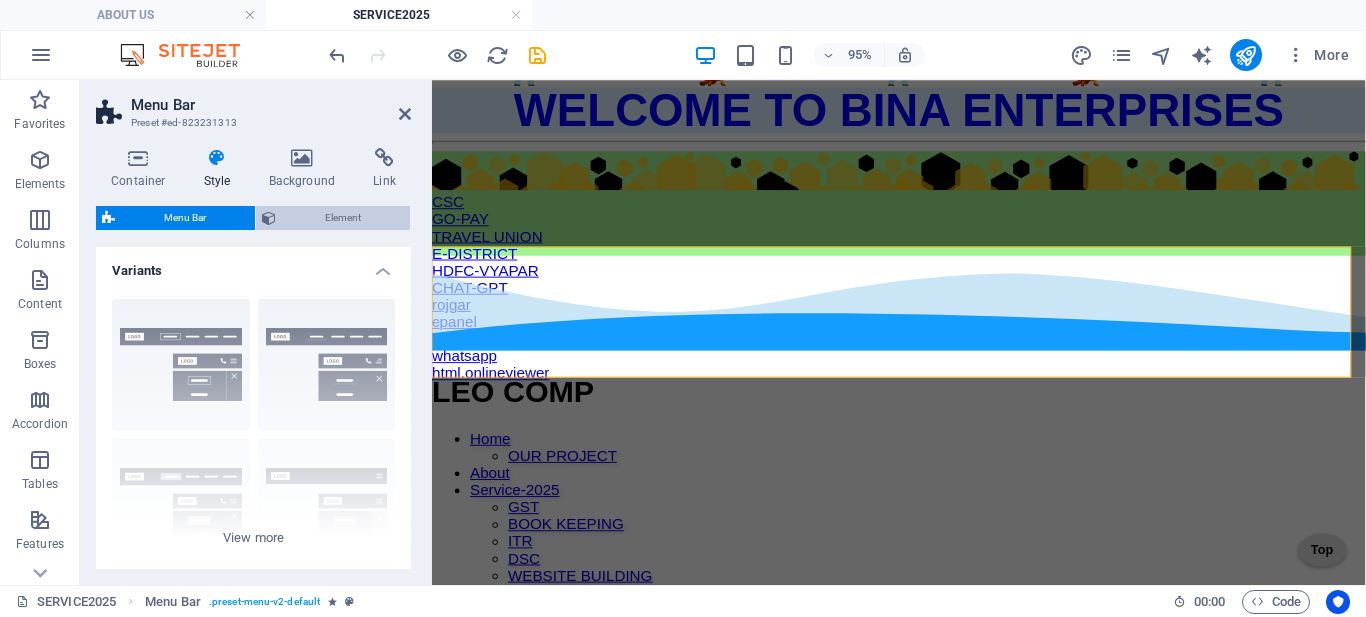 click on "Element" at bounding box center (343, 218) 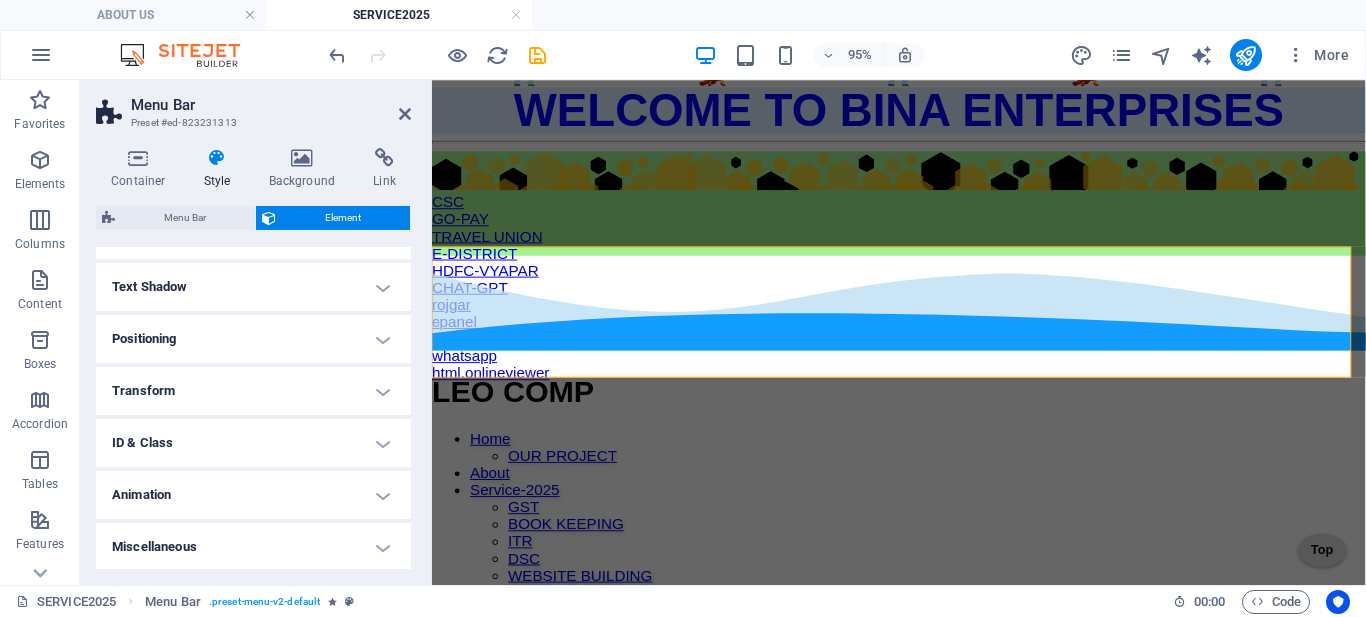 scroll, scrollTop: 309, scrollLeft: 0, axis: vertical 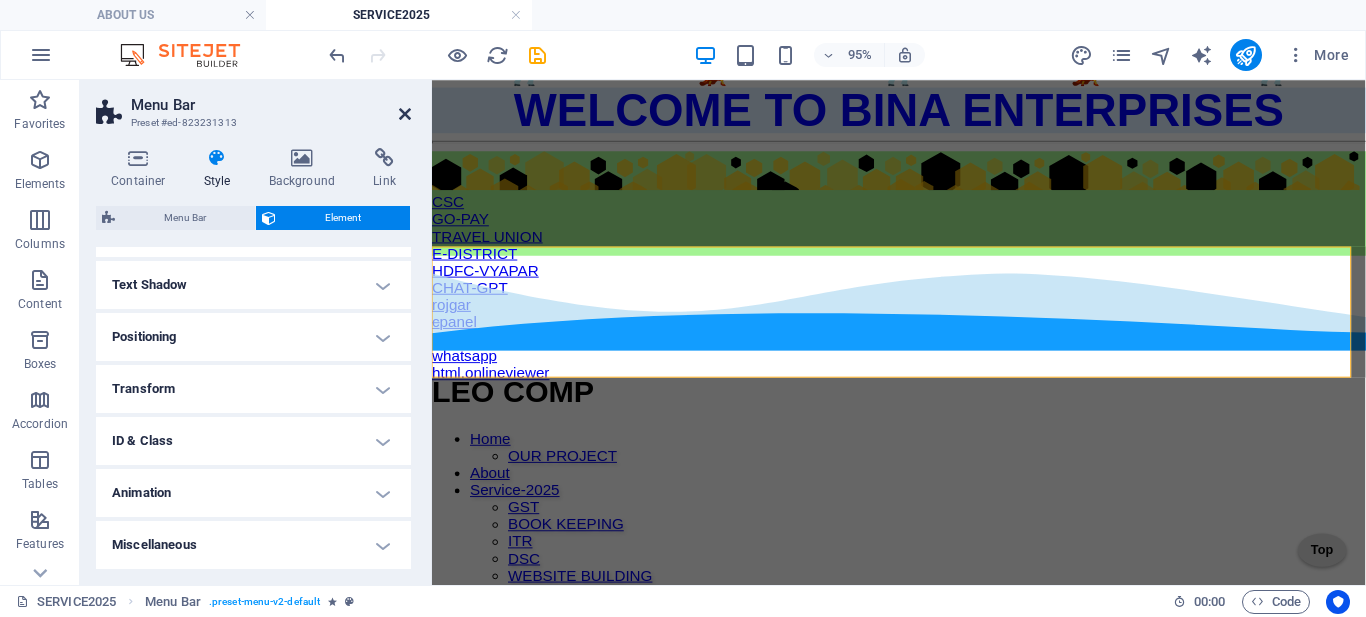 click at bounding box center [405, 114] 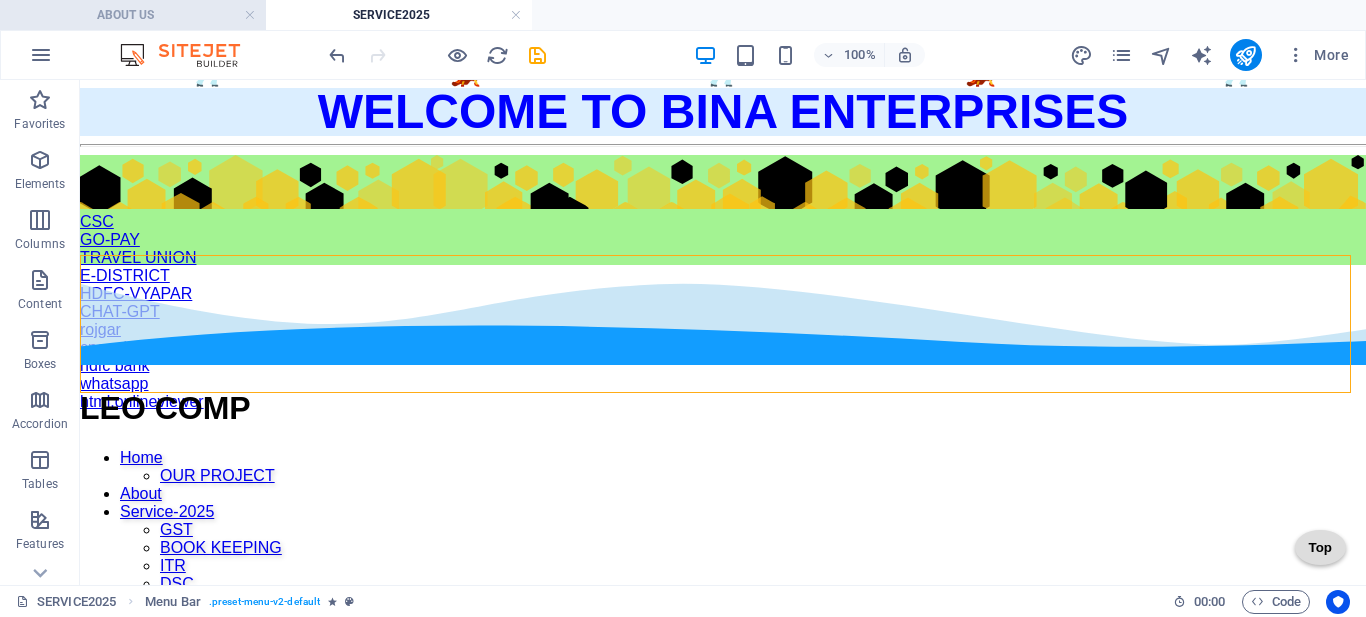 click on "ABOUT US" at bounding box center [133, 15] 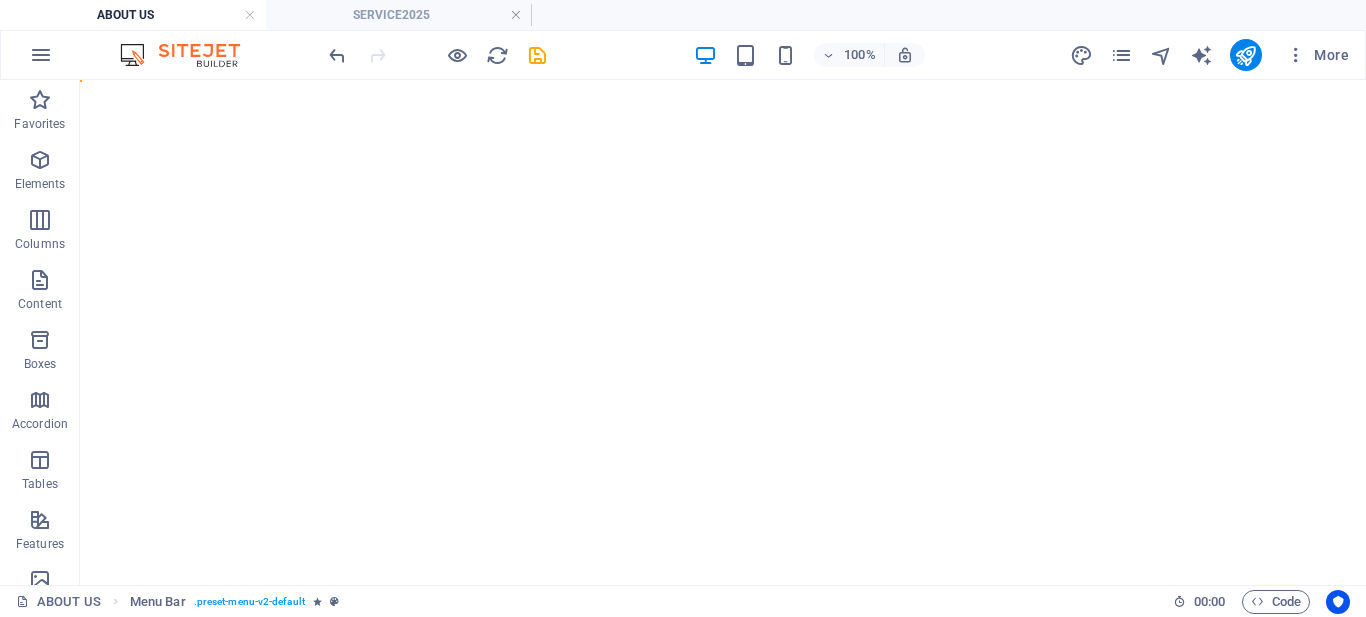scroll, scrollTop: 0, scrollLeft: 0, axis: both 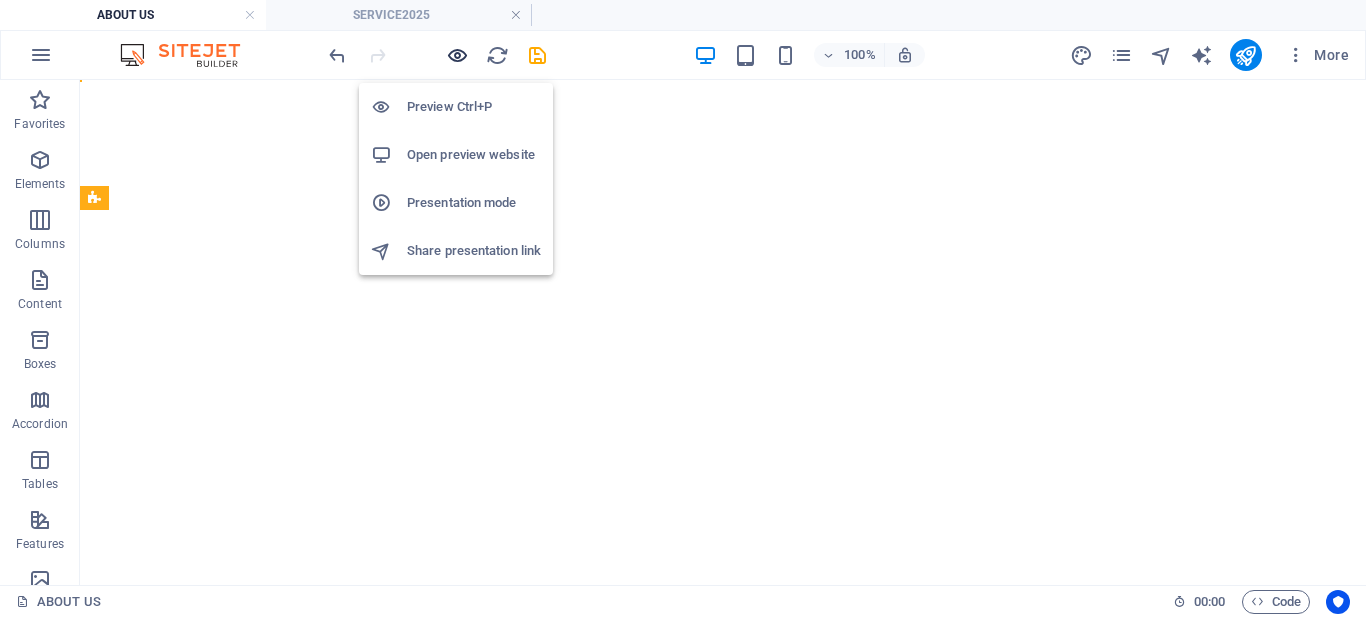 click at bounding box center (457, 55) 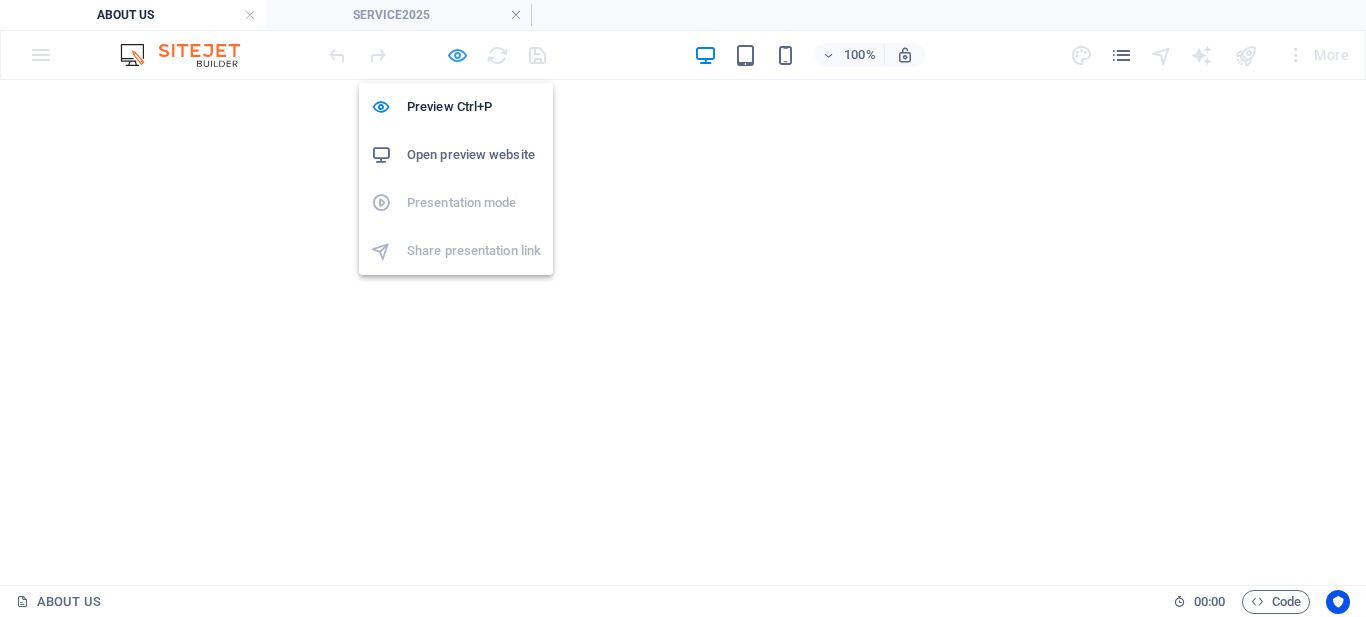 click at bounding box center (457, 55) 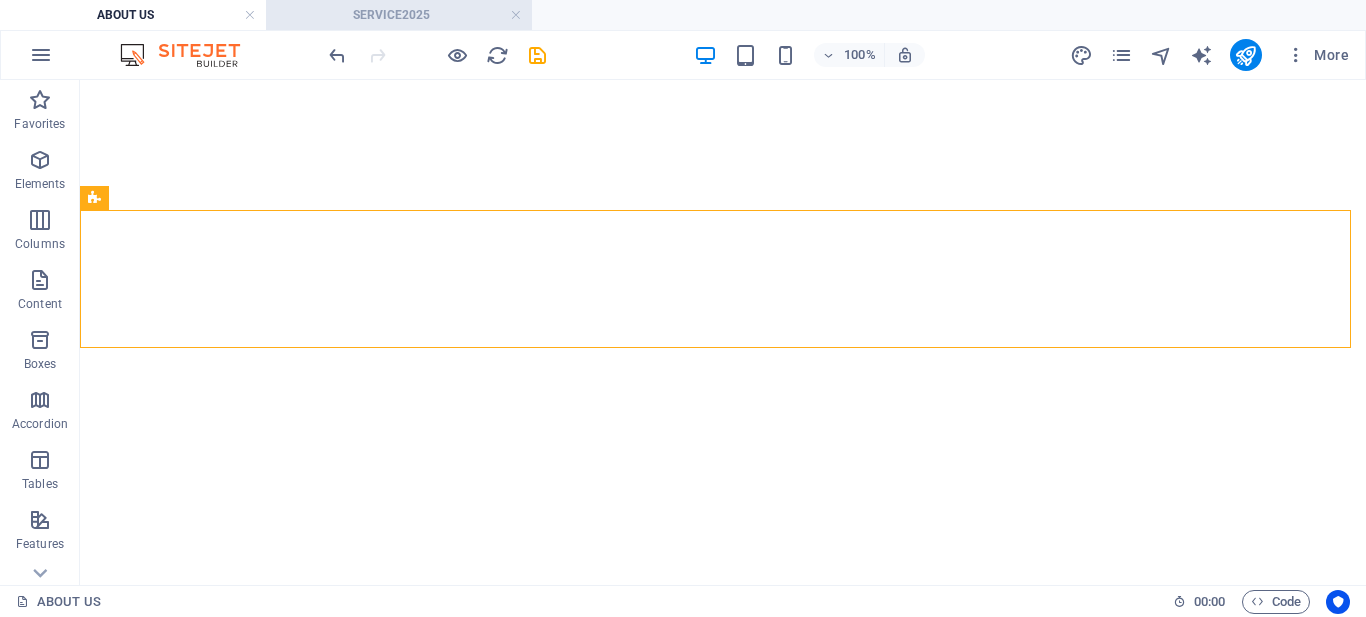 click on "SERVICE2025" at bounding box center [399, 15] 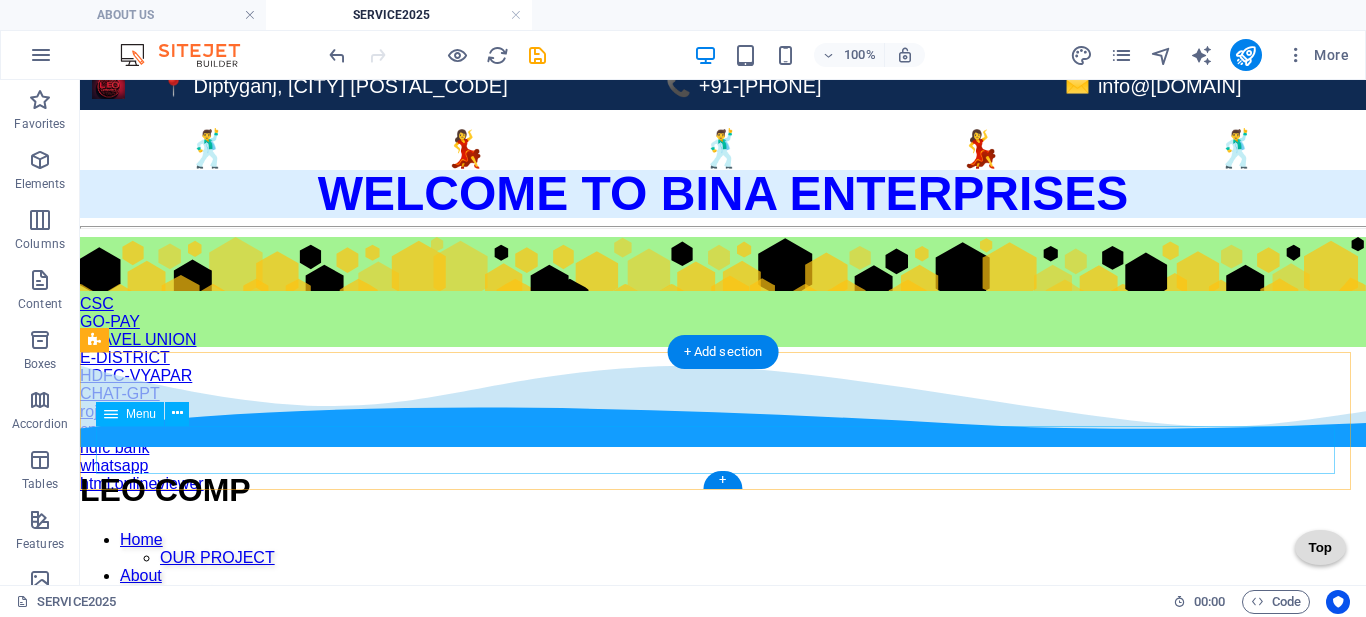 scroll, scrollTop: 0, scrollLeft: 0, axis: both 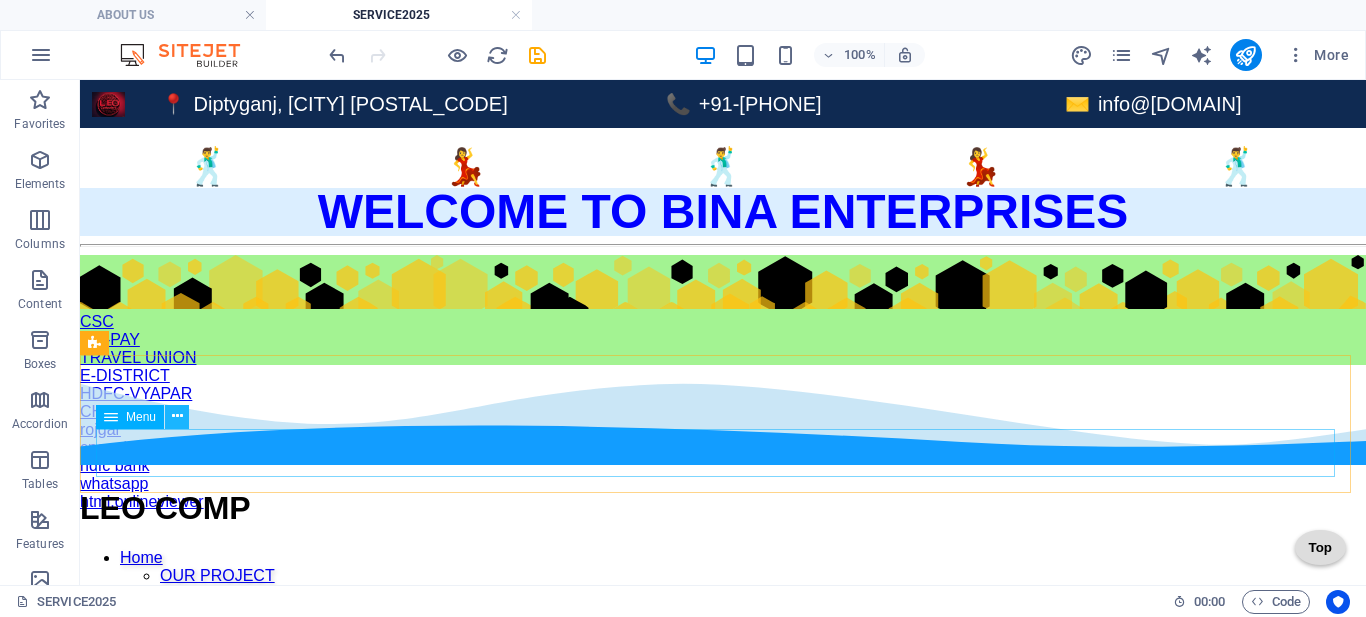 click at bounding box center [177, 416] 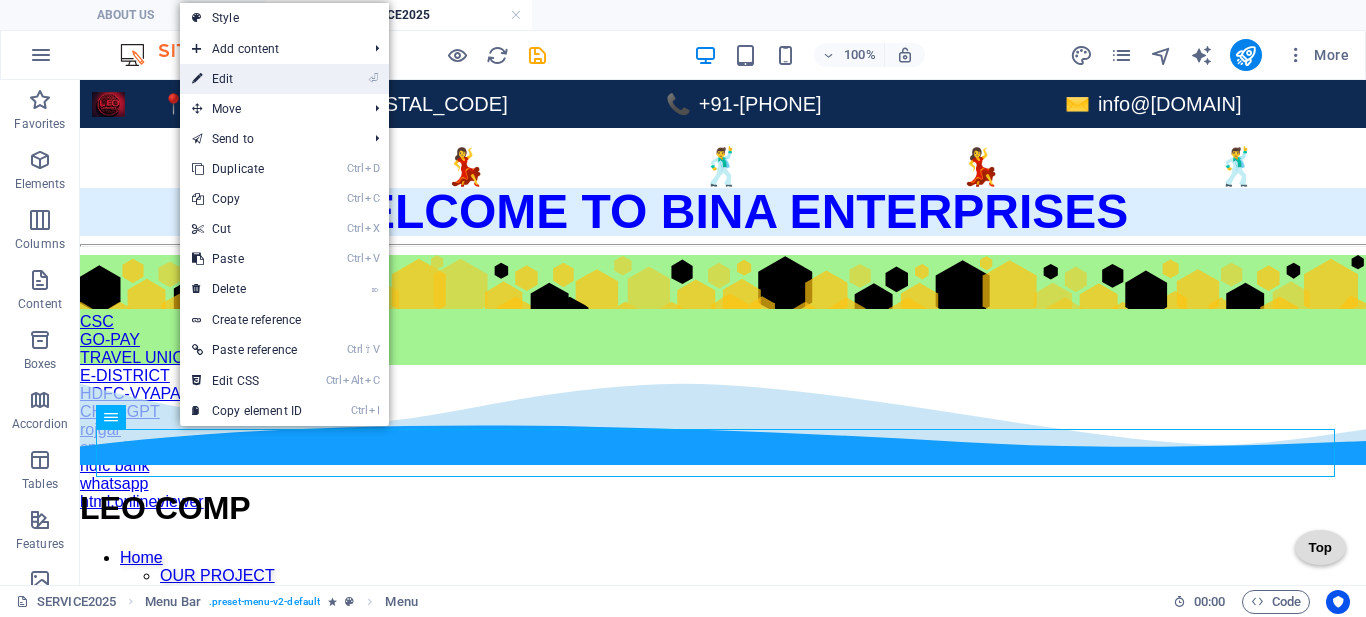 click on "⏎  Edit" at bounding box center (247, 79) 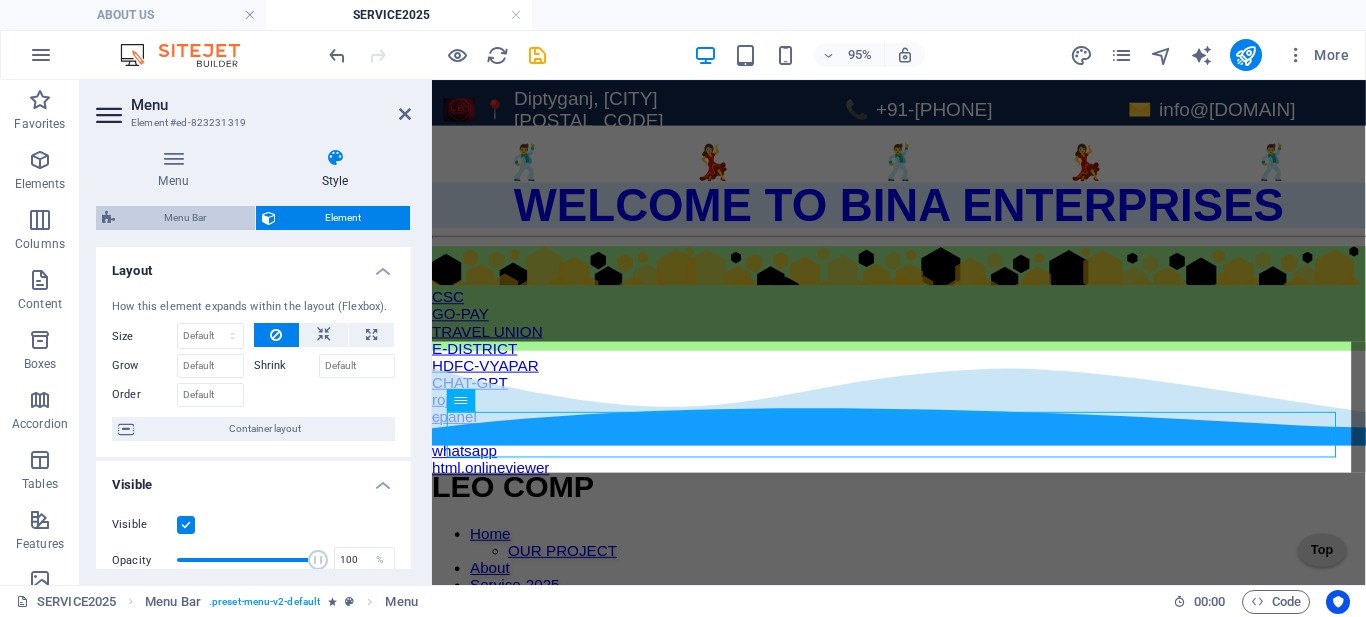 click on "Menu Bar" at bounding box center (185, 218) 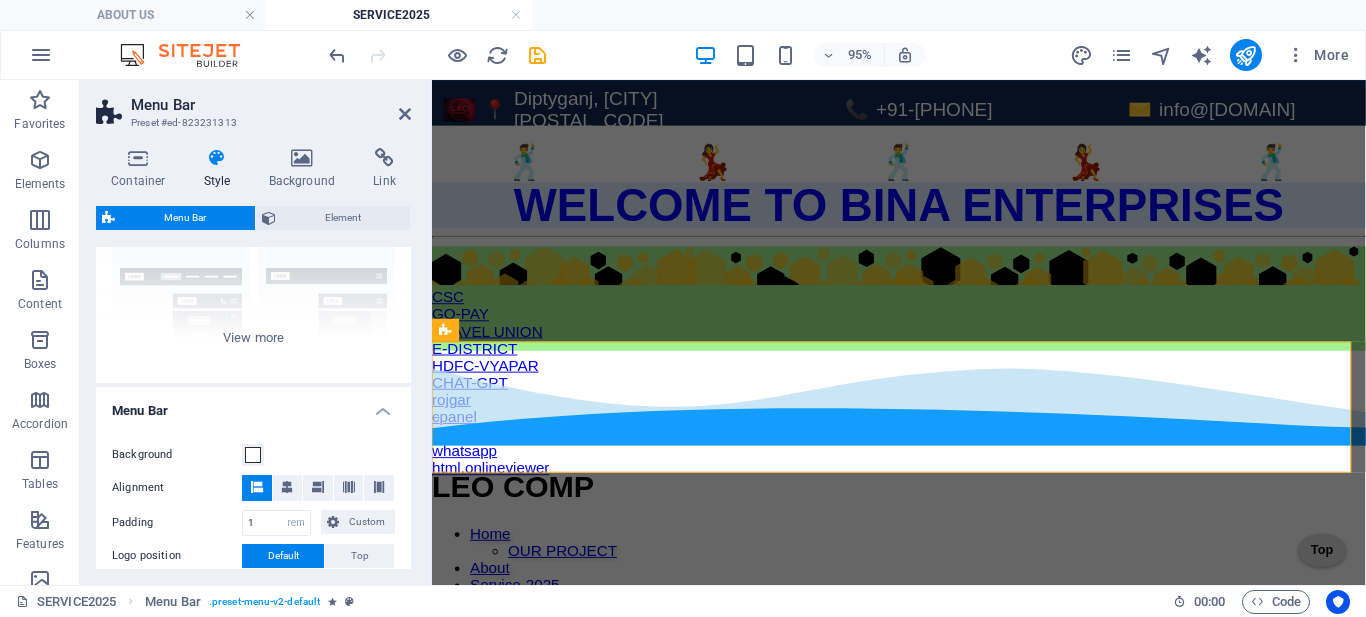 scroll, scrollTop: 400, scrollLeft: 0, axis: vertical 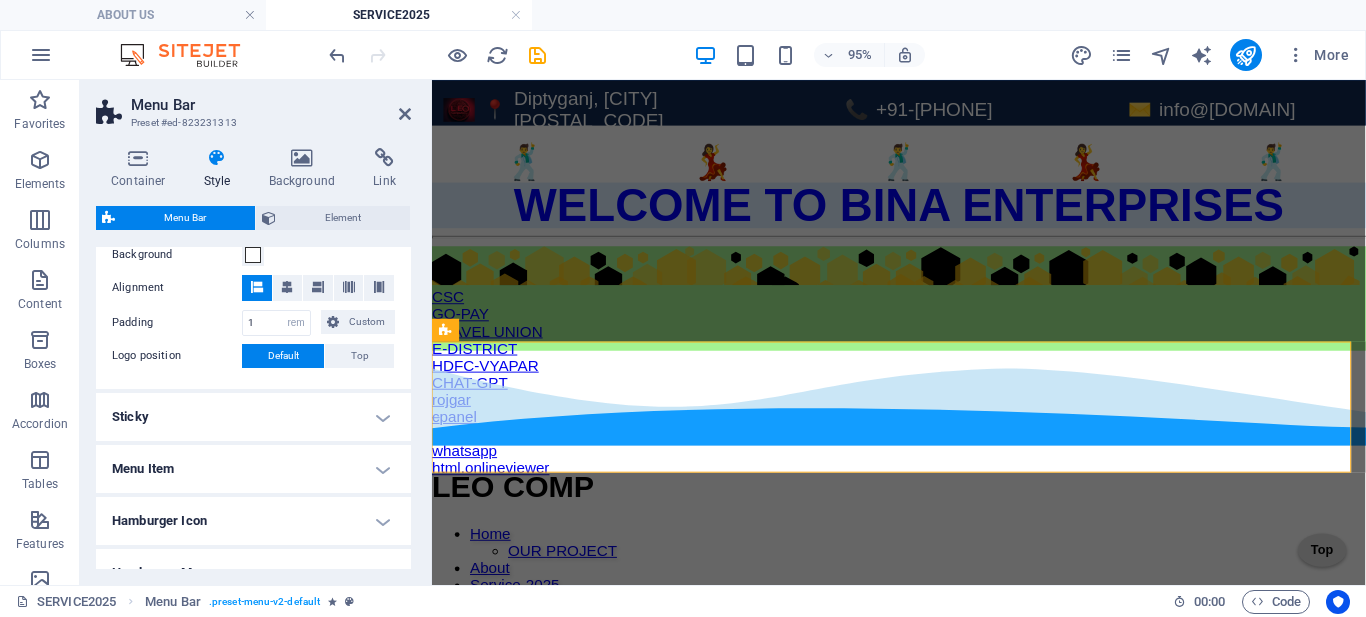 click on "Menu Item" at bounding box center [253, 469] 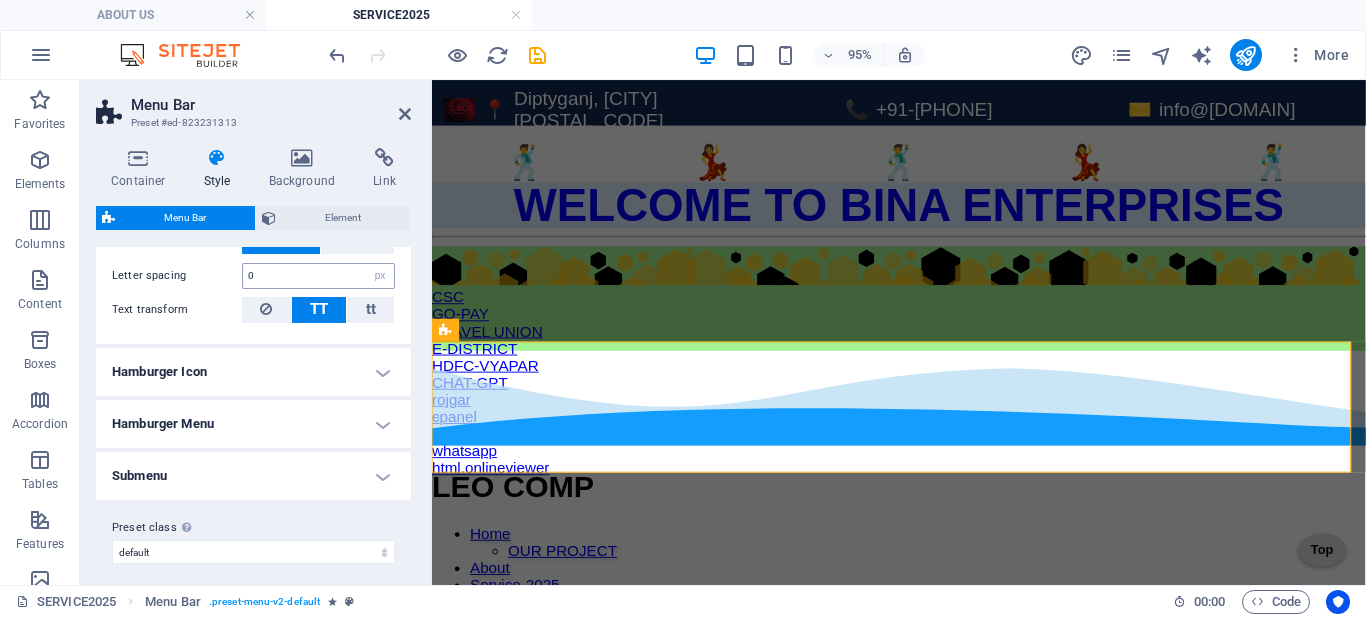 scroll, scrollTop: 1045, scrollLeft: 0, axis: vertical 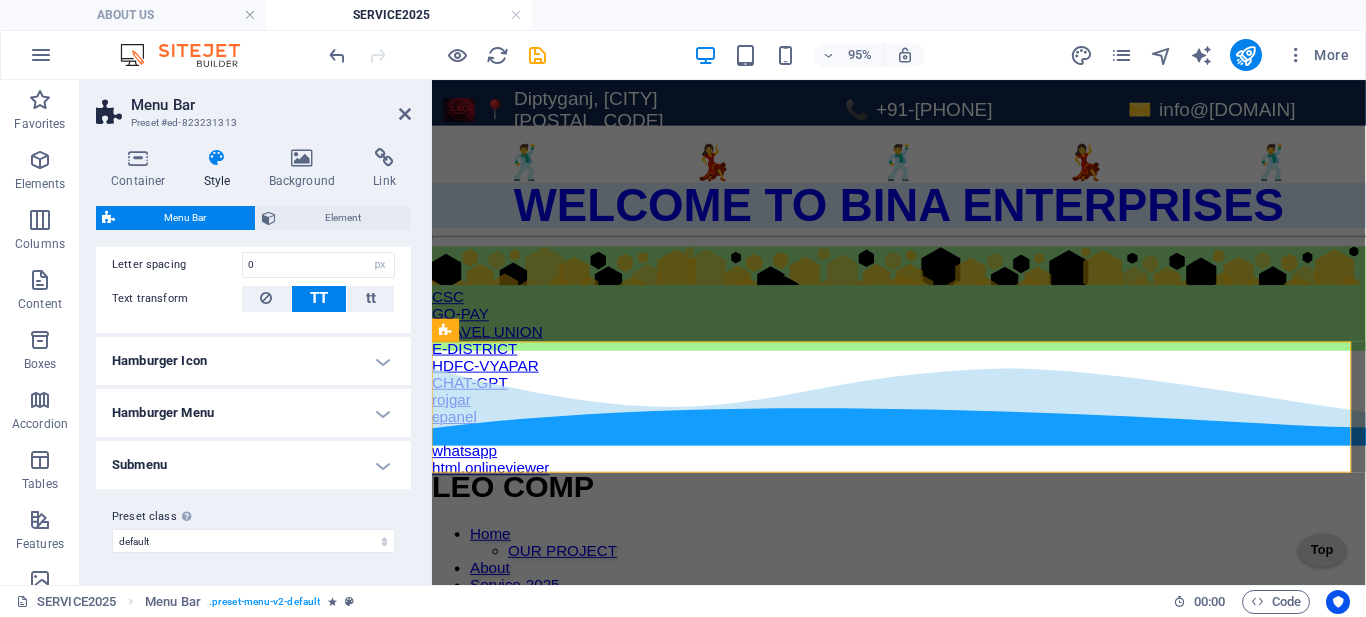 click on "Submenu" at bounding box center (253, 465) 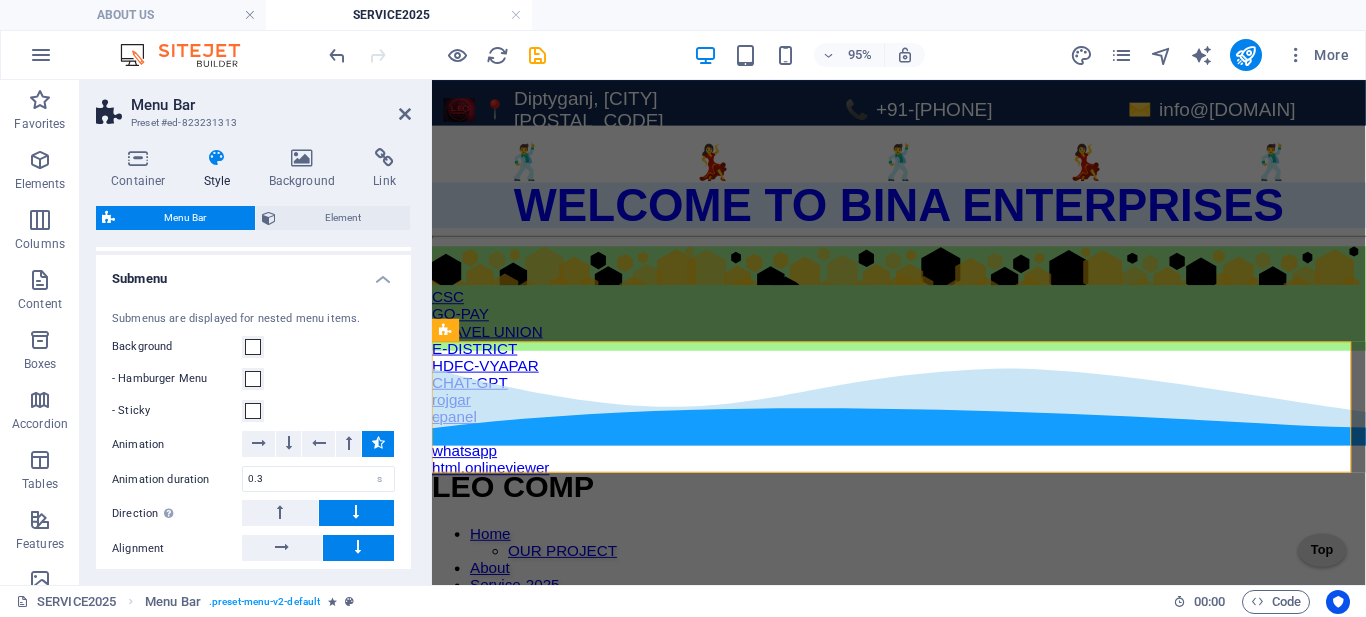 scroll, scrollTop: 1245, scrollLeft: 0, axis: vertical 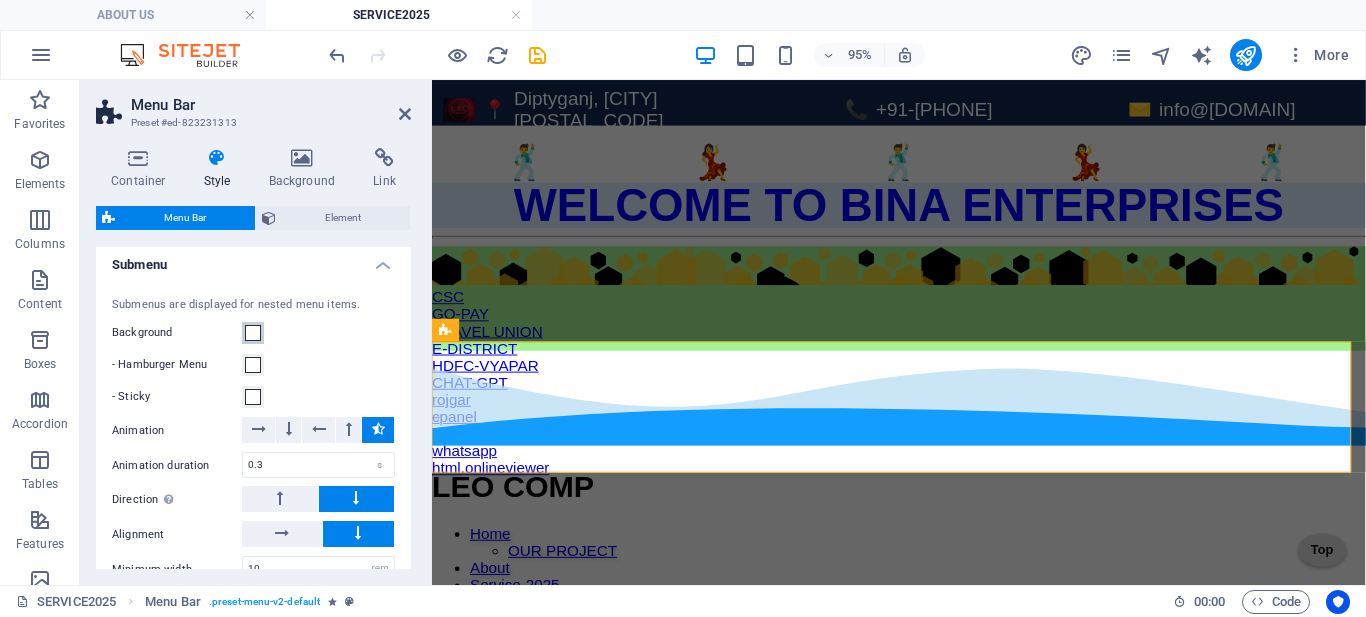 click at bounding box center [253, 333] 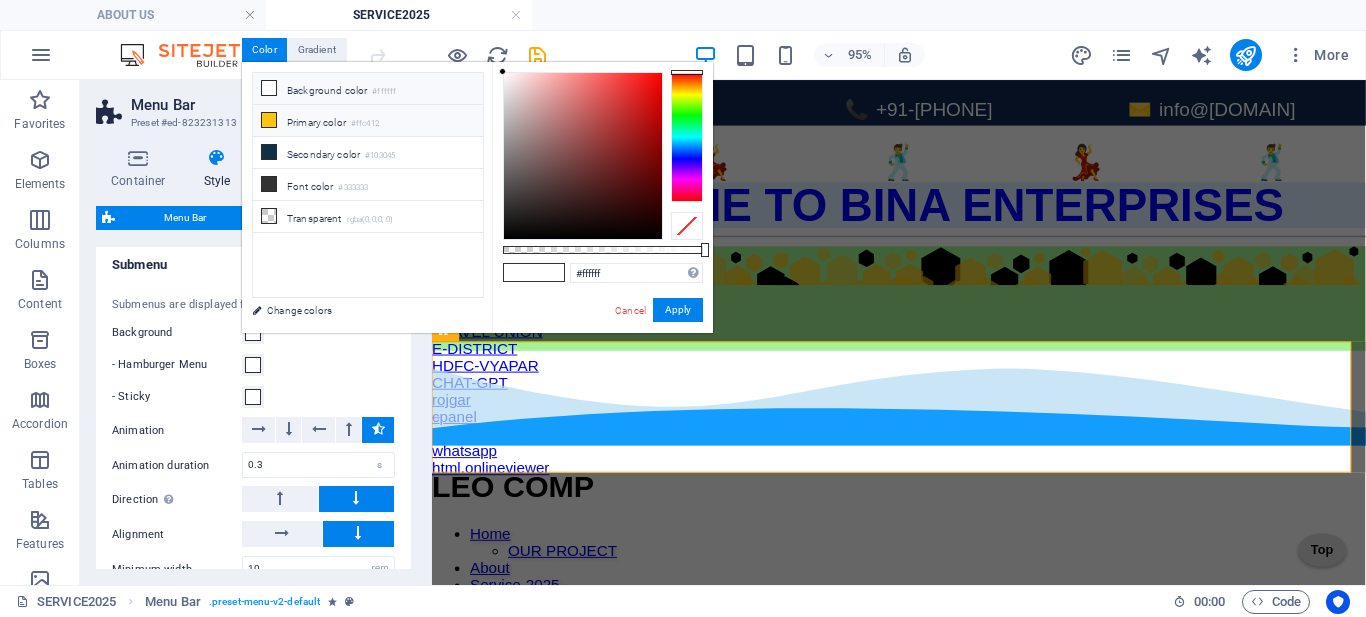 click at bounding box center (269, 120) 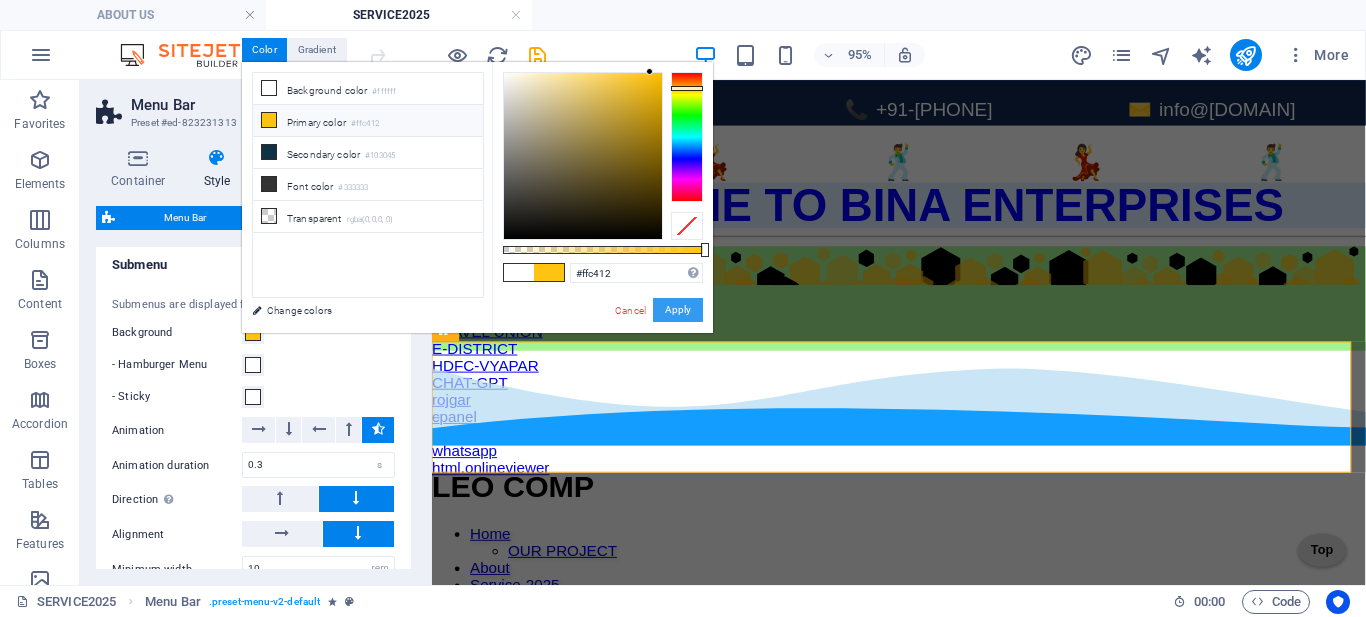 click on "Apply" at bounding box center [678, 310] 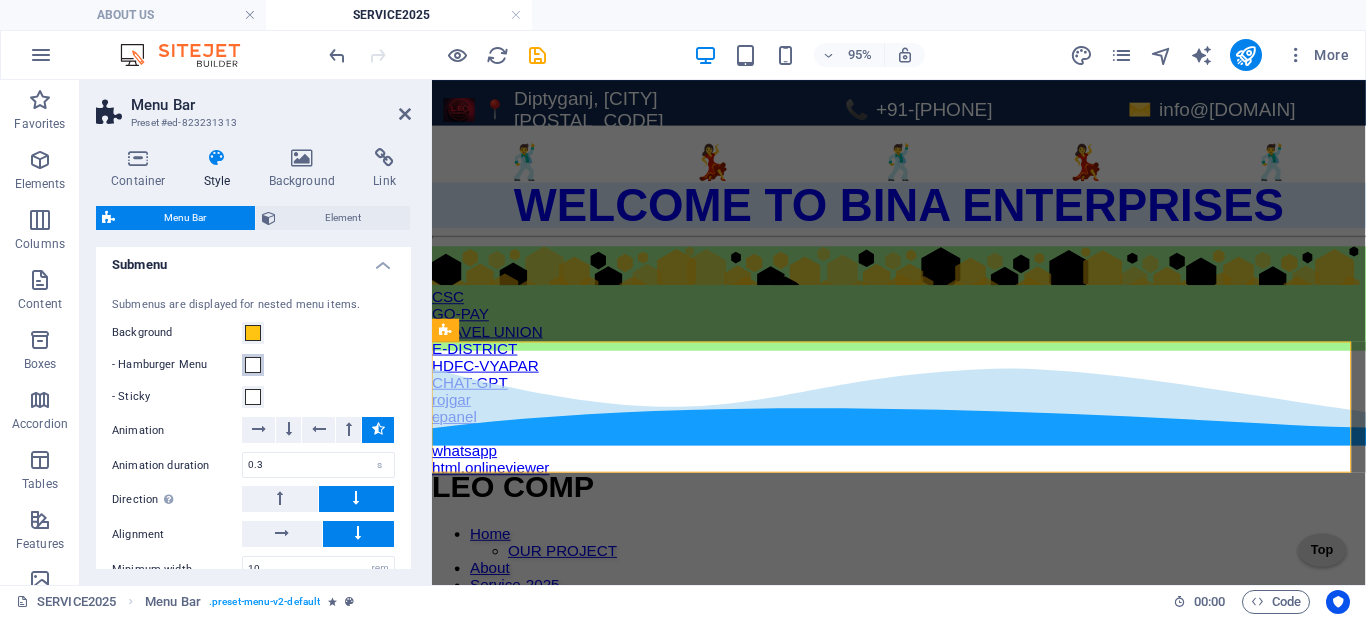 click at bounding box center (253, 365) 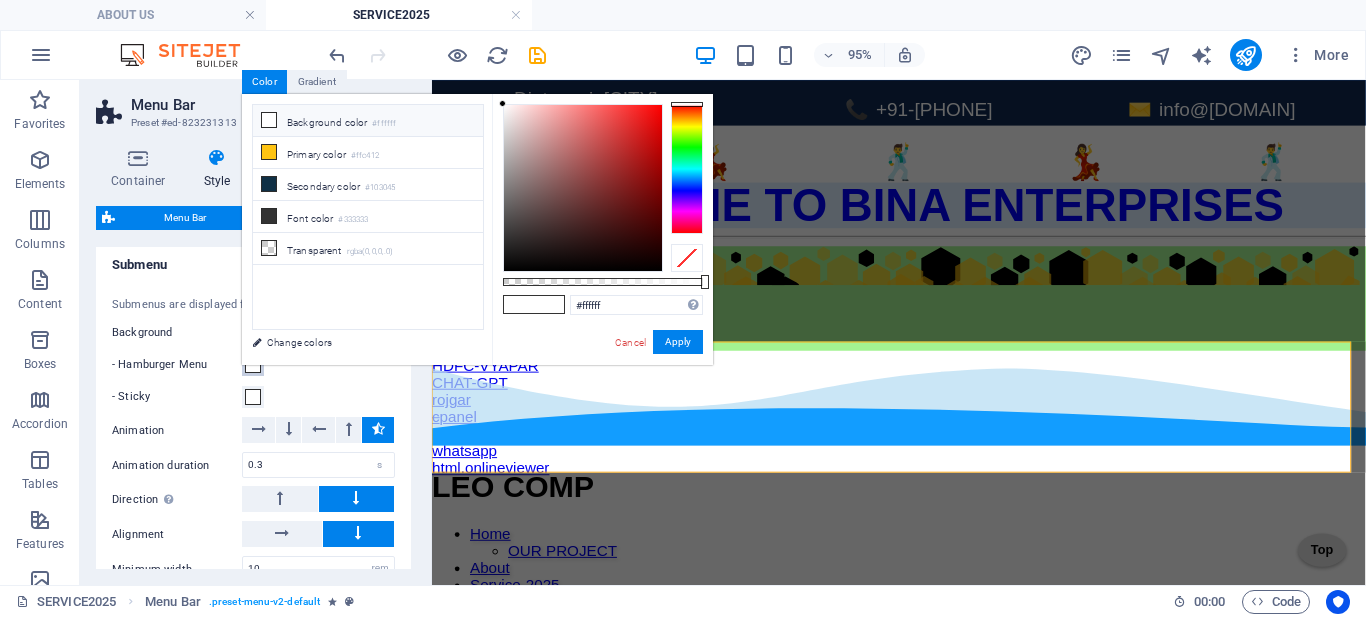 type on "#ffc412" 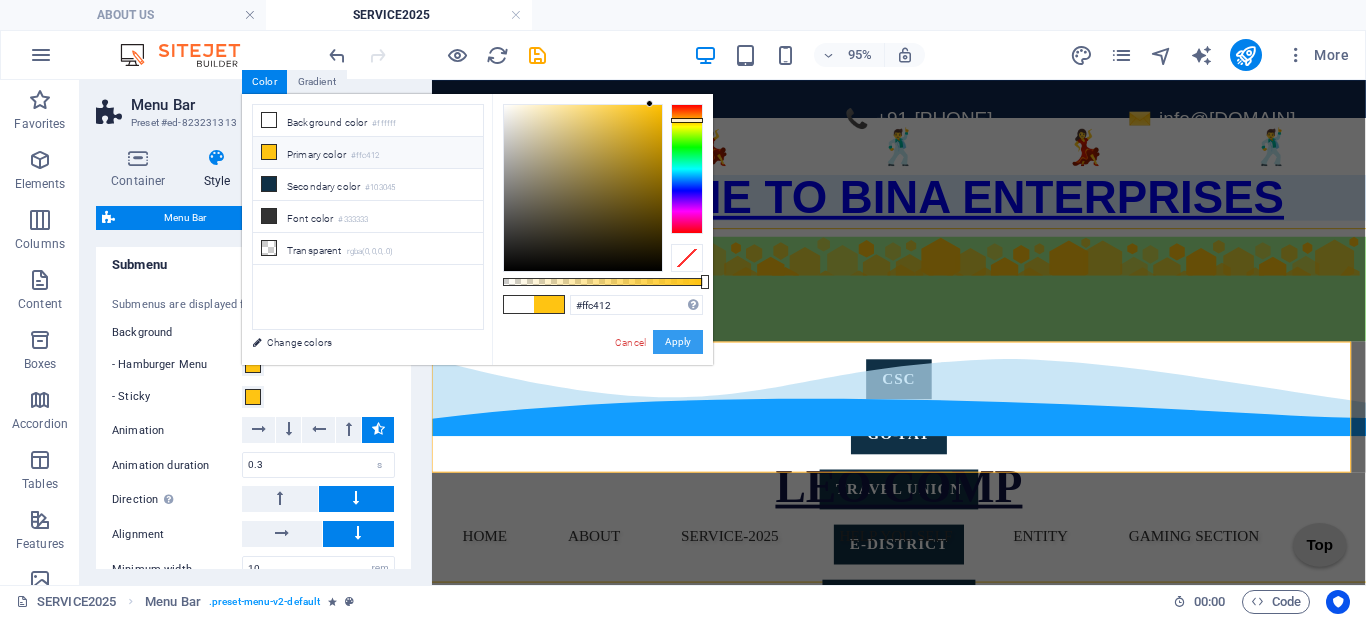 click on "Apply" at bounding box center [678, 342] 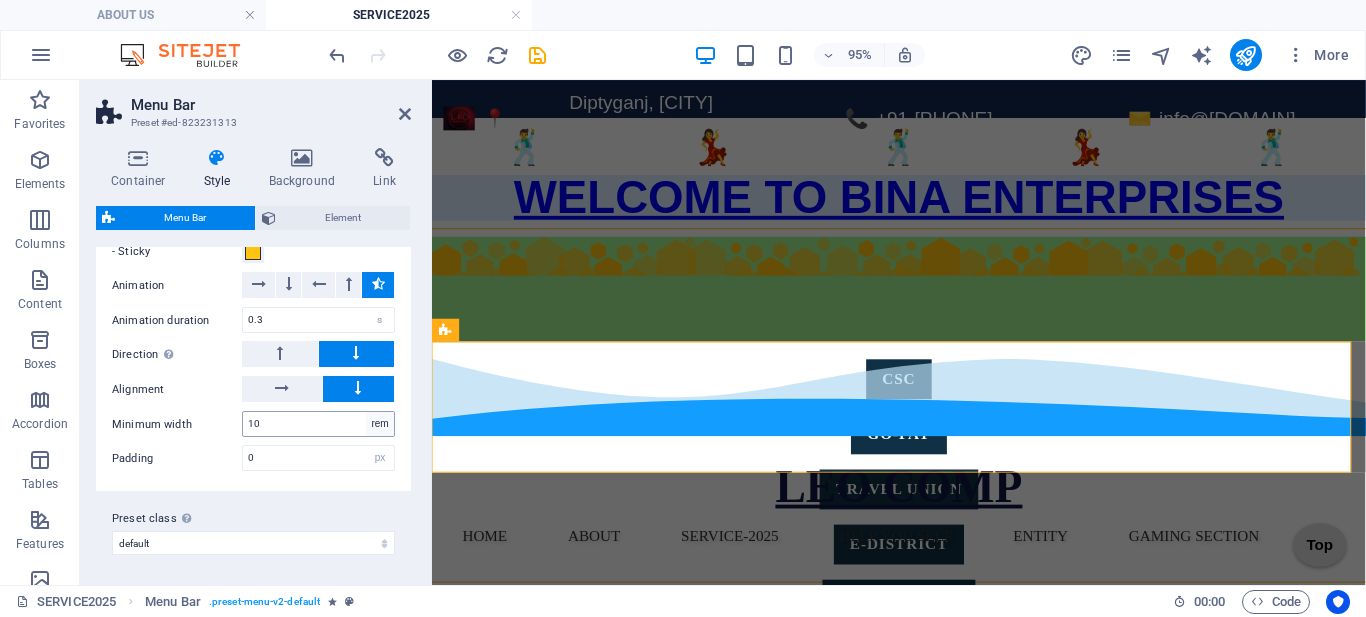 scroll, scrollTop: 1392, scrollLeft: 0, axis: vertical 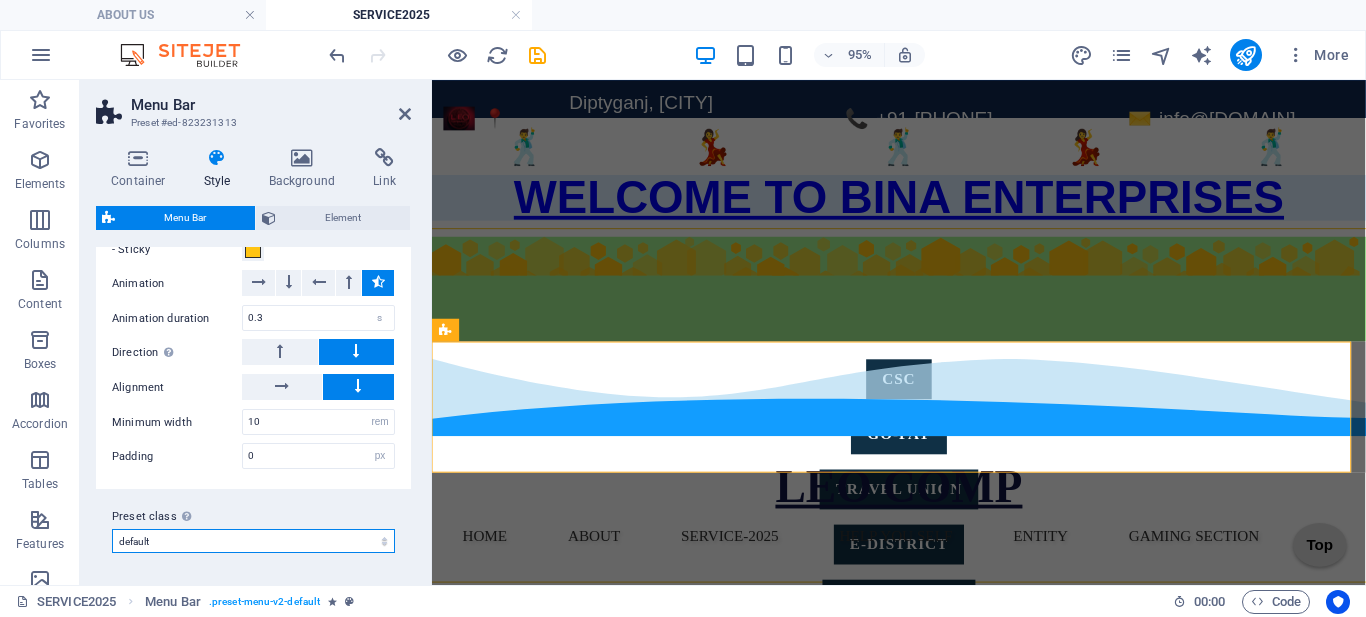 click on "financia border centered trigger default wide fixed Add preset class" at bounding box center [253, 541] 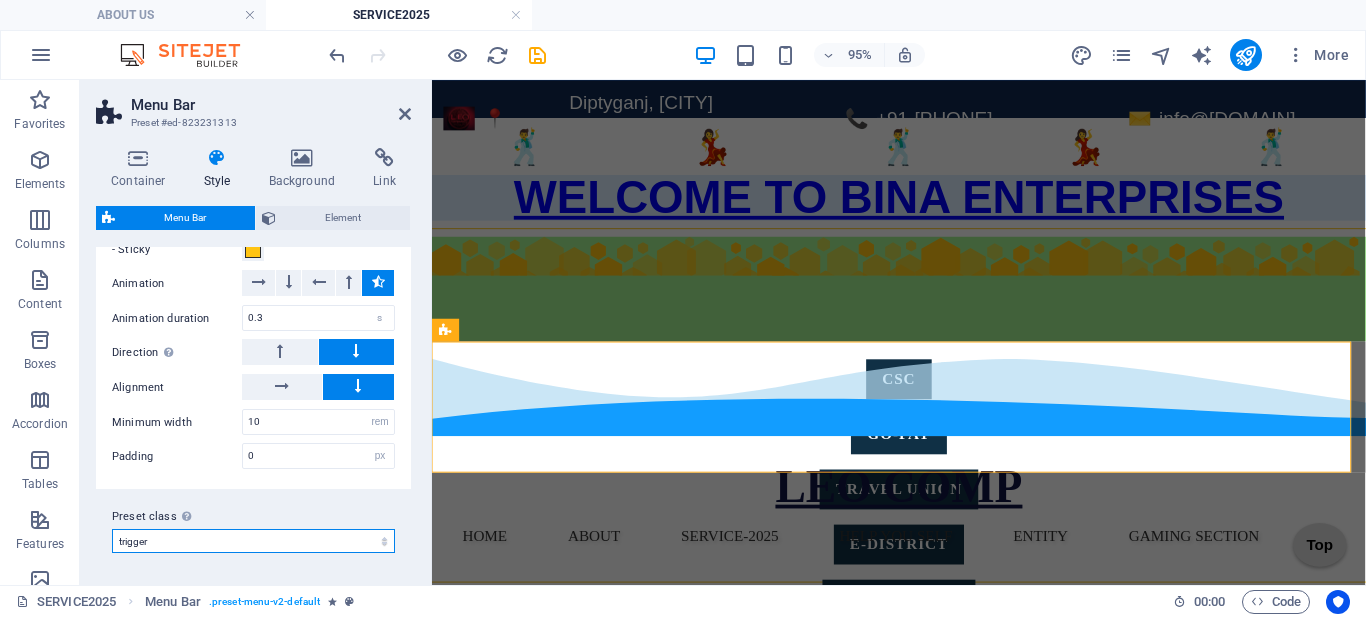 click on "financia border centered trigger default wide fixed Add preset class" at bounding box center (253, 541) 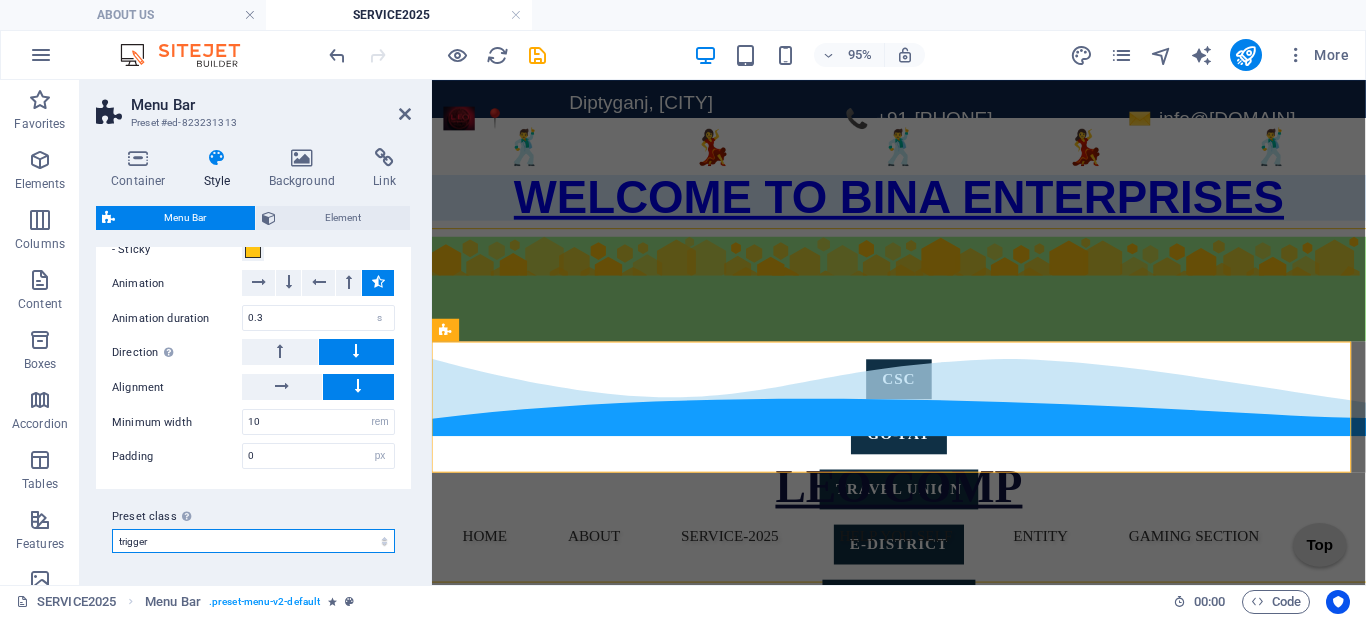 type on "1" 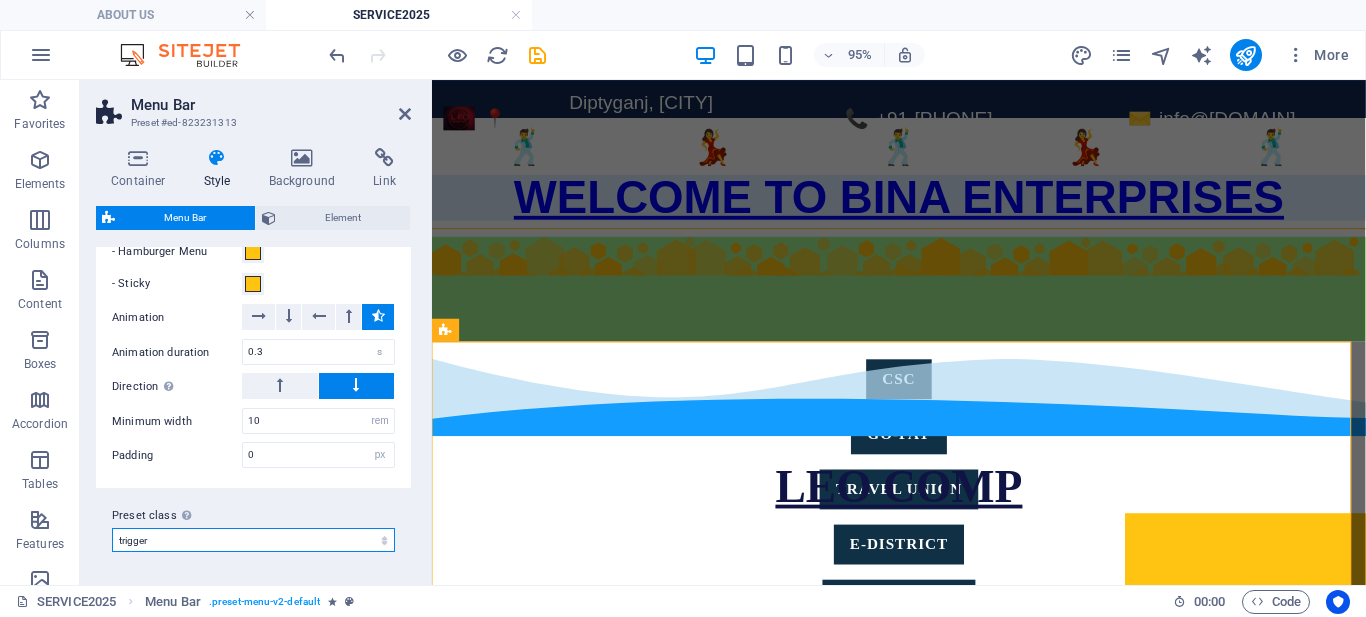 click on "financia border centered trigger default wide fixed Add preset class" at bounding box center [253, 540] 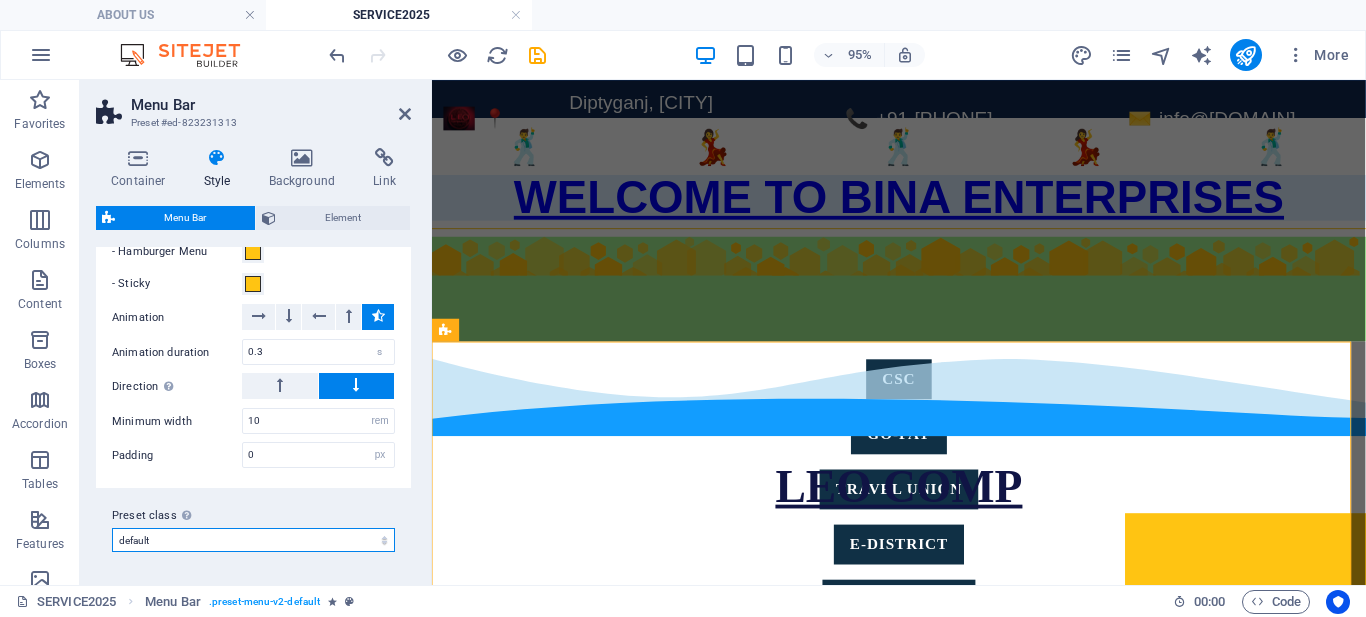 click on "financia border centered trigger default wide fixed Add preset class" at bounding box center [253, 540] 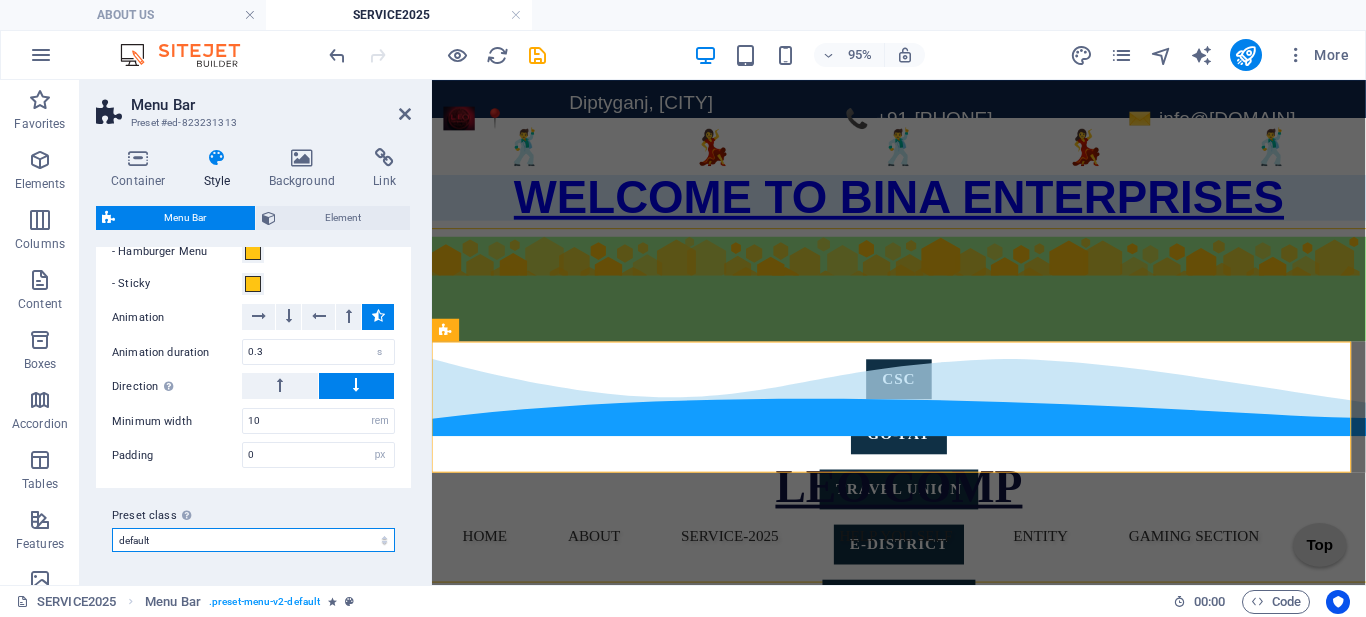 click on "financia border centered trigger default wide fixed Add preset class" at bounding box center [253, 540] 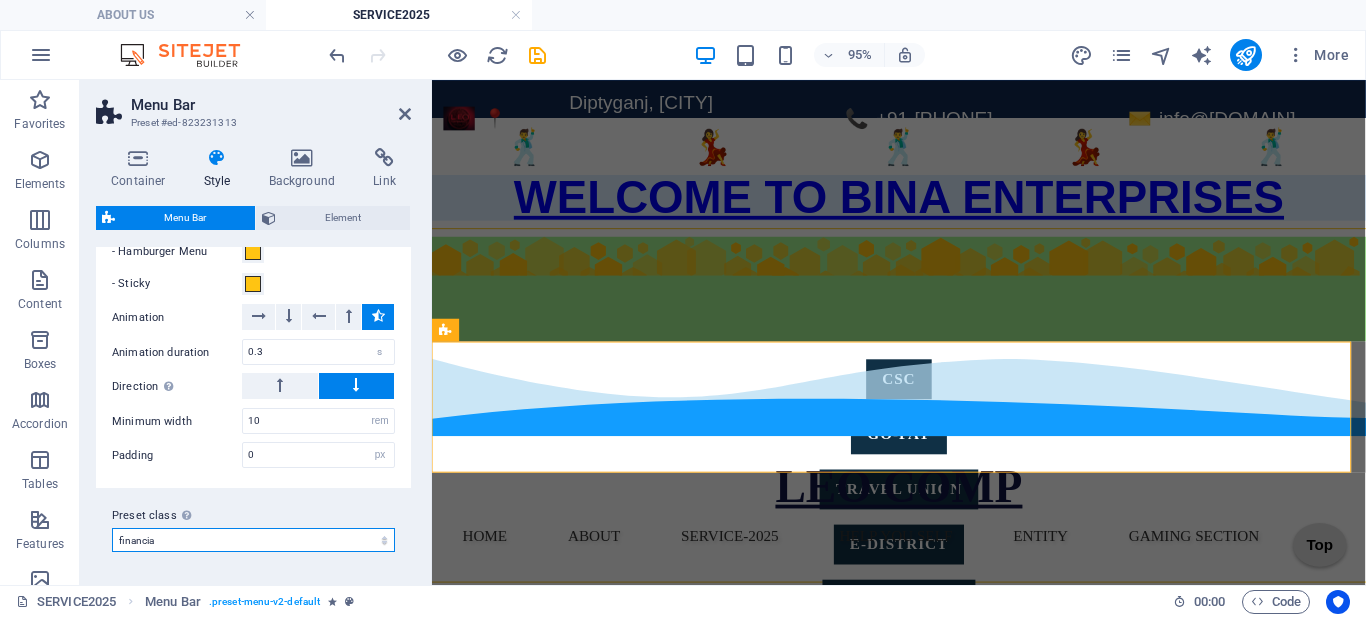click on "financia border centered trigger default wide fixed Add preset class" at bounding box center (253, 540) 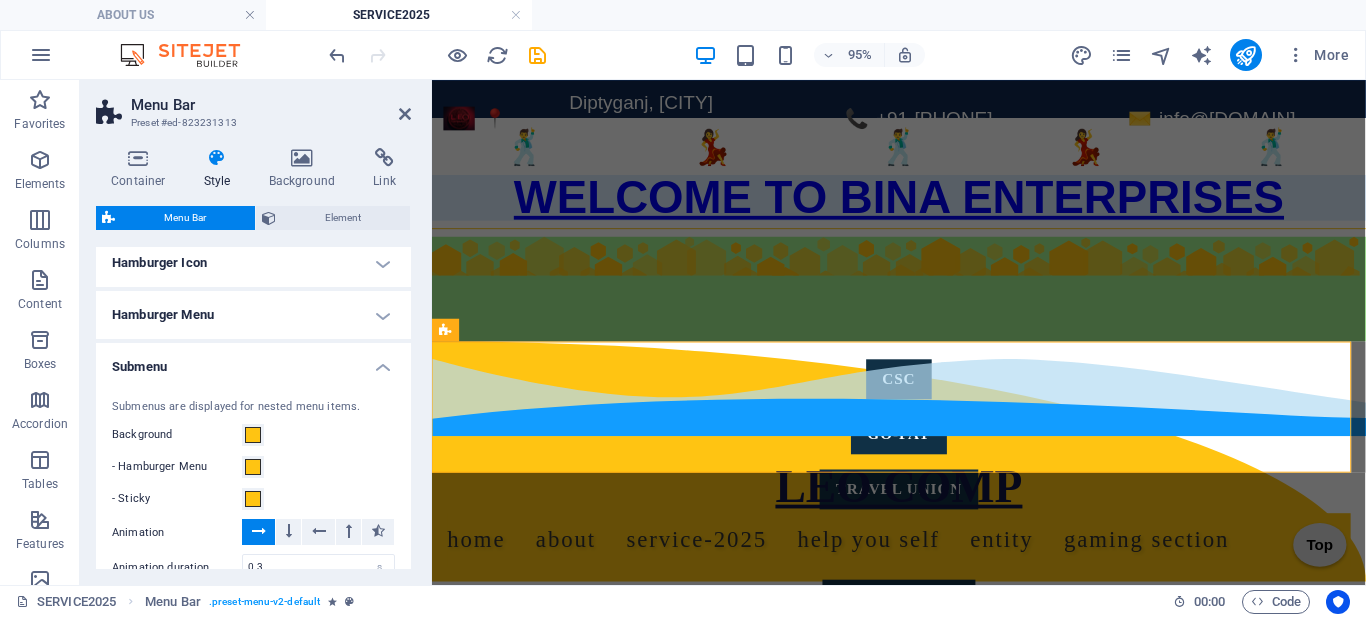 scroll, scrollTop: 1641, scrollLeft: 0, axis: vertical 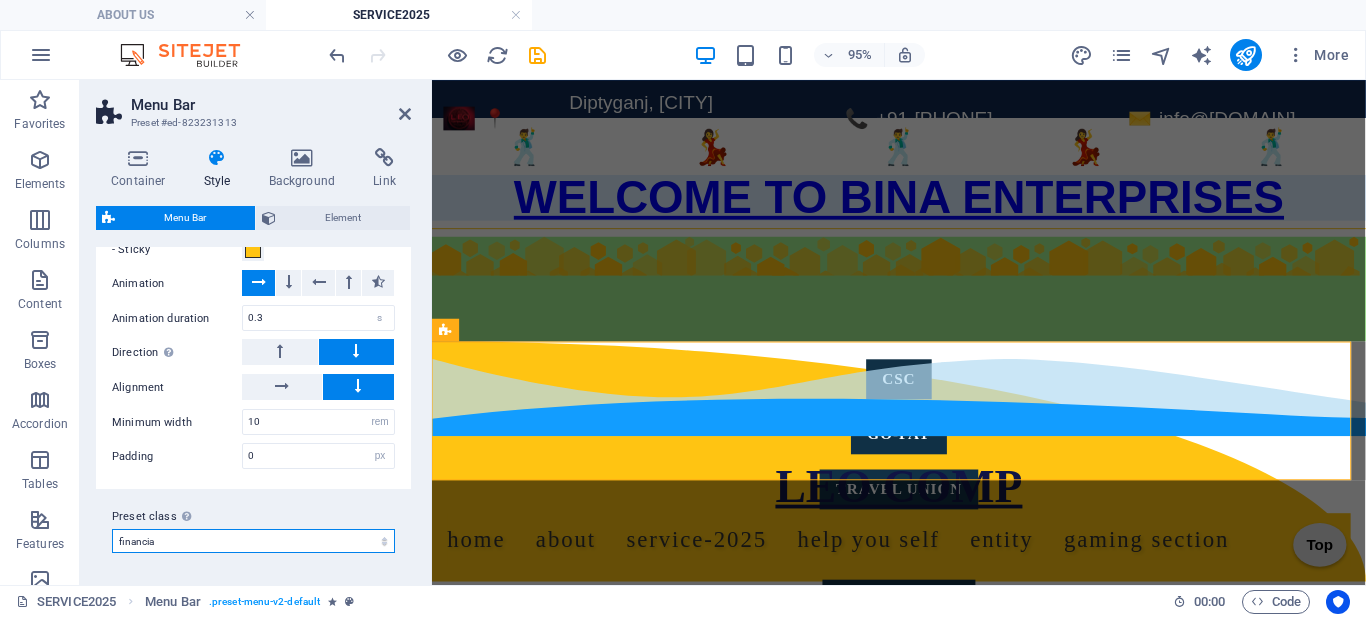 click on "financia border centered trigger default wide fixed Add preset class" at bounding box center [253, 541] 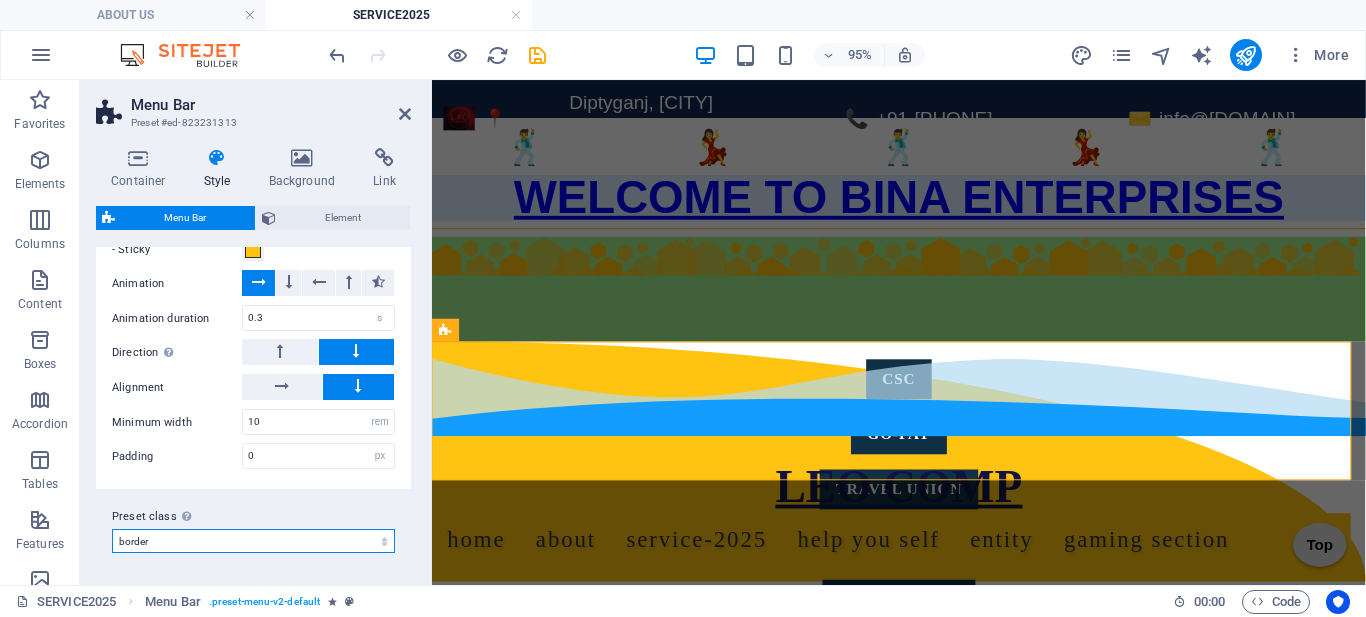 click on "financia border centered trigger default wide fixed Add preset class" at bounding box center (253, 541) 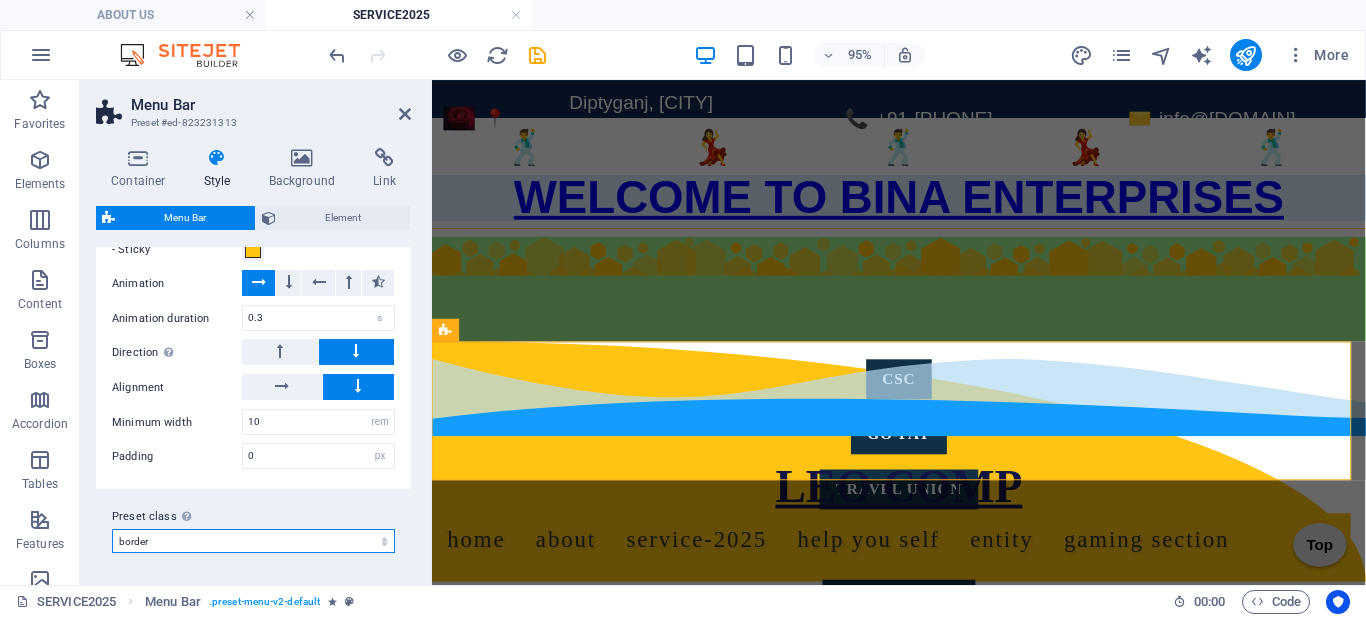 type on "1" 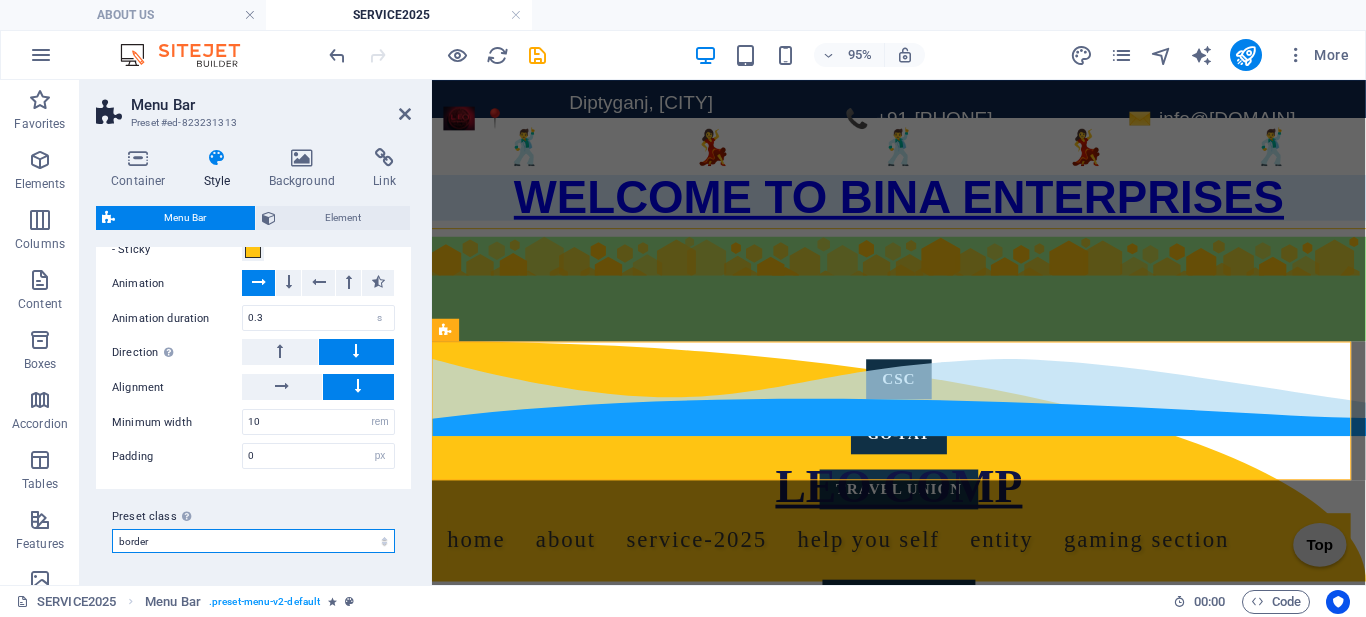 type on "1" 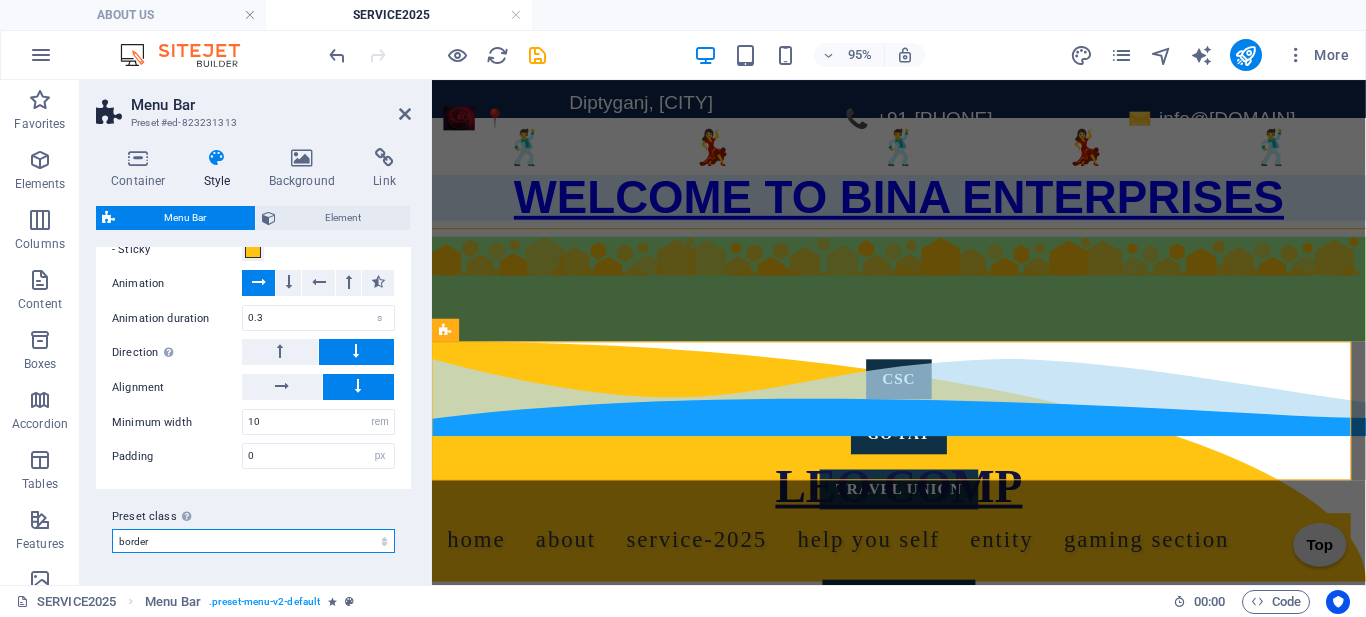 type on "1.1" 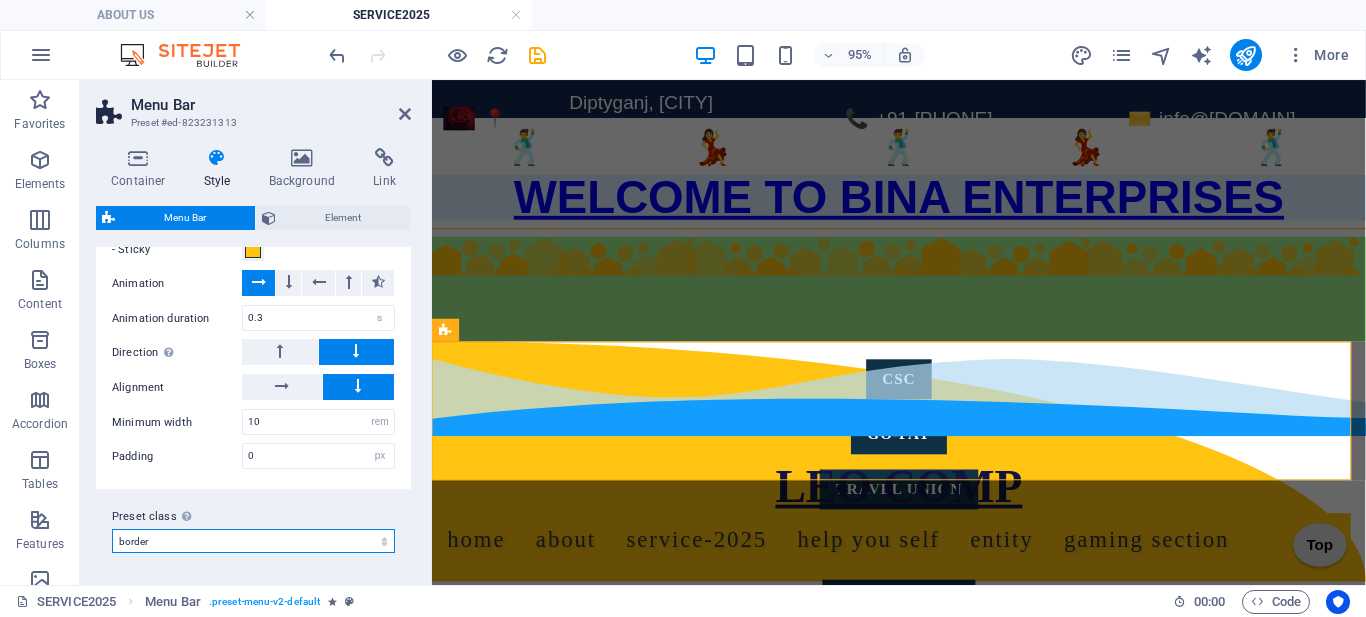 type on "1" 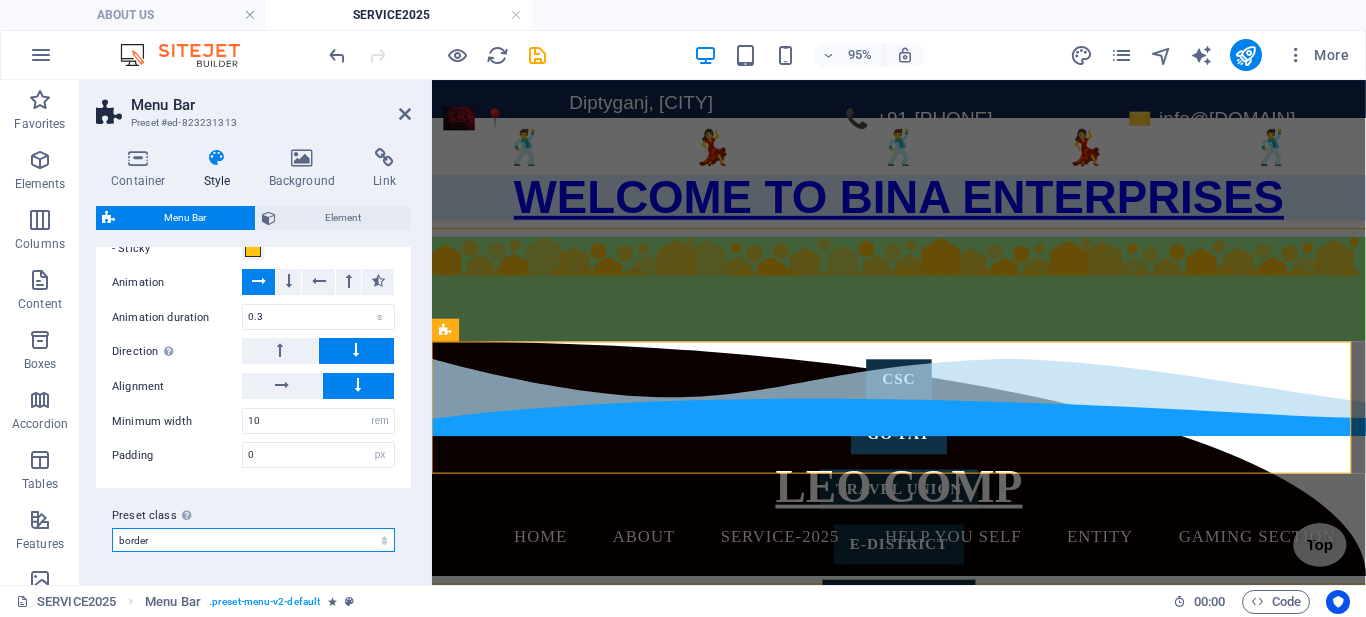 scroll, scrollTop: 1499, scrollLeft: 0, axis: vertical 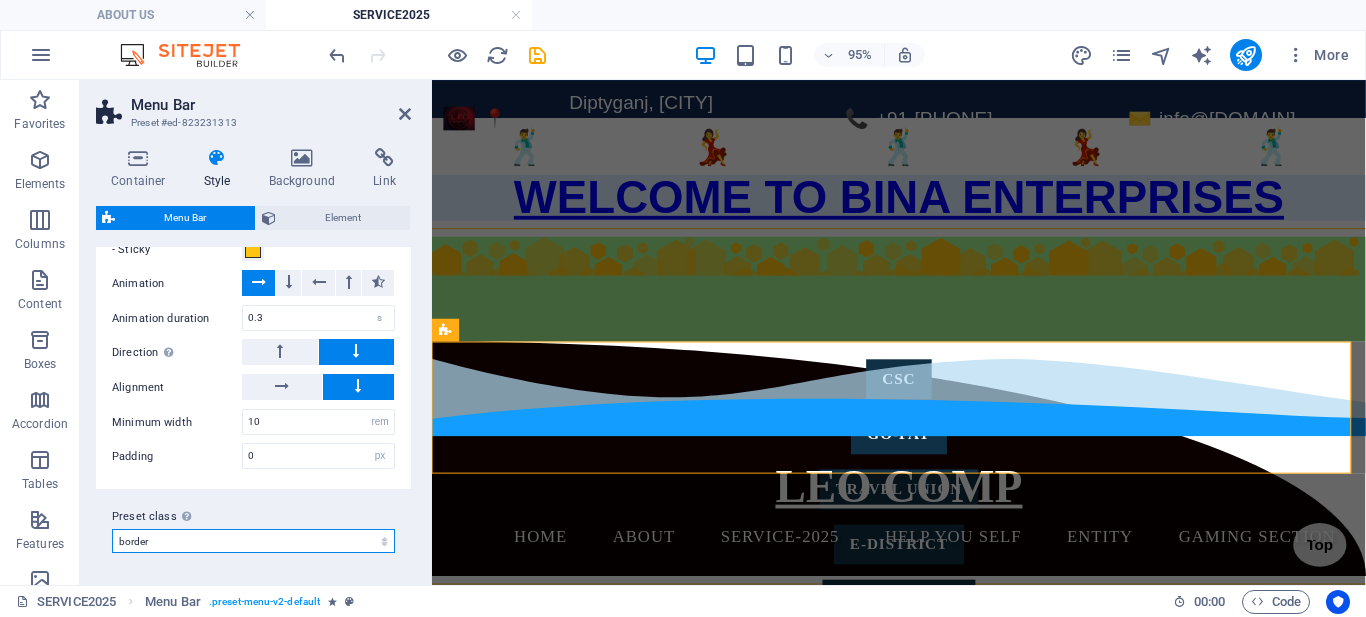click on "financia border centered trigger default wide fixed Add preset class" at bounding box center (253, 541) 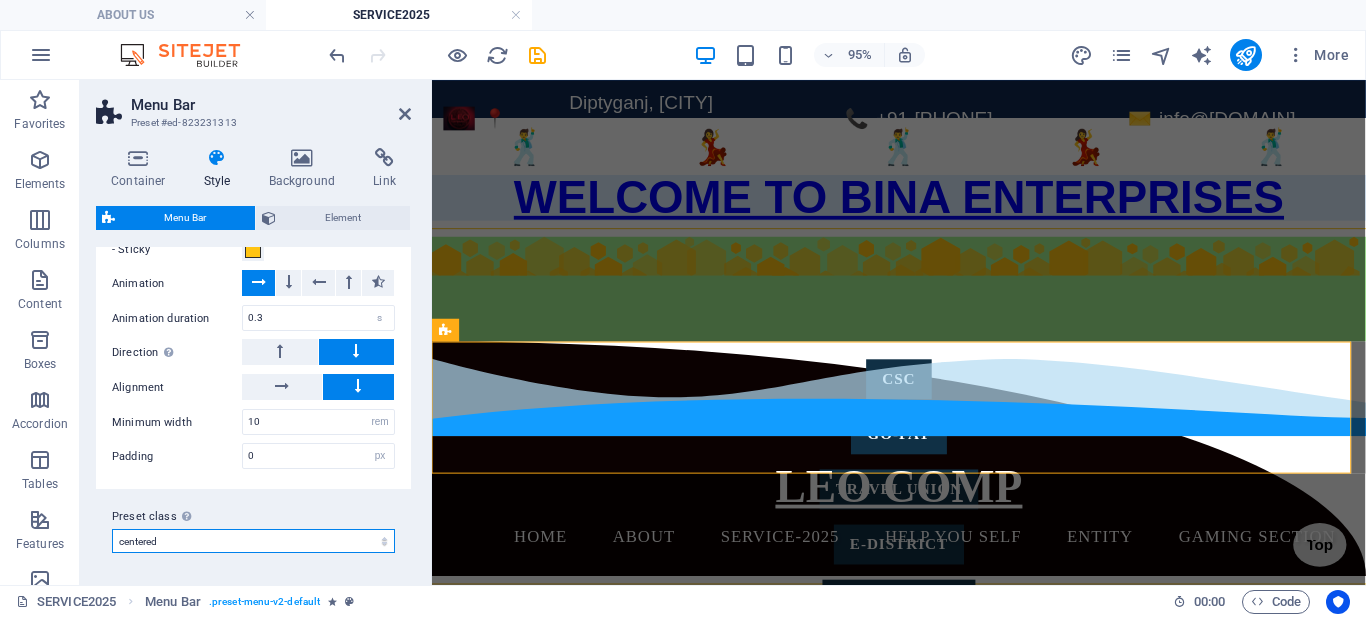 click on "financia border centered trigger default wide fixed Add preset class" at bounding box center [253, 541] 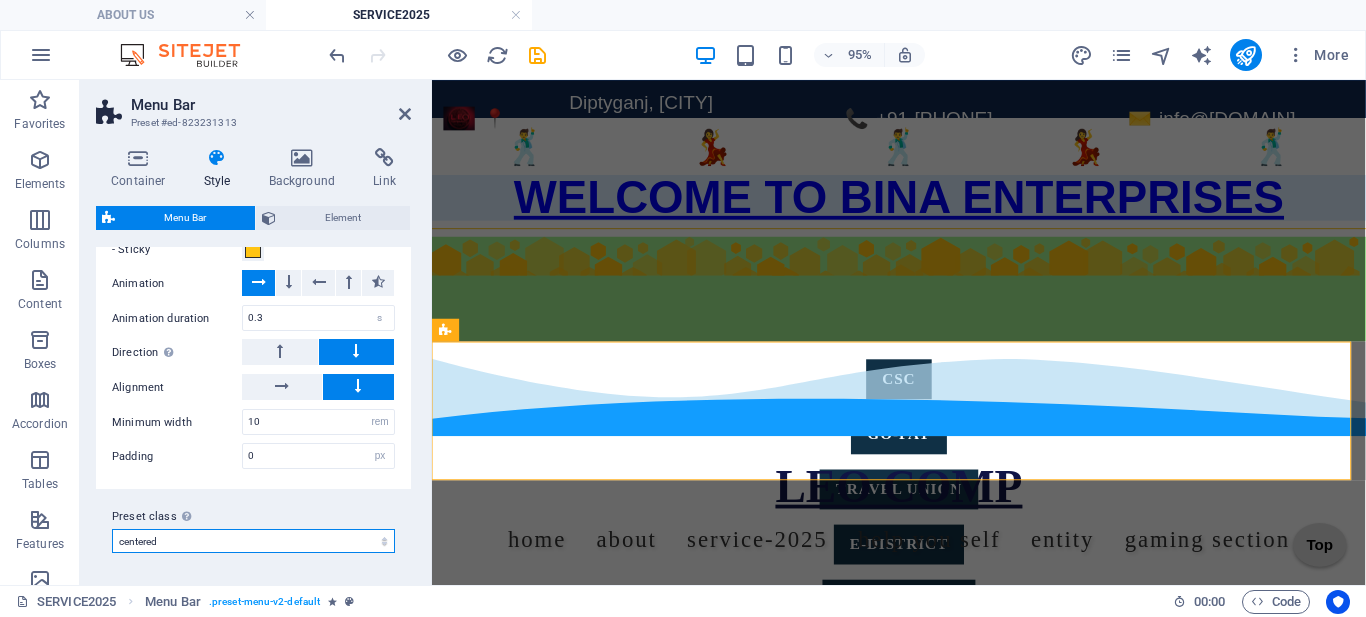 click on "financia border centered trigger default wide fixed Add preset class" at bounding box center [253, 541] 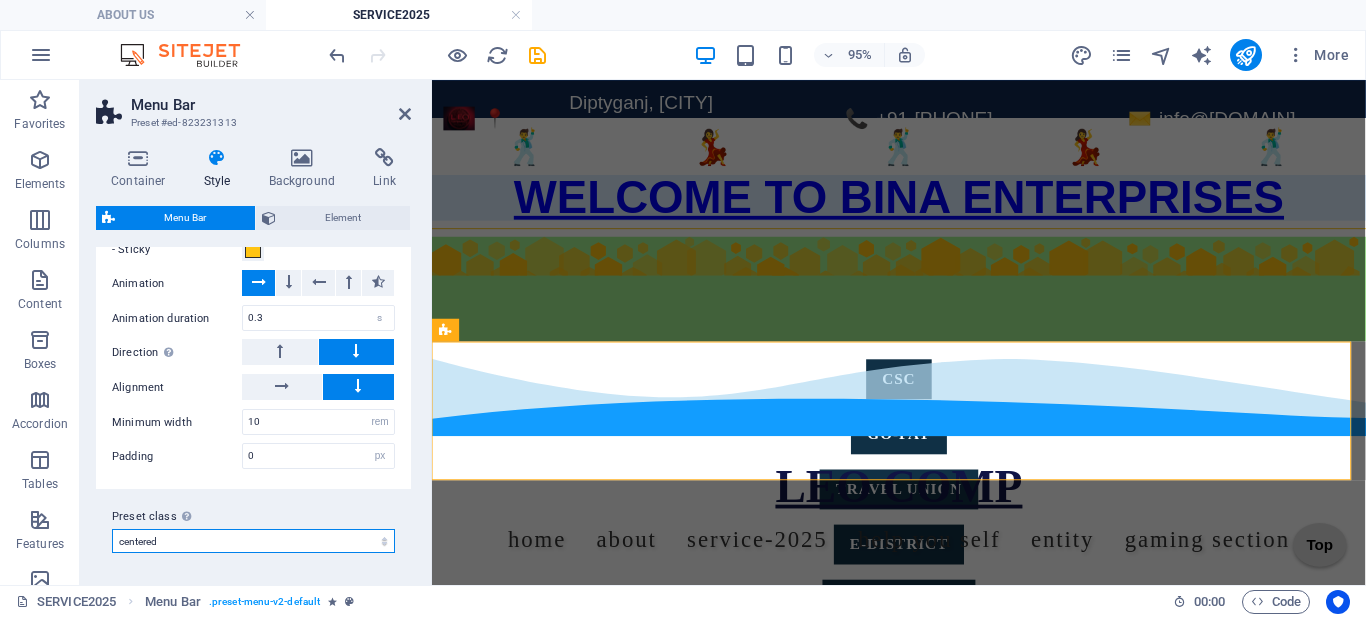 select on "preset-menu-v2-wide" 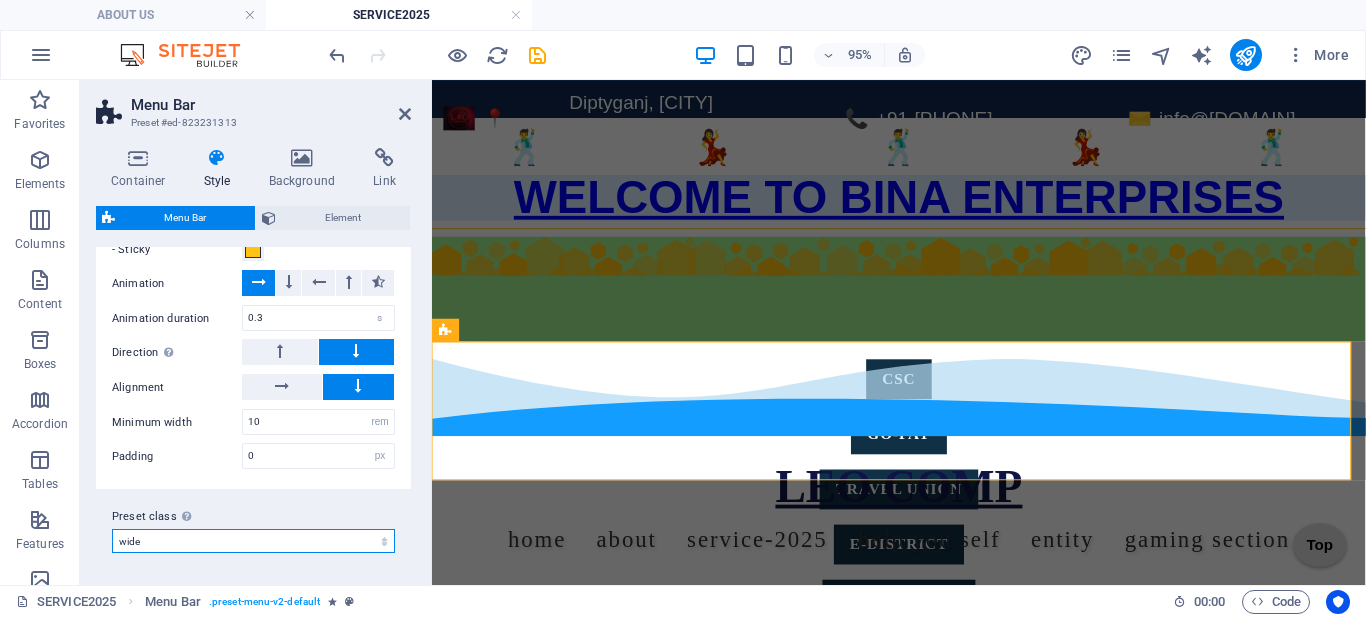 click on "financia border centered trigger default wide fixed Add preset class" at bounding box center [253, 541] 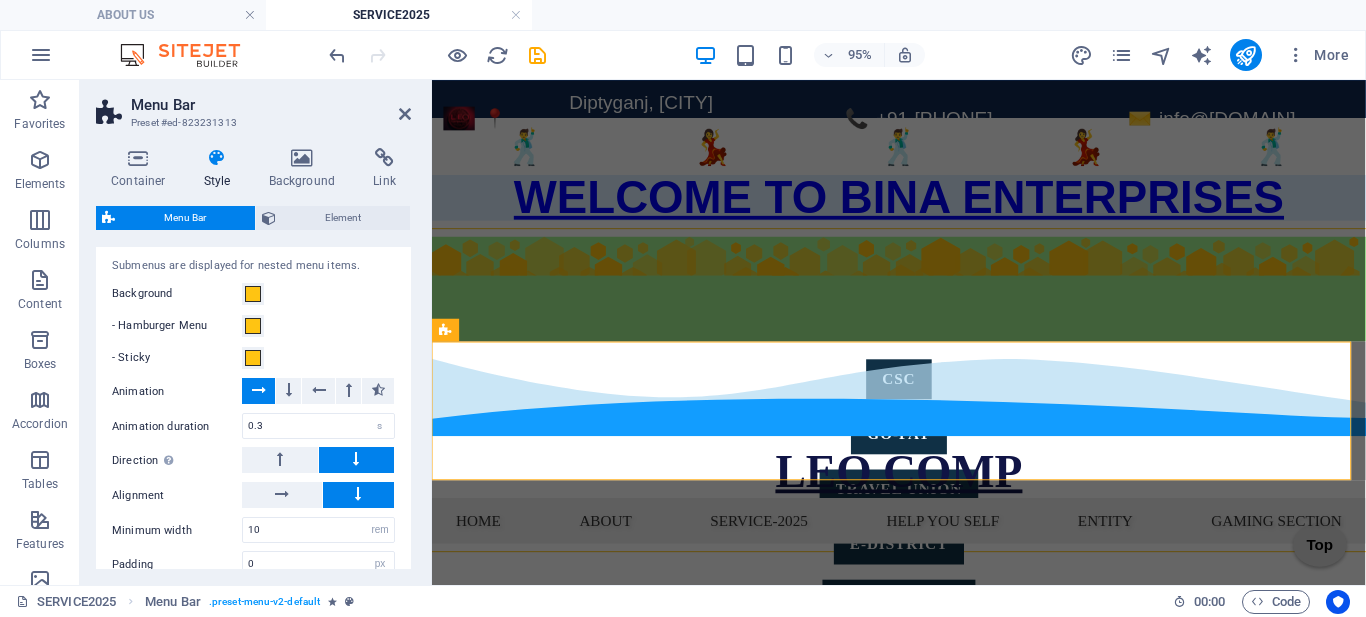 scroll, scrollTop: 1607, scrollLeft: 0, axis: vertical 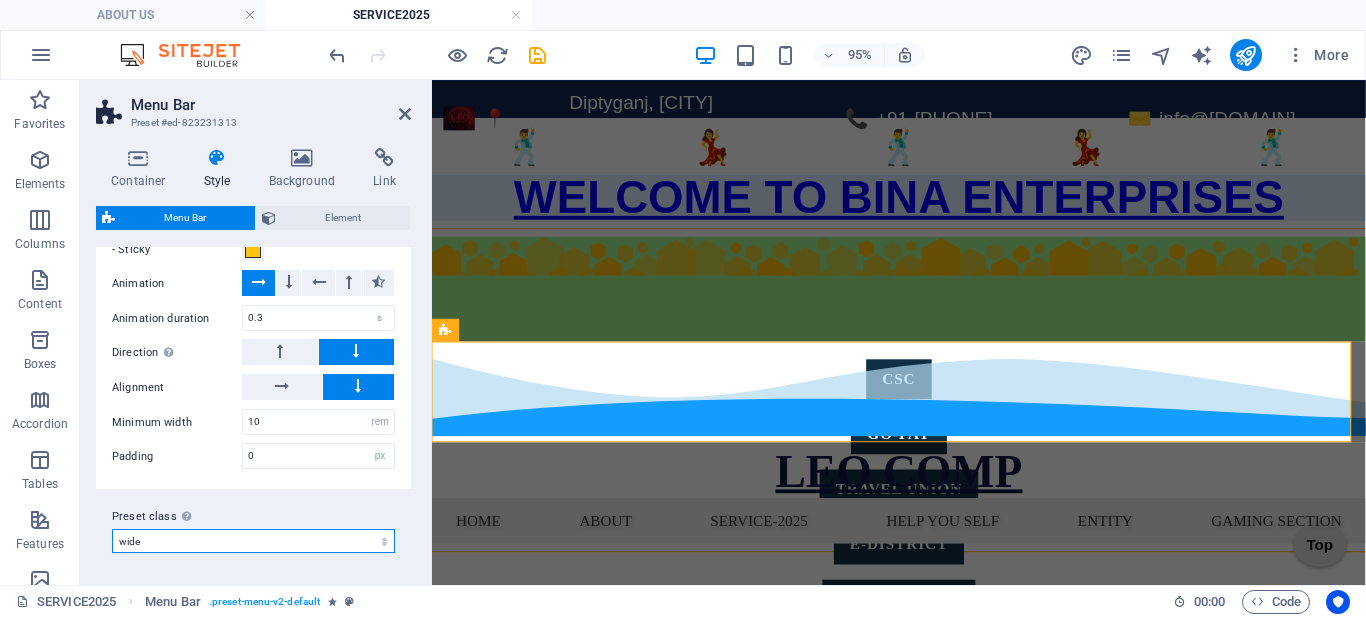 click on "financia border centered trigger default wide fixed Add preset class" at bounding box center [253, 541] 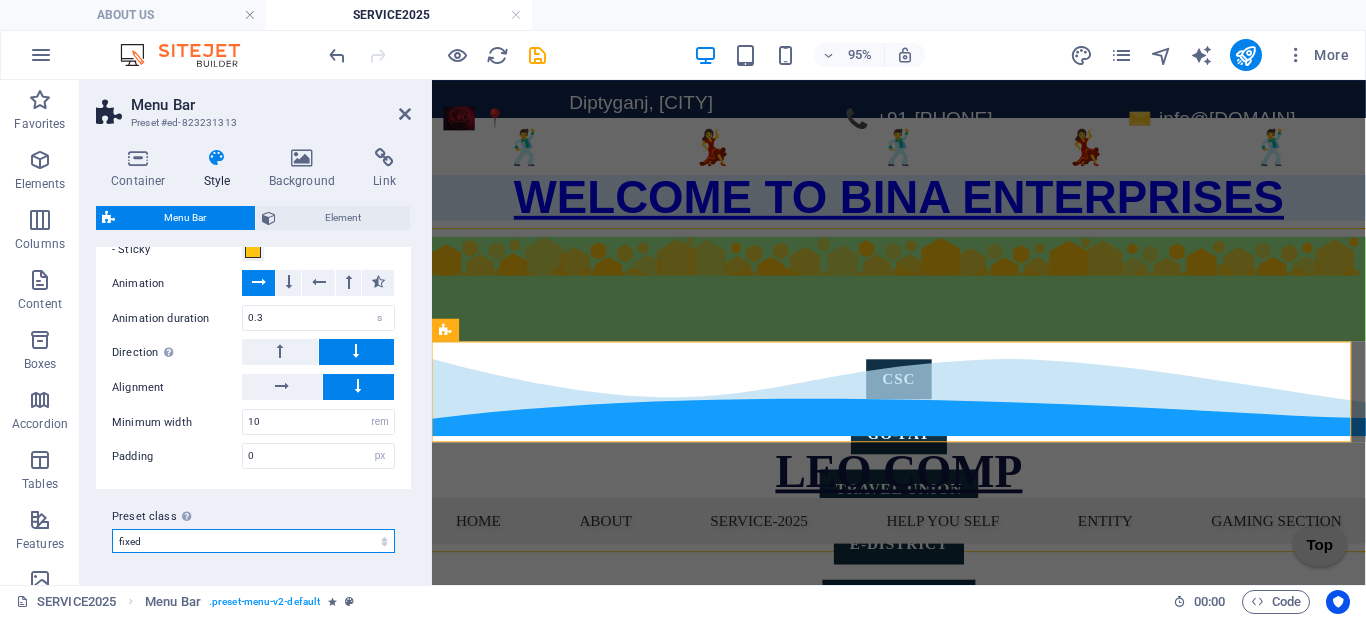 click on "financia border centered trigger default wide fixed Add preset class" at bounding box center (253, 541) 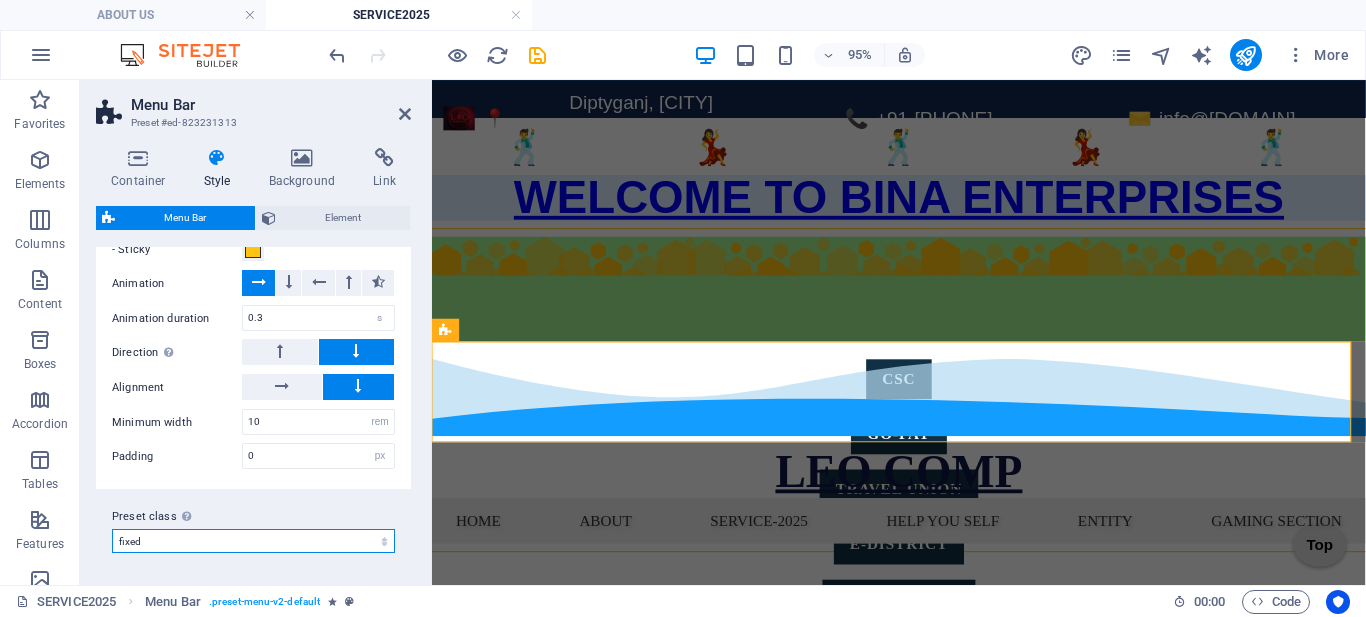 select on "700" 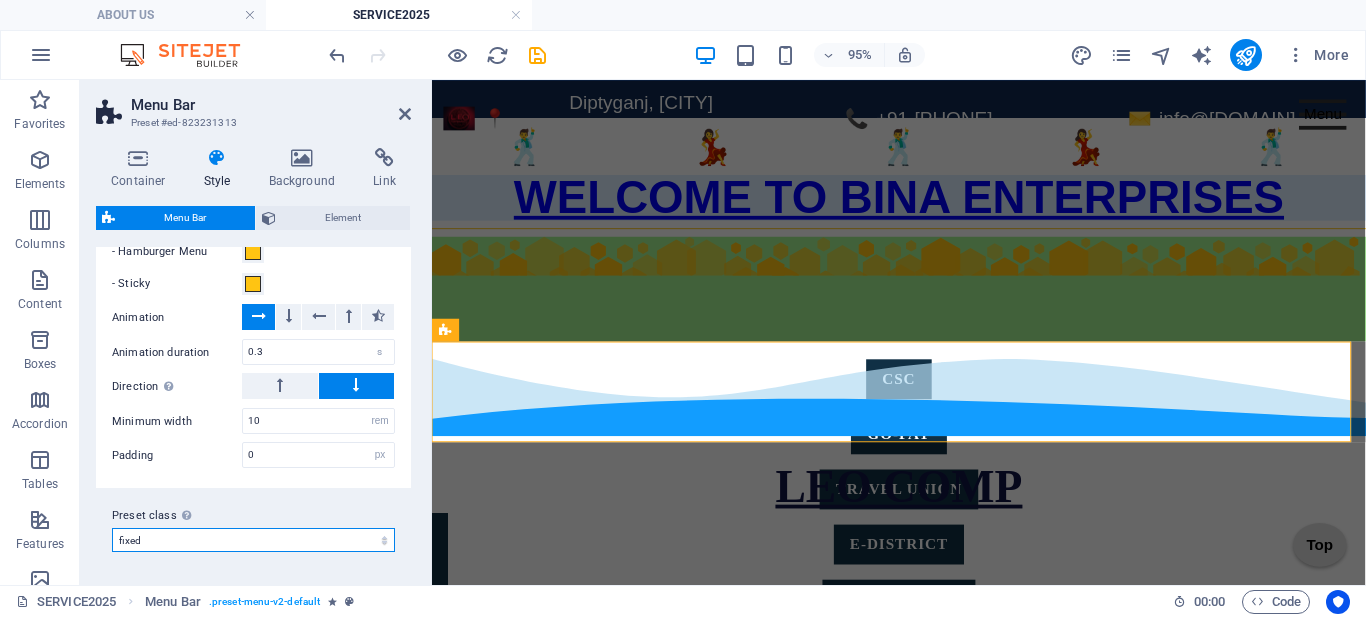 scroll, scrollTop: 1431, scrollLeft: 0, axis: vertical 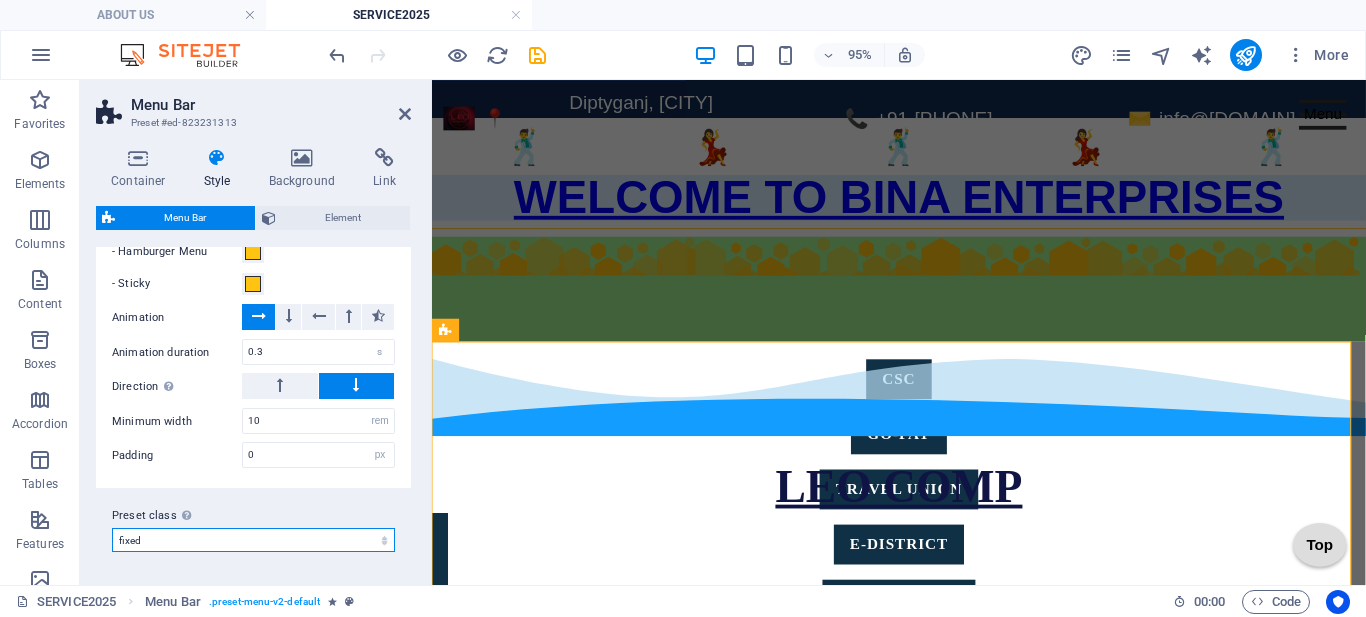click on "financia border centered trigger default wide fixed Add preset class" at bounding box center (253, 540) 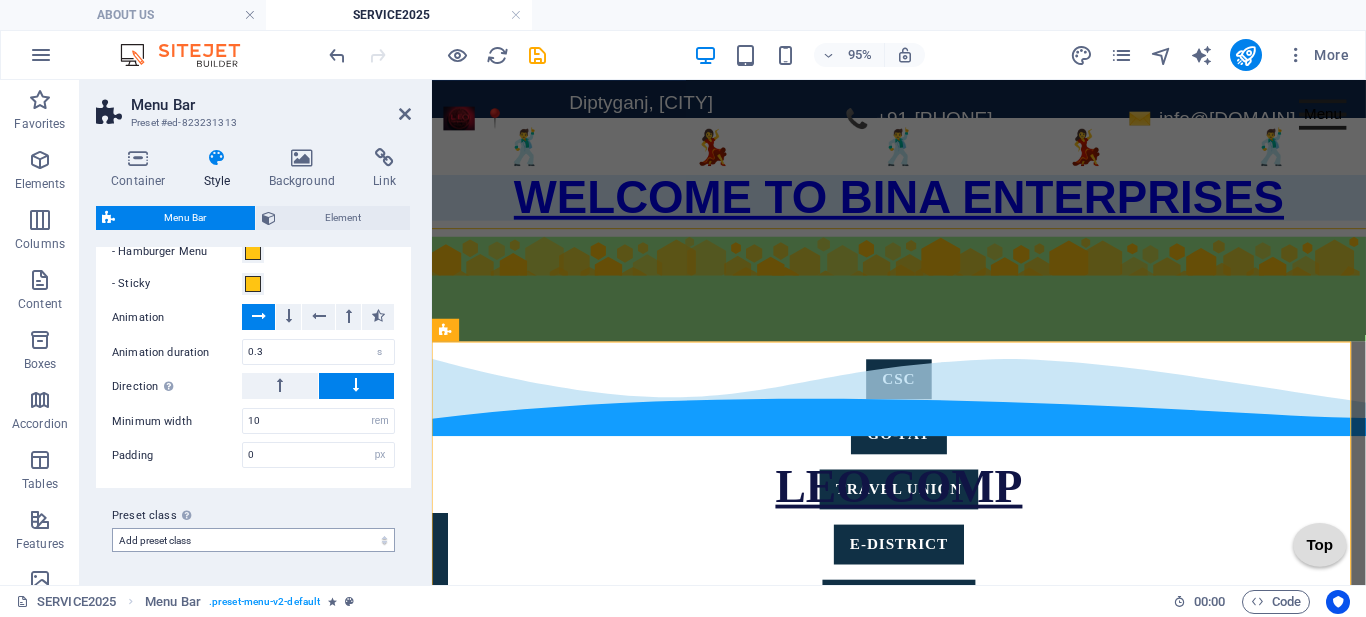 click on "financia border centered trigger default wide fixed Add preset class" at bounding box center (253, 540) 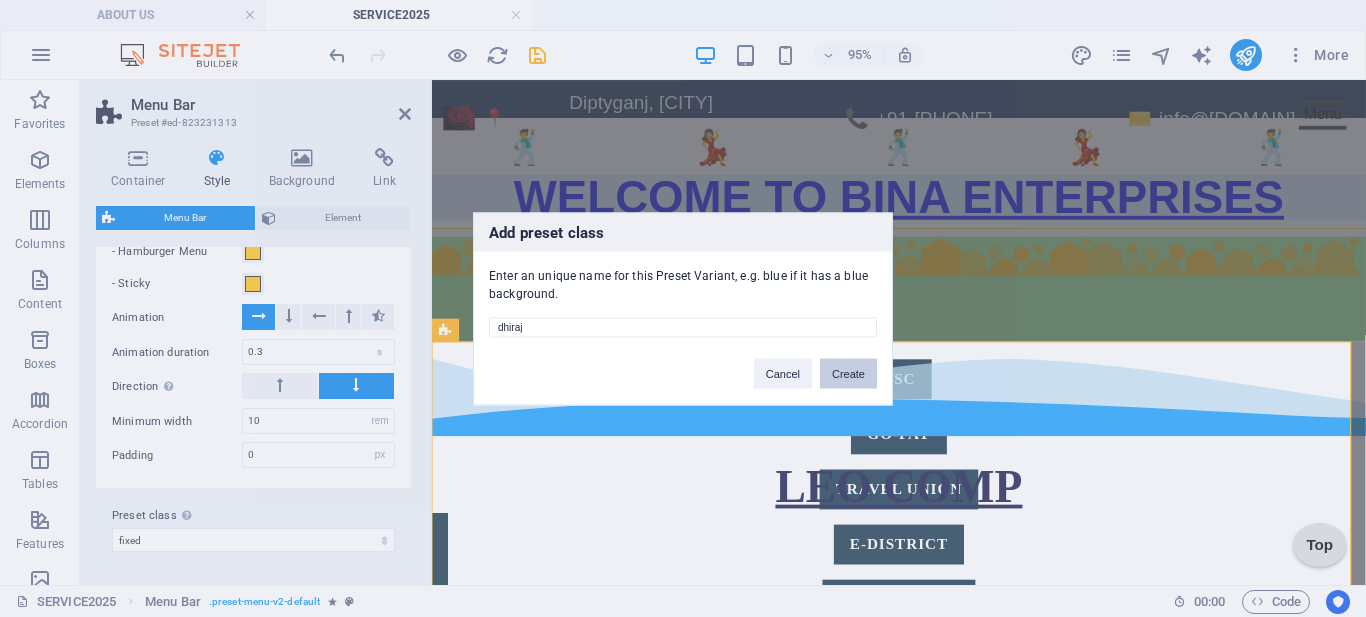 type on "dhiraj" 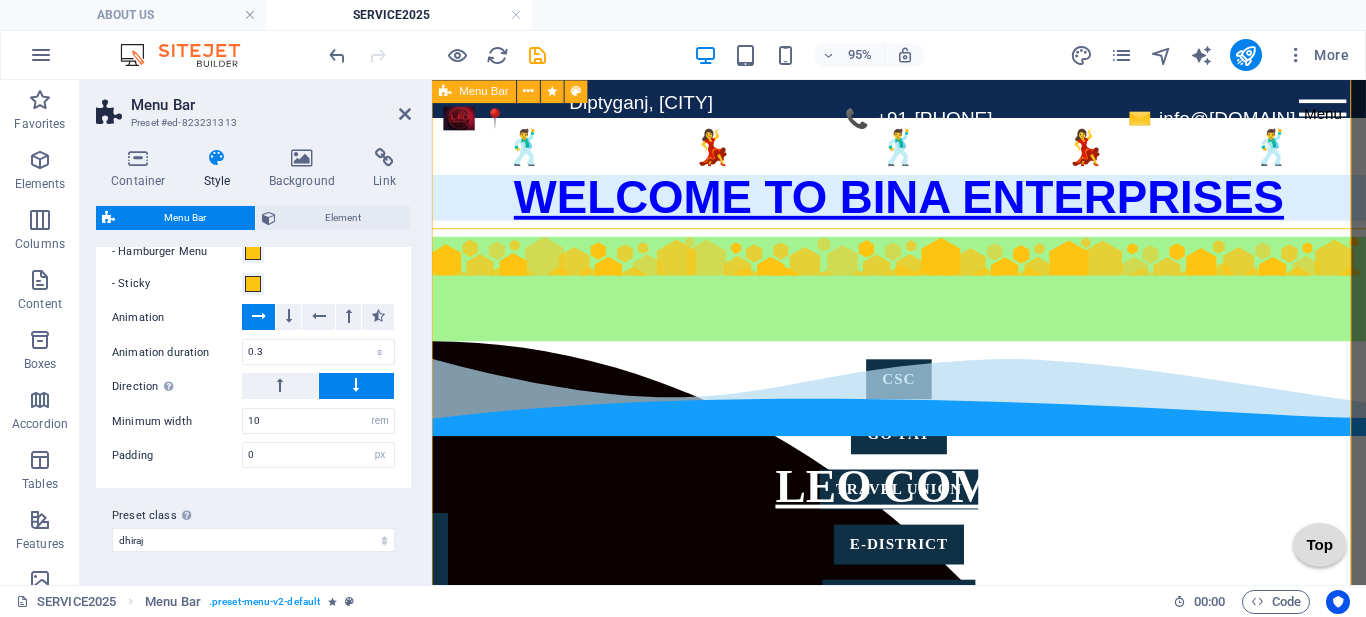 scroll, scrollTop: 300, scrollLeft: 0, axis: vertical 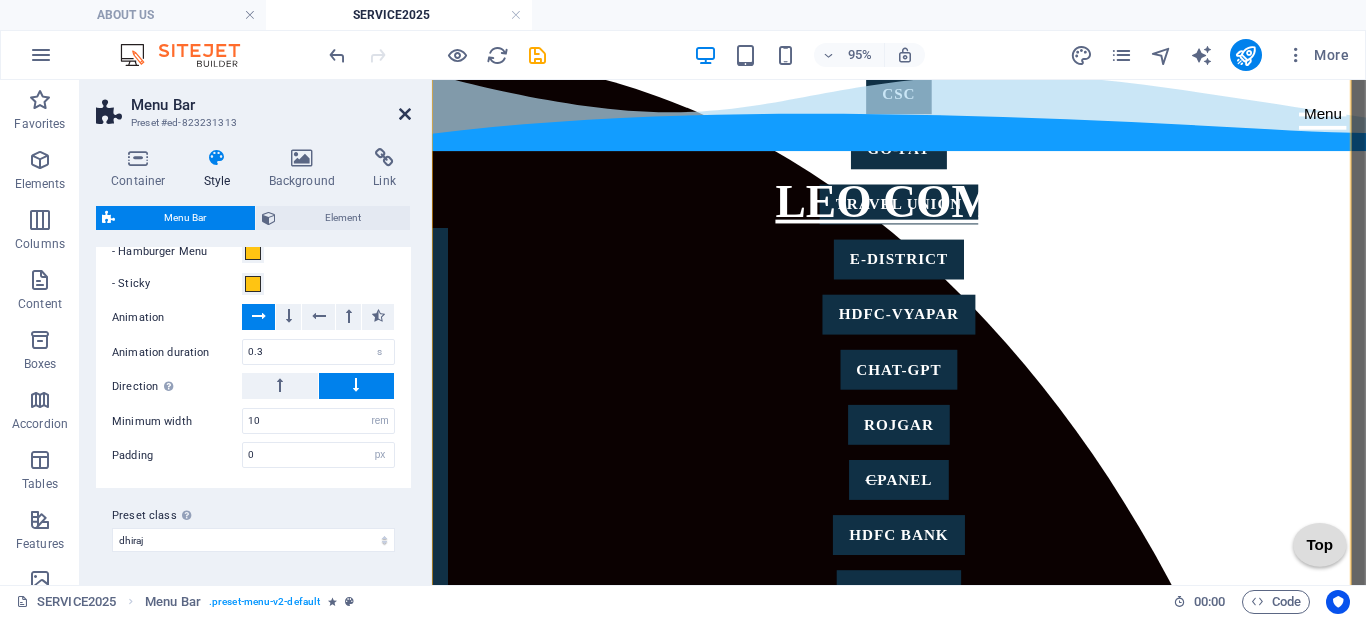 click at bounding box center [405, 114] 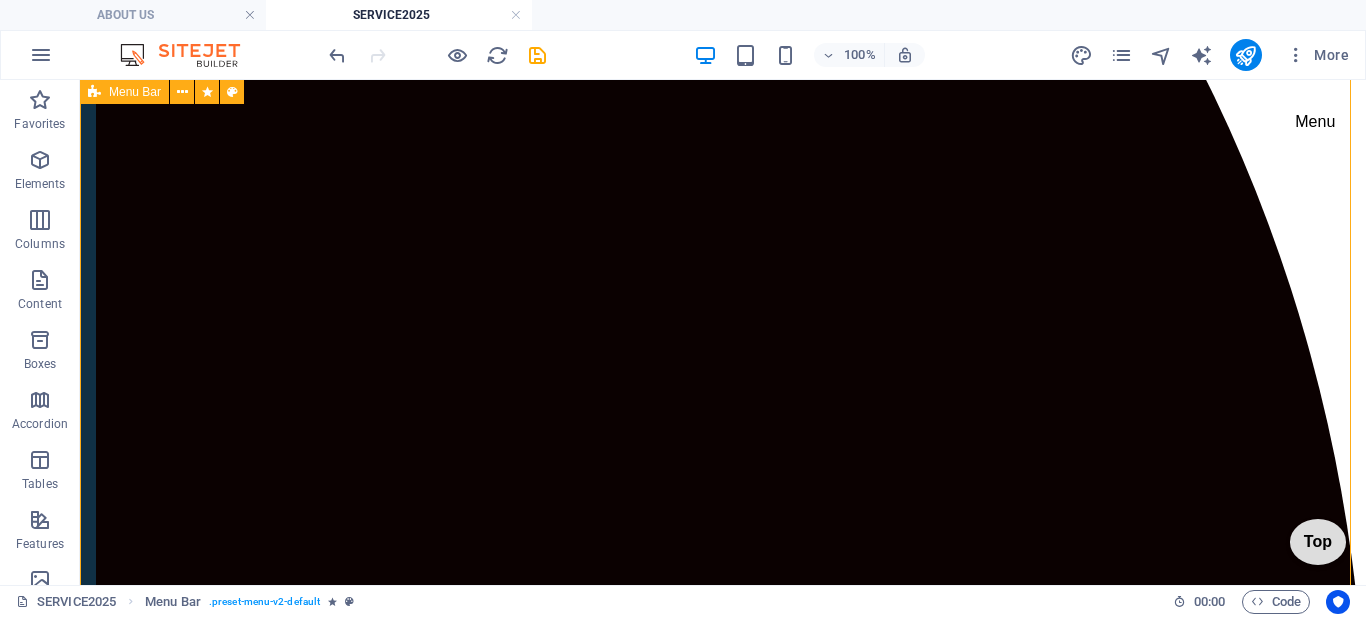 scroll, scrollTop: 1000, scrollLeft: 0, axis: vertical 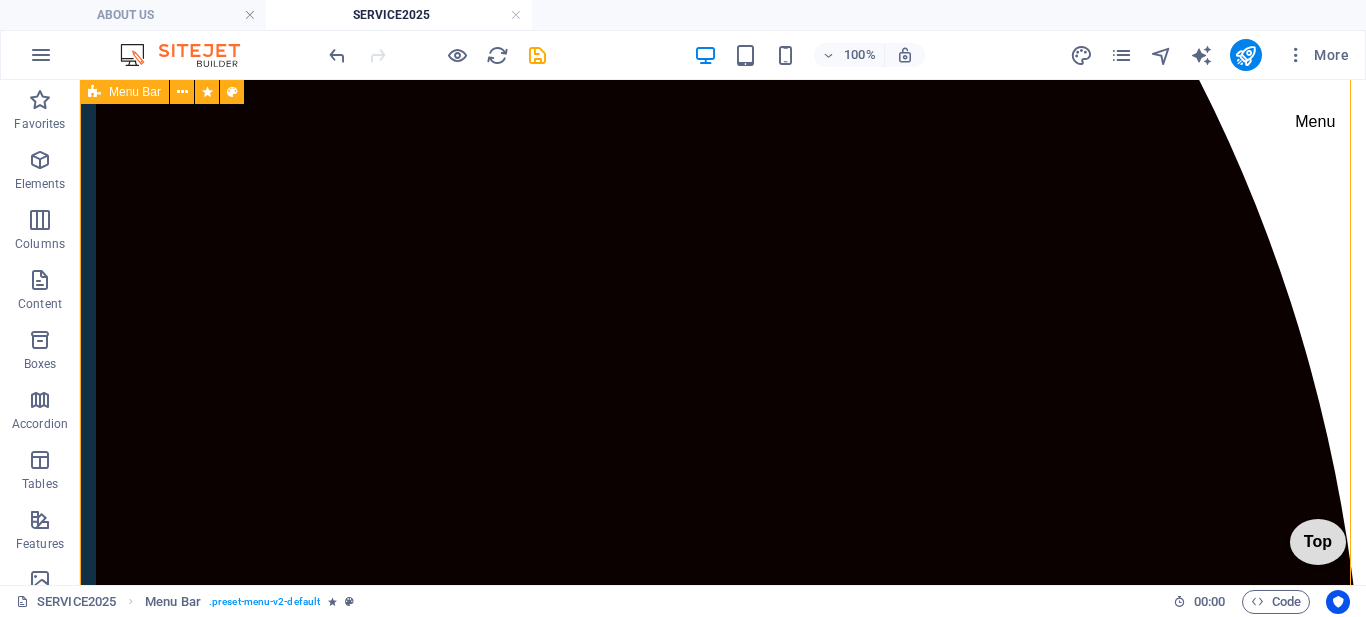 click on "LEO COMP Home OUR PROJECT About Service-2025 GST BOOK KEEPING ITR DSC WEBSITE BUILDING VECHILE INSURANCE SOFTWARE HELP YOU SELF FORMS FORM1 FORM2 HOME ENTITY GAMING SECTION Menu" at bounding box center [723, 69] 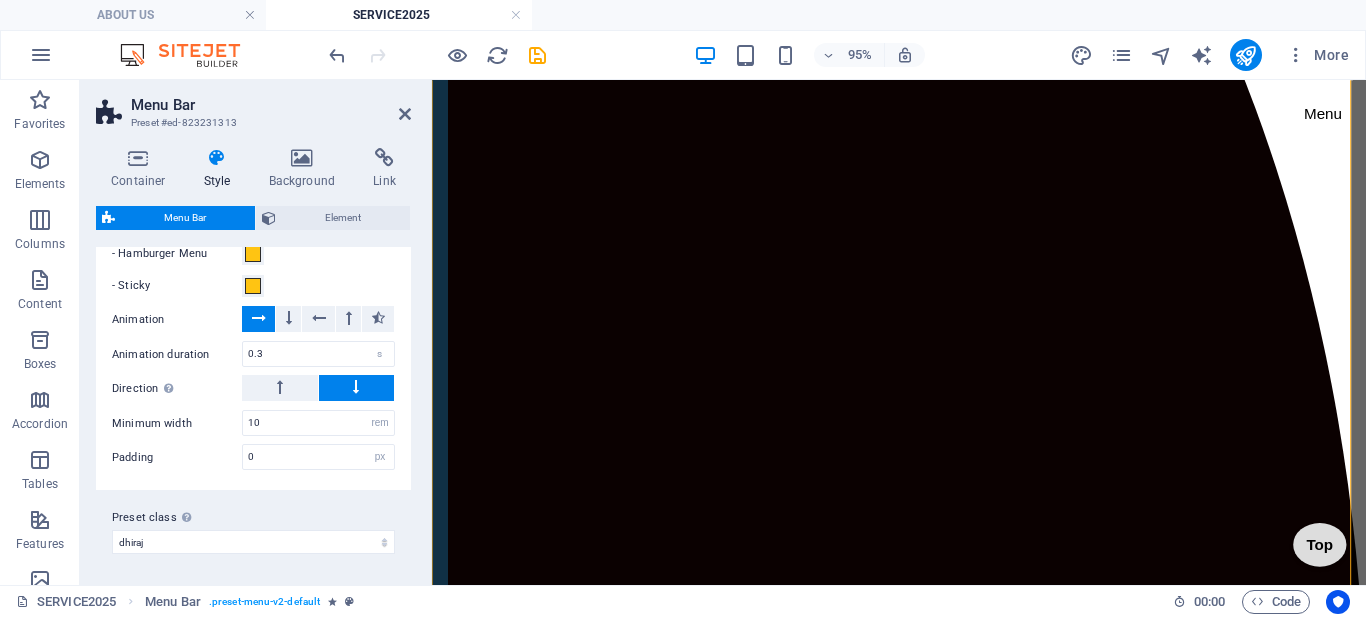 scroll, scrollTop: 1430, scrollLeft: 0, axis: vertical 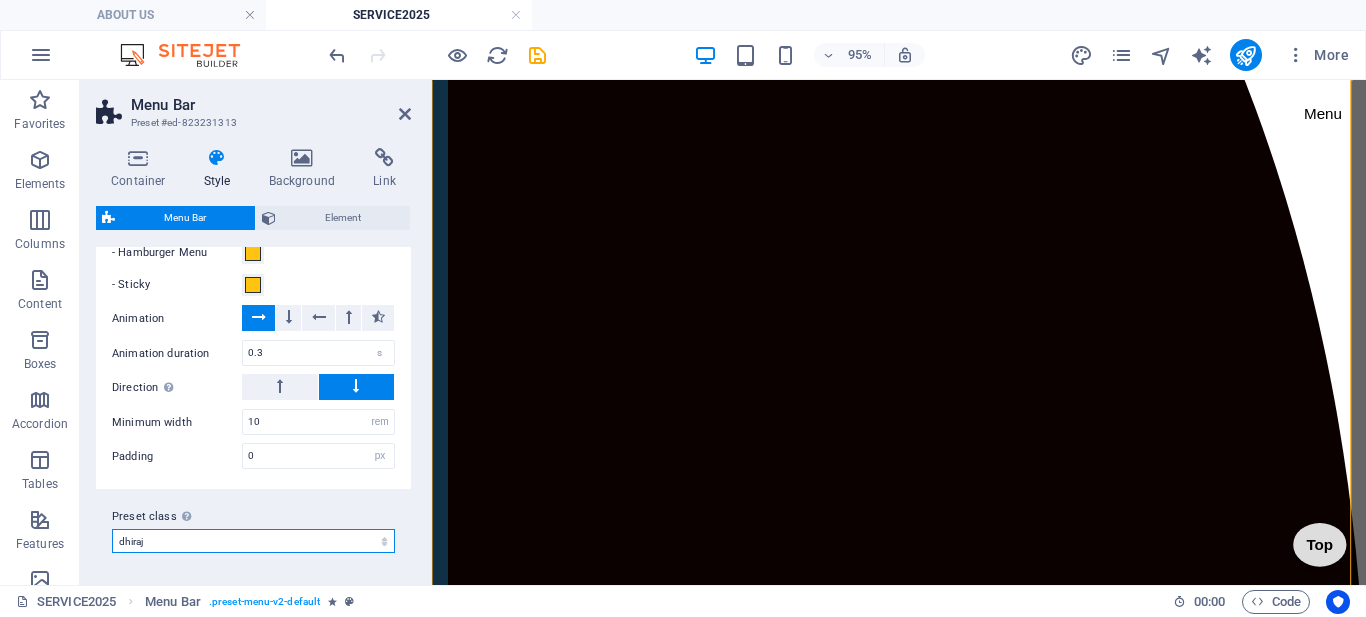 click on "financia border centered trigger default wide fixed dhiraj Add preset class" at bounding box center (253, 541) 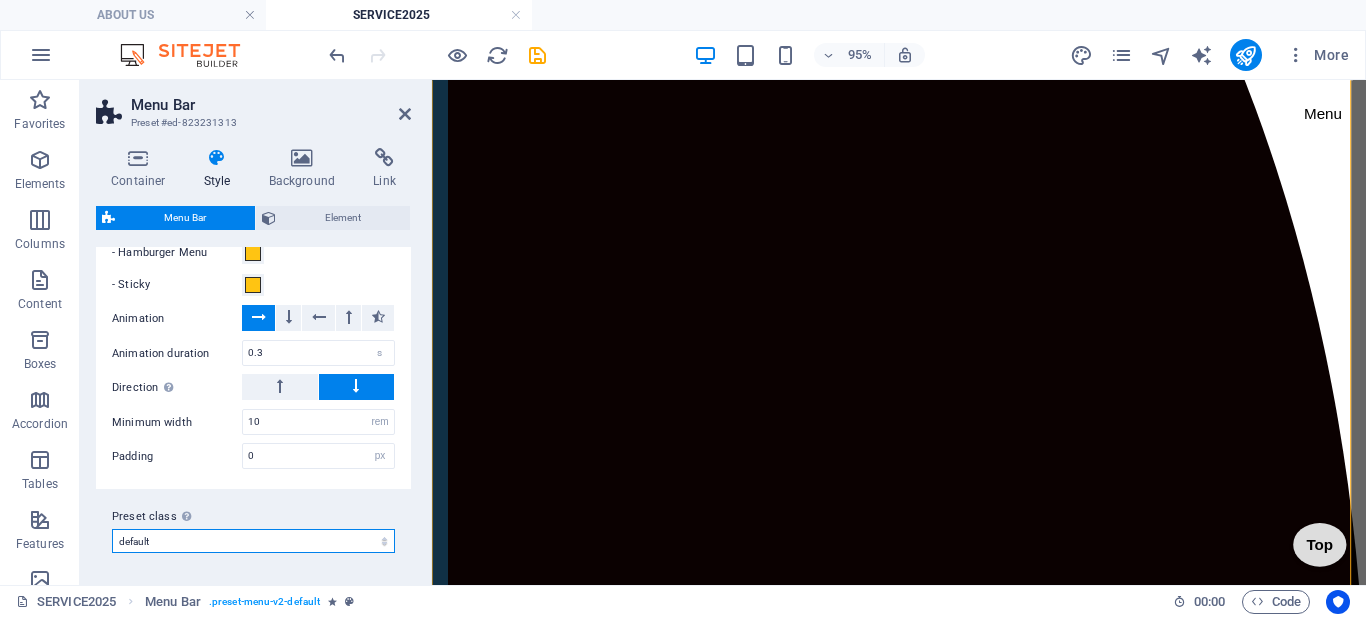click on "financia border centered trigger default wide fixed dhiraj Add preset class" at bounding box center (253, 541) 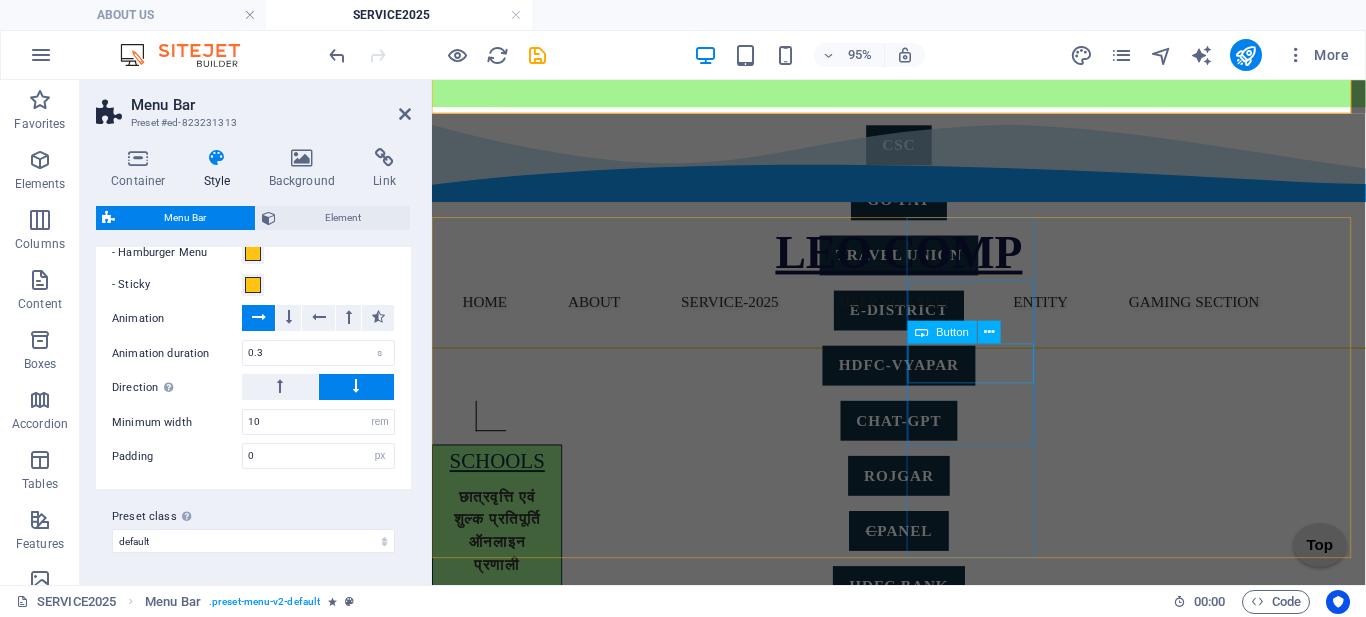 scroll, scrollTop: 400, scrollLeft: 0, axis: vertical 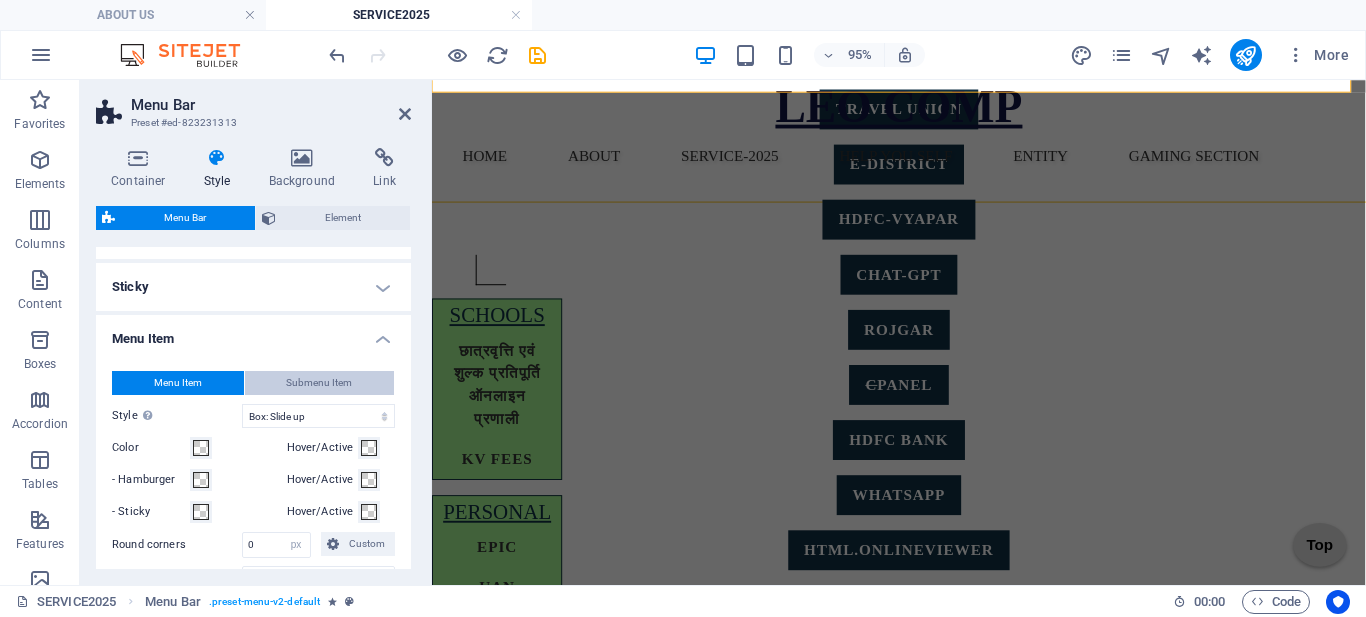 click on "Submenu Item" at bounding box center [319, 383] 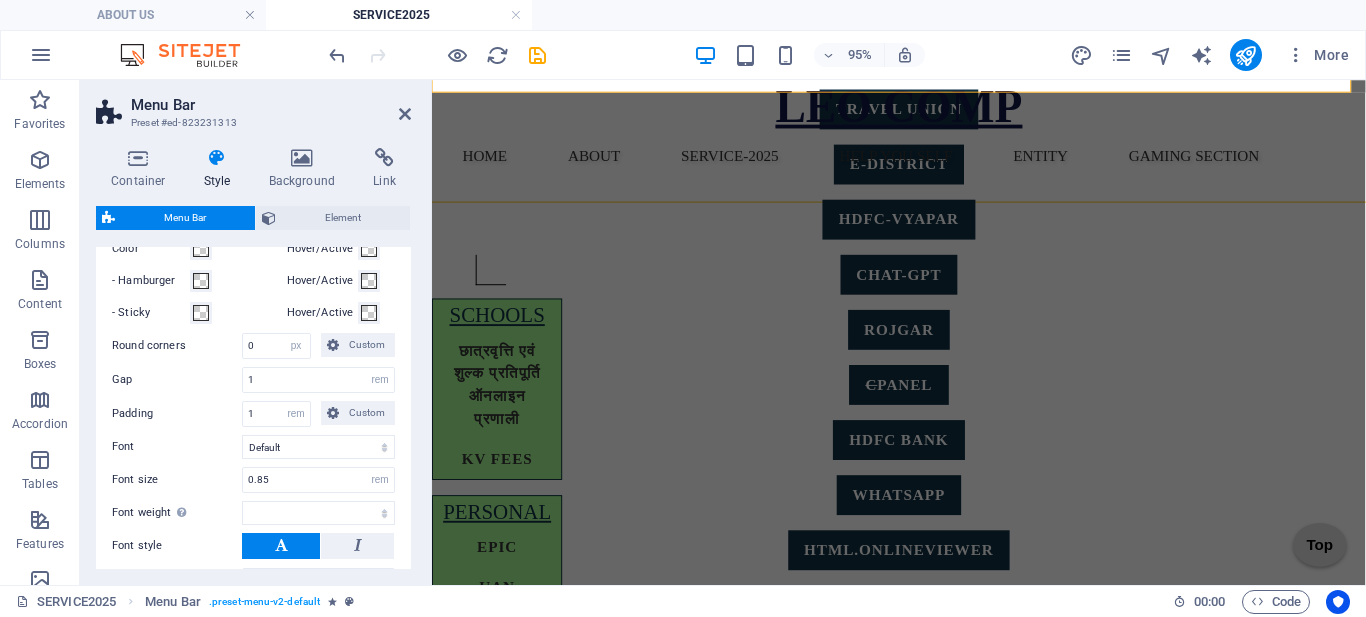 scroll, scrollTop: 730, scrollLeft: 0, axis: vertical 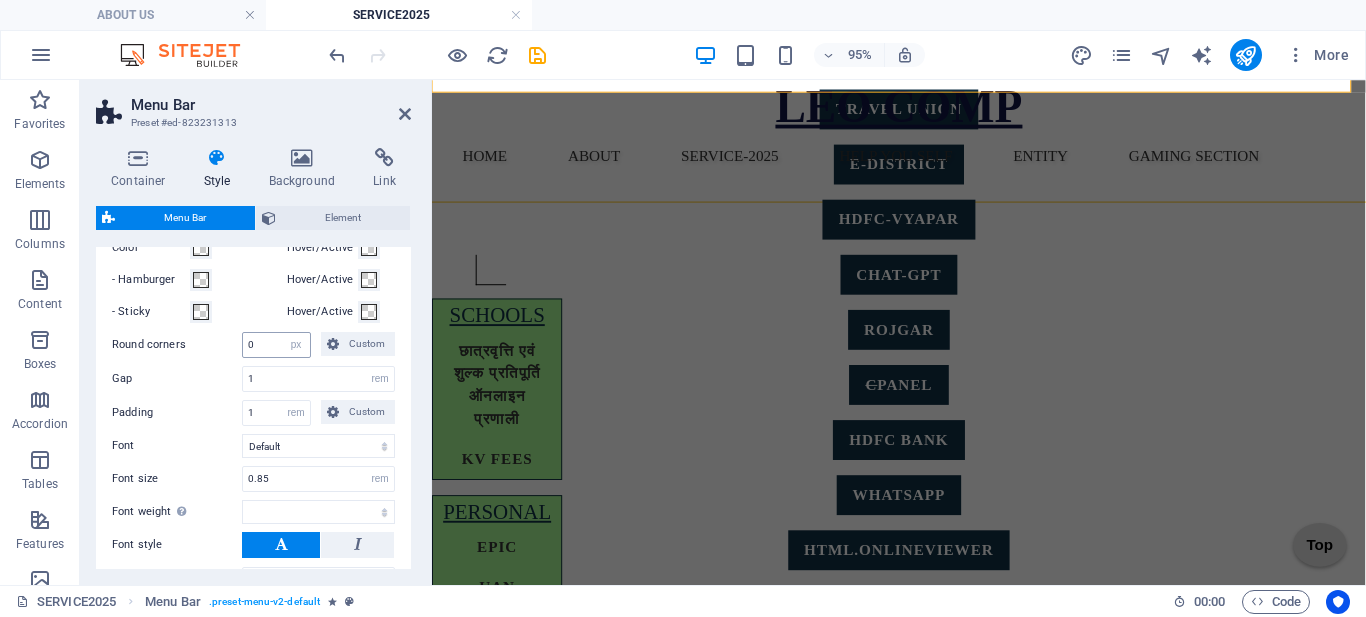 select 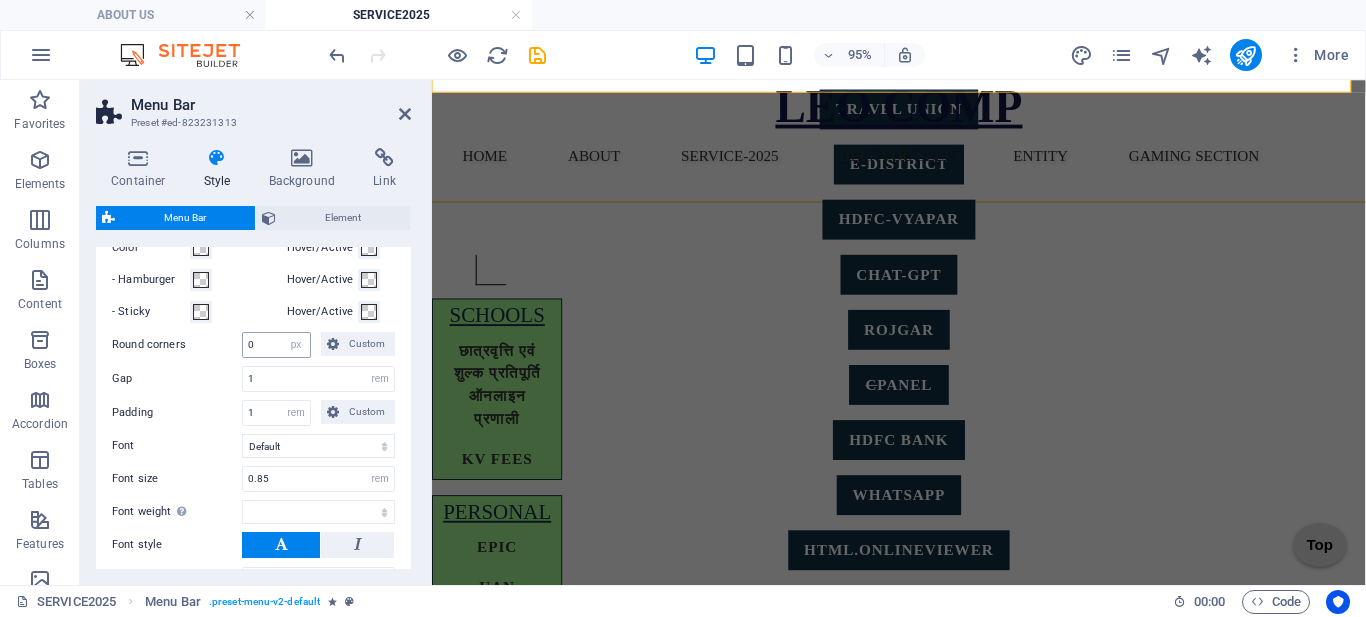 scroll, scrollTop: 630, scrollLeft: 0, axis: vertical 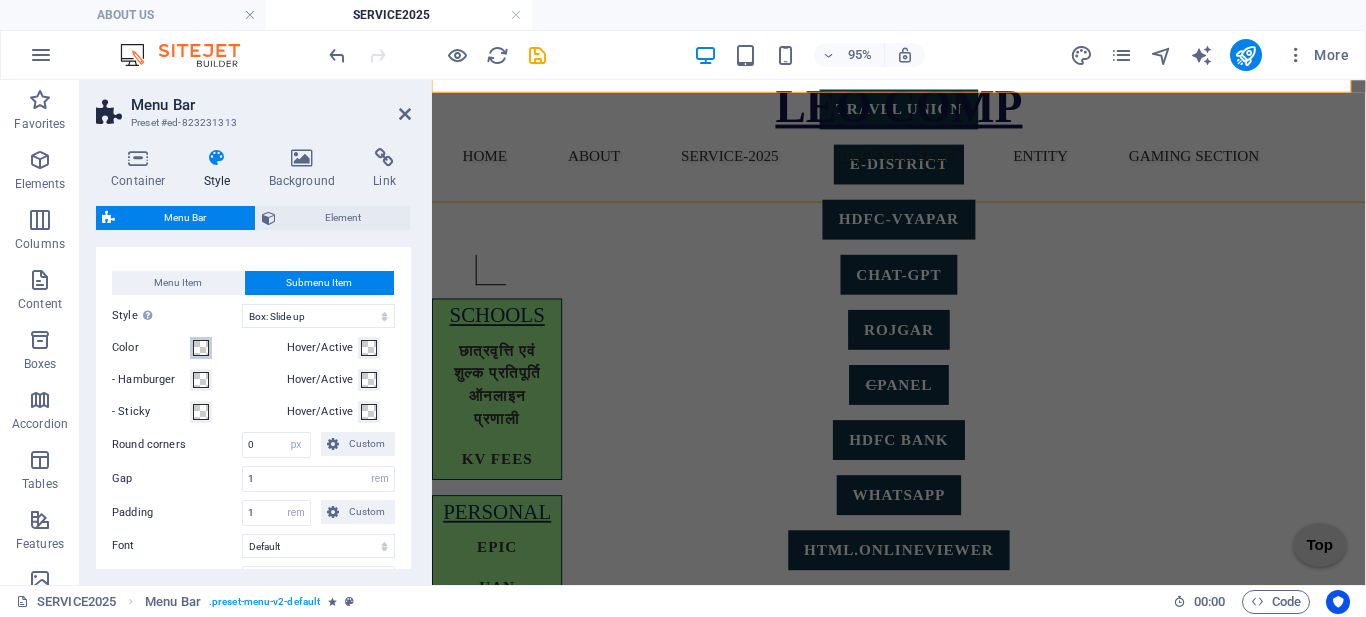click at bounding box center (201, 348) 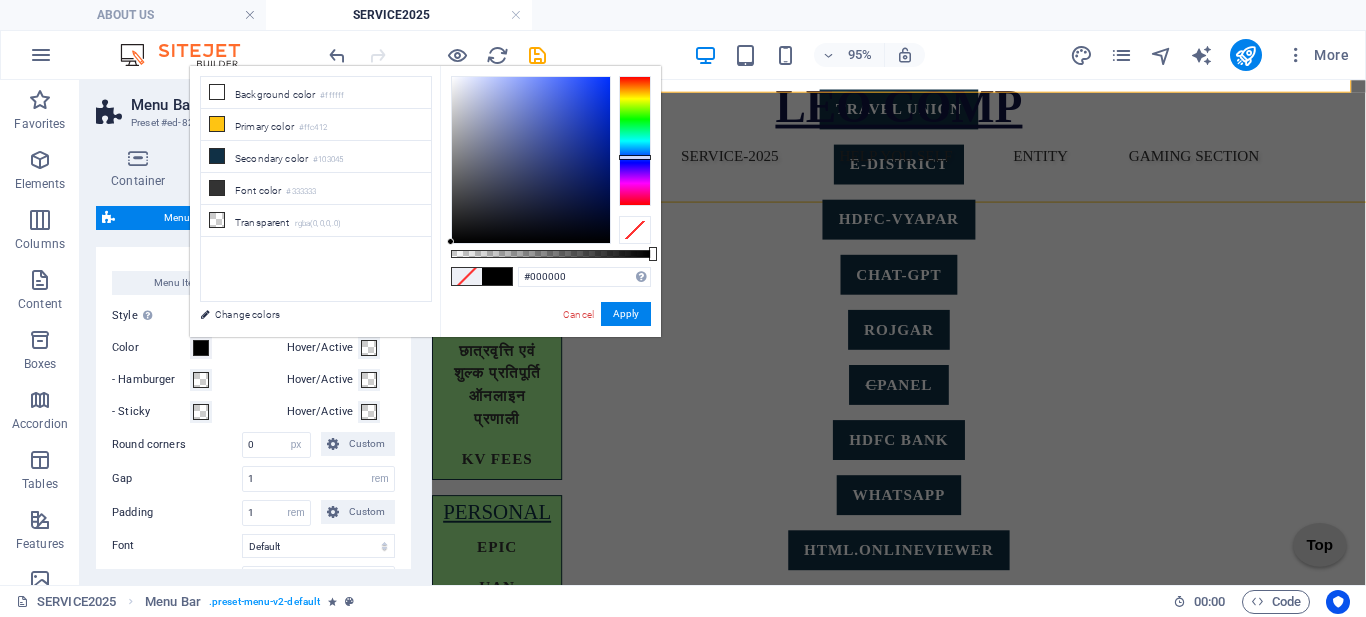 click at bounding box center [635, 141] 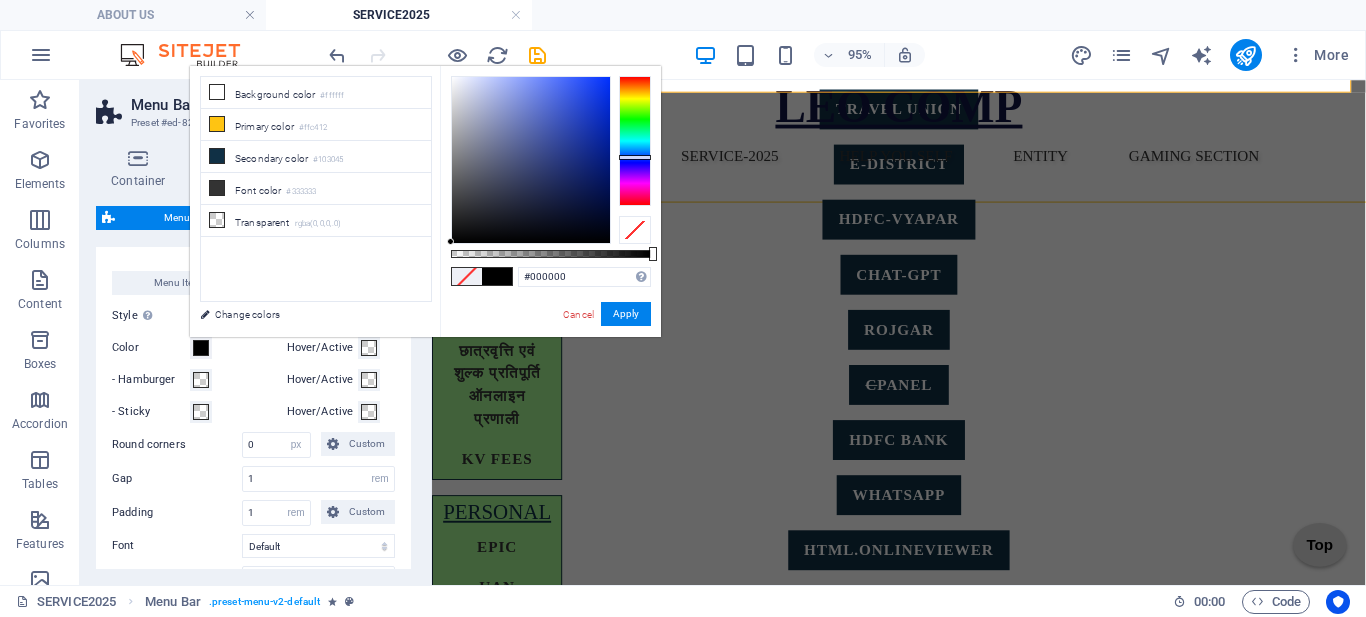 type on "#173fe7" 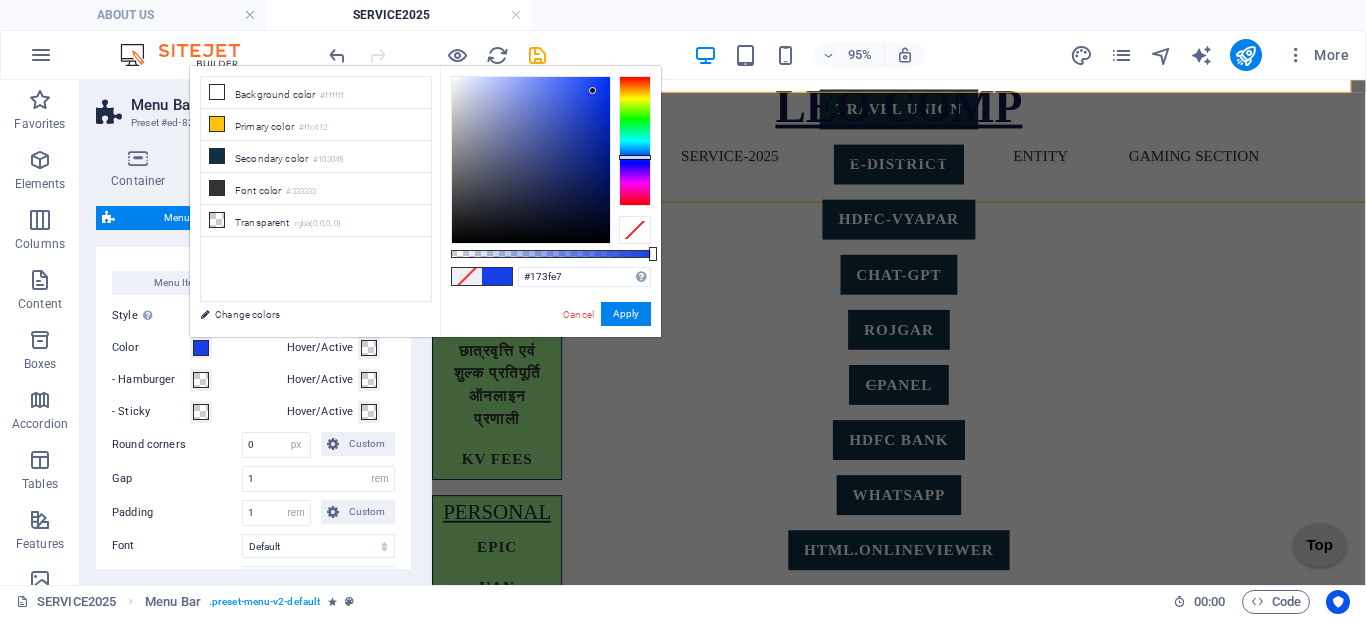 click at bounding box center (531, 160) 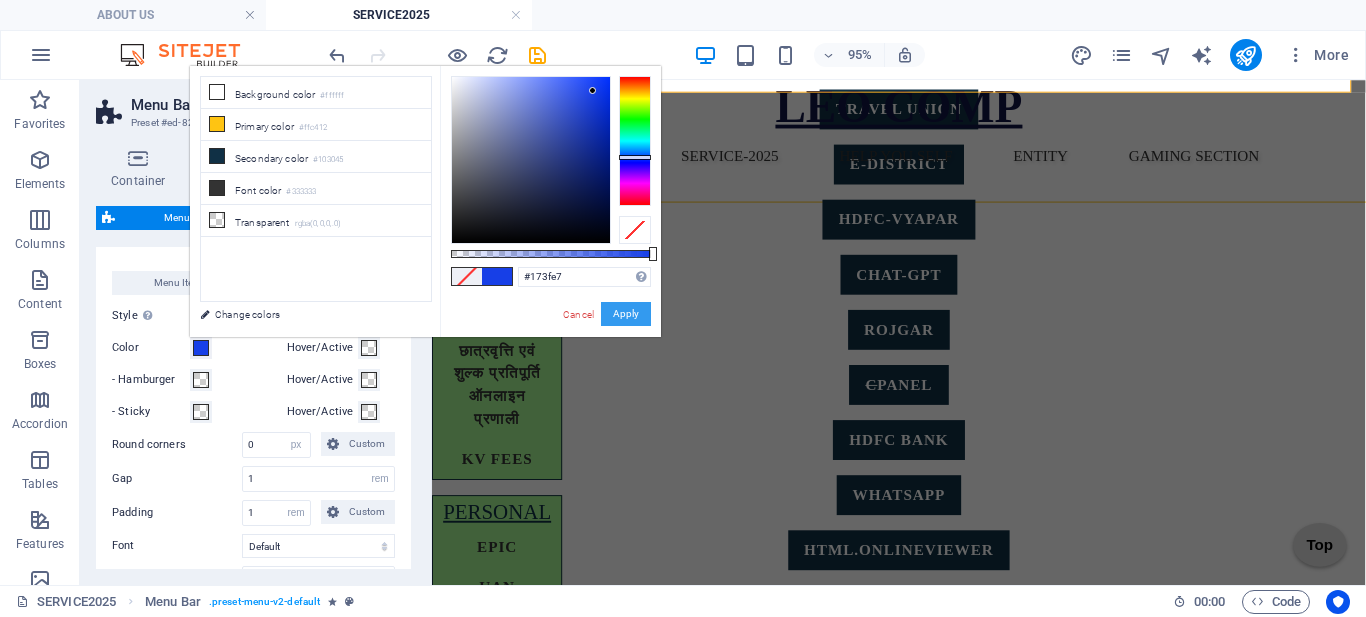 click on "Apply" at bounding box center (626, 314) 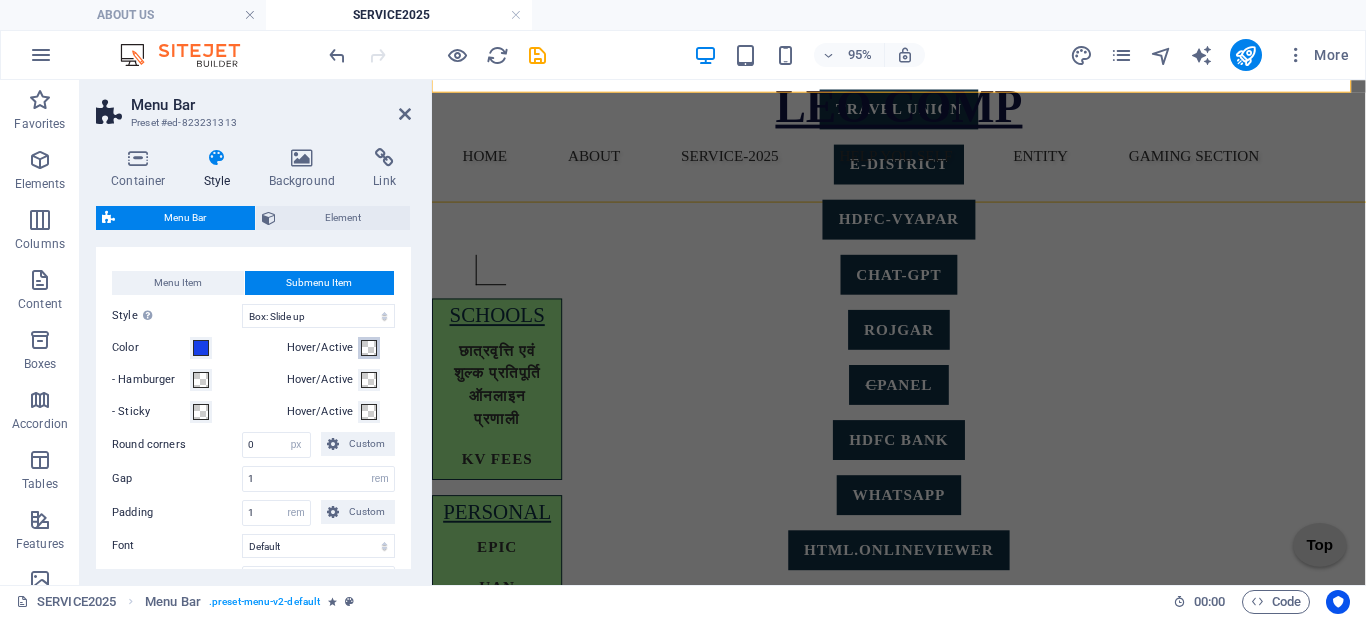 select 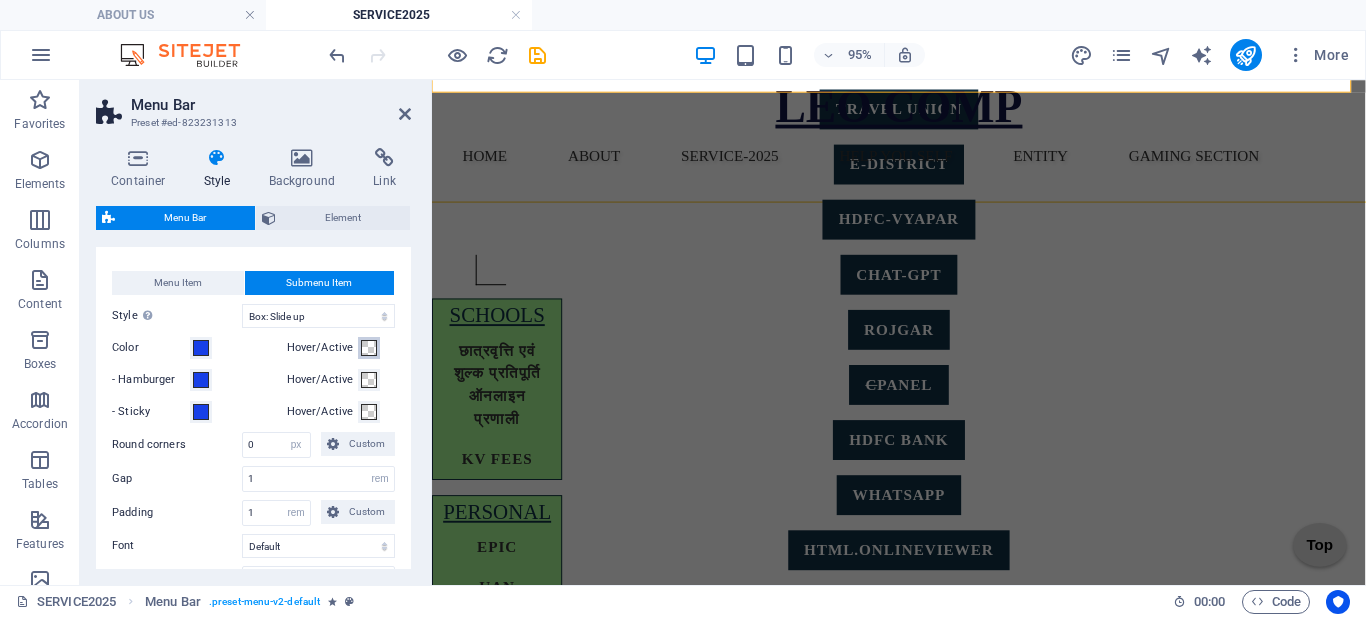 click at bounding box center [369, 348] 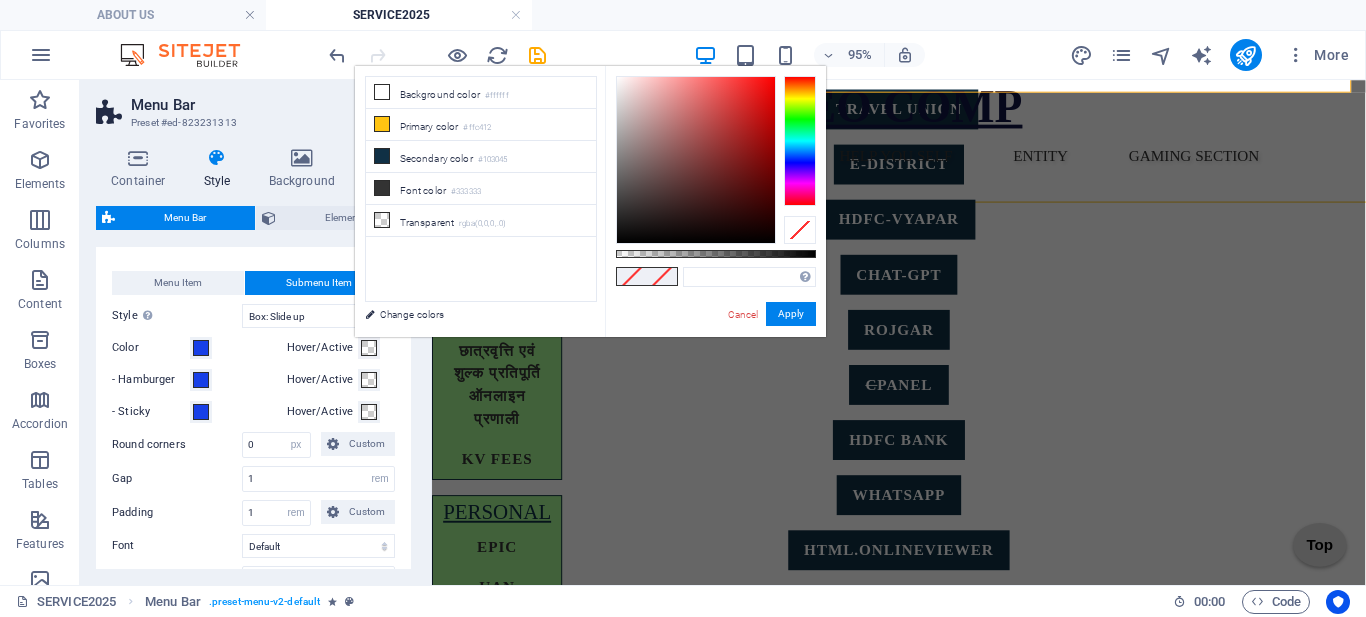 type on "#000000" 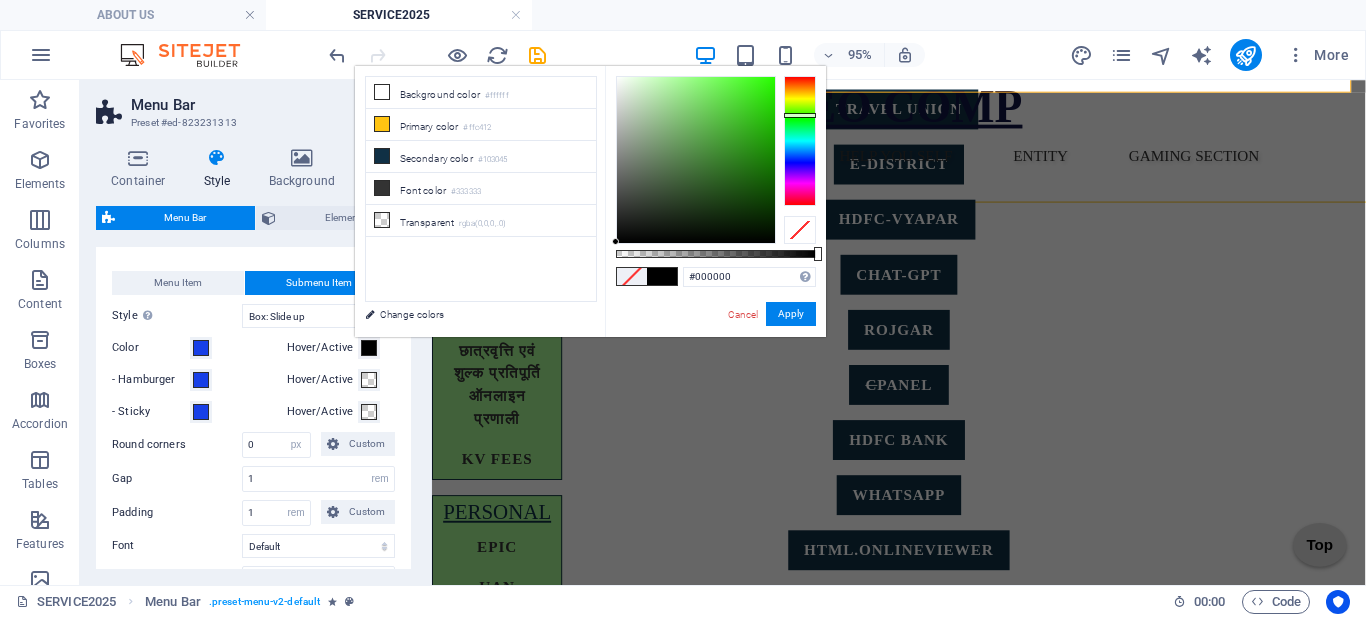 click at bounding box center (800, 141) 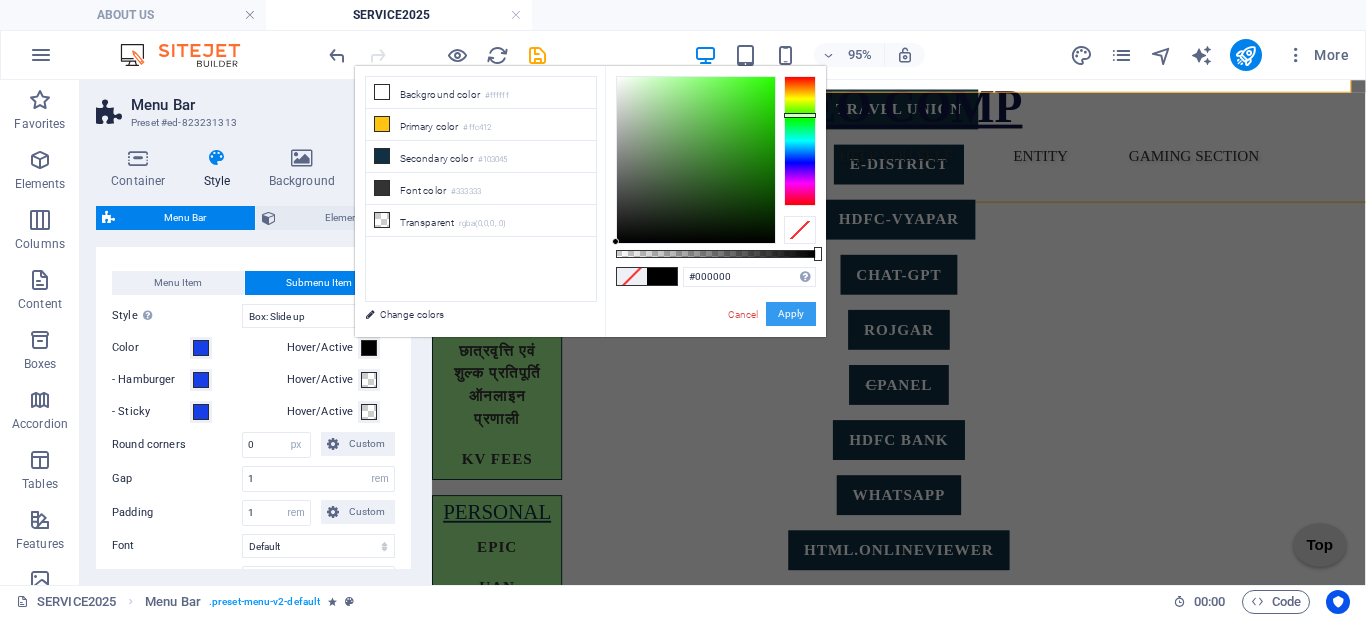click on "Apply" at bounding box center [791, 314] 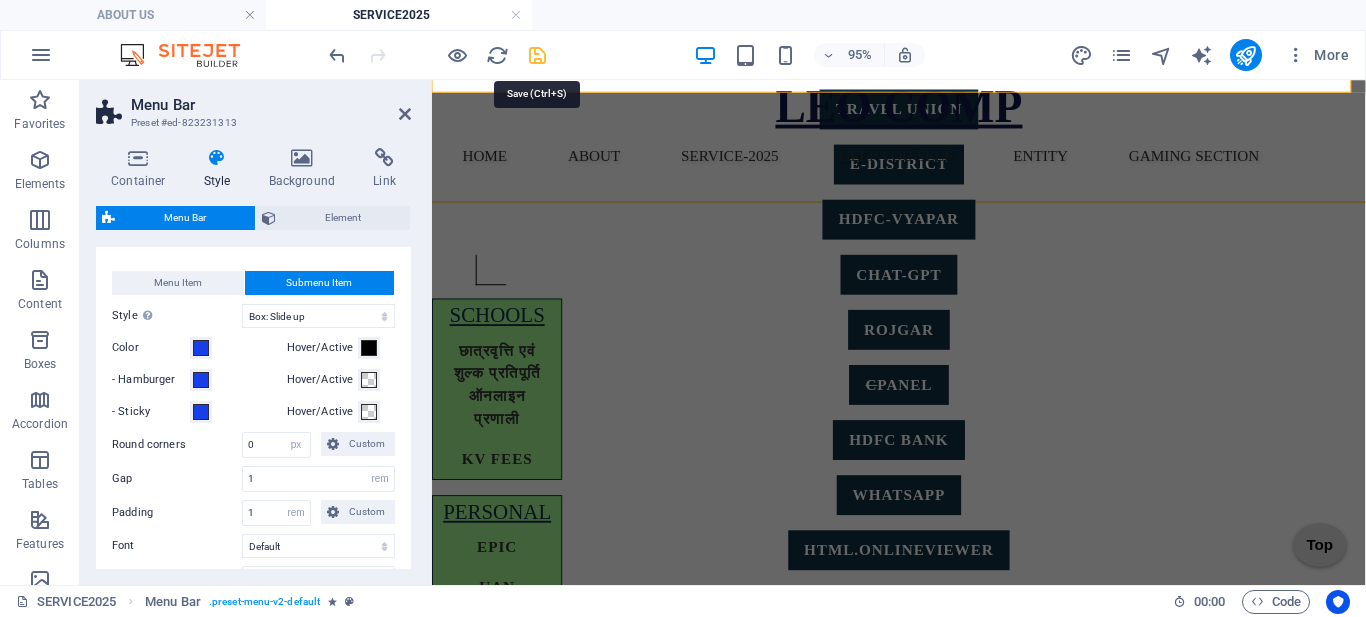 click at bounding box center [537, 55] 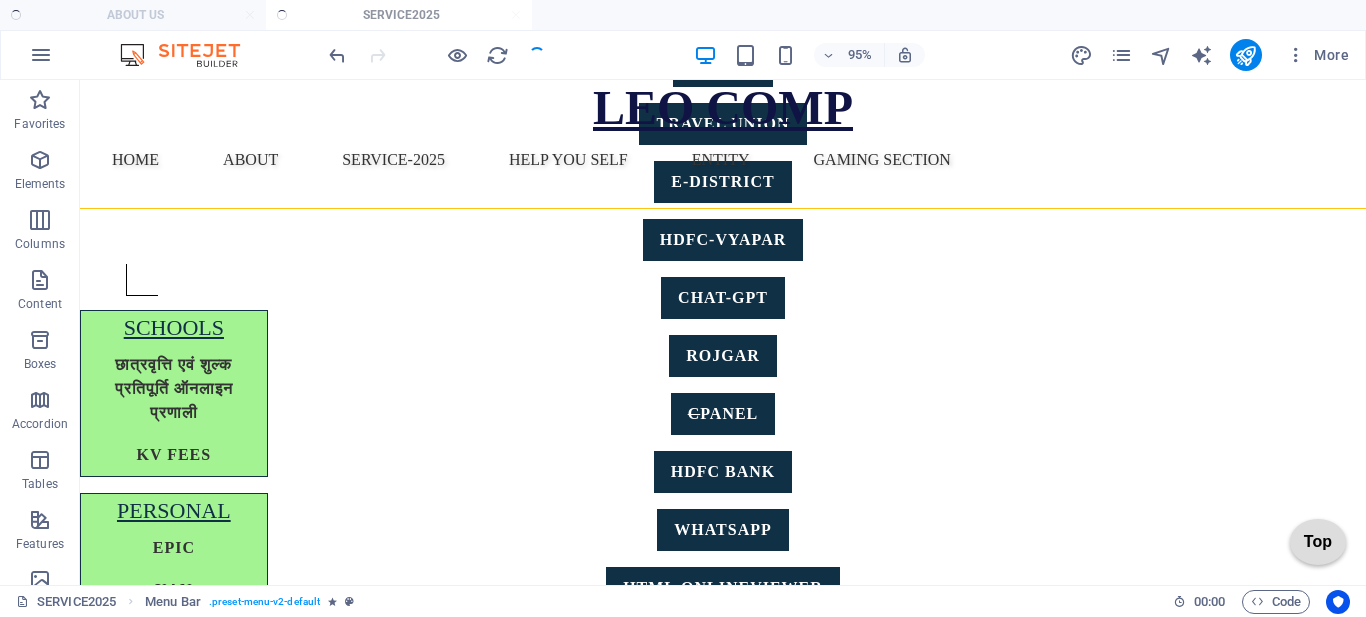 scroll, scrollTop: 99, scrollLeft: 0, axis: vertical 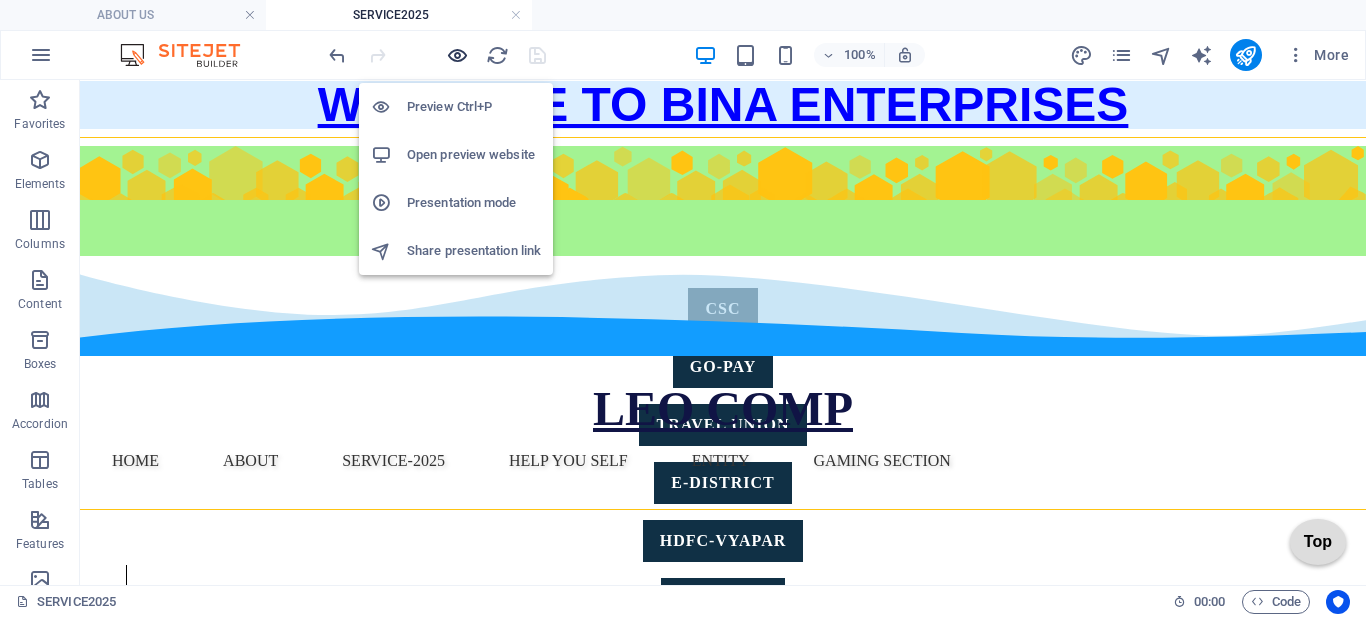 click at bounding box center (457, 55) 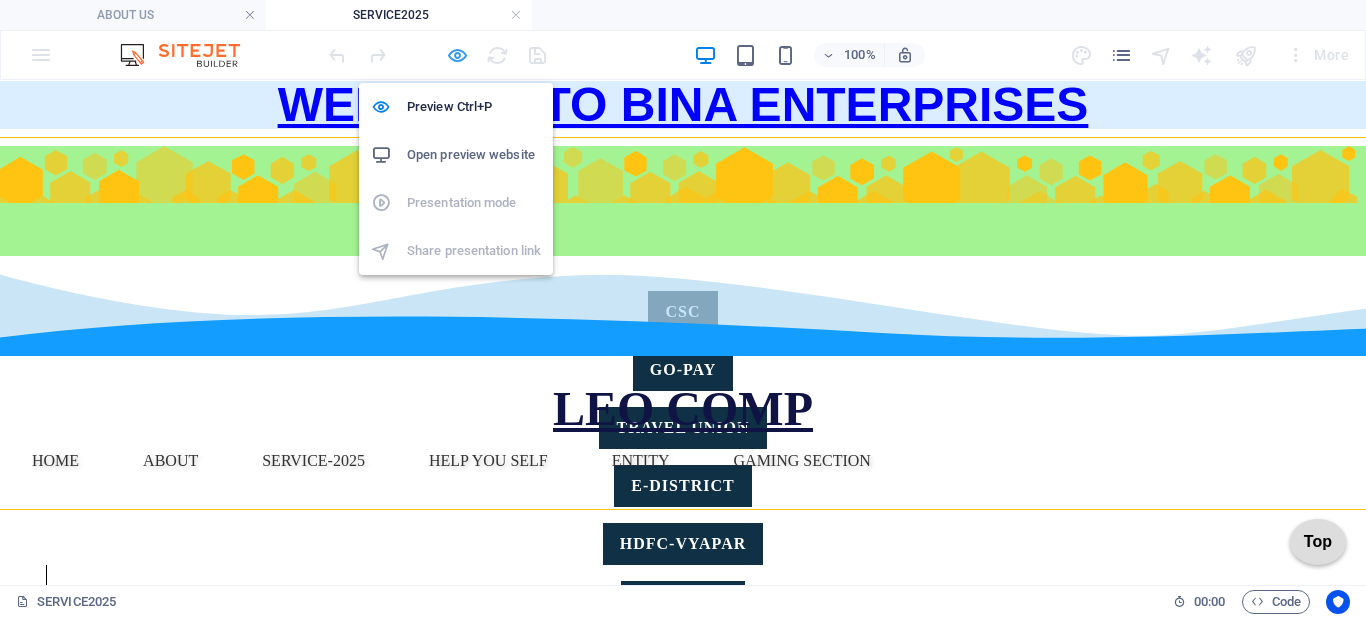 click at bounding box center [457, 55] 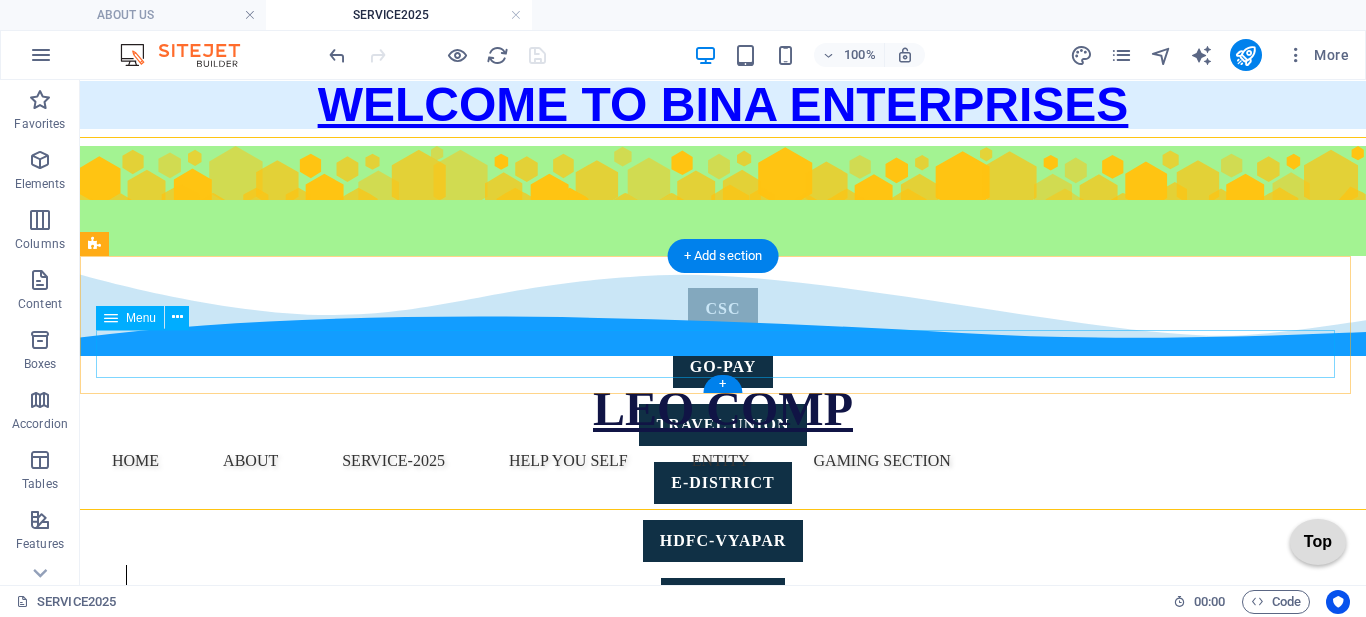 click on "Home OUR PROJECT About Service-2025 GST BOOK KEEPING ITR DSC WEBSITE BUILDING VECHILE INSURANCE SOFTWARE HELP YOU SELF FORMS FORM1 FORM2 HOME ENTITY GAMING SECTION" at bounding box center [723, 461] 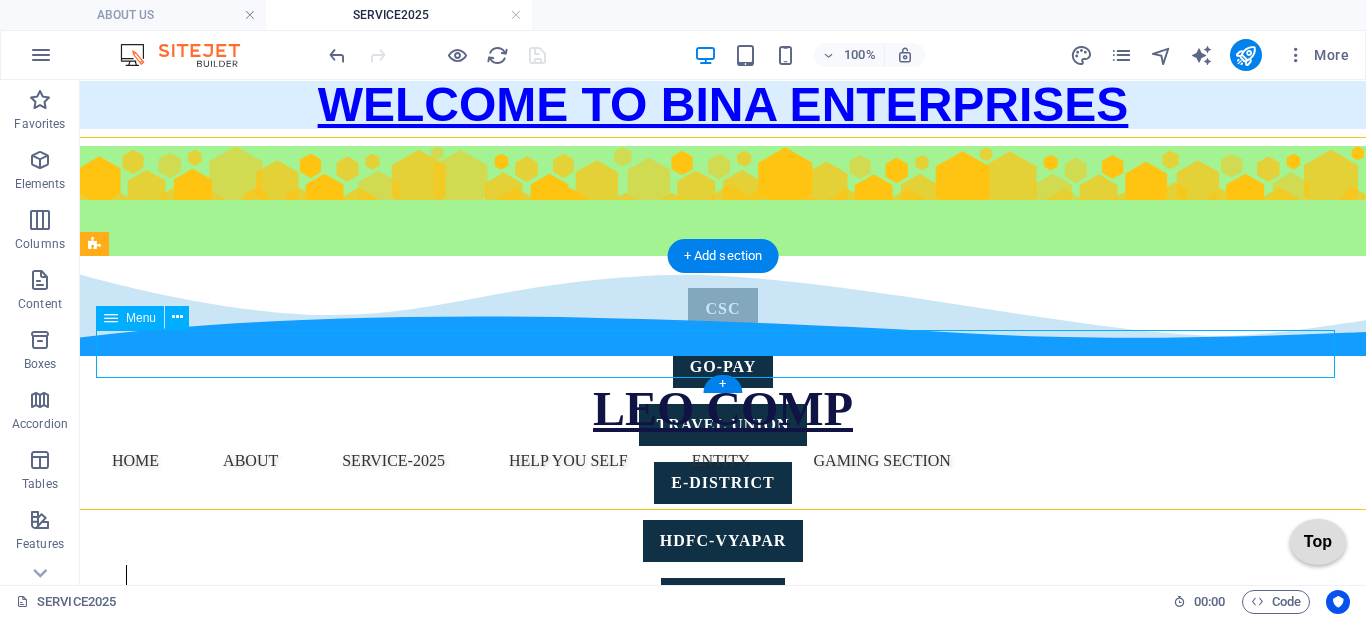 click on "Home OUR PROJECT About Service-2025 GST BOOK KEEPING ITR DSC WEBSITE BUILDING VECHILE INSURANCE SOFTWARE HELP YOU SELF FORMS FORM1 FORM2 HOME ENTITY GAMING SECTION" at bounding box center (723, 461) 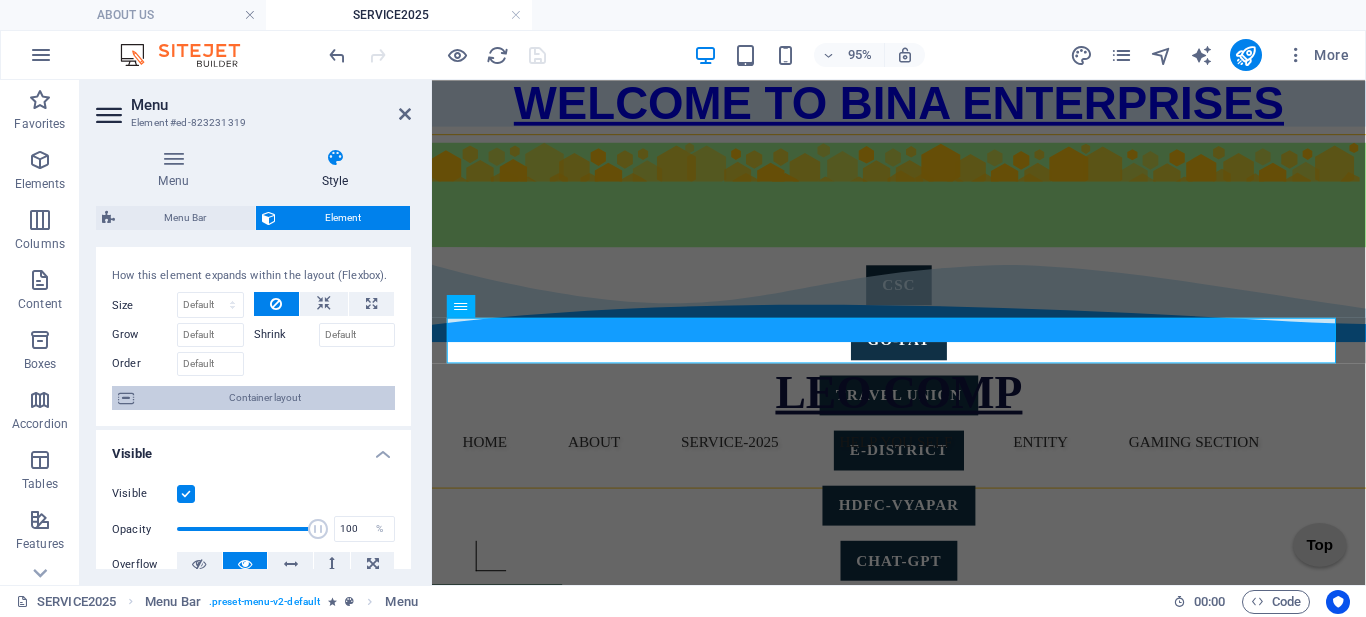 scroll, scrollTop: 0, scrollLeft: 0, axis: both 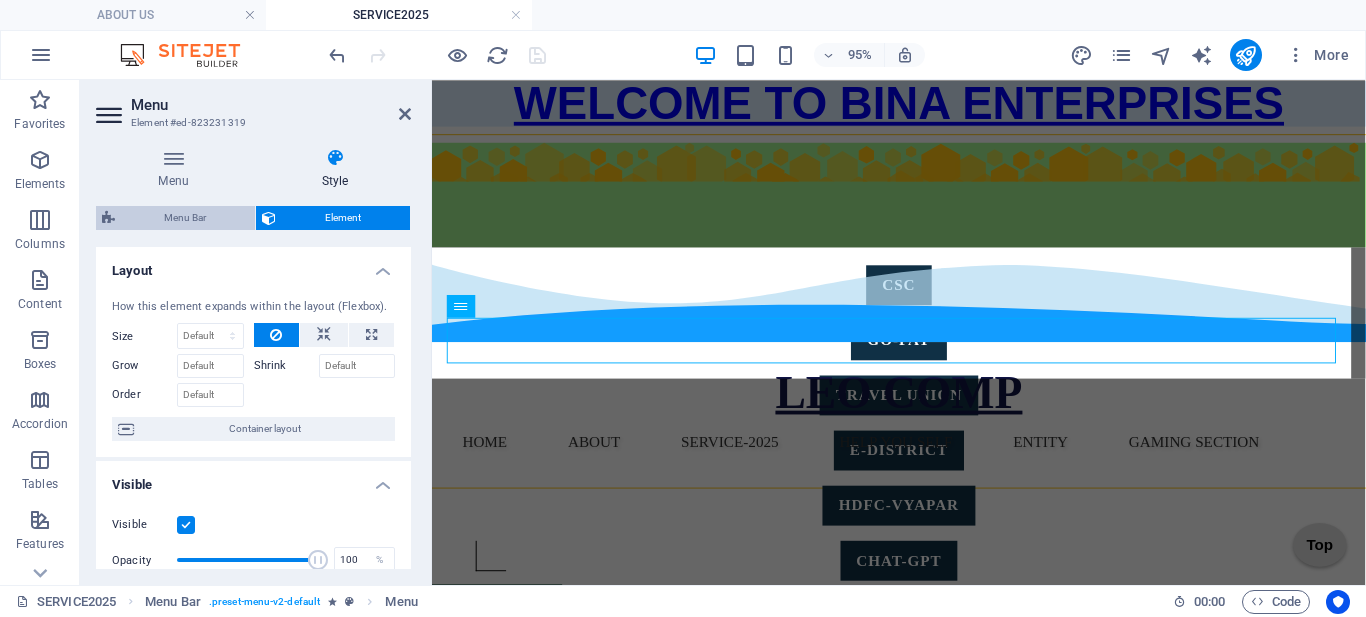 click on "Menu Bar" at bounding box center (185, 218) 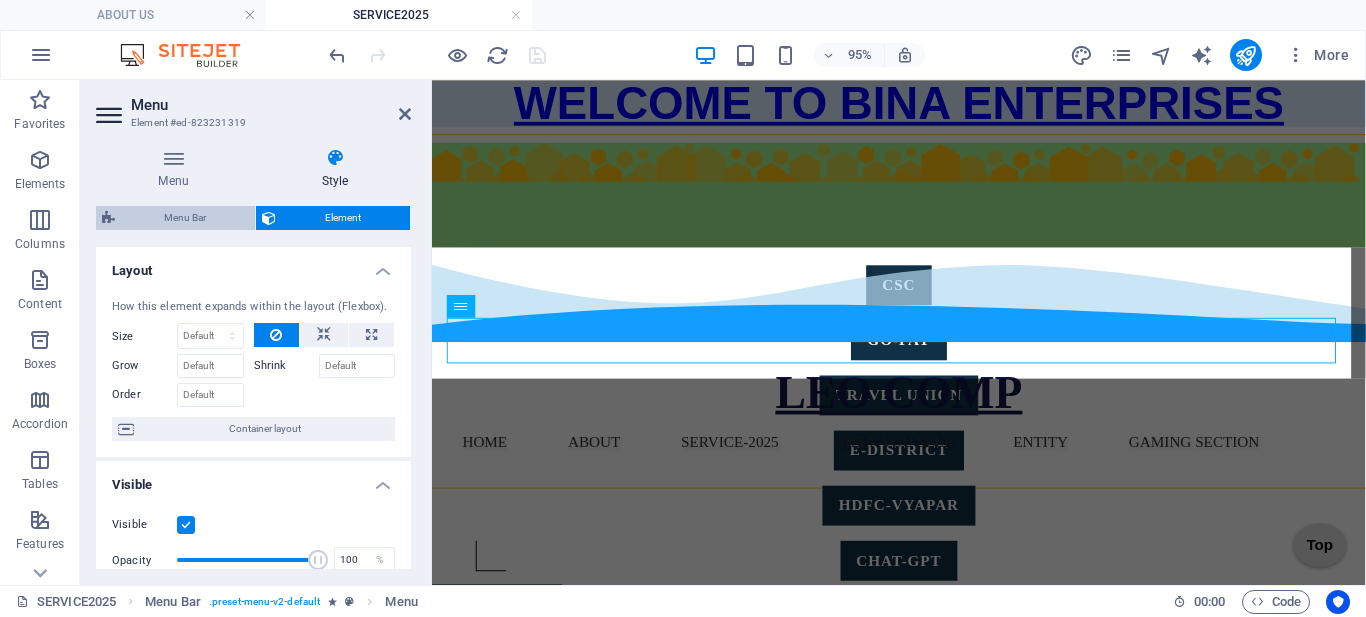 select on "rem" 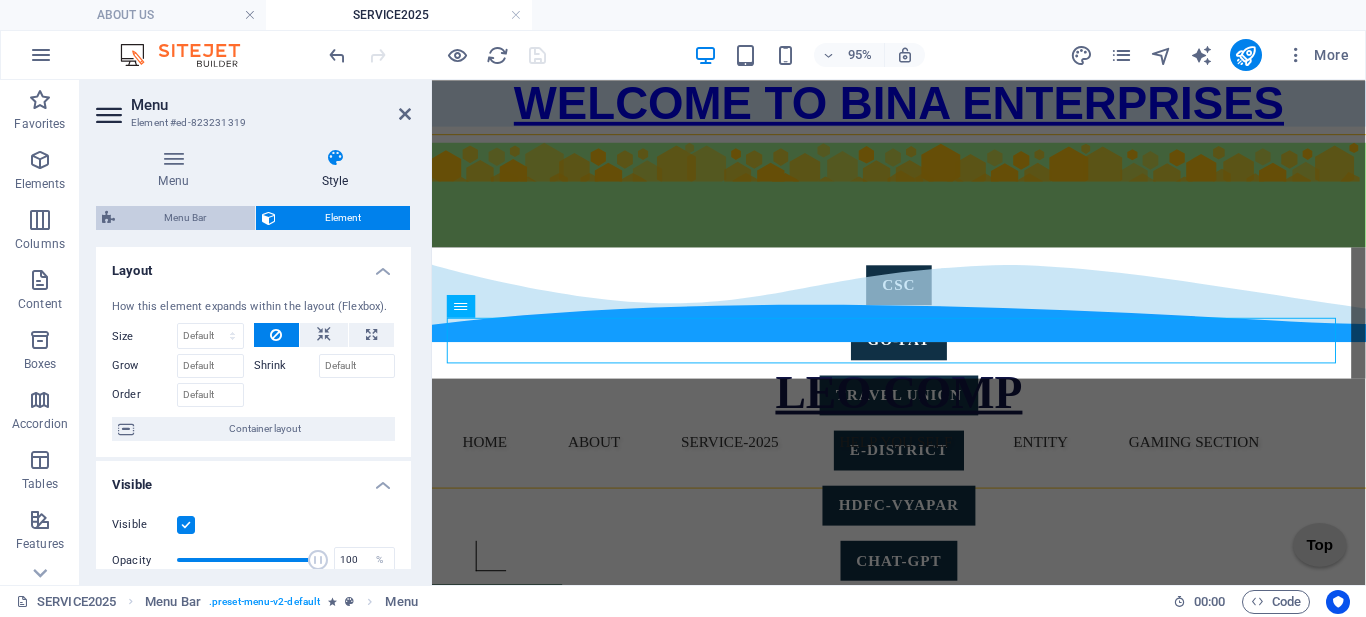 select on "rem" 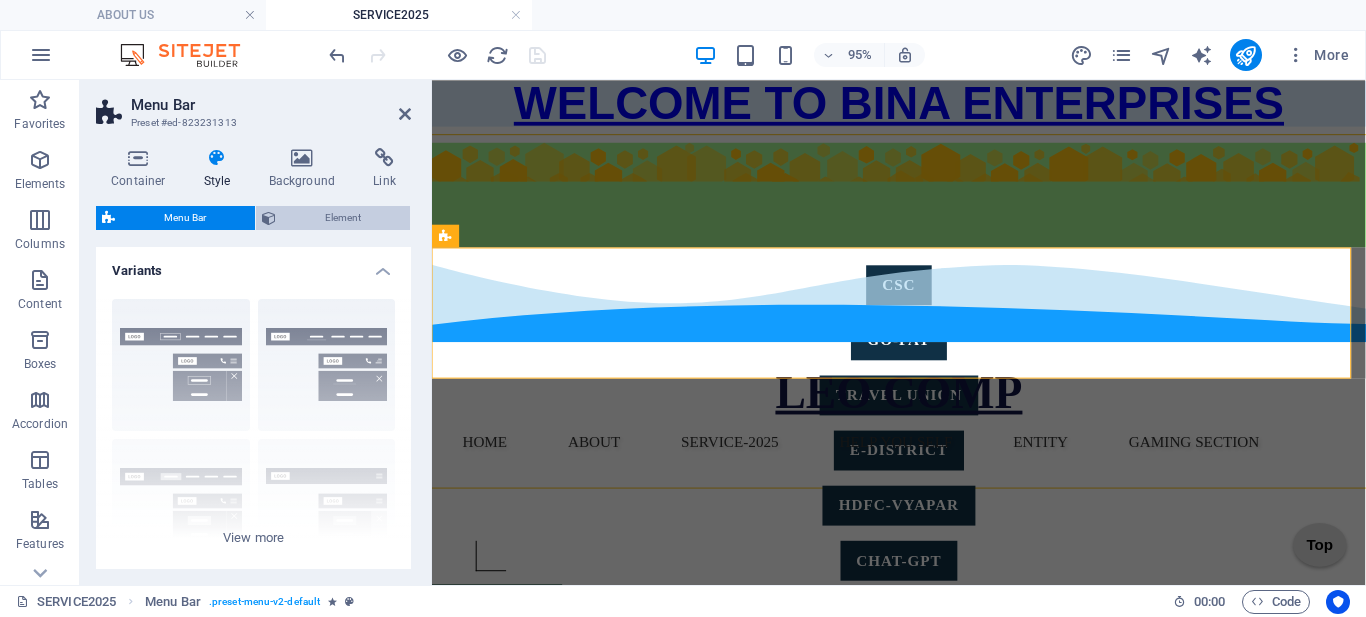 click on "Element" at bounding box center (343, 218) 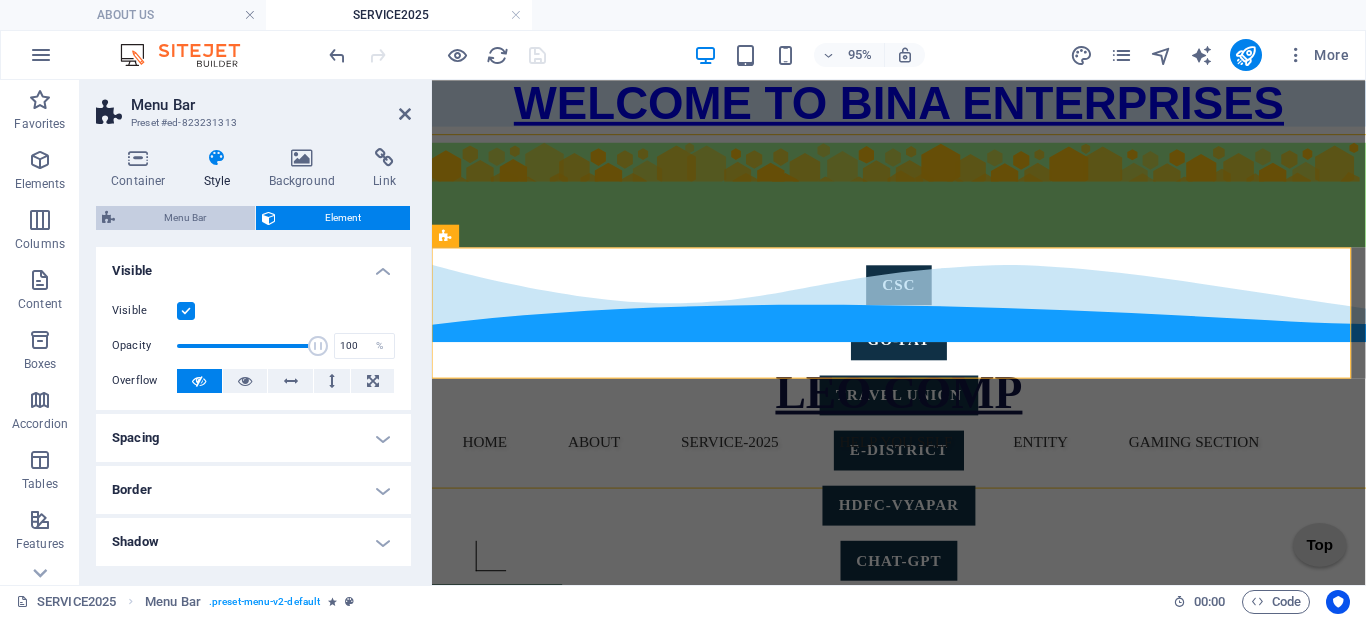 click on "Menu Bar" at bounding box center (185, 218) 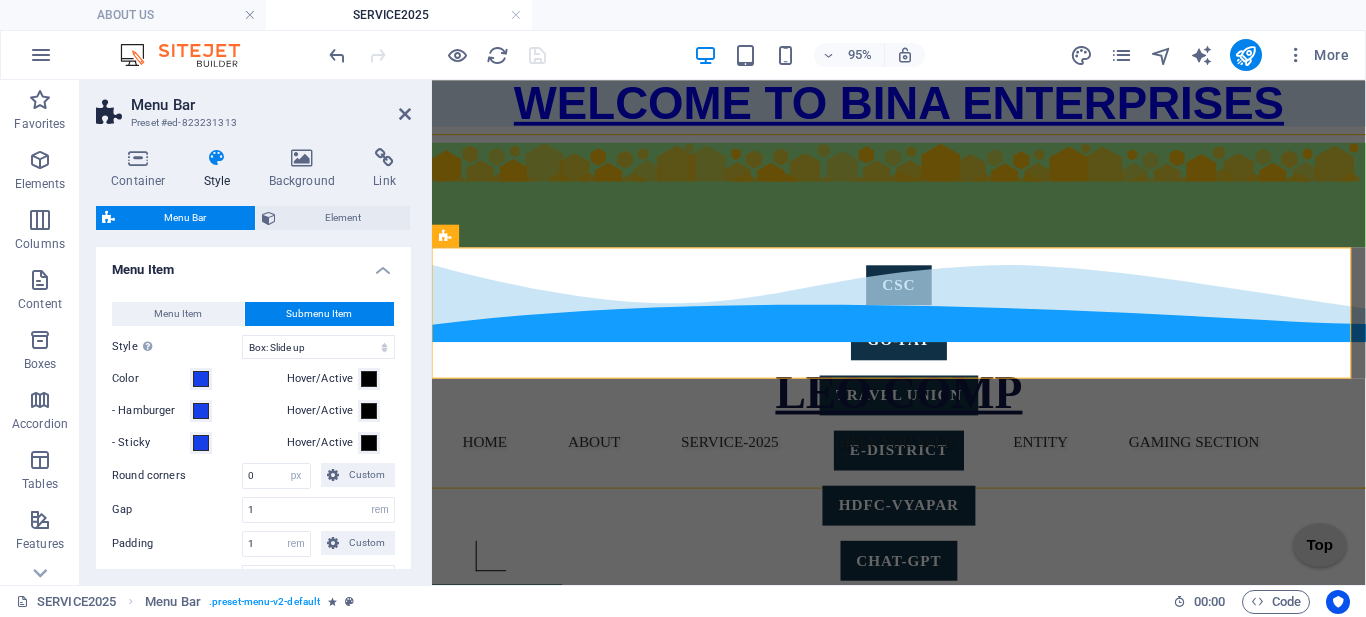 scroll, scrollTop: 600, scrollLeft: 0, axis: vertical 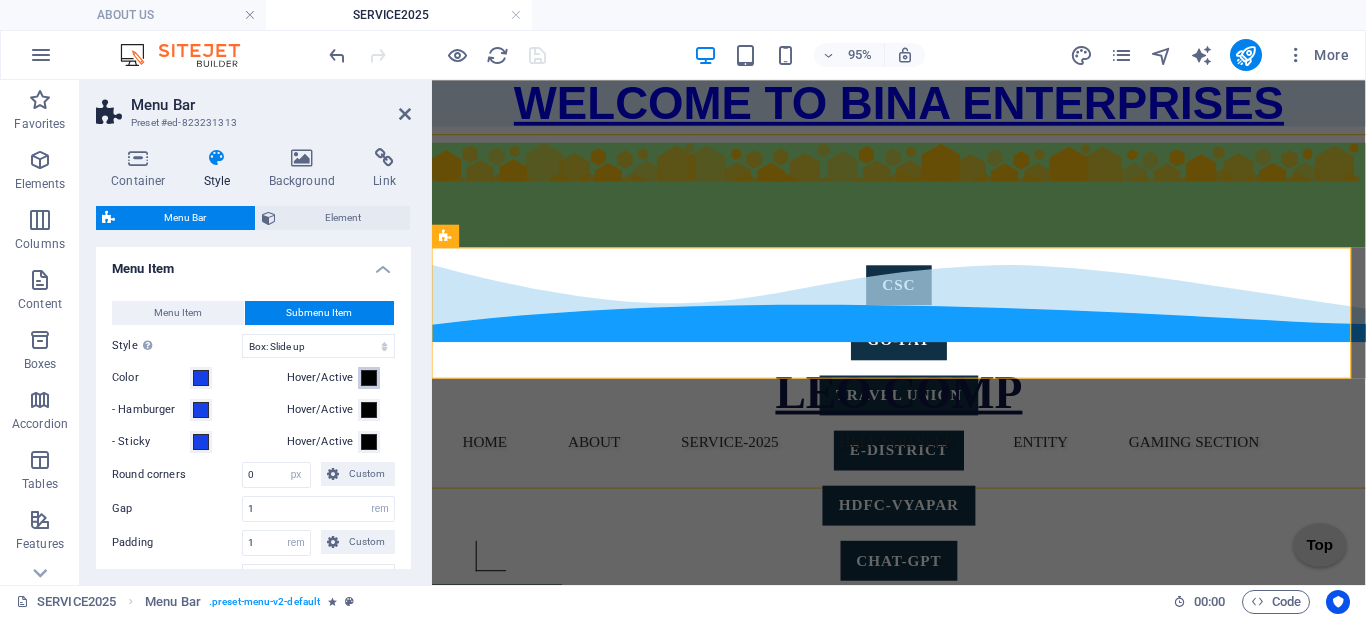 click at bounding box center [369, 378] 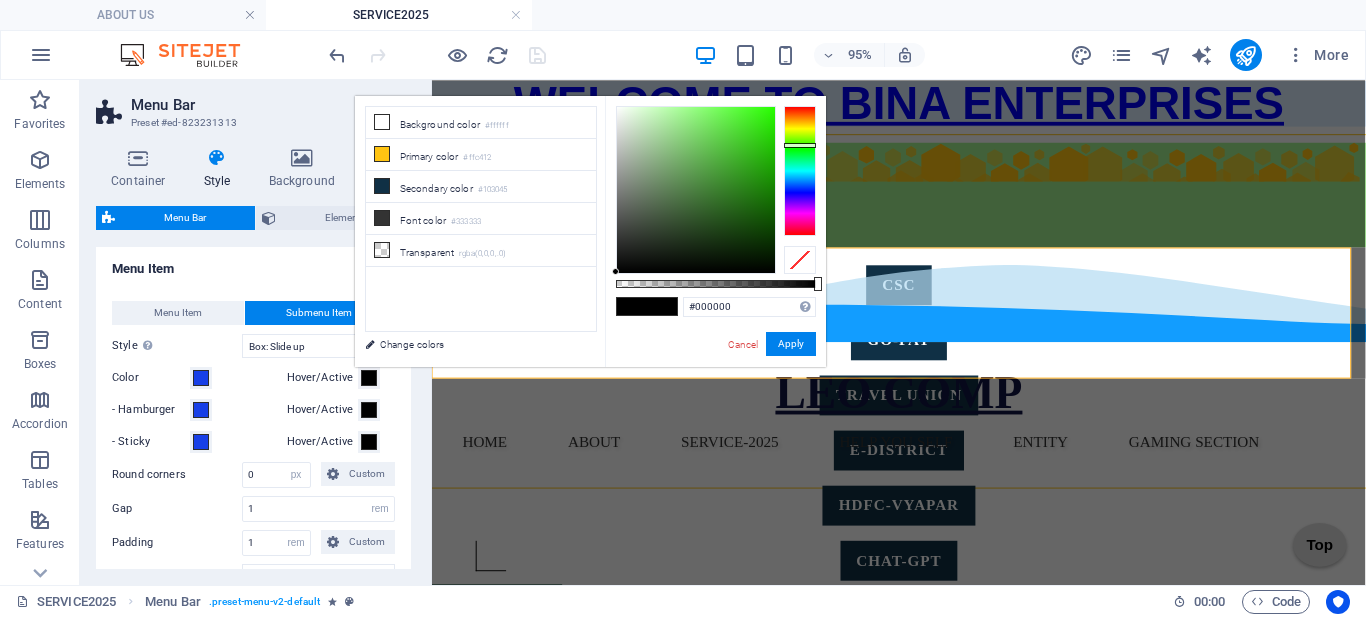 type on "#30c714" 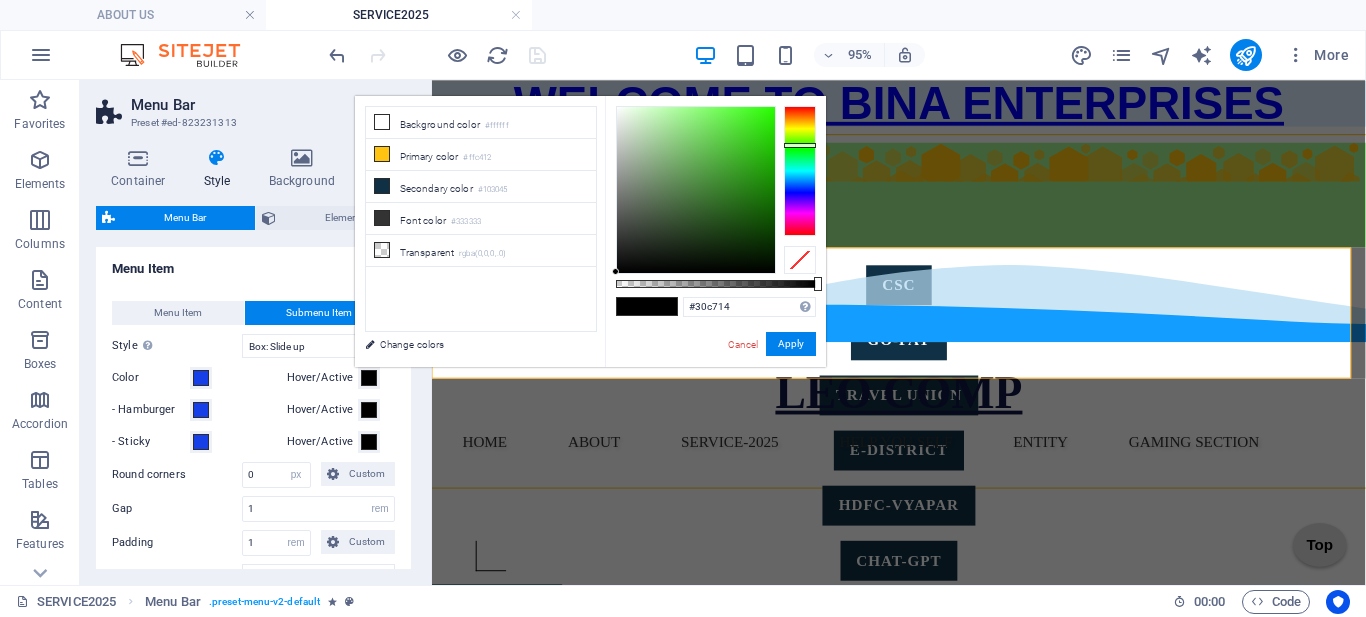 click at bounding box center (696, 190) 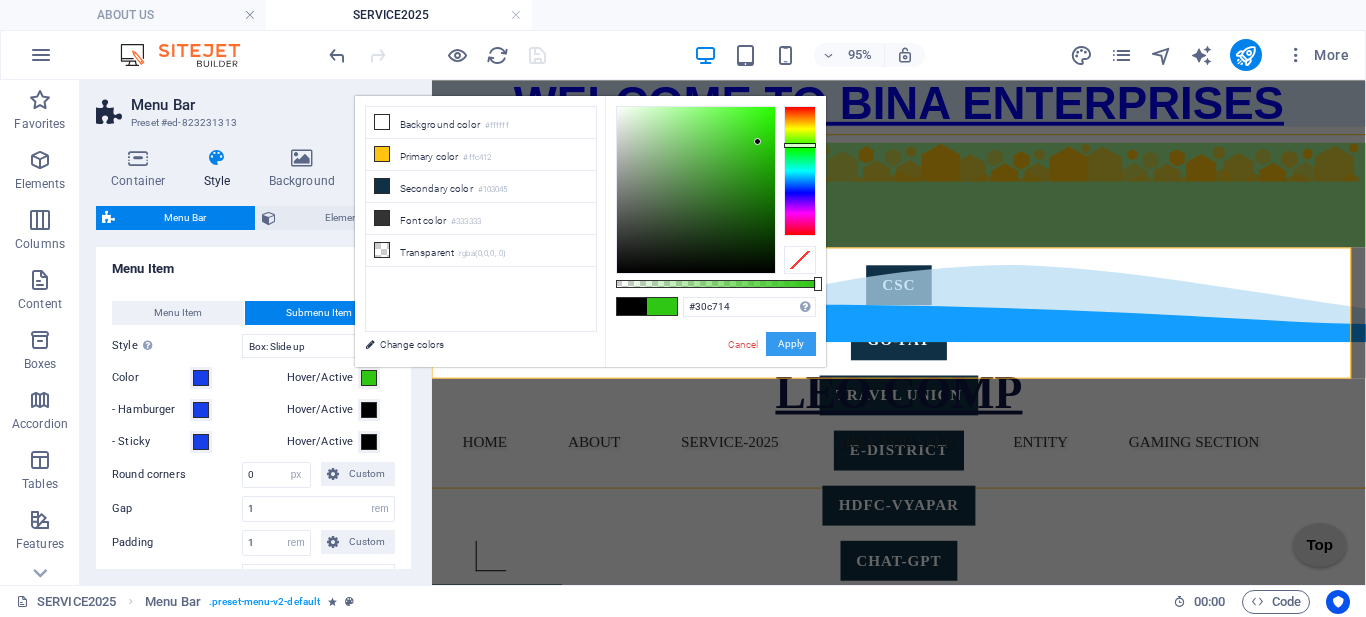click on "Apply" at bounding box center (791, 344) 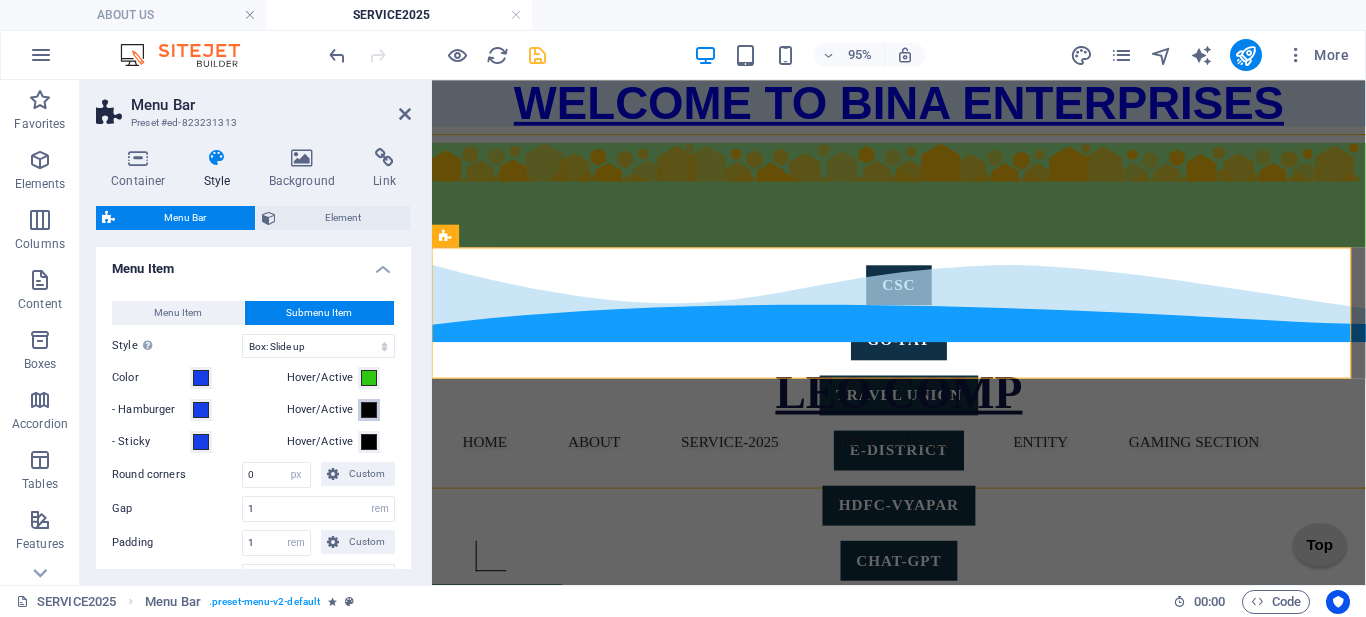 click at bounding box center (369, 410) 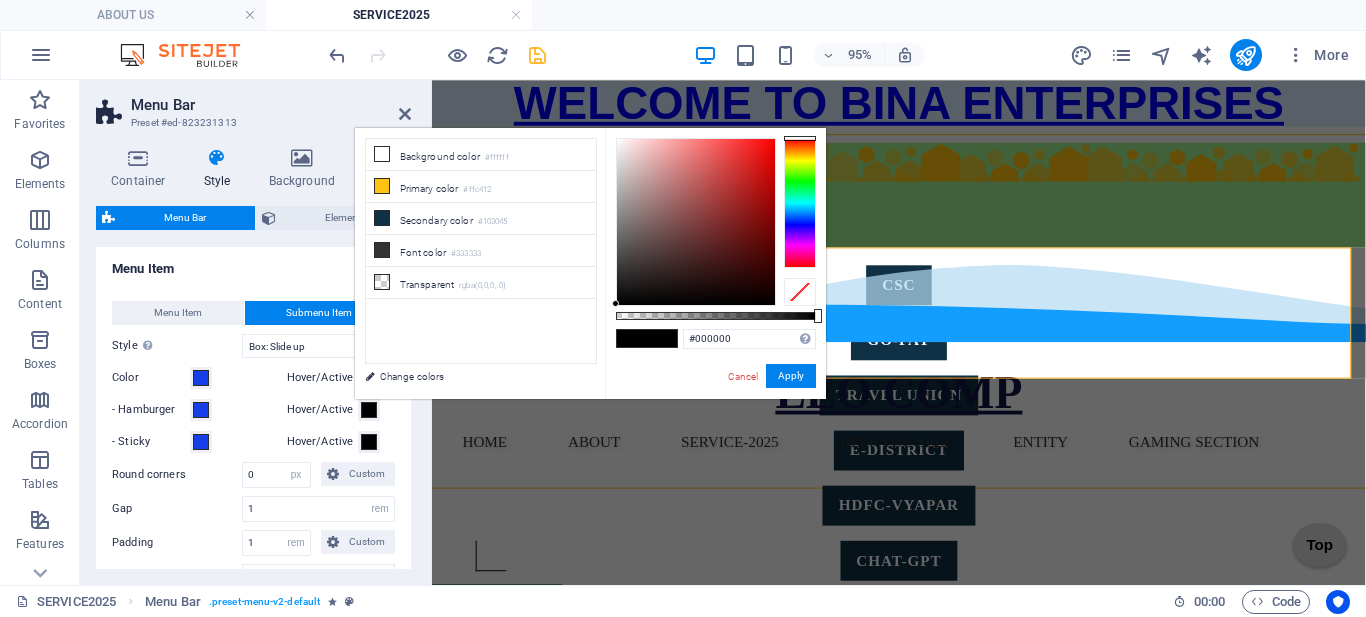 type on "#30c714" 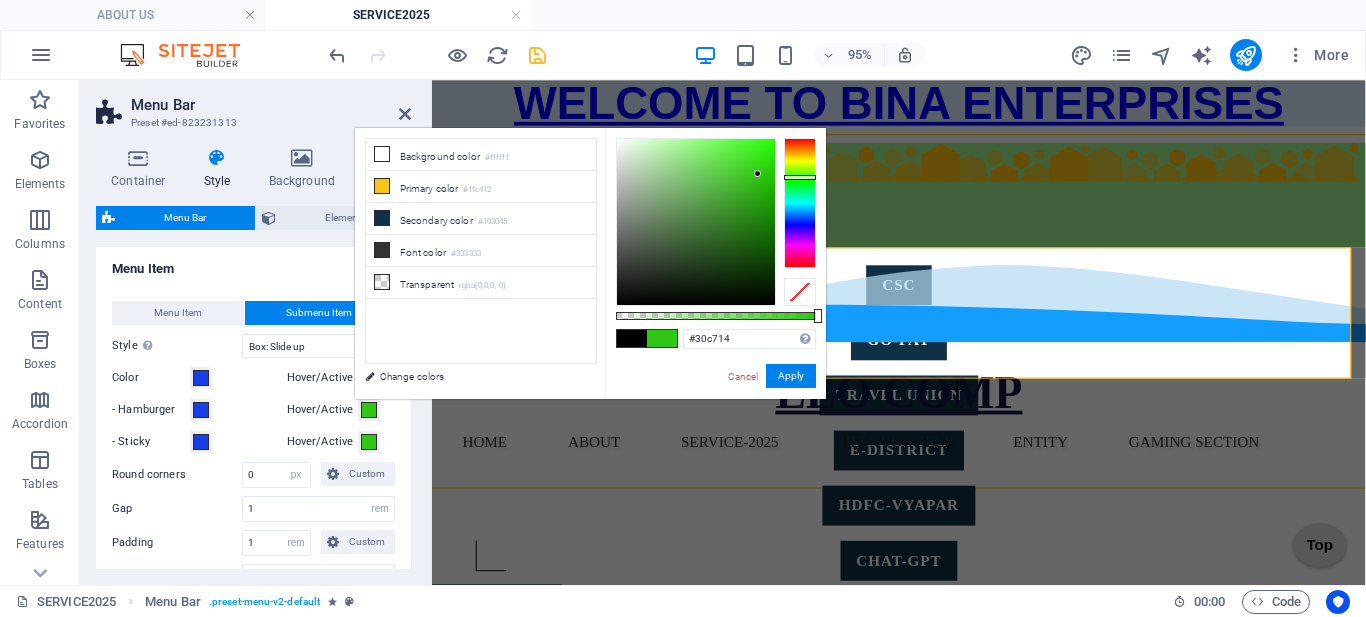 click on "- Sticky" at bounding box center (195, 442) 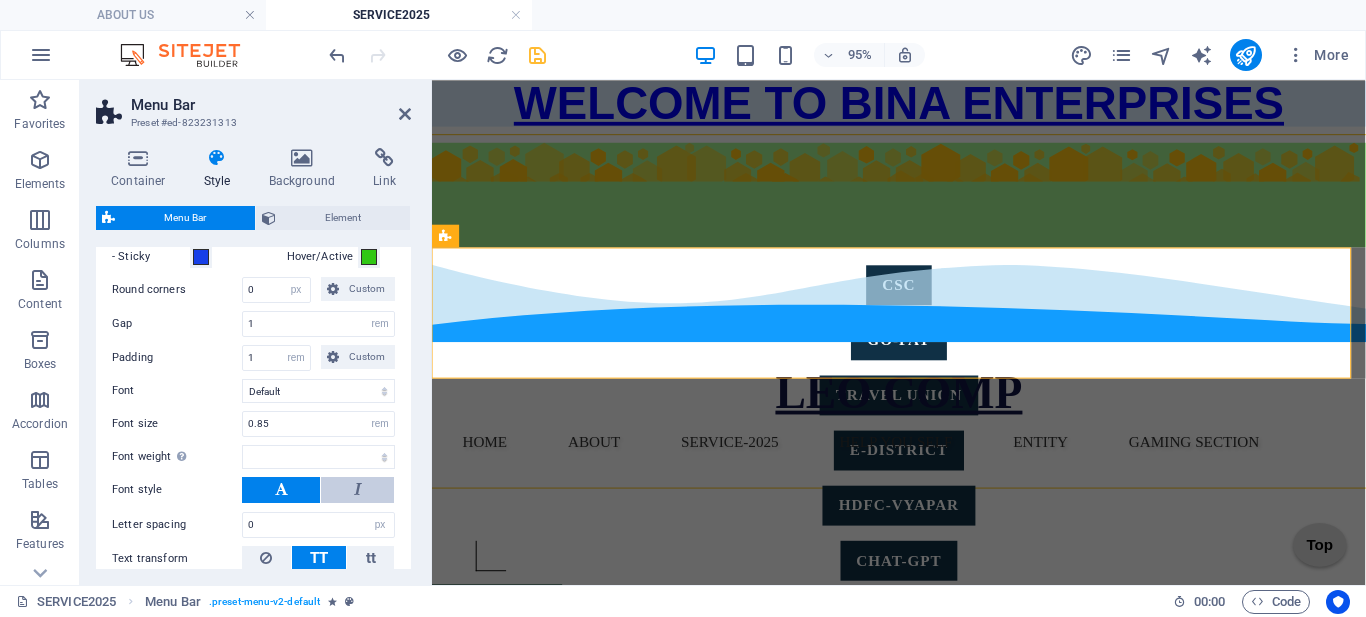 scroll, scrollTop: 800, scrollLeft: 0, axis: vertical 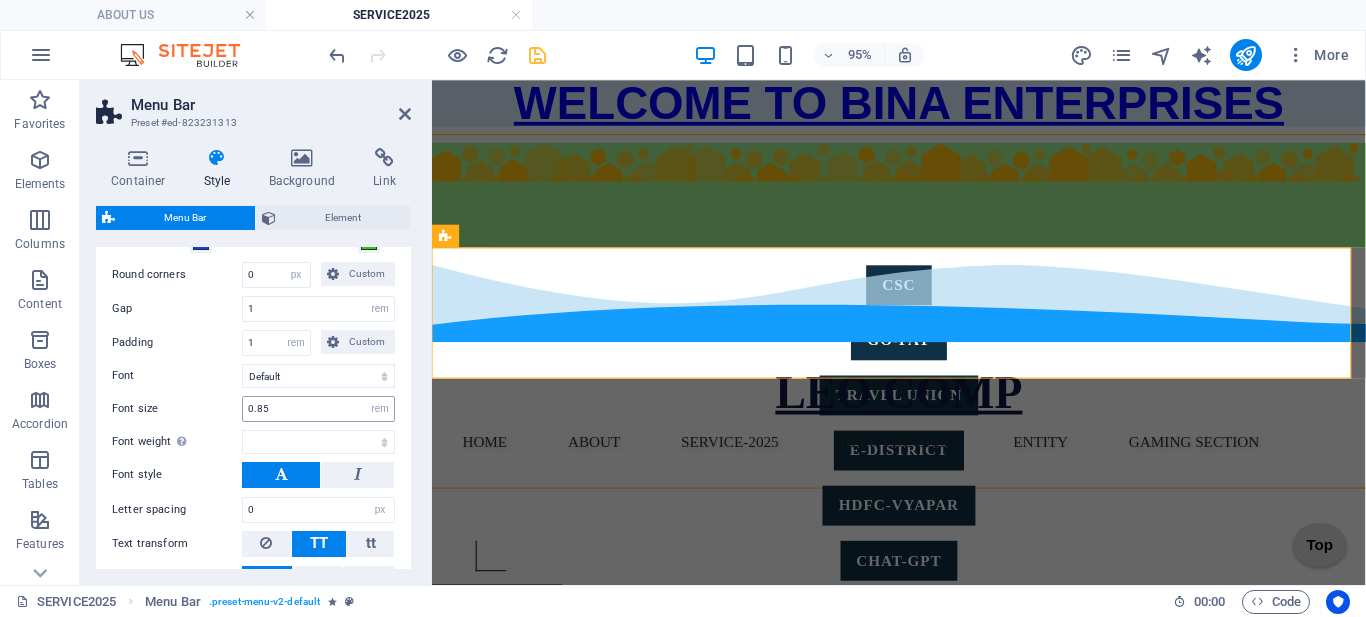 select 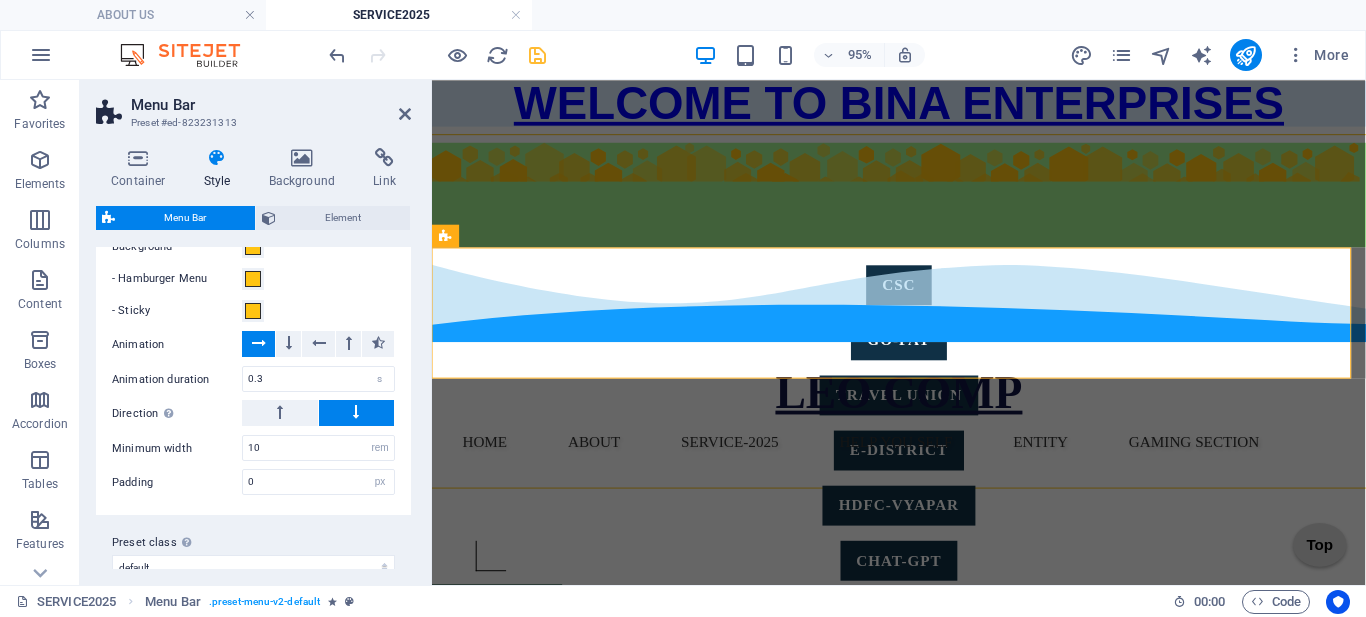 scroll, scrollTop: 1392, scrollLeft: 0, axis: vertical 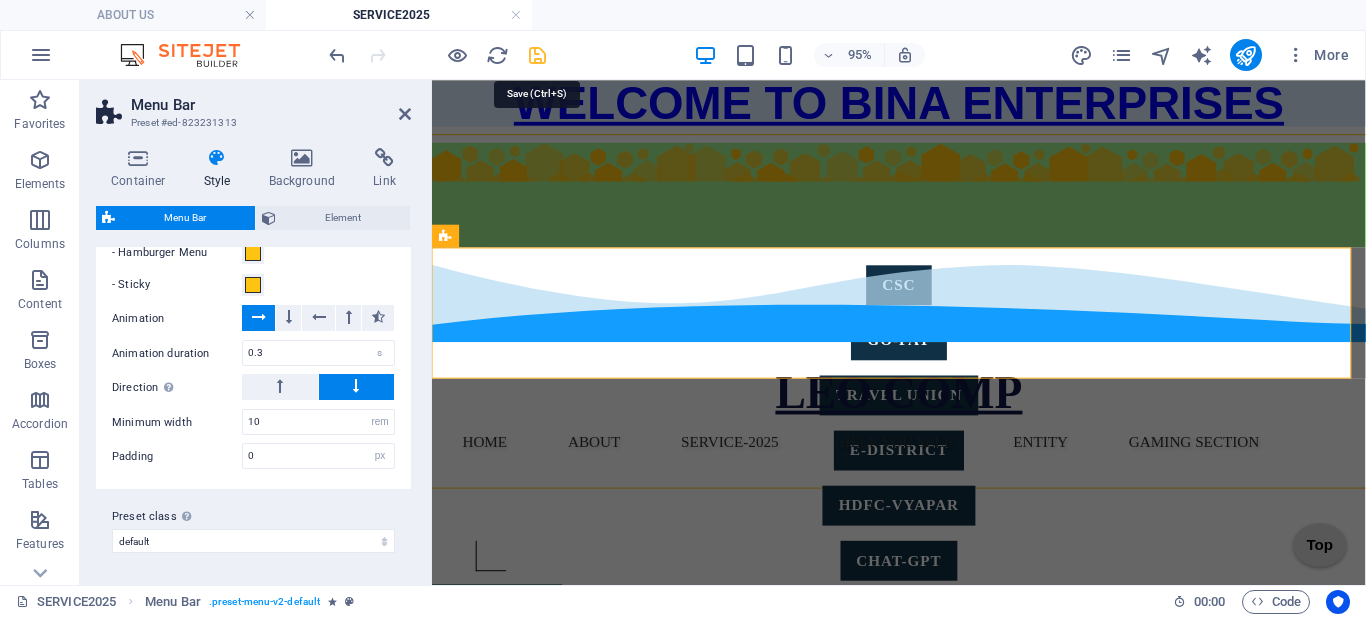 click at bounding box center [537, 55] 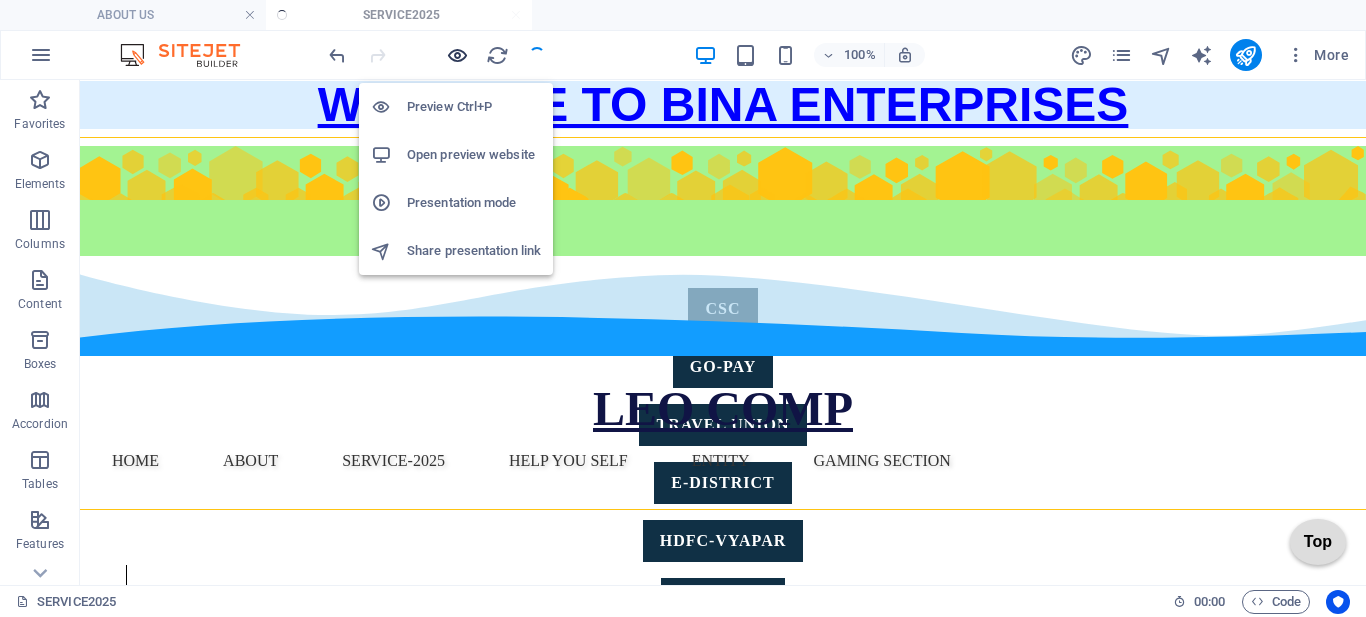 click at bounding box center (457, 55) 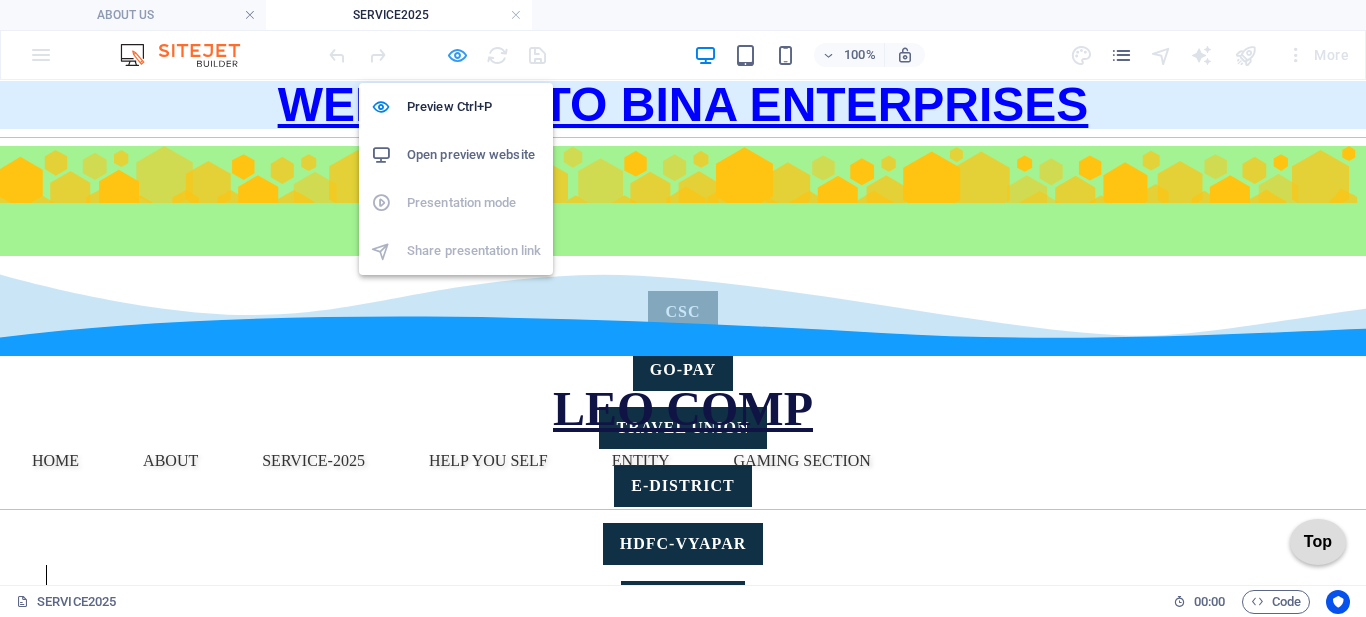click at bounding box center [457, 55] 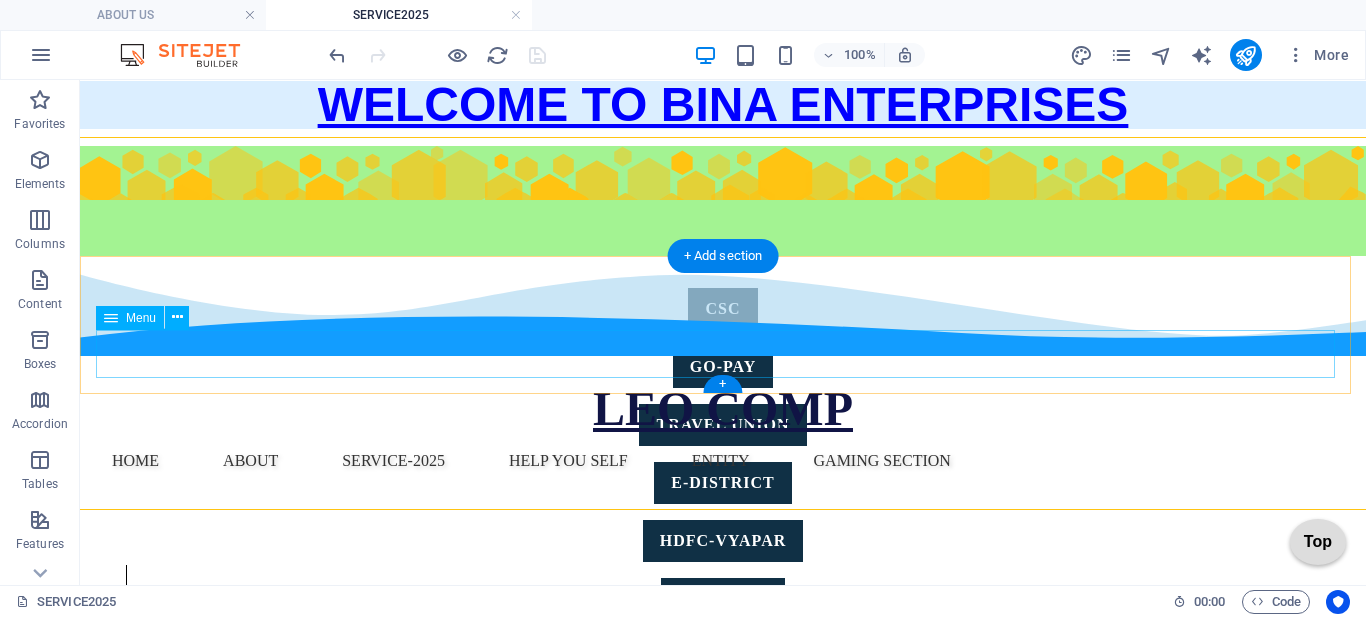 click on "Home OUR PROJECT About Service-2025 GST BOOK KEEPING ITR DSC WEBSITE BUILDING VECHILE INSURANCE SOFTWARE HELP YOU SELF FORMS FORM1 FORM2 HOME ENTITY GAMING SECTION" at bounding box center (723, 461) 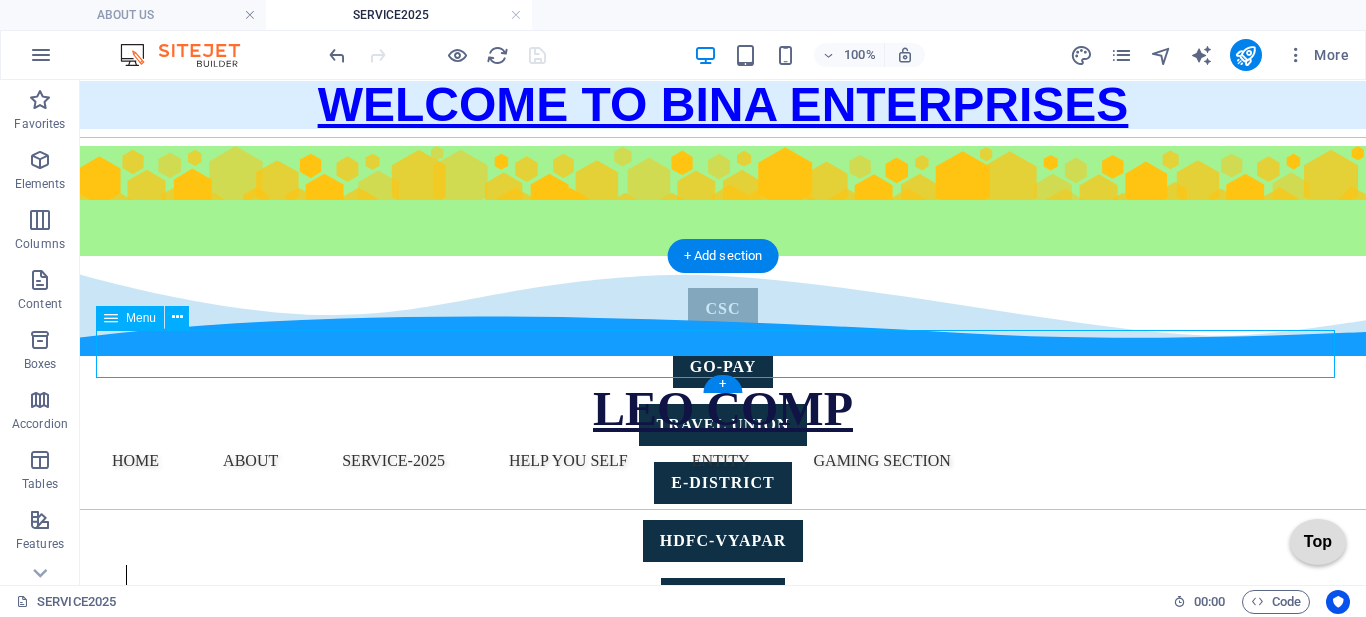 click on "Home OUR PROJECT About Service-2025 GST BOOK KEEPING ITR DSC WEBSITE BUILDING VECHILE INSURANCE SOFTWARE HELP YOU SELF FORMS FORM1 FORM2 HOME ENTITY GAMING SECTION" at bounding box center [723, 461] 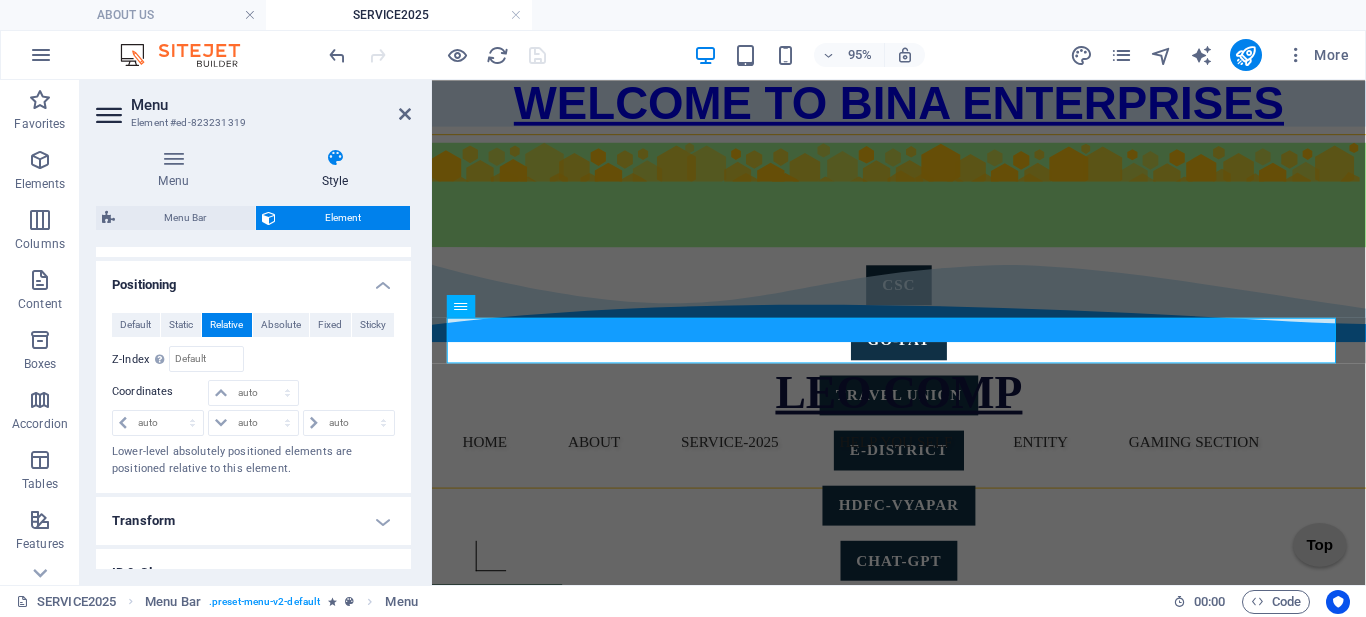 scroll, scrollTop: 600, scrollLeft: 0, axis: vertical 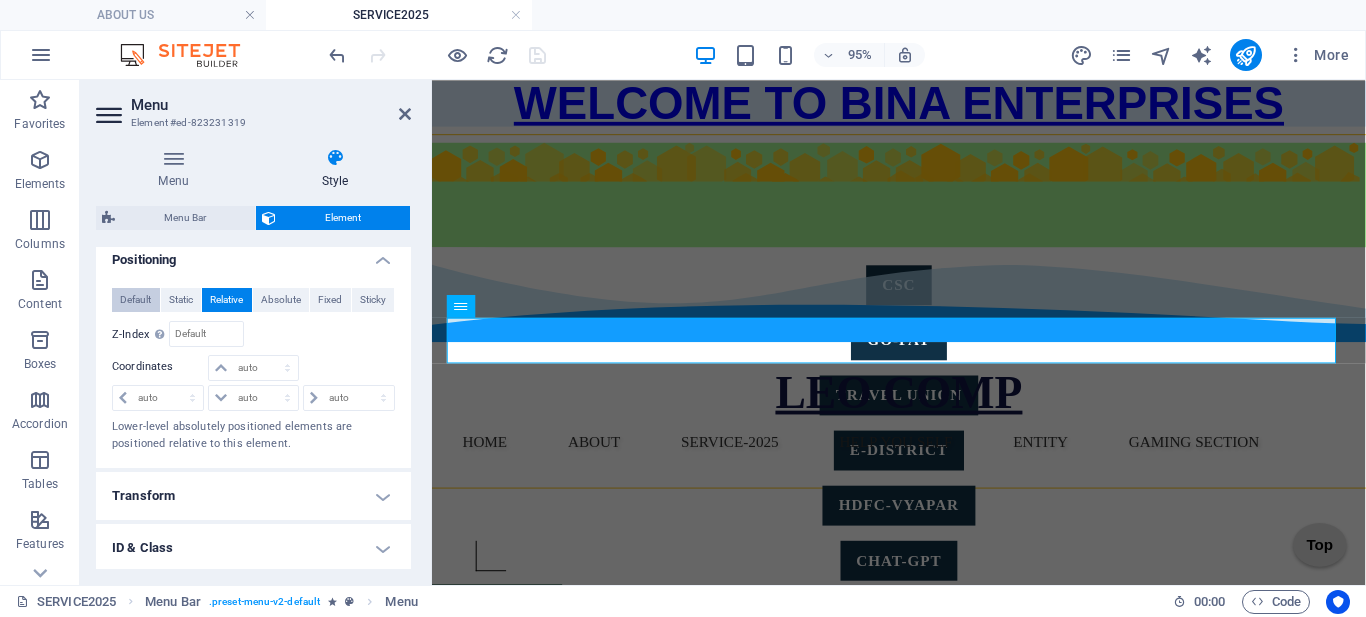 click on "Default" at bounding box center (135, 300) 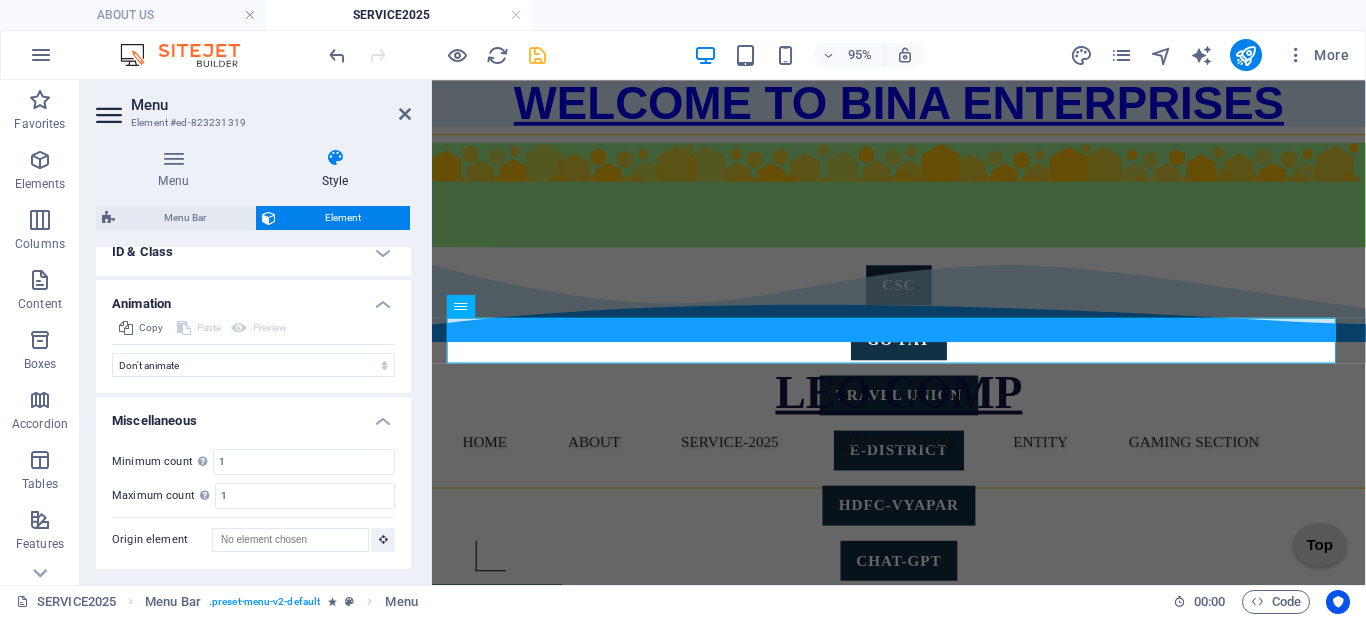 scroll, scrollTop: 682, scrollLeft: 0, axis: vertical 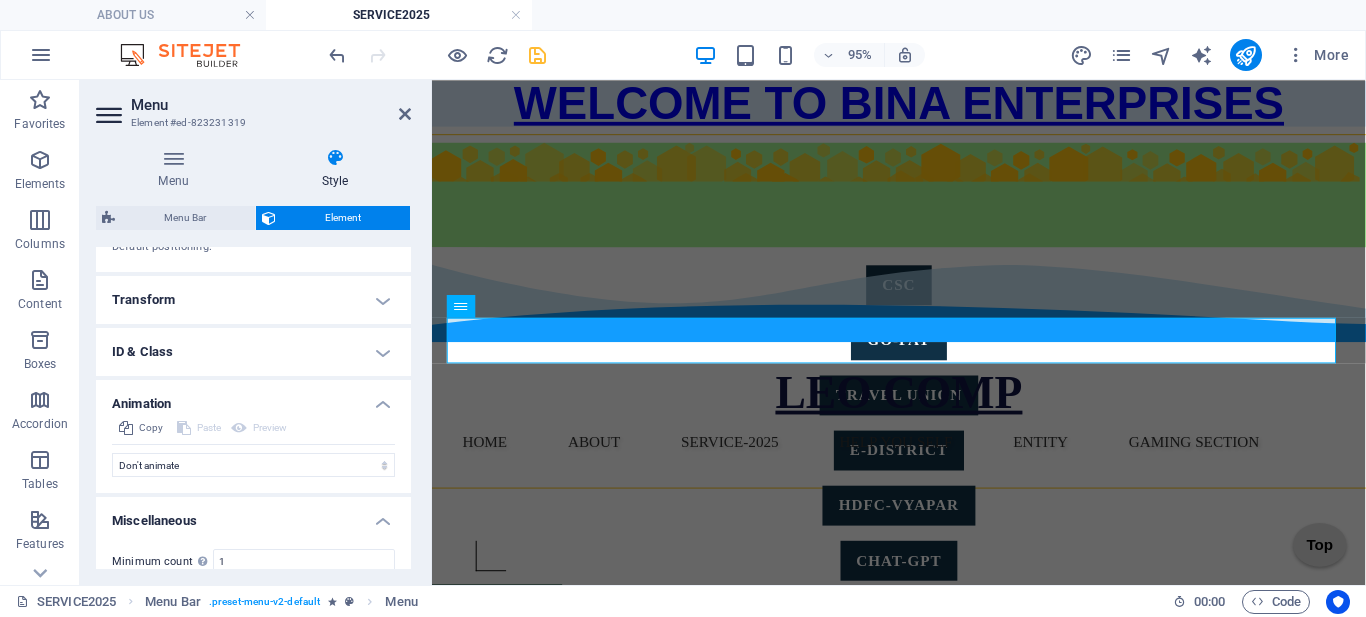 click on "ID & Class" at bounding box center [253, 352] 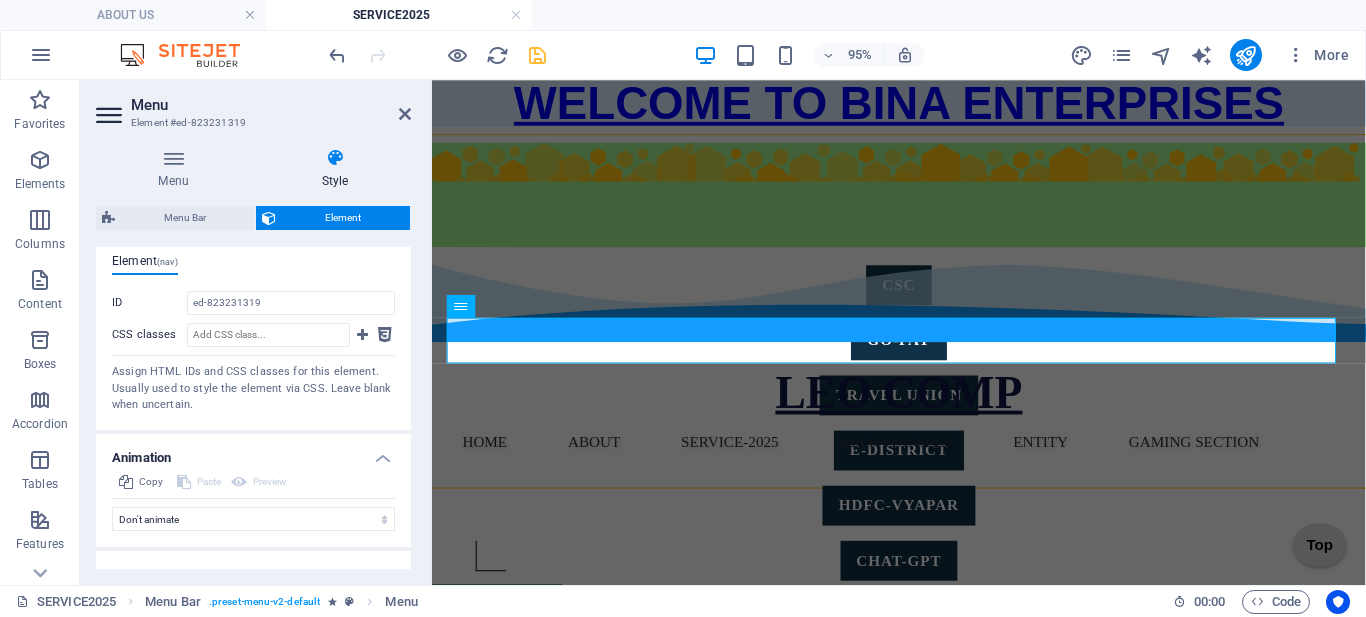 scroll, scrollTop: 782, scrollLeft: 0, axis: vertical 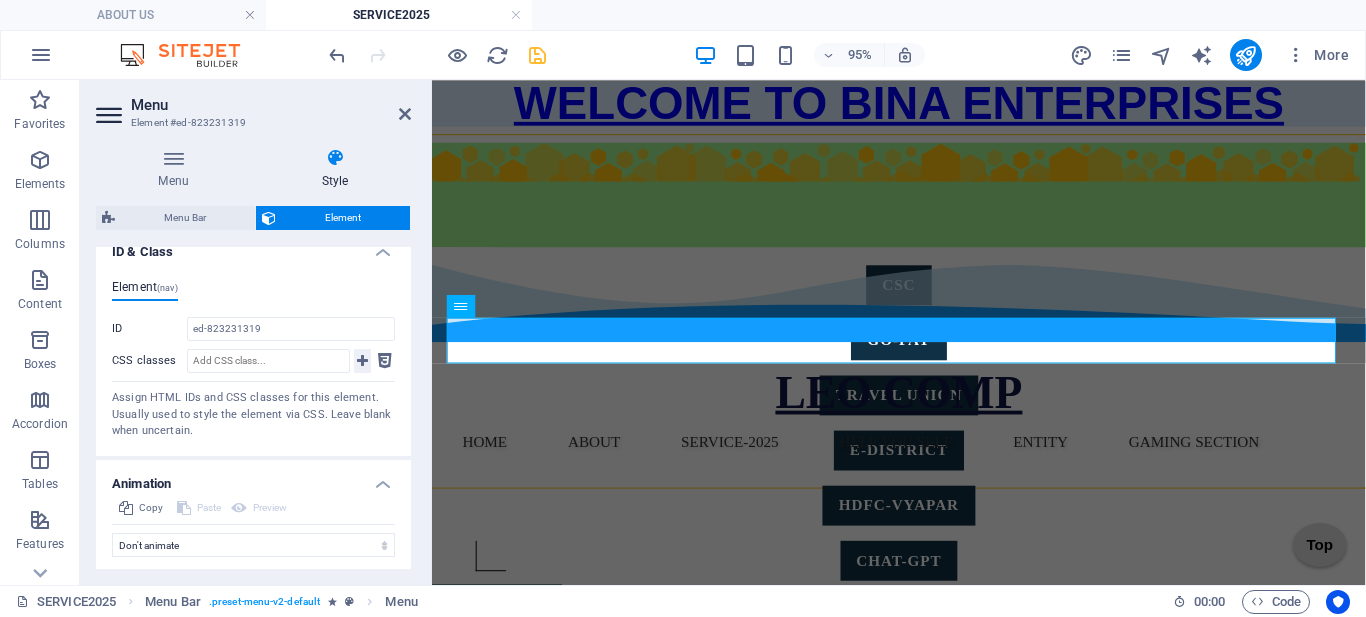 click at bounding box center [362, 361] 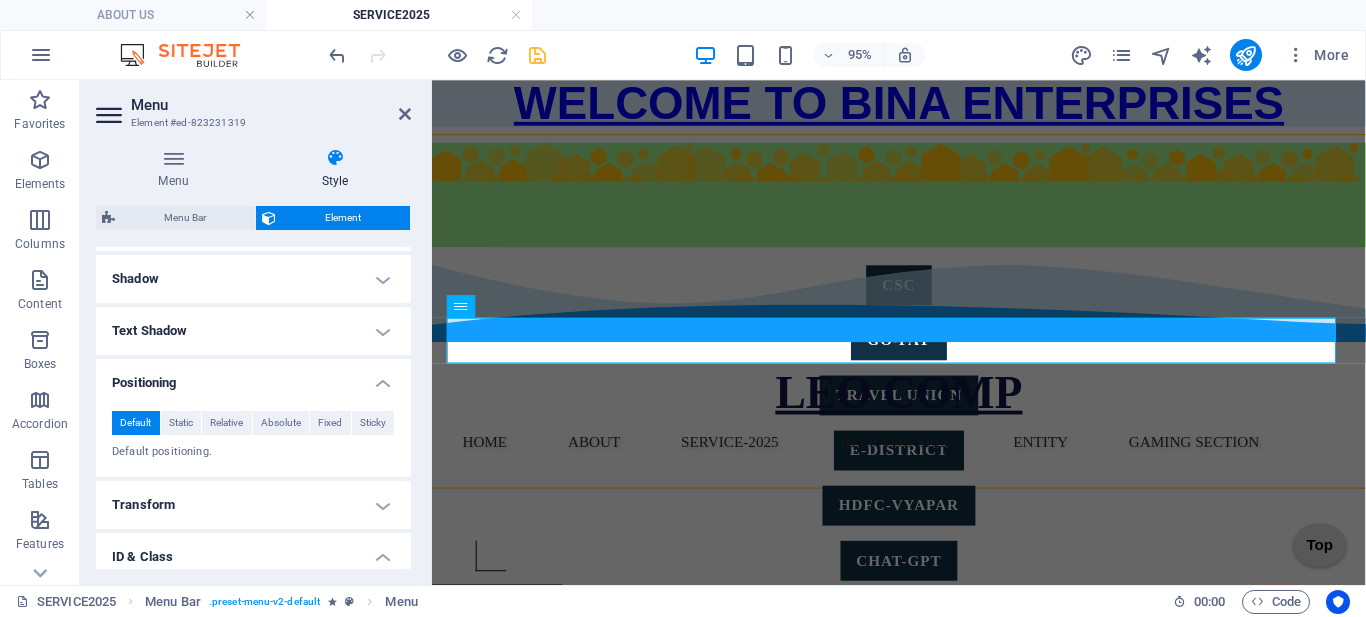scroll, scrollTop: 382, scrollLeft: 0, axis: vertical 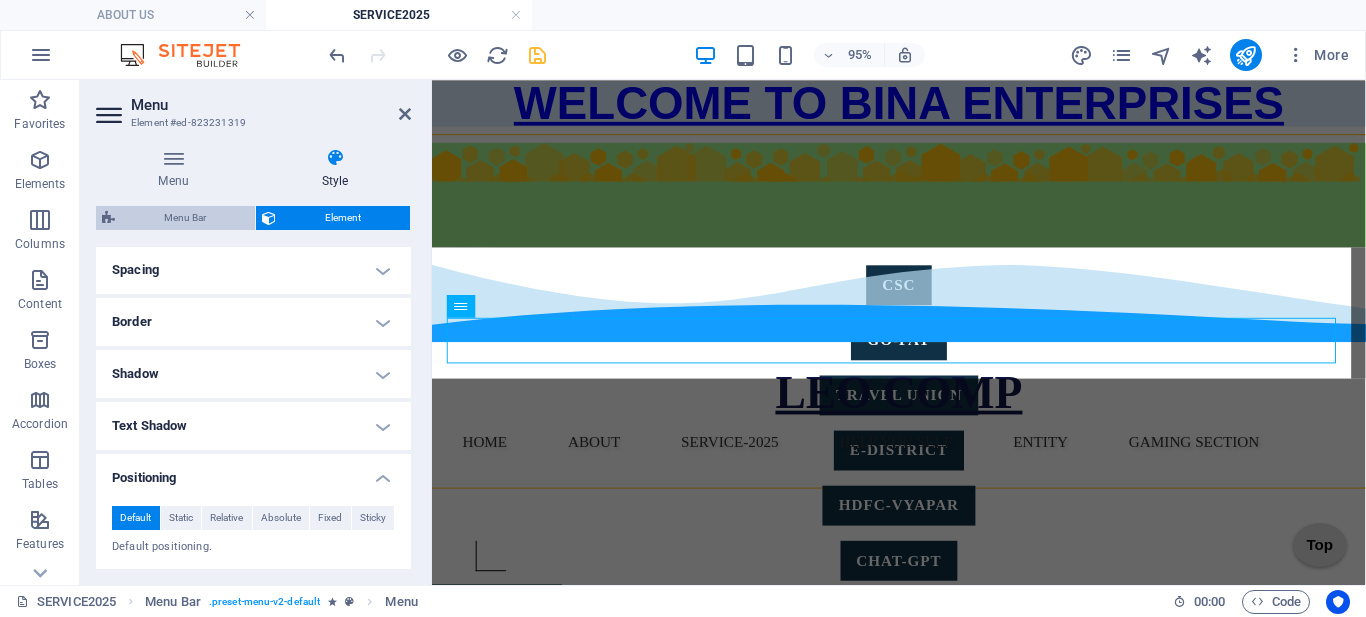 click on "Menu Bar" at bounding box center [185, 218] 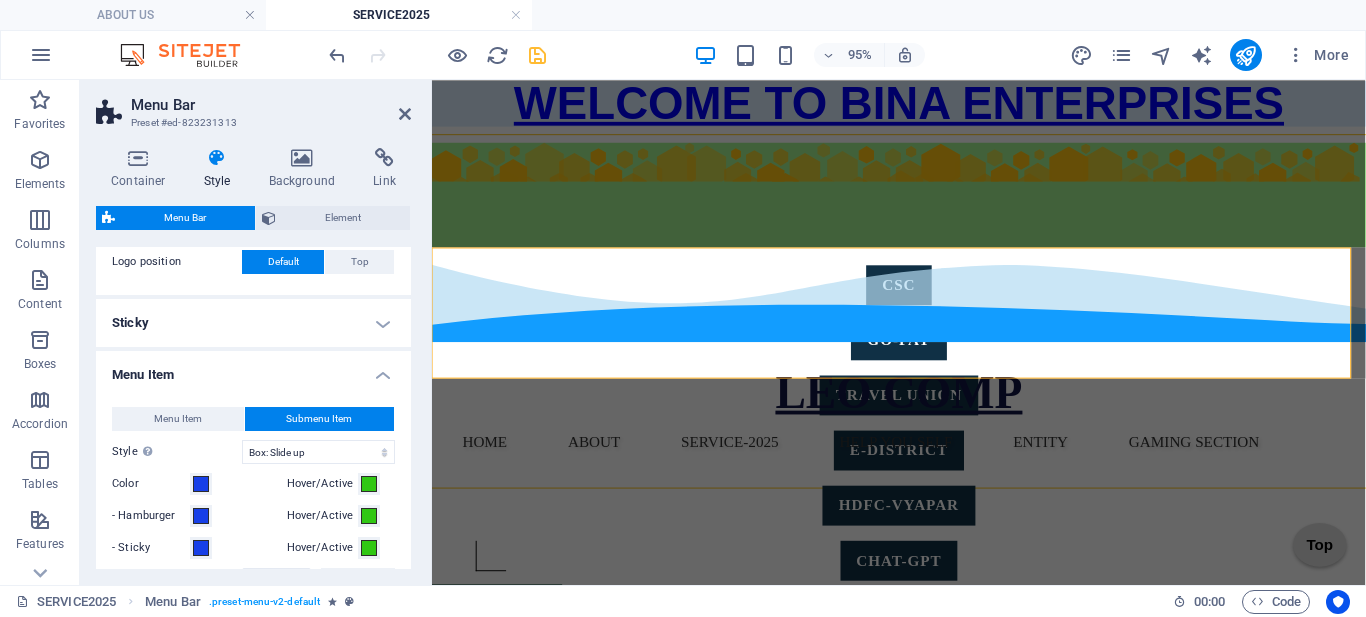 scroll, scrollTop: 500, scrollLeft: 0, axis: vertical 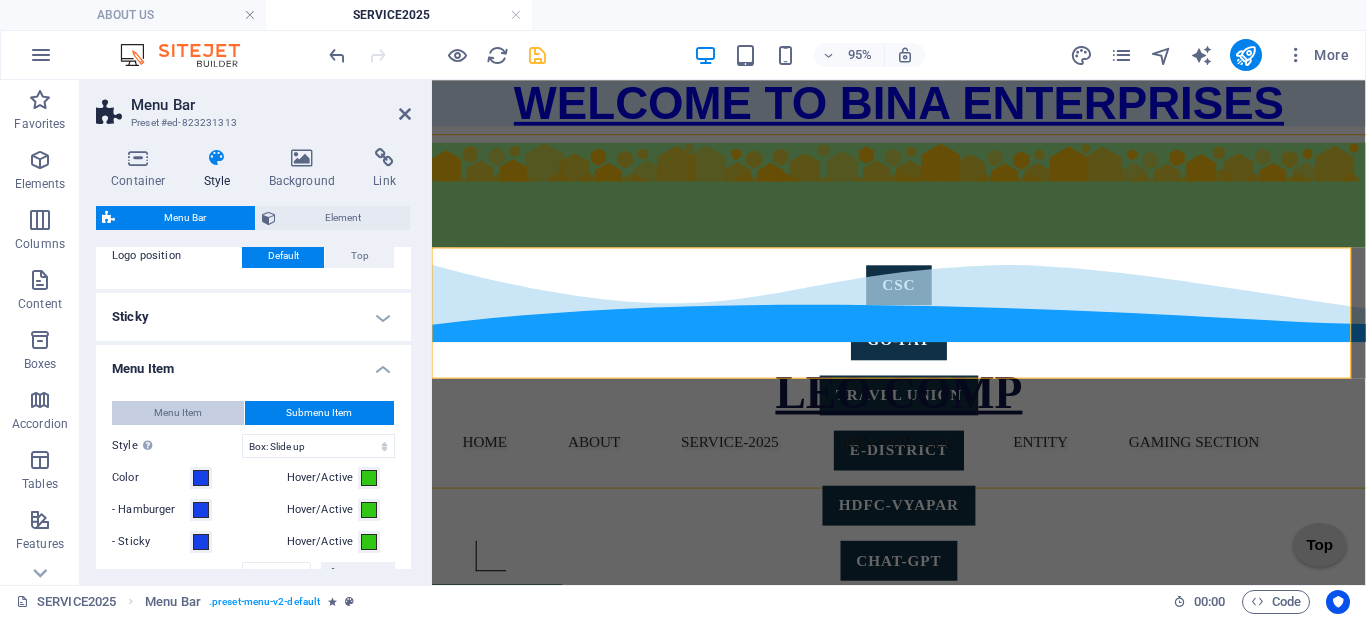 click on "Menu Item" at bounding box center (178, 413) 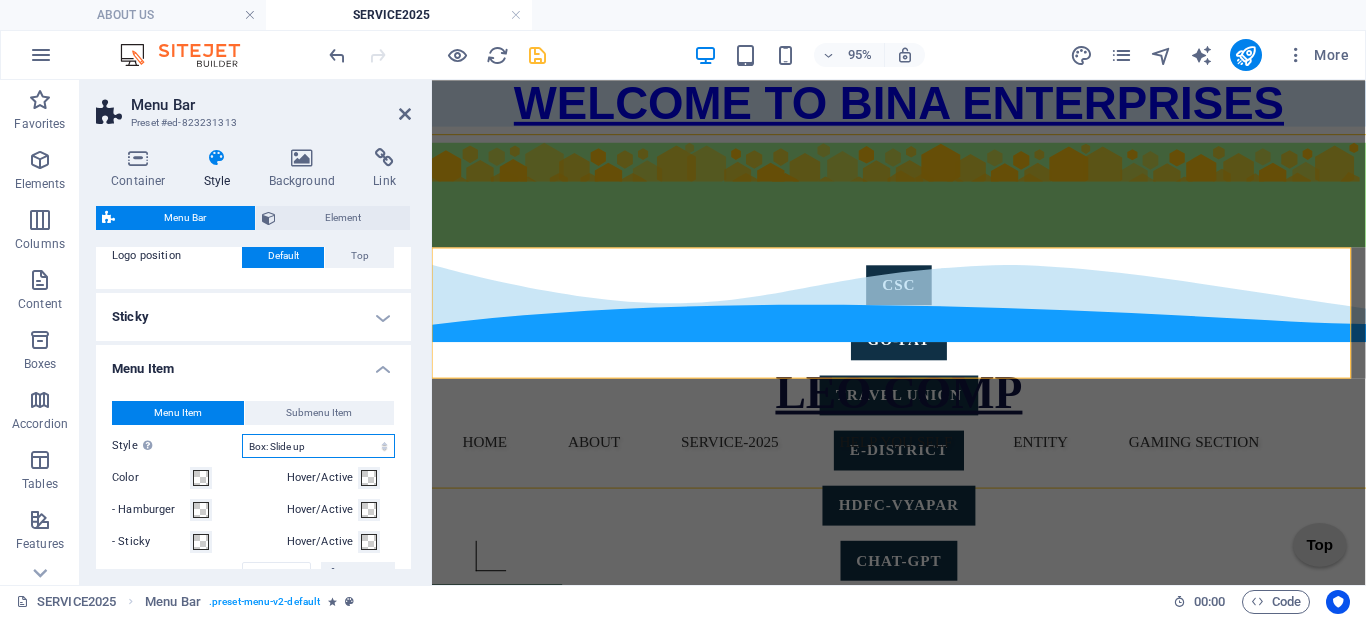 click on "Plain Text color Box: Fade Box: Flip vertical Box: Flip horizontal Box: Slide down Box: Slide up Box: Slide right Box: Slide left Box: Zoom effect Border Border top & bottom Border left & right Border top Border bottom" at bounding box center (318, 446) 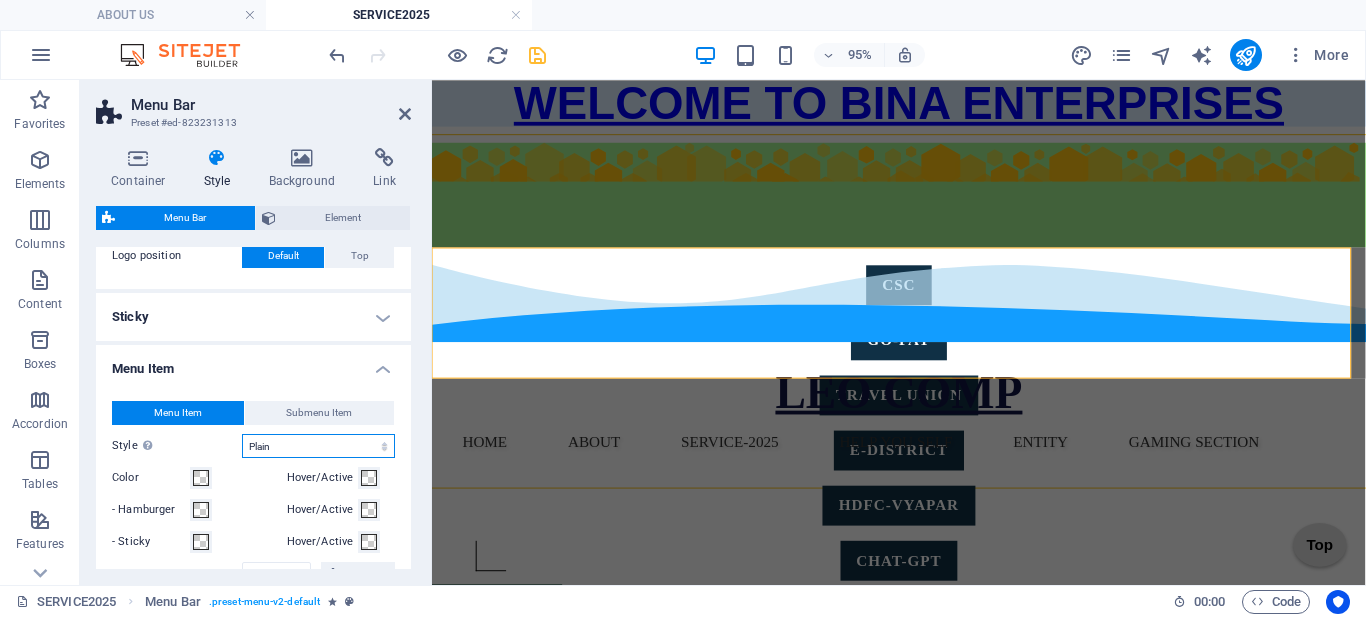 click on "Plain Text color Box: Fade Box: Flip vertical Box: Flip horizontal Box: Slide down Box: Slide up Box: Slide right Box: Slide left Box: Zoom effect Border Border top & bottom Border left & right Border top Border bottom" at bounding box center [318, 446] 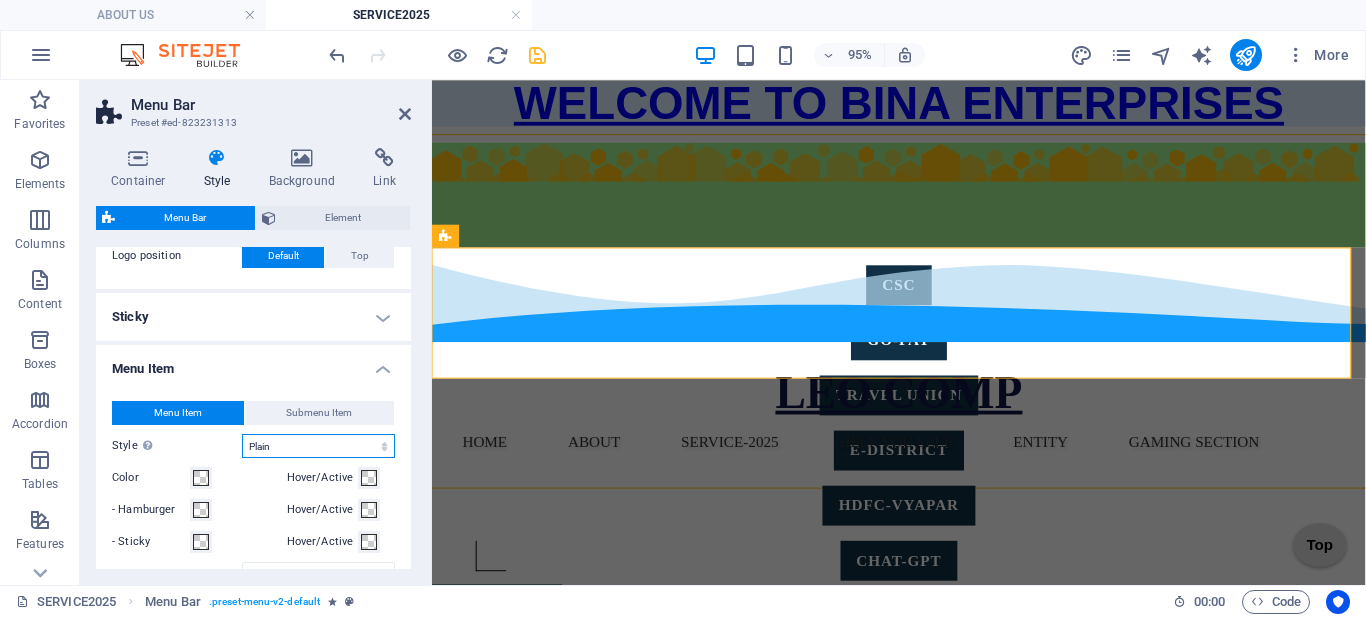 click on "Plain Text color Box: Fade Box: Flip vertical Box: Flip horizontal Box: Slide down Box: Slide up Box: Slide right Box: Slide left Box: Zoom effect Border Border top & bottom Border left & right Border top Border bottom" at bounding box center (318, 446) 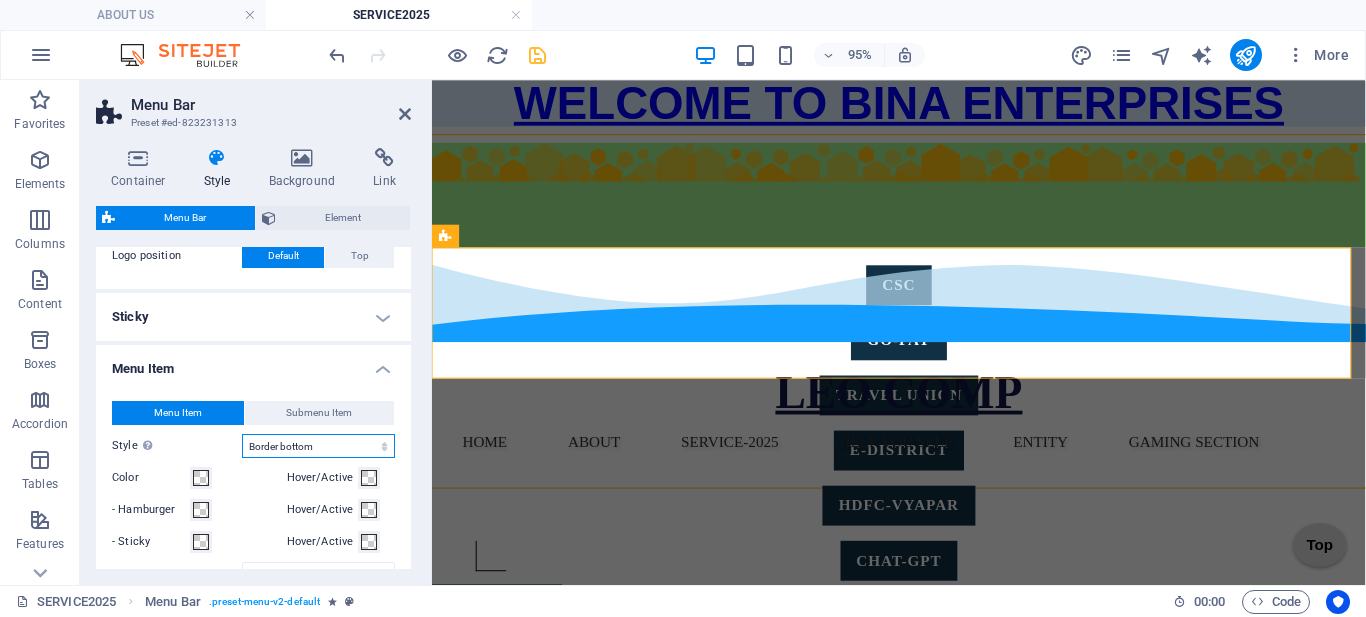 click on "Plain Text color Box: Fade Box: Flip vertical Box: Flip horizontal Box: Slide down Box: Slide up Box: Slide right Box: Slide left Box: Zoom effect Border Border top & bottom Border left & right Border top Border bottom" at bounding box center [318, 446] 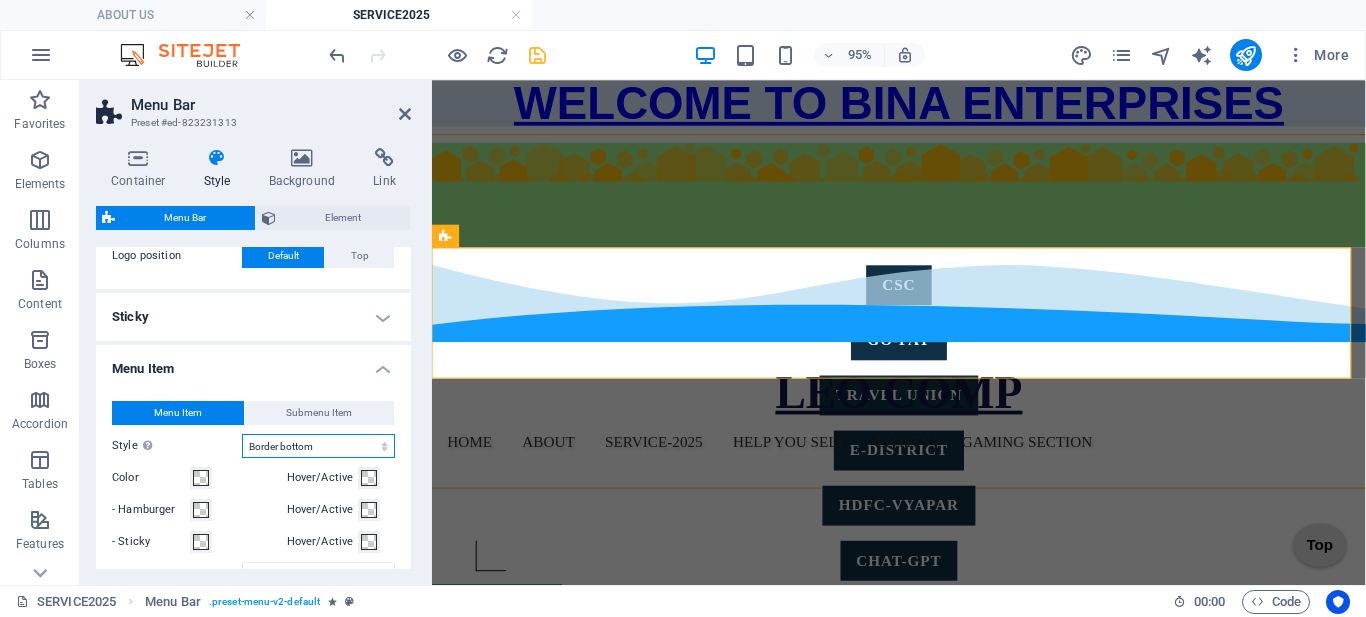click on "Plain Text color Box: Fade Box: Flip vertical Box: Flip horizontal Box: Slide down Box: Slide up Box: Slide right Box: Slide left Box: Zoom effect Border Border top & bottom Border left & right Border top Border bottom" at bounding box center [318, 446] 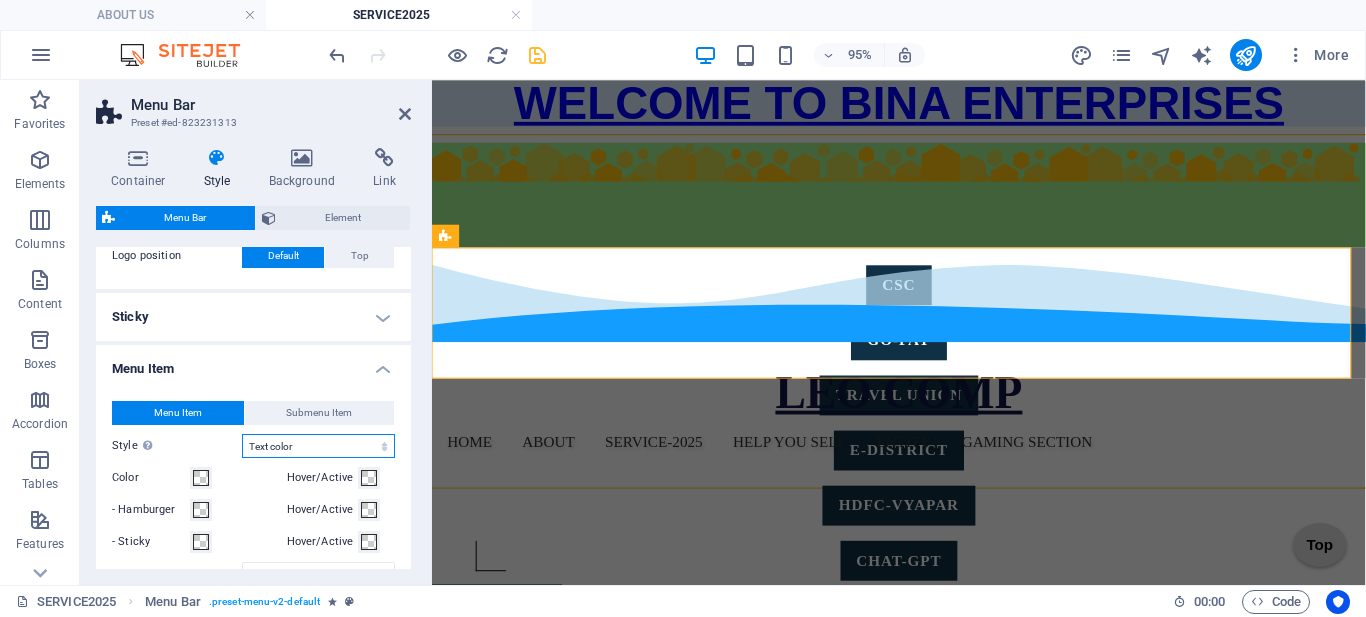 click on "Plain Text color Box: Fade Box: Flip vertical Box: Flip horizontal Box: Slide down Box: Slide up Box: Slide right Box: Slide left Box: Zoom effect Border Border top & bottom Border left & right Border top Border bottom" at bounding box center [318, 446] 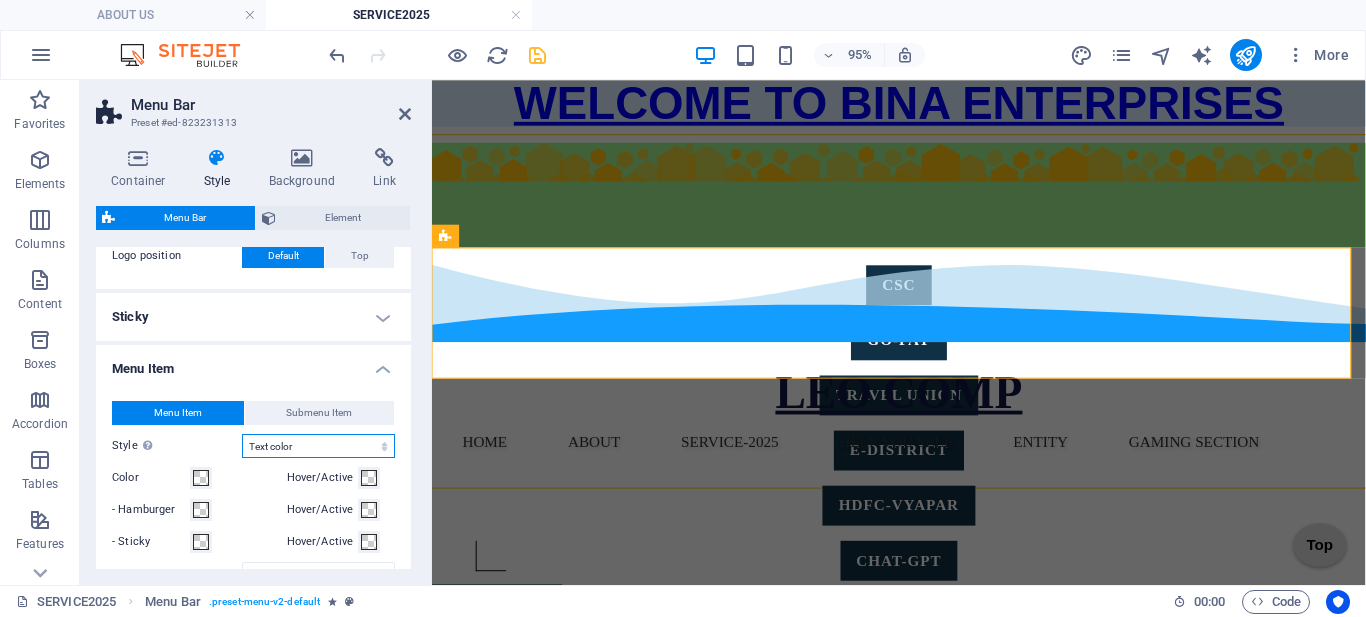 click on "Plain Text color Box: Fade Box: Flip vertical Box: Flip horizontal Box: Slide down Box: Slide up Box: Slide right Box: Slide left Box: Zoom effect Border Border top & bottom Border left & right Border top Border bottom" at bounding box center [318, 446] 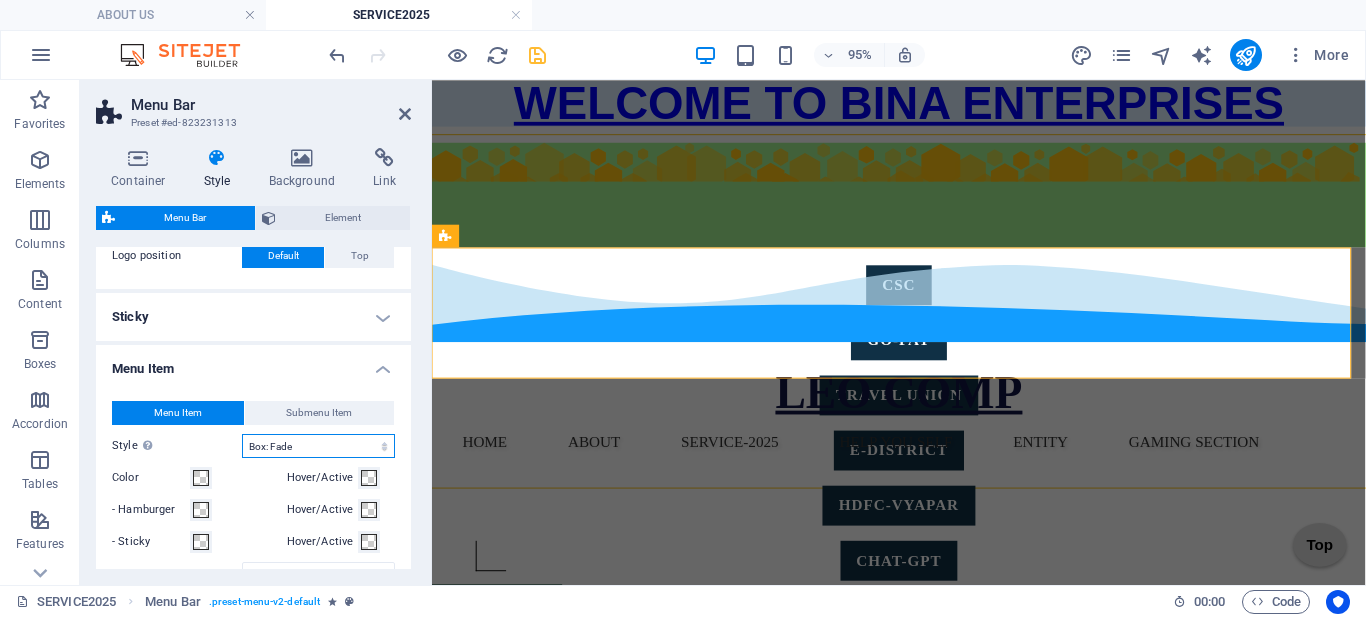 click on "Plain Text color Box: Fade Box: Flip vertical Box: Flip horizontal Box: Slide down Box: Slide up Box: Slide right Box: Slide left Box: Zoom effect Border Border top & bottom Border left & right Border top Border bottom" at bounding box center (318, 446) 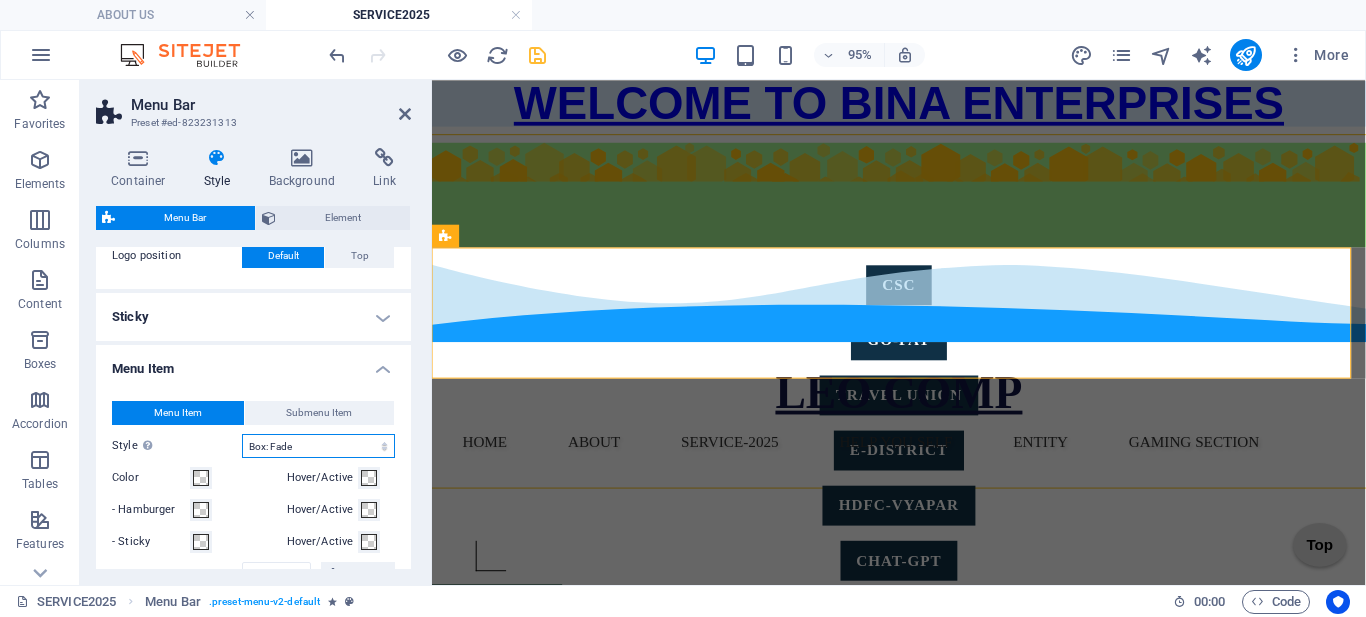click on "Plain Text color Box: Fade Box: Flip vertical Box: Flip horizontal Box: Slide down Box: Slide up Box: Slide right Box: Slide left Box: Zoom effect Border Border top & bottom Border left & right Border top Border bottom" at bounding box center [318, 446] 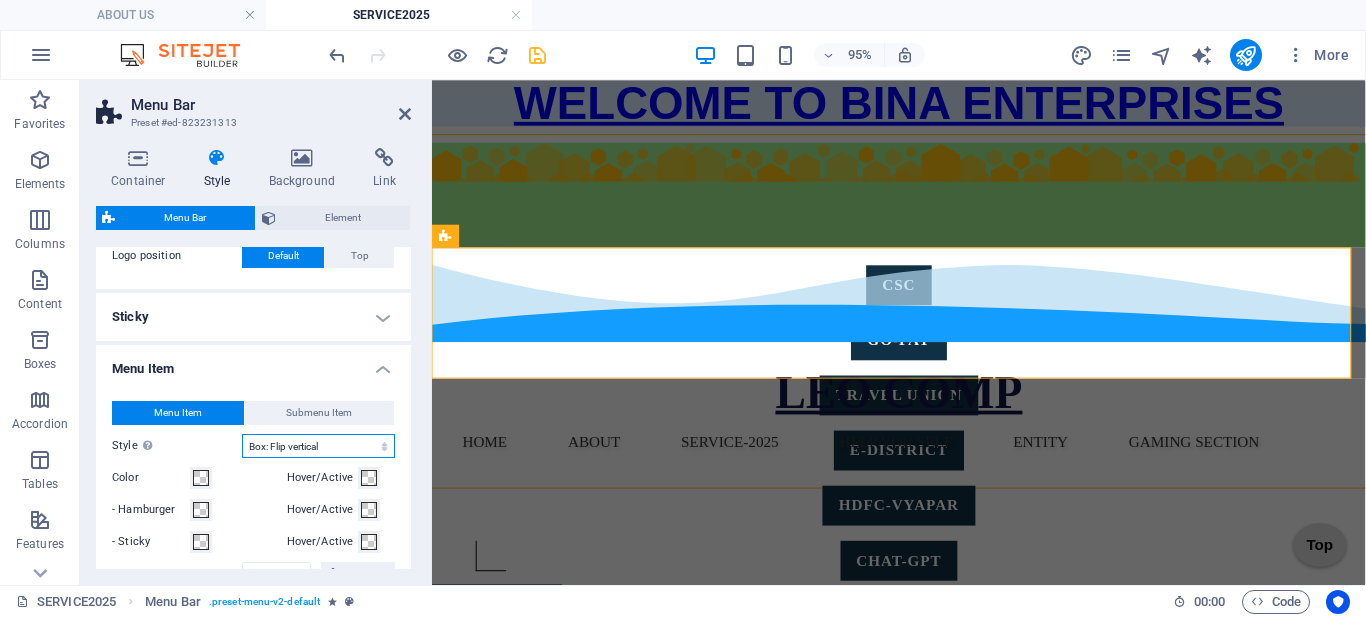 click on "Plain Text color Box: Fade Box: Flip vertical Box: Flip horizontal Box: Slide down Box: Slide up Box: Slide right Box: Slide left Box: Zoom effect Border Border top & bottom Border left & right Border top Border bottom" at bounding box center [318, 446] 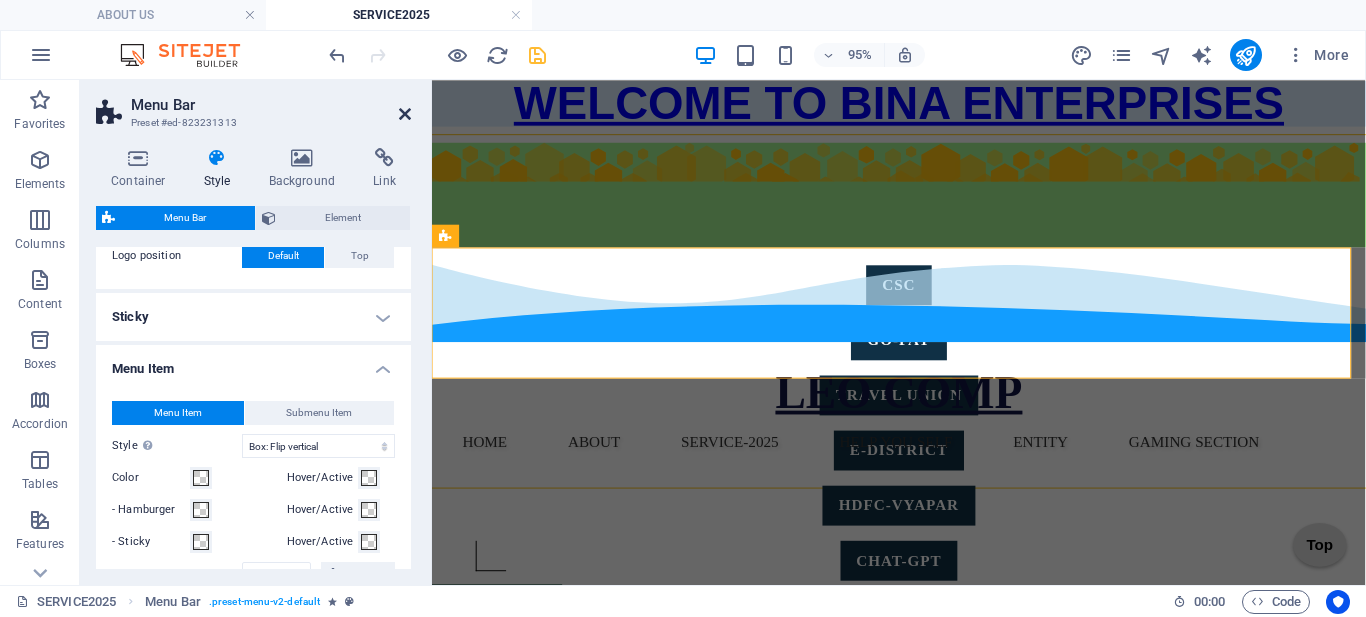 click at bounding box center (405, 114) 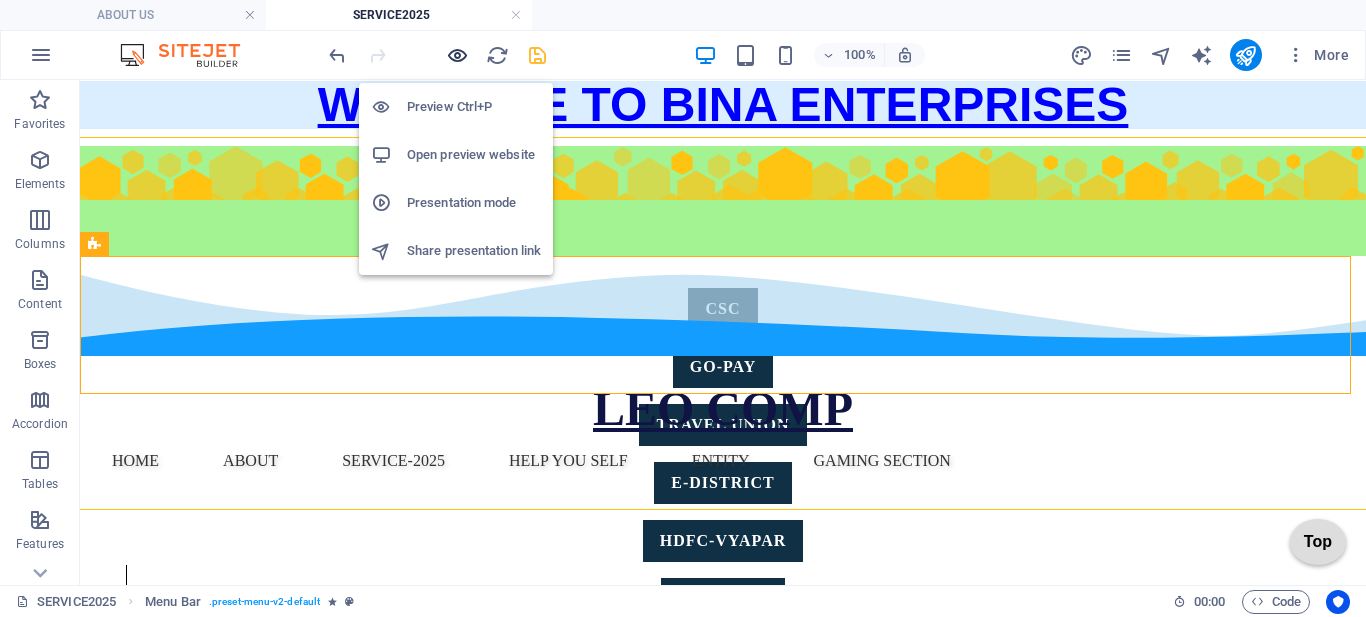 click at bounding box center (457, 55) 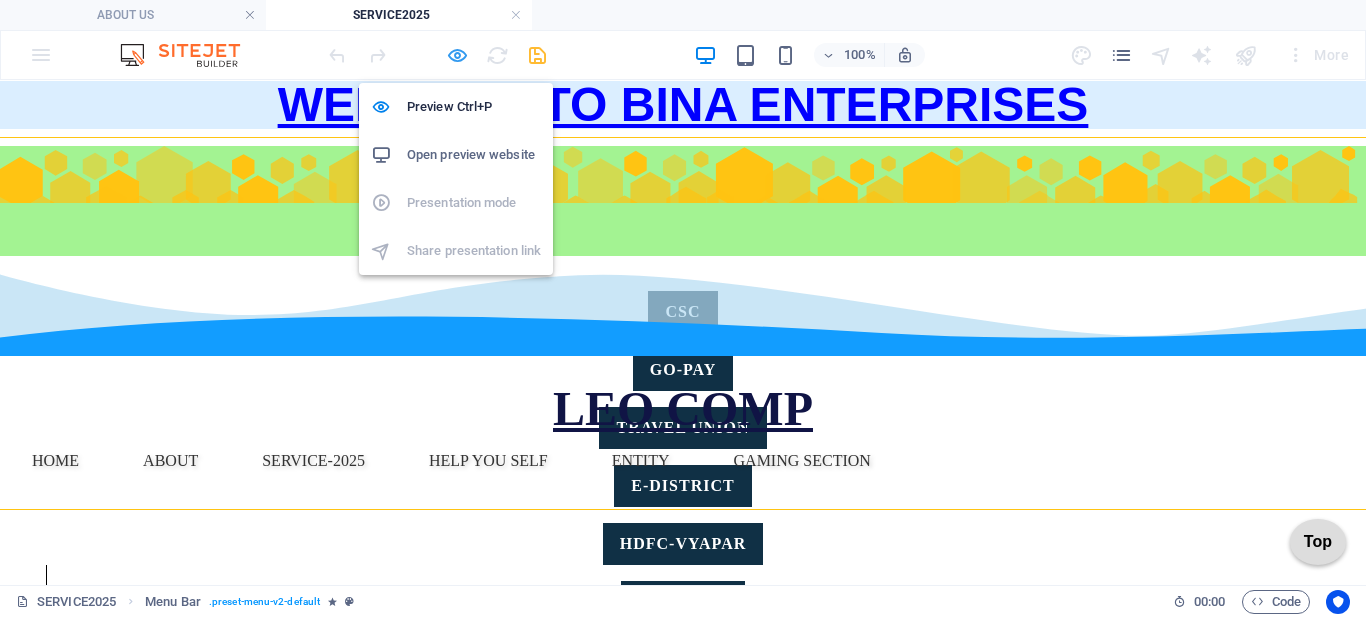 click at bounding box center [457, 55] 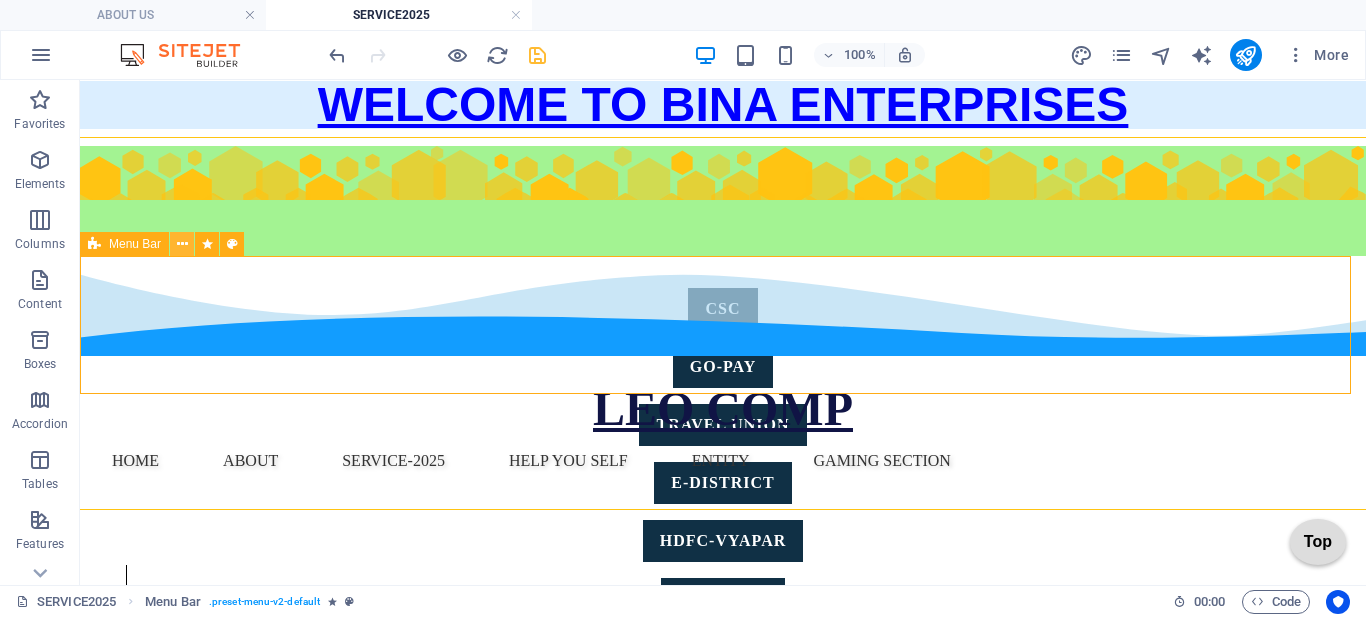 click at bounding box center [182, 244] 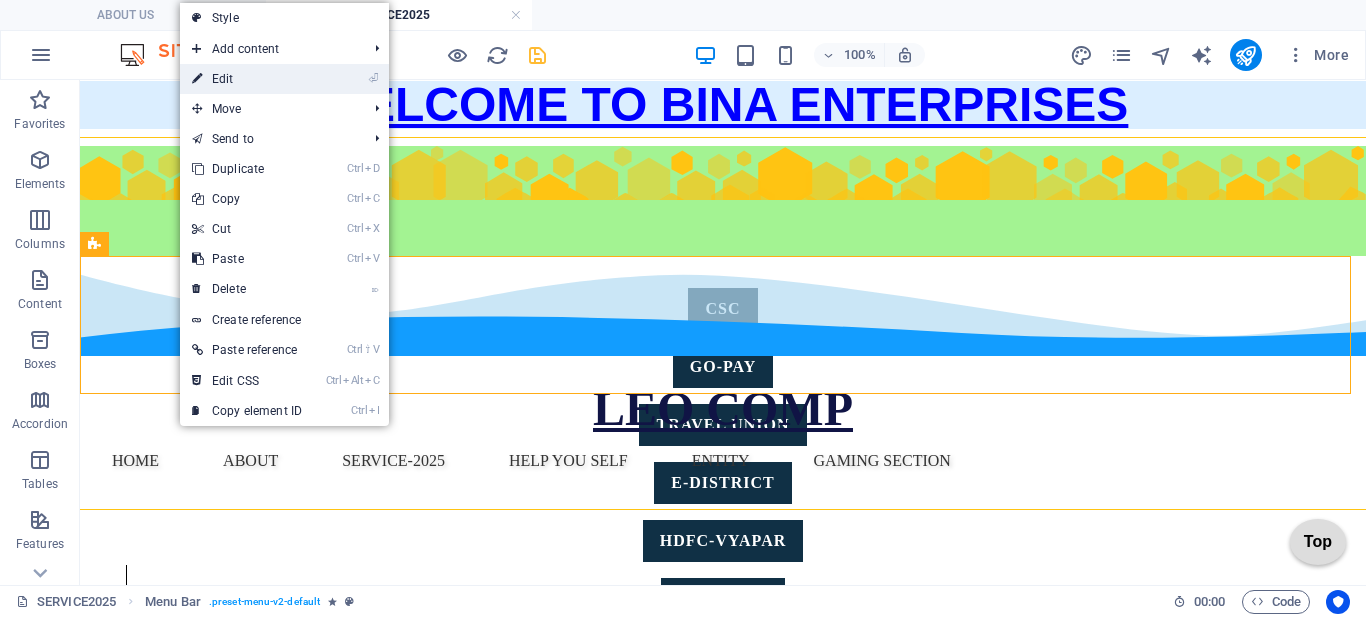 click on "⏎  Edit" at bounding box center [247, 79] 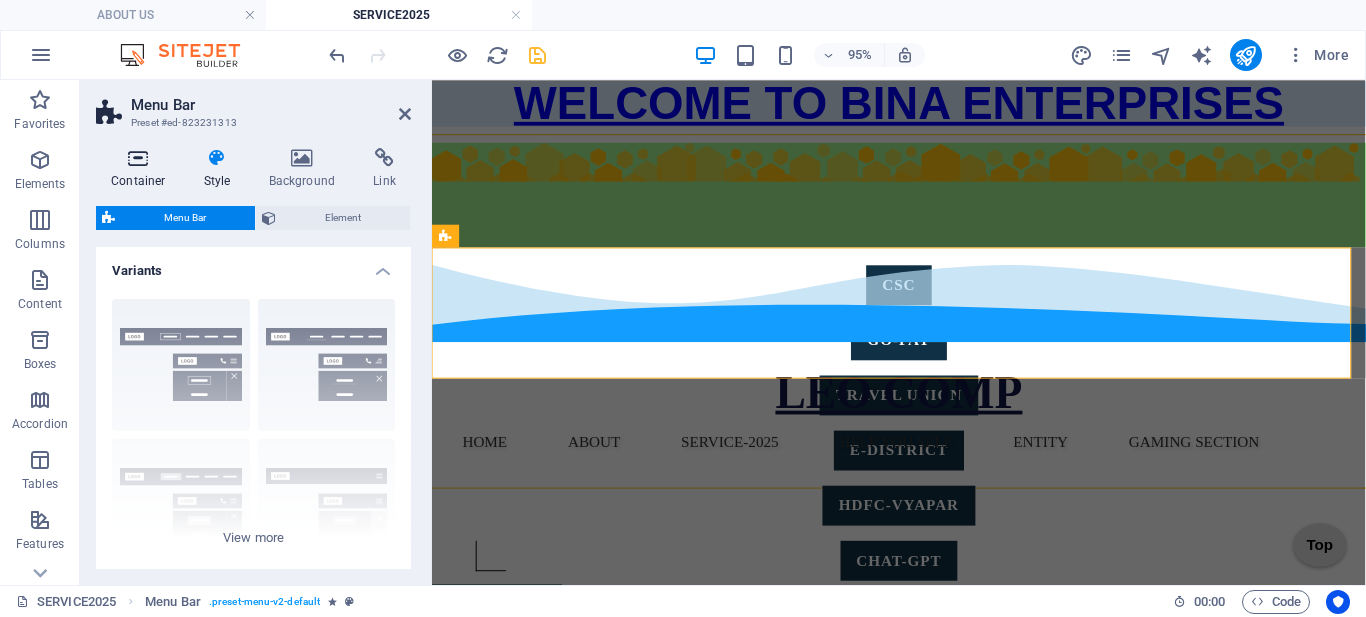 click on "Container" at bounding box center (142, 169) 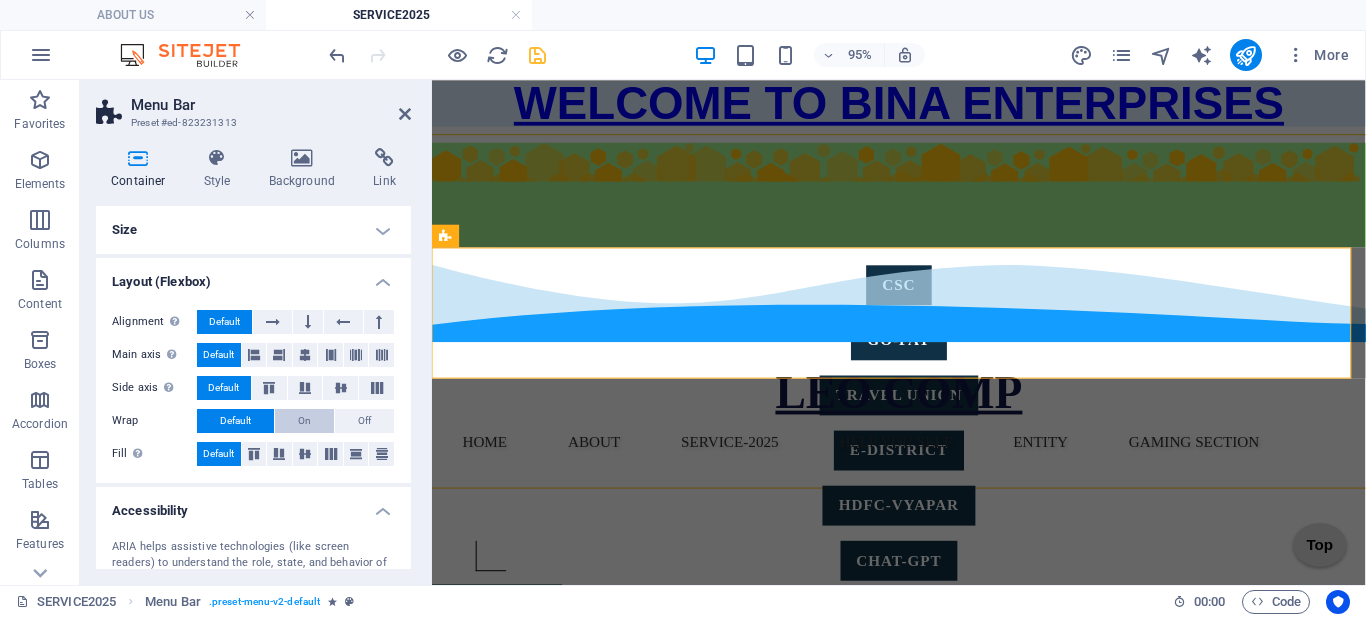 click on "On" at bounding box center [304, 421] 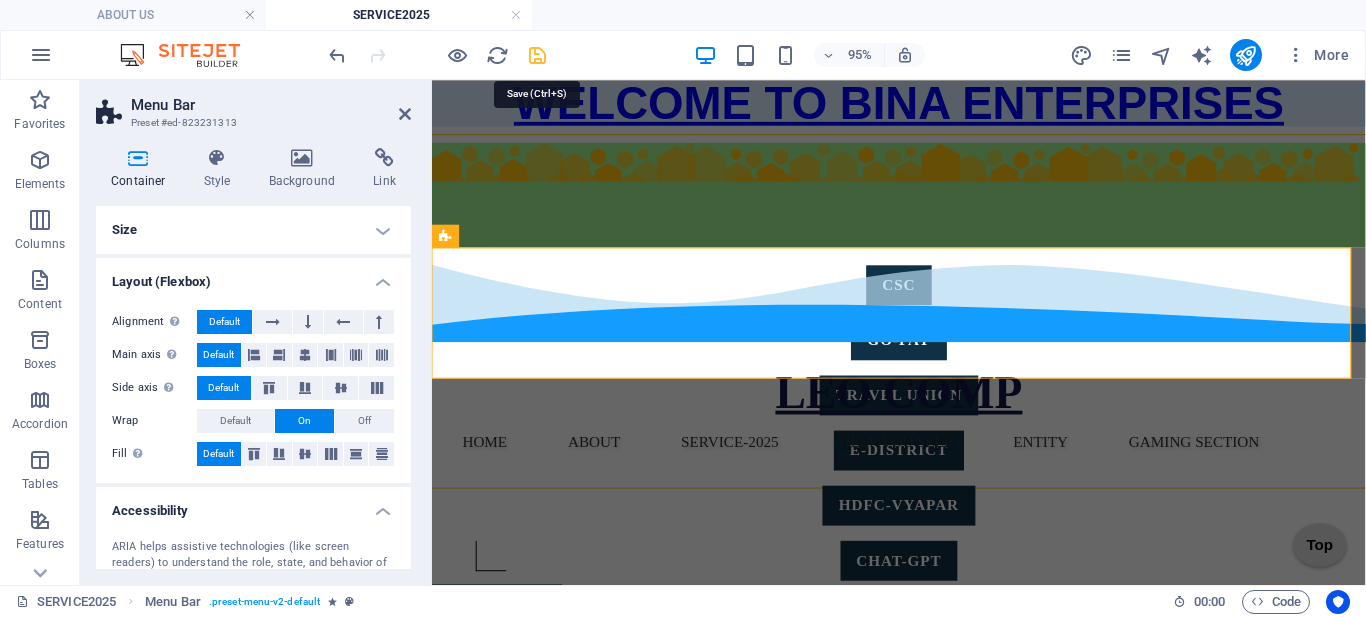 click at bounding box center [537, 55] 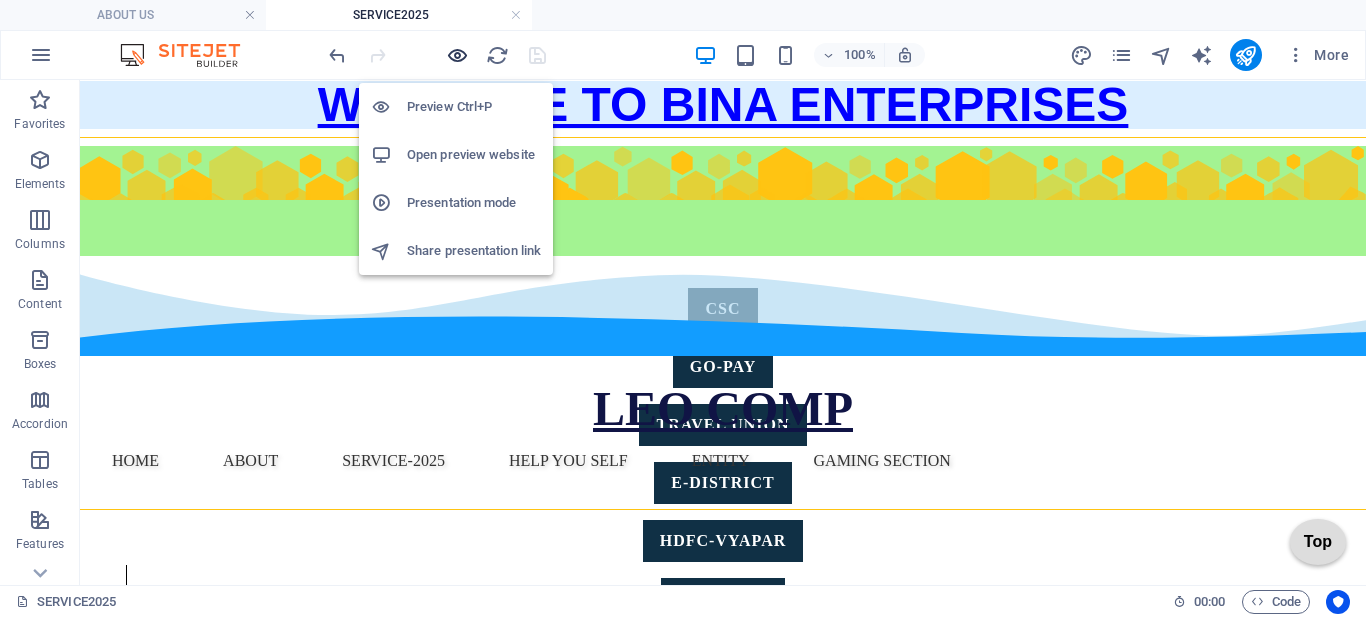 click at bounding box center (457, 55) 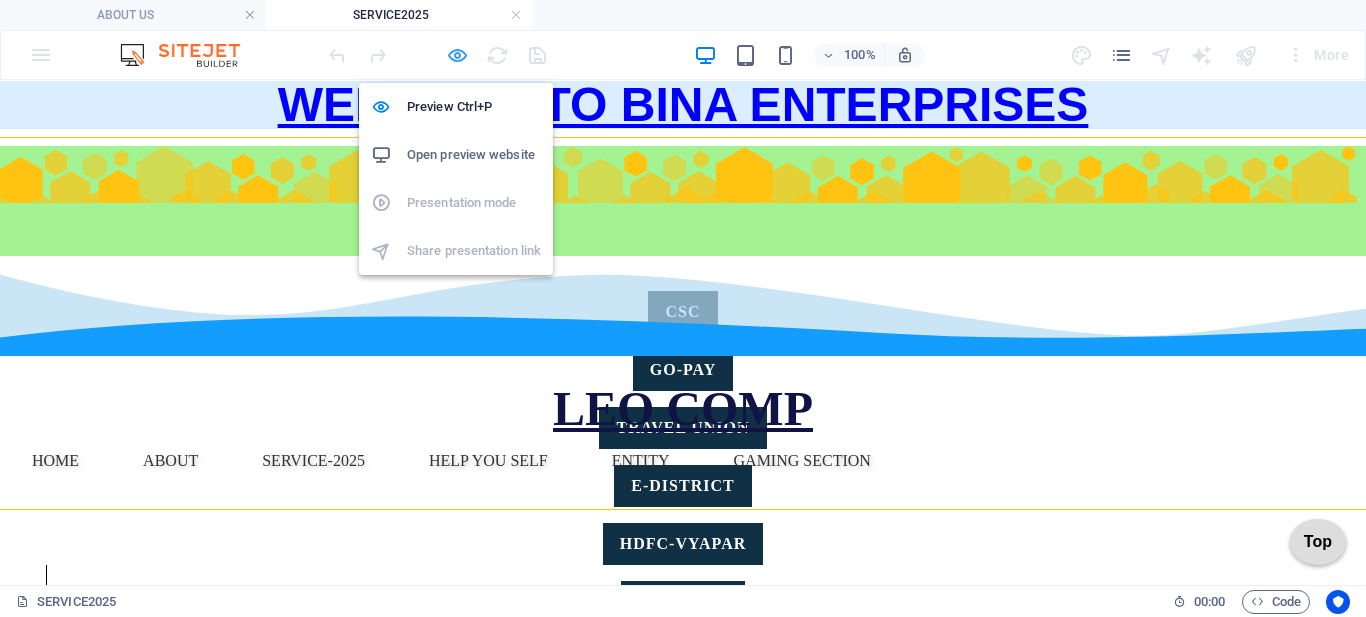 click at bounding box center (457, 55) 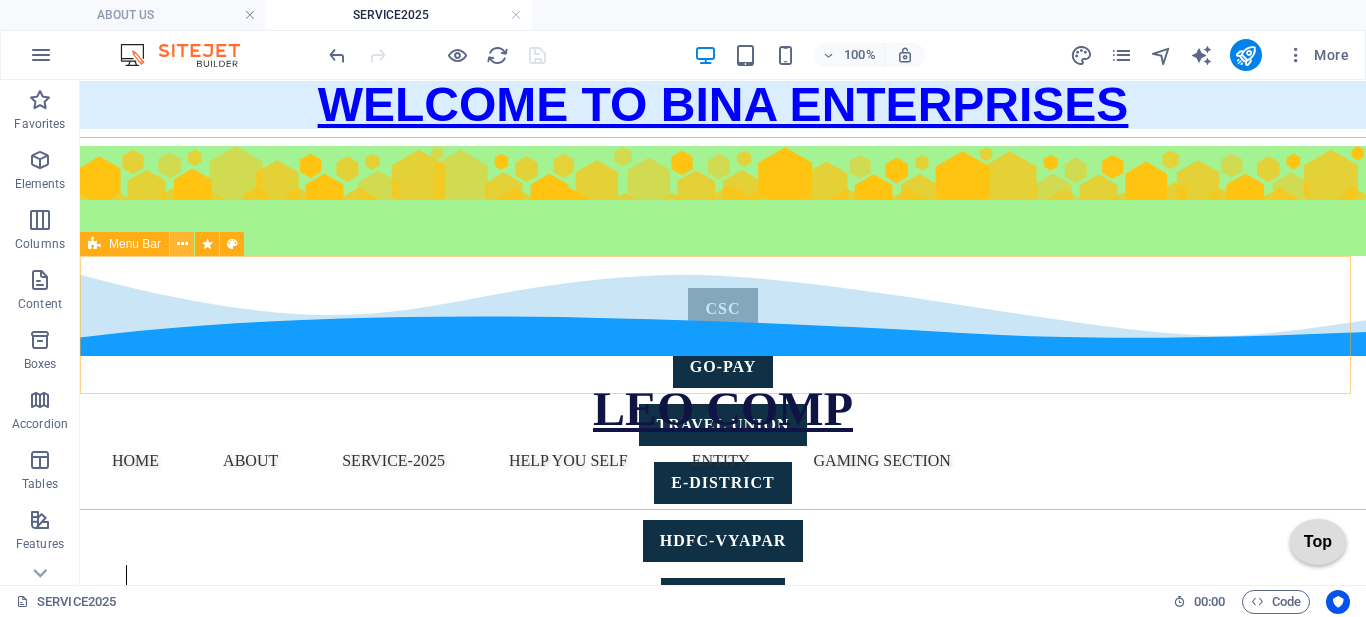 click at bounding box center (182, 244) 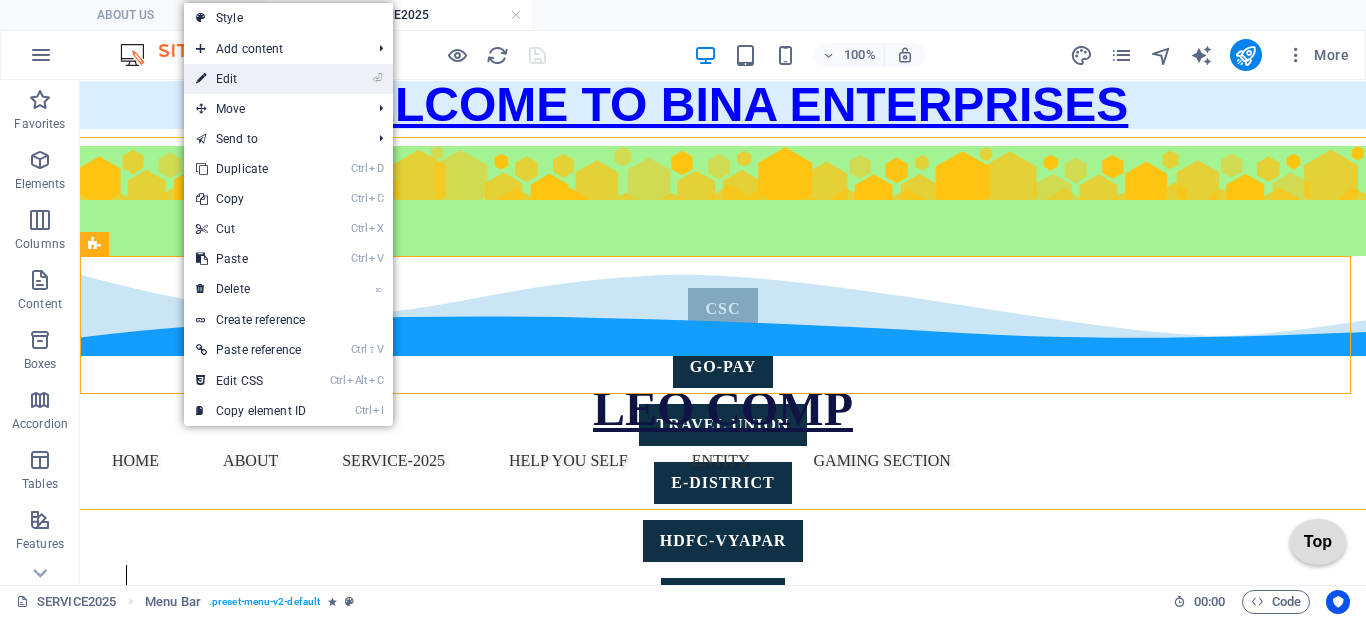 click on "⏎  Edit" at bounding box center [251, 79] 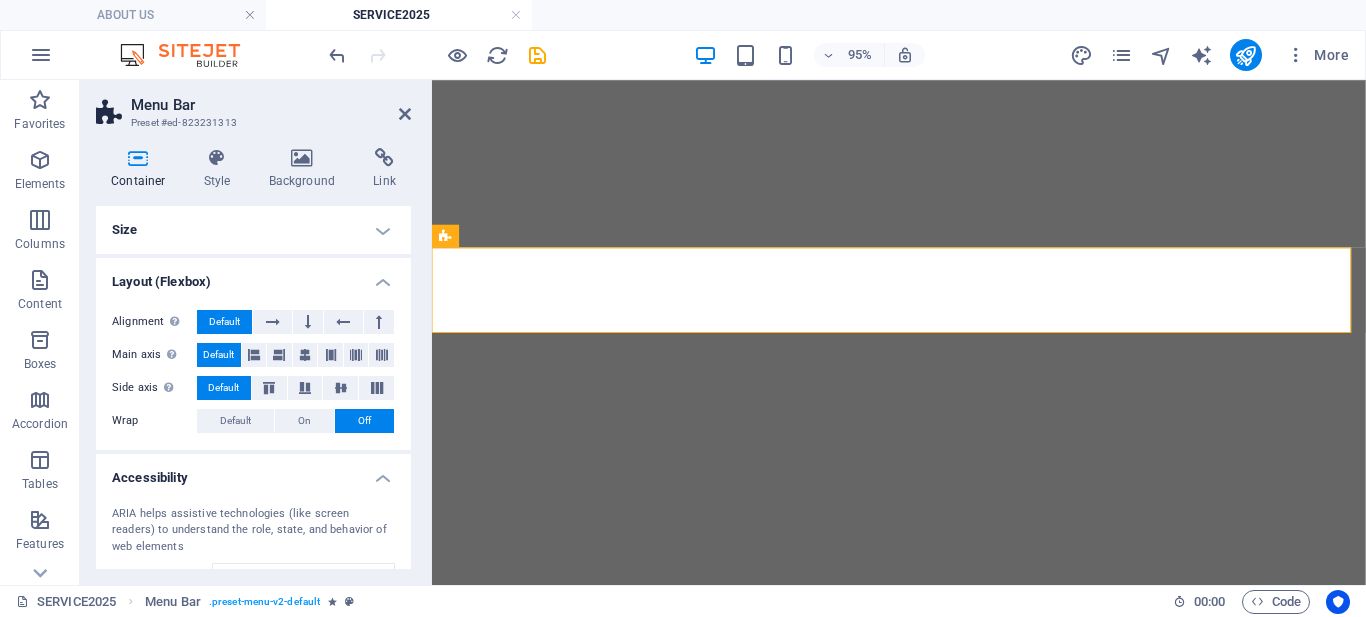 select on "multiple-waves" 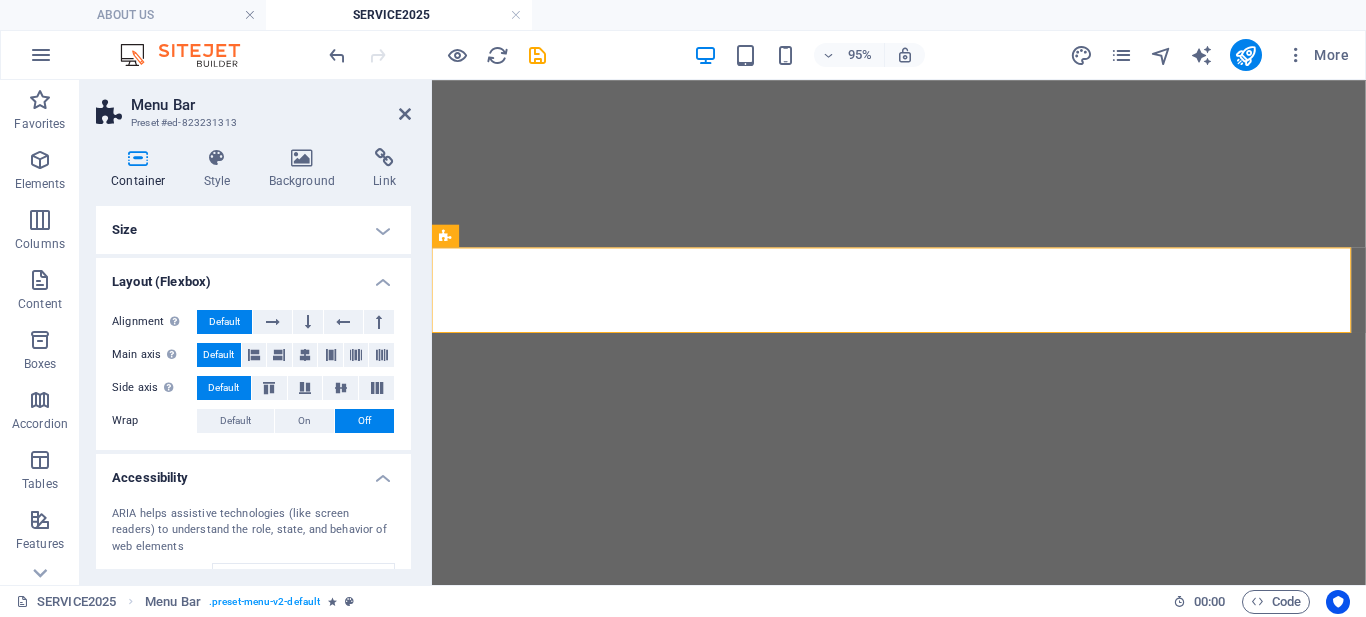 scroll, scrollTop: 0, scrollLeft: 0, axis: both 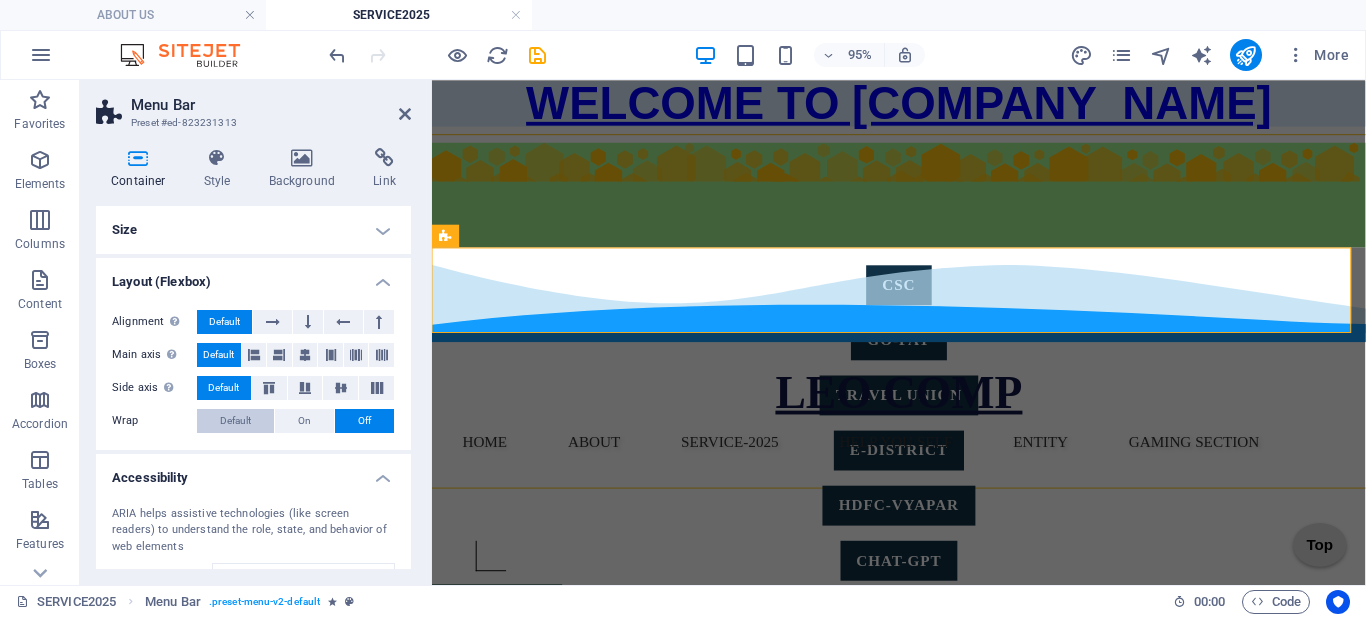 click on "Default" at bounding box center (235, 421) 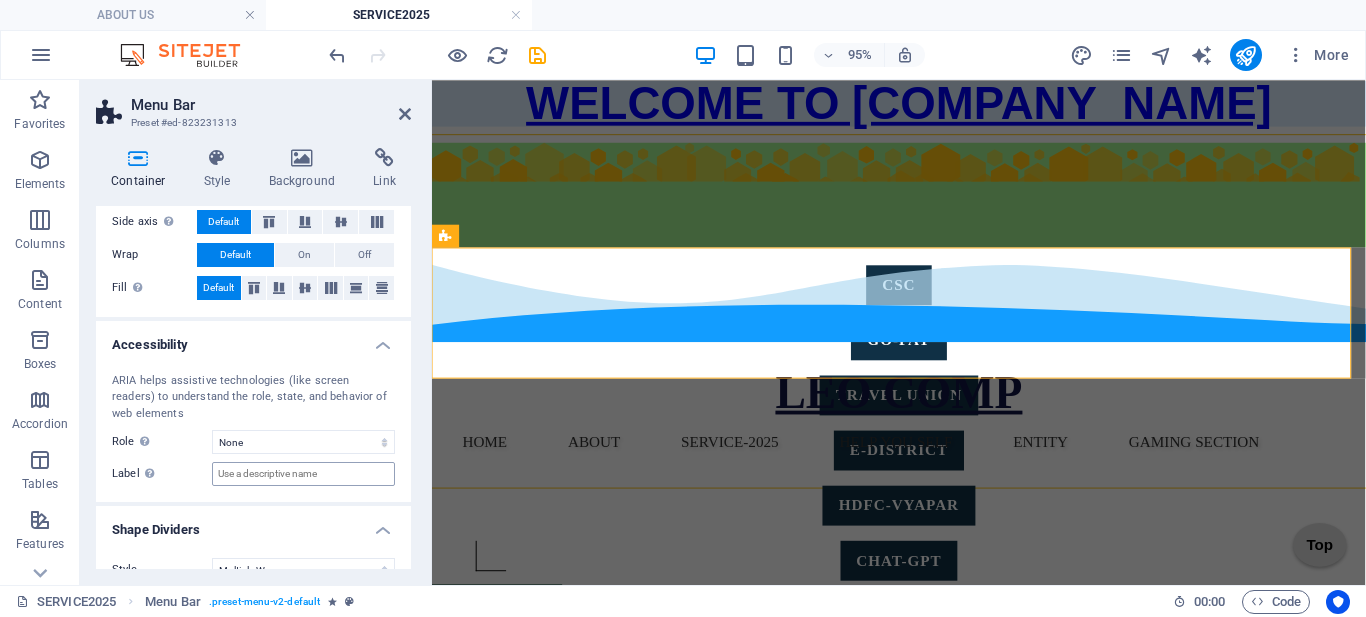 scroll, scrollTop: 200, scrollLeft: 0, axis: vertical 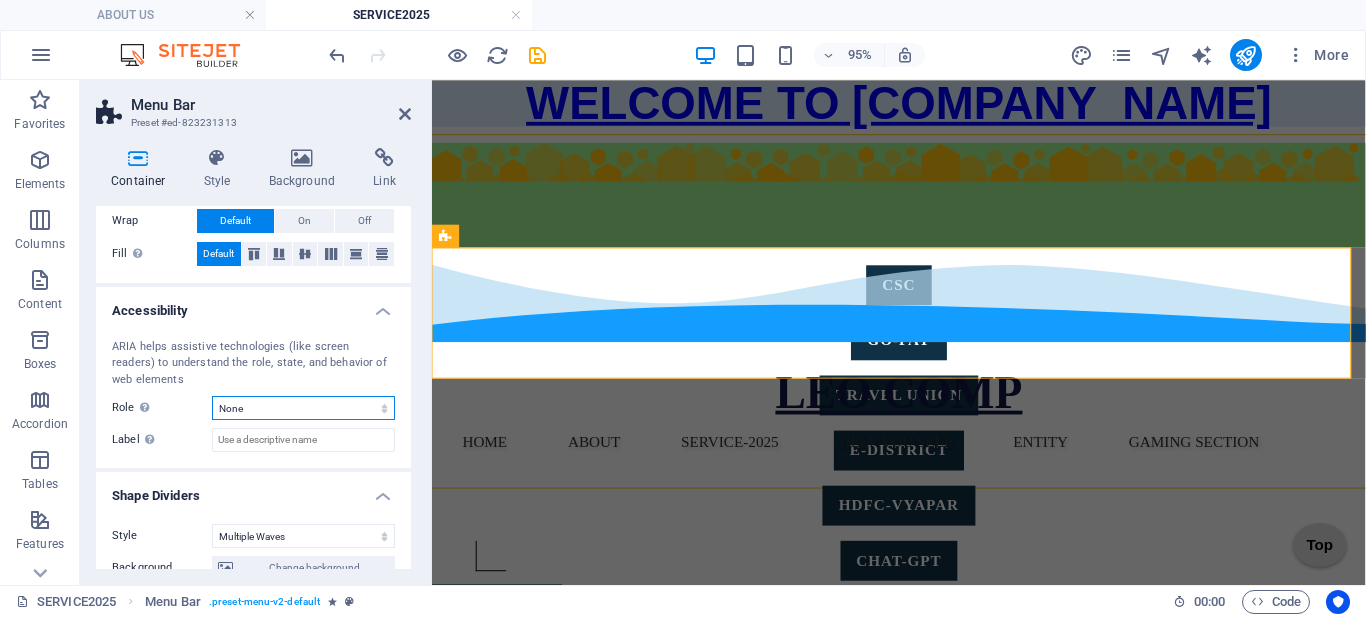 click on "None Alert Article Banner Comment Complementary Dialog Footer Header Marquee Presentation Region Section Separator Status Timer" at bounding box center (303, 408) 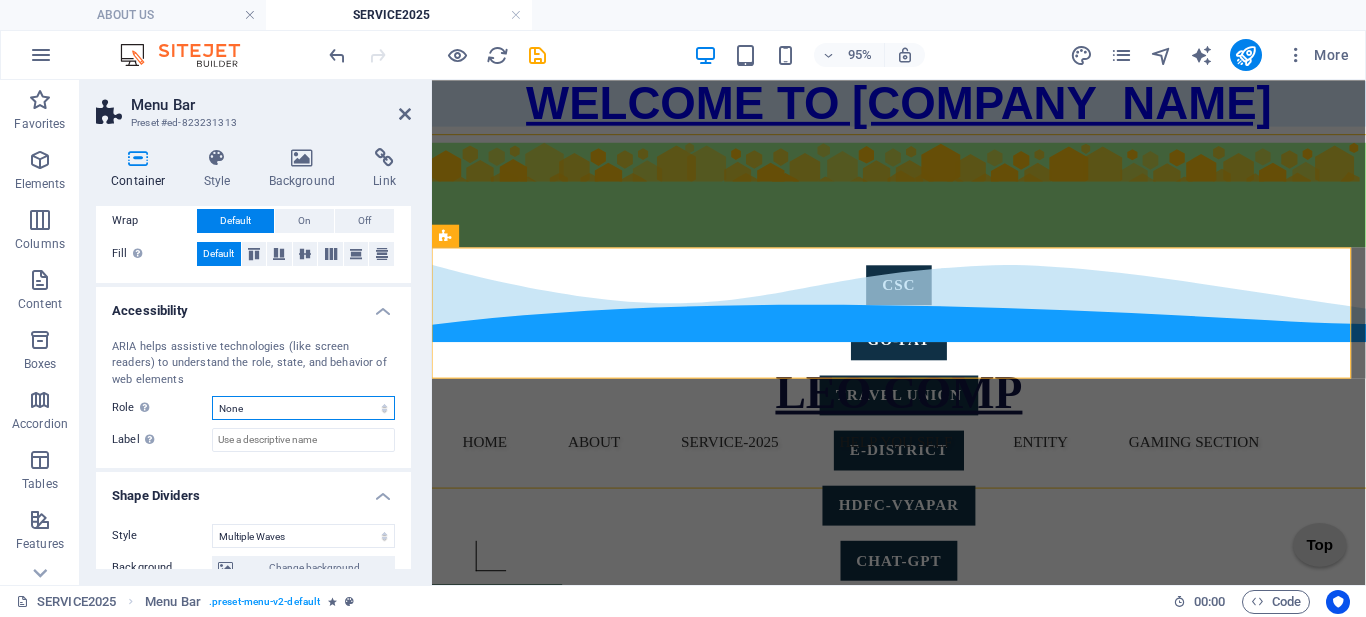 select on "article" 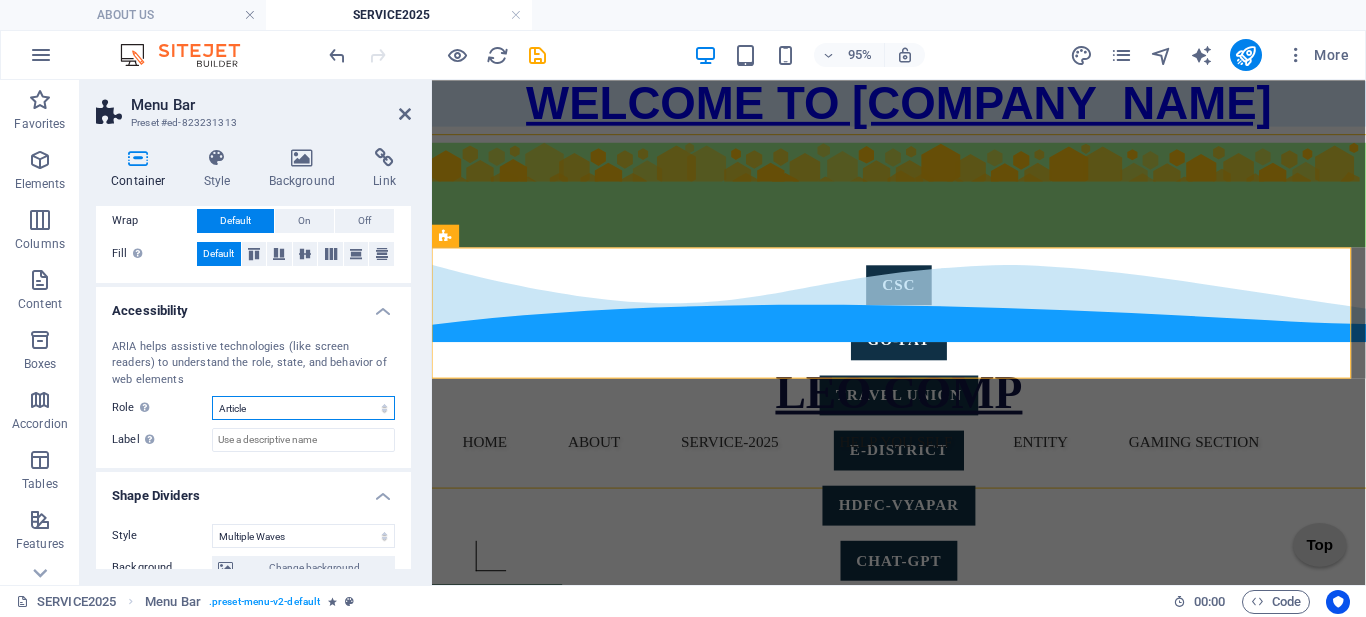 click on "None Alert Article Banner Comment Complementary Dialog Footer Header Marquee Presentation Region Section Separator Status Timer" at bounding box center [303, 408] 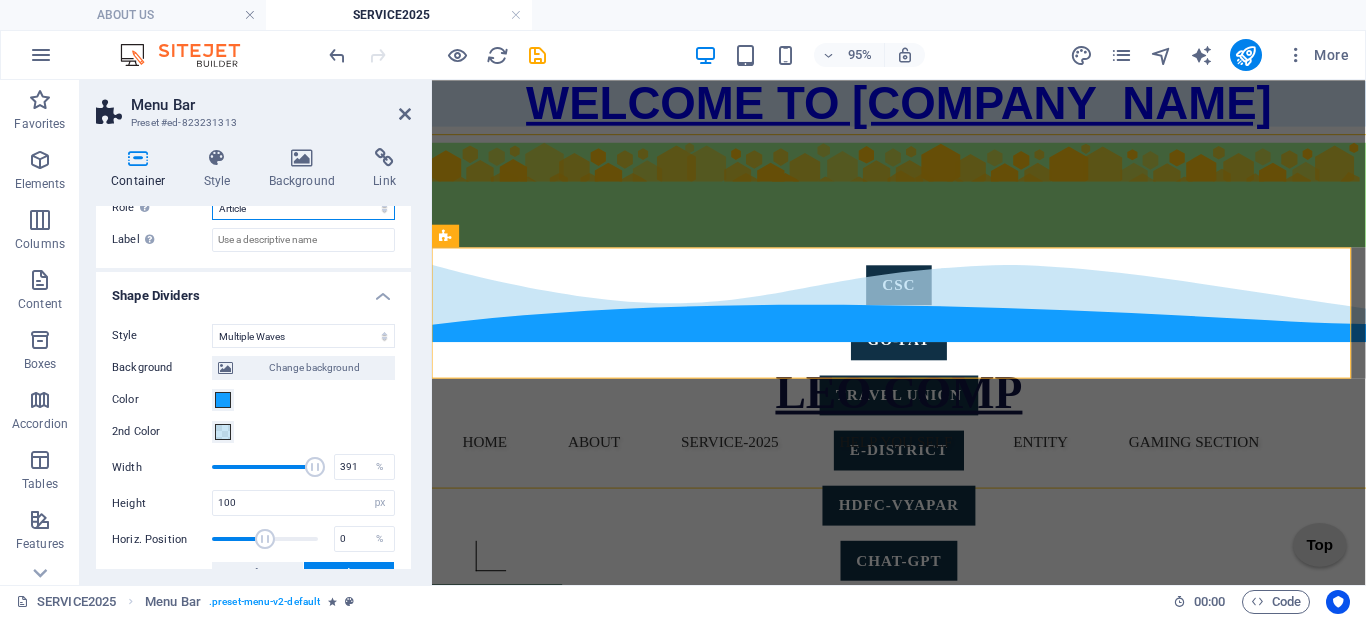 scroll, scrollTop: 500, scrollLeft: 0, axis: vertical 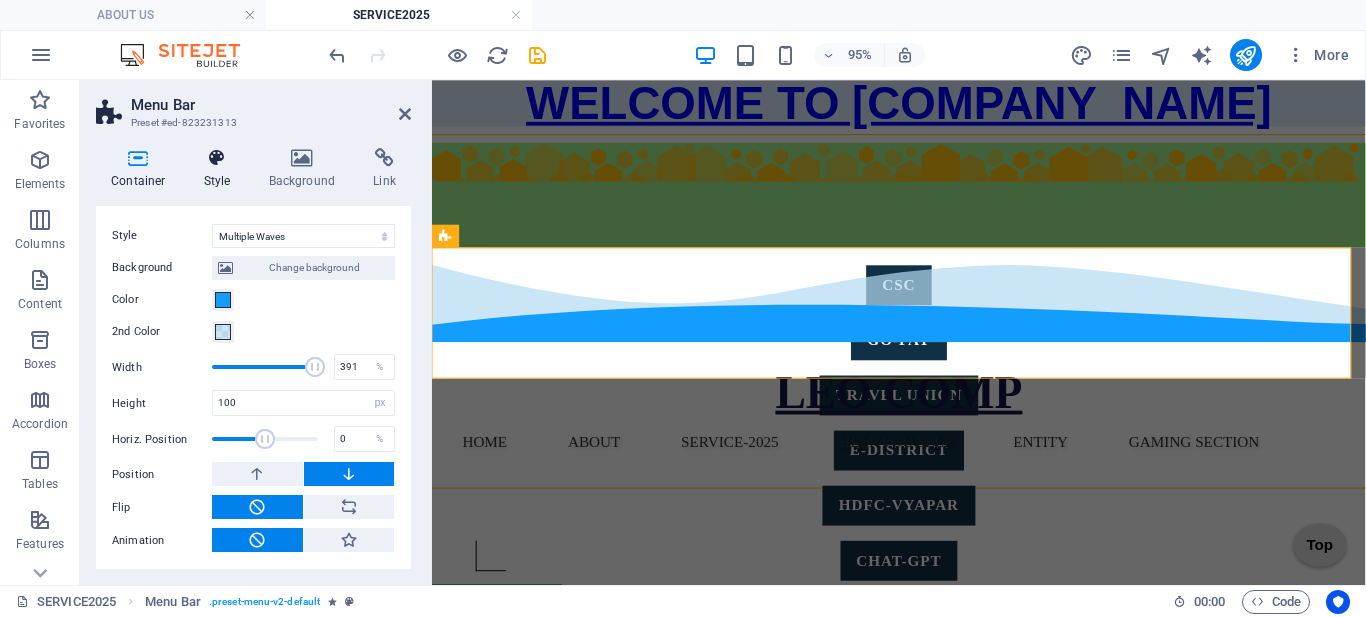 click on "Style" at bounding box center (221, 169) 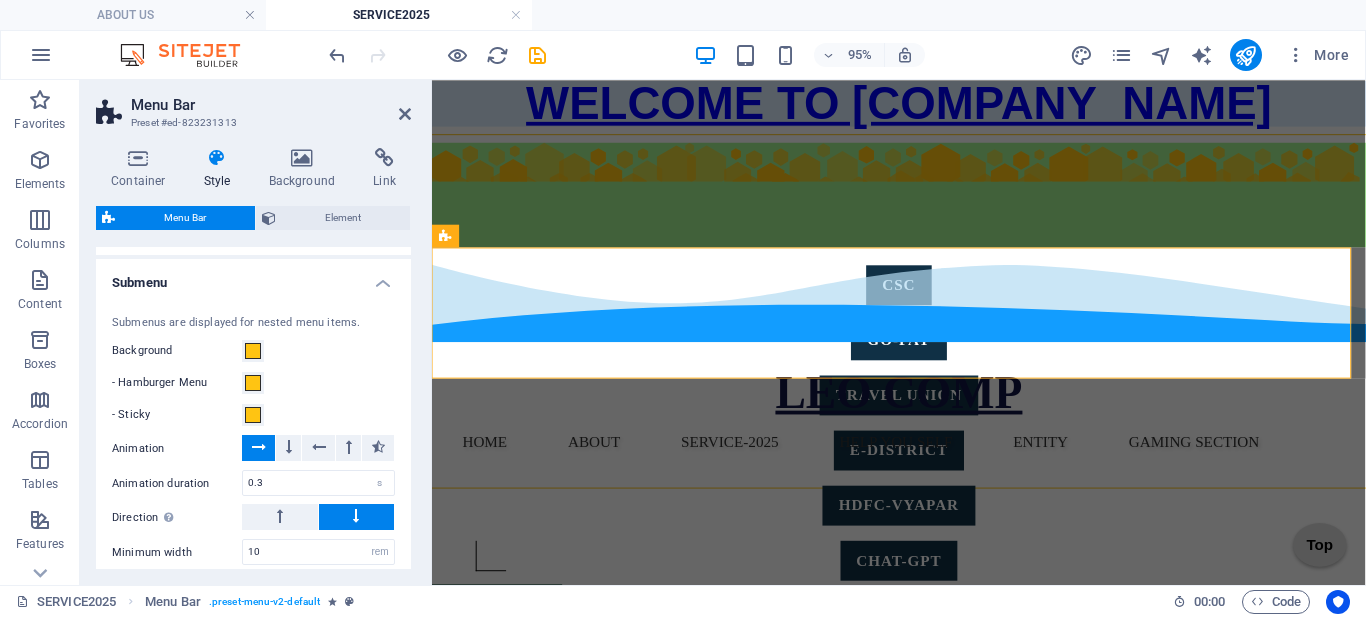scroll, scrollTop: 1200, scrollLeft: 0, axis: vertical 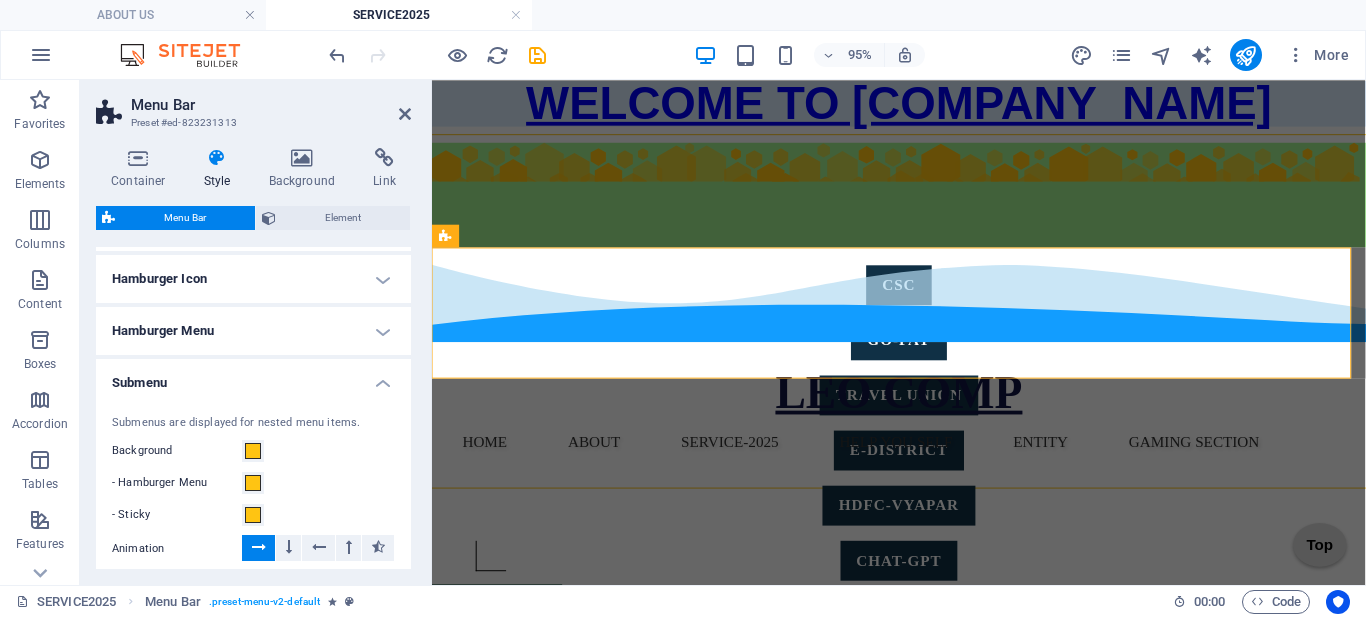 click on "Submenu" at bounding box center [253, 377] 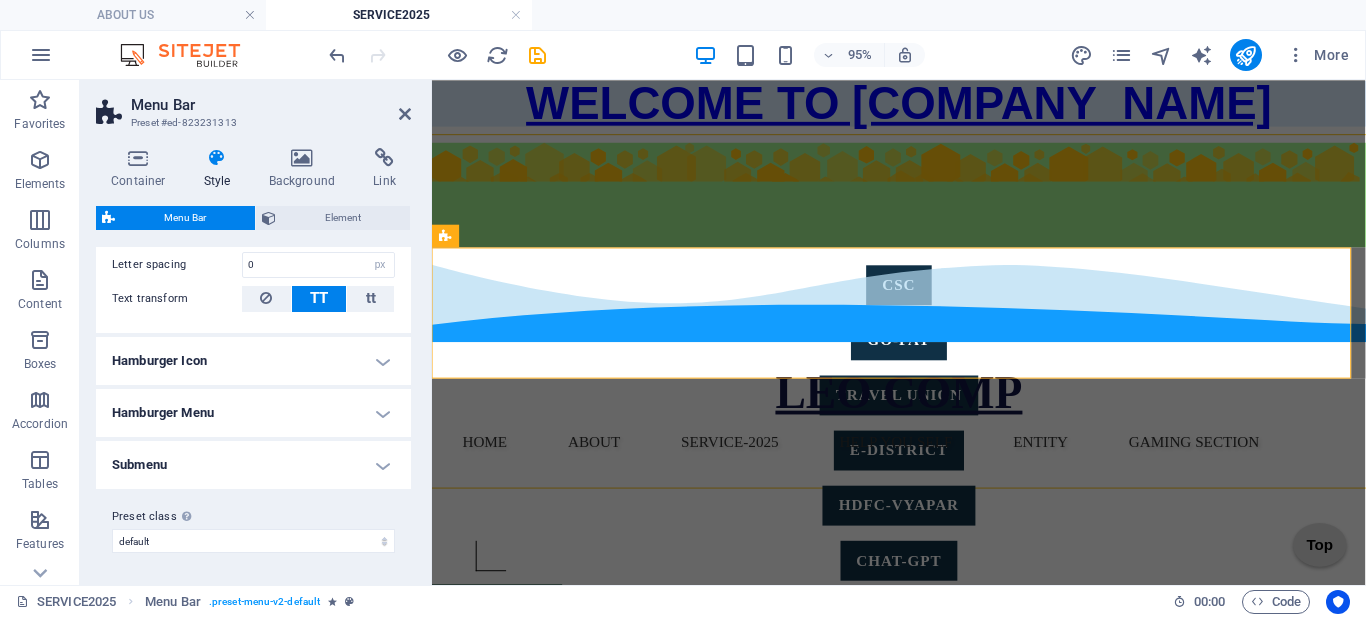 scroll, scrollTop: 1118, scrollLeft: 0, axis: vertical 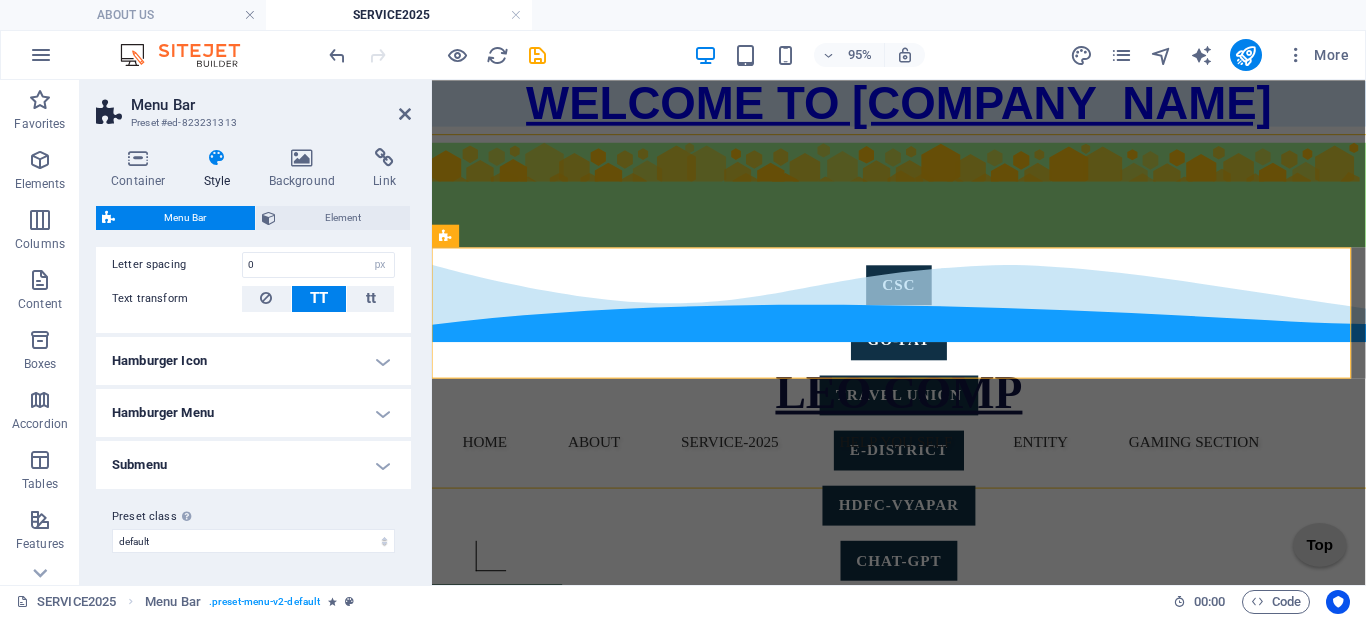 click on "Hamburger Menu" at bounding box center (253, 413) 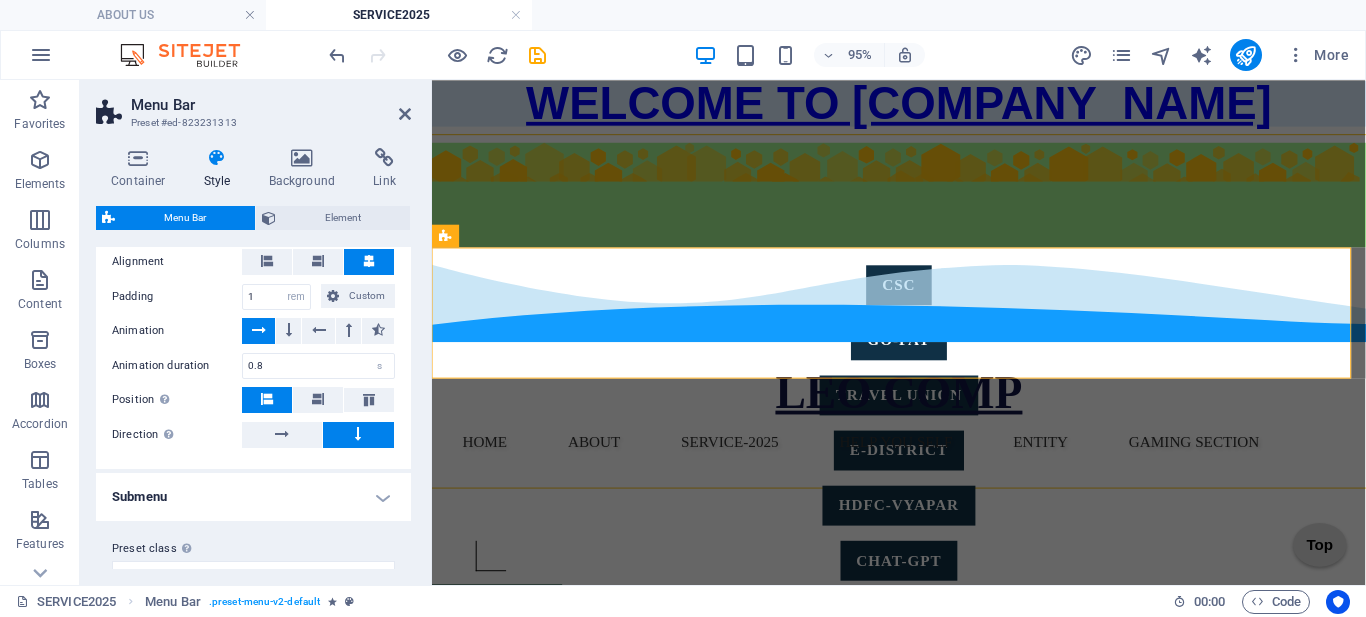 scroll, scrollTop: 1453, scrollLeft: 0, axis: vertical 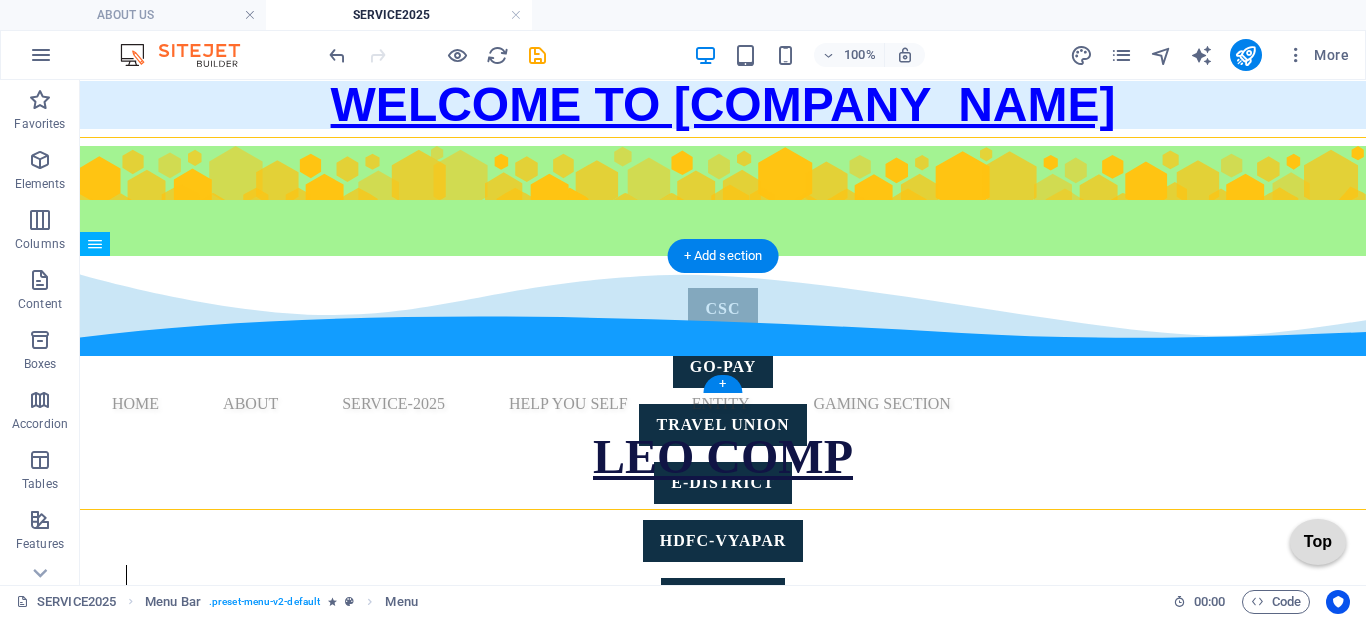 drag, startPoint x: 564, startPoint y: 385, endPoint x: 171, endPoint y: 309, distance: 400.28116 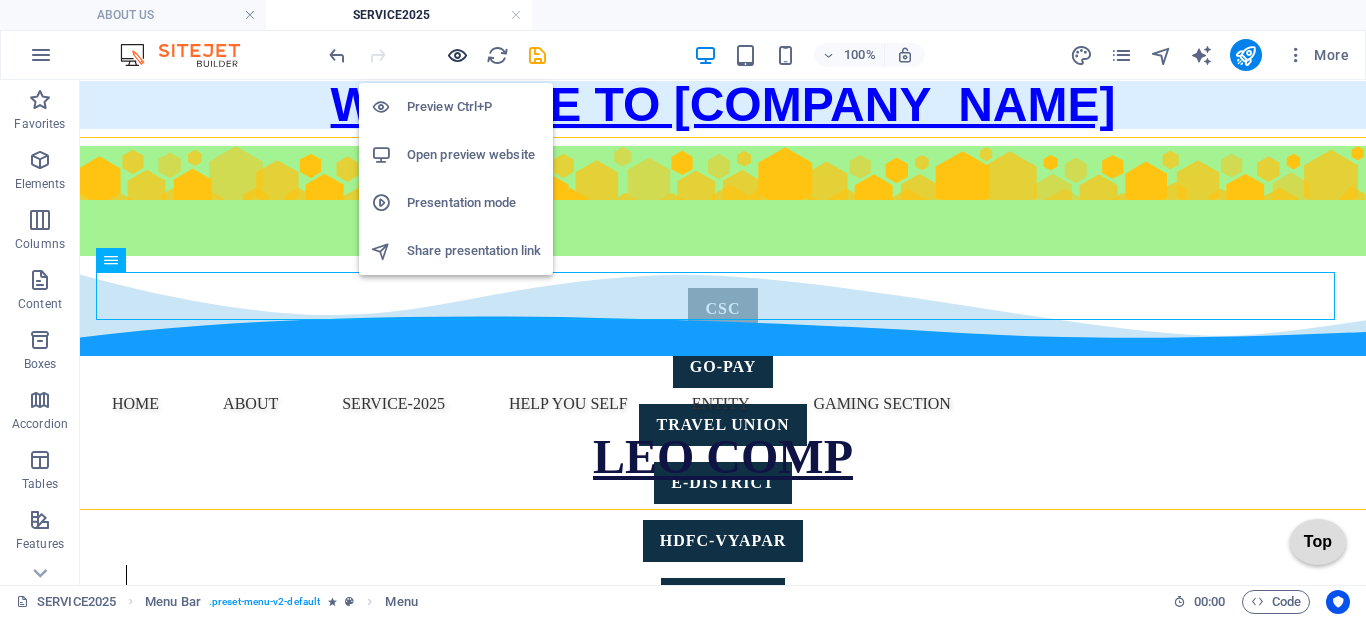 click at bounding box center [457, 55] 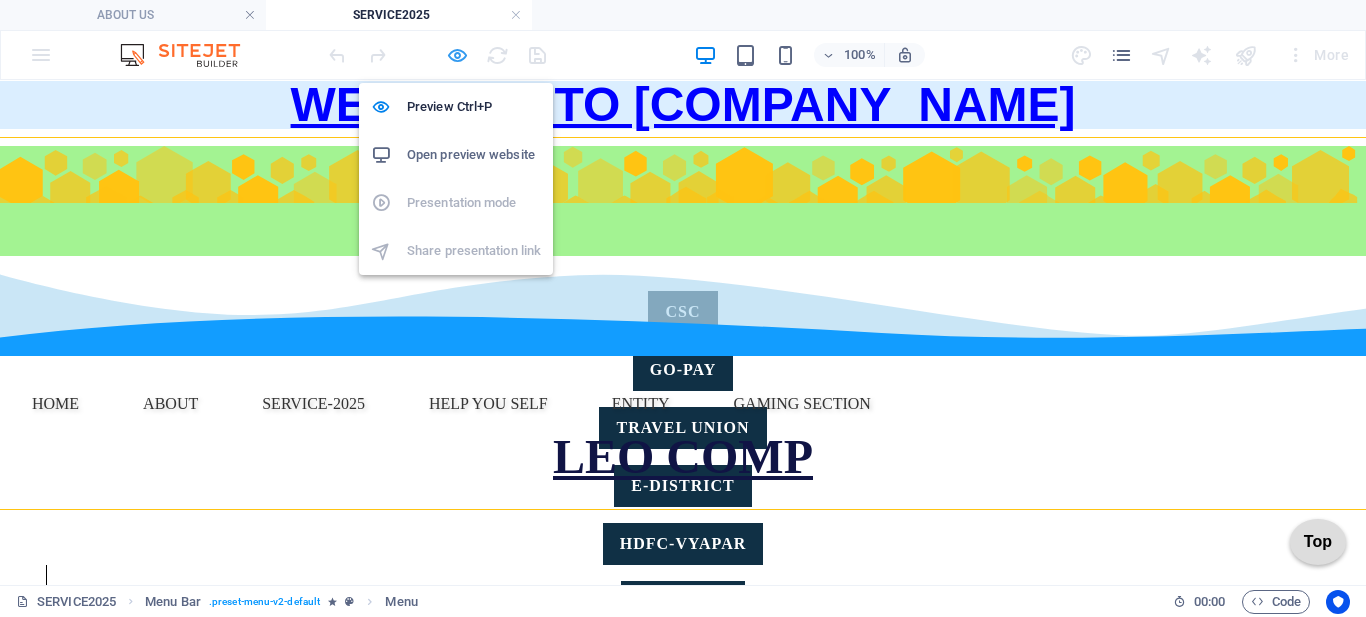 click at bounding box center (457, 55) 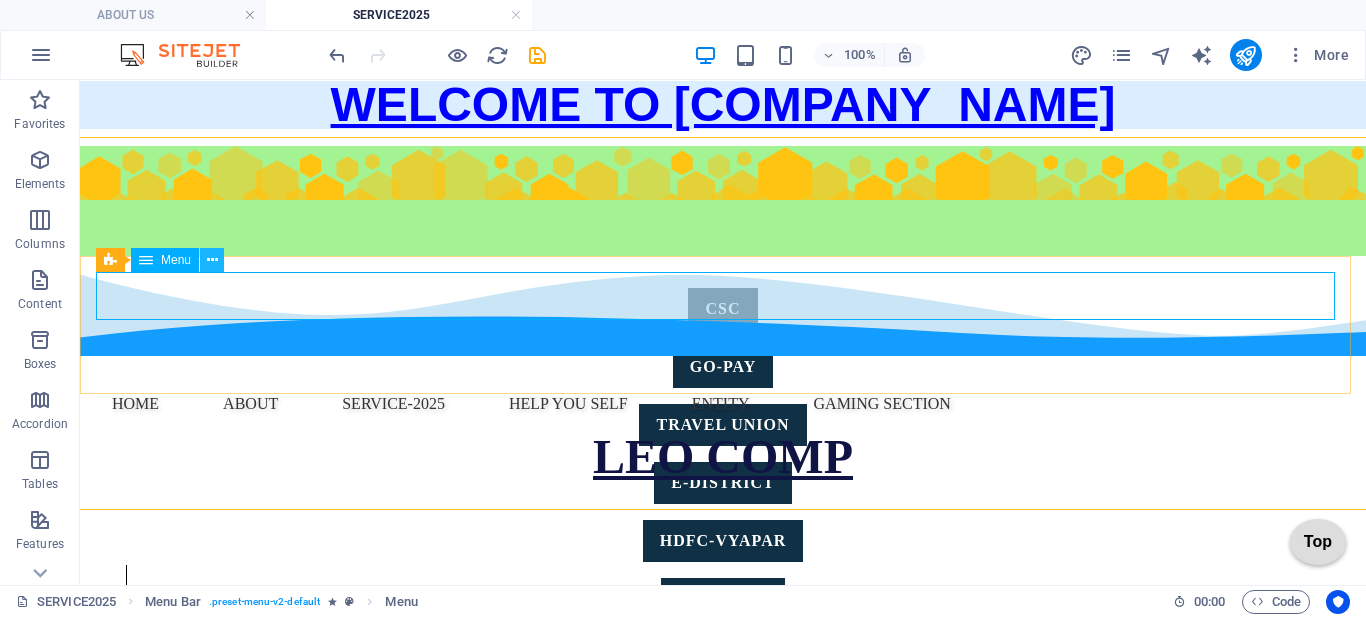 click at bounding box center (212, 260) 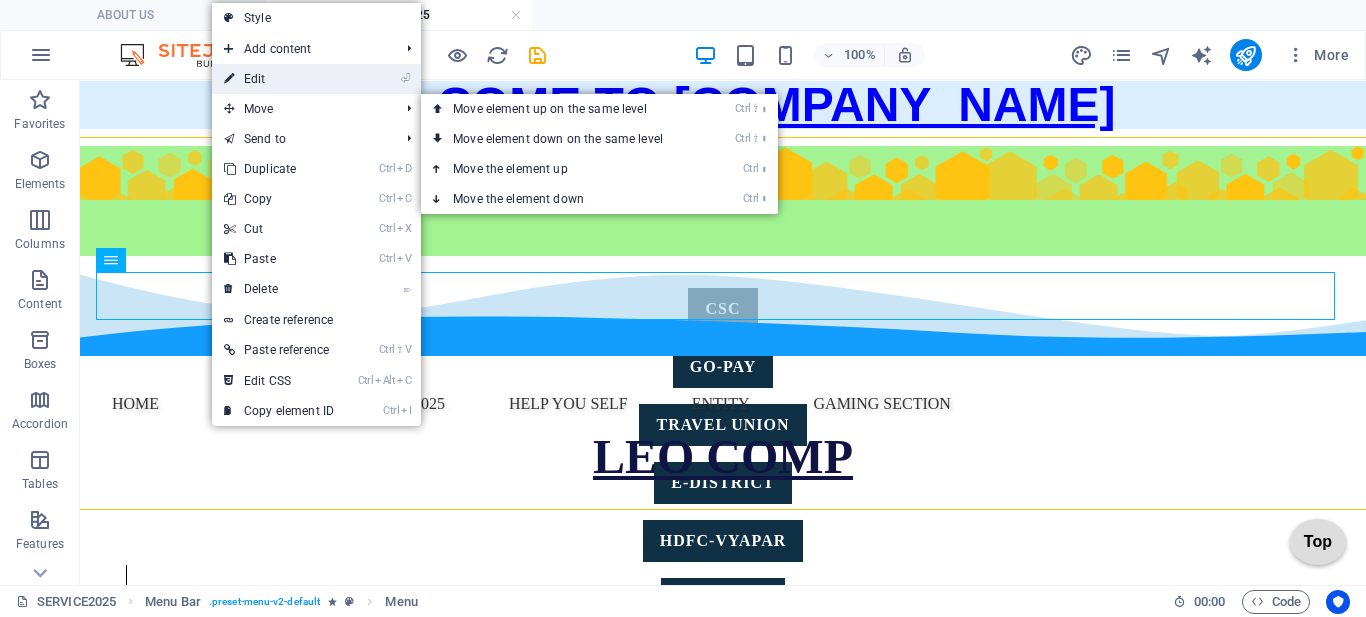 click on "⏎  Edit" at bounding box center [279, 79] 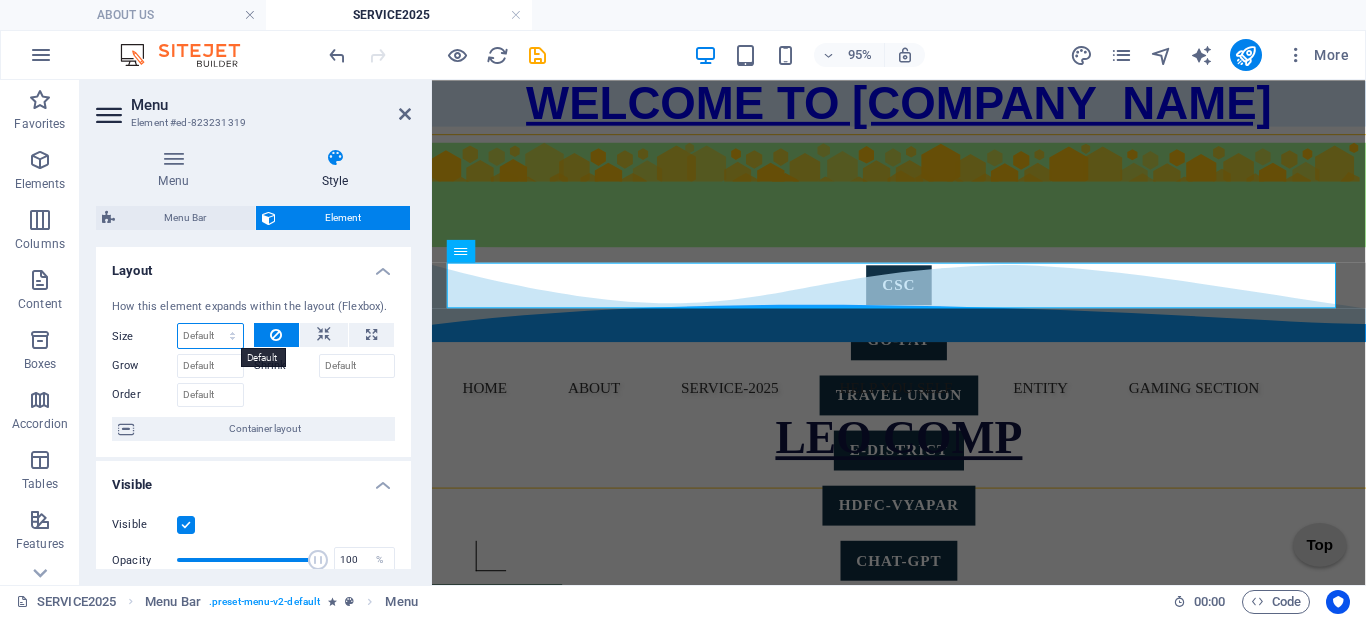 click on "Default auto px % 1/1 1/2 1/3 1/4 1/5 1/6 1/7 1/8 1/9 1/10" at bounding box center (210, 336) 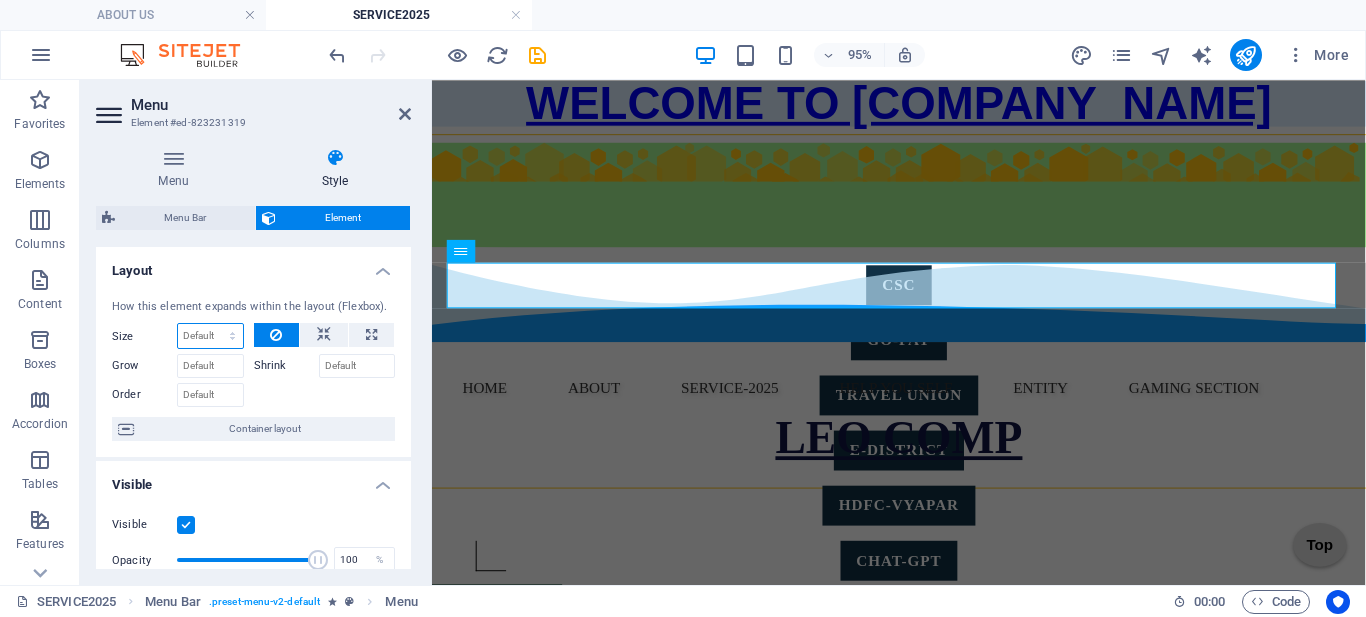 click on "Default auto px % 1/1 1/2 1/3 1/4 1/5 1/6 1/7 1/8 1/9 1/10" at bounding box center [210, 336] 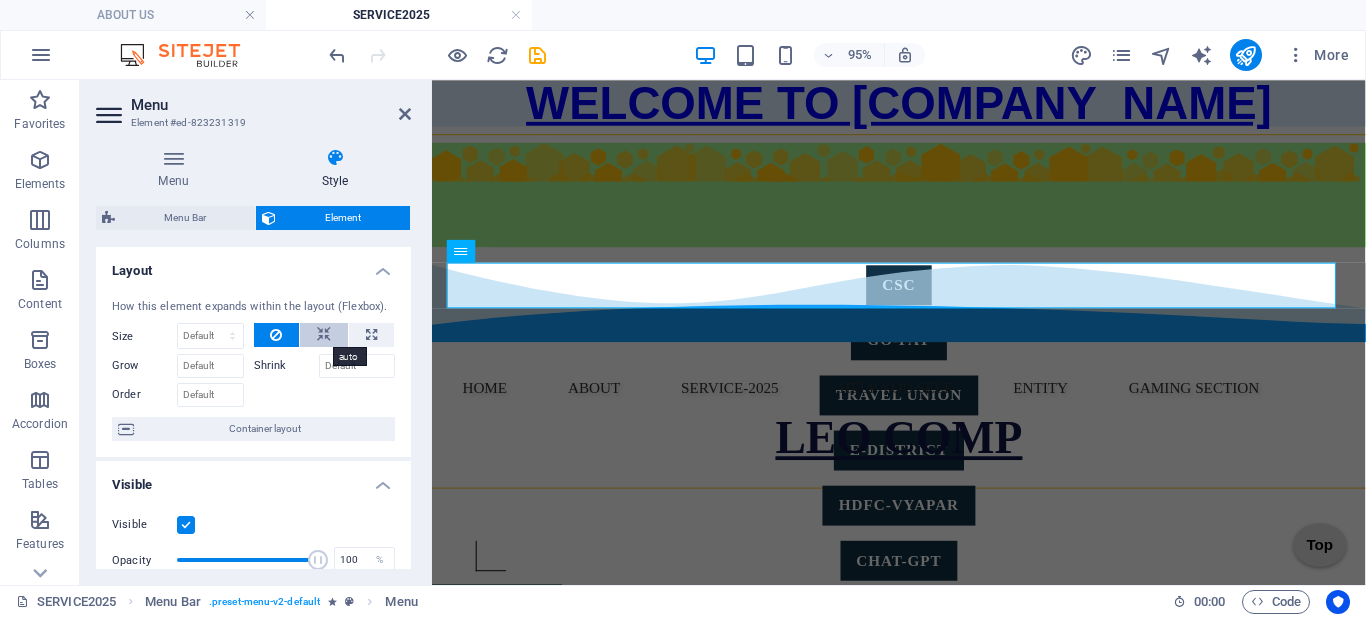 click at bounding box center (324, 335) 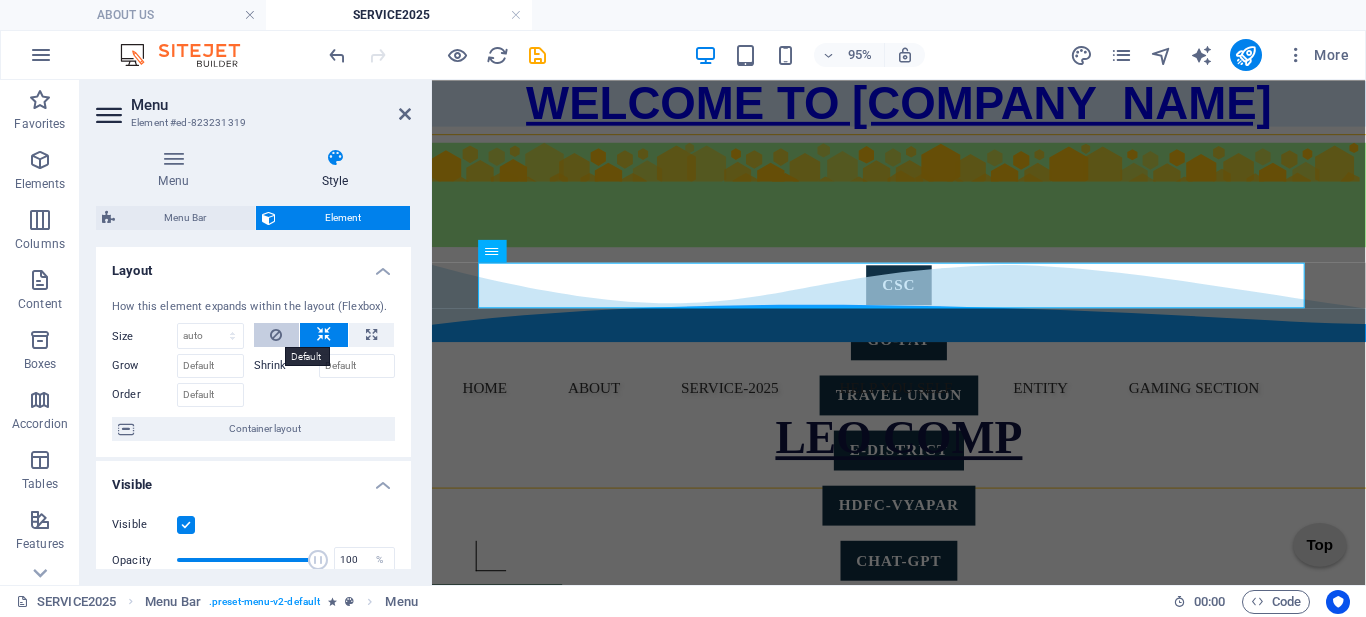 click at bounding box center [276, 335] 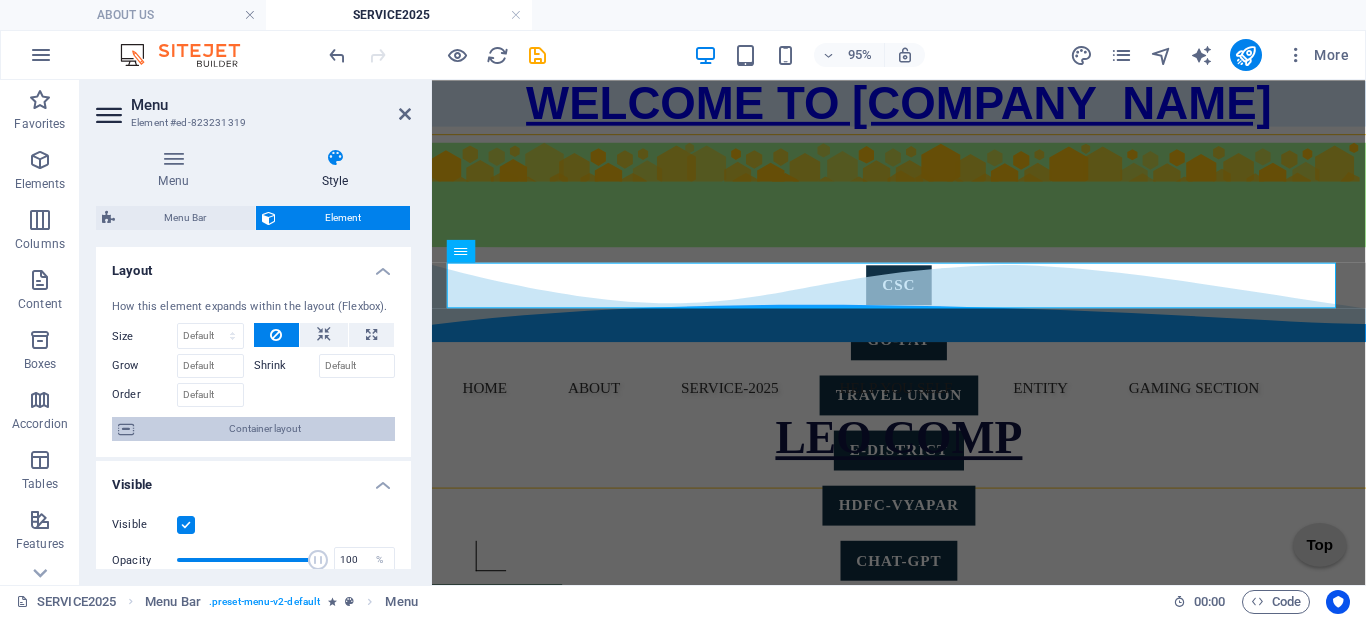 click on "Container layout" at bounding box center [264, 429] 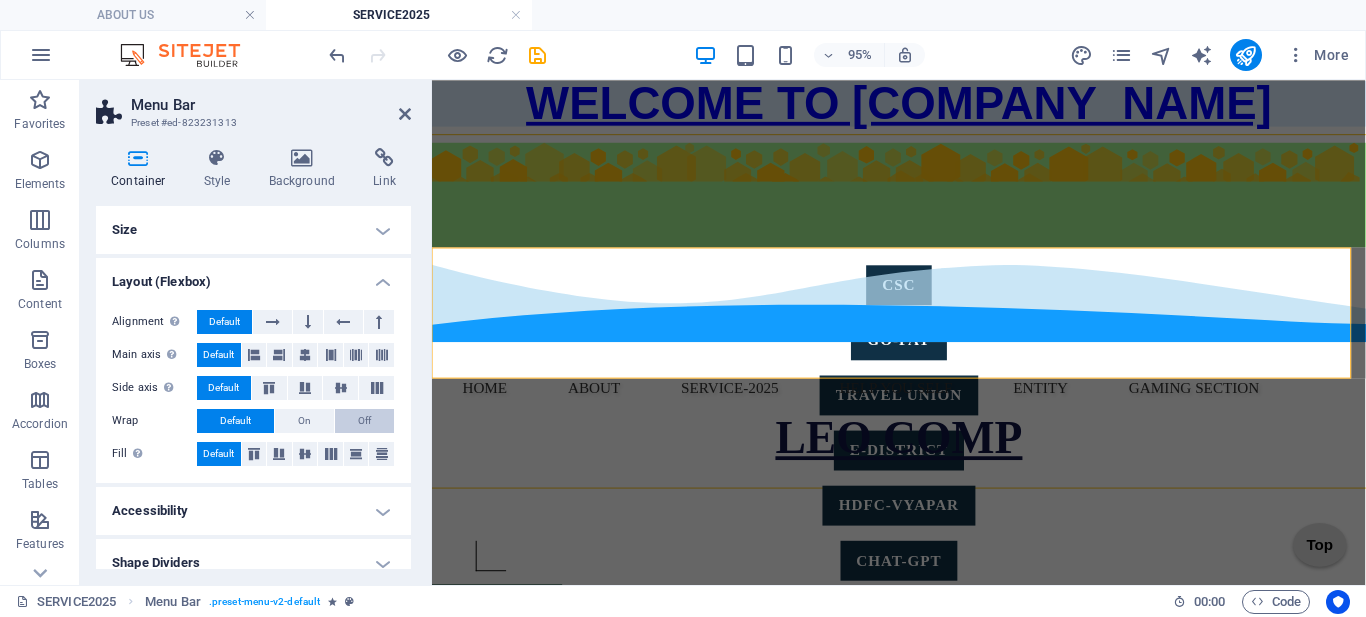 click on "Off" at bounding box center (364, 421) 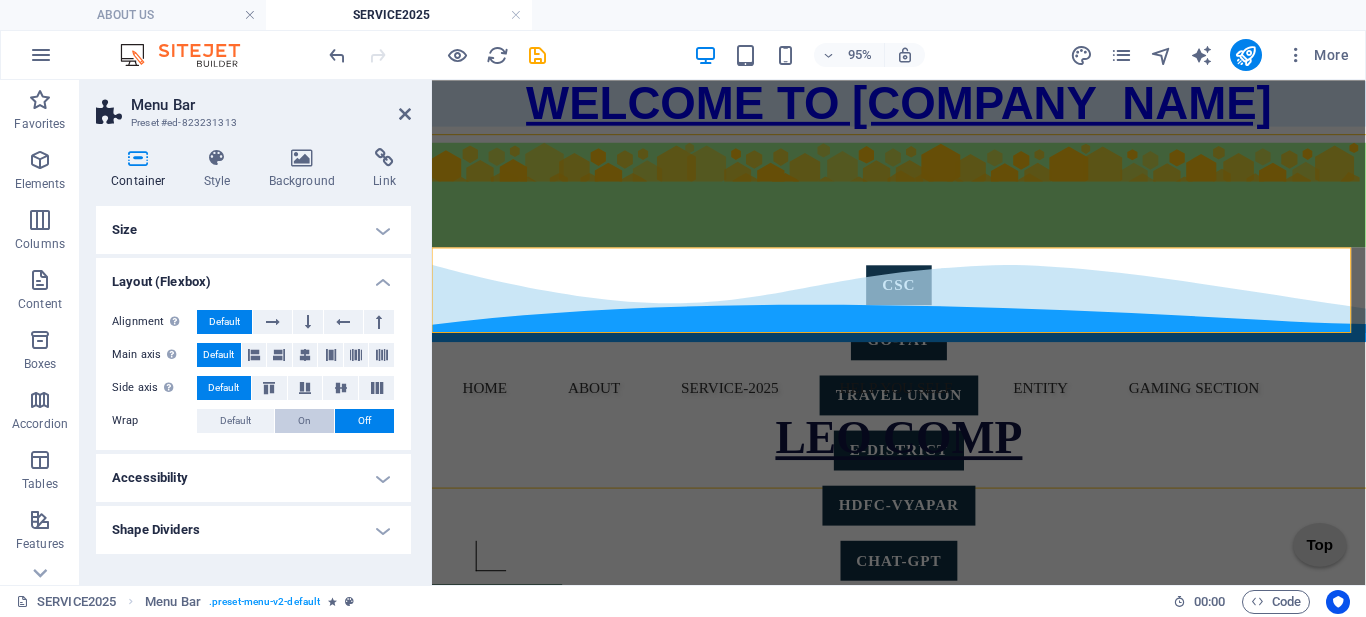 click on "On" at bounding box center [304, 421] 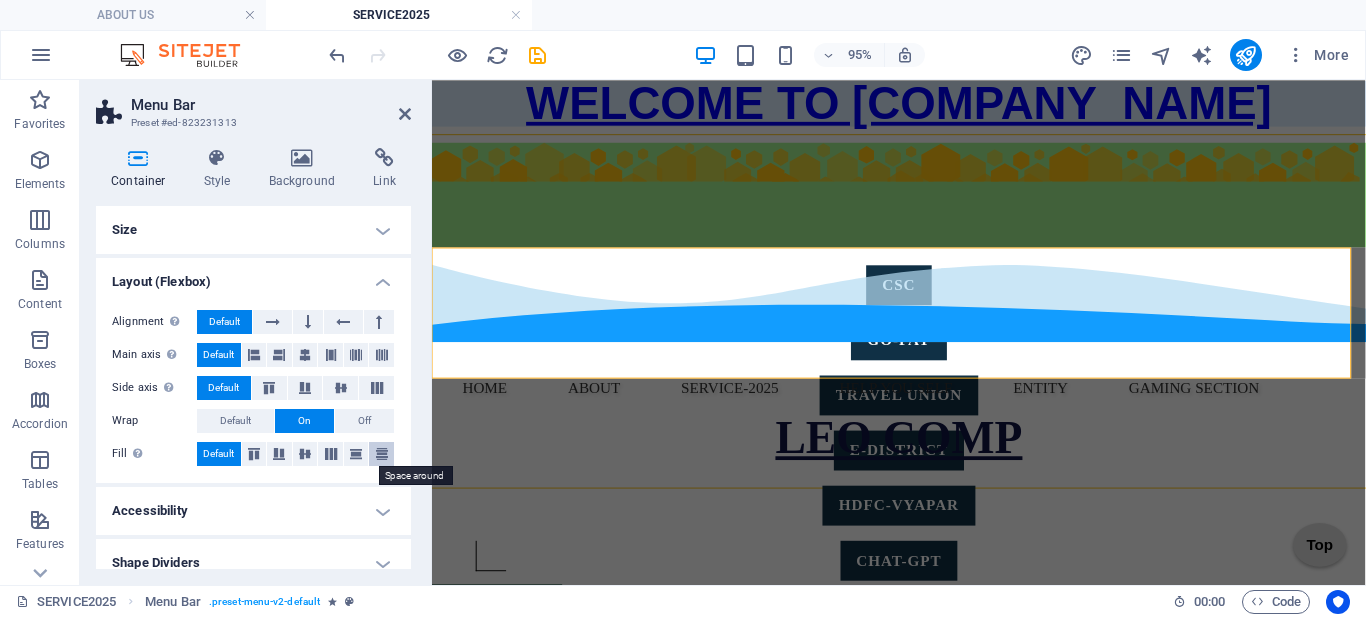click at bounding box center (382, 454) 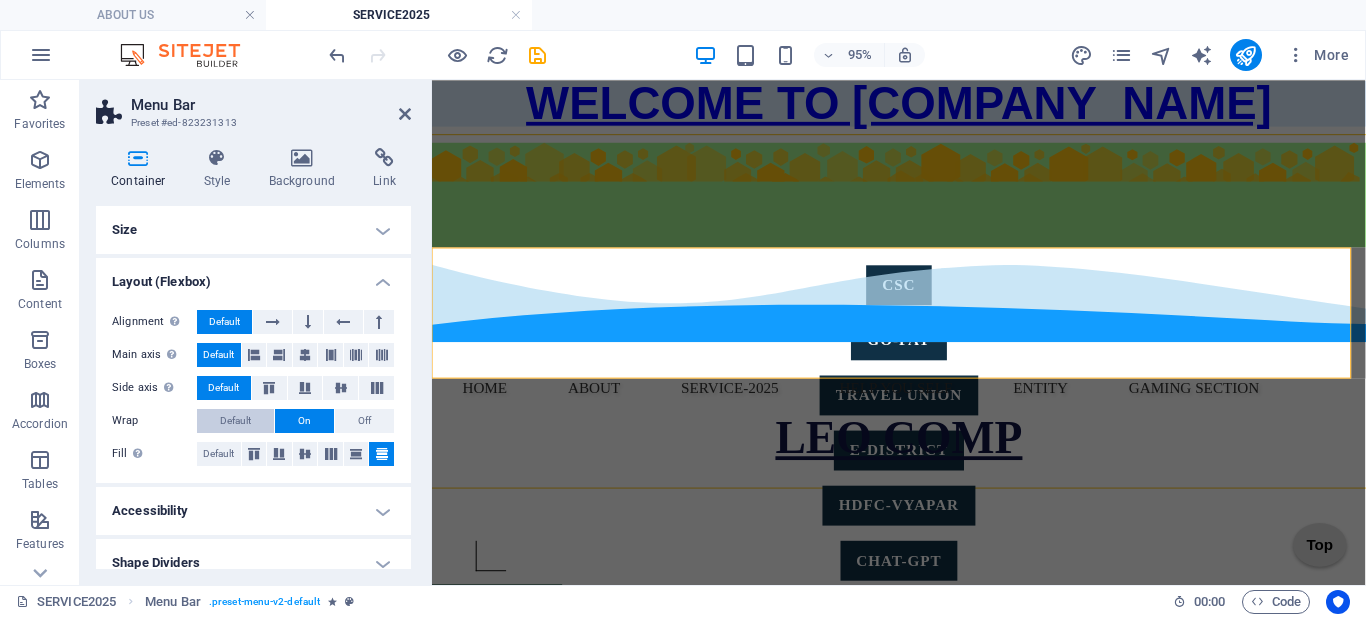 click on "Default" at bounding box center (235, 421) 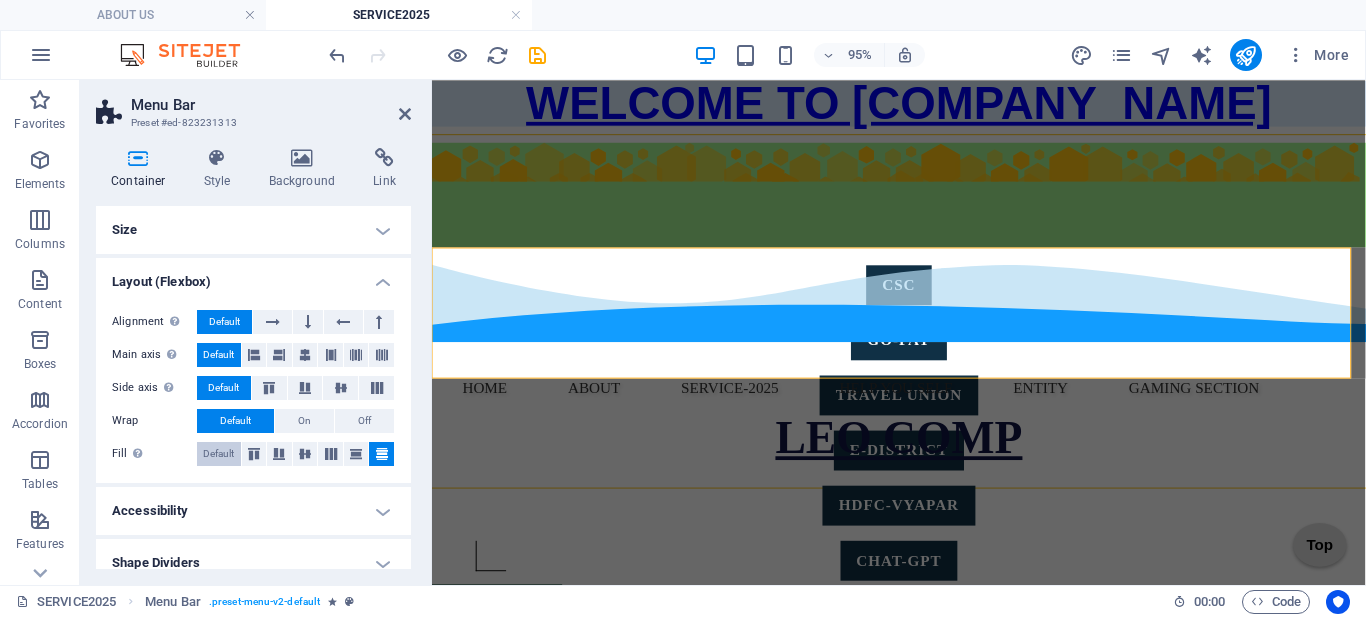 click on "Default" at bounding box center [218, 454] 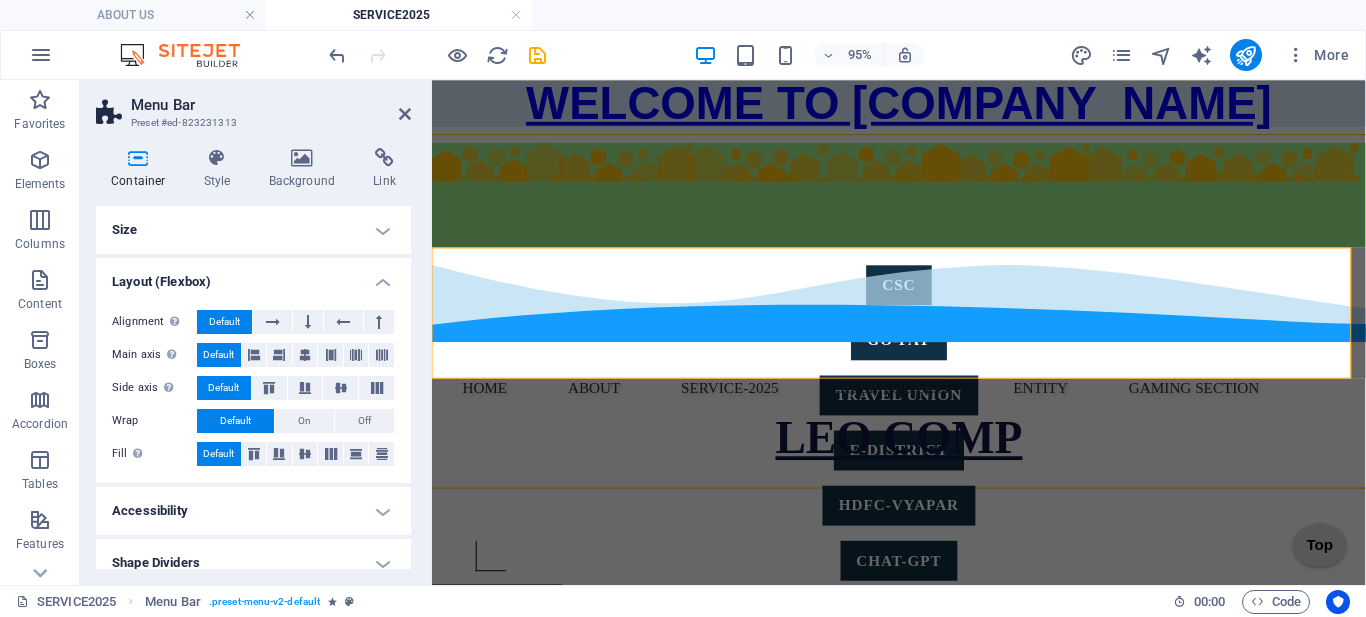 click on "95% More" at bounding box center (683, 55) 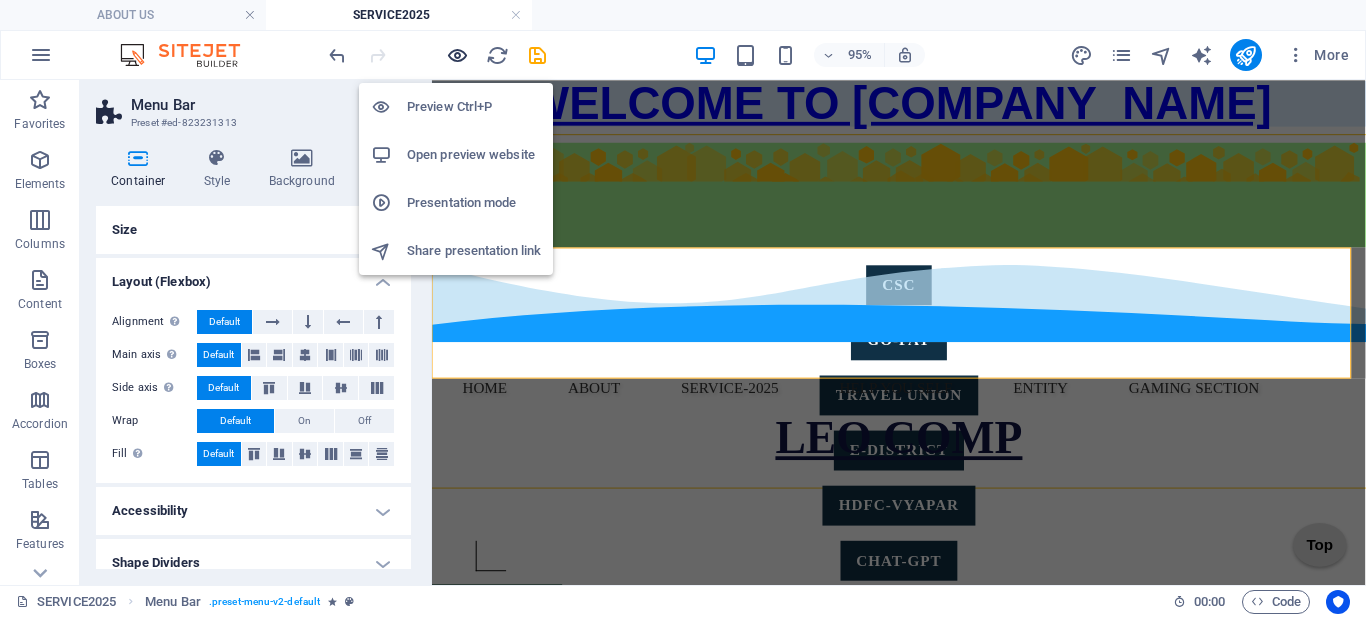 click at bounding box center [457, 55] 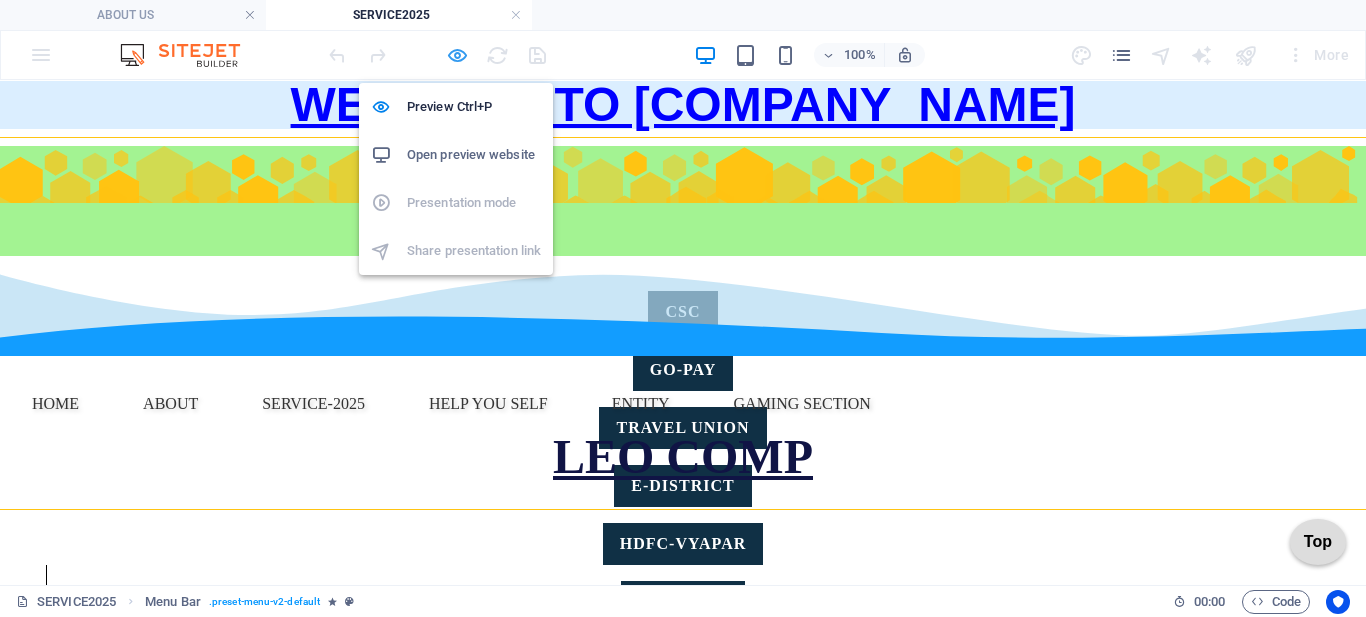 click at bounding box center (457, 55) 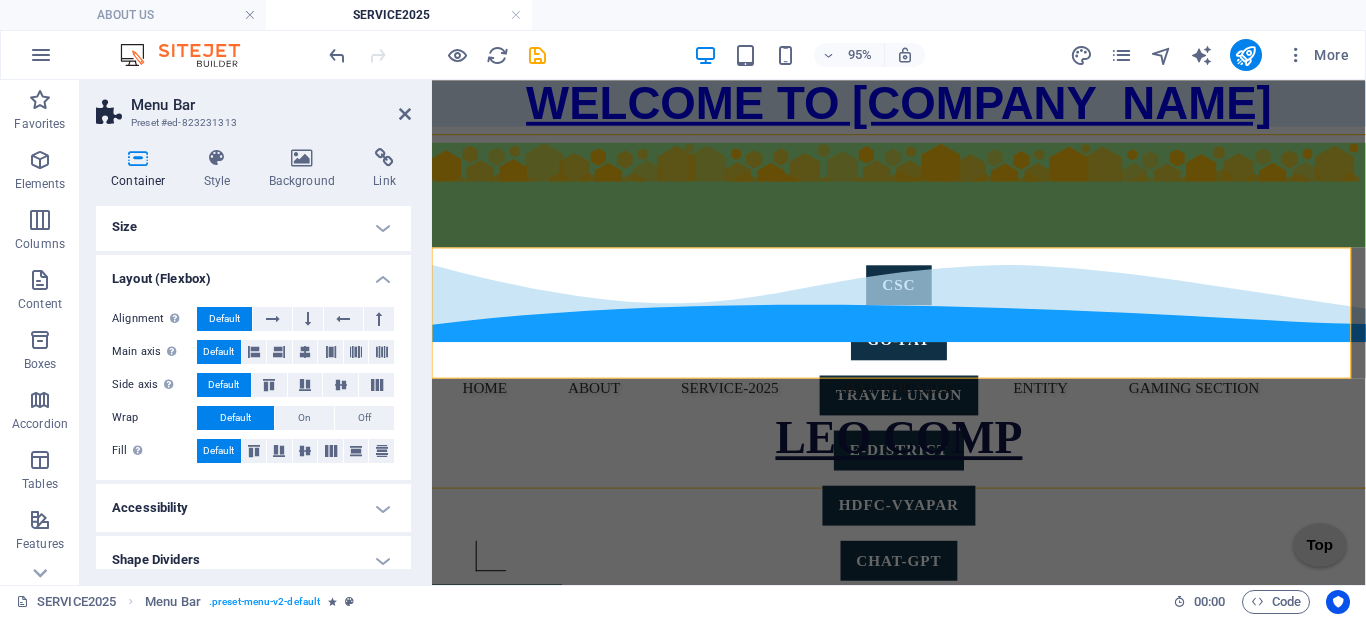 scroll, scrollTop: 0, scrollLeft: 0, axis: both 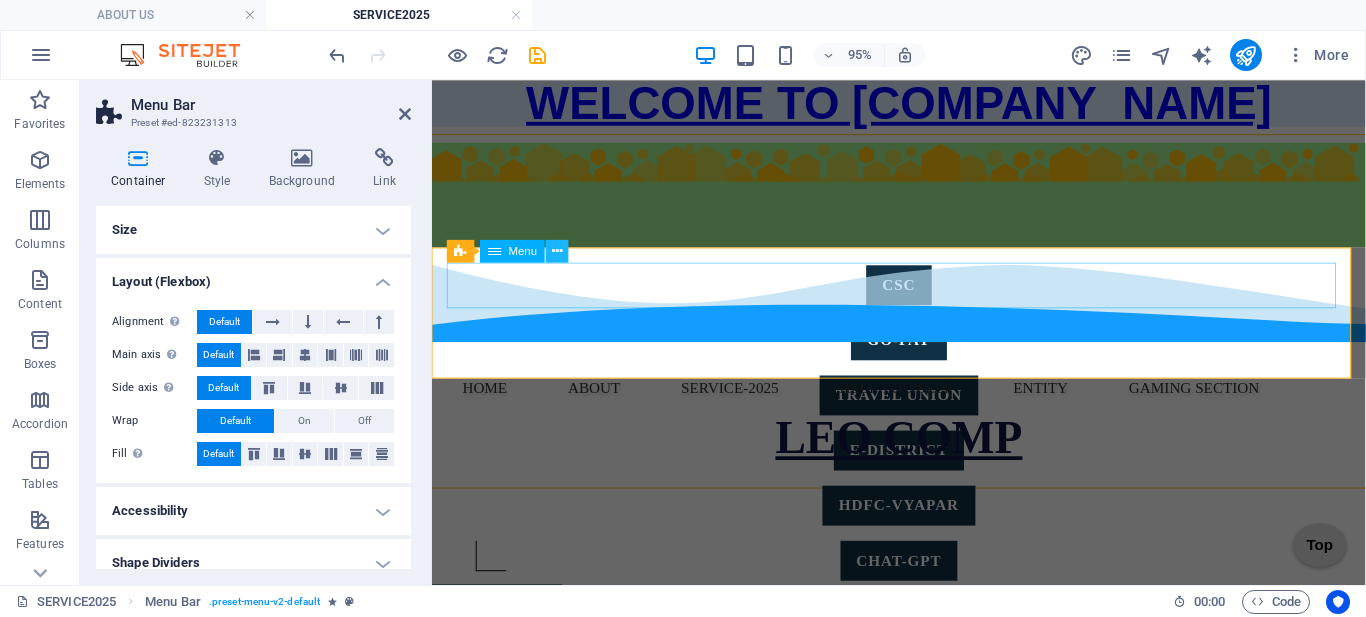 click at bounding box center [557, 251] 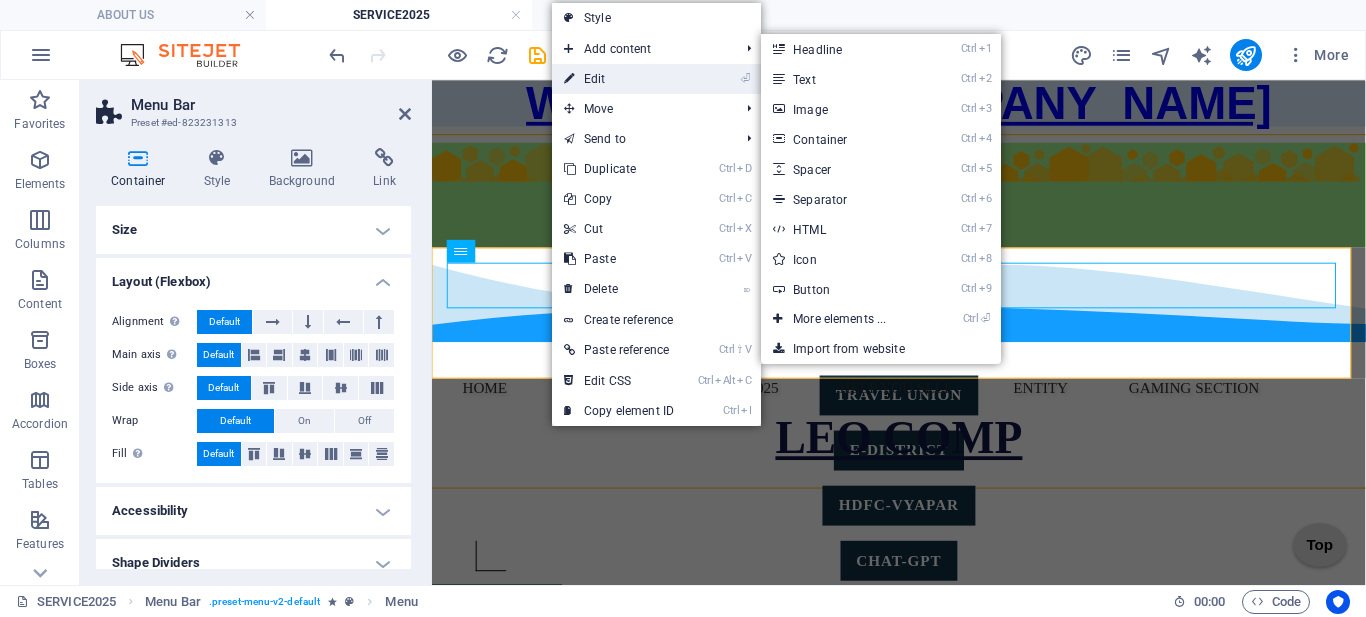 click on "⏎  Edit" at bounding box center [619, 79] 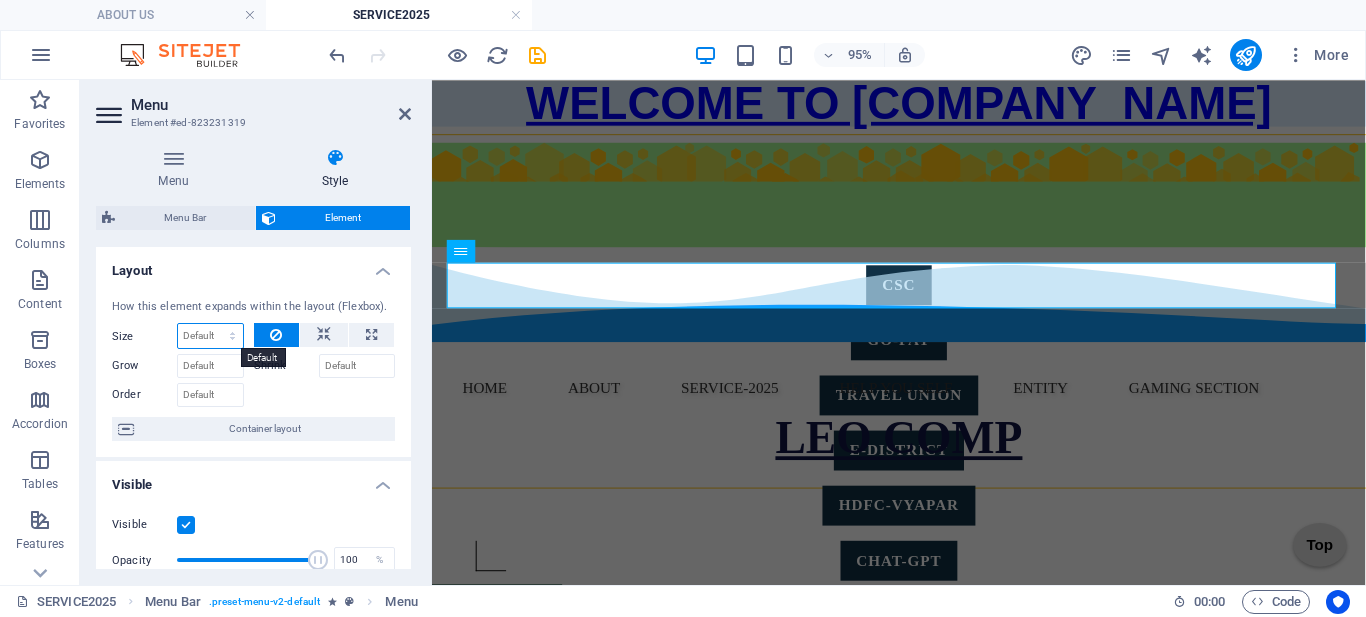 click on "Default auto px % 1/1 1/2 1/3 1/4 1/5 1/6 1/7 1/8 1/9 1/10" at bounding box center (210, 336) 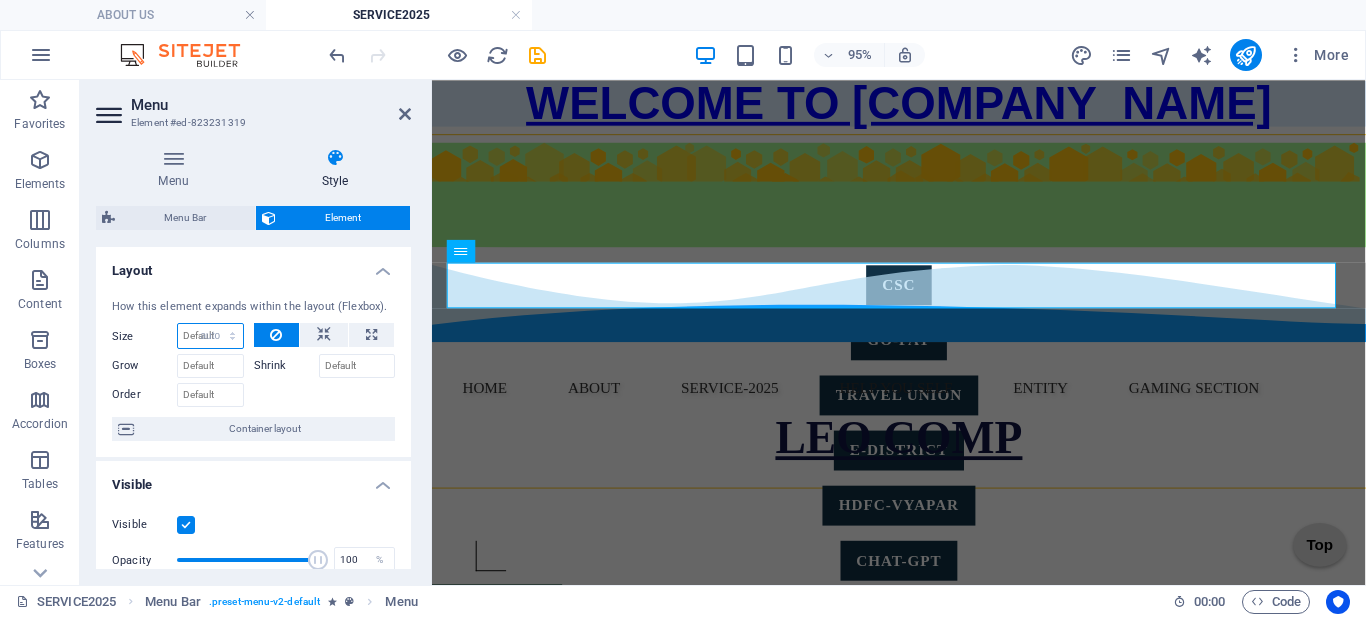 click on "Default auto px % 1/1 1/2 1/3 1/4 1/5 1/6 1/7 1/8 1/9 1/10" at bounding box center [210, 336] 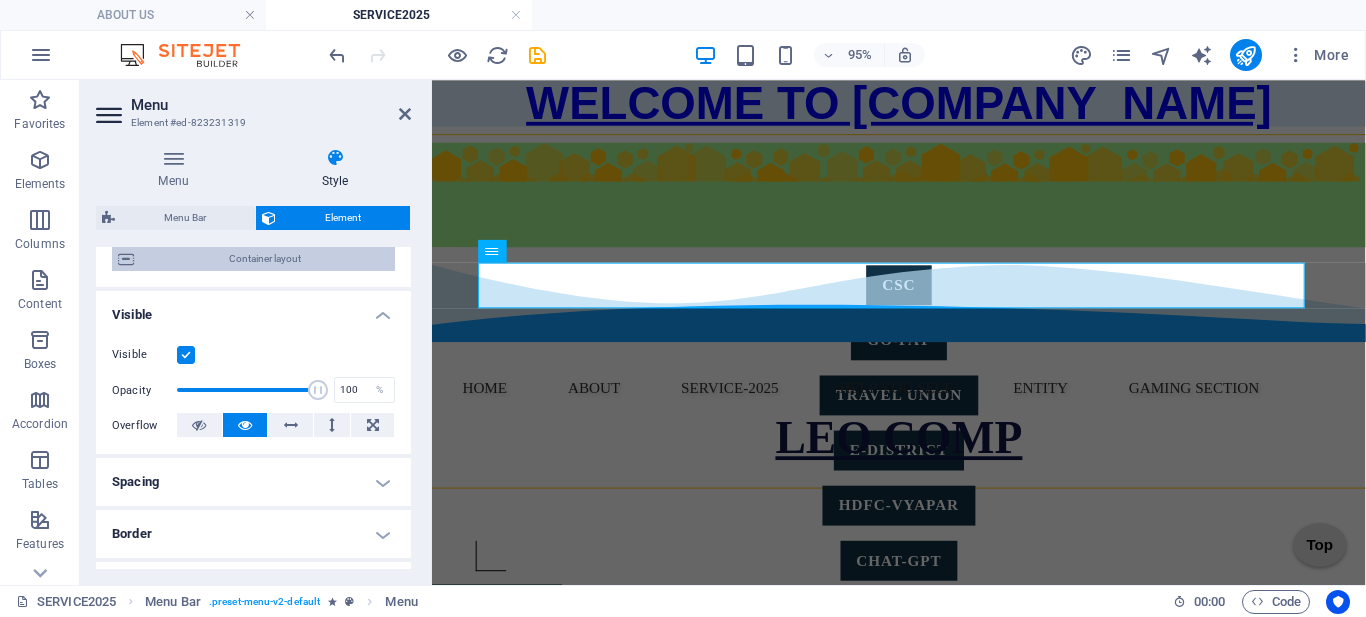 scroll, scrollTop: 200, scrollLeft: 0, axis: vertical 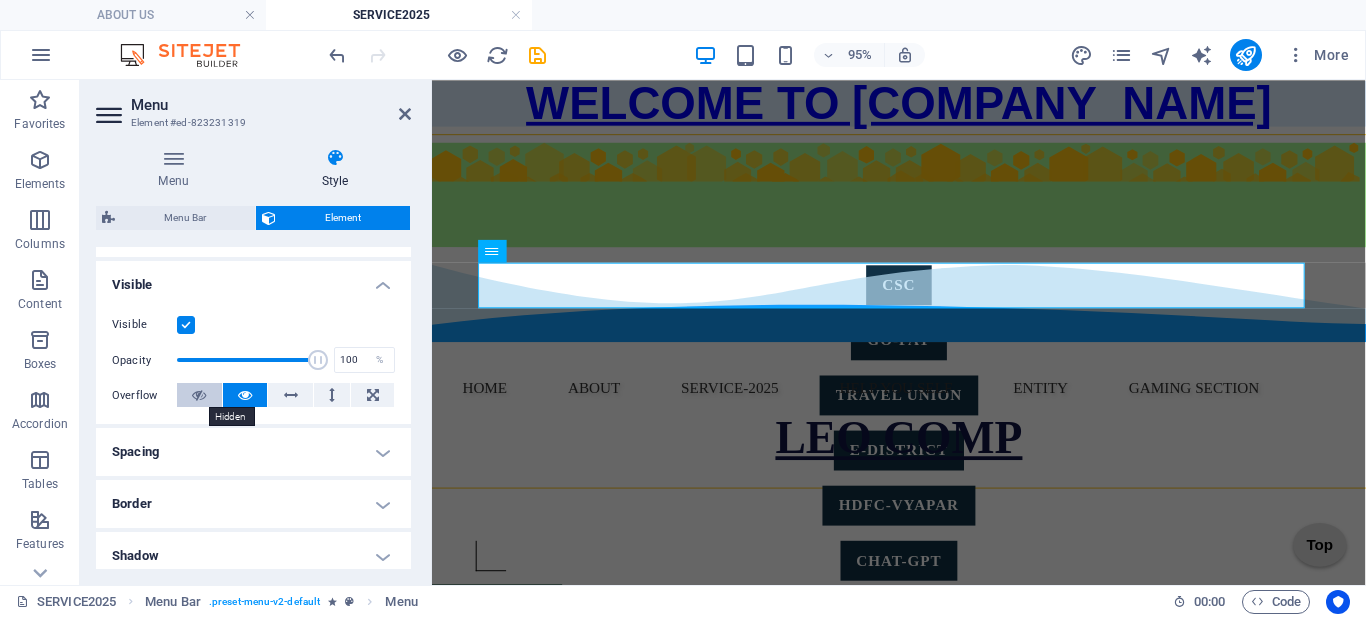 click at bounding box center [199, 395] 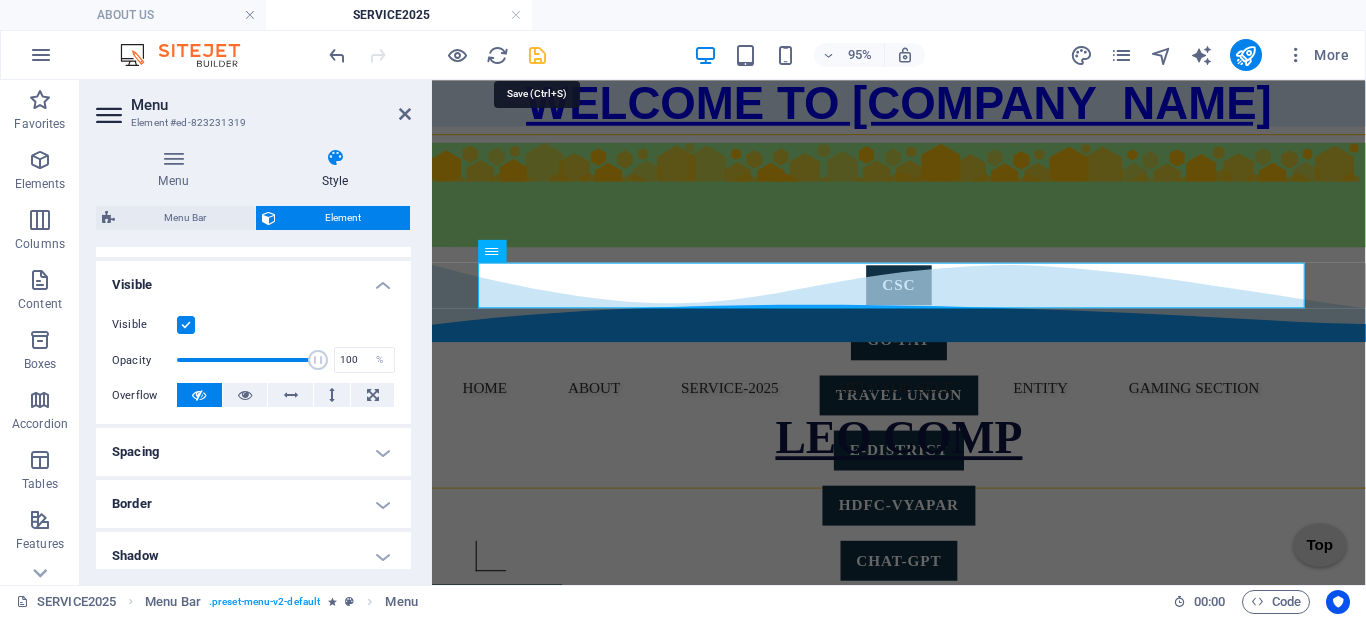 click at bounding box center [537, 55] 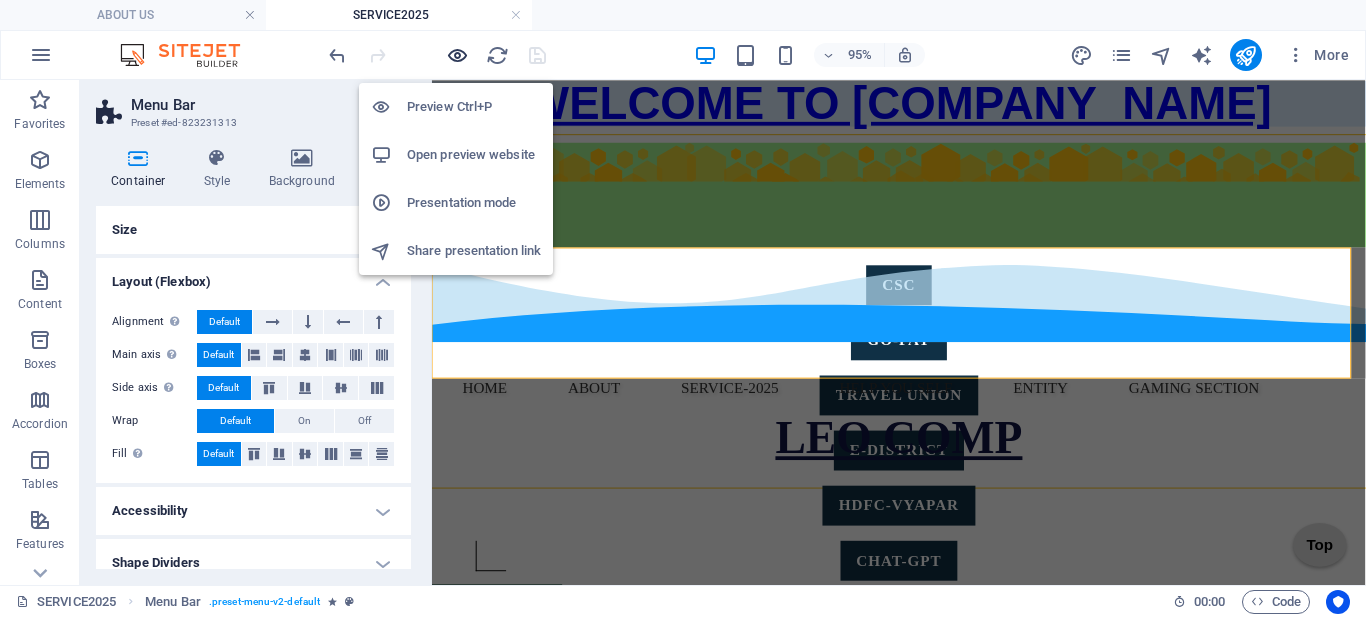 click at bounding box center (457, 55) 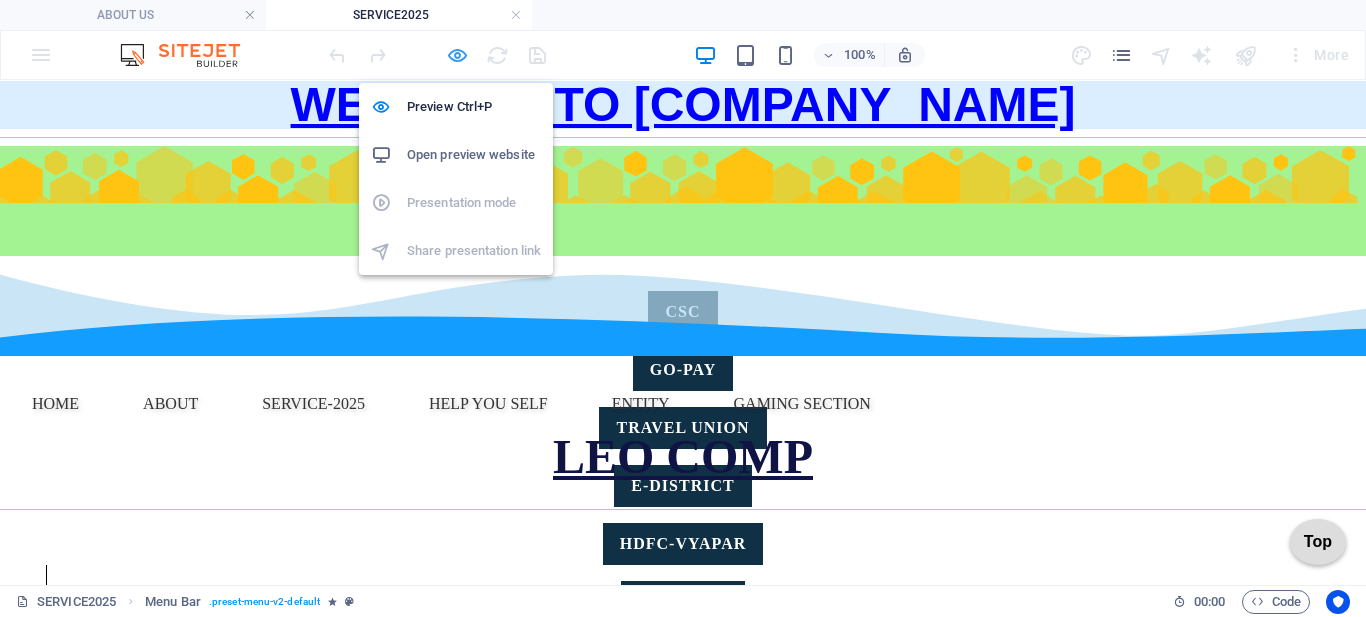 click at bounding box center (457, 55) 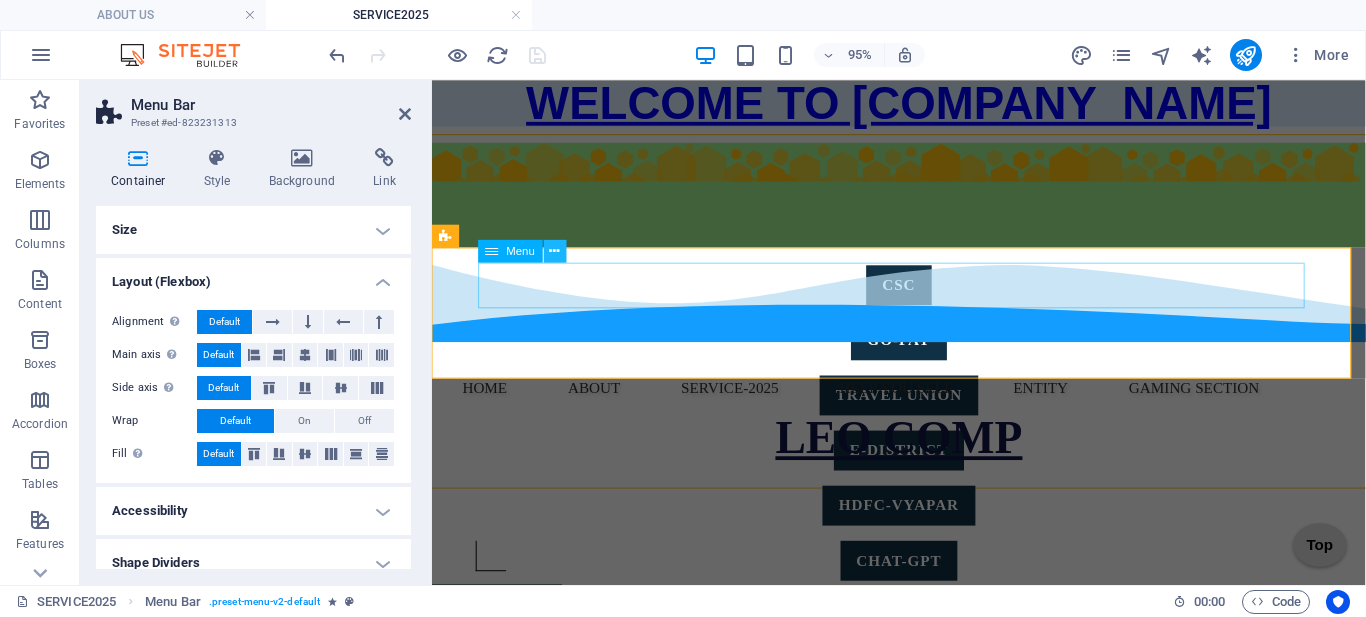 click at bounding box center (555, 251) 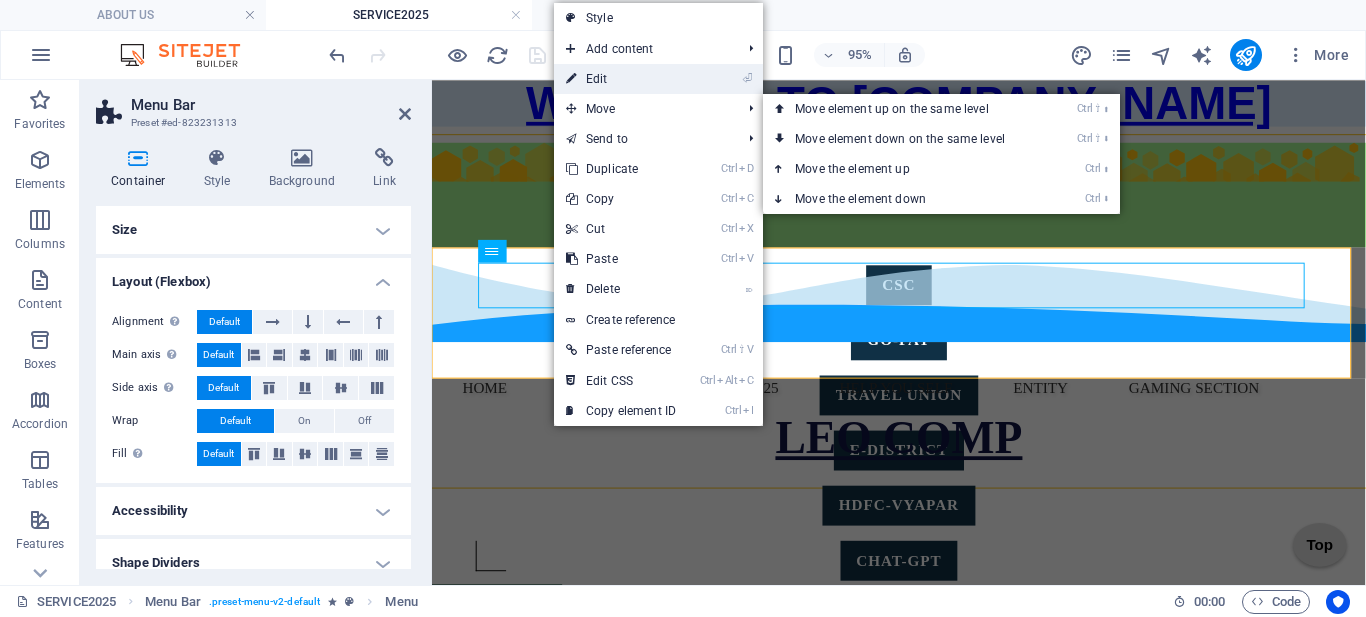 click on "⏎  Edit" at bounding box center (621, 79) 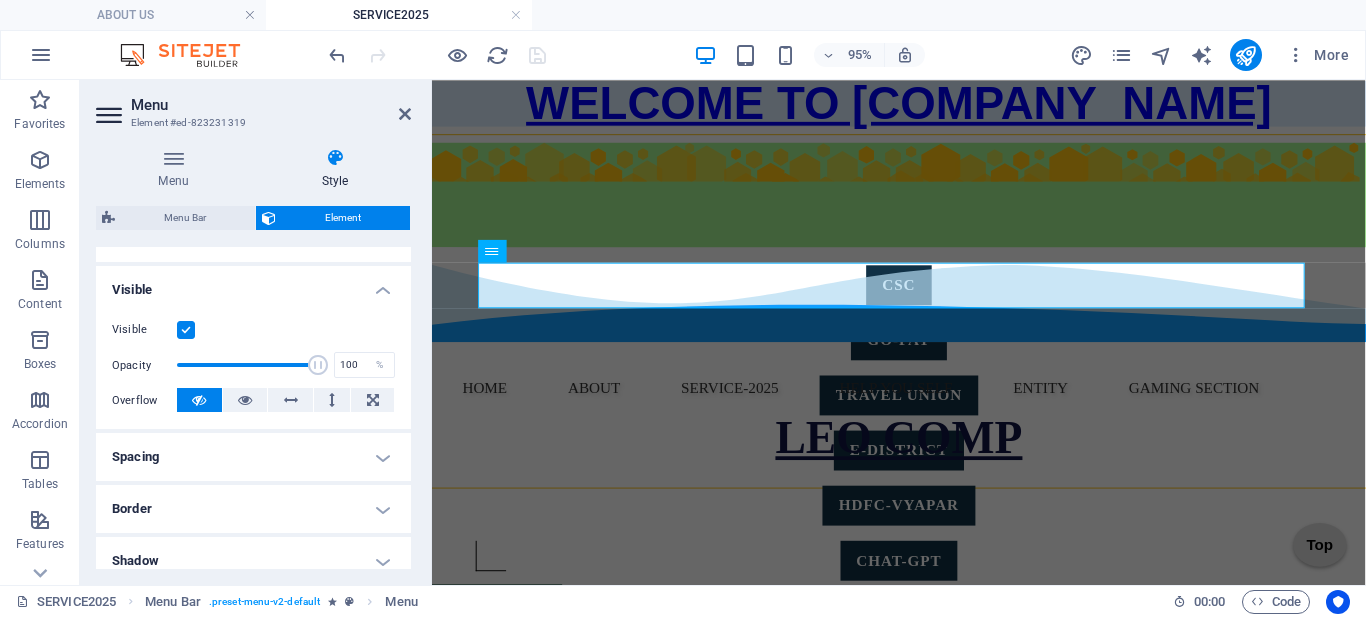 scroll, scrollTop: 200, scrollLeft: 0, axis: vertical 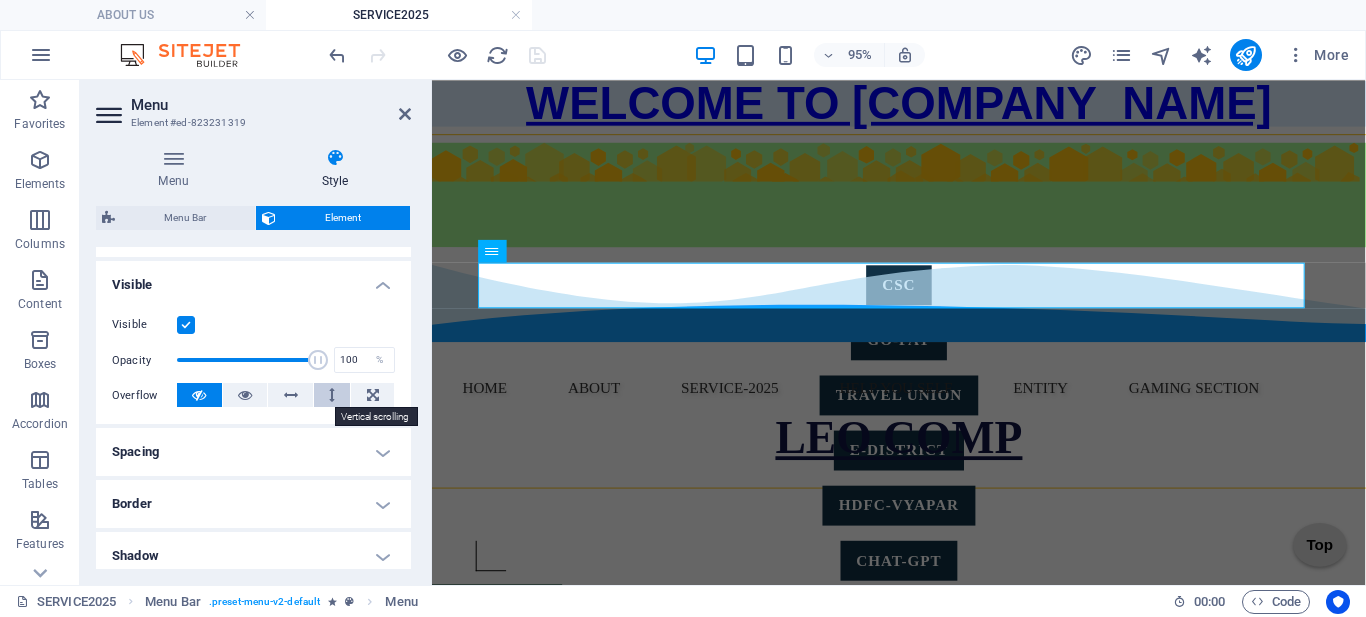click at bounding box center (332, 395) 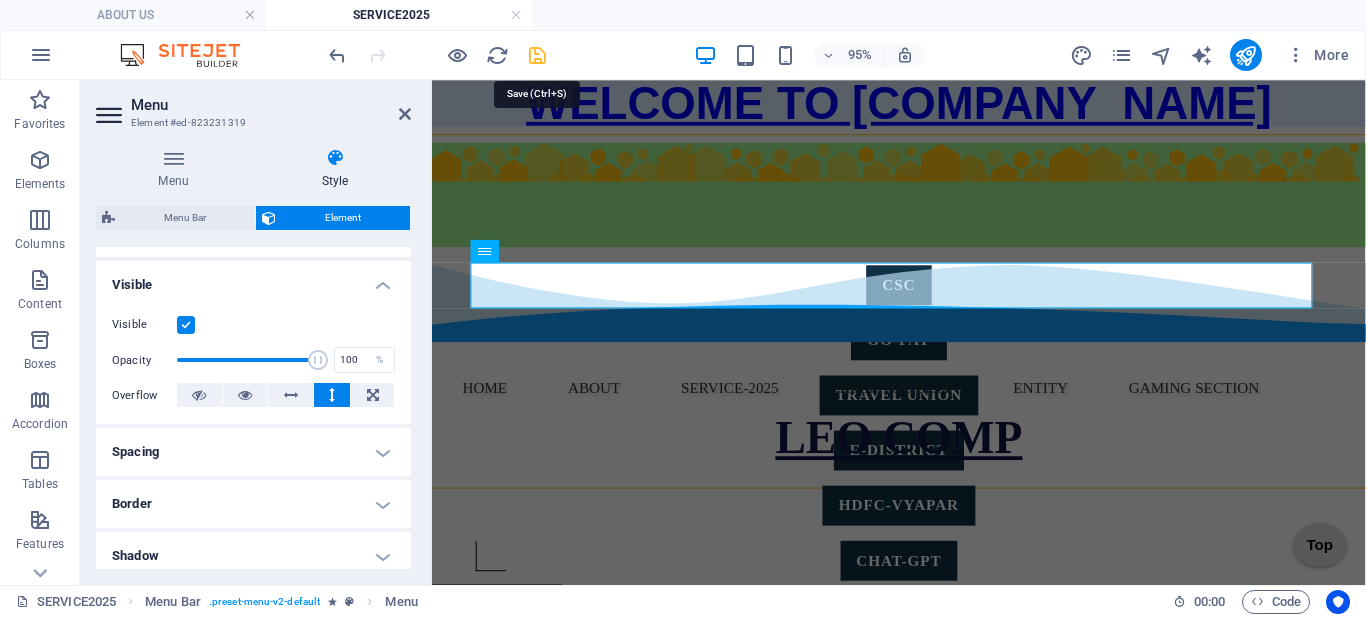 click at bounding box center (537, 55) 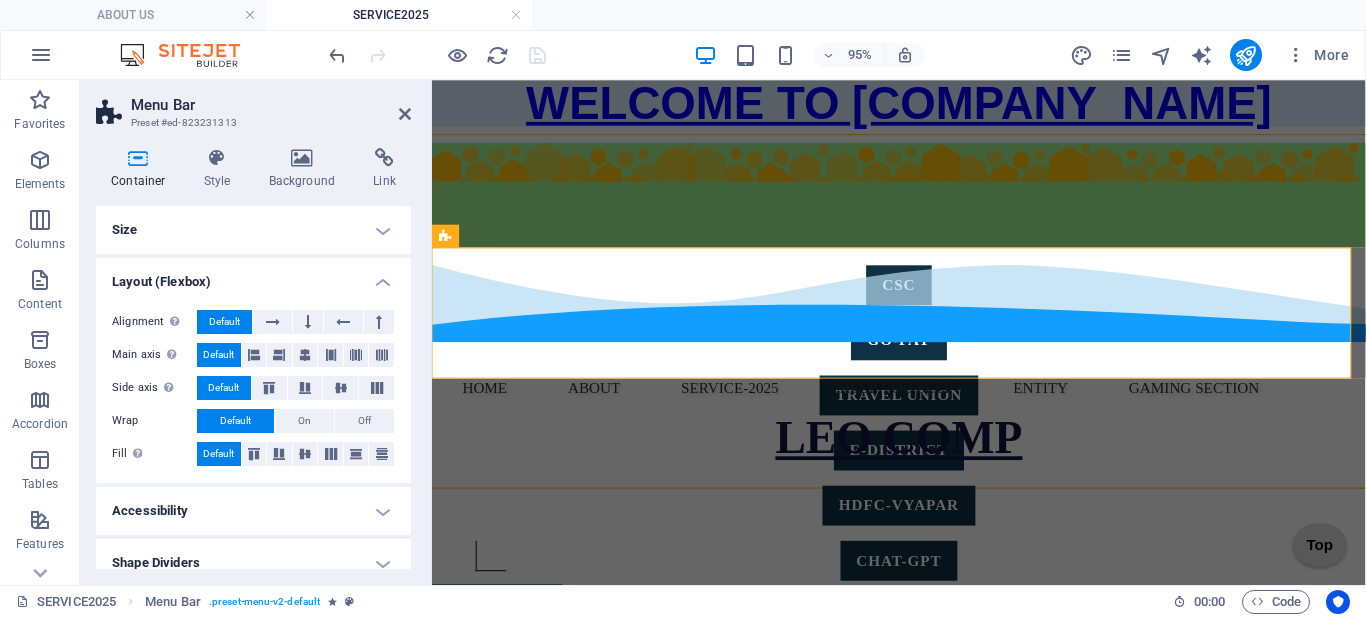 click on "Menu Bar Preset #ed-823231313" at bounding box center [253, 106] 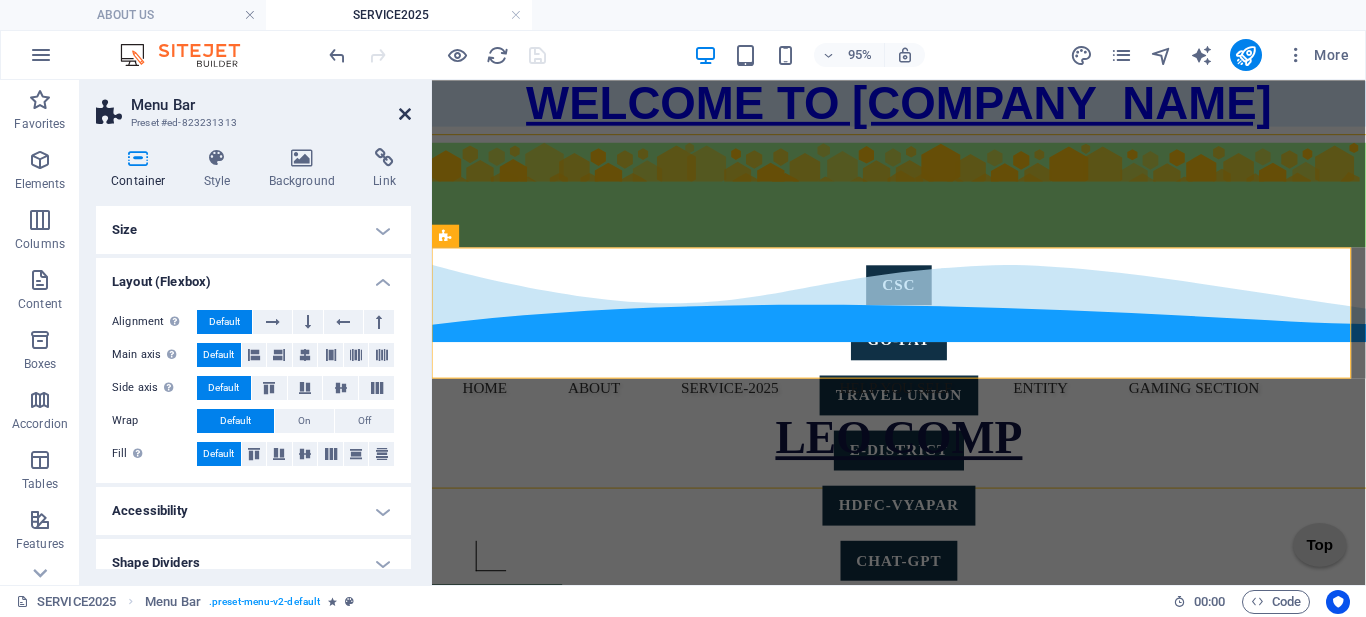 drag, startPoint x: 322, startPoint y: 39, endPoint x: 402, endPoint y: 119, distance: 113.137085 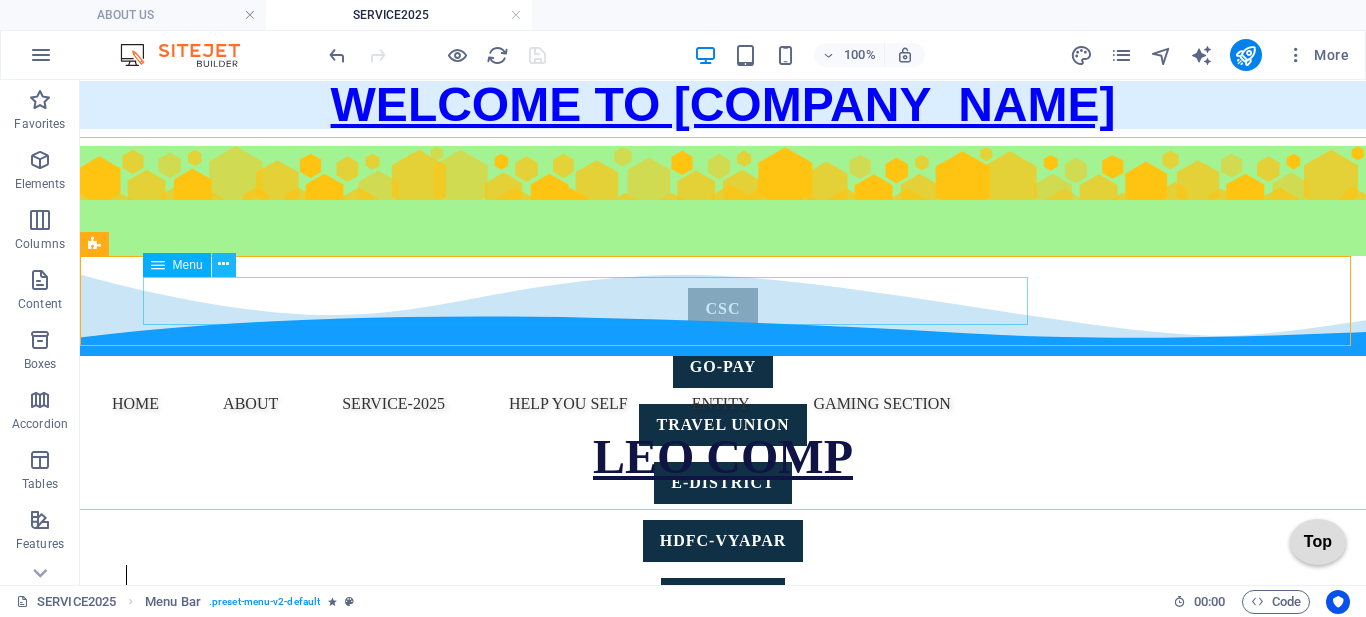 click at bounding box center (224, 265) 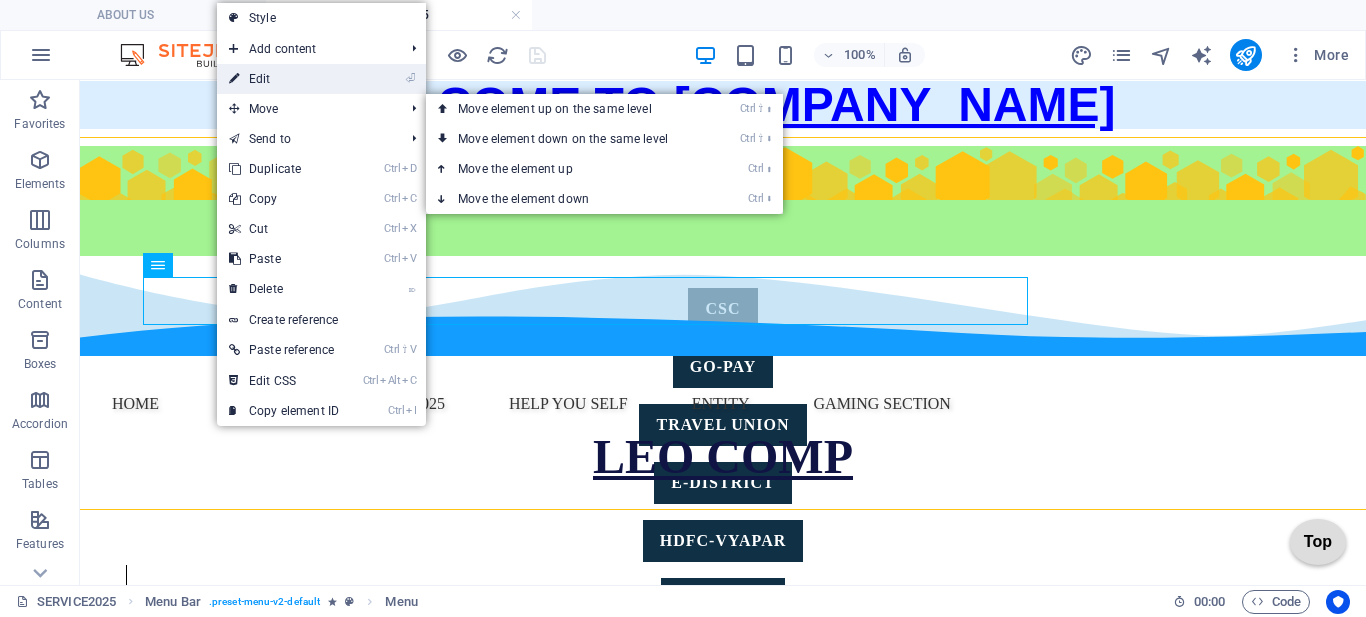 click on "⏎  Edit" at bounding box center (284, 79) 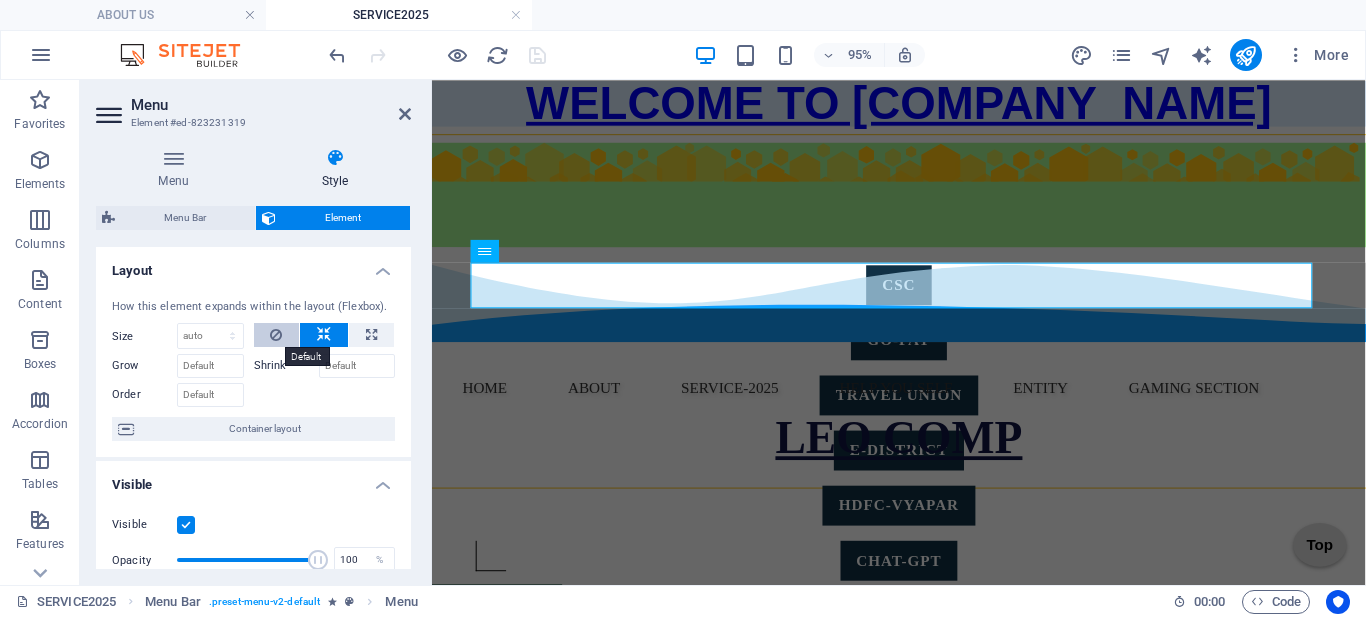 click at bounding box center (277, 335) 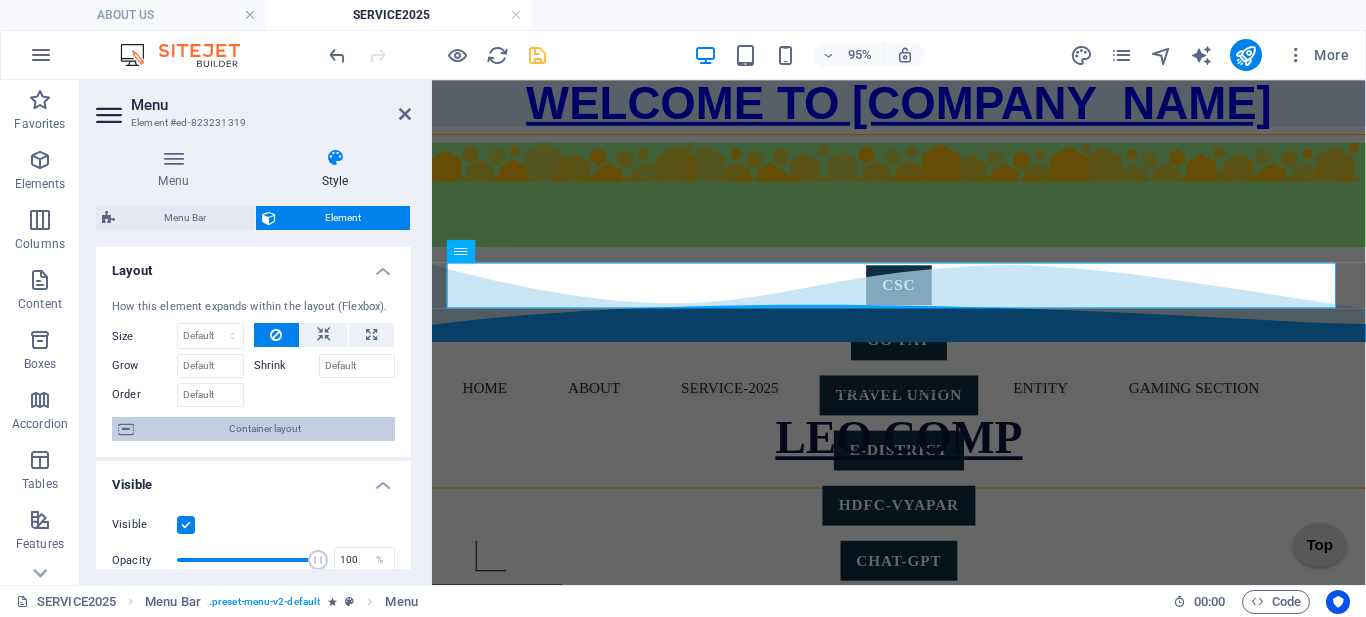 click on "Container layout" at bounding box center (264, 429) 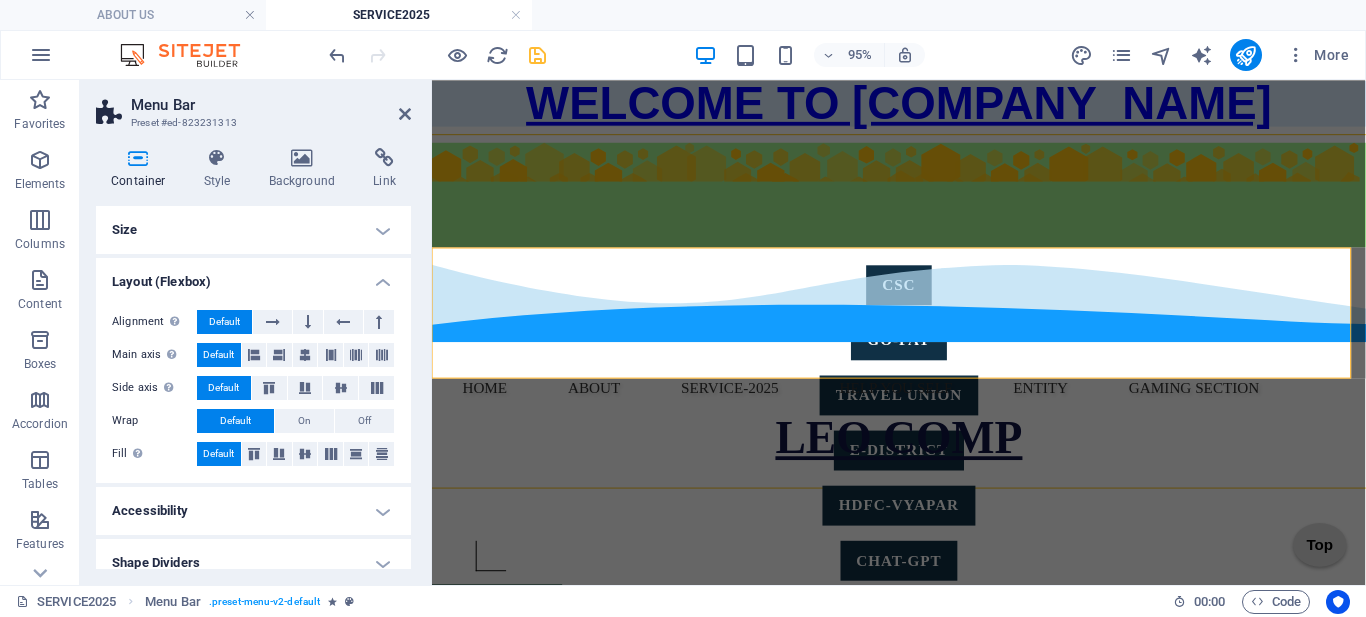 click on "Size" at bounding box center (253, 230) 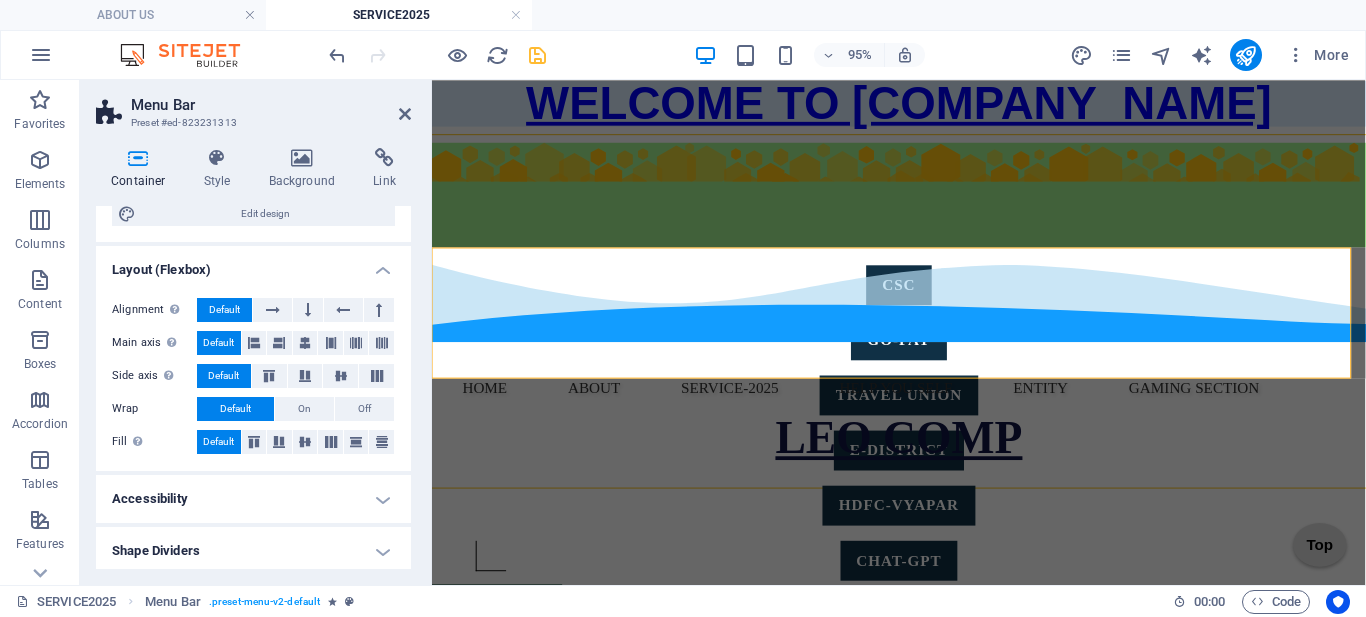 scroll, scrollTop: 269, scrollLeft: 0, axis: vertical 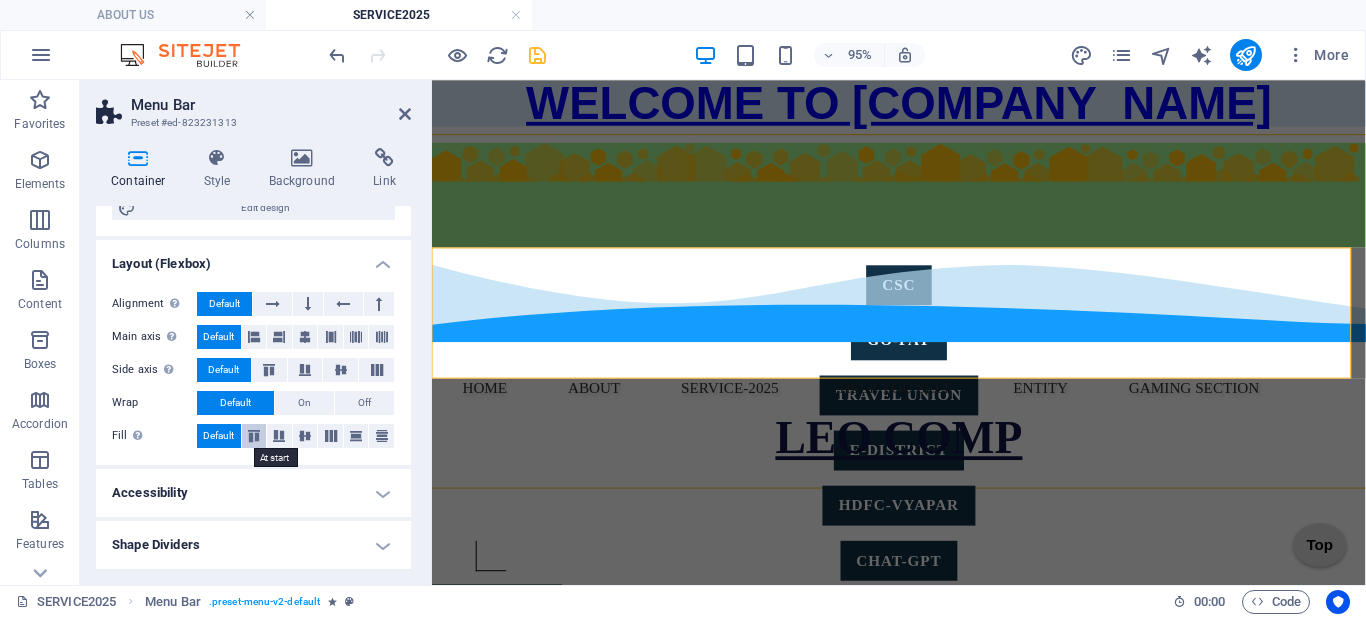 click at bounding box center (254, 436) 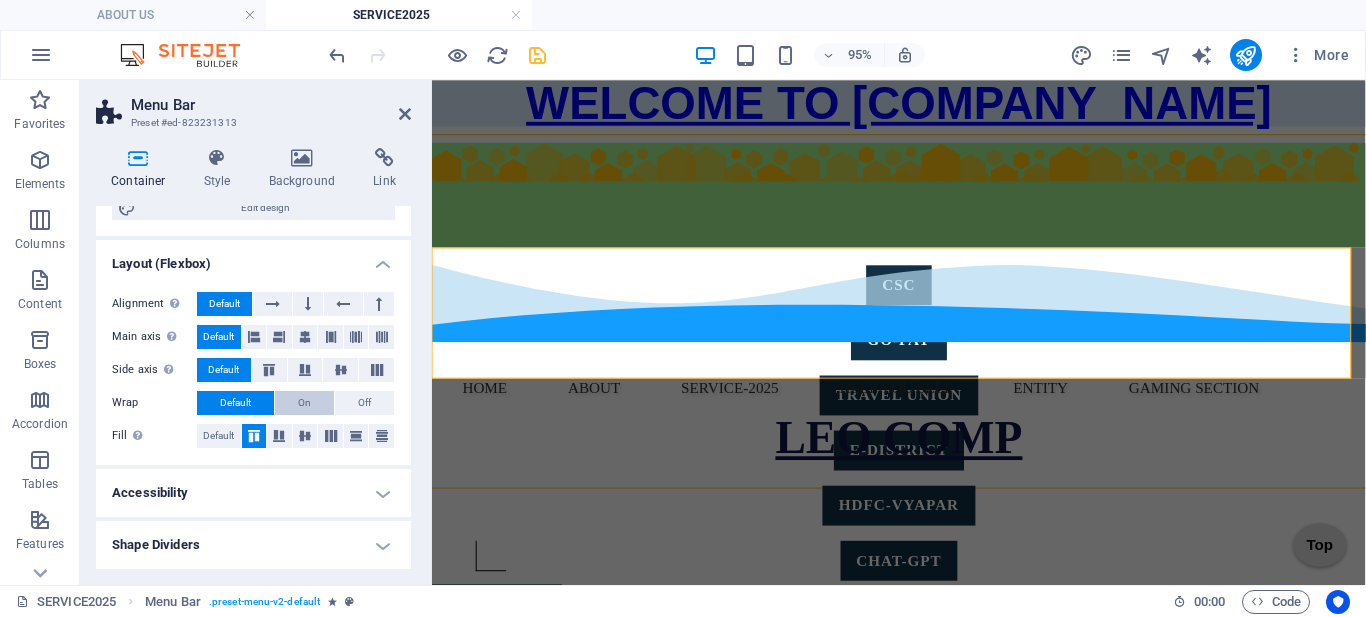 click on "On" at bounding box center [304, 403] 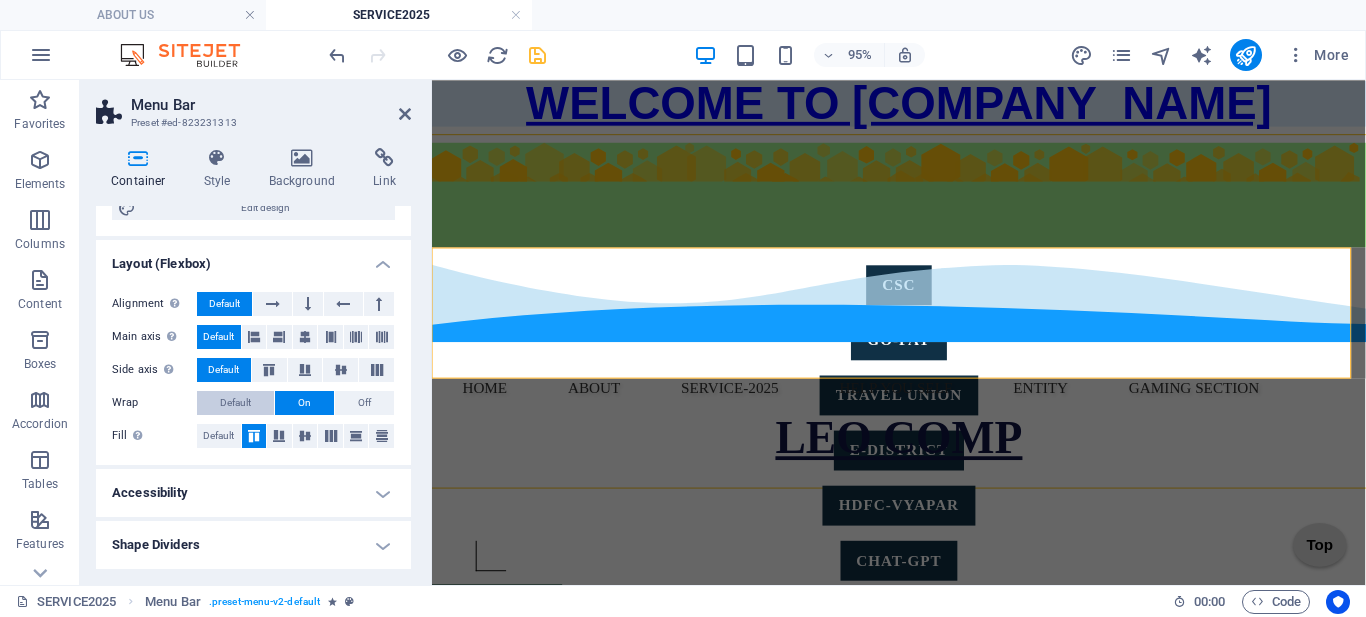 click on "Default" at bounding box center (235, 403) 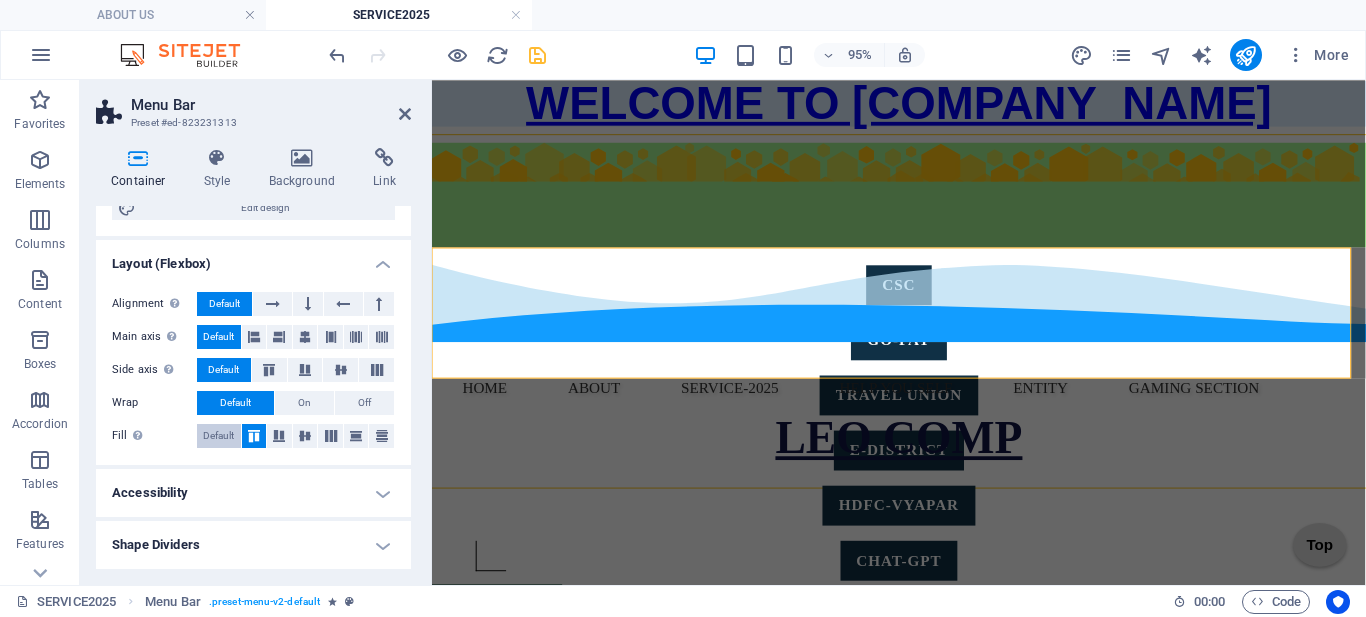 click on "Default" at bounding box center [218, 436] 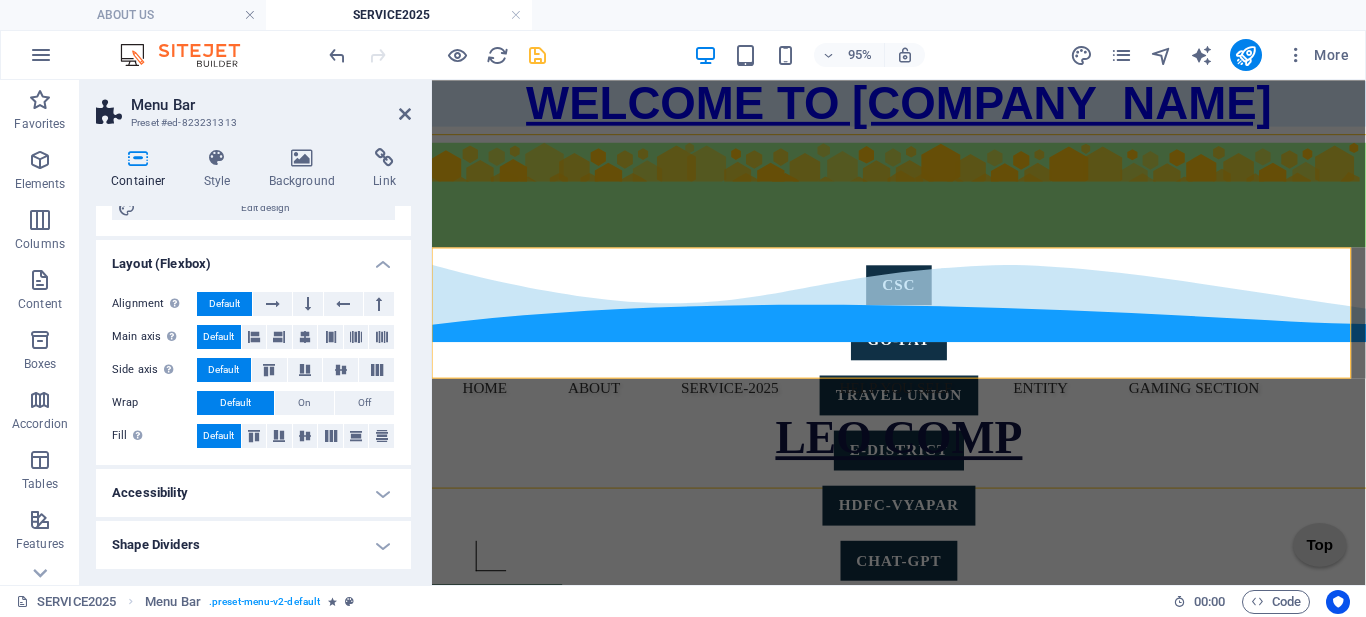 click on "Accessibility" at bounding box center [253, 493] 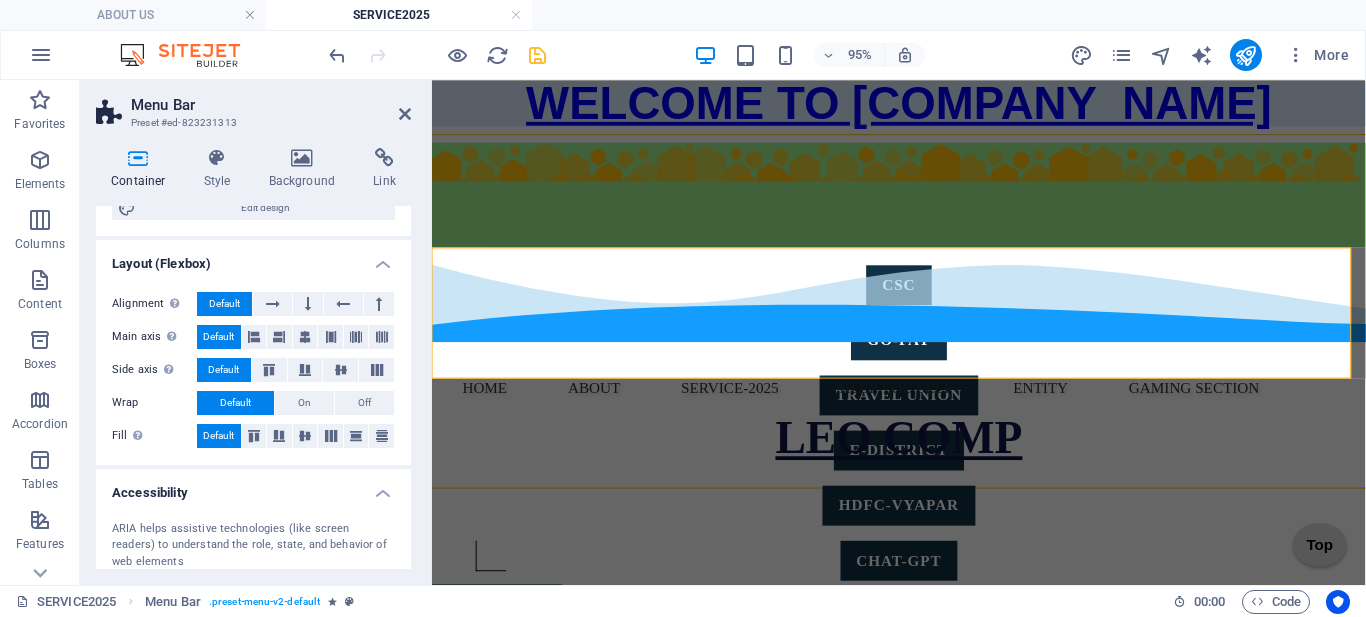 click on "Accessibility" at bounding box center [253, 487] 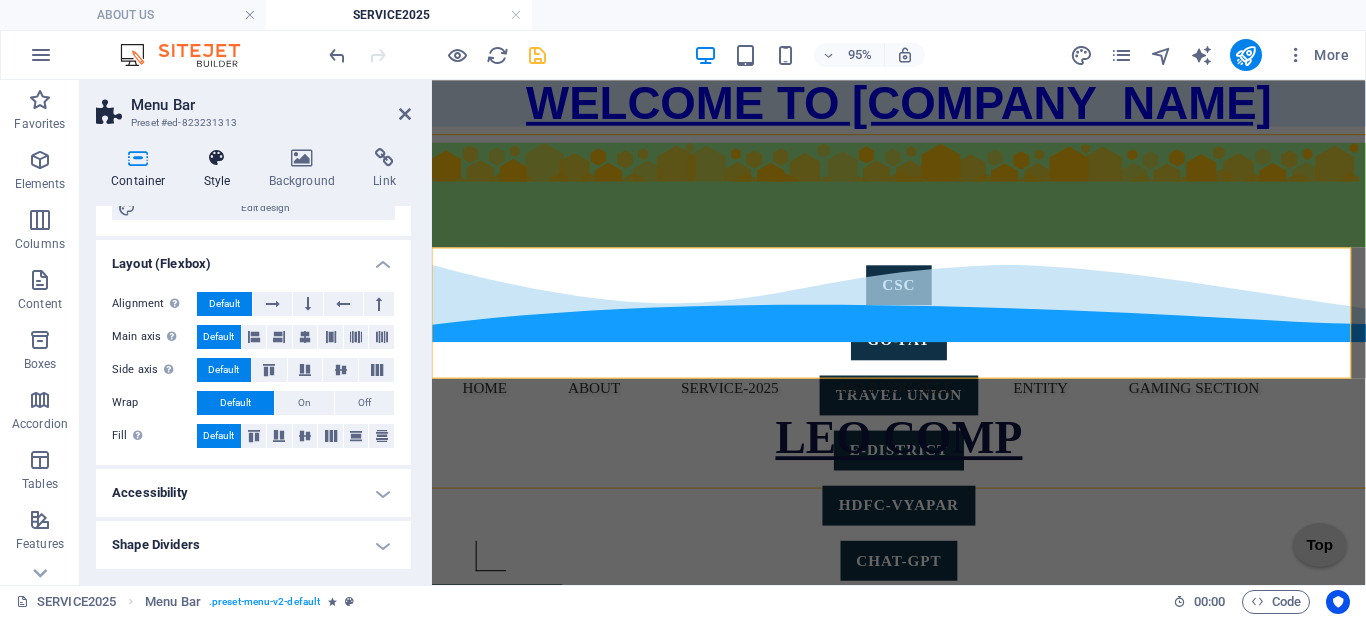 click on "Style" at bounding box center [221, 169] 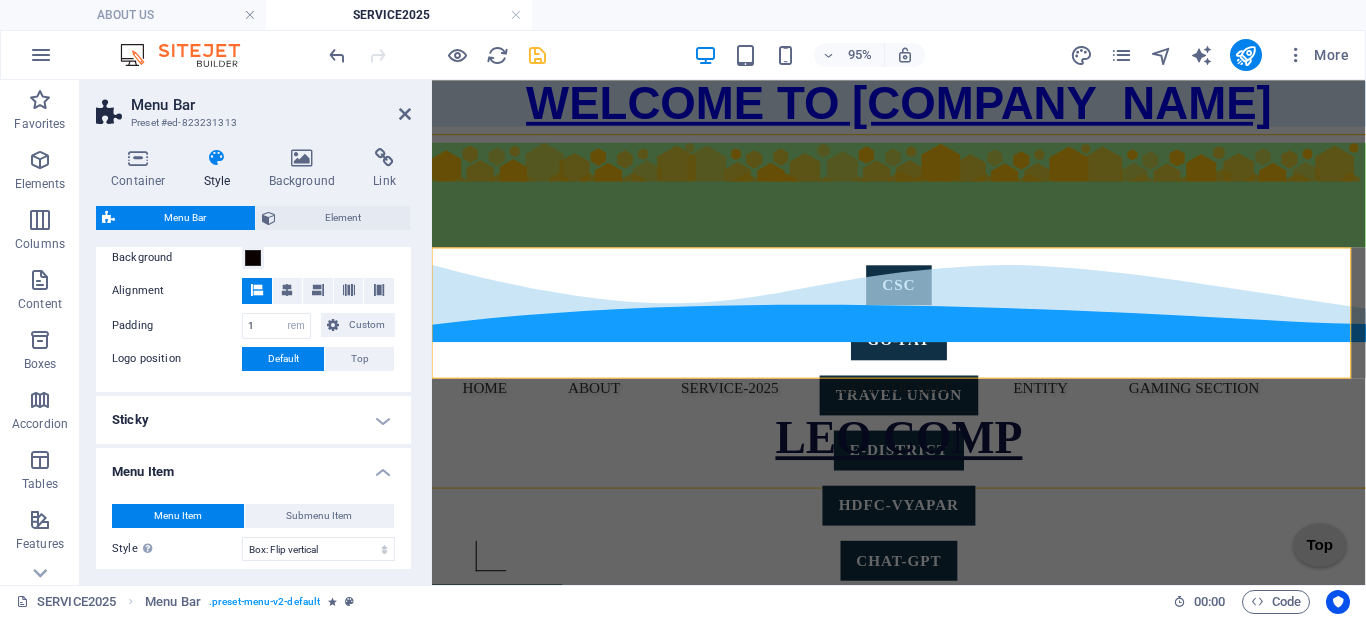 scroll, scrollTop: 400, scrollLeft: 0, axis: vertical 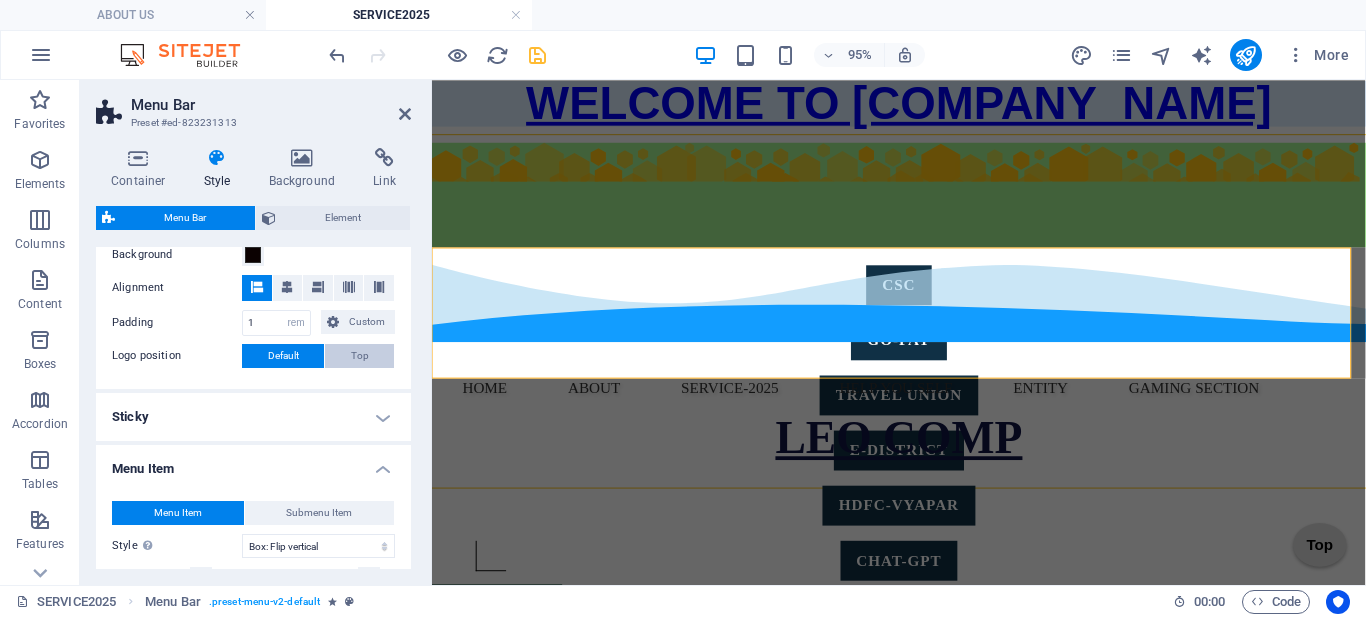 click on "Top" at bounding box center [360, 356] 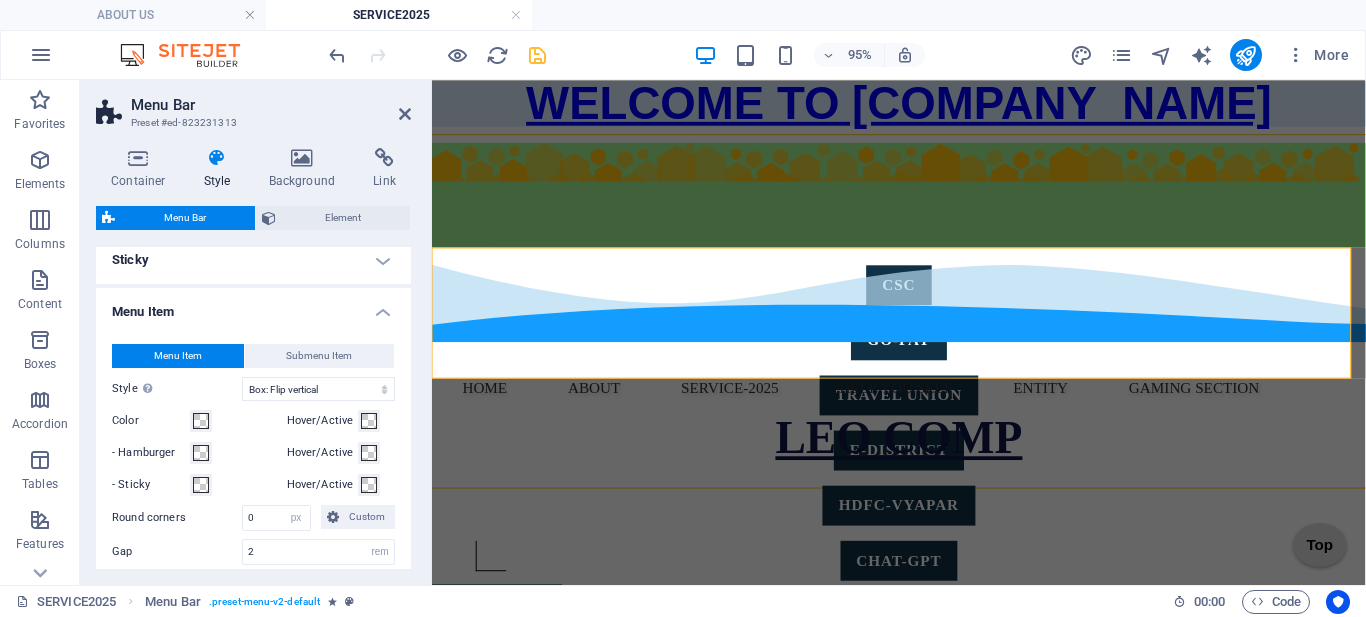 scroll, scrollTop: 700, scrollLeft: 0, axis: vertical 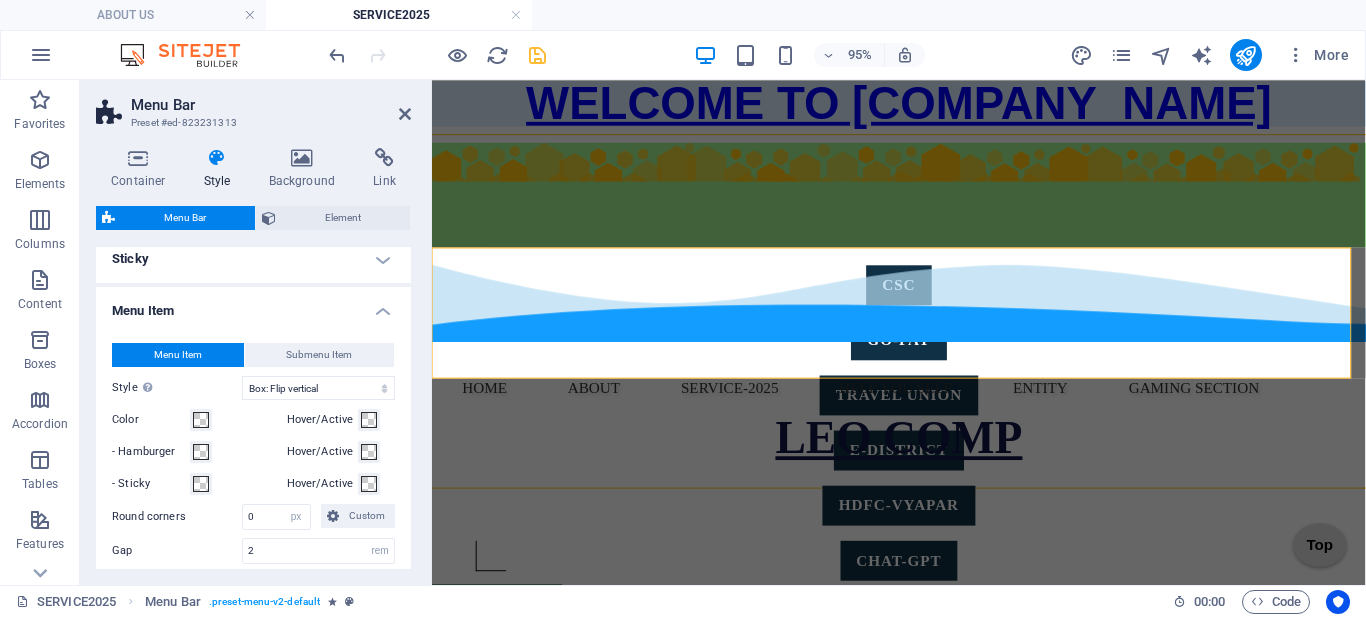 click on "Sticky" at bounding box center [253, 259] 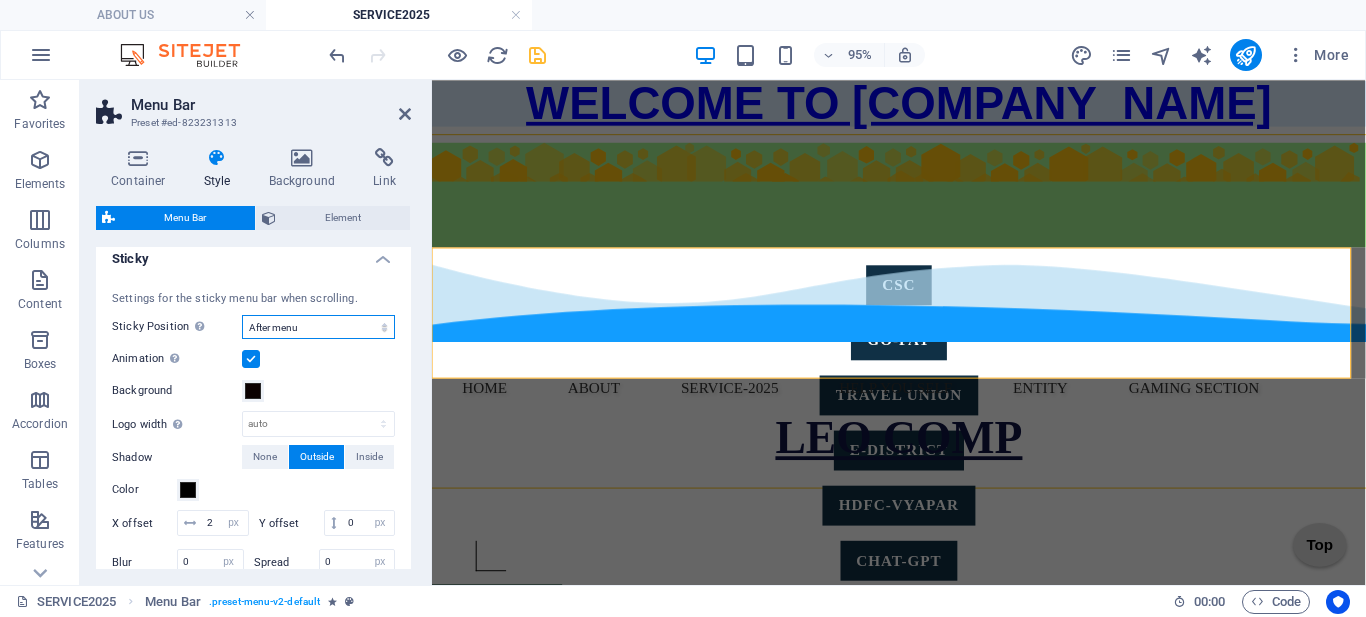 click on "Off Instant After menu After banner When scrolling up" at bounding box center (318, 327) 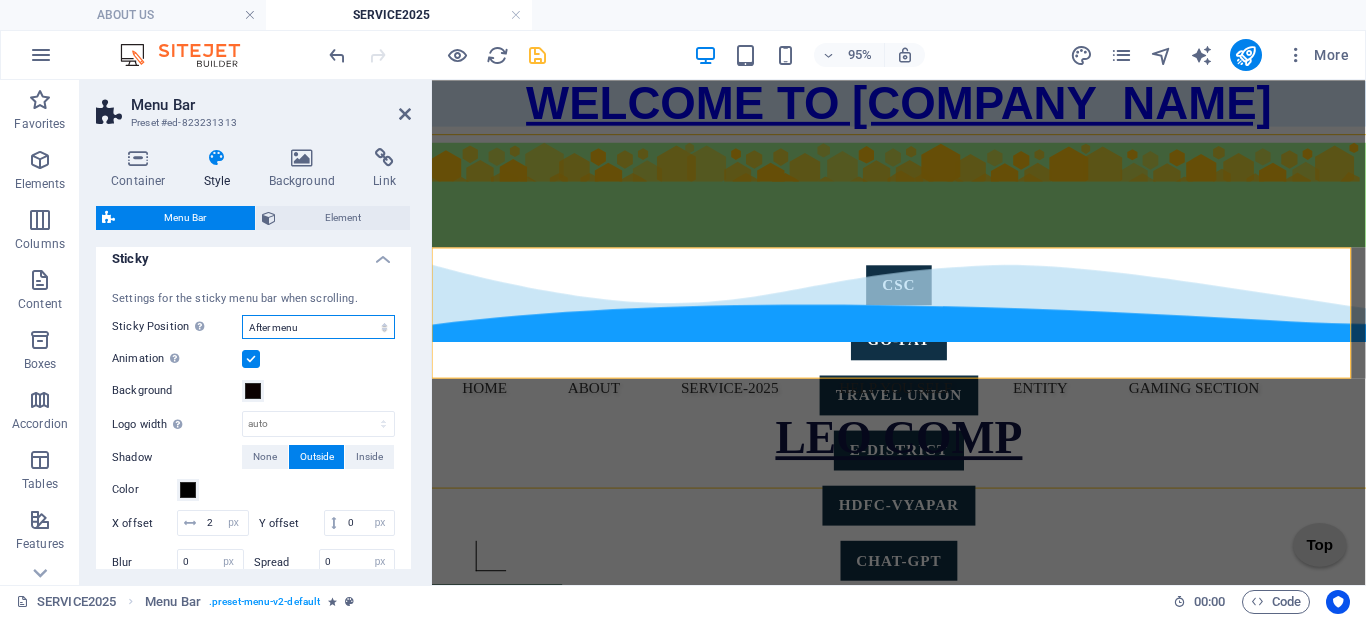 select on "sticky_banner" 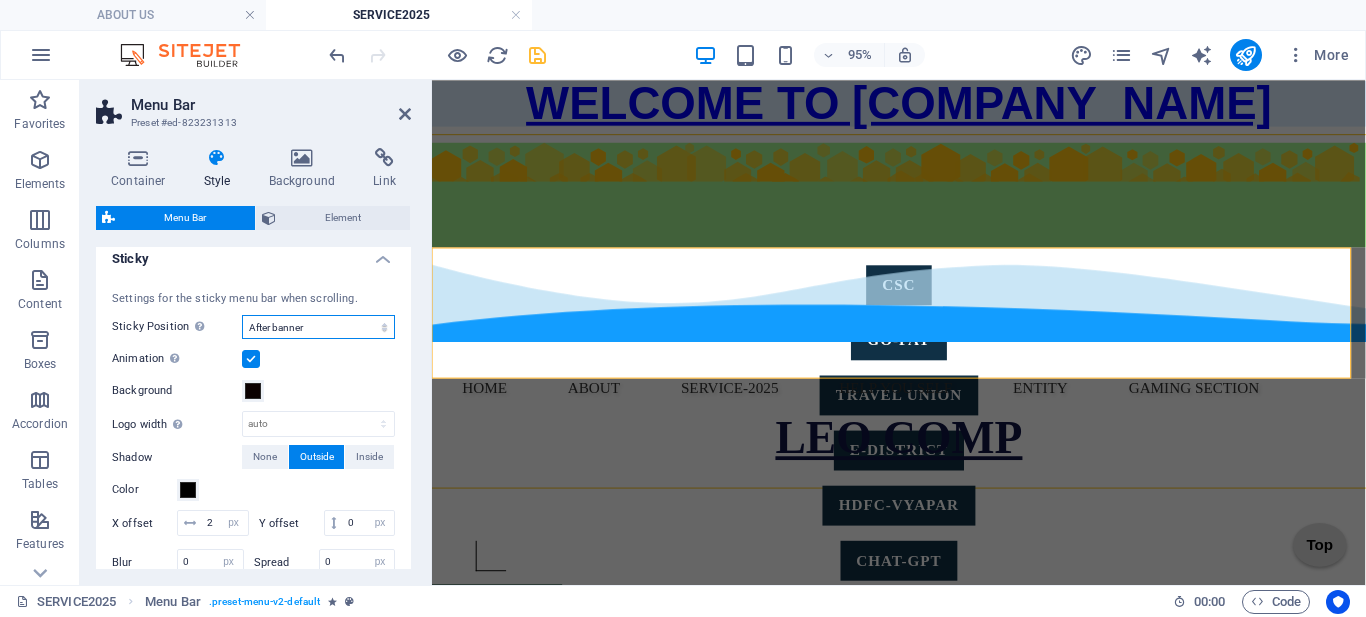 click on "Off Instant After menu After banner When scrolling up" at bounding box center (318, 327) 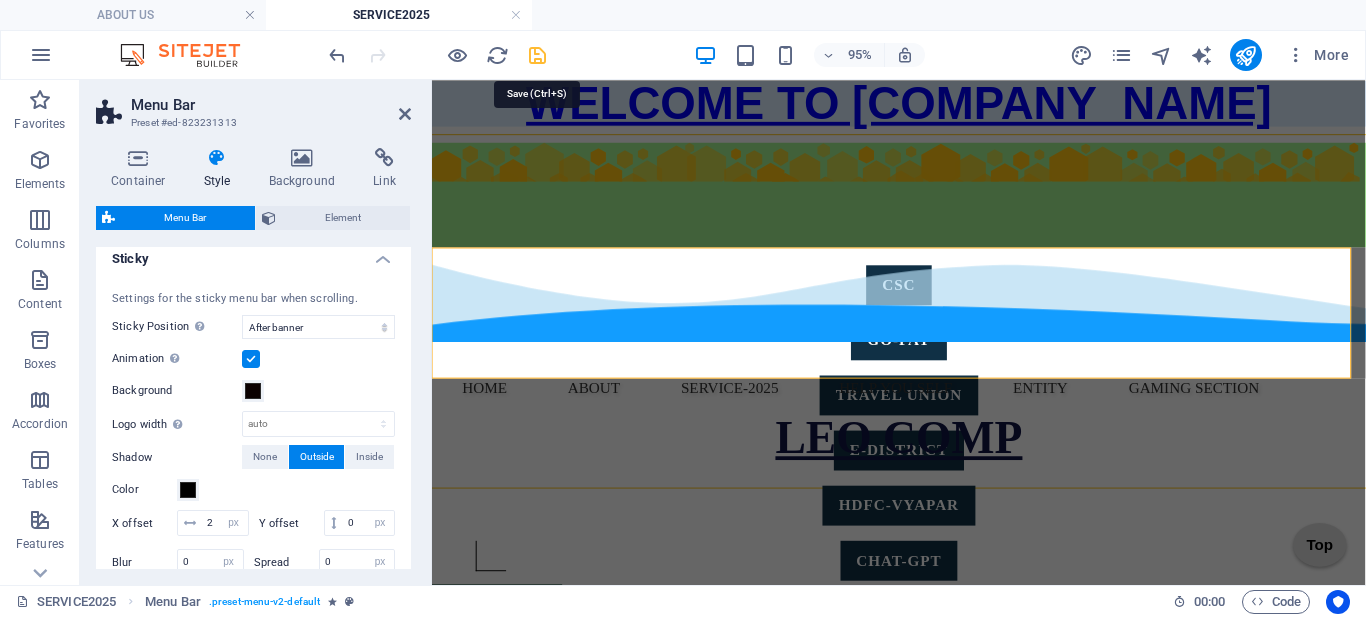 click at bounding box center [537, 55] 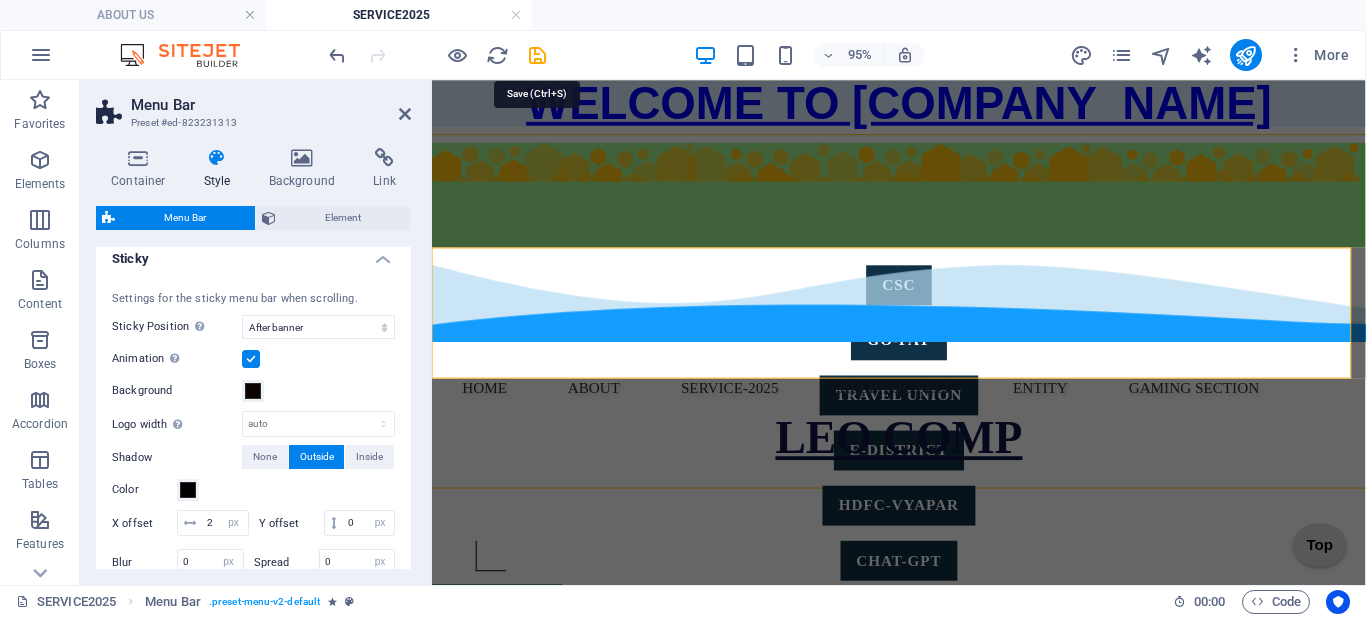 select on "rem" 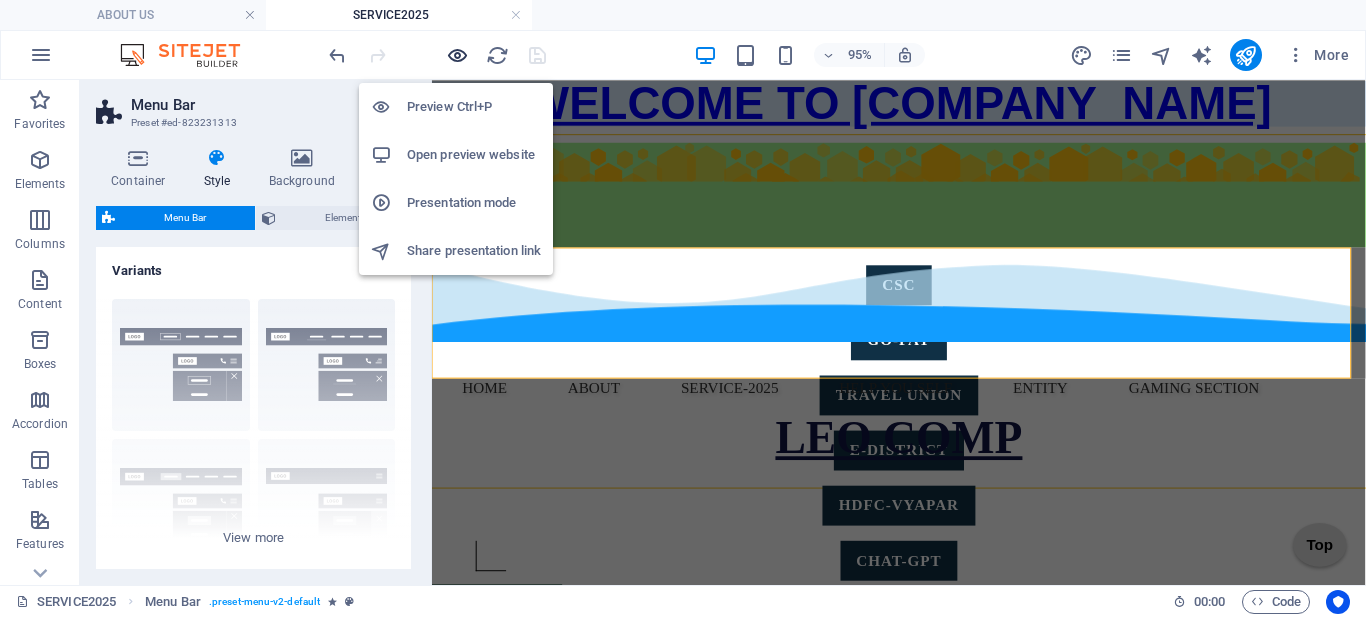 click at bounding box center (457, 55) 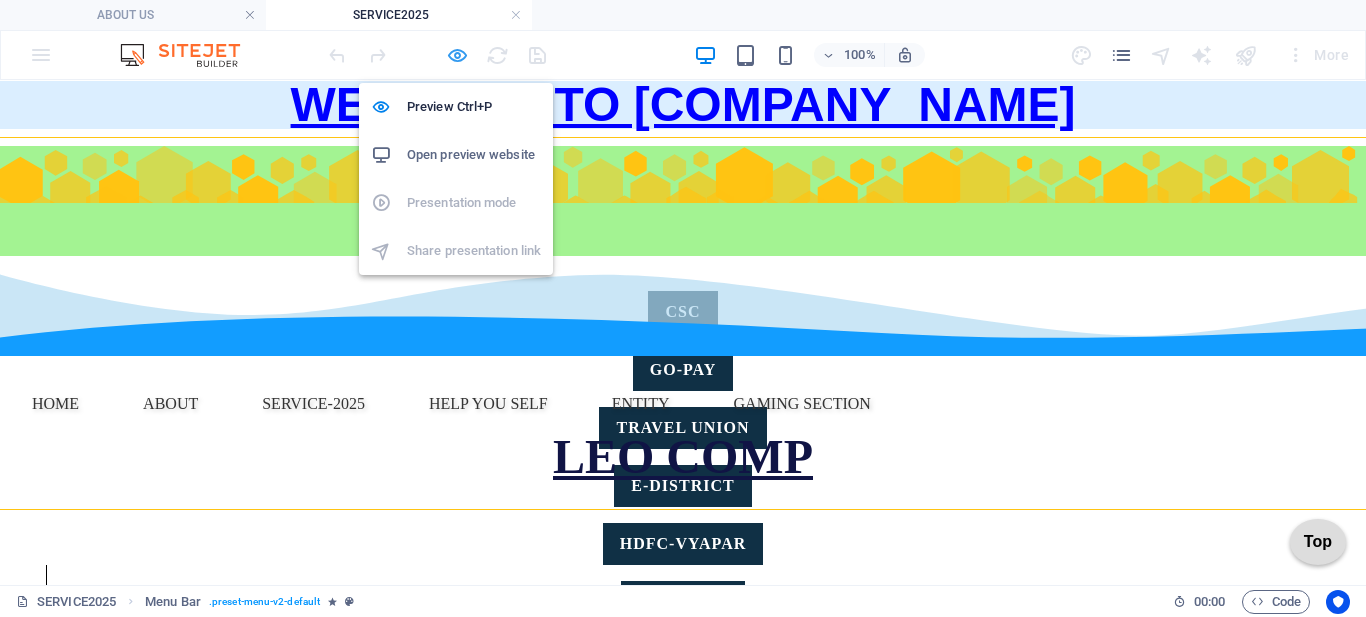 click at bounding box center [457, 55] 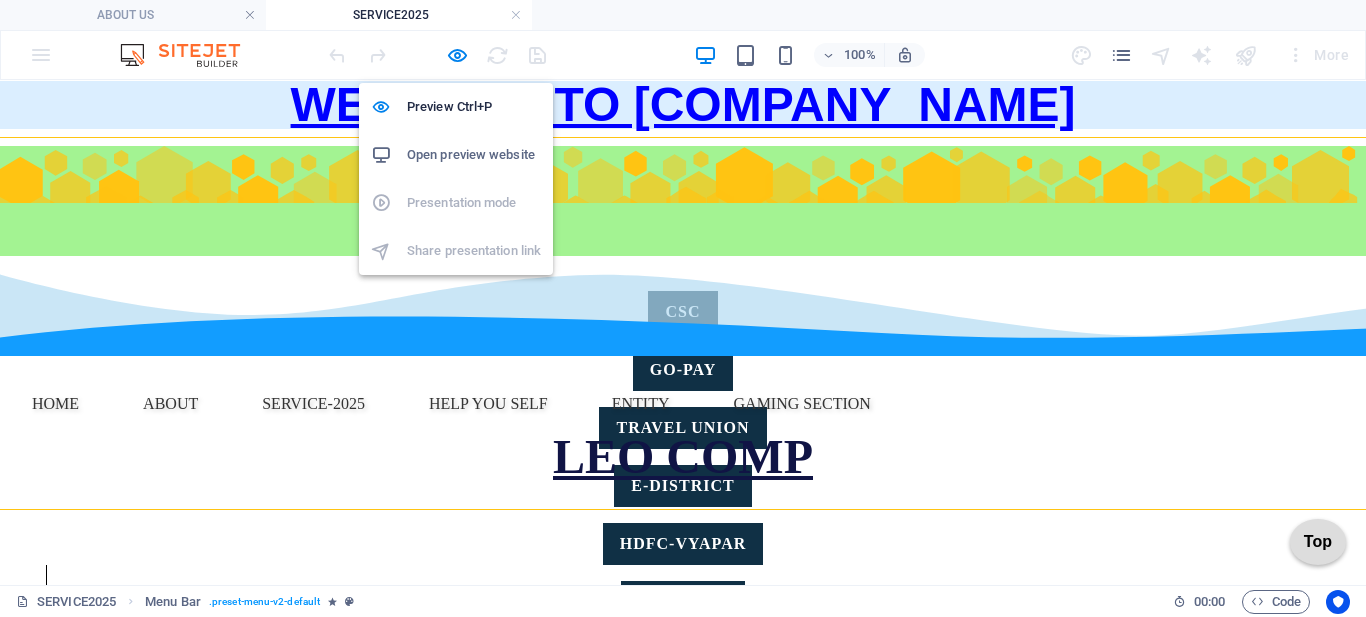 select on "rem" 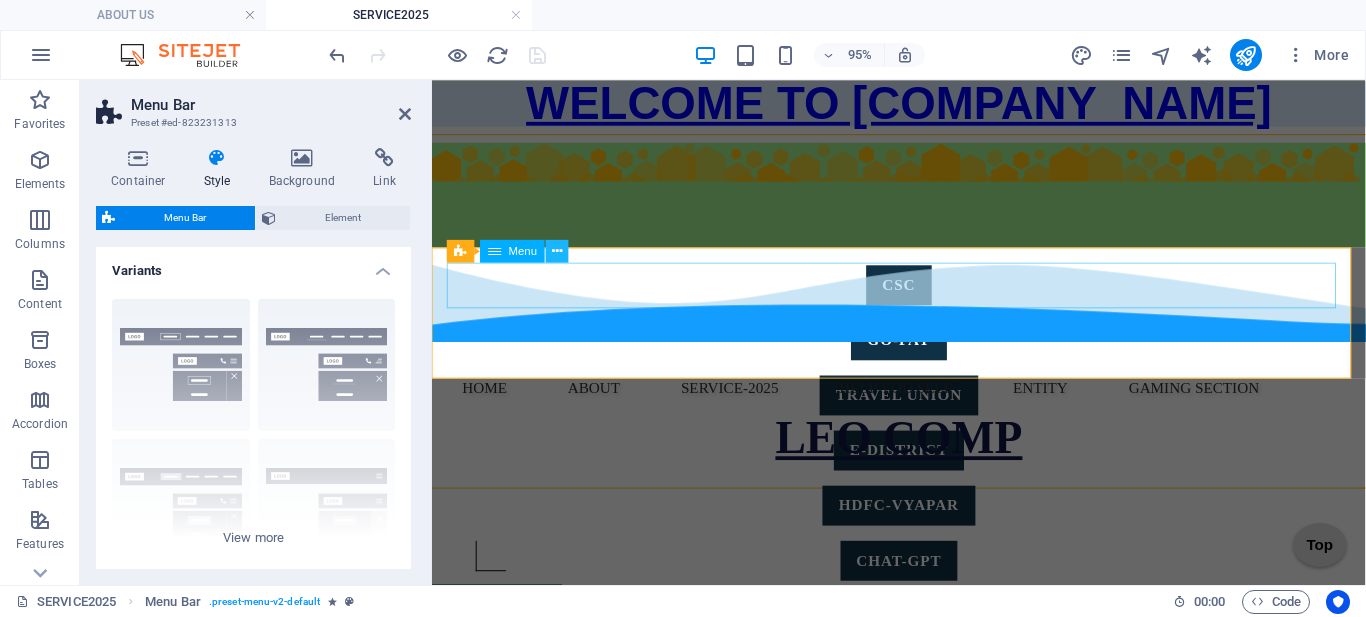 click at bounding box center [557, 251] 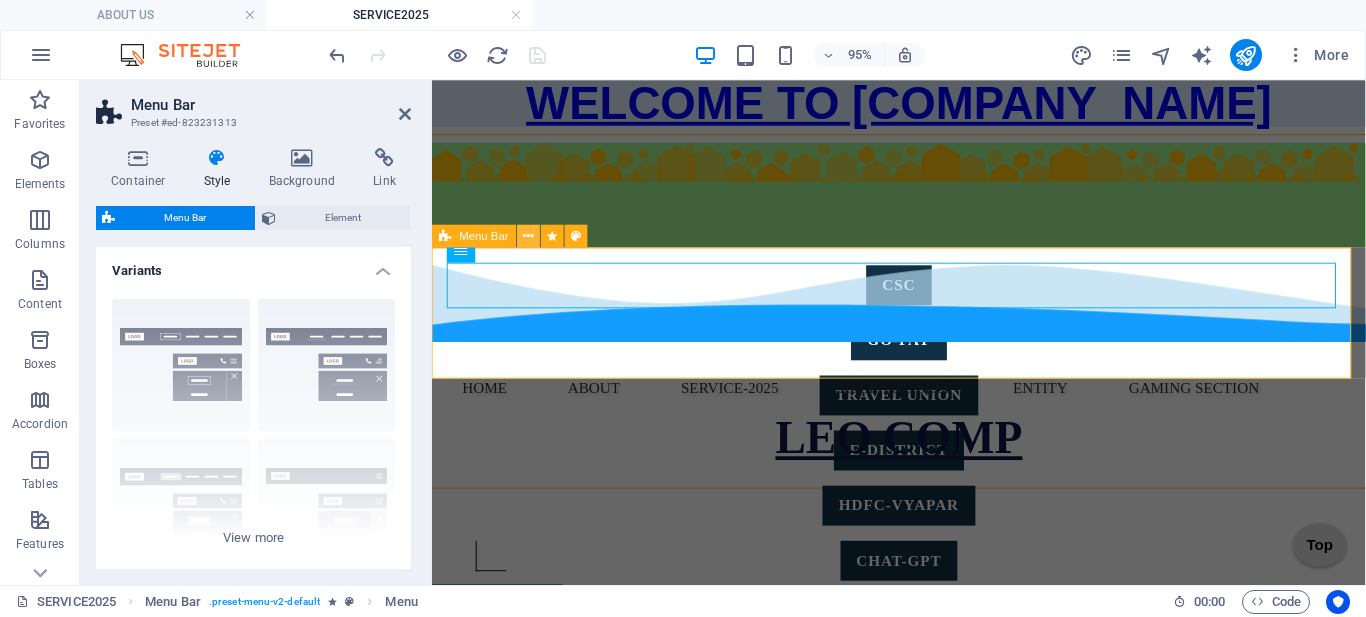 click at bounding box center (529, 236) 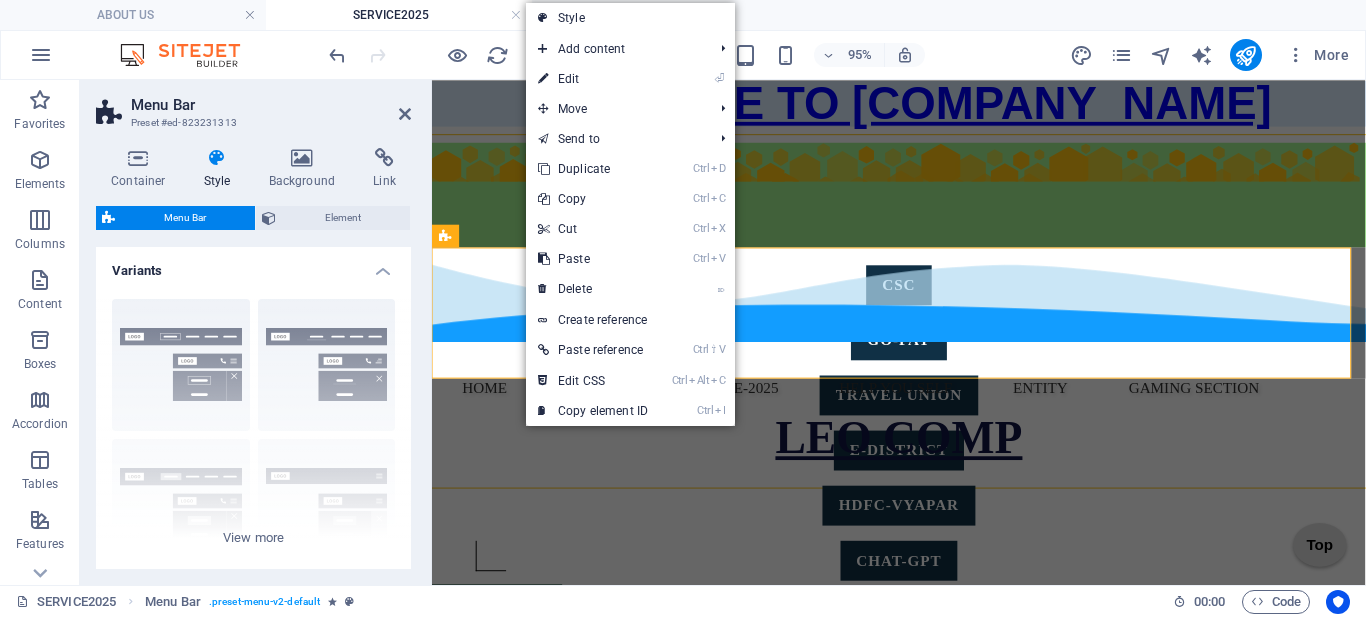 click on "⏎  Edit" at bounding box center (593, 79) 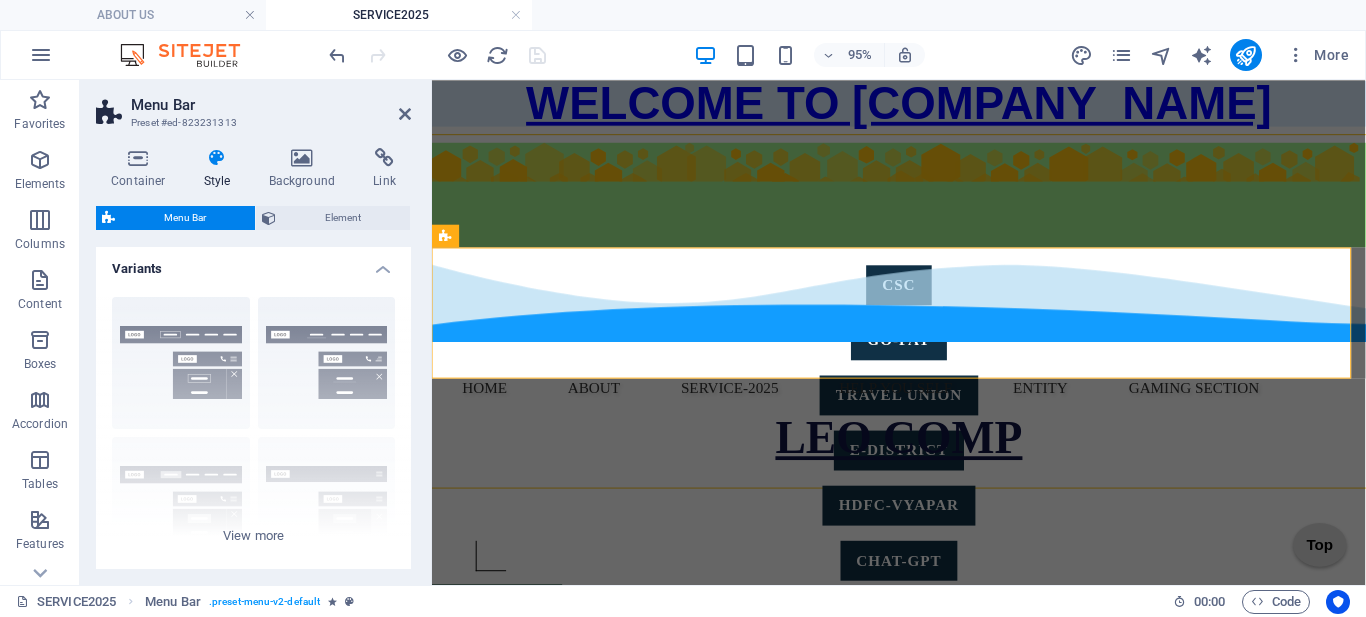 scroll, scrollTop: 0, scrollLeft: 0, axis: both 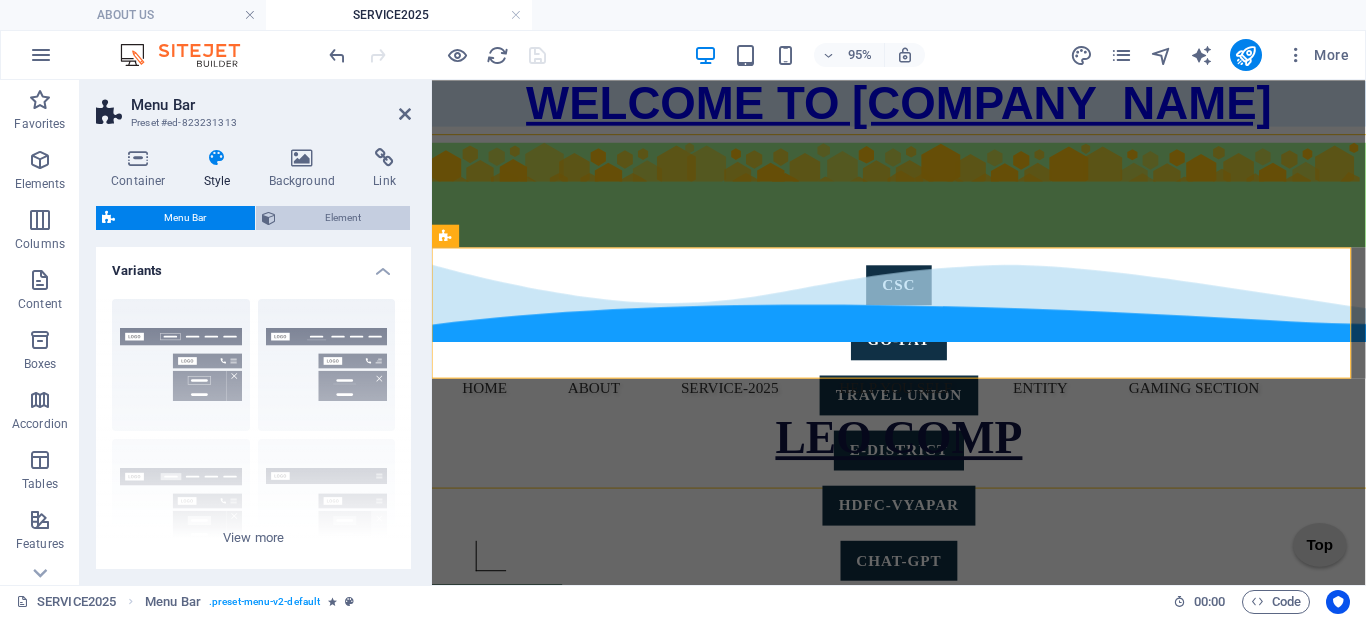 click on "Element" at bounding box center (343, 218) 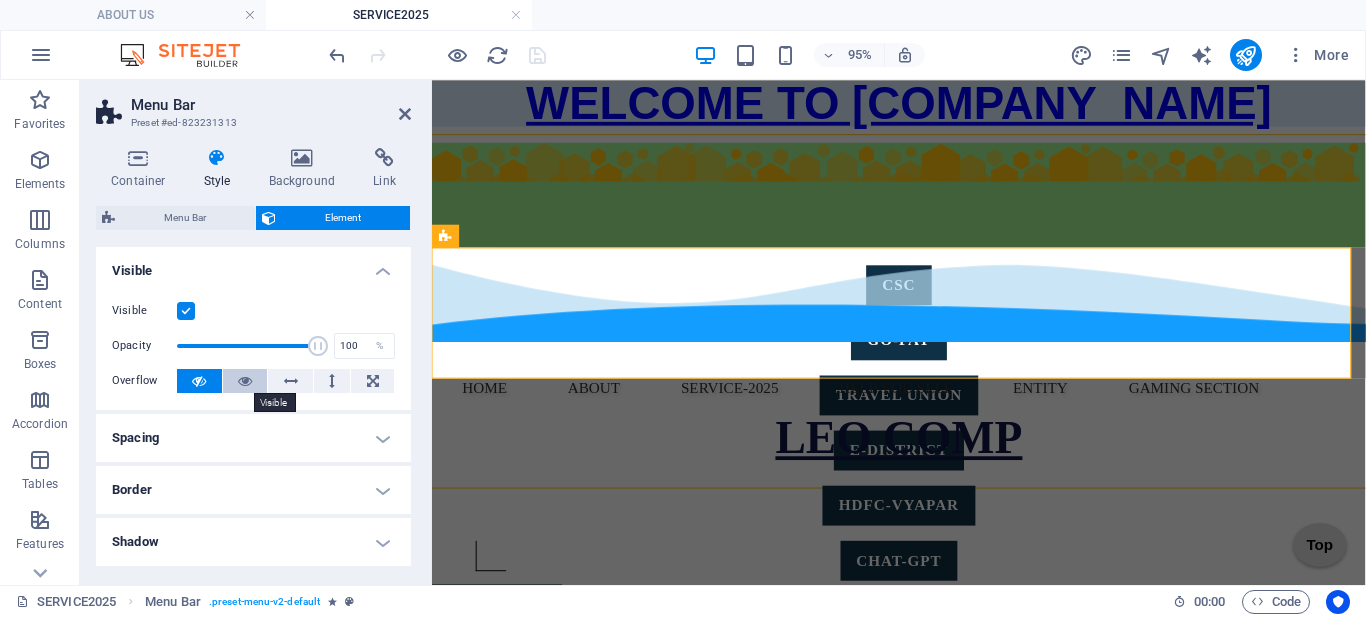 click at bounding box center (245, 381) 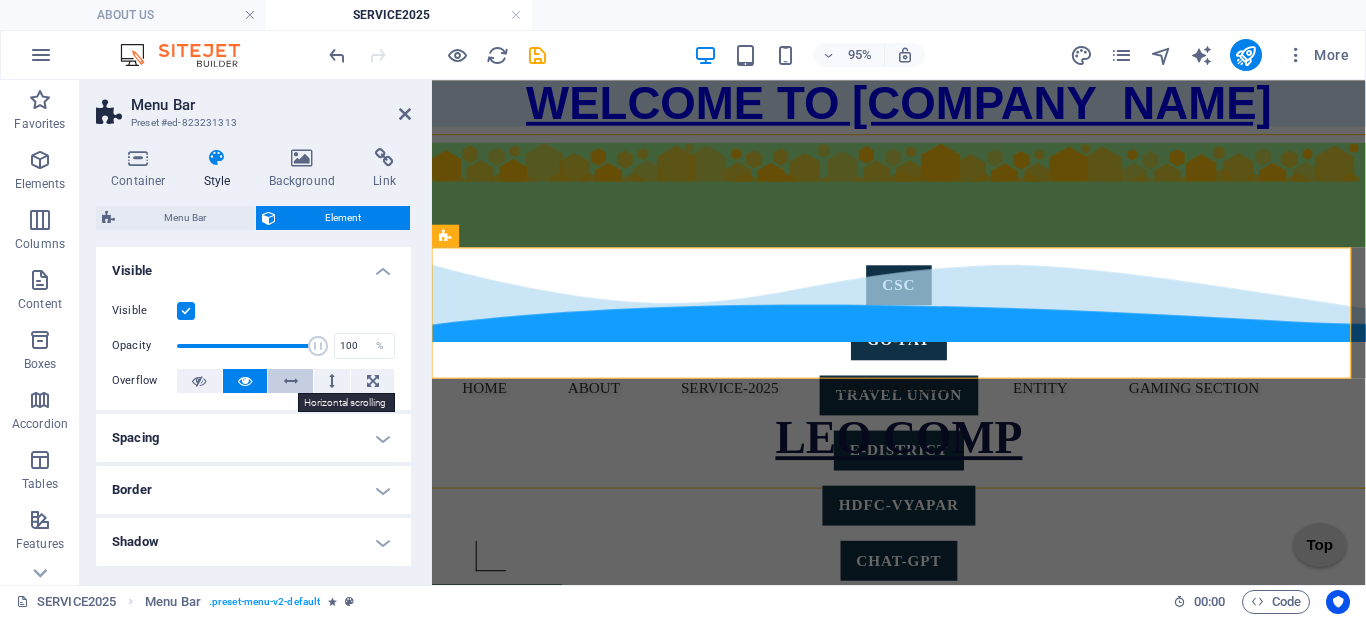 click at bounding box center [291, 381] 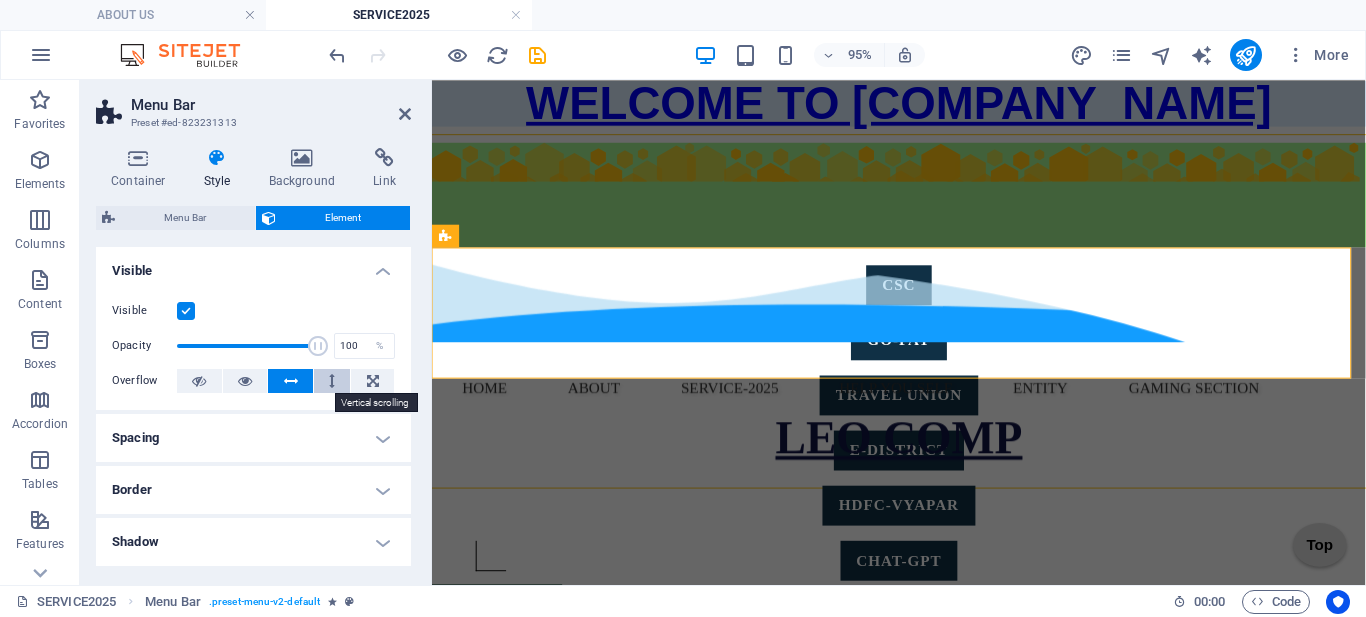 click at bounding box center (332, 381) 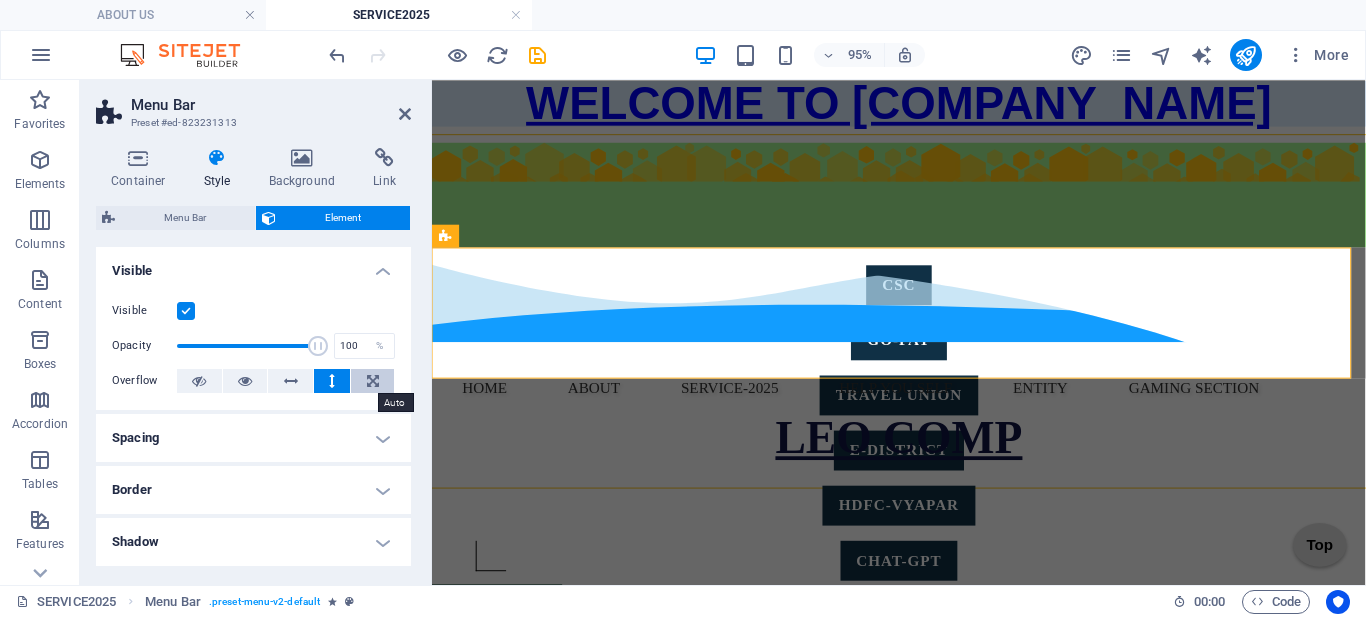 click at bounding box center (372, 381) 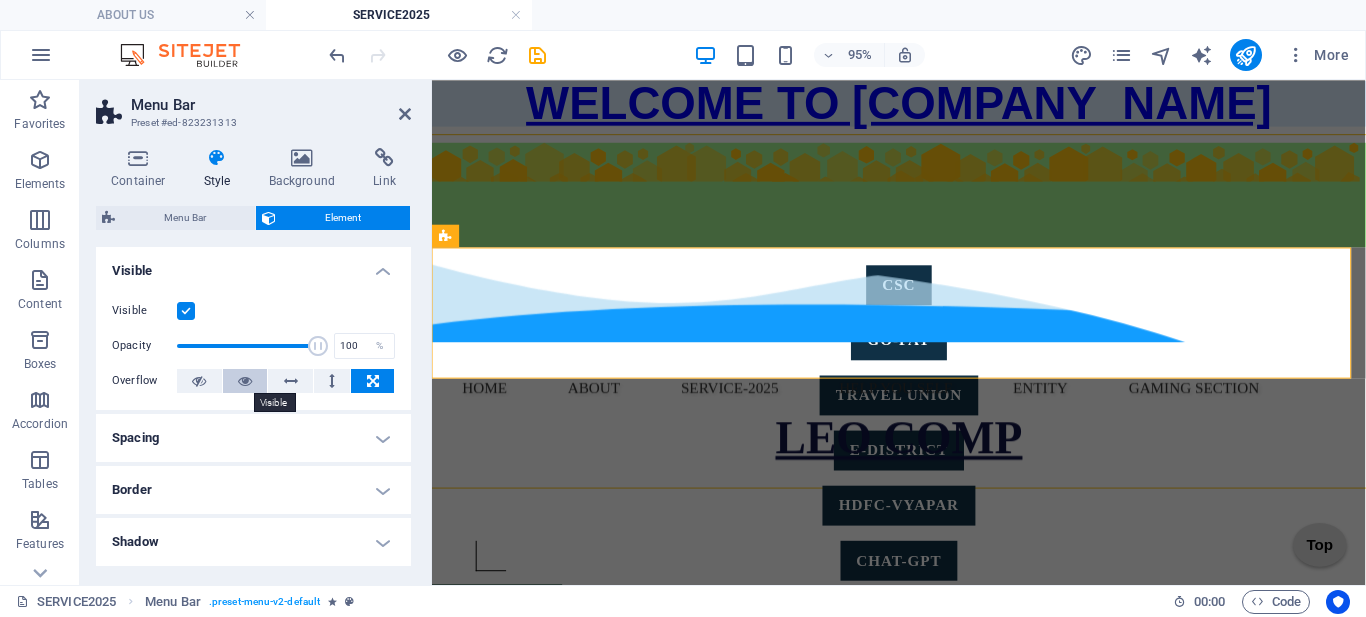 click at bounding box center [245, 381] 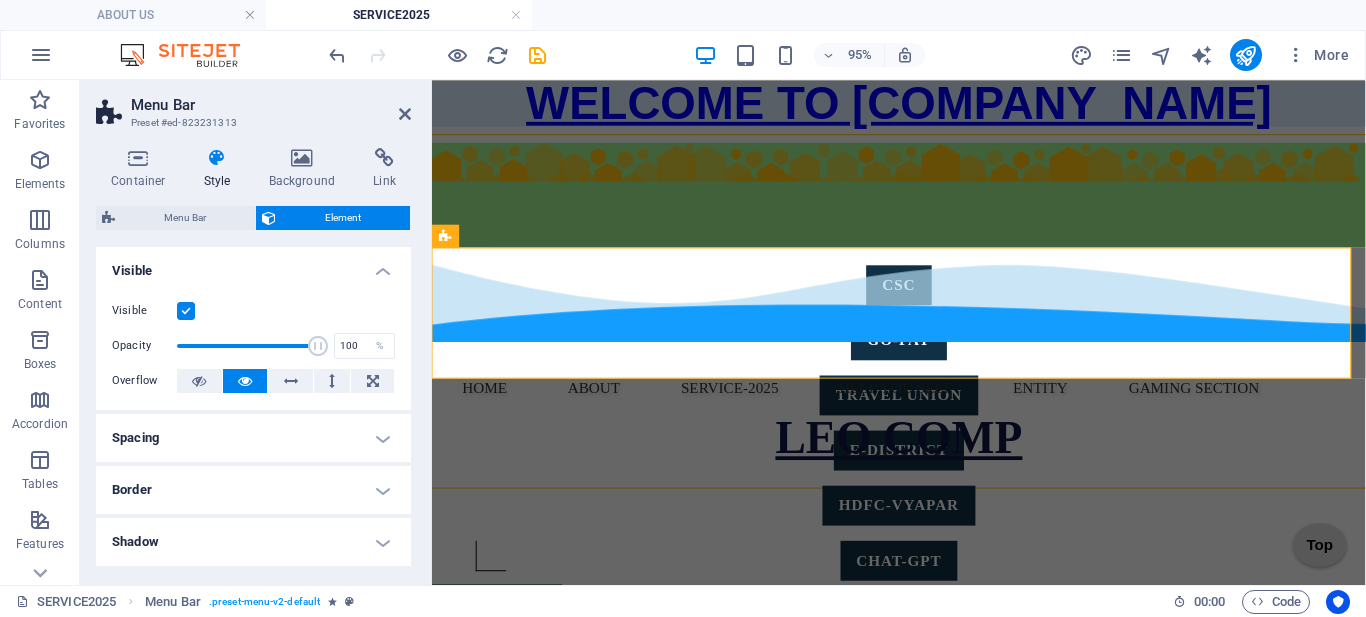scroll, scrollTop: 100, scrollLeft: 0, axis: vertical 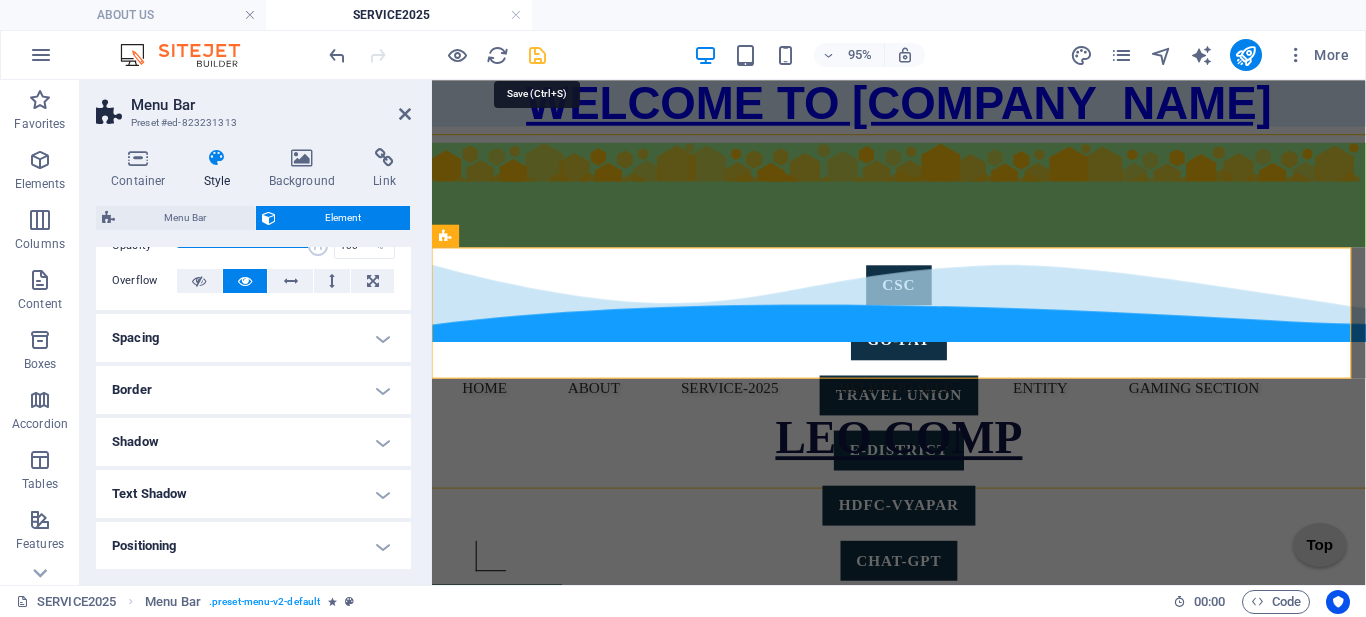 click at bounding box center [537, 55] 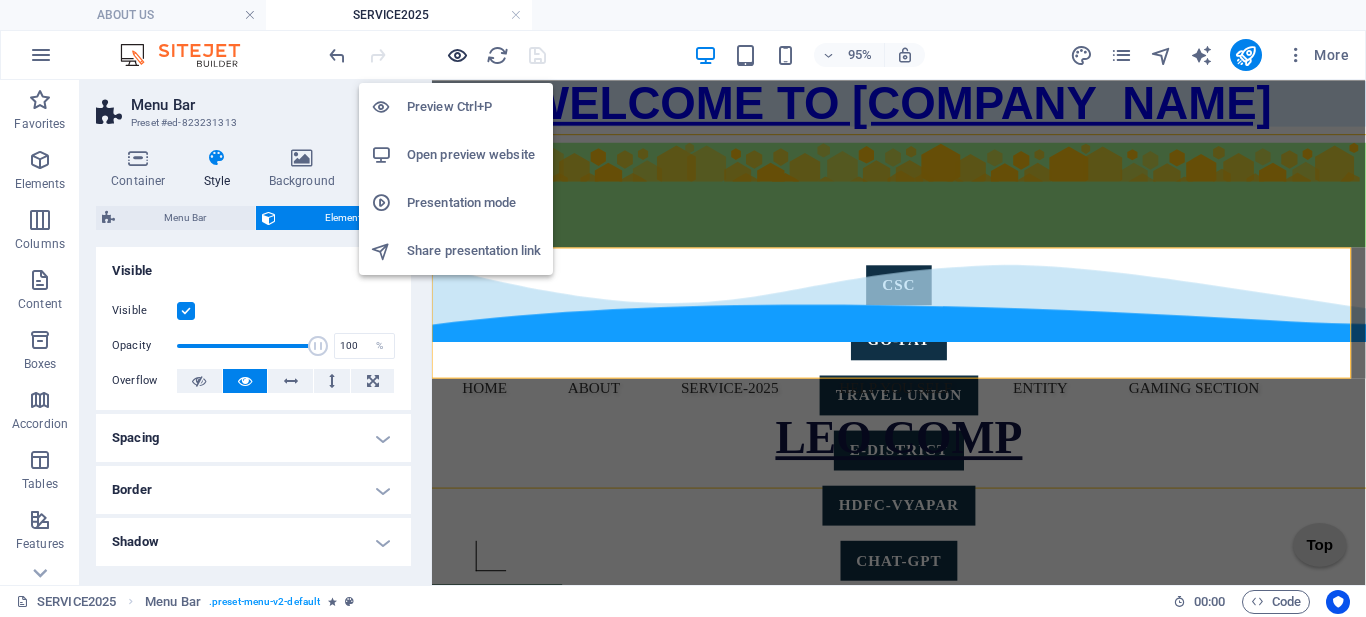 click at bounding box center [457, 55] 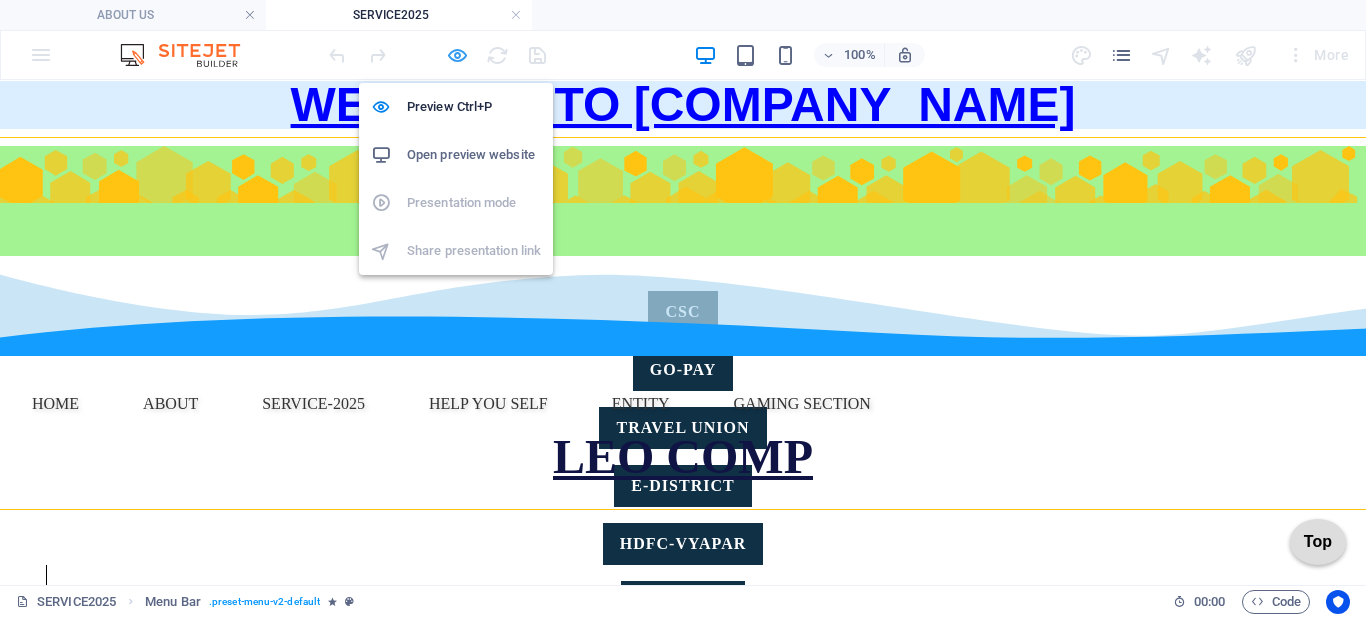 click at bounding box center [457, 55] 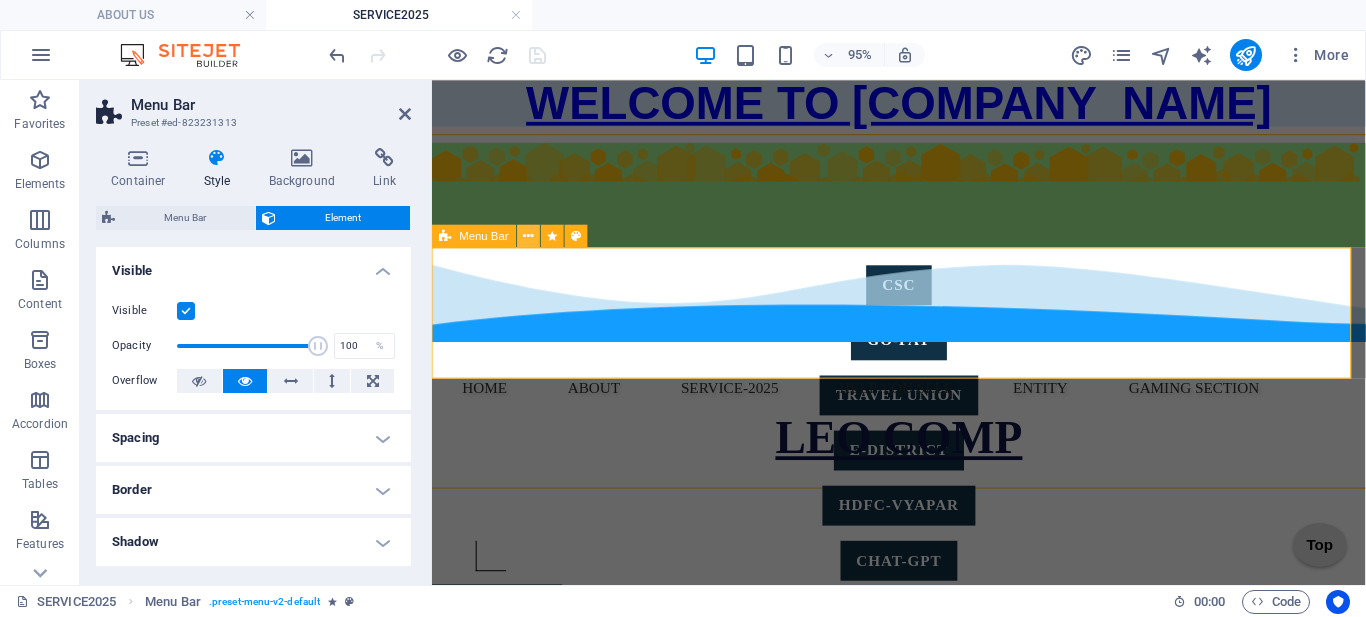 click at bounding box center (529, 236) 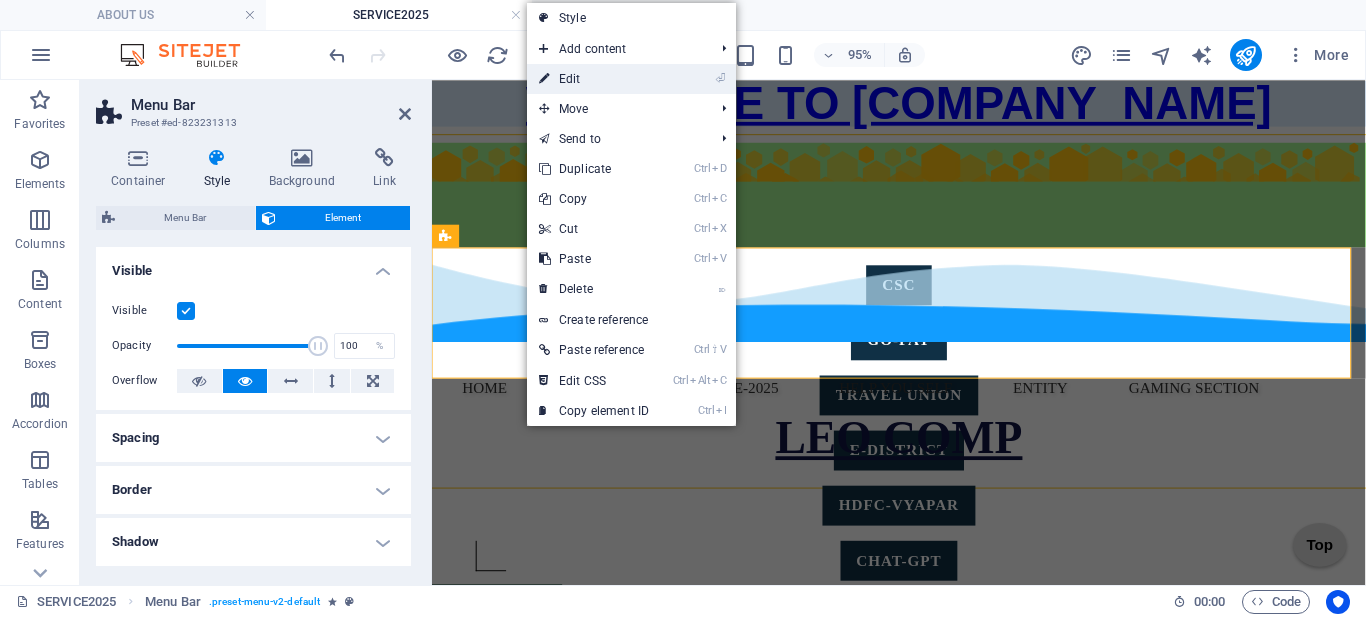click on "⏎  Edit" at bounding box center [594, 79] 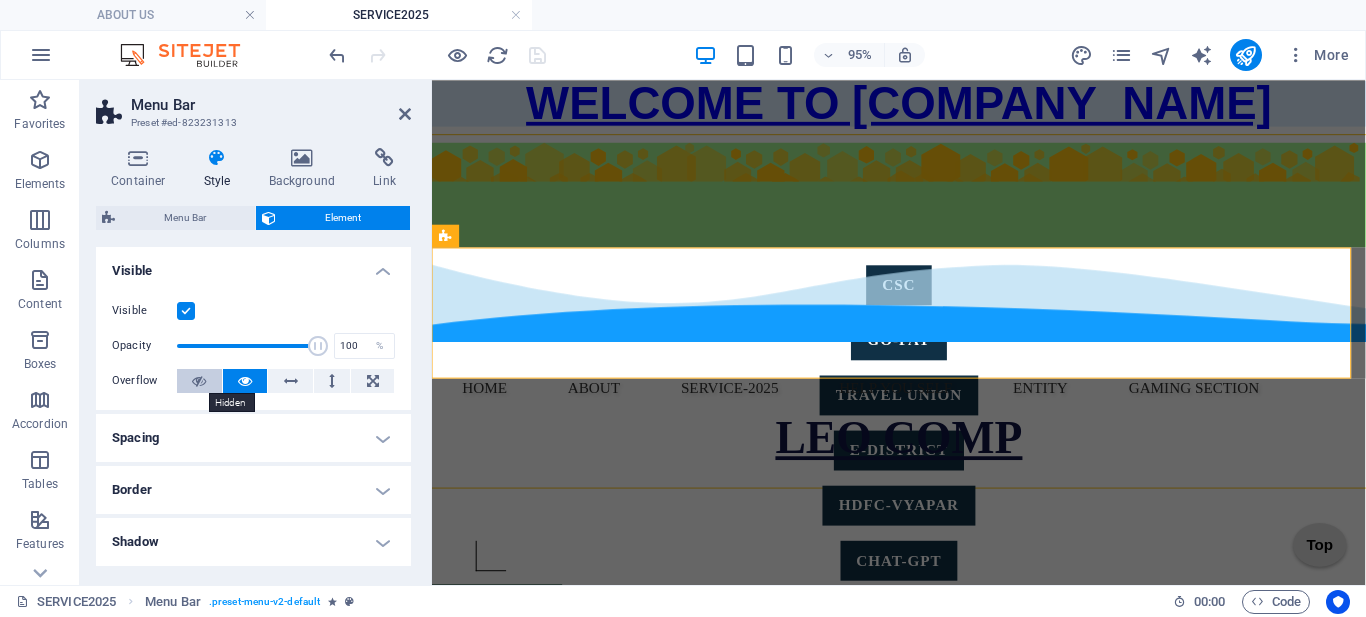 click at bounding box center (199, 381) 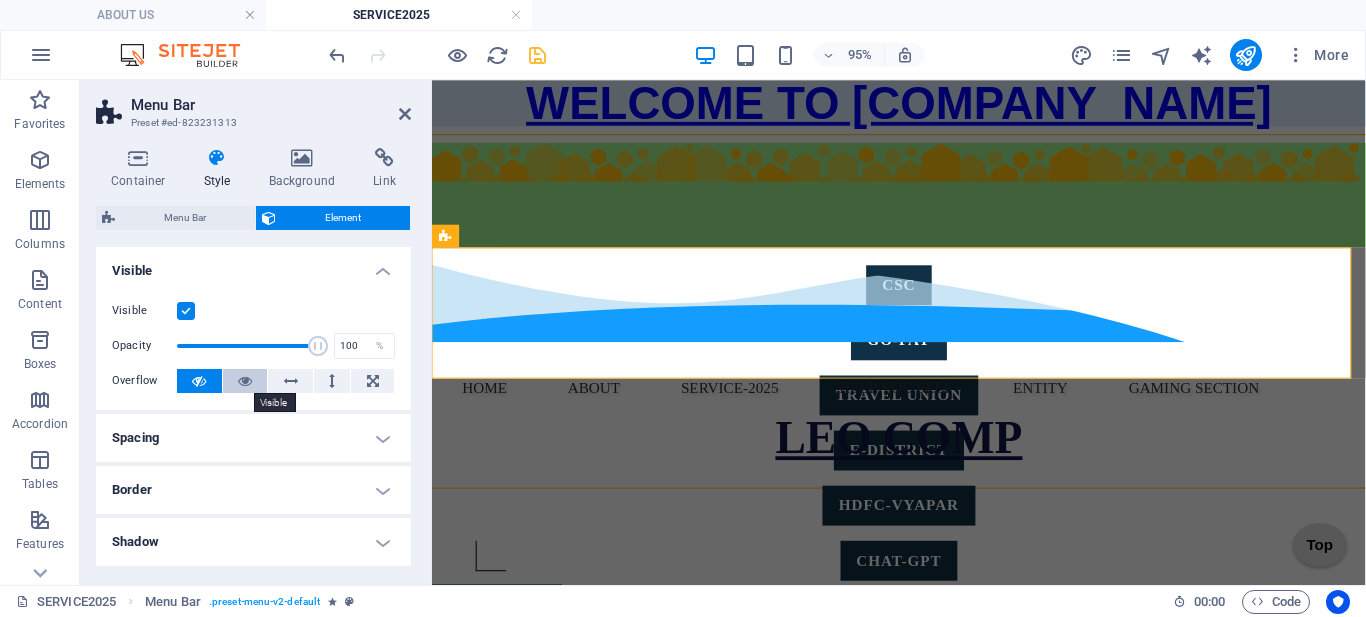 click at bounding box center (245, 381) 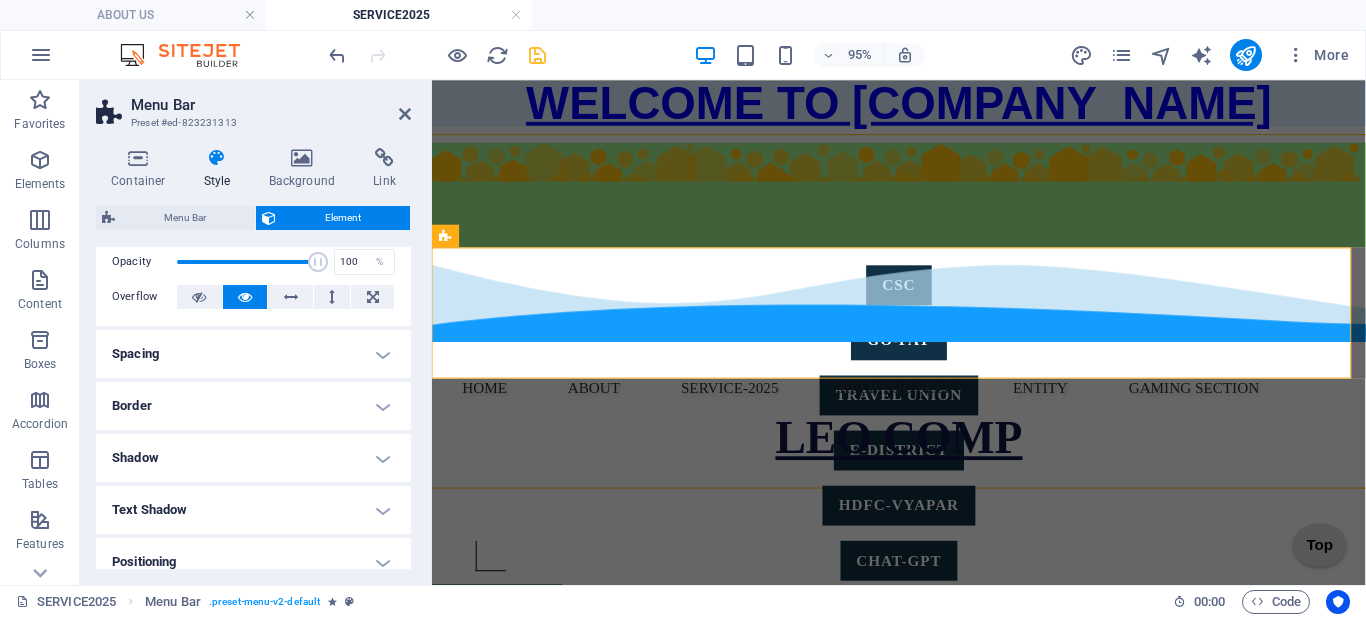 scroll, scrollTop: 200, scrollLeft: 0, axis: vertical 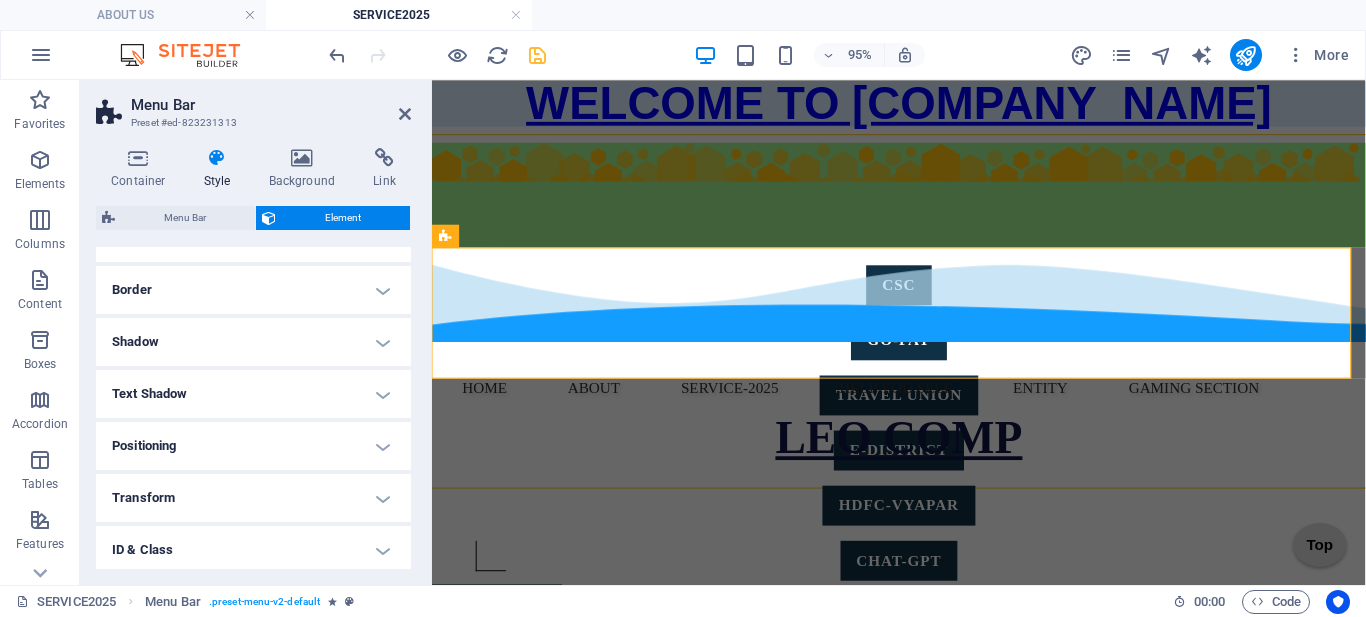 click on "Positioning" at bounding box center (253, 446) 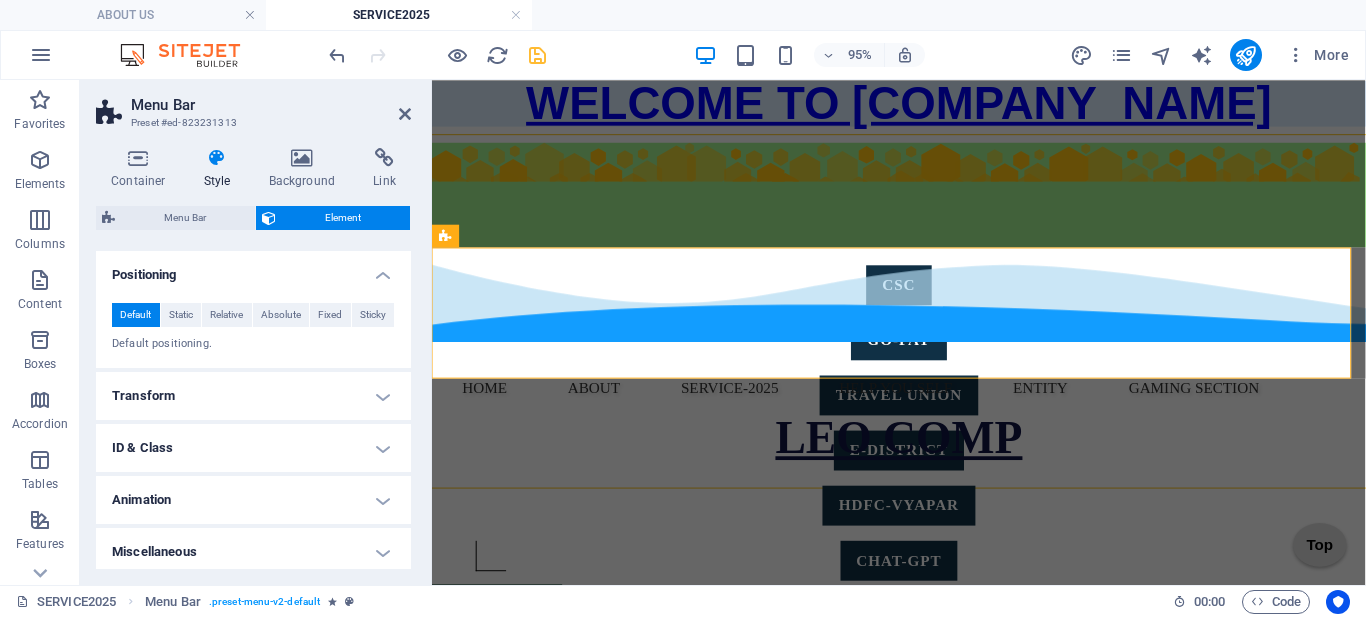 scroll, scrollTop: 378, scrollLeft: 0, axis: vertical 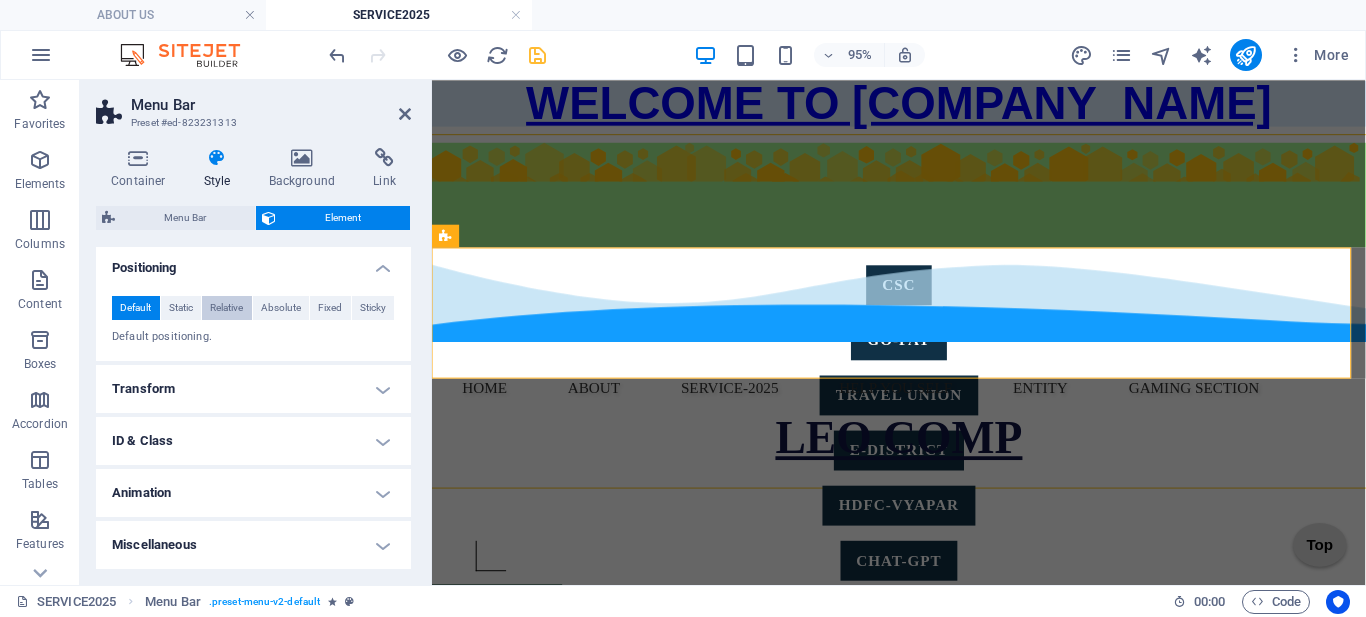 click on "Relative" at bounding box center (226, 308) 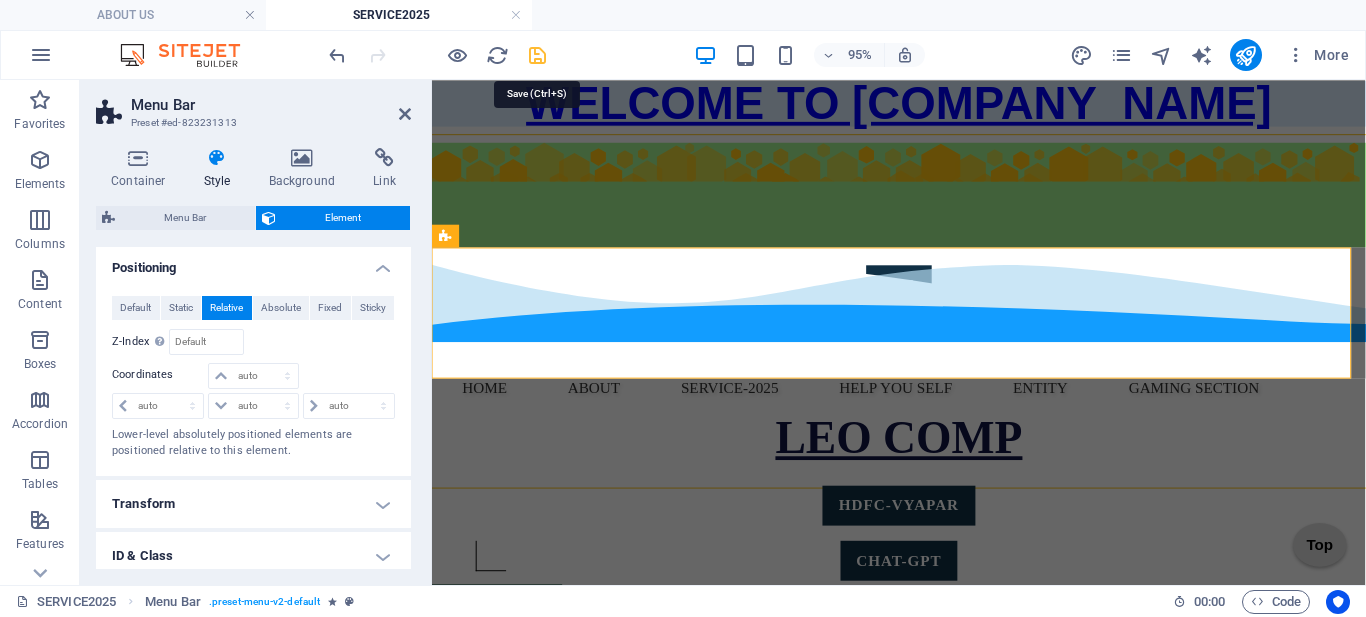 click at bounding box center (537, 55) 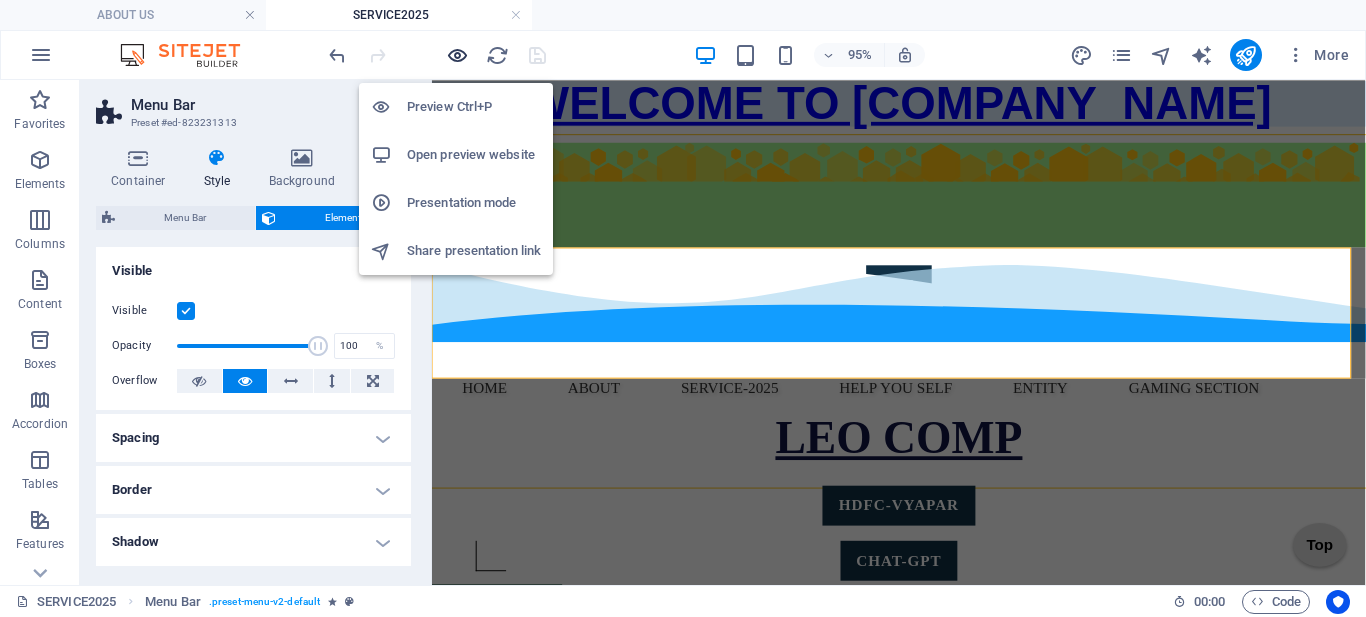 click at bounding box center [457, 55] 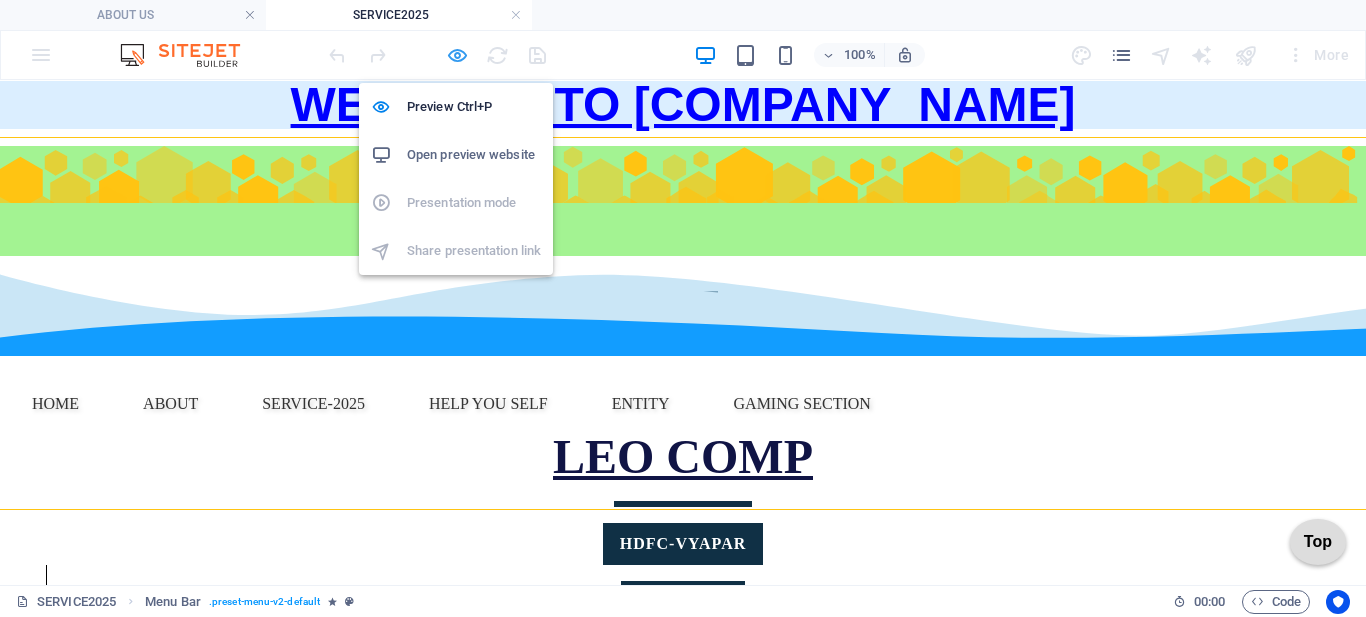 click at bounding box center [457, 55] 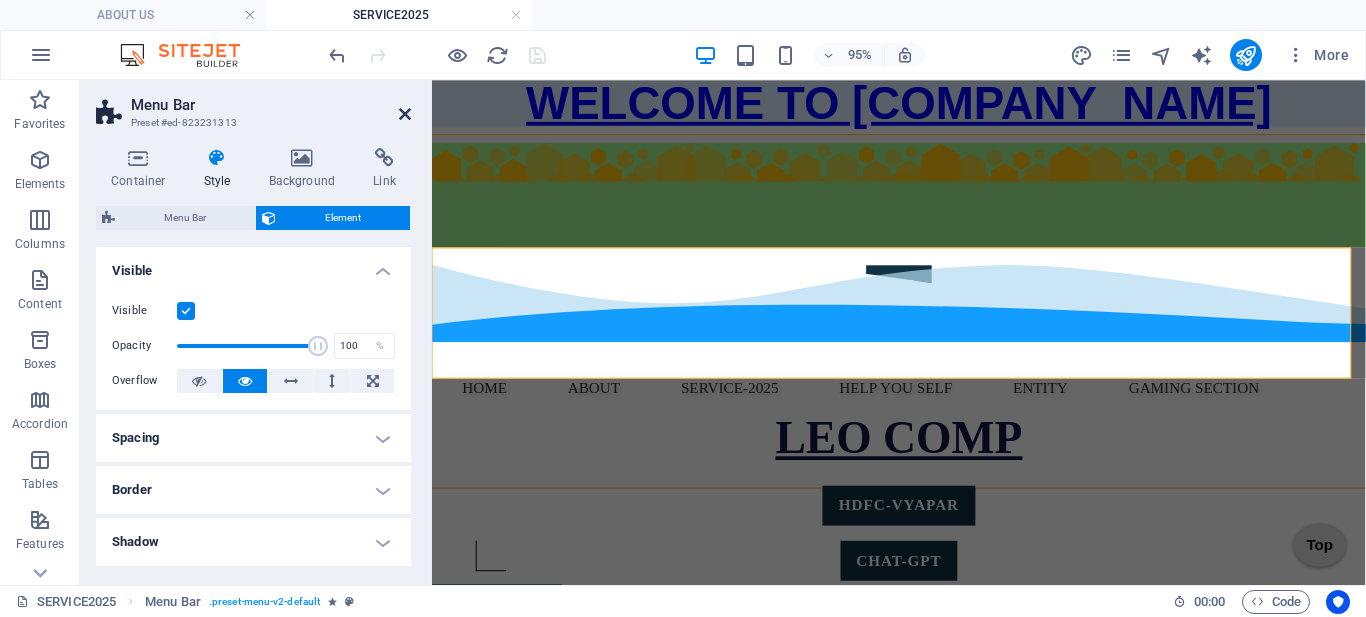 click at bounding box center (405, 114) 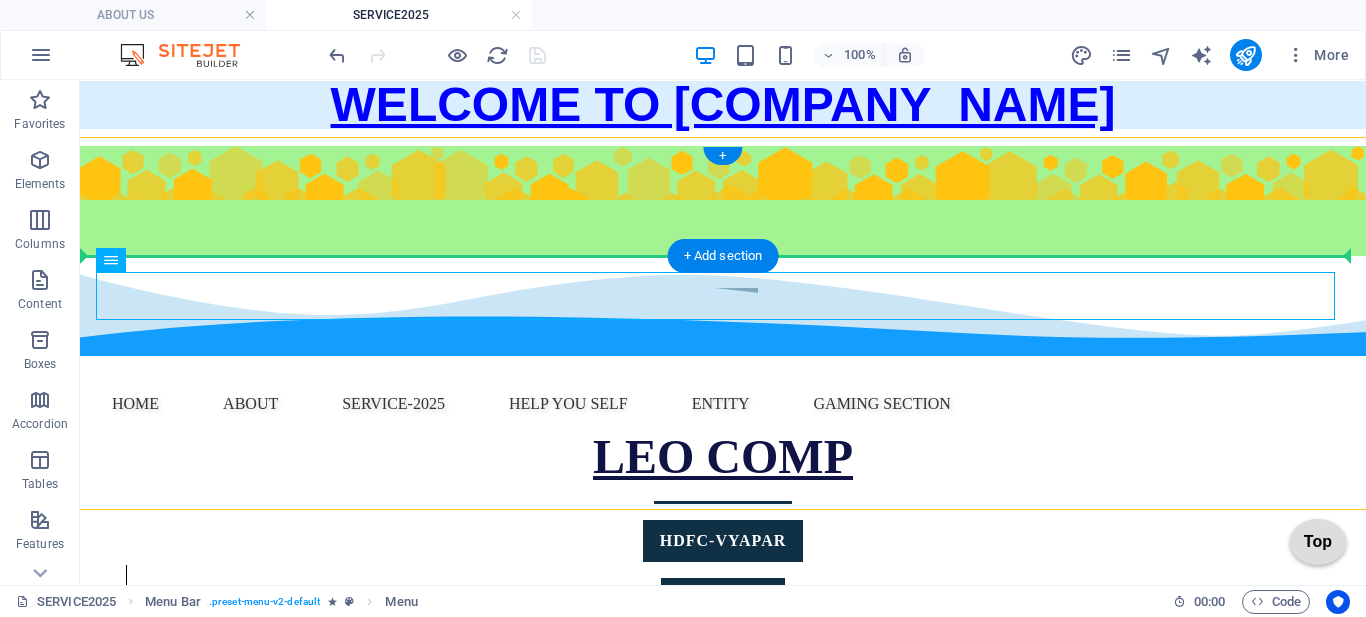 drag, startPoint x: 248, startPoint y: 344, endPoint x: 178, endPoint y: 244, distance: 122.06556 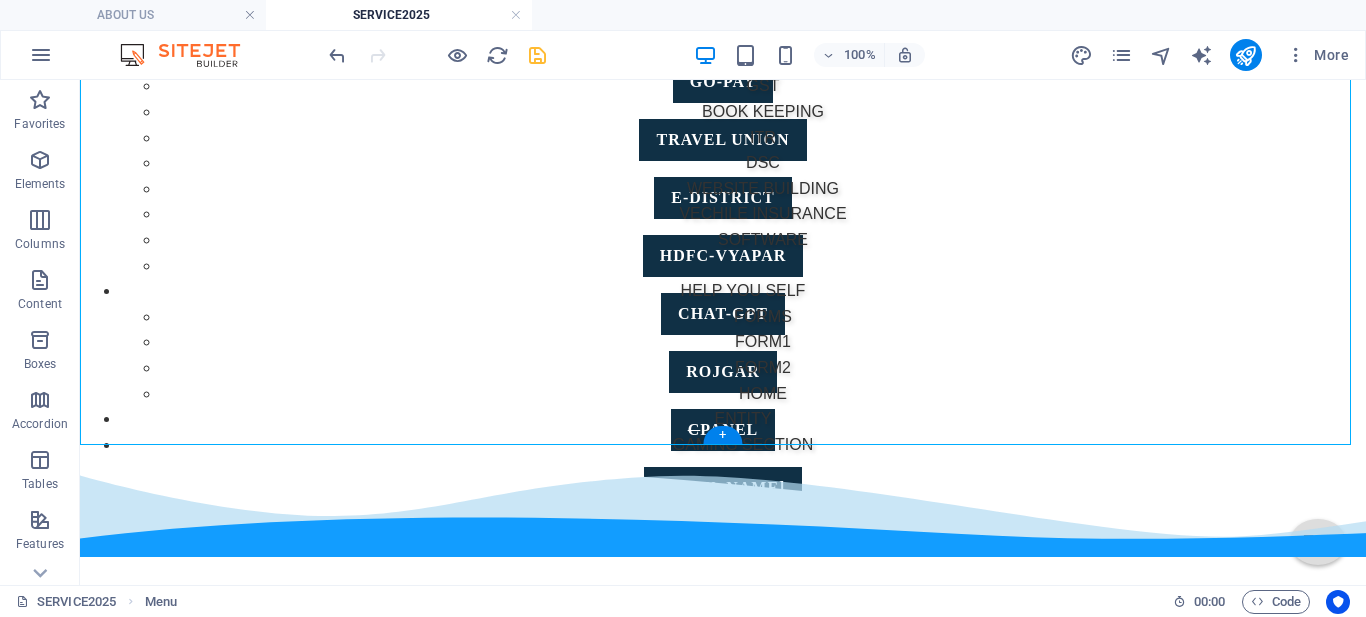 scroll, scrollTop: 399, scrollLeft: 0, axis: vertical 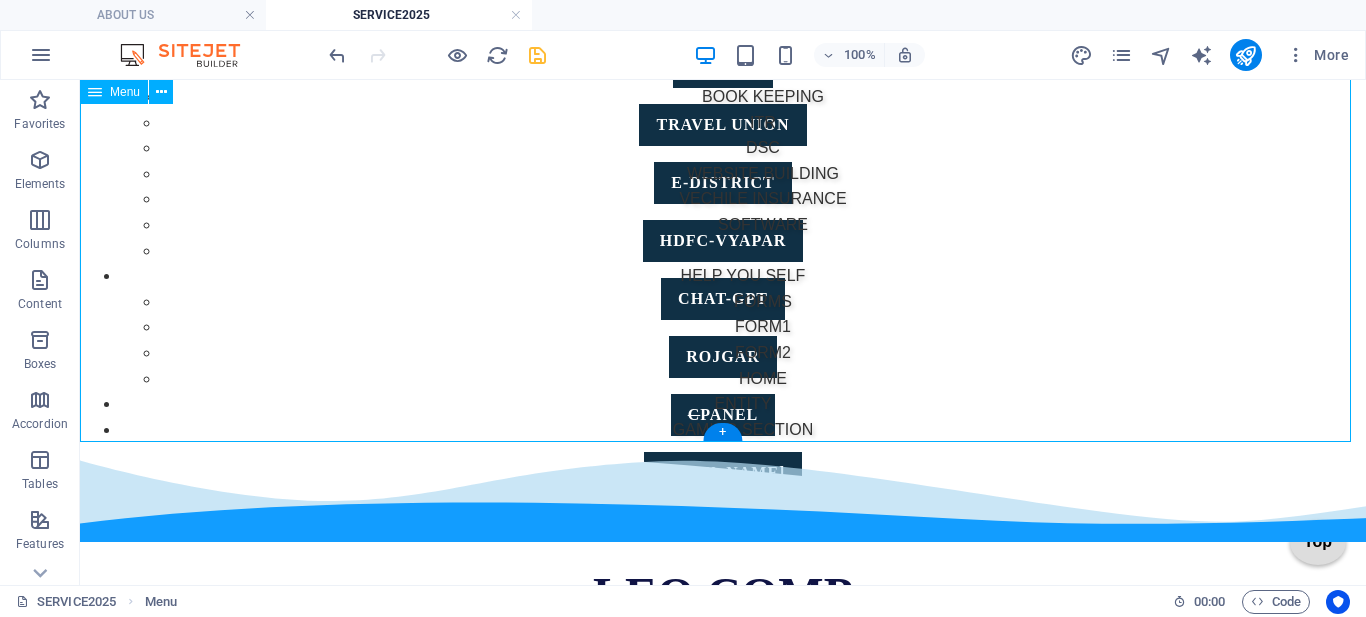 click on "Home OUR PROJECT About Service-2025 GST BOOK KEEPING ITR DSC WEBSITE BUILDING VECHILE INSURANCE SOFTWARE HELP YOU SELF FORMS FORM1 FORM2 HOME ENTITY GAMING SECTION" at bounding box center (723, 199) 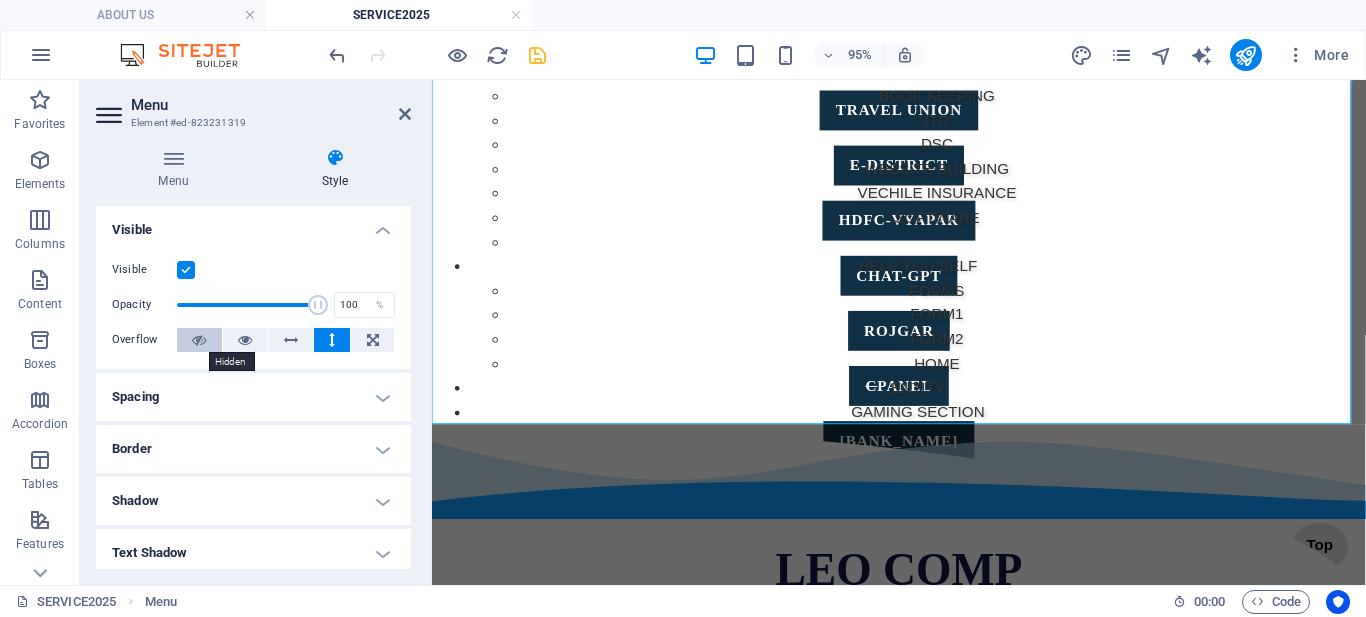 click at bounding box center [199, 340] 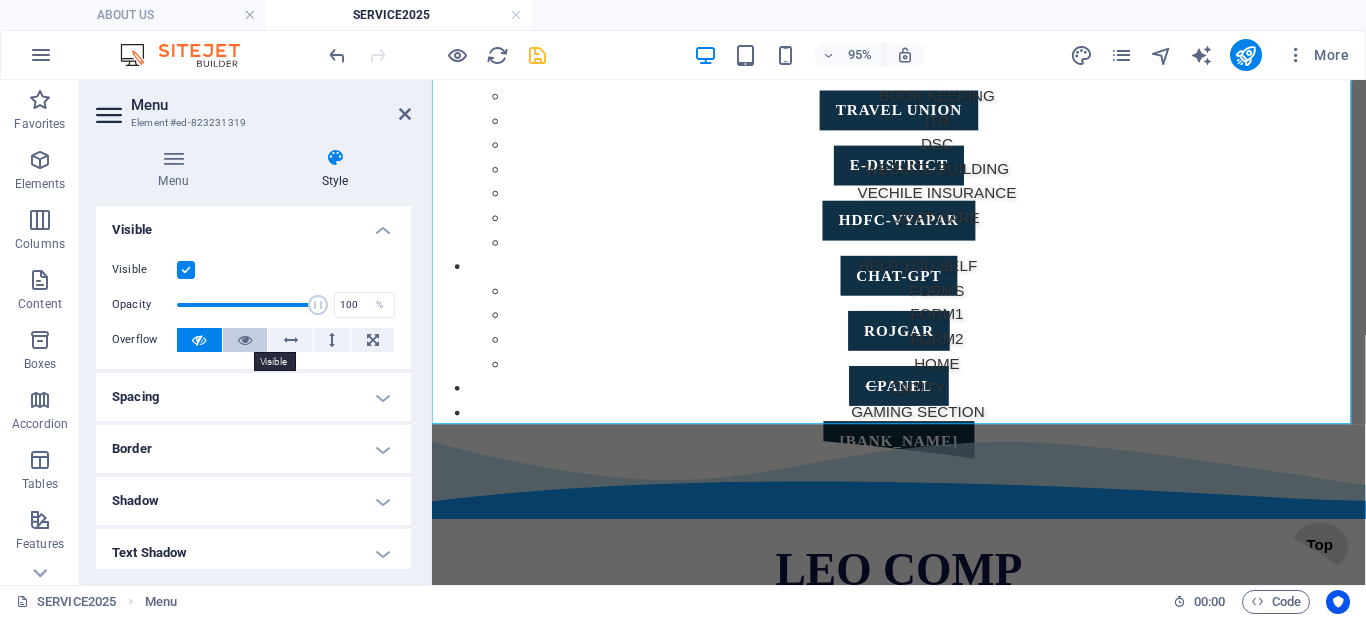 click at bounding box center [245, 340] 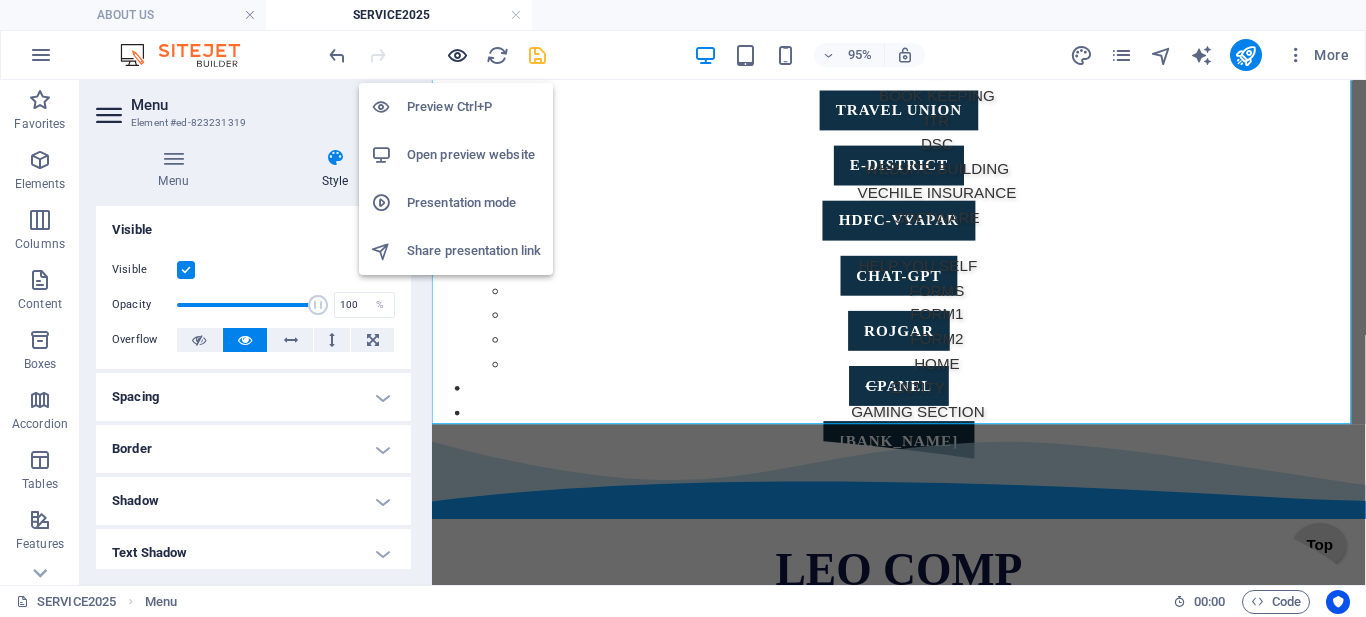 click at bounding box center [457, 55] 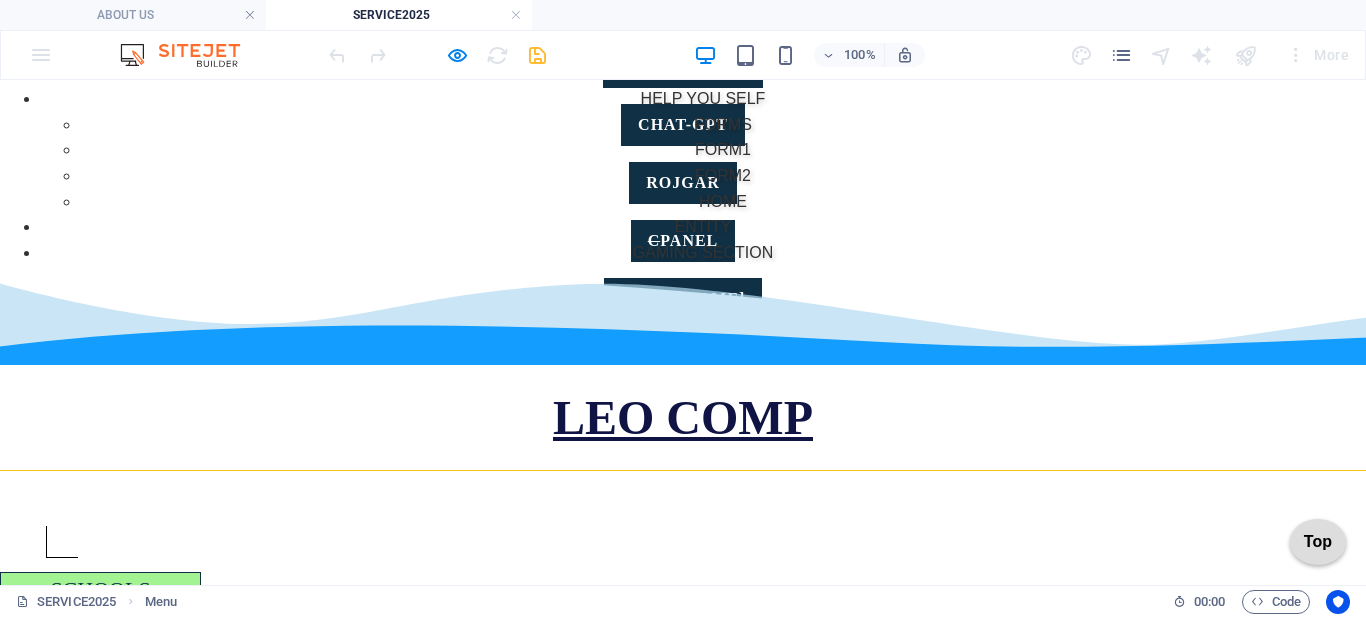 scroll, scrollTop: 600, scrollLeft: 0, axis: vertical 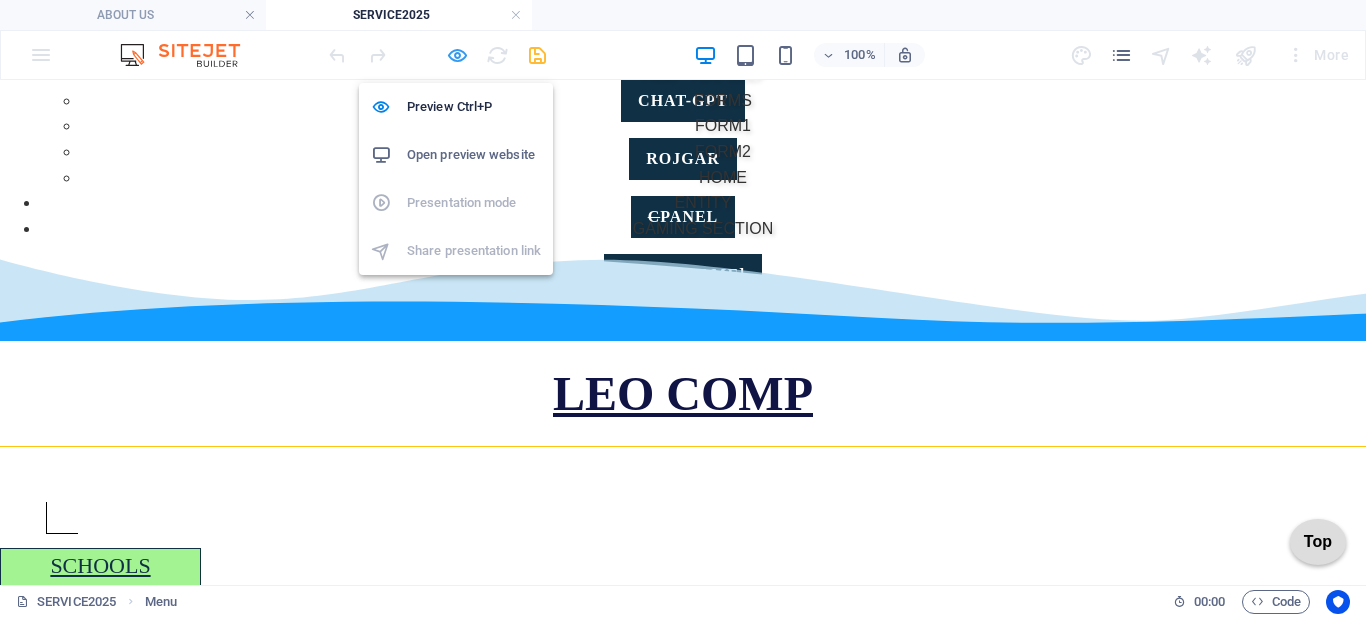 click at bounding box center [457, 55] 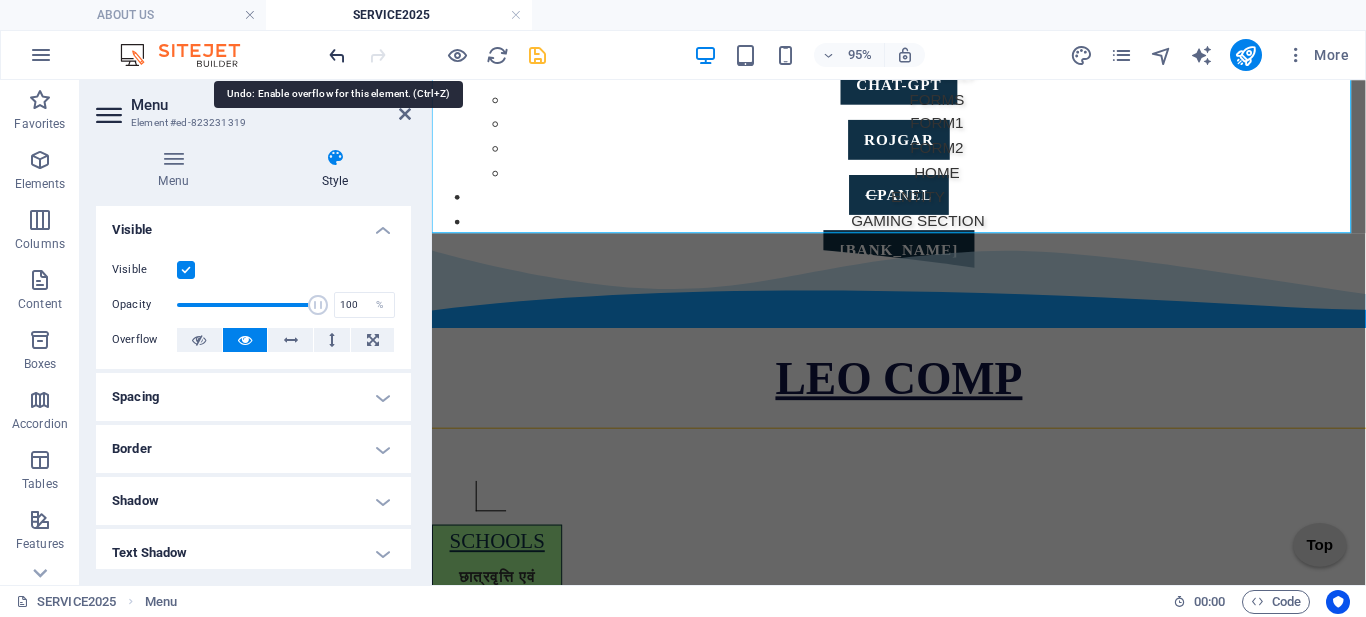 click at bounding box center [337, 55] 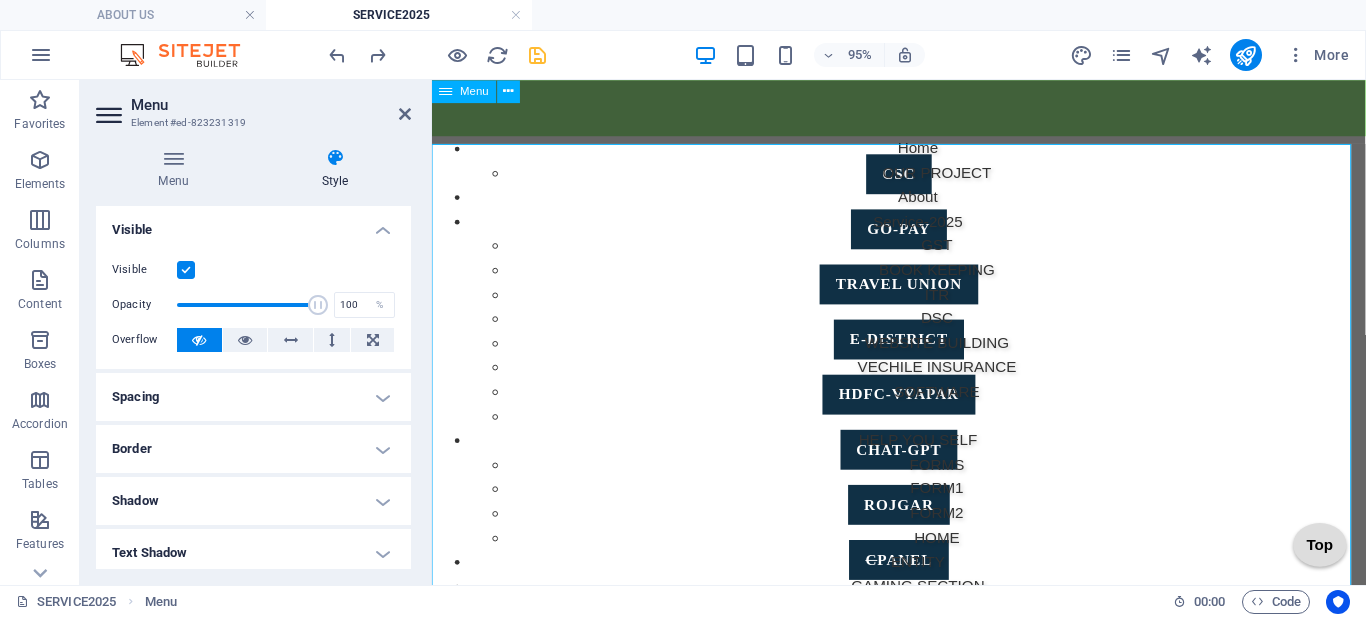scroll, scrollTop: 200, scrollLeft: 0, axis: vertical 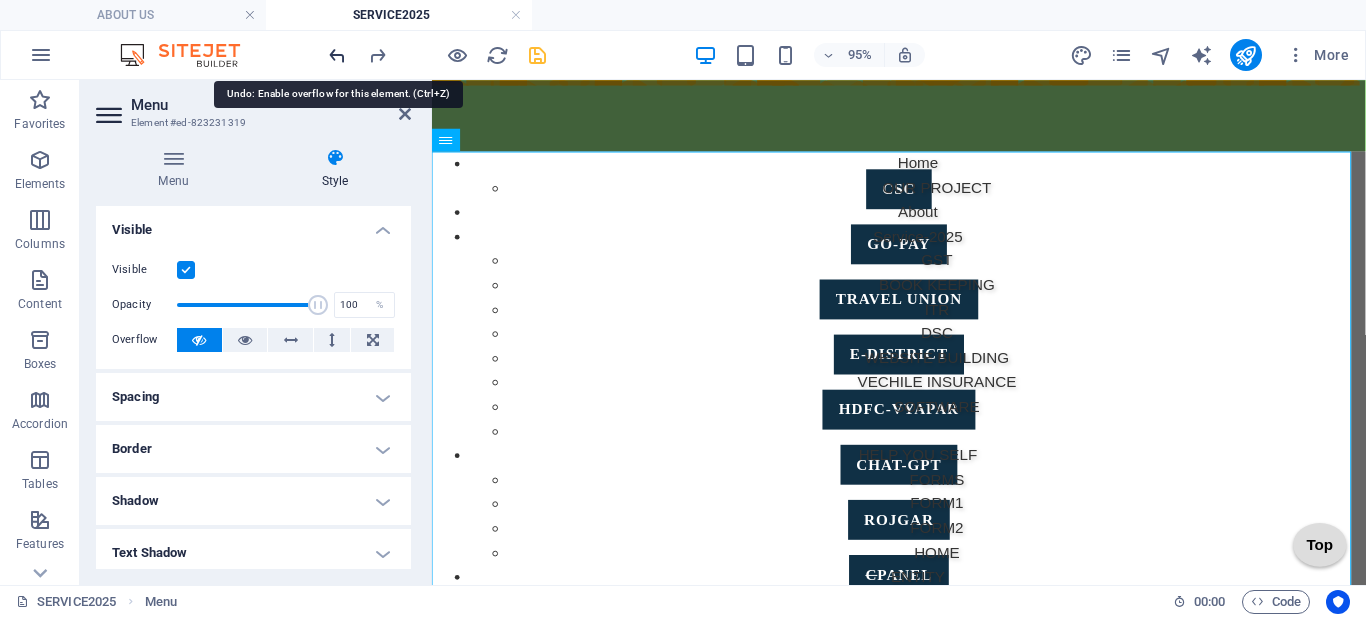 click at bounding box center [337, 55] 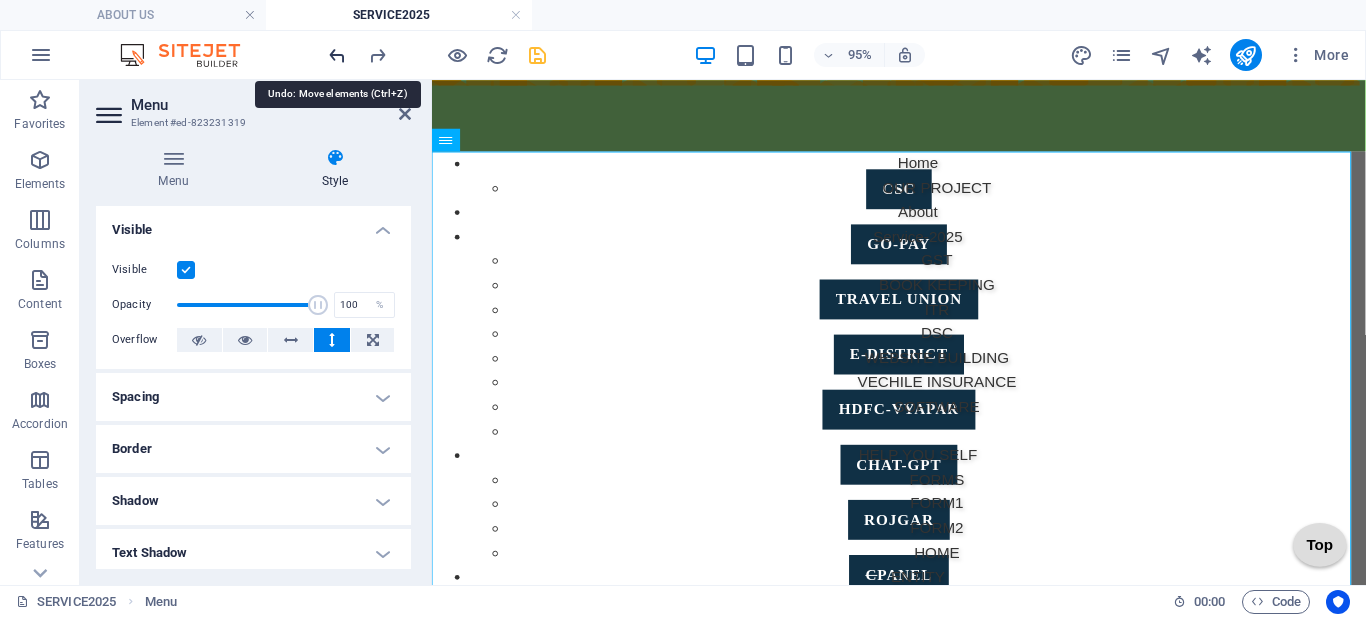 click at bounding box center (337, 55) 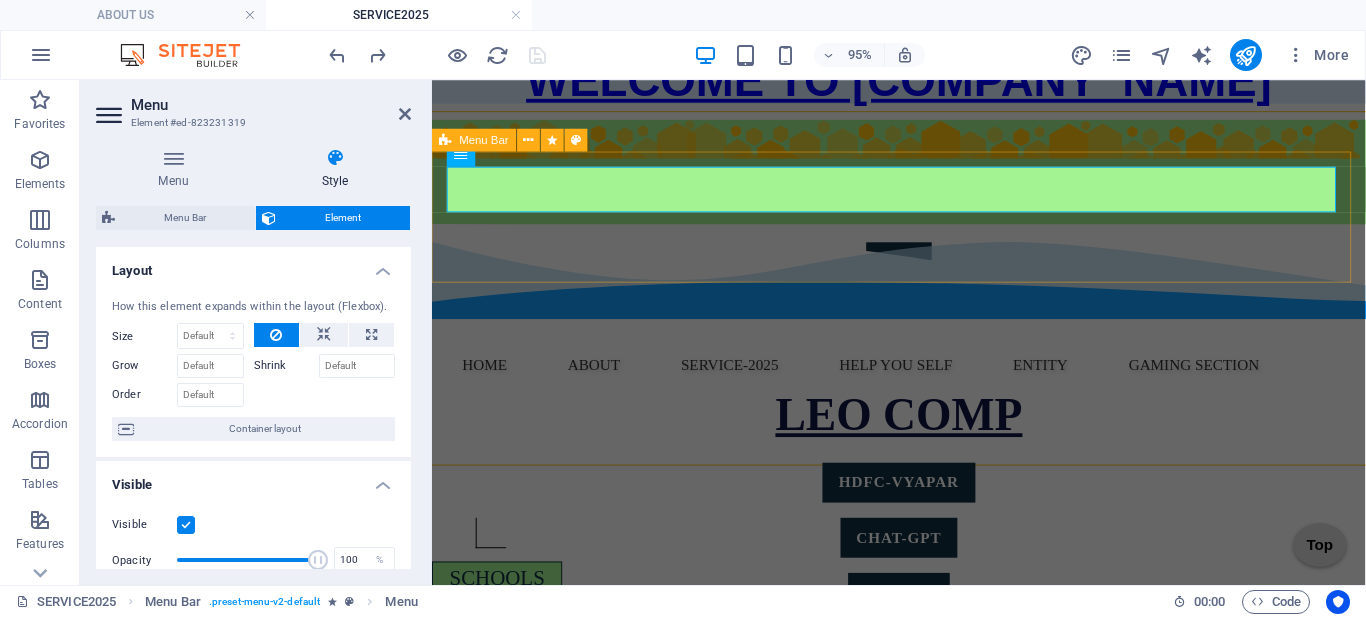 scroll, scrollTop: 100, scrollLeft: 0, axis: vertical 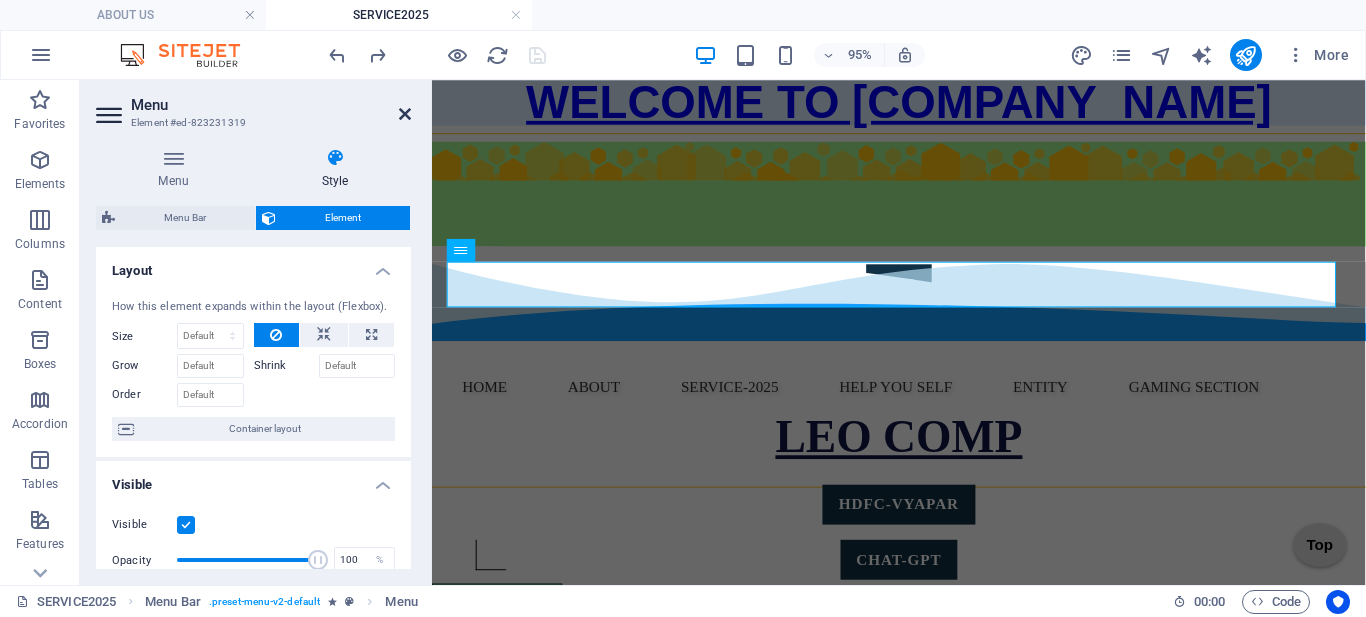 drag, startPoint x: 400, startPoint y: 115, endPoint x: 321, endPoint y: 35, distance: 112.432205 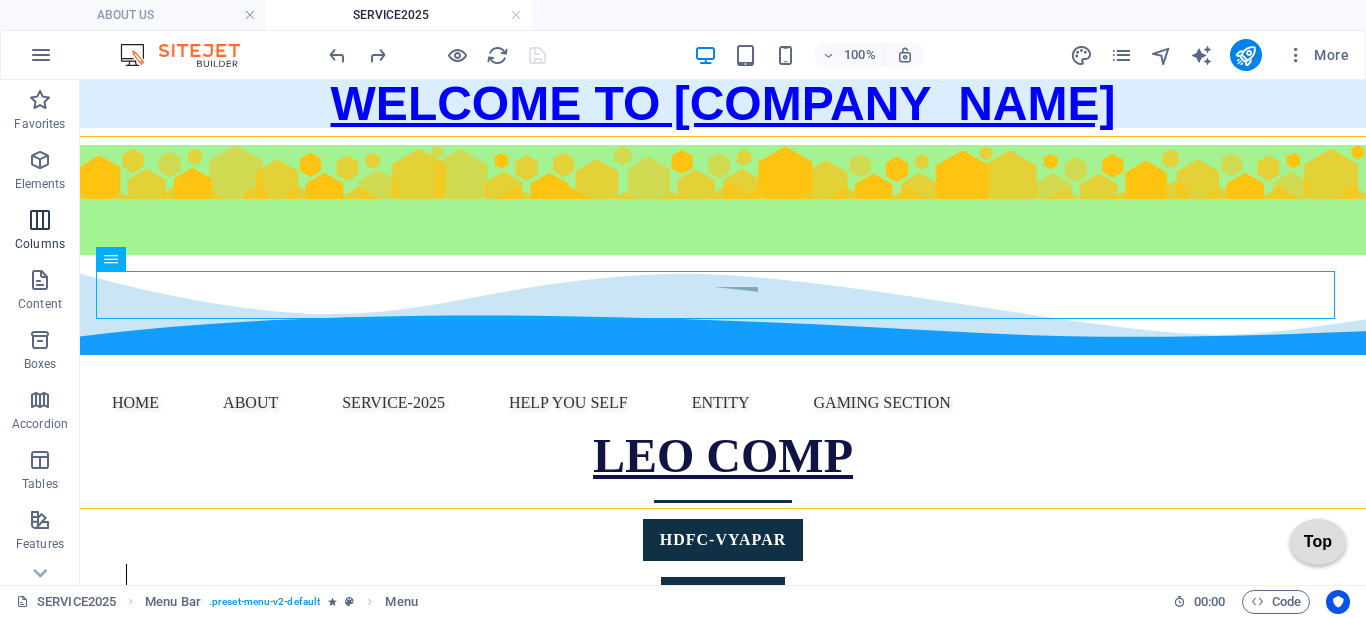 click at bounding box center [40, 220] 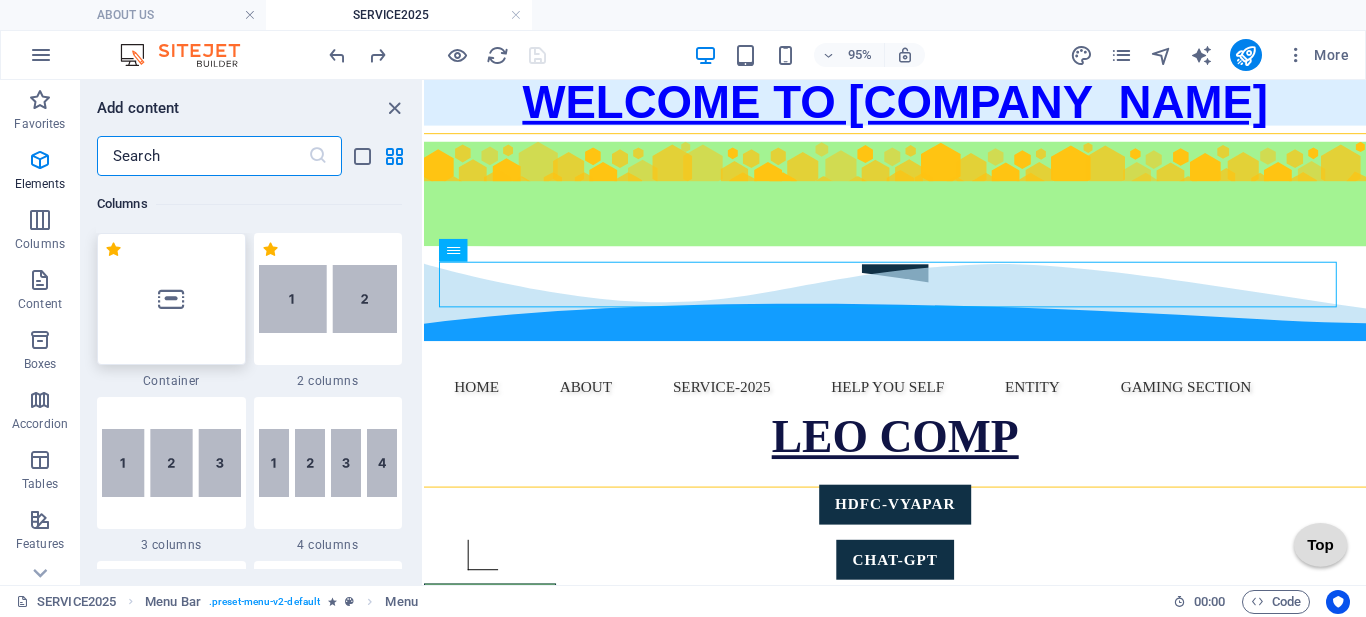 scroll, scrollTop: 1154, scrollLeft: 0, axis: vertical 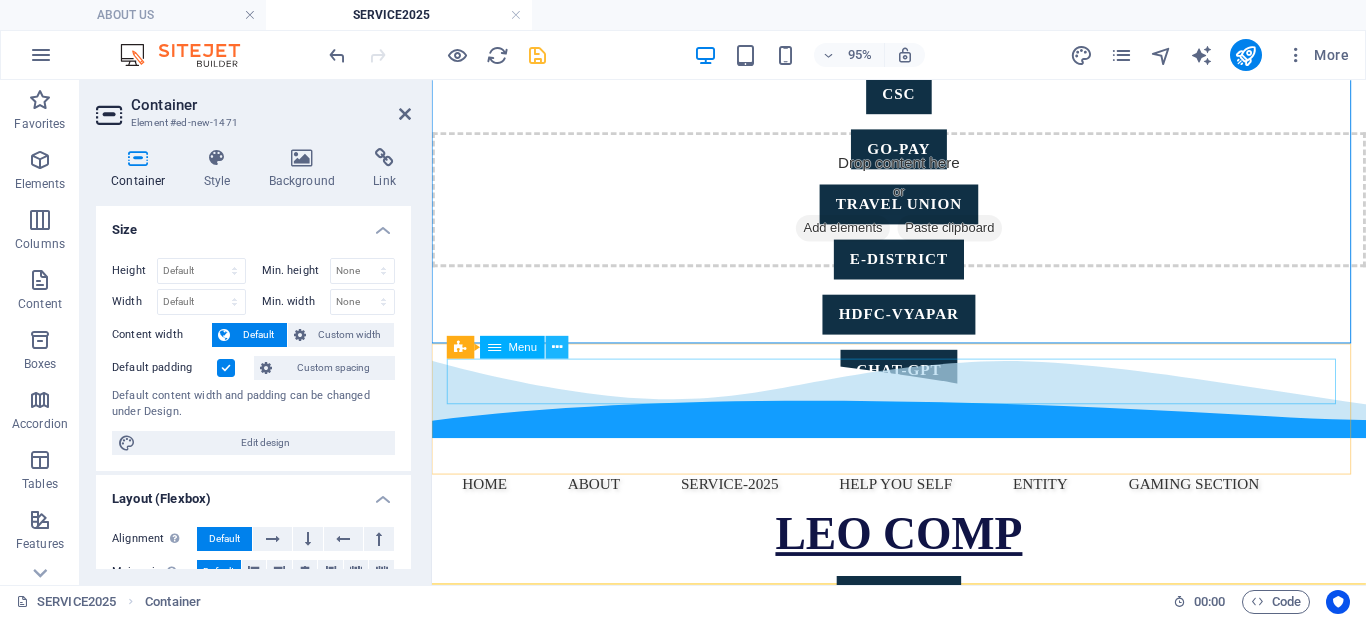 click at bounding box center (557, 347) 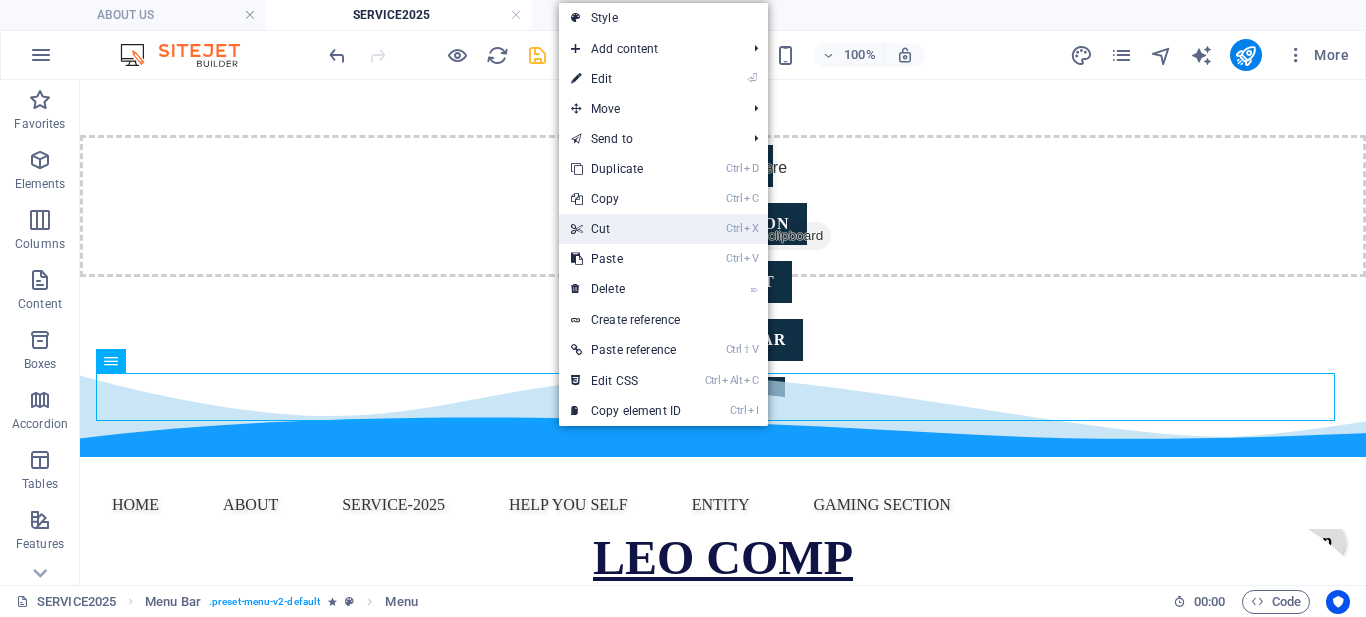 click on "Ctrl X  Cut" at bounding box center [626, 229] 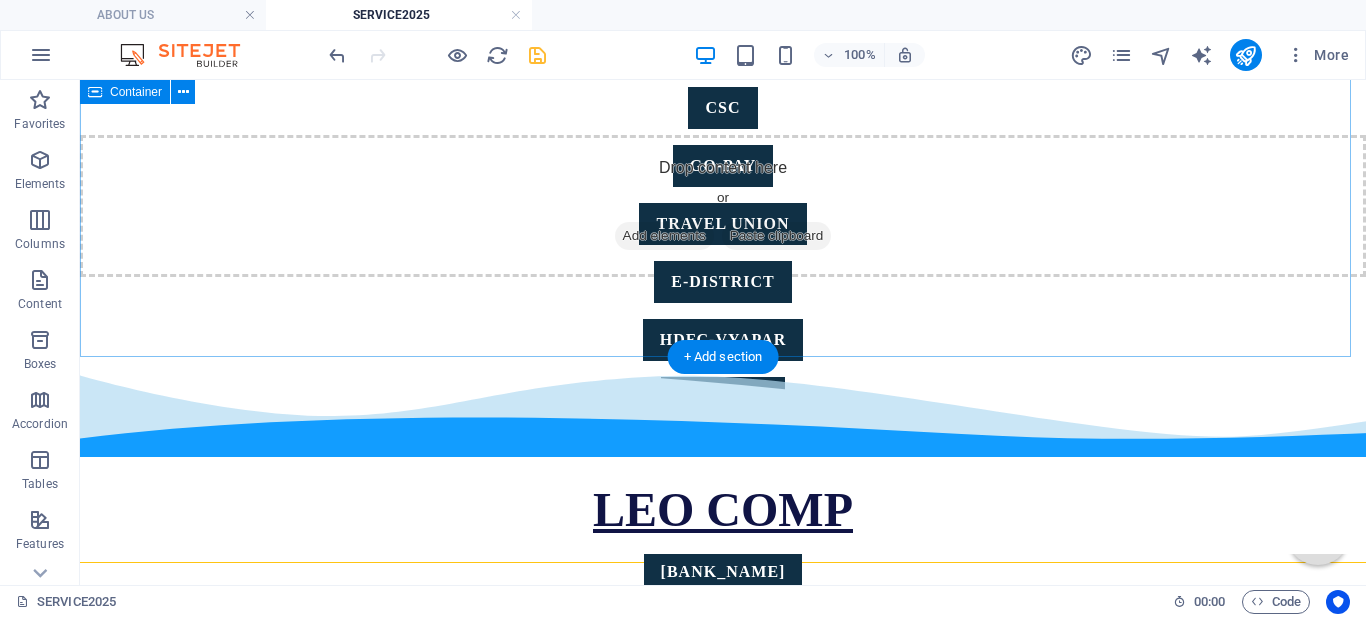 click on "Add elements" at bounding box center [664, 236] 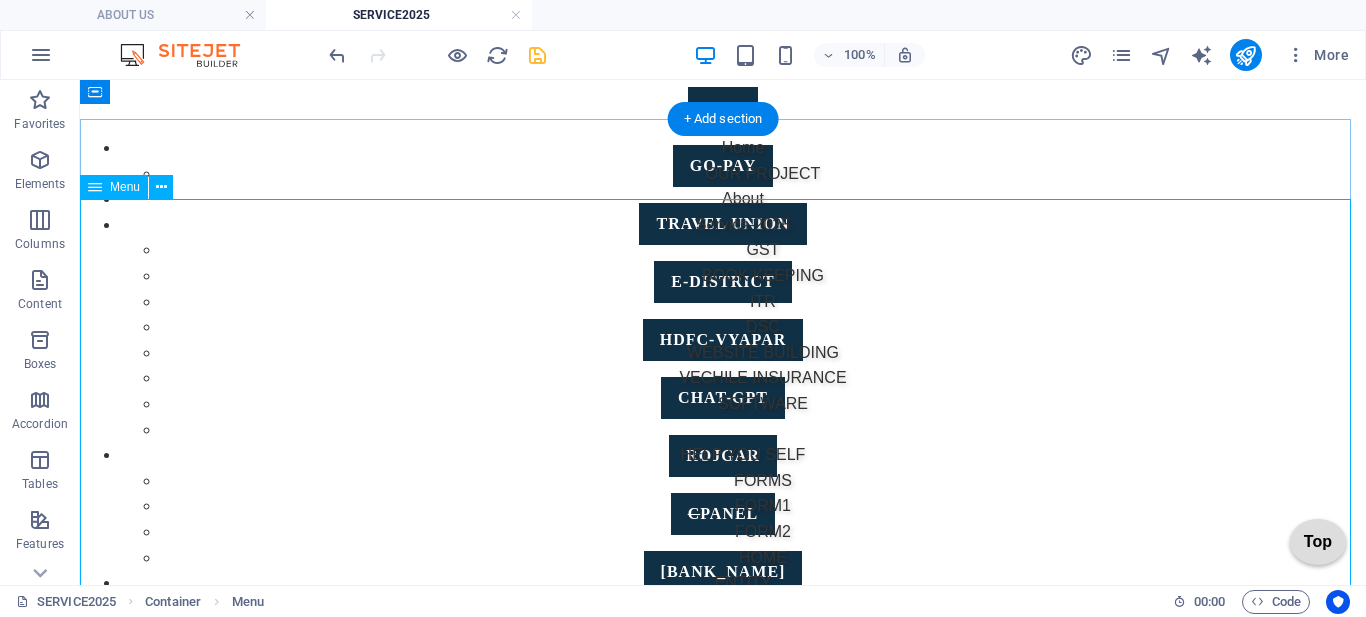 scroll, scrollTop: 200, scrollLeft: 0, axis: vertical 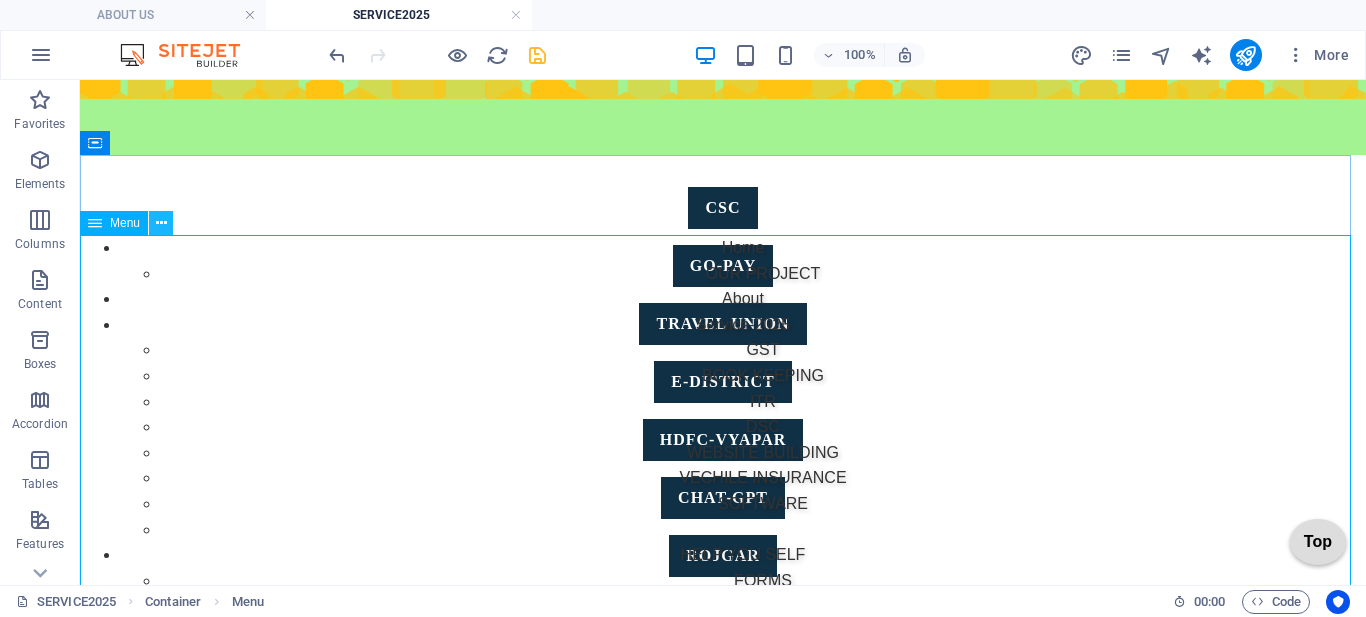 click at bounding box center [161, 223] 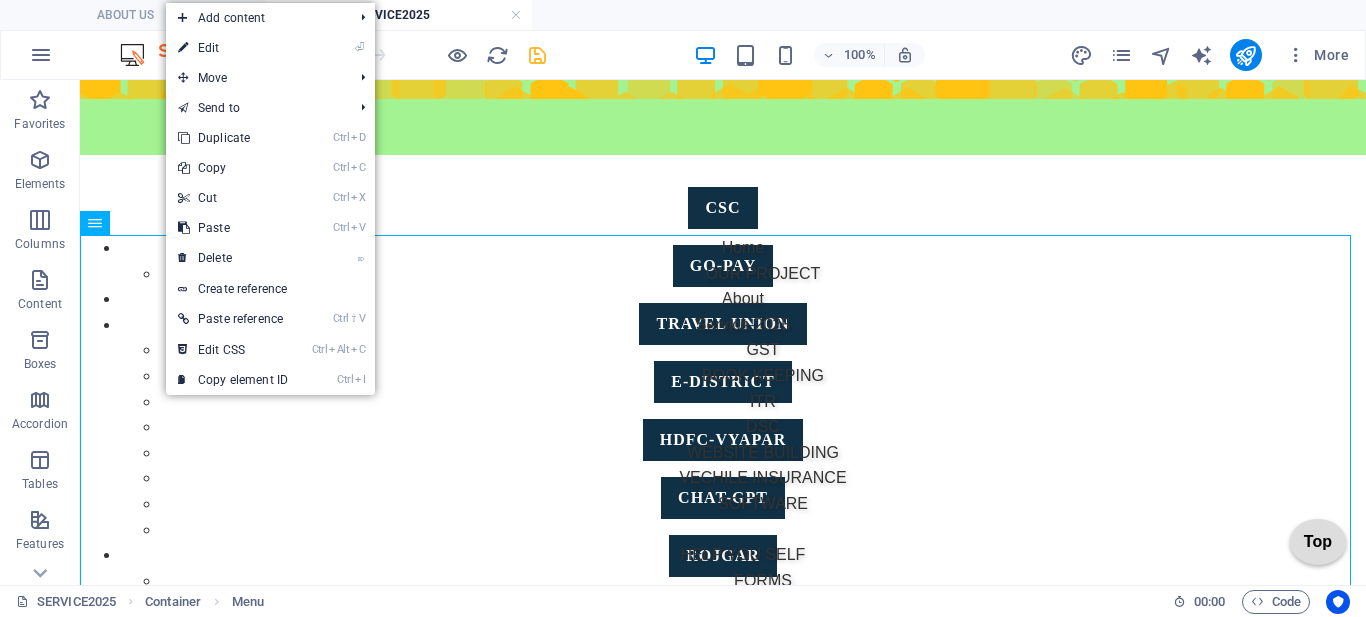 click on "⏎  Edit" at bounding box center (233, 48) 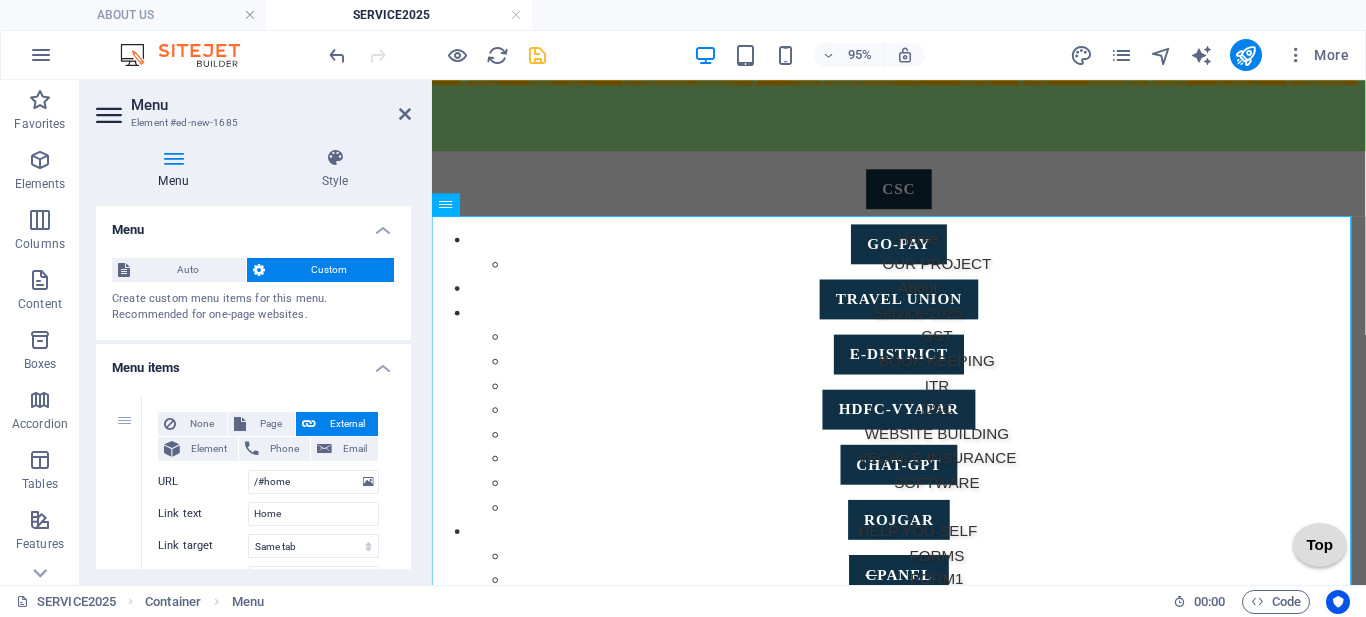 scroll, scrollTop: 212, scrollLeft: 0, axis: vertical 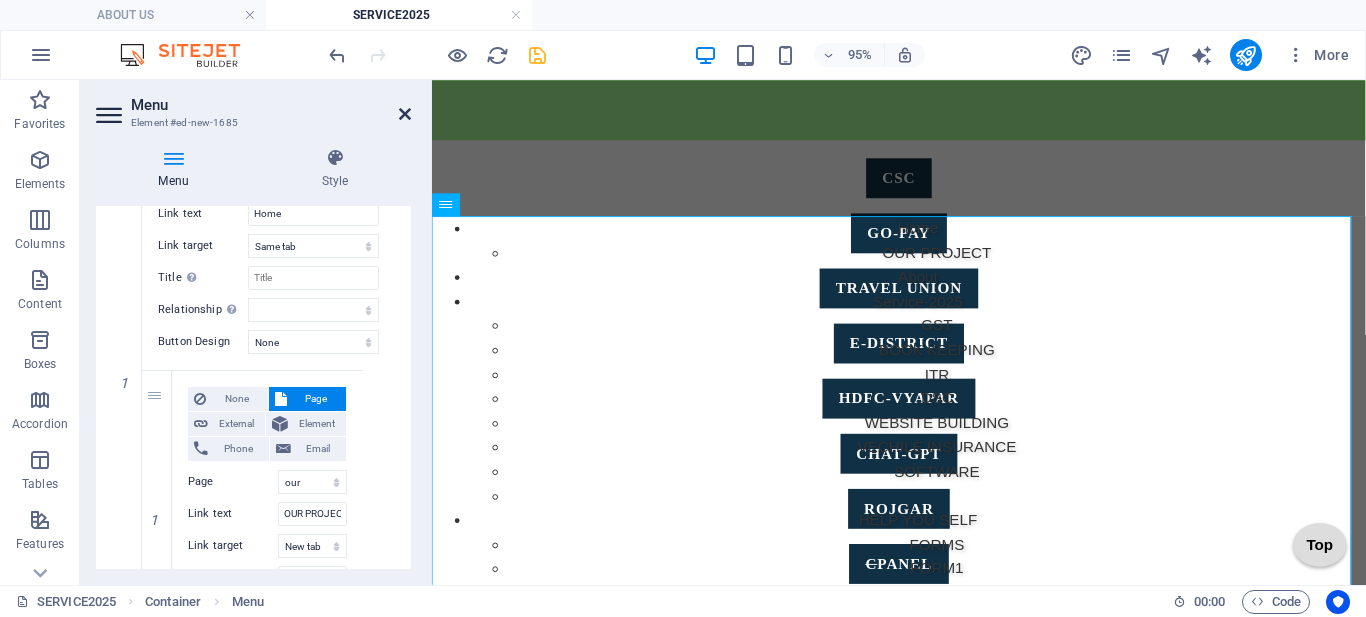 click at bounding box center [405, 114] 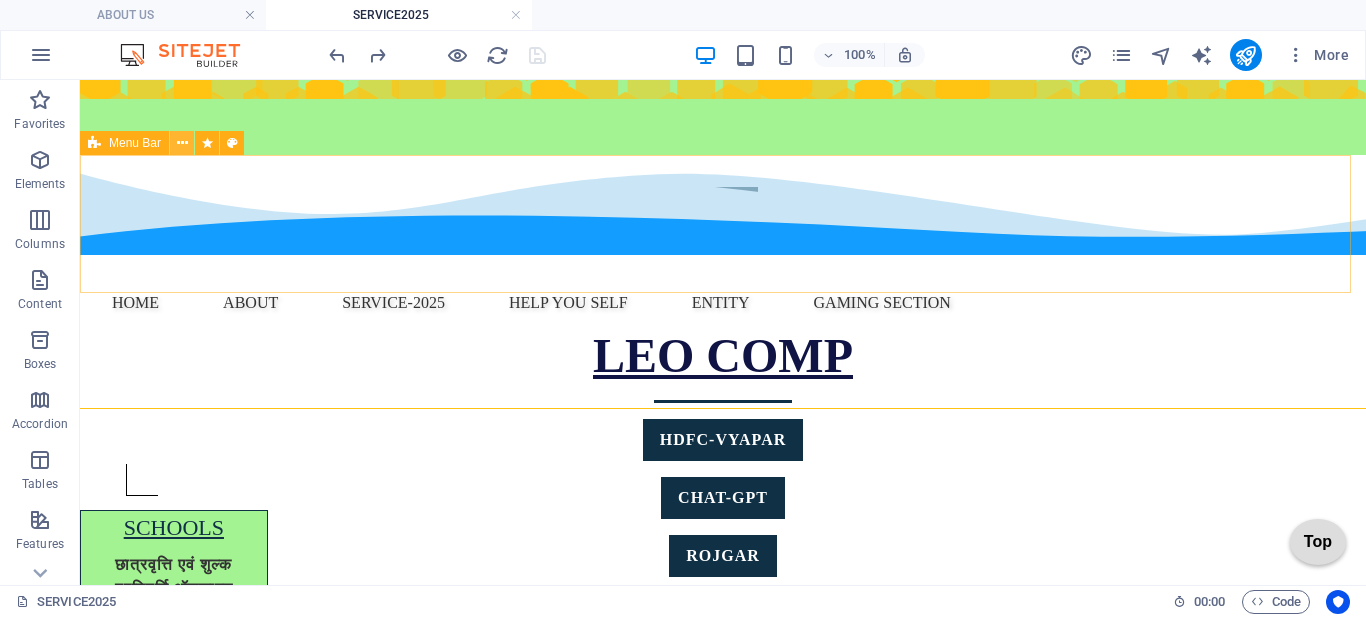click at bounding box center [182, 143] 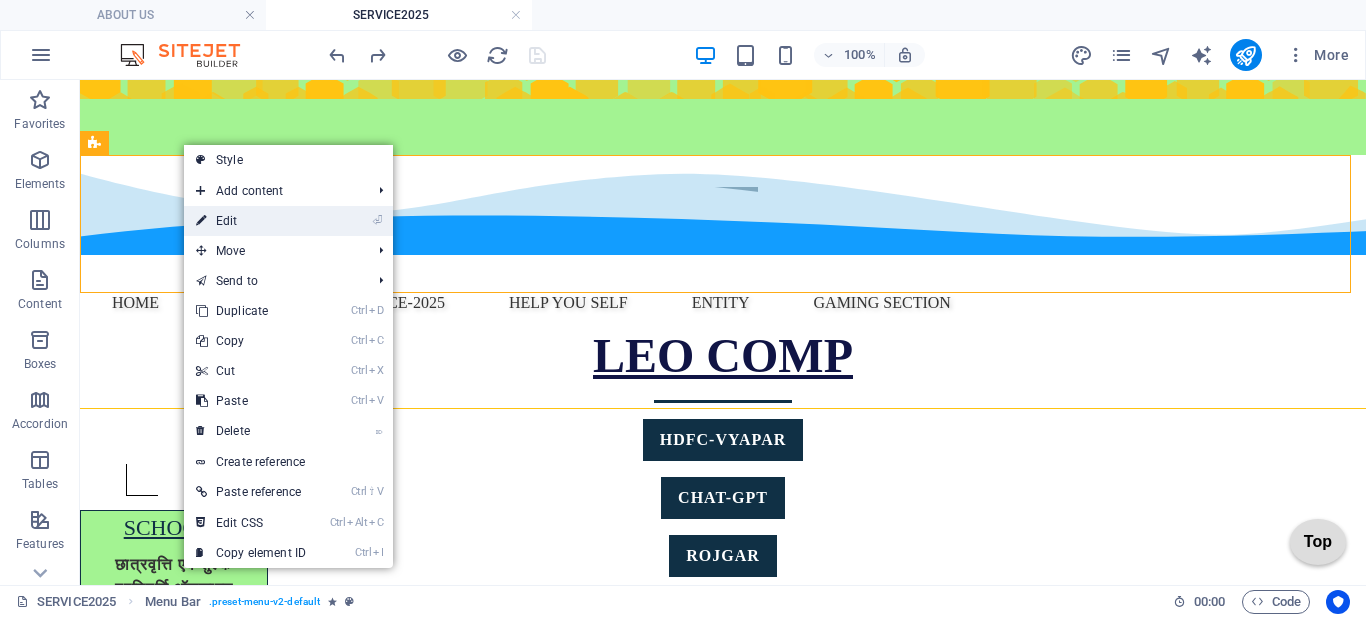 click on "⏎  Edit" at bounding box center [251, 221] 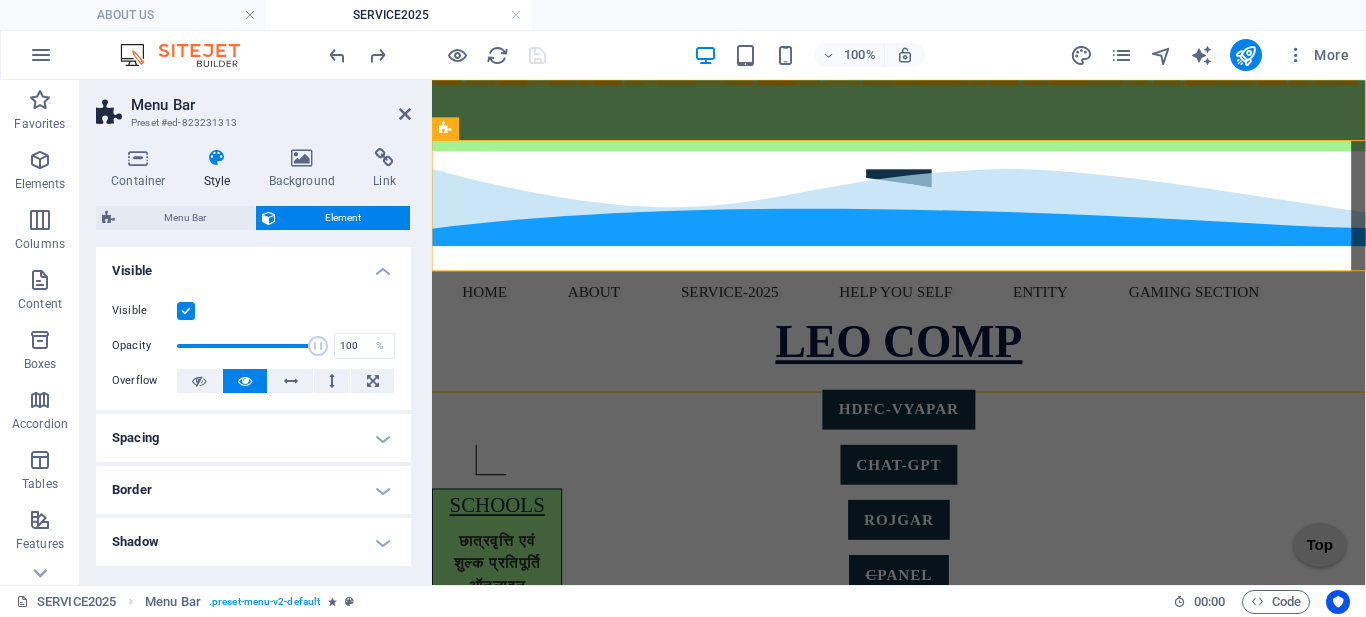 scroll, scrollTop: 212, scrollLeft: 0, axis: vertical 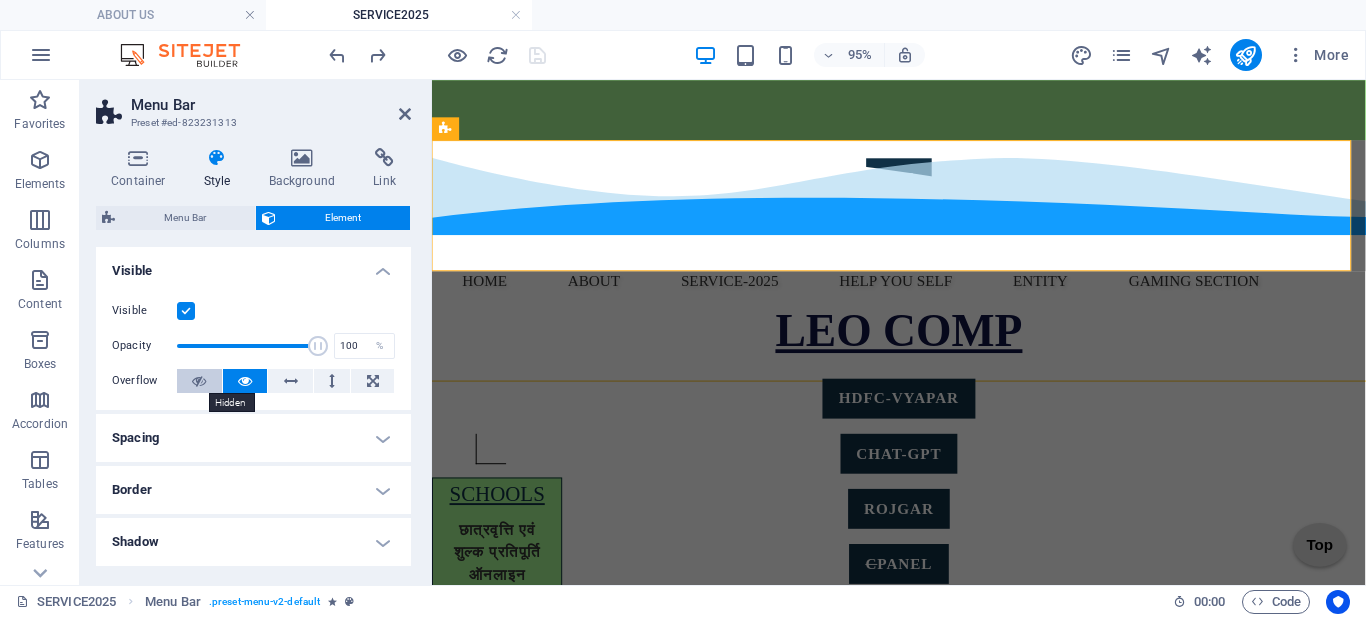 click at bounding box center [199, 381] 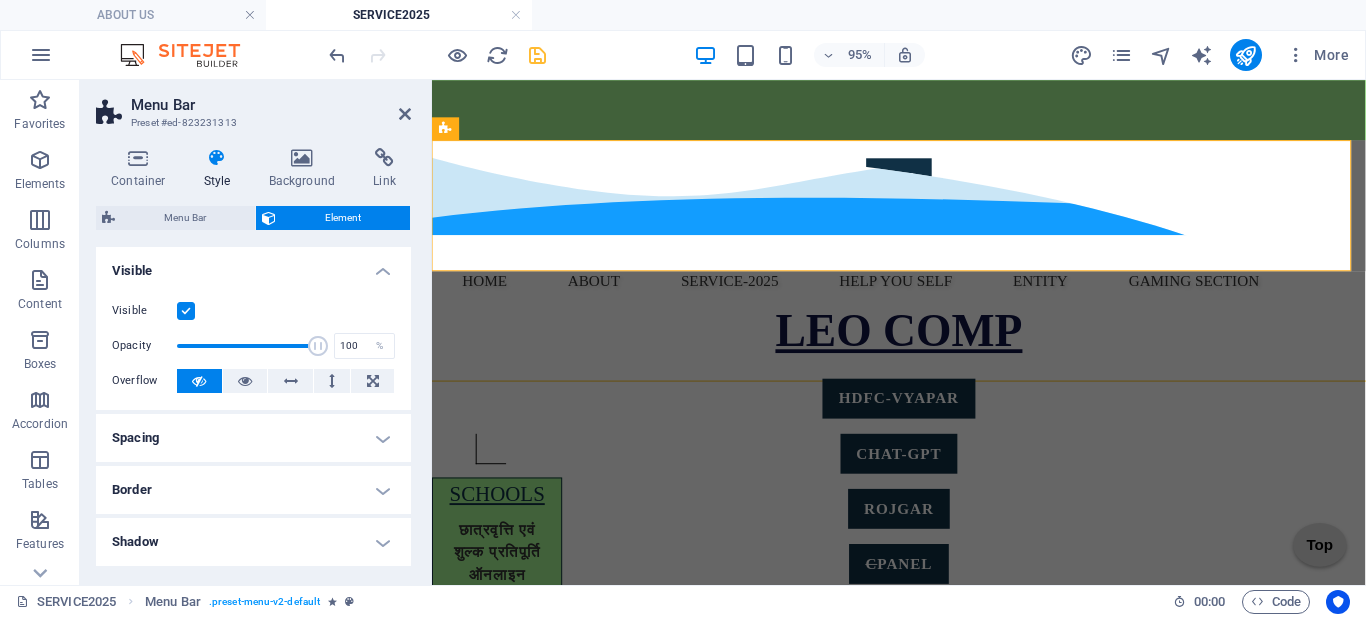 click on "Spacing" at bounding box center (253, 438) 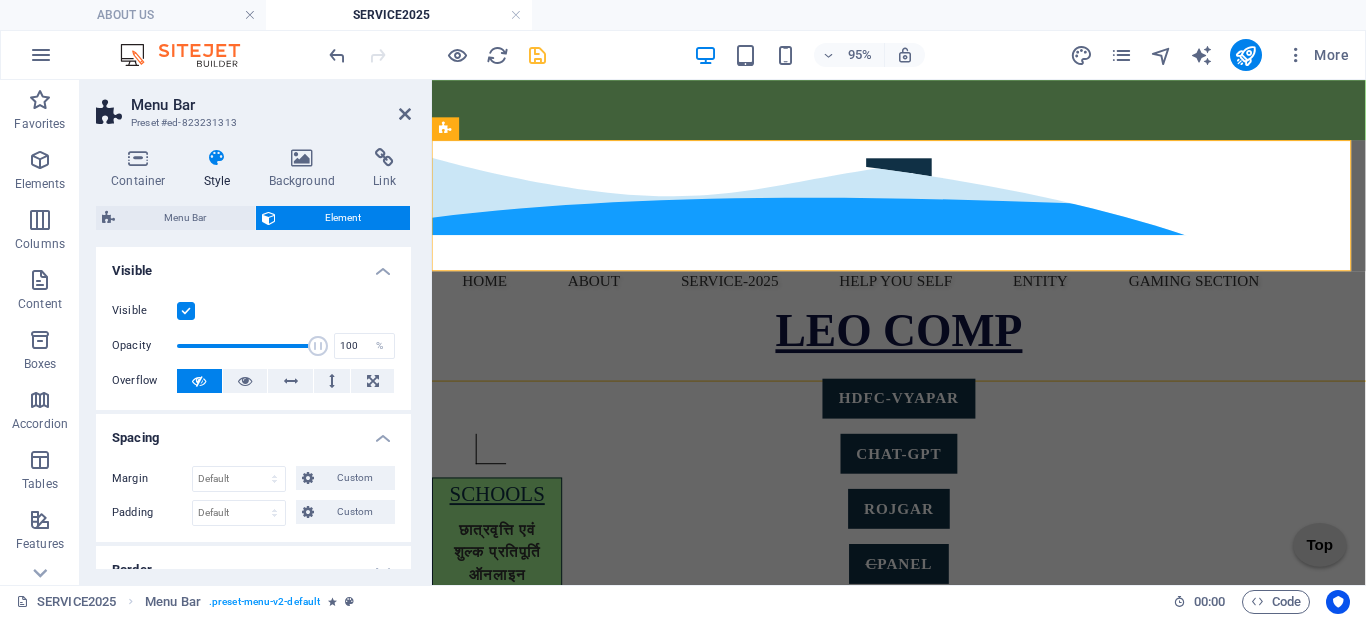 click on "Spacing" at bounding box center [253, 432] 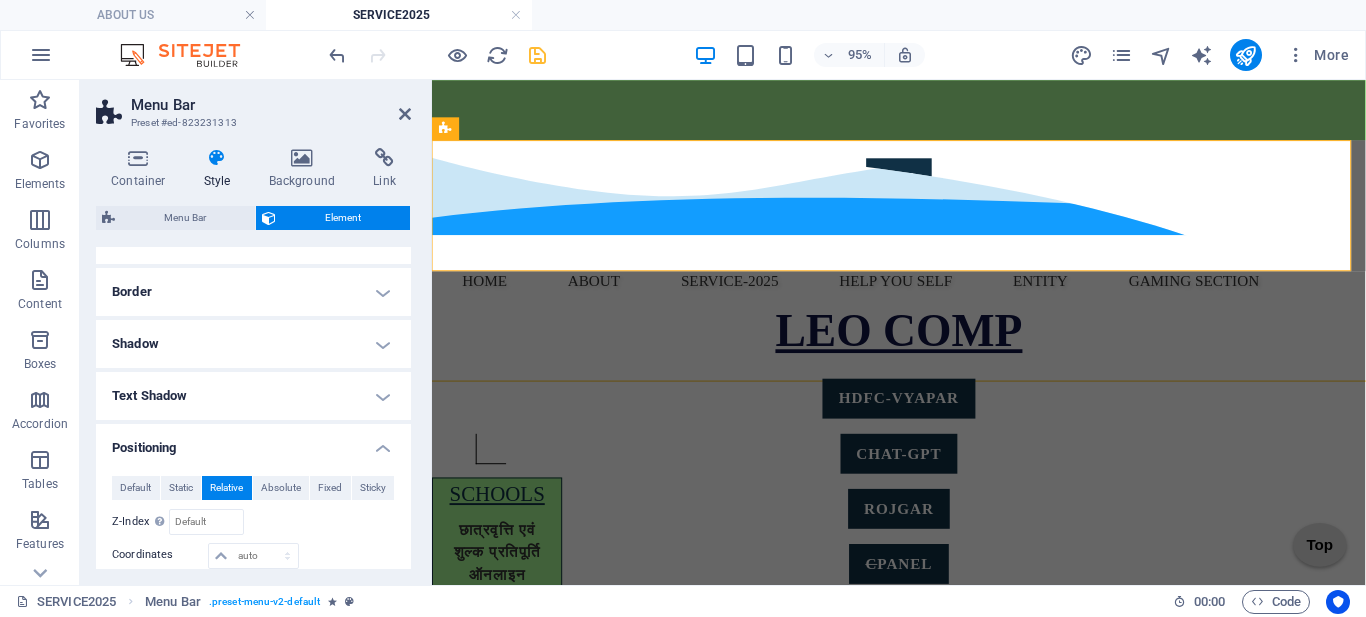 scroll, scrollTop: 200, scrollLeft: 0, axis: vertical 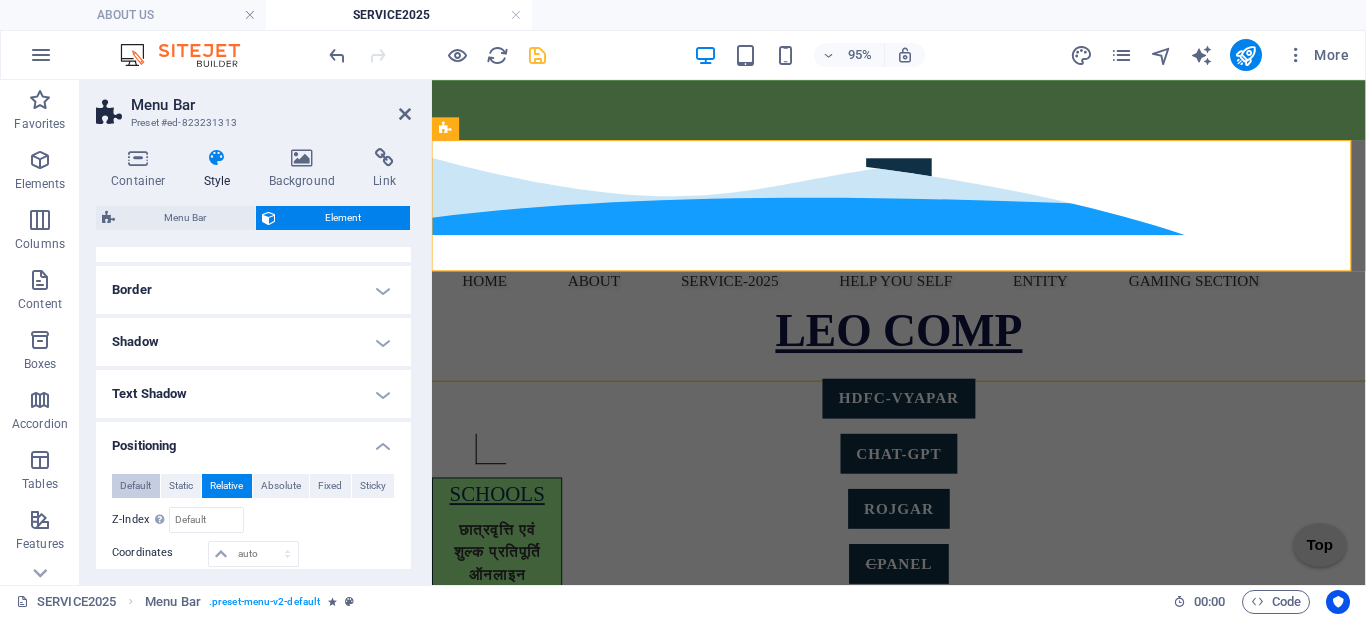 click on "Default" at bounding box center [135, 486] 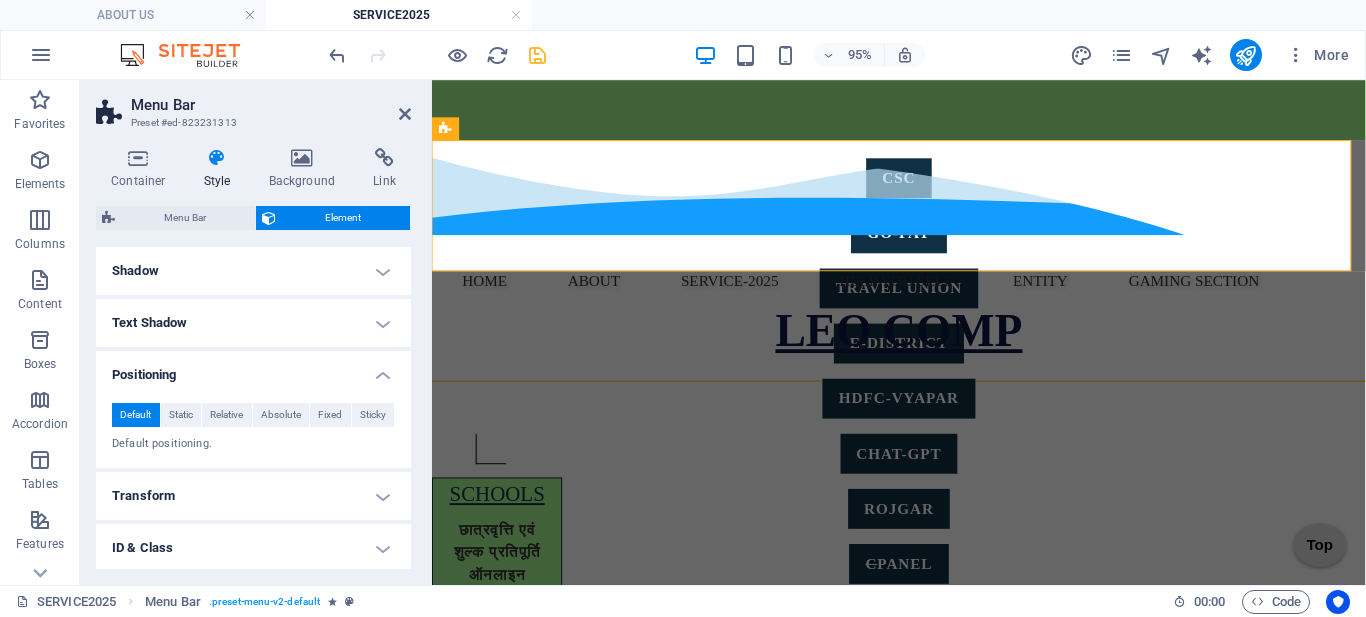 scroll, scrollTop: 378, scrollLeft: 0, axis: vertical 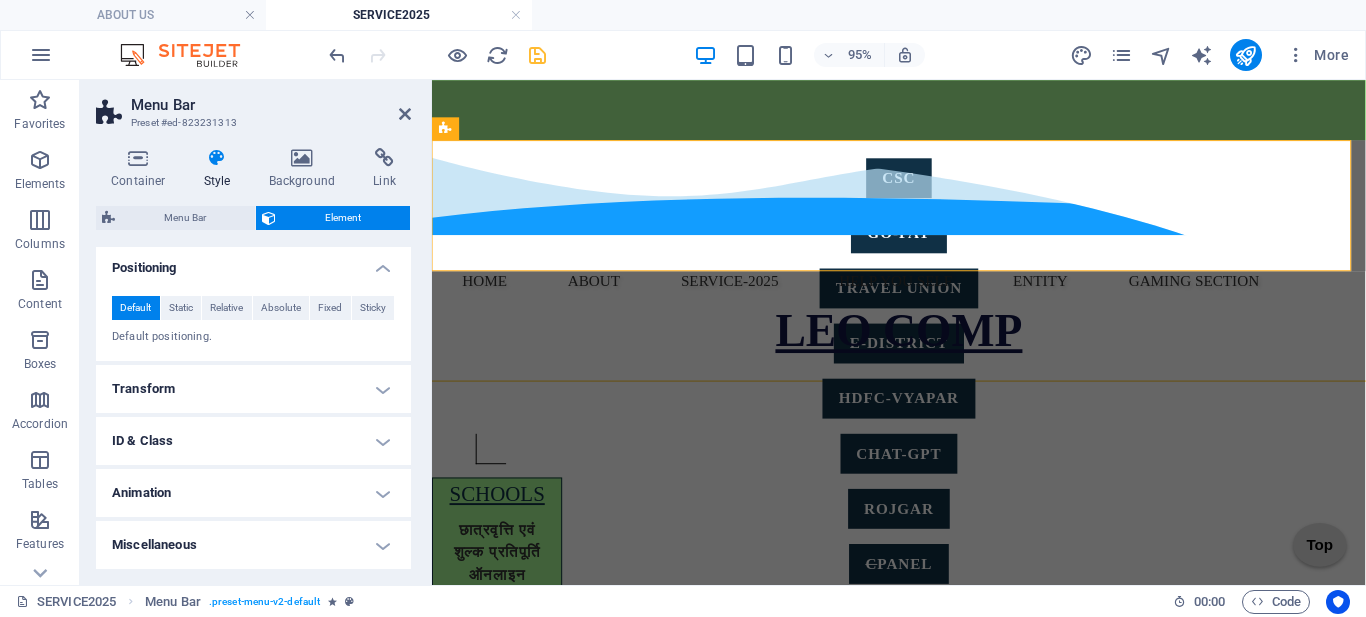 click on "Transform" at bounding box center (253, 389) 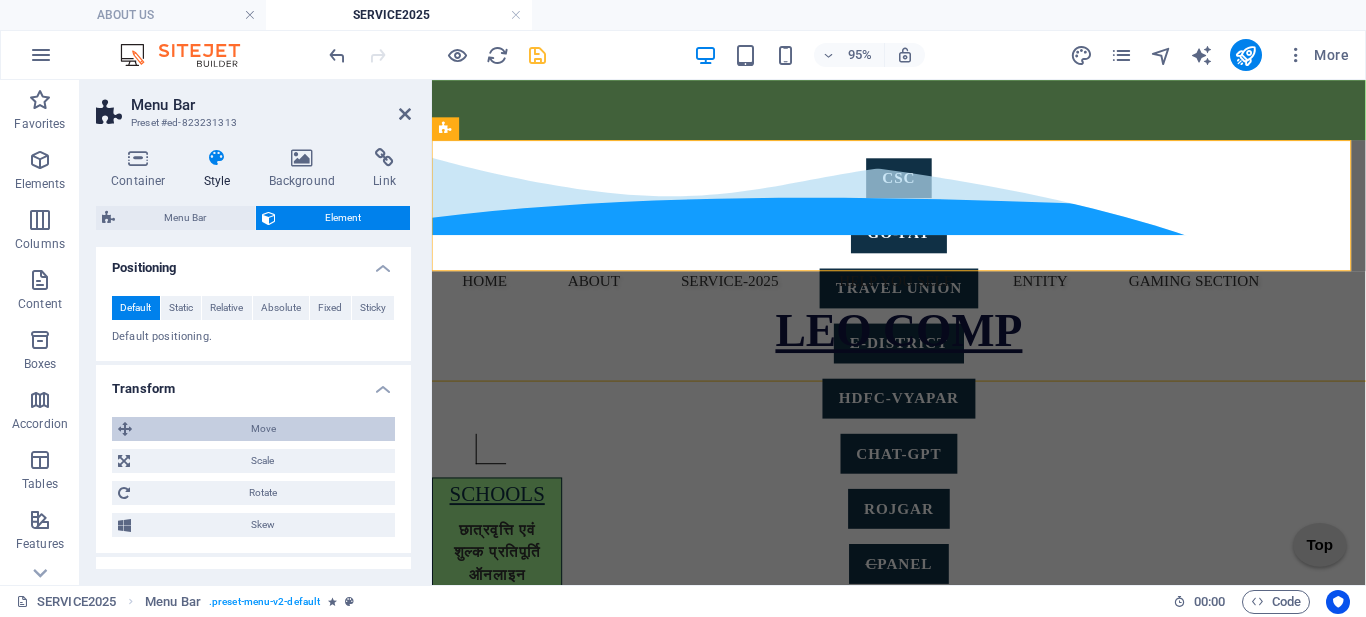 click on "Move" at bounding box center [263, 429] 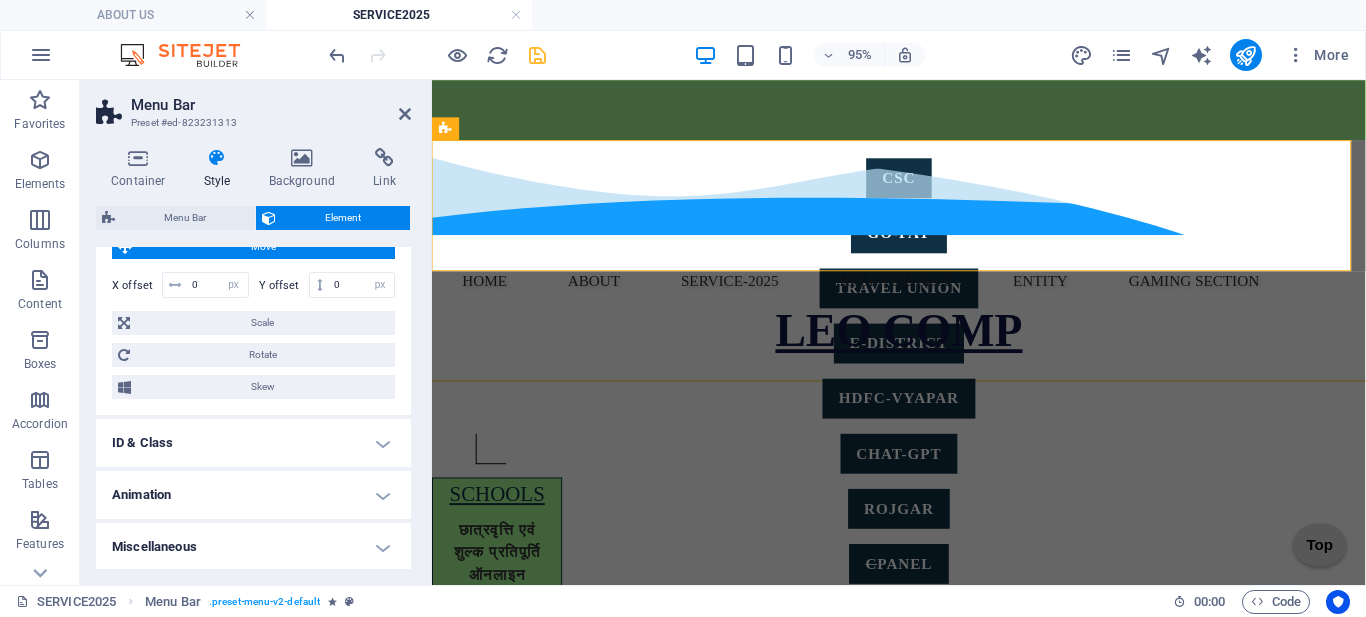 scroll, scrollTop: 562, scrollLeft: 0, axis: vertical 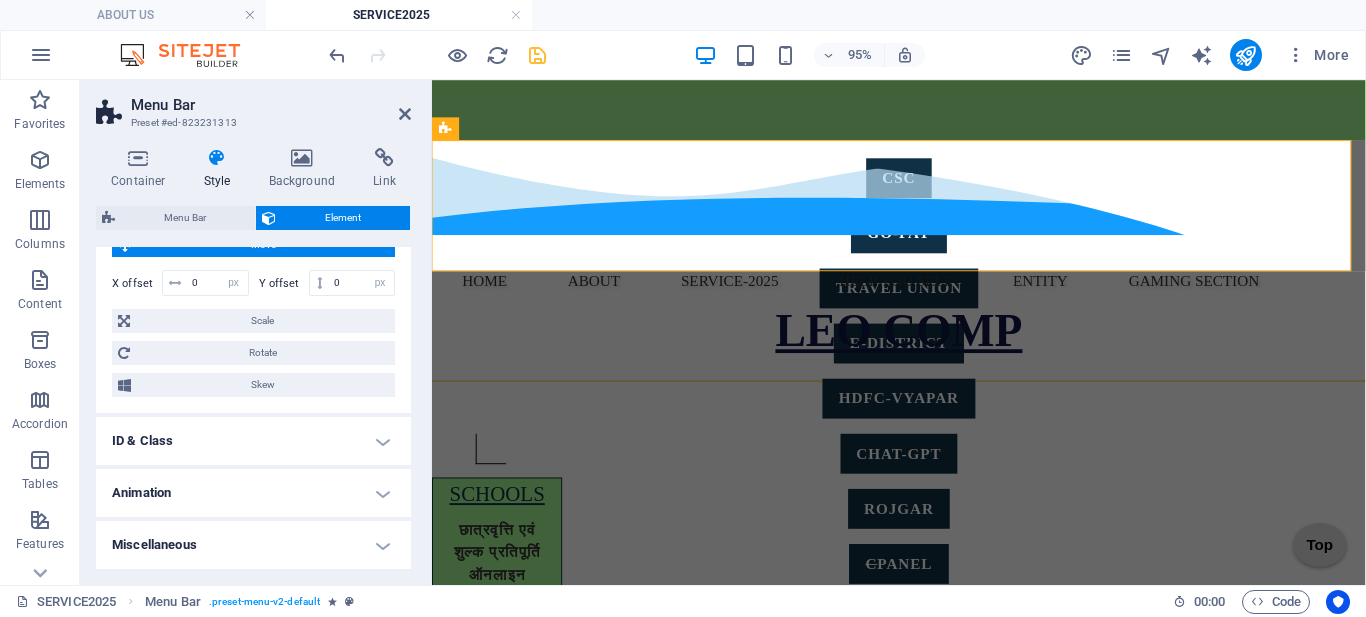 click on "ID & Class" at bounding box center (253, 441) 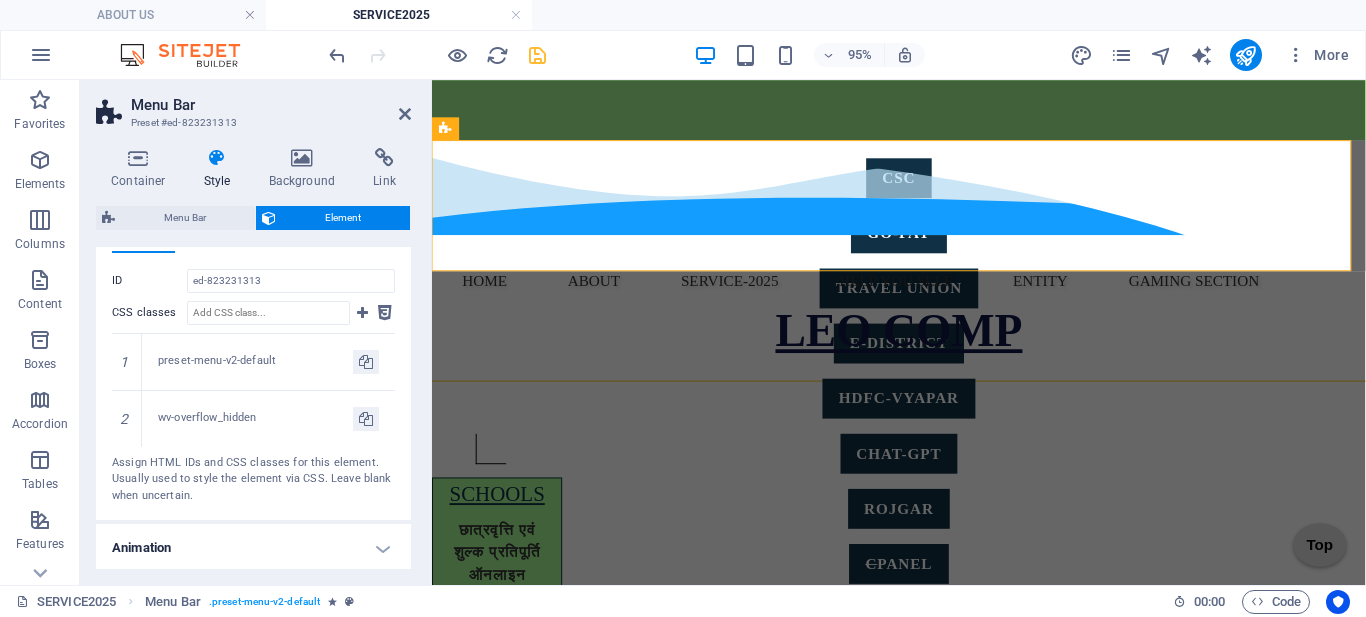 scroll, scrollTop: 855, scrollLeft: 0, axis: vertical 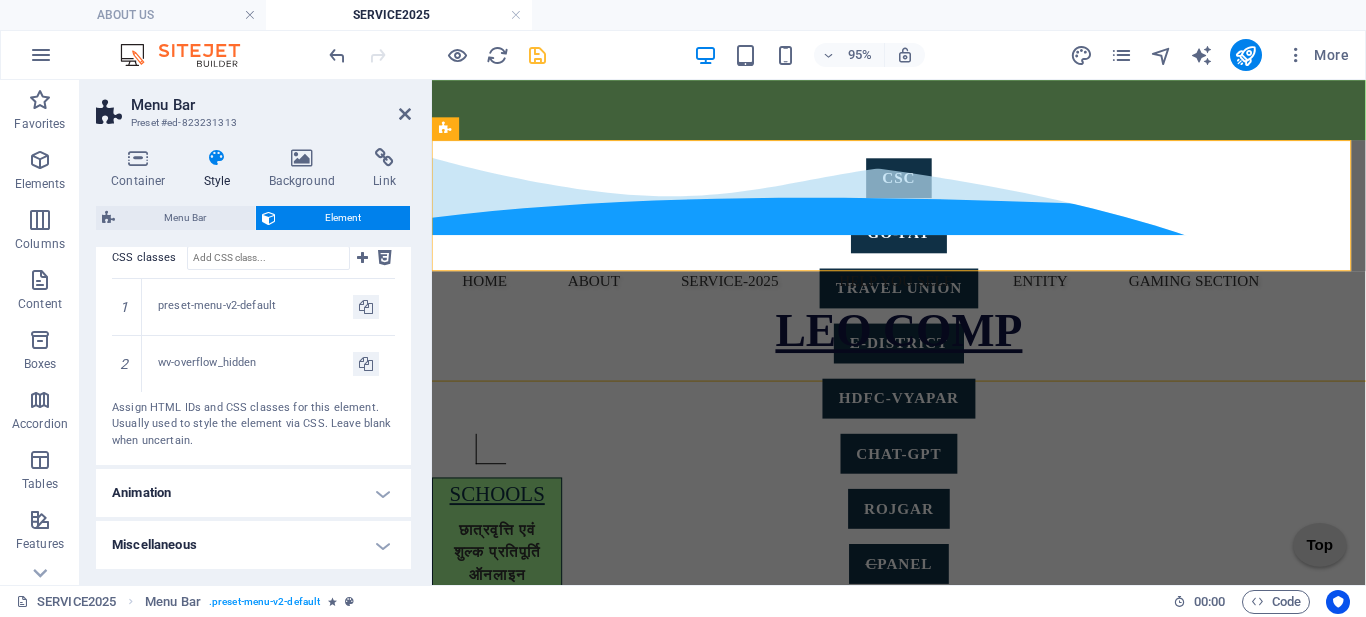 click on "Animation" at bounding box center (253, 493) 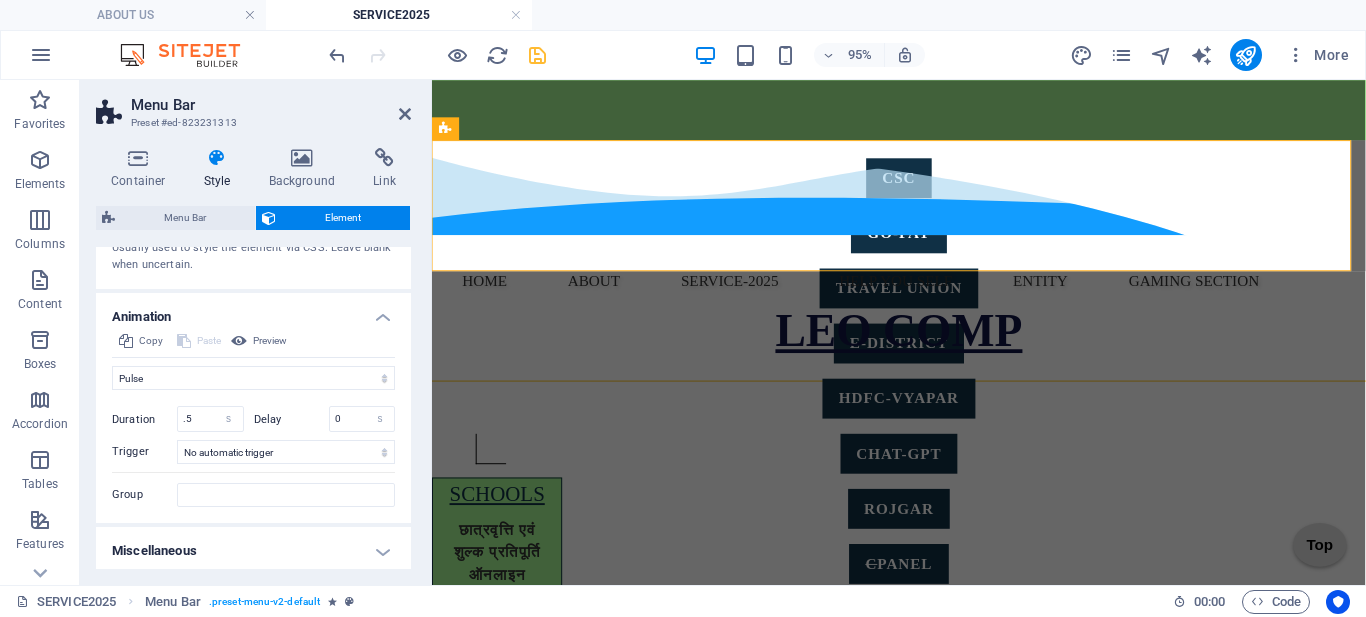 scroll, scrollTop: 1037, scrollLeft: 0, axis: vertical 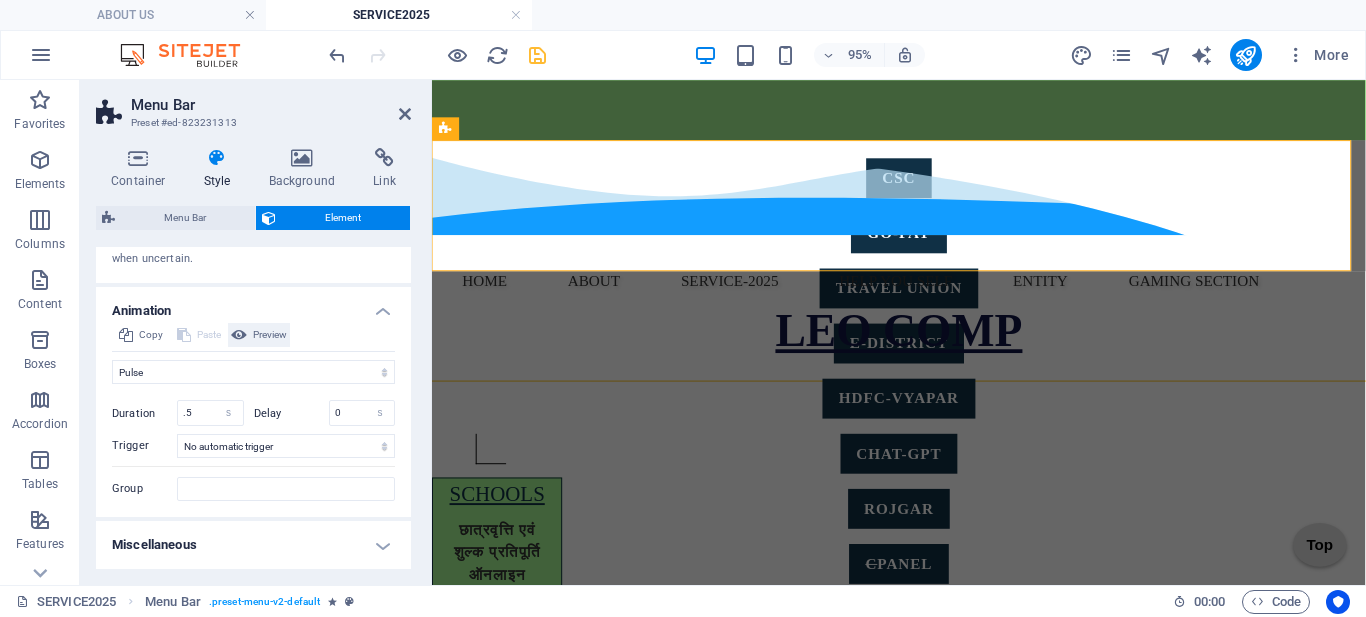 click on "Preview" at bounding box center [270, 335] 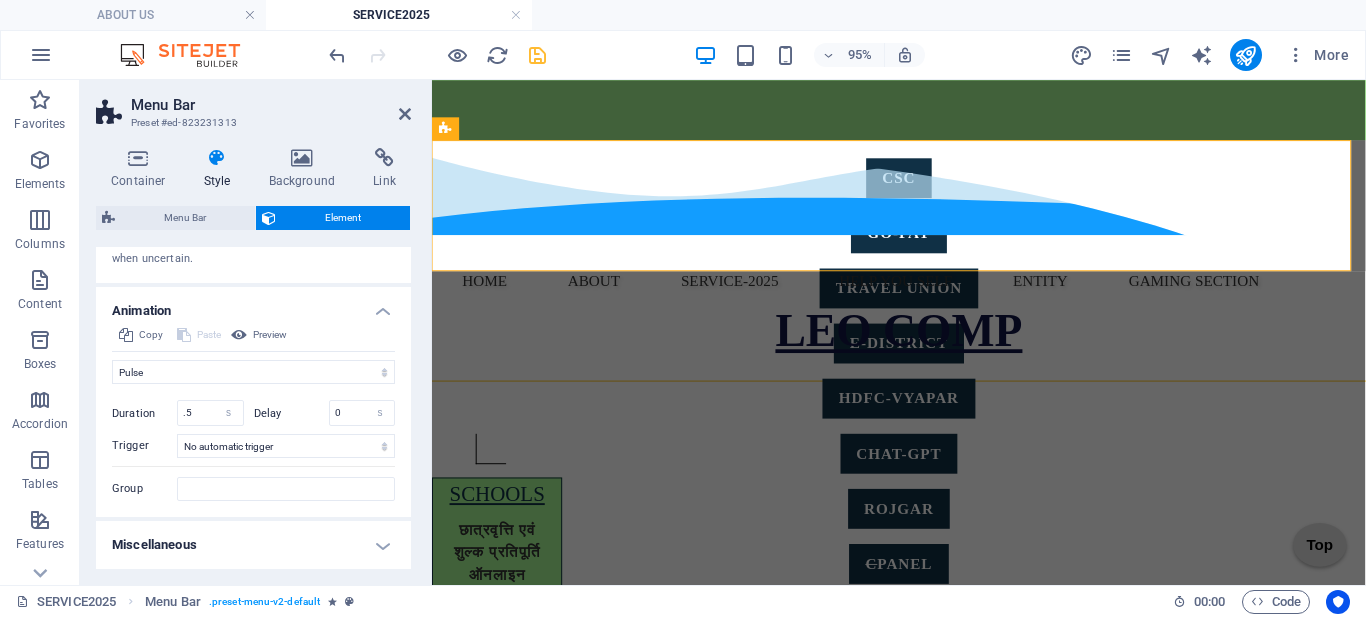 click on "Miscellaneous" at bounding box center [253, 545] 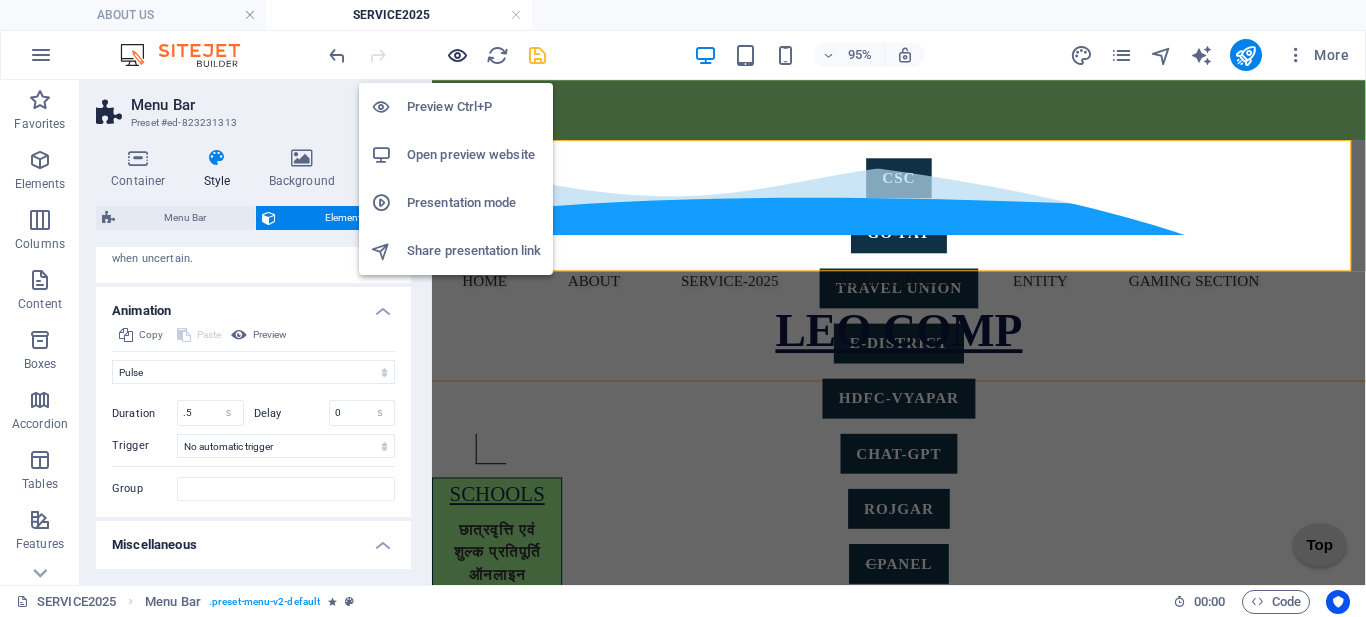 click at bounding box center (457, 55) 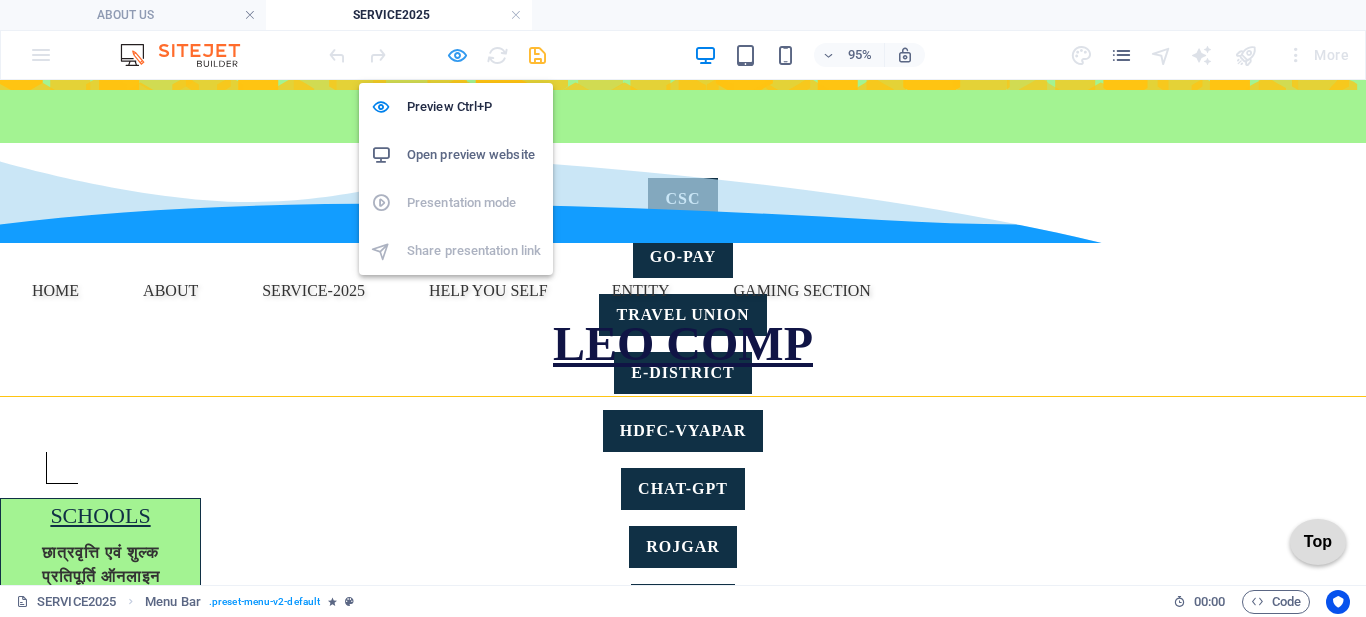 scroll, scrollTop: 196, scrollLeft: 0, axis: vertical 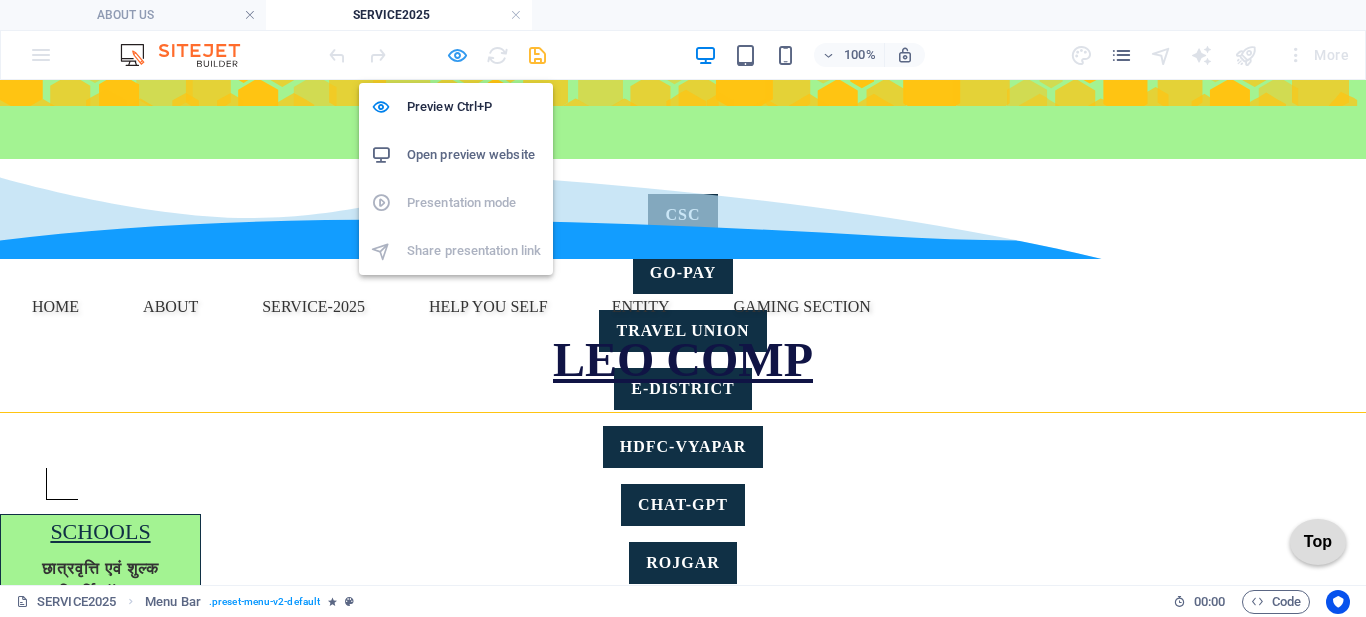 click at bounding box center (457, 55) 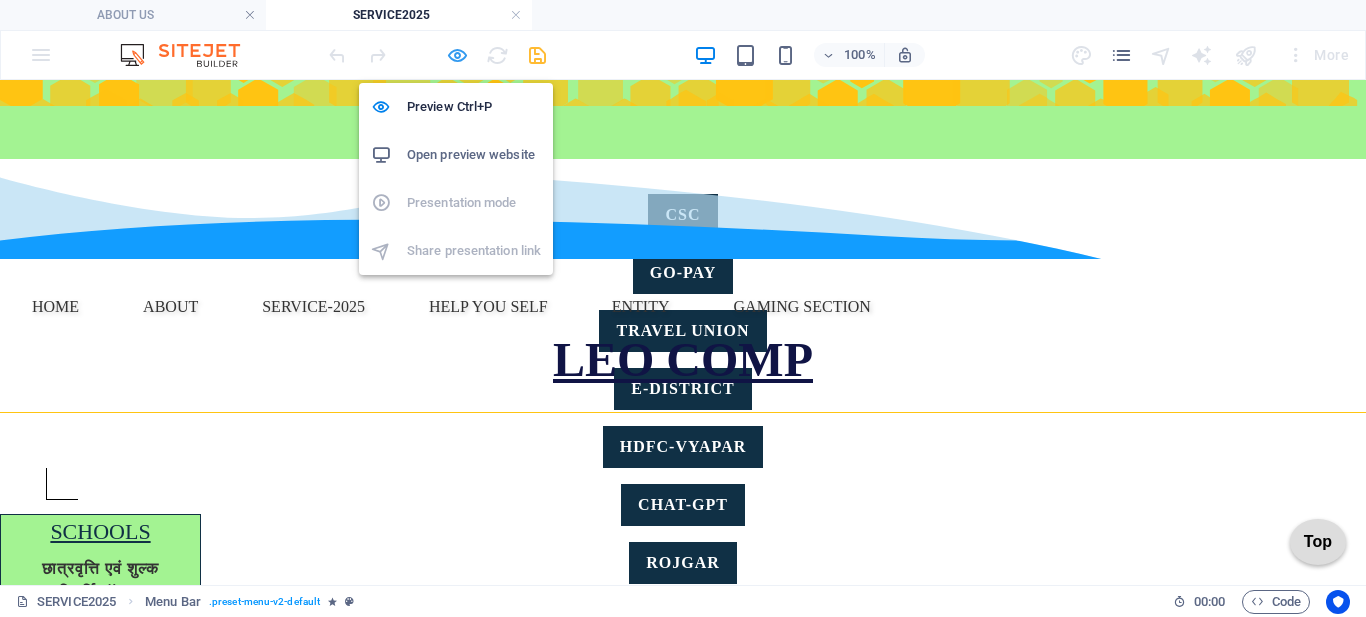 select on "px" 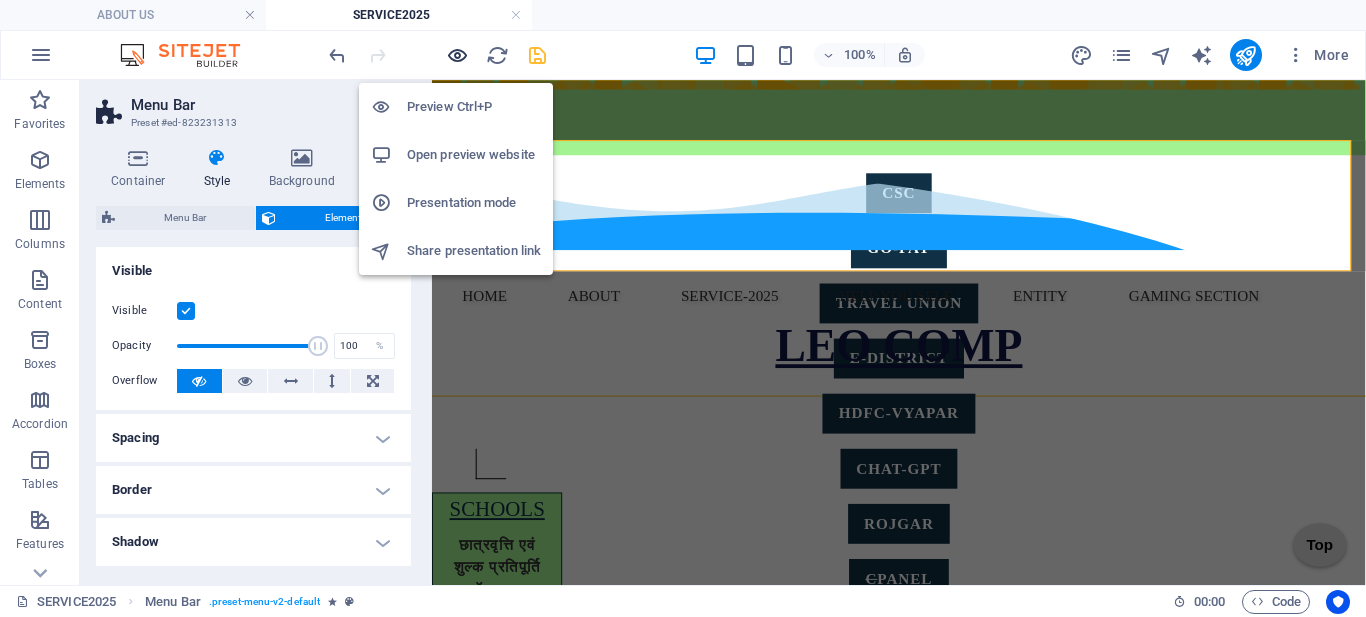 scroll, scrollTop: 212, scrollLeft: 0, axis: vertical 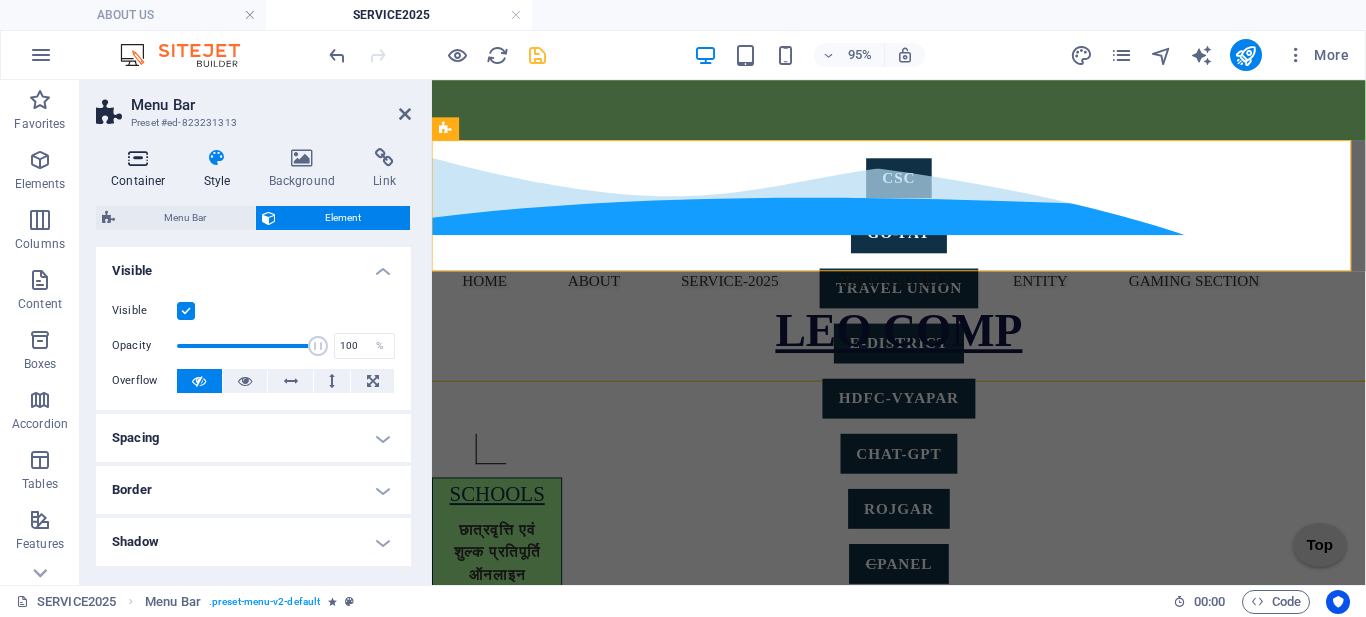 click on "Container" at bounding box center [142, 169] 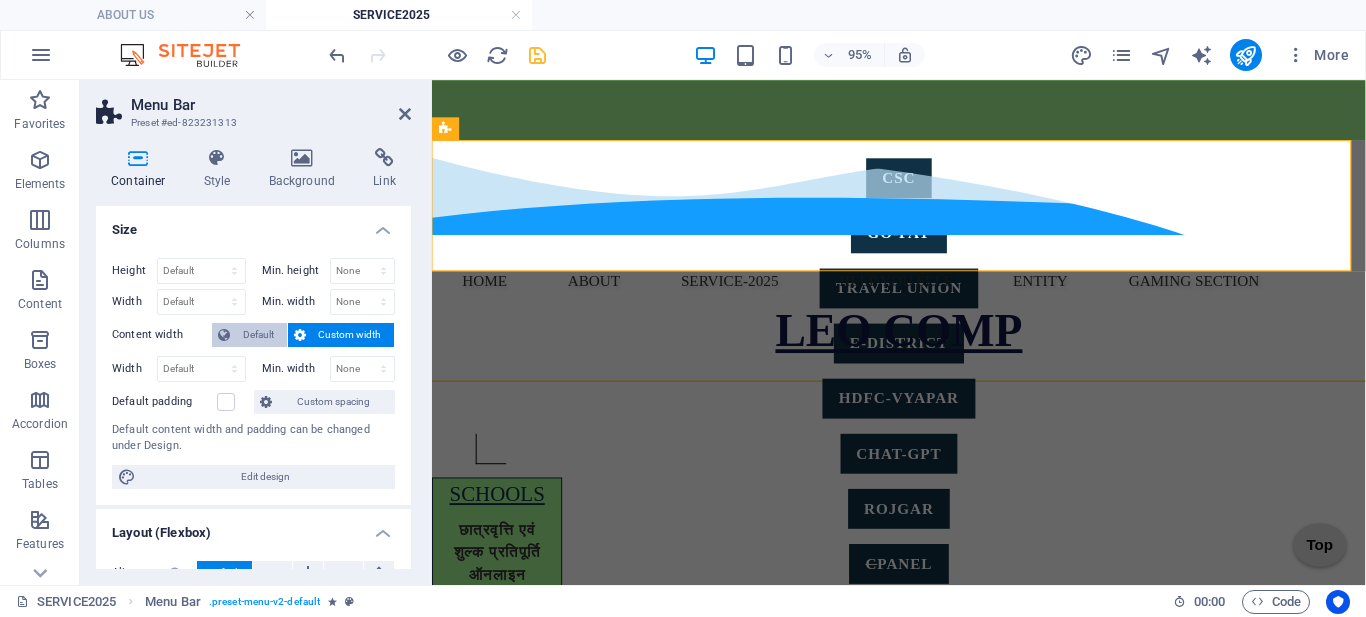 click on "Default" at bounding box center (258, 335) 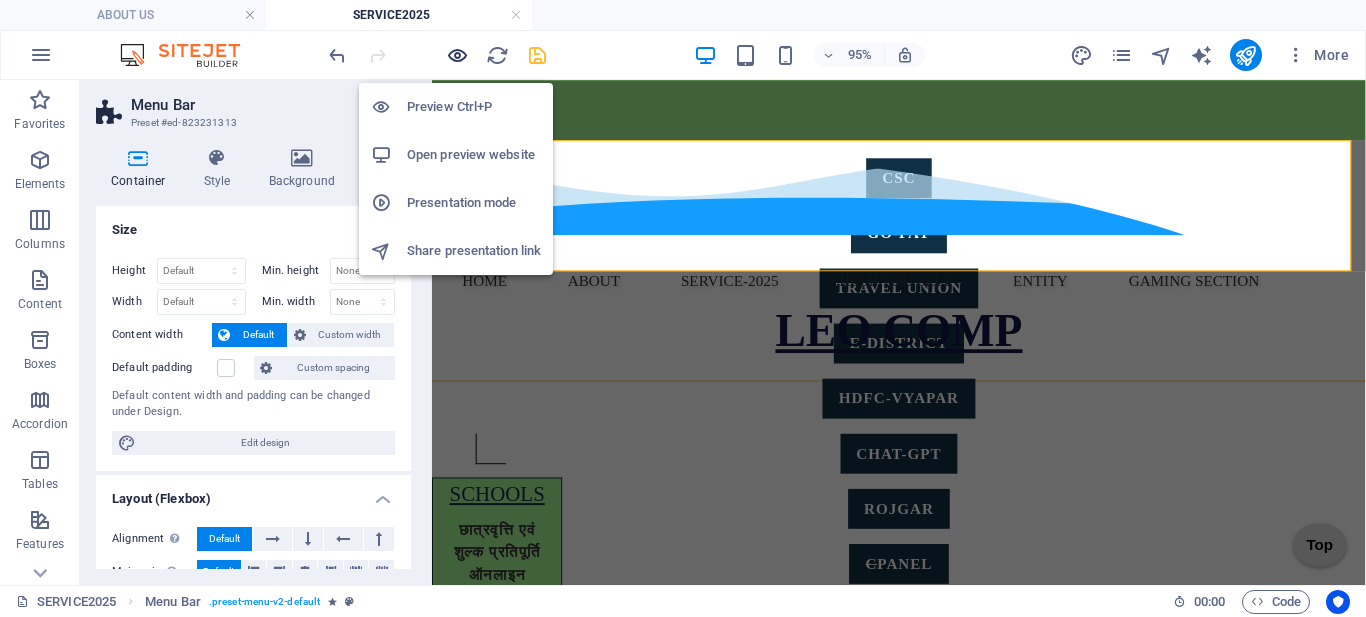 click at bounding box center [457, 55] 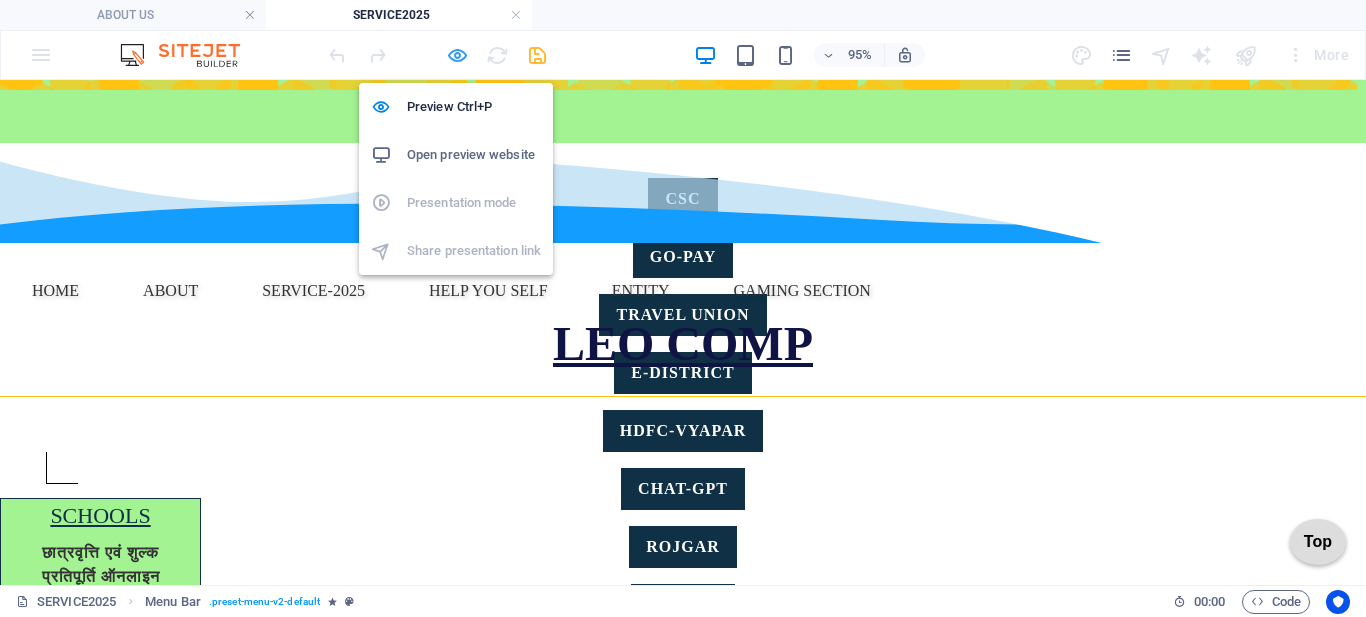 scroll, scrollTop: 196, scrollLeft: 0, axis: vertical 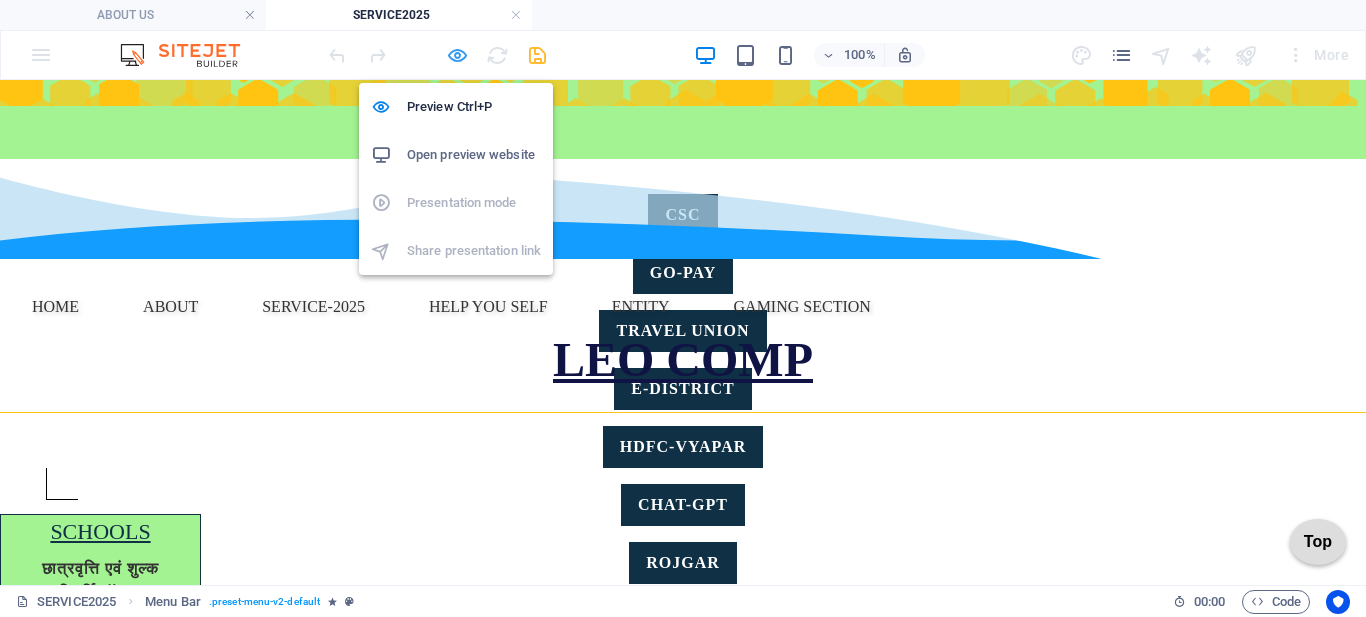 click at bounding box center [457, 55] 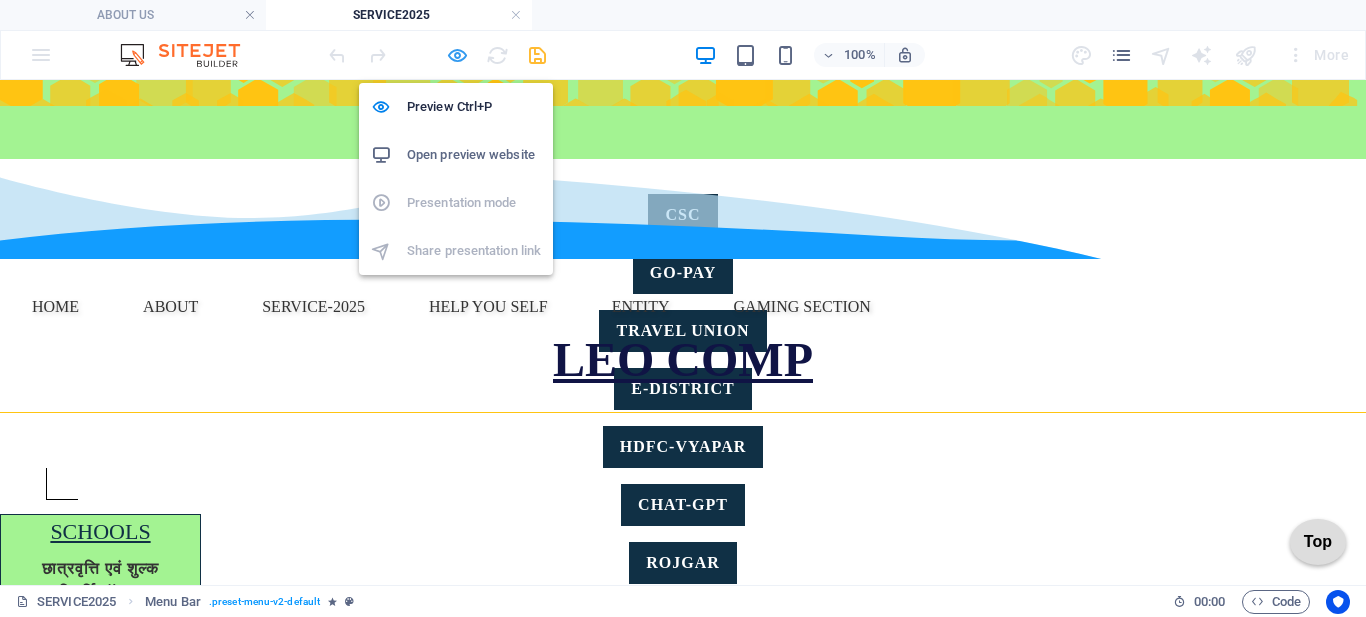 select on "px" 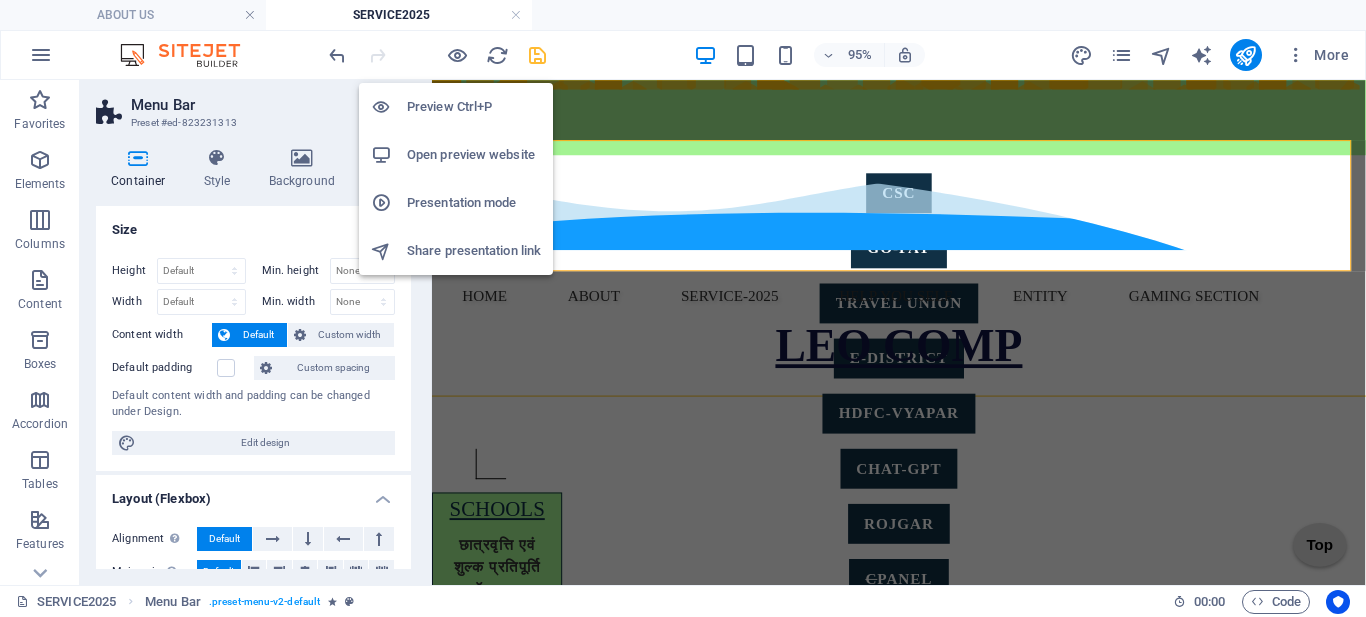 scroll, scrollTop: 212, scrollLeft: 0, axis: vertical 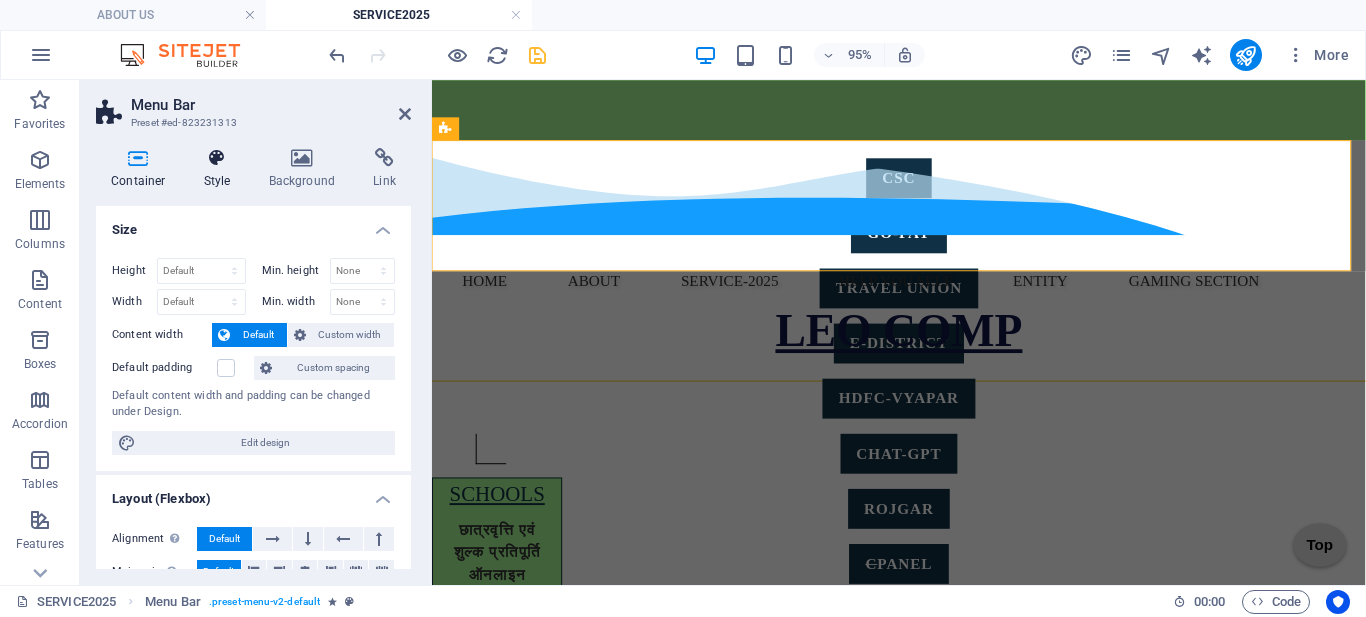 click on "Style" at bounding box center (221, 169) 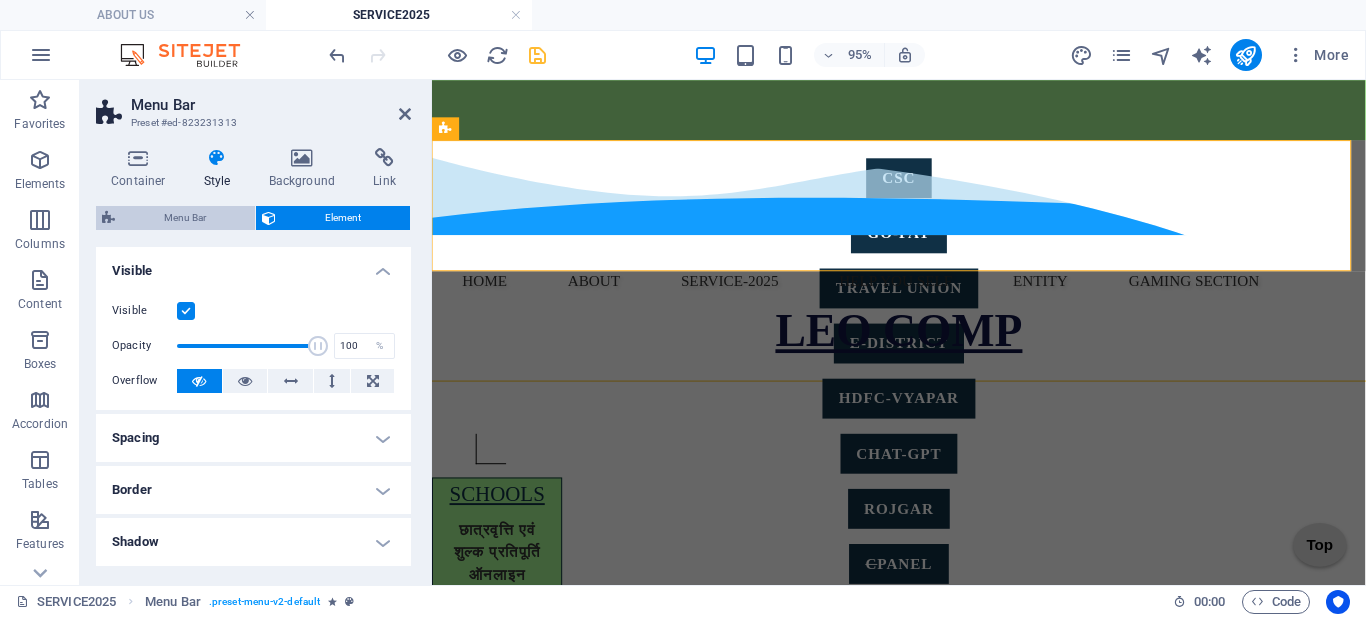 click on "Menu Bar" at bounding box center [185, 218] 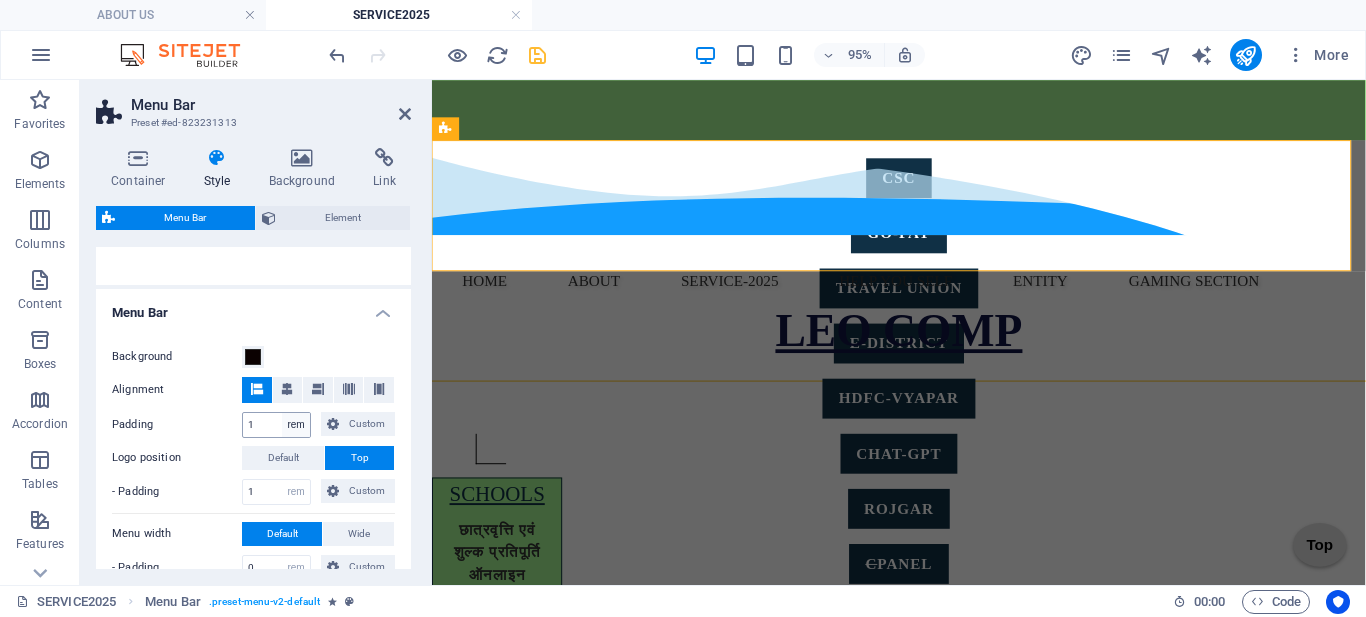 scroll, scrollTop: 300, scrollLeft: 0, axis: vertical 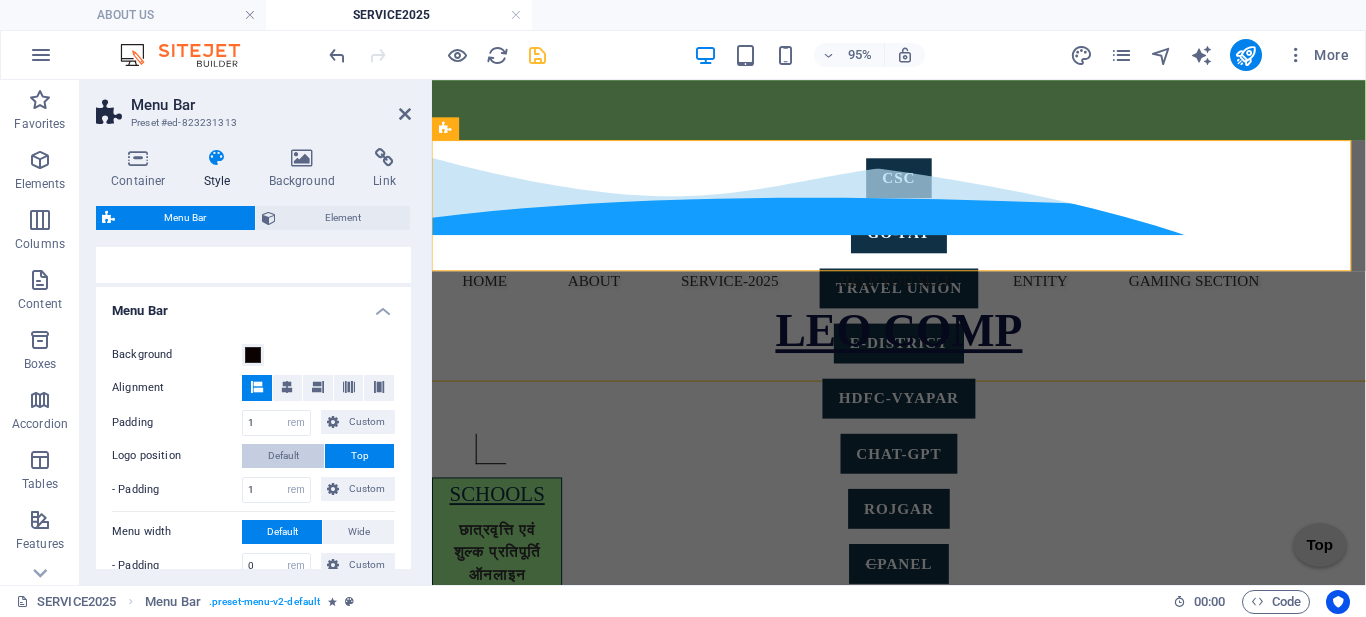 click on "Default" at bounding box center (283, 456) 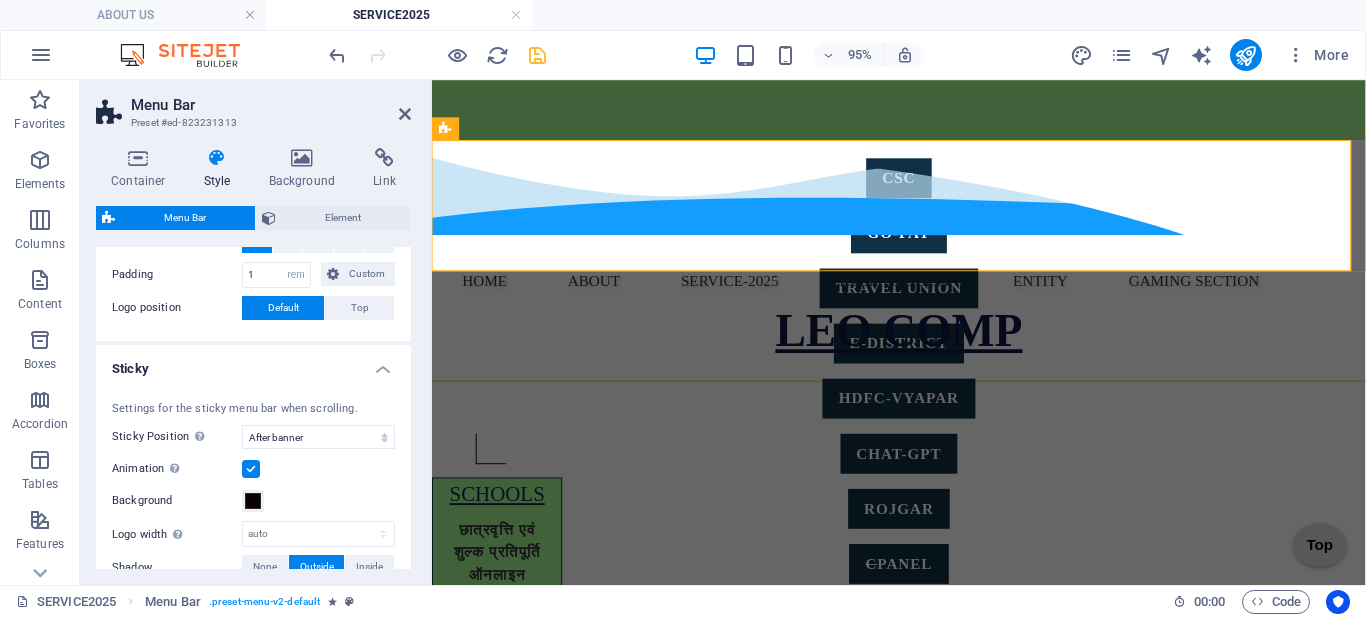 scroll, scrollTop: 500, scrollLeft: 0, axis: vertical 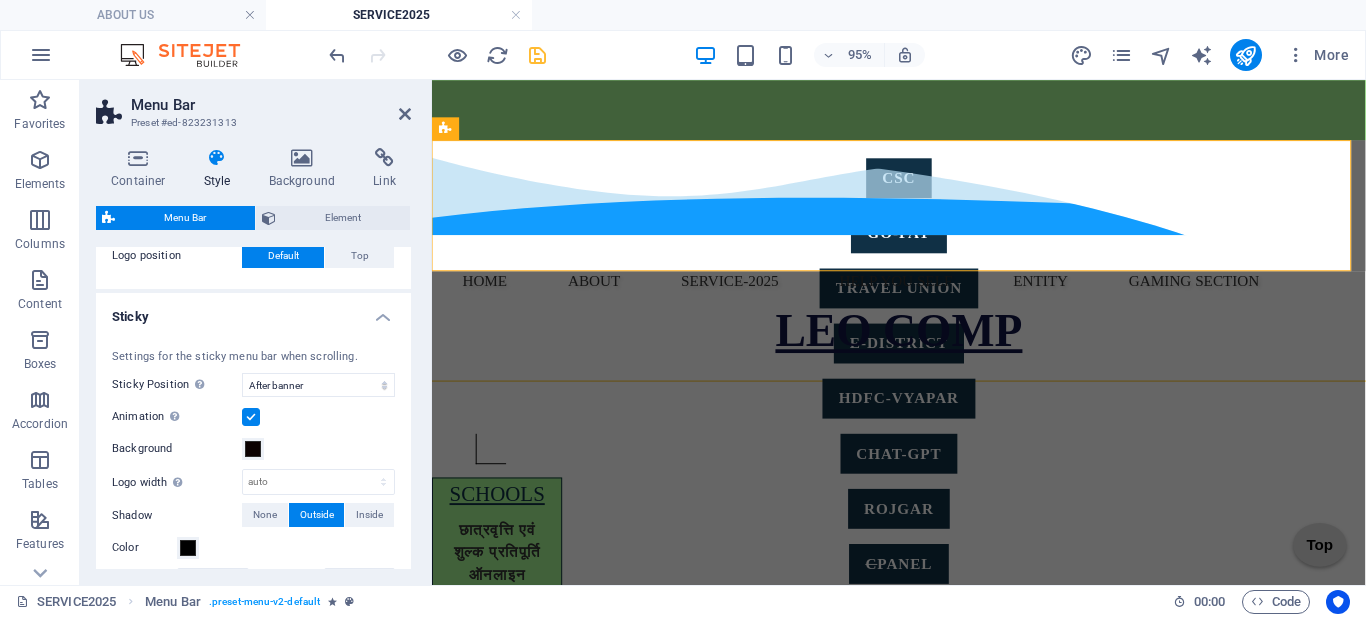 click on "Sticky" at bounding box center [253, 311] 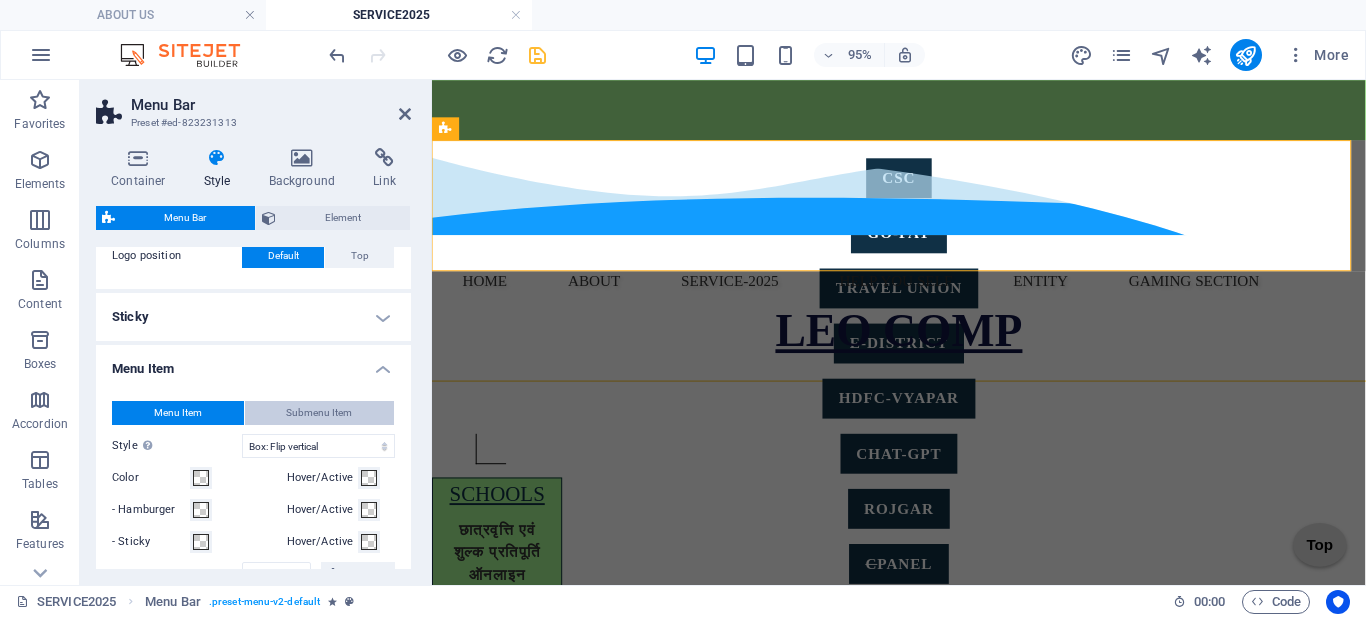 click on "Submenu Item" at bounding box center [319, 413] 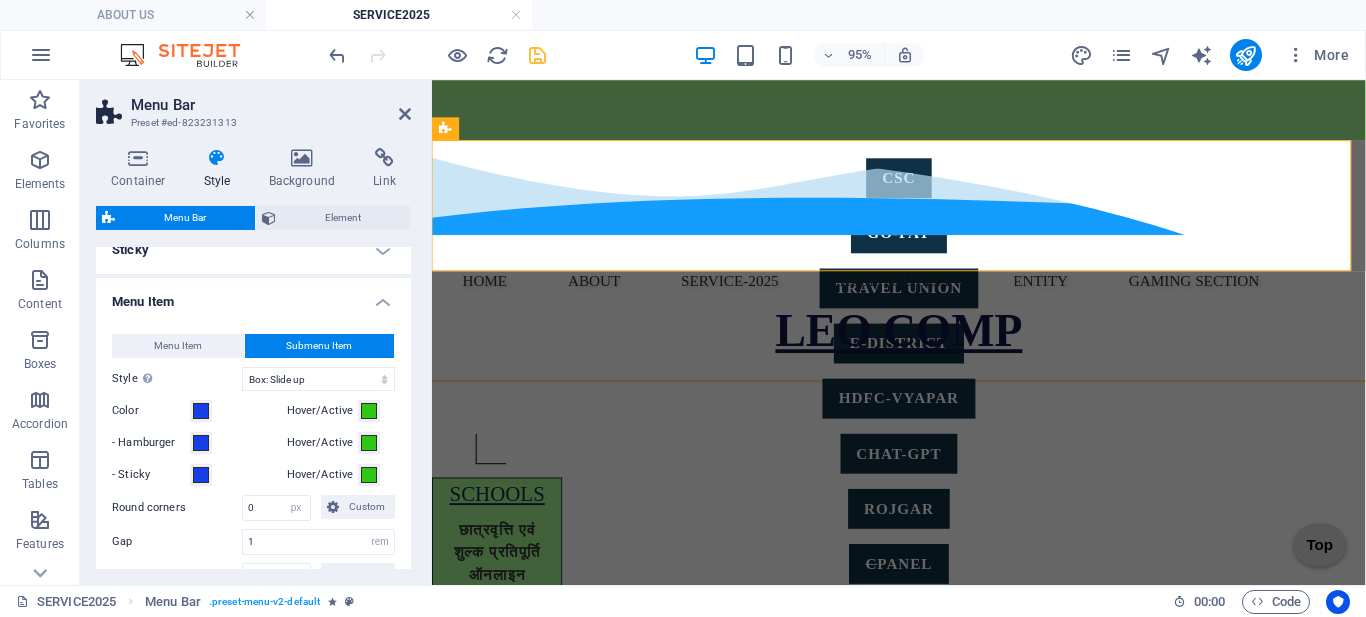 scroll, scrollTop: 600, scrollLeft: 0, axis: vertical 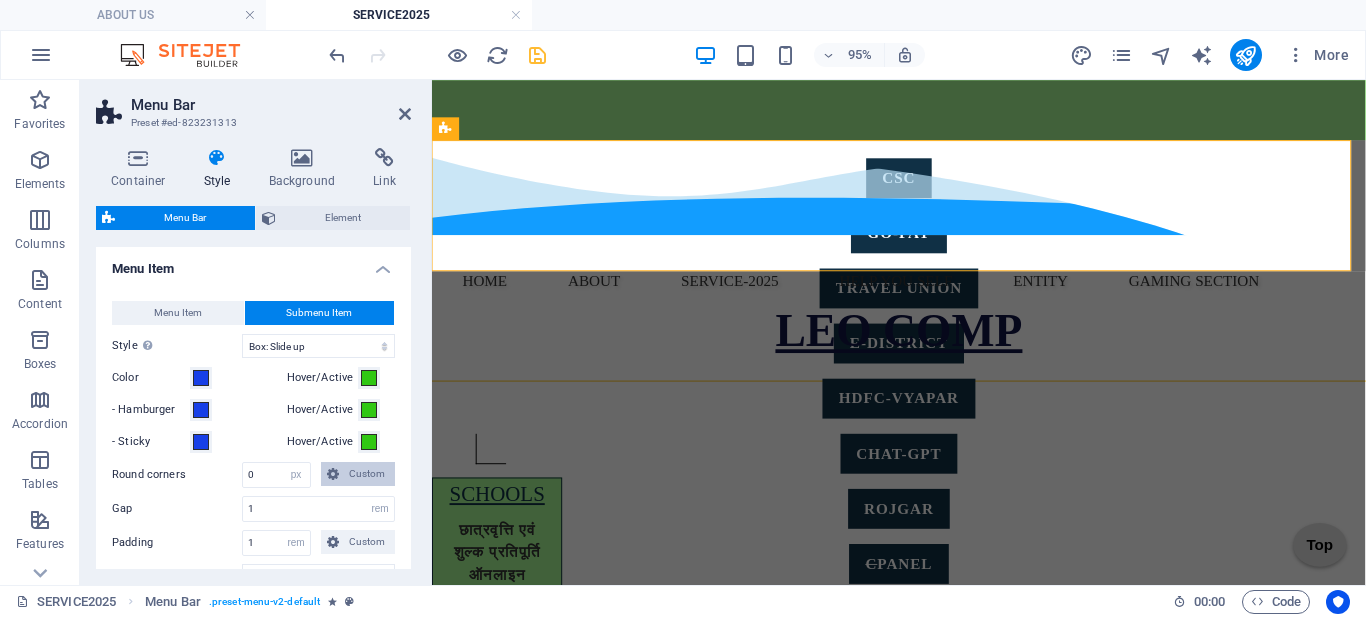 click on "Custom" at bounding box center [367, 474] 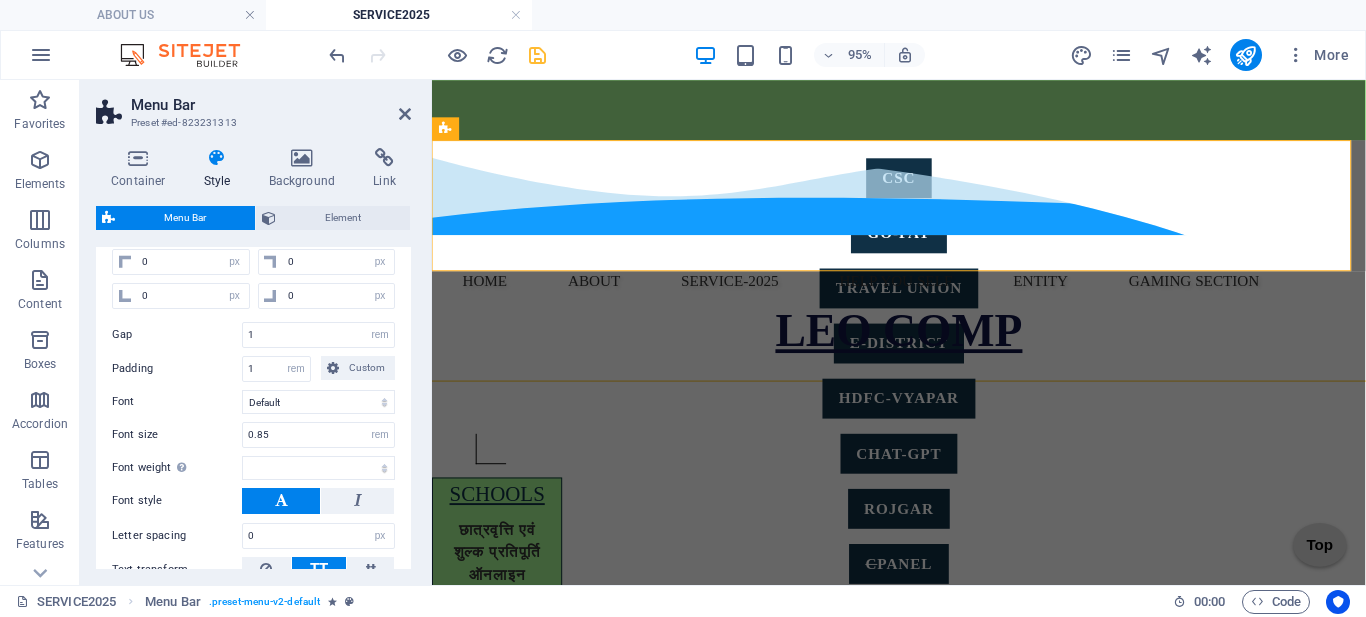 scroll, scrollTop: 900, scrollLeft: 0, axis: vertical 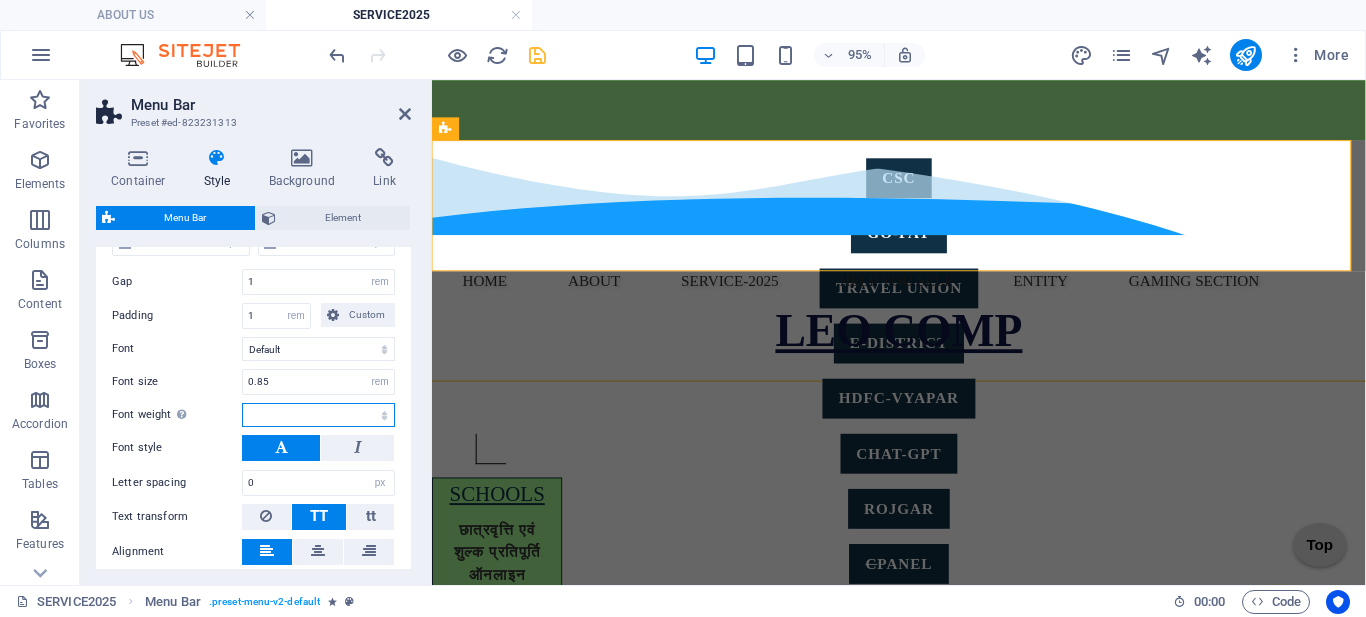 click on "Thin, 100 Extra-light, 200 Light, 300 Regular, 400 Medium, 500 Semi-bold, 600 Bold, 700 Extra-bold, 800 Black, 900" at bounding box center [318, 415] 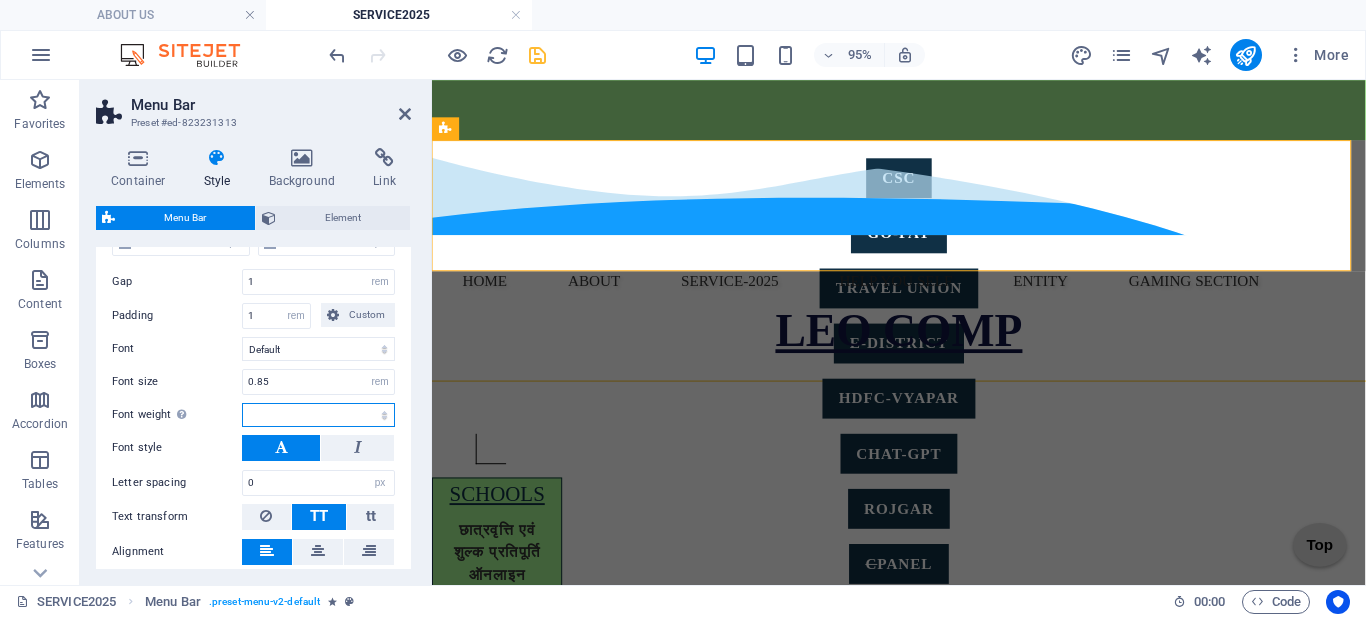select on "100" 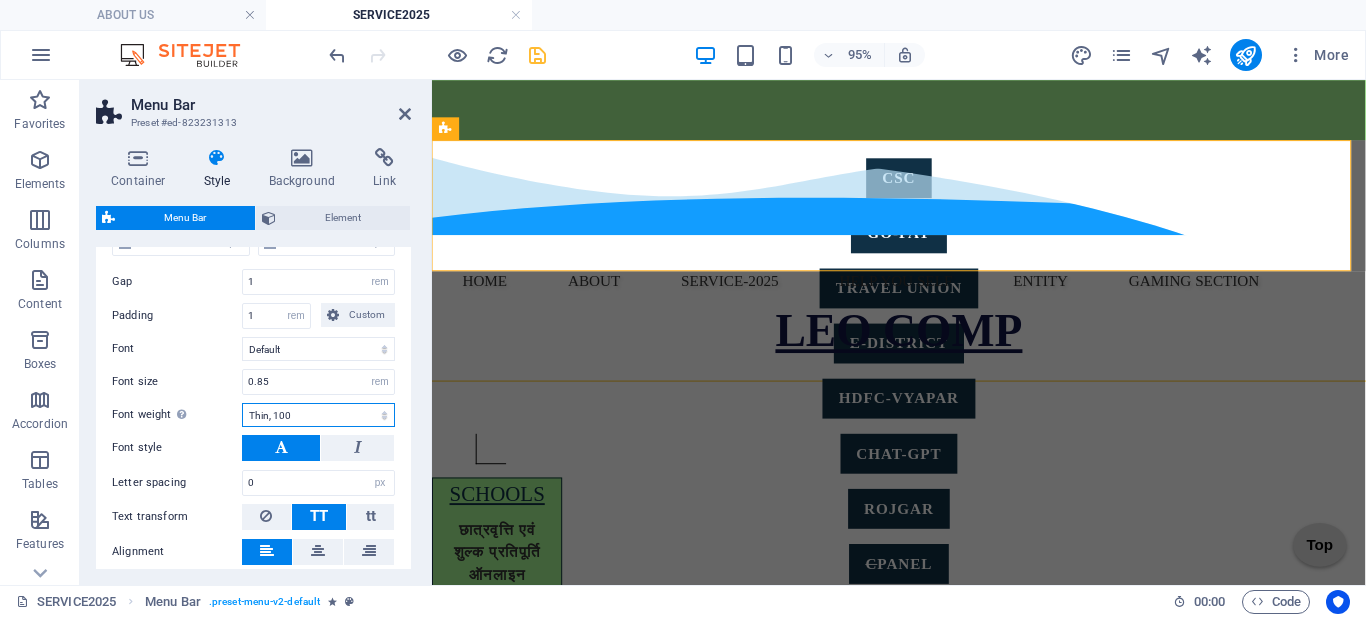 click on "Thin, 100 Extra-light, 200 Light, 300 Regular, 400 Medium, 500 Semi-bold, 600 Bold, 700 Extra-bold, 800 Black, 900" at bounding box center (318, 415) 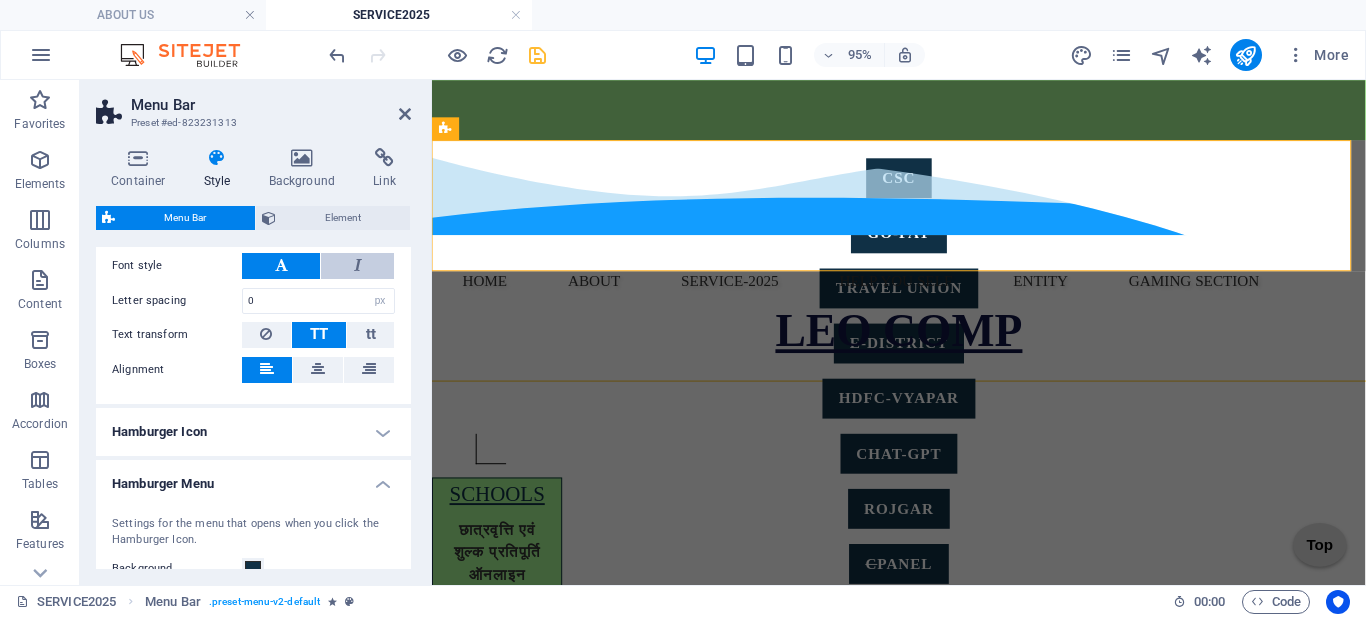 scroll, scrollTop: 1100, scrollLeft: 0, axis: vertical 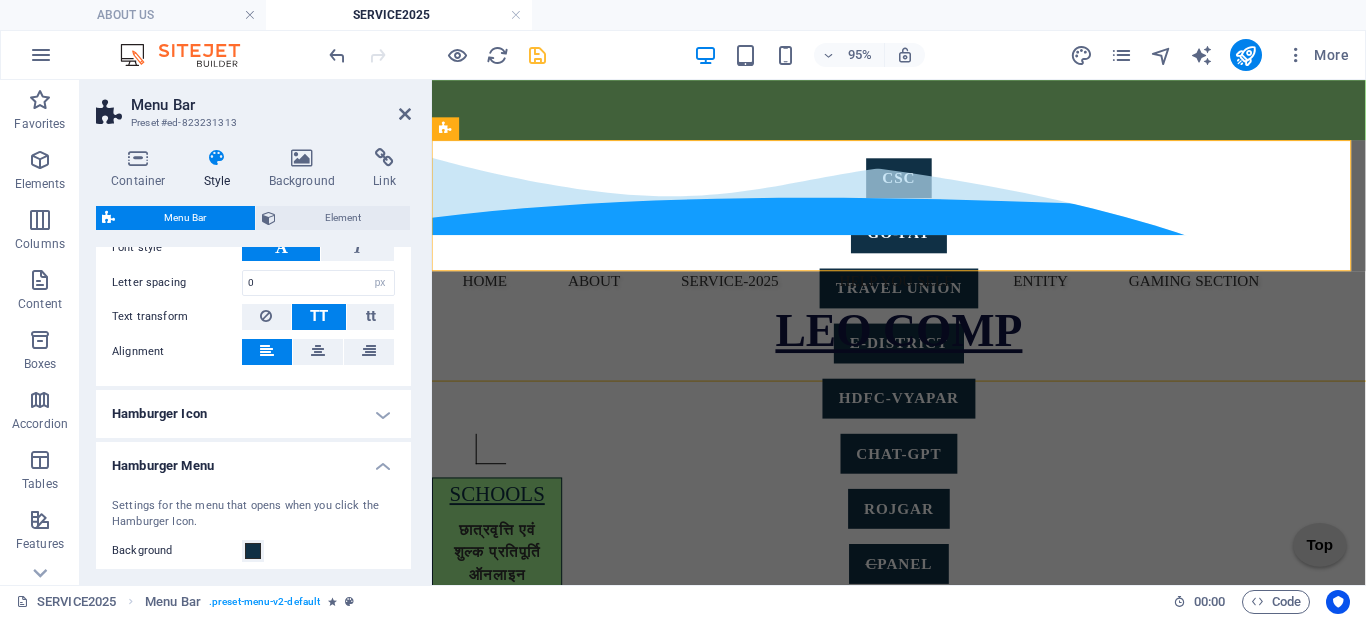 click on "Hamburger Icon" at bounding box center (253, 414) 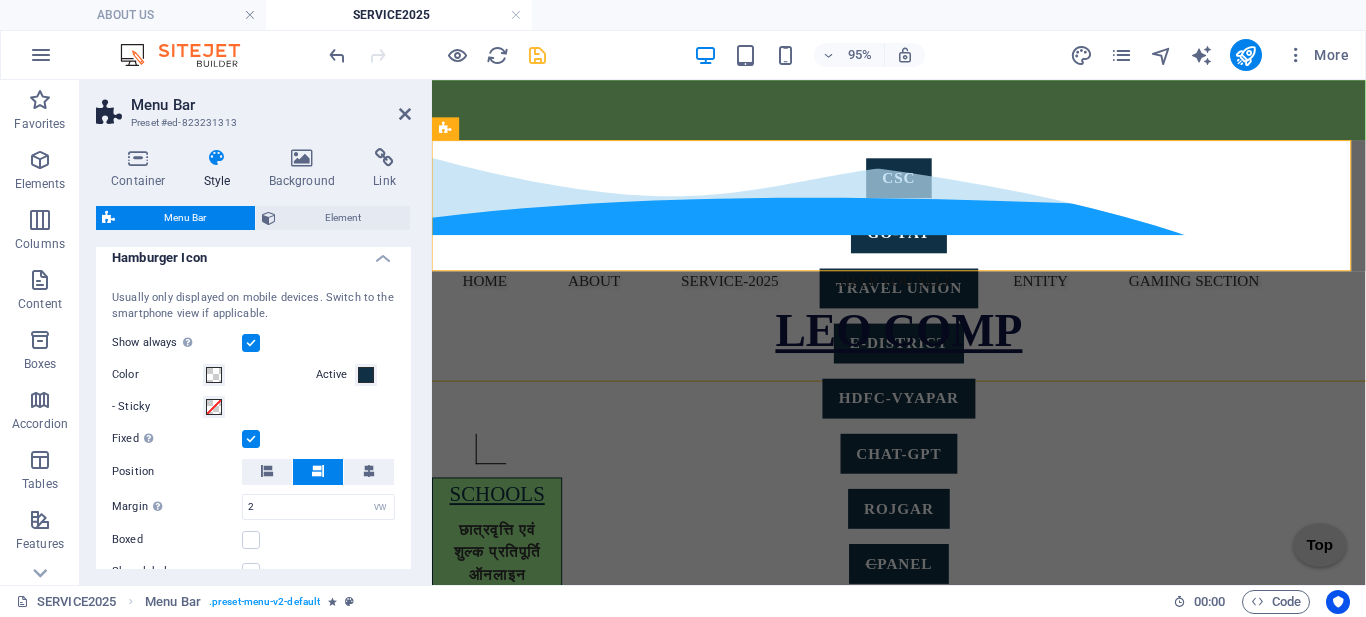 scroll, scrollTop: 1300, scrollLeft: 0, axis: vertical 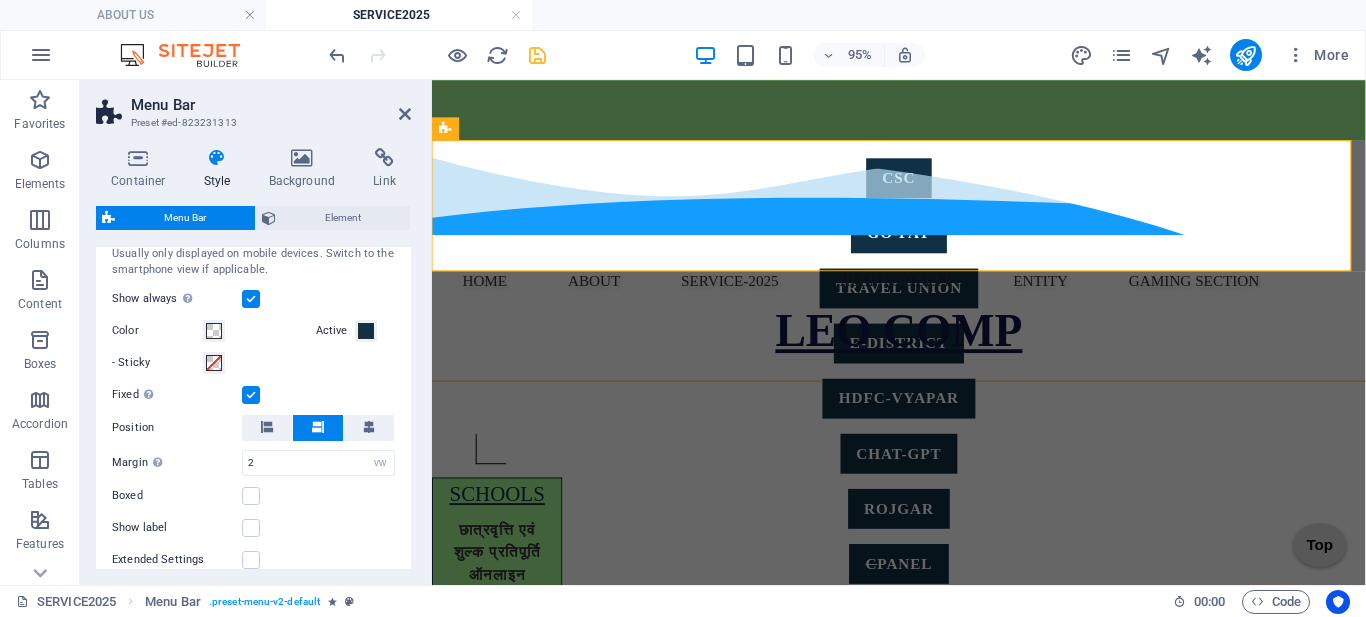 click at bounding box center (251, 299) 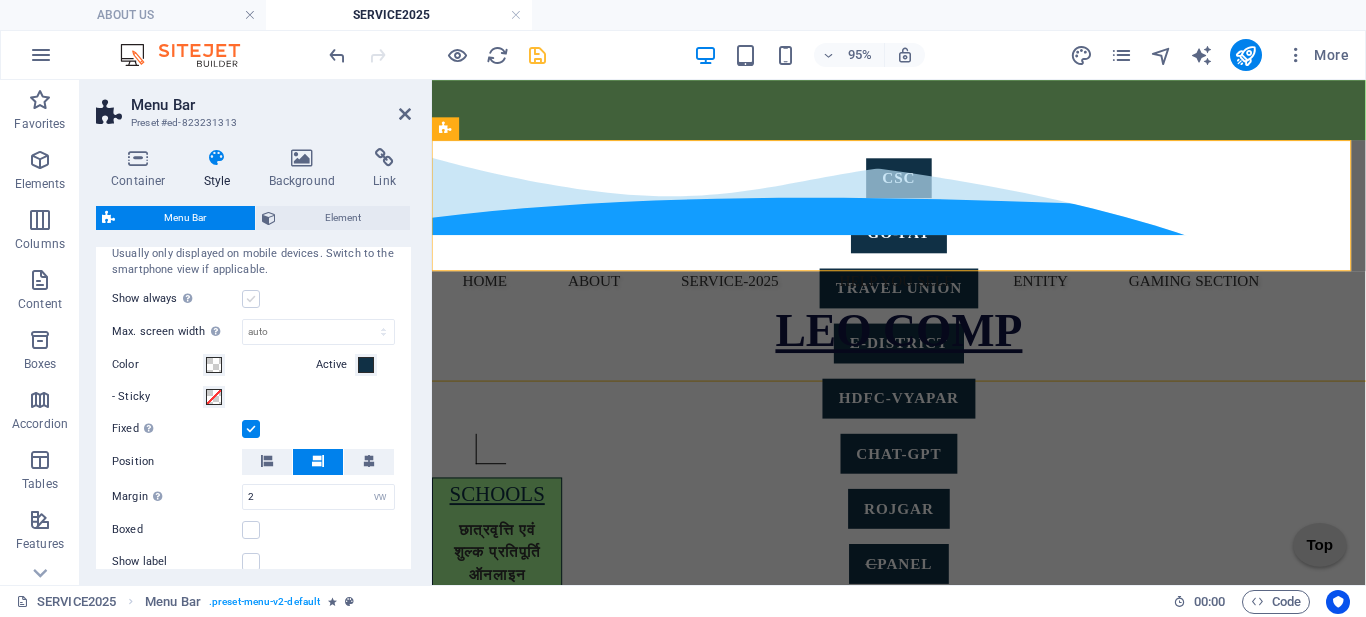 click at bounding box center (251, 299) 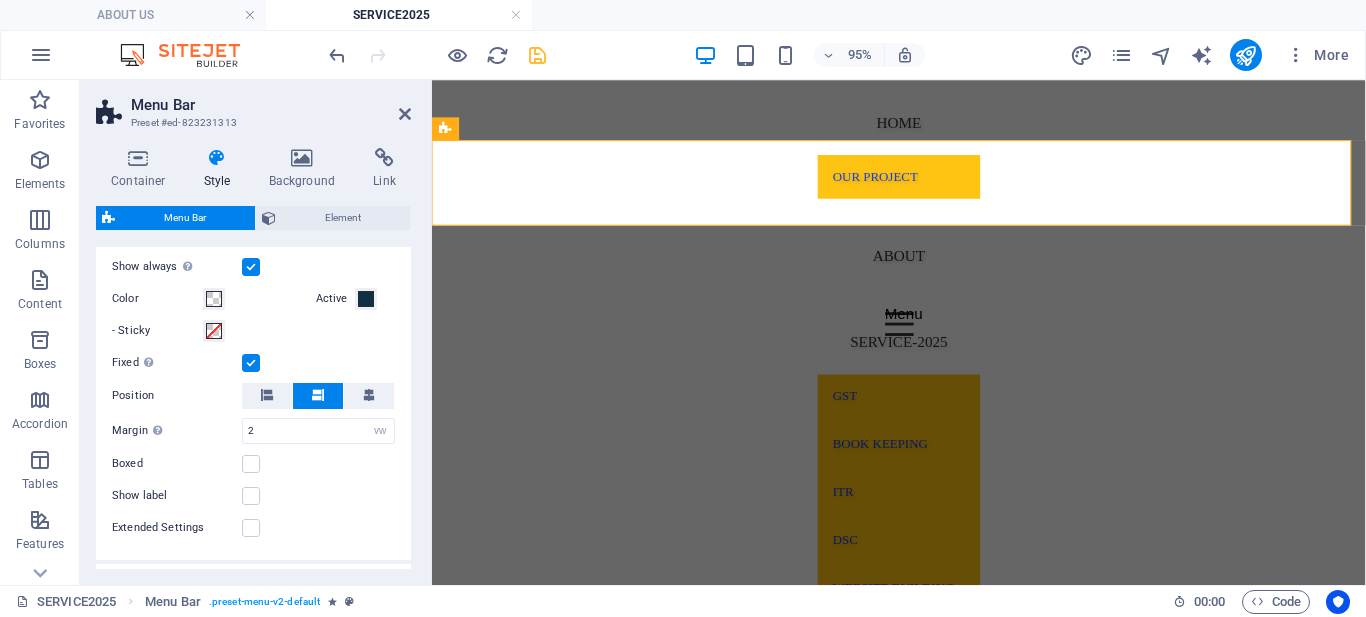 scroll, scrollTop: 1300, scrollLeft: 0, axis: vertical 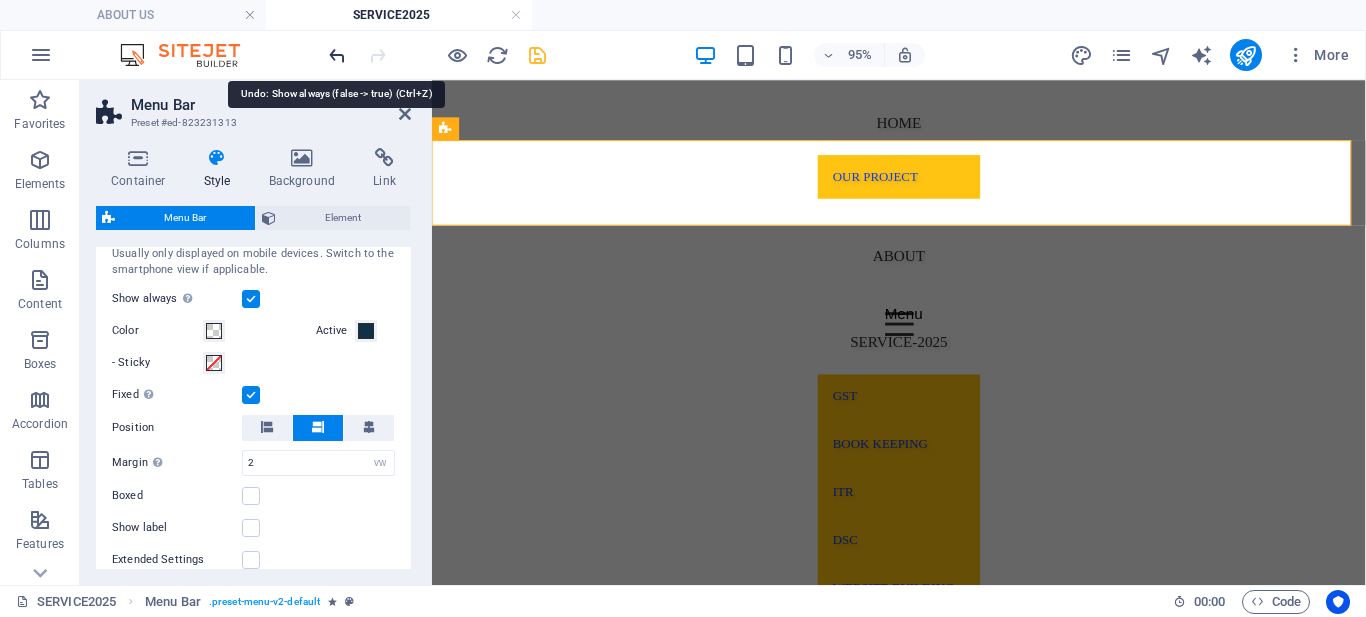 click at bounding box center (337, 55) 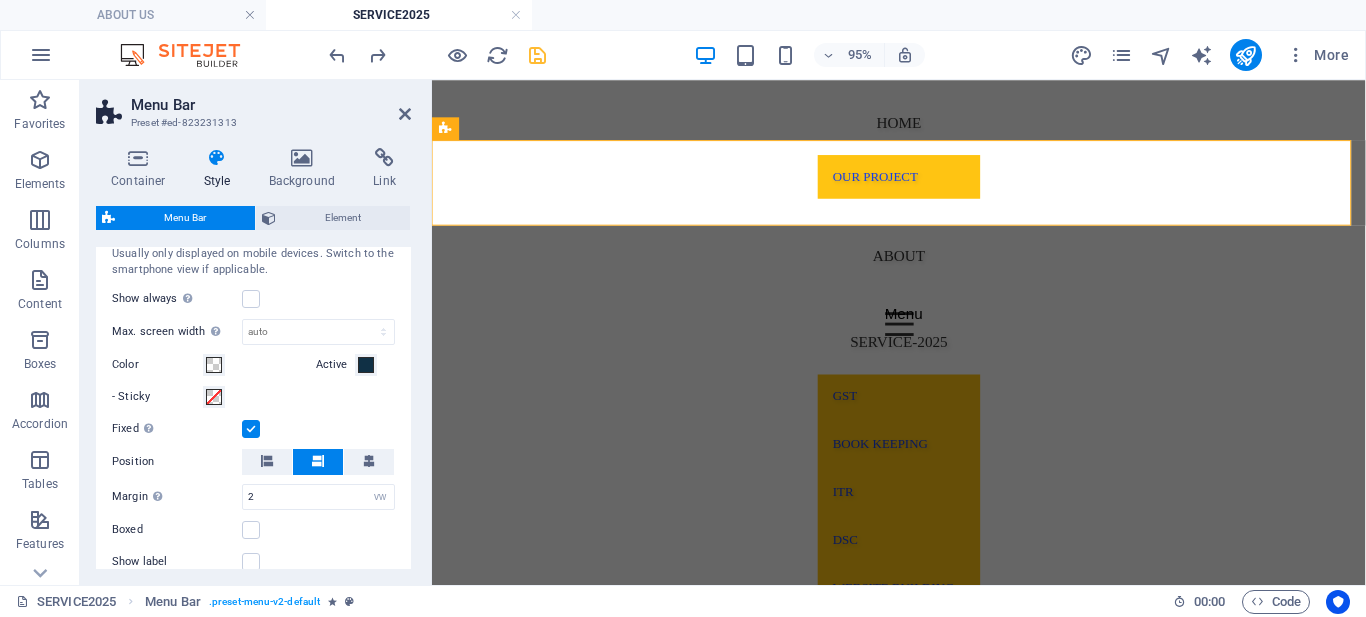 type 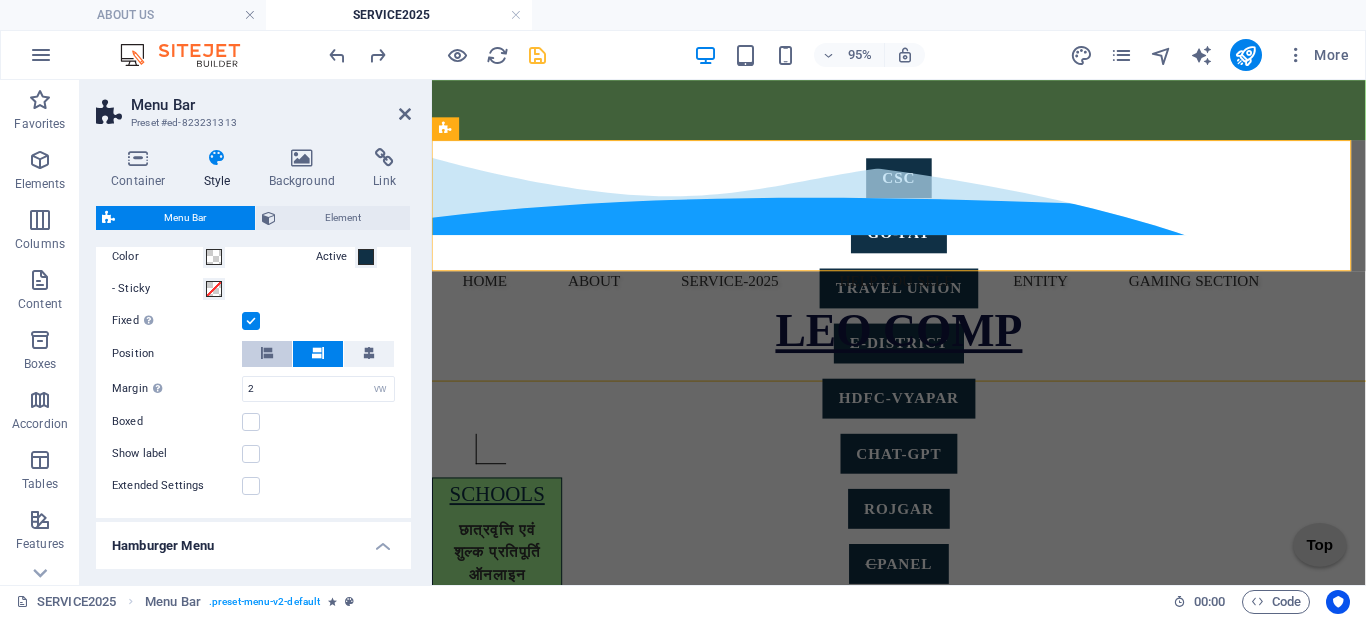 scroll, scrollTop: 1400, scrollLeft: 0, axis: vertical 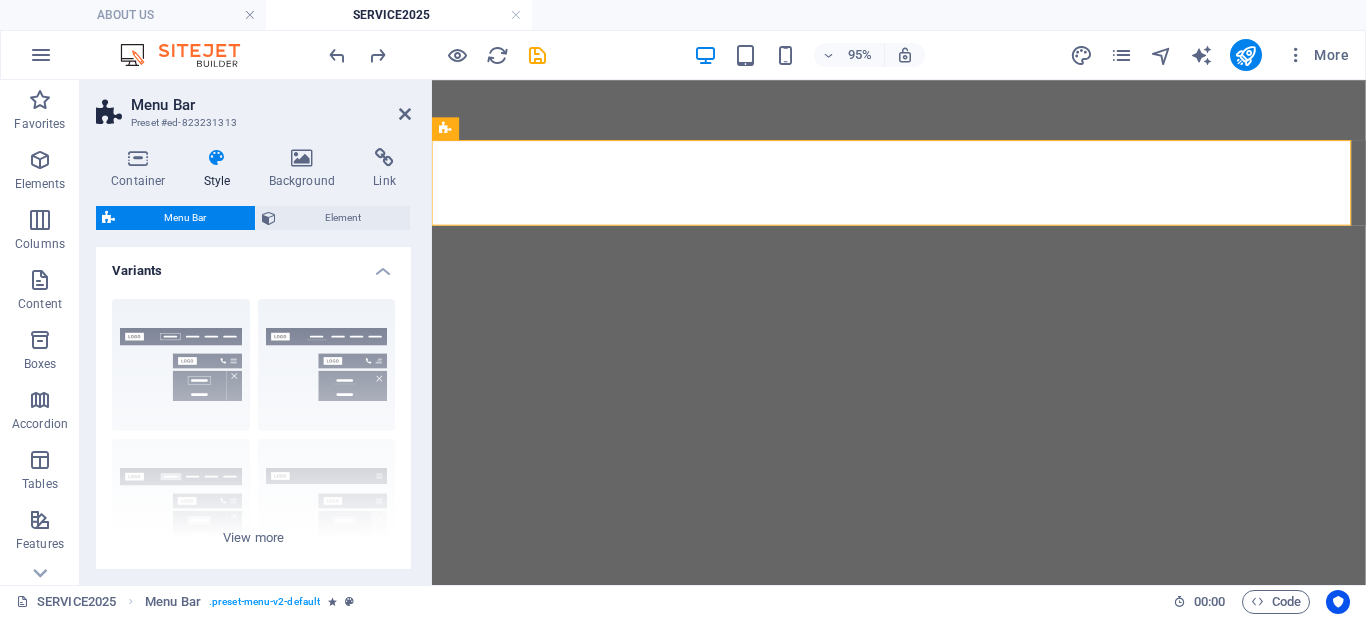 select on "rem" 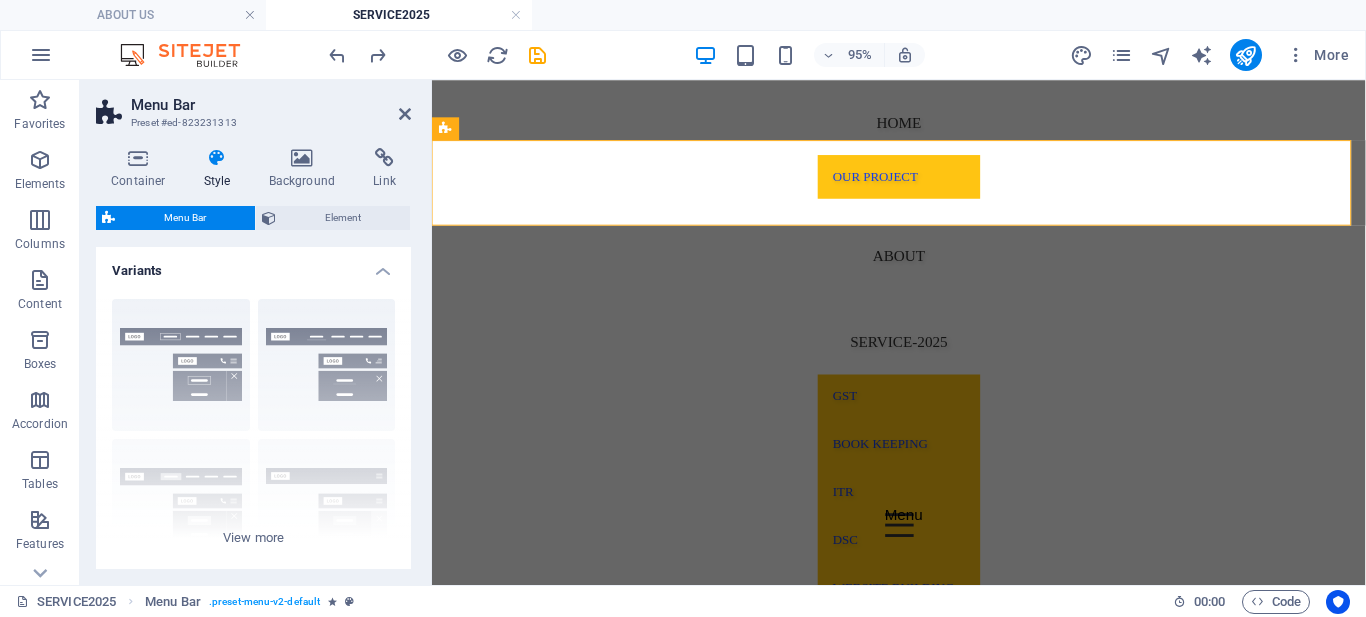 scroll, scrollTop: 1300, scrollLeft: 0, axis: vertical 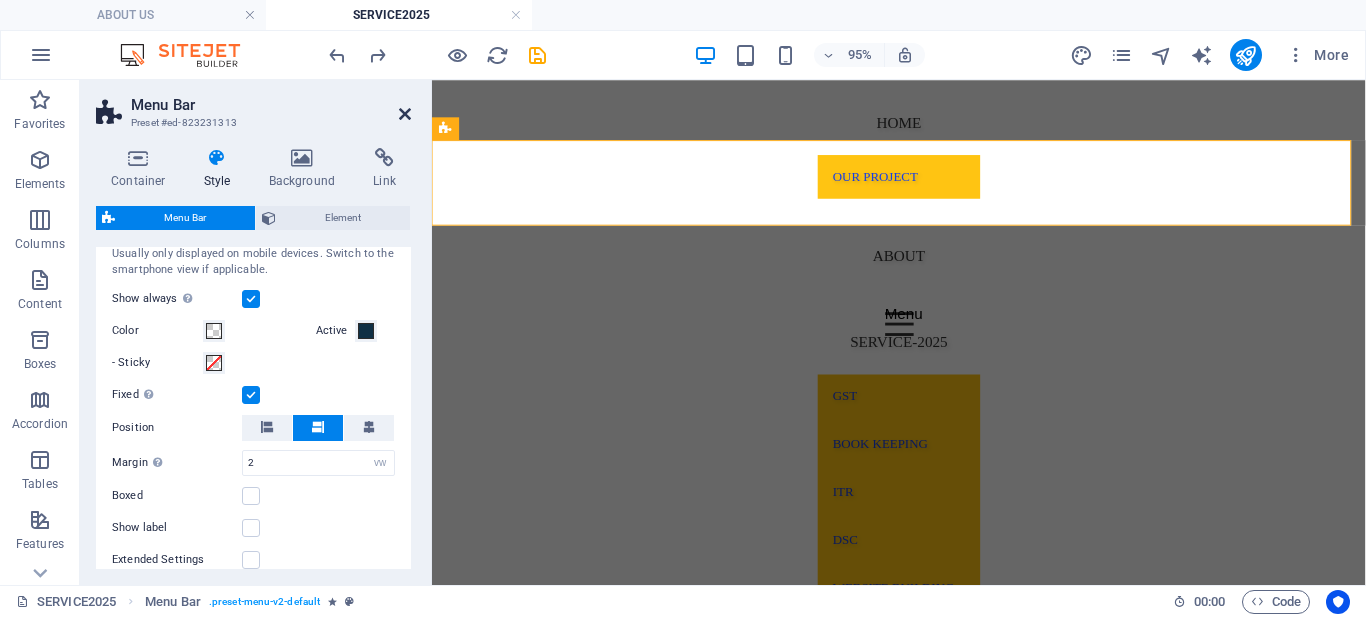 click at bounding box center [405, 114] 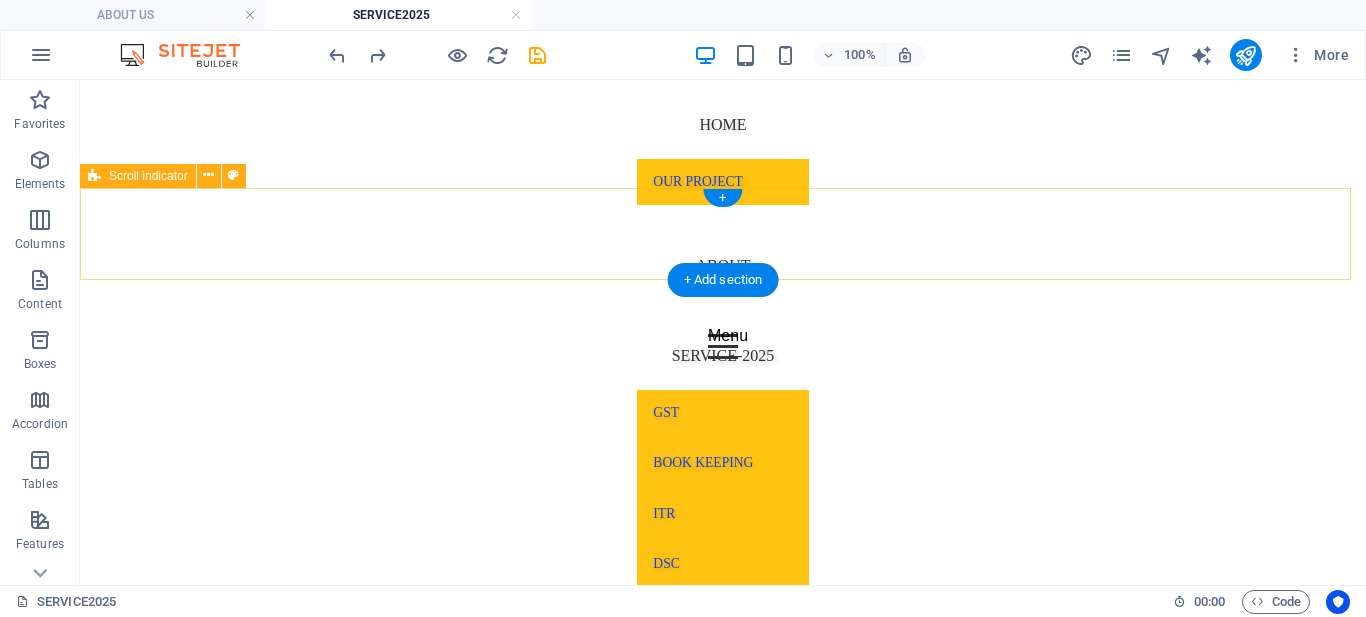 scroll, scrollTop: 200, scrollLeft: 0, axis: vertical 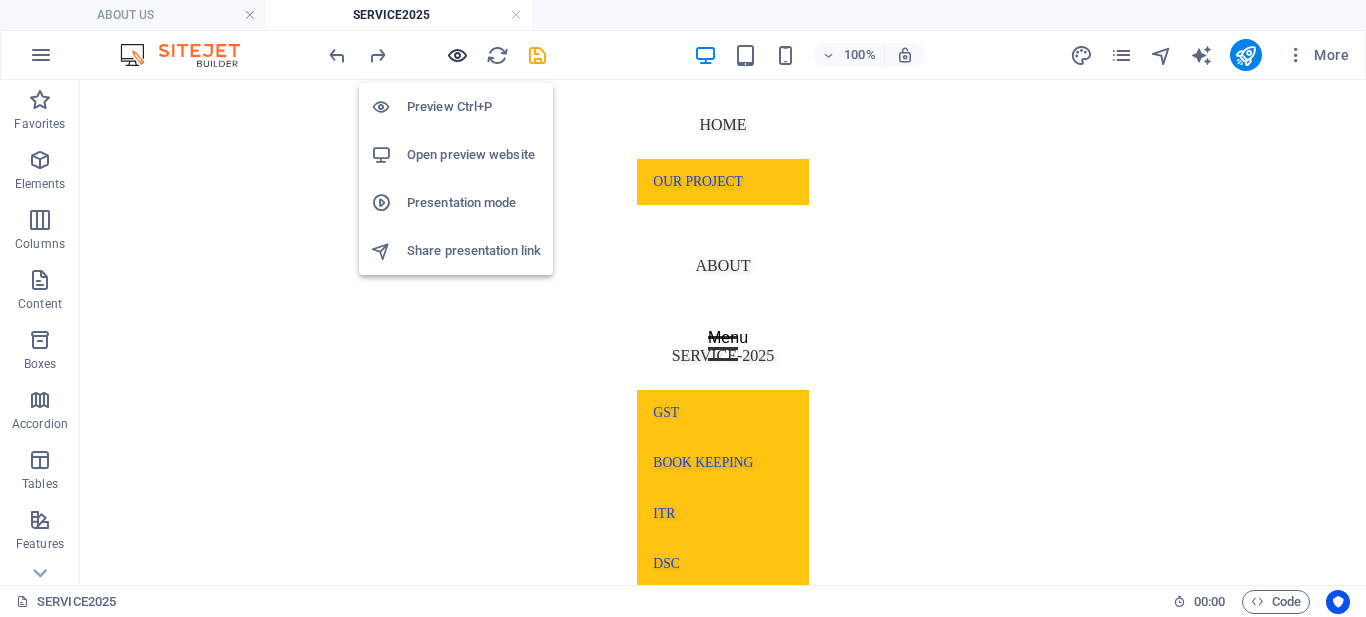 click at bounding box center (457, 55) 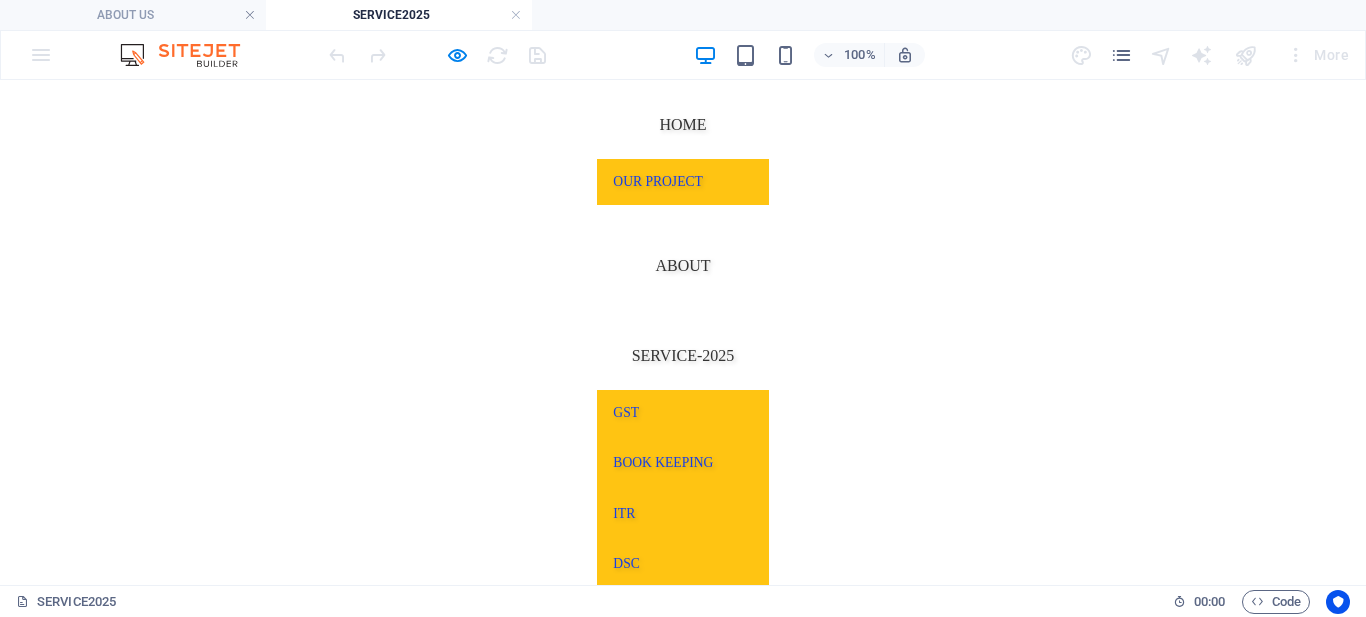 scroll, scrollTop: 1000, scrollLeft: 0, axis: vertical 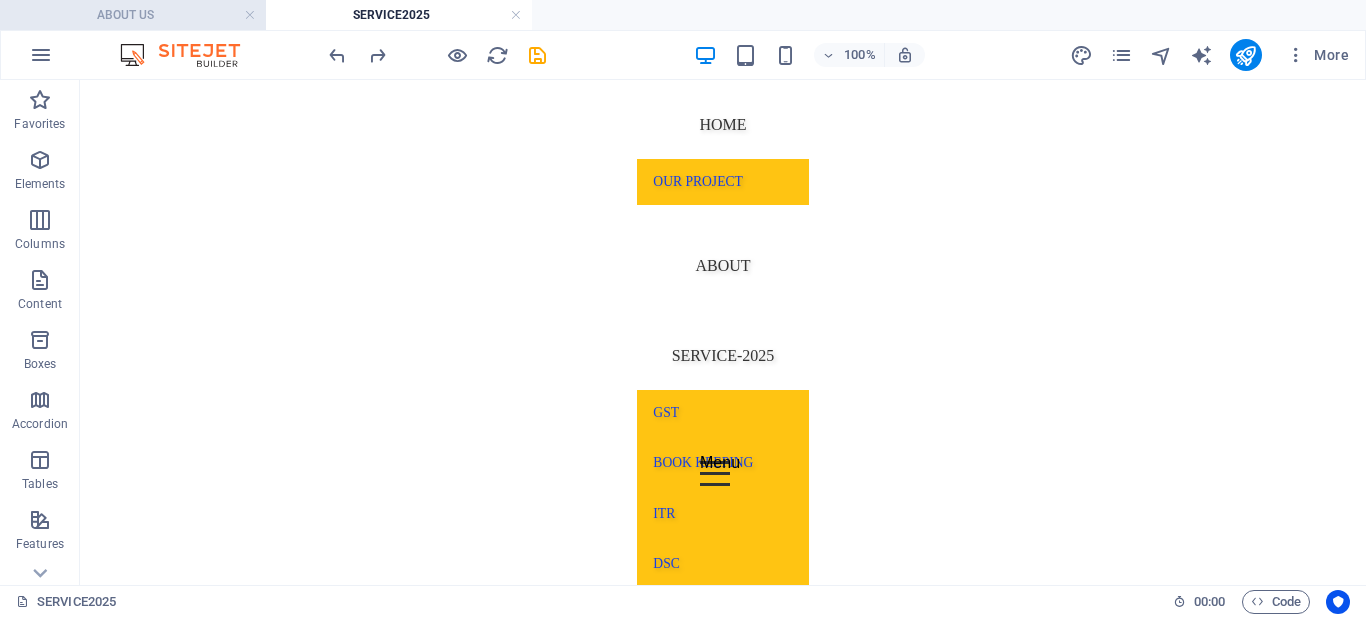 click on "ABOUT US" at bounding box center [133, 15] 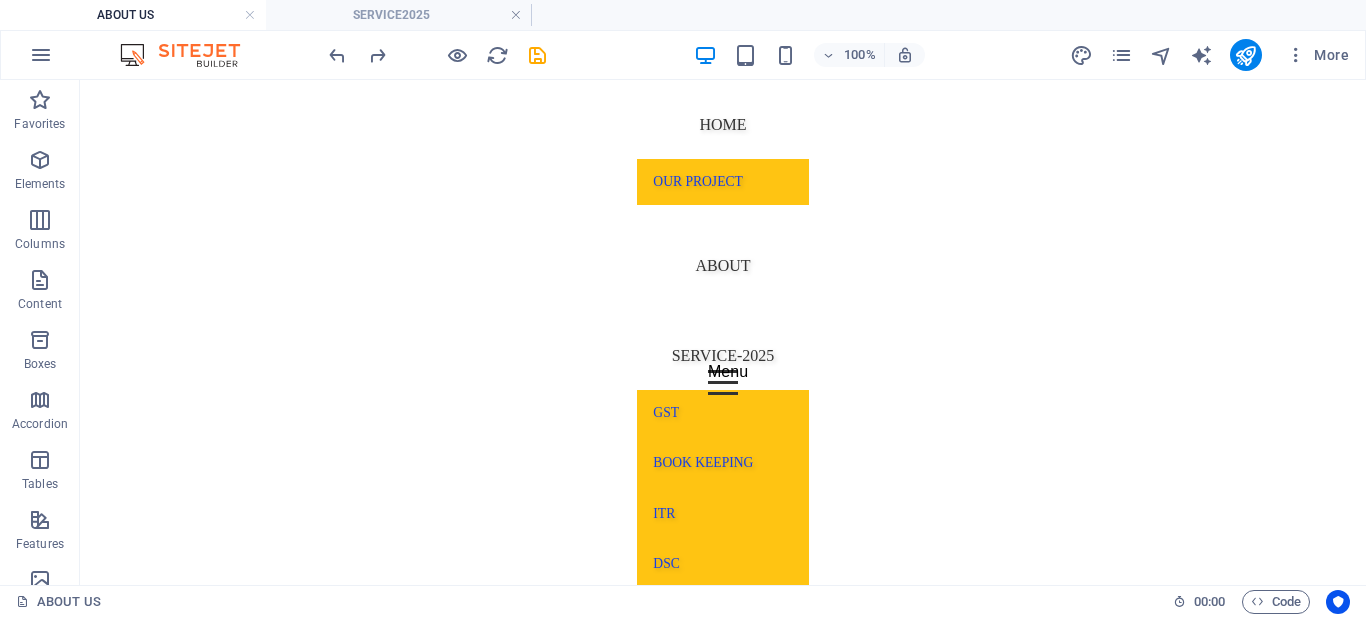scroll, scrollTop: 0, scrollLeft: 0, axis: both 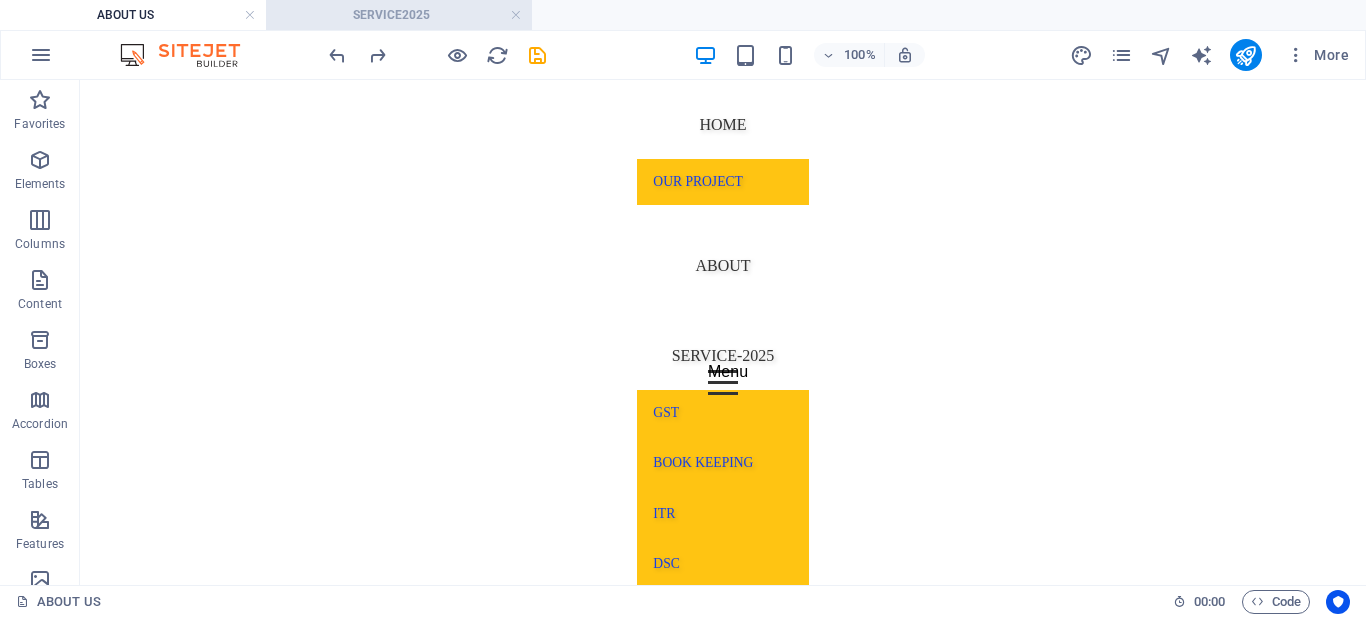 click on "SERVICE2025" at bounding box center [399, 15] 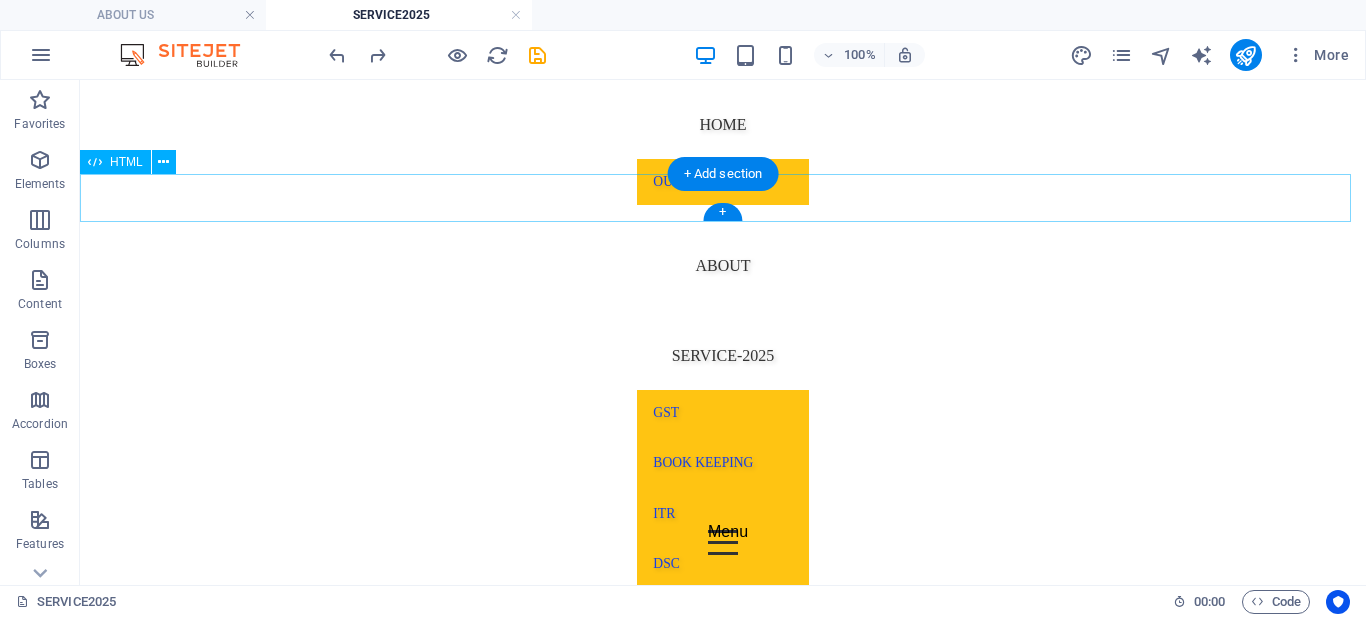 scroll, scrollTop: 0, scrollLeft: 0, axis: both 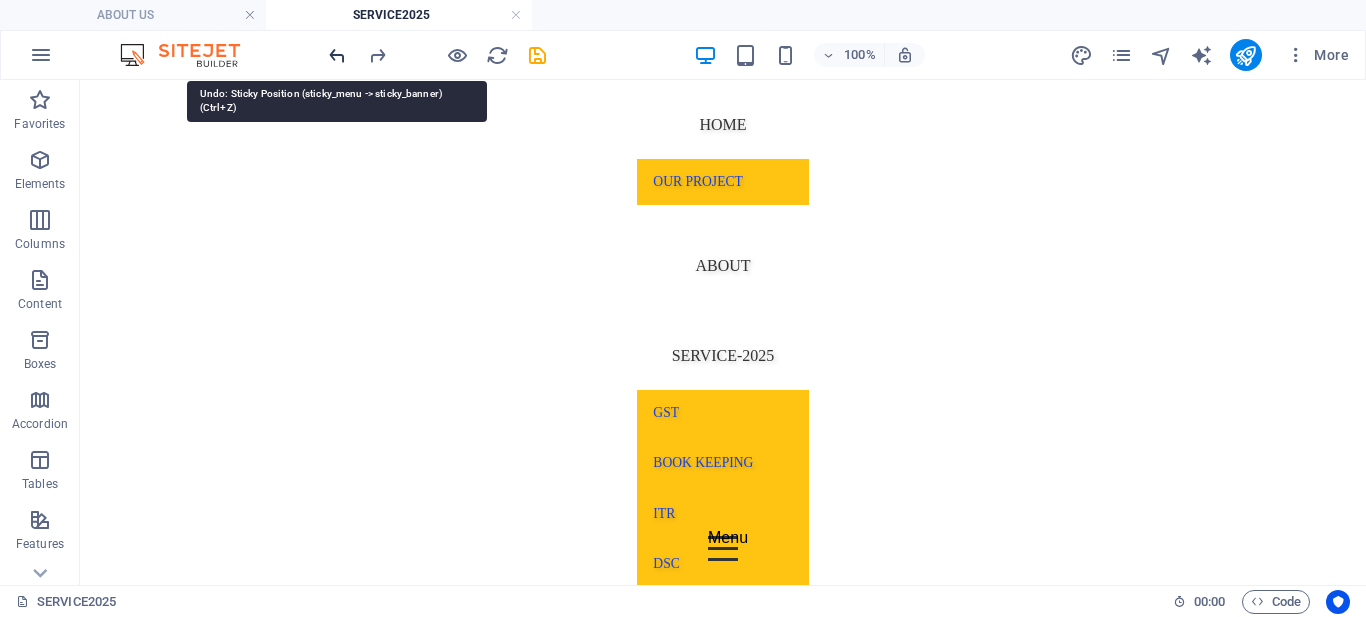 click at bounding box center [337, 55] 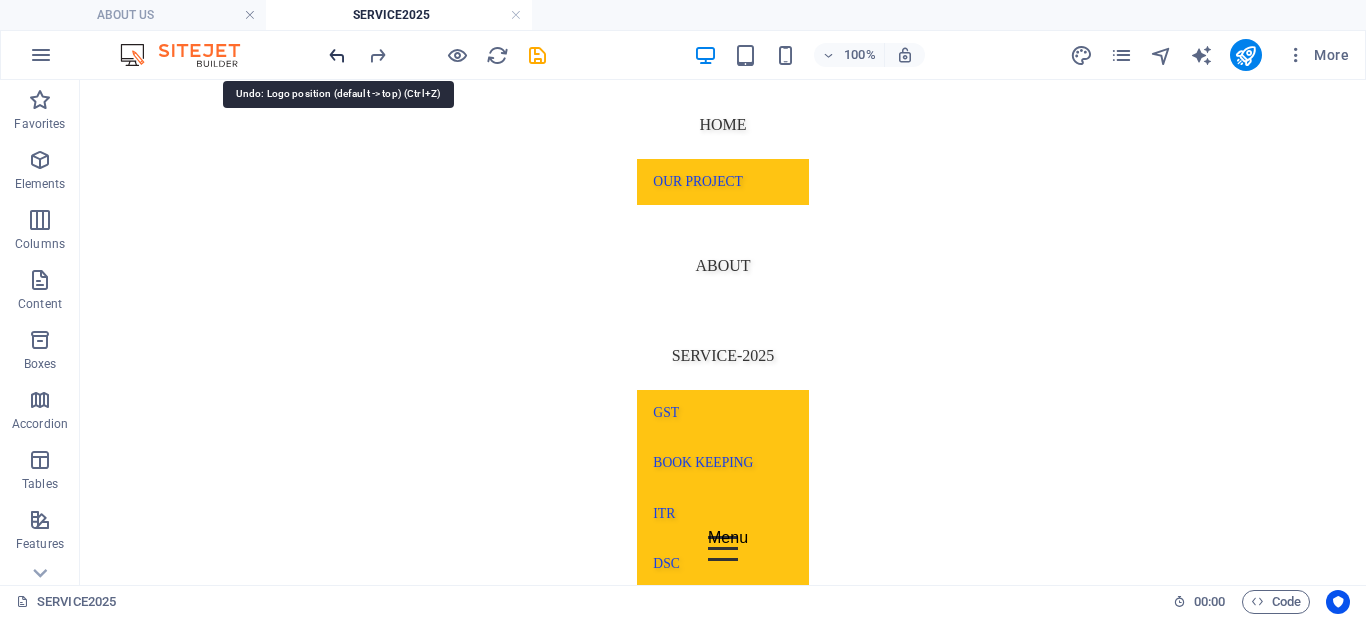 click at bounding box center [337, 55] 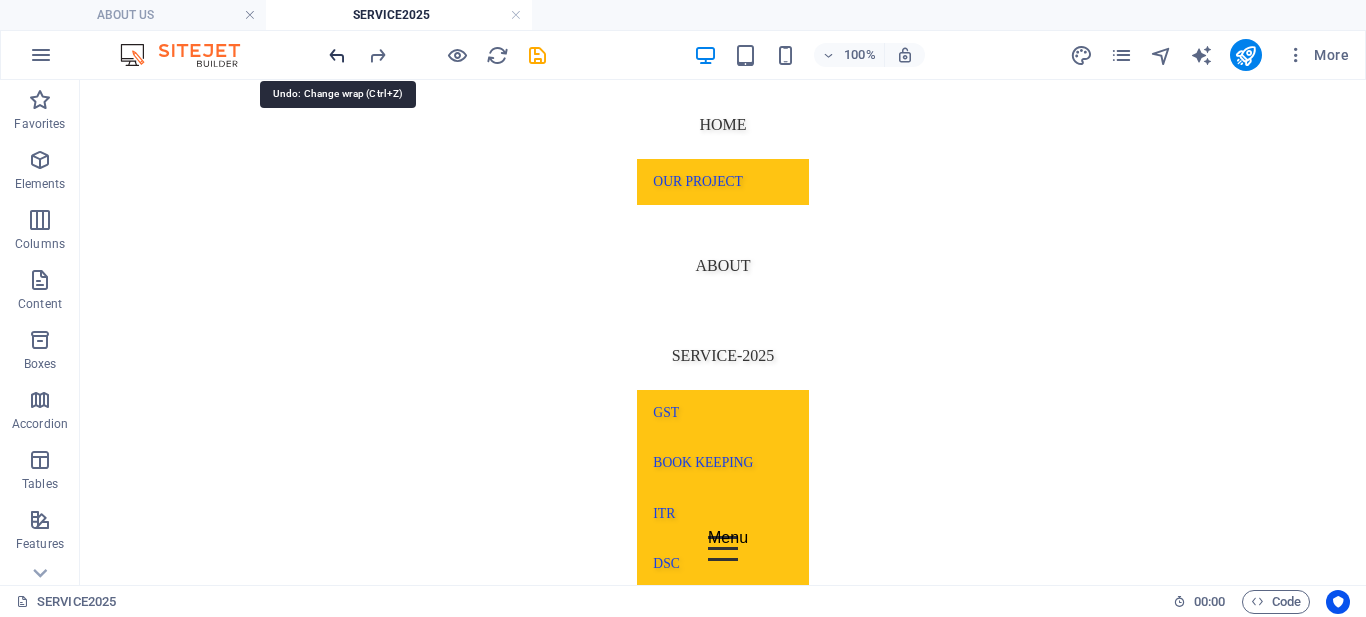 click at bounding box center [337, 55] 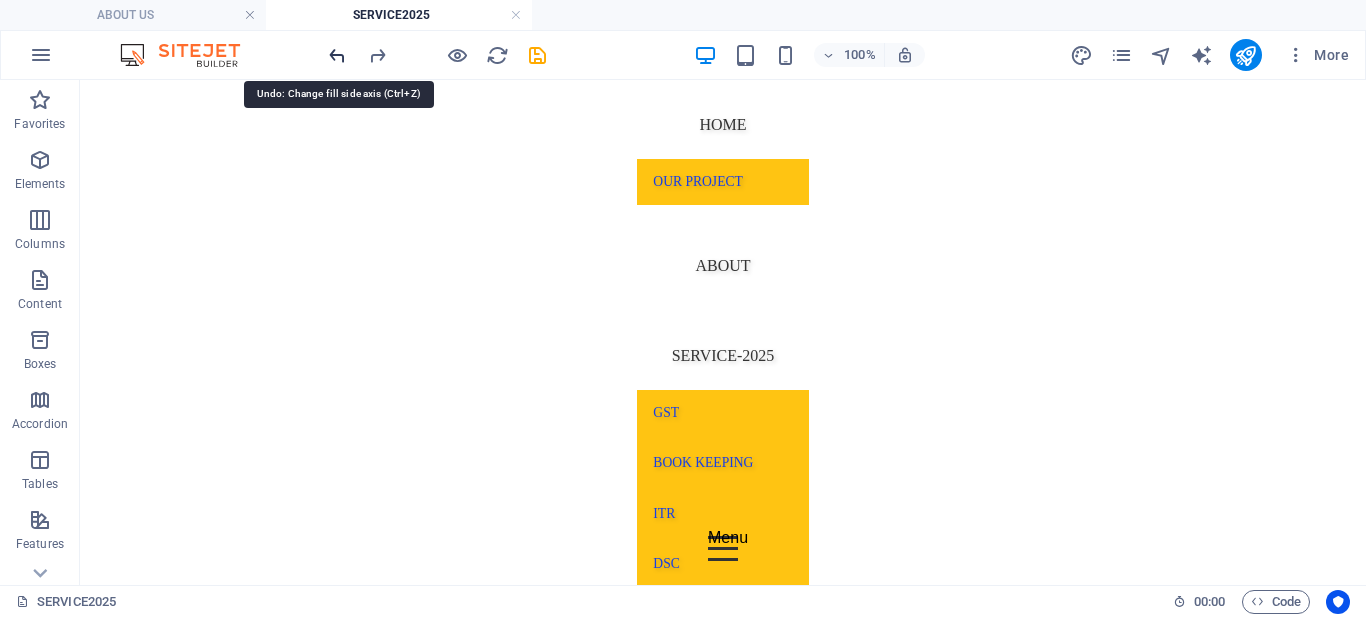 click at bounding box center [337, 55] 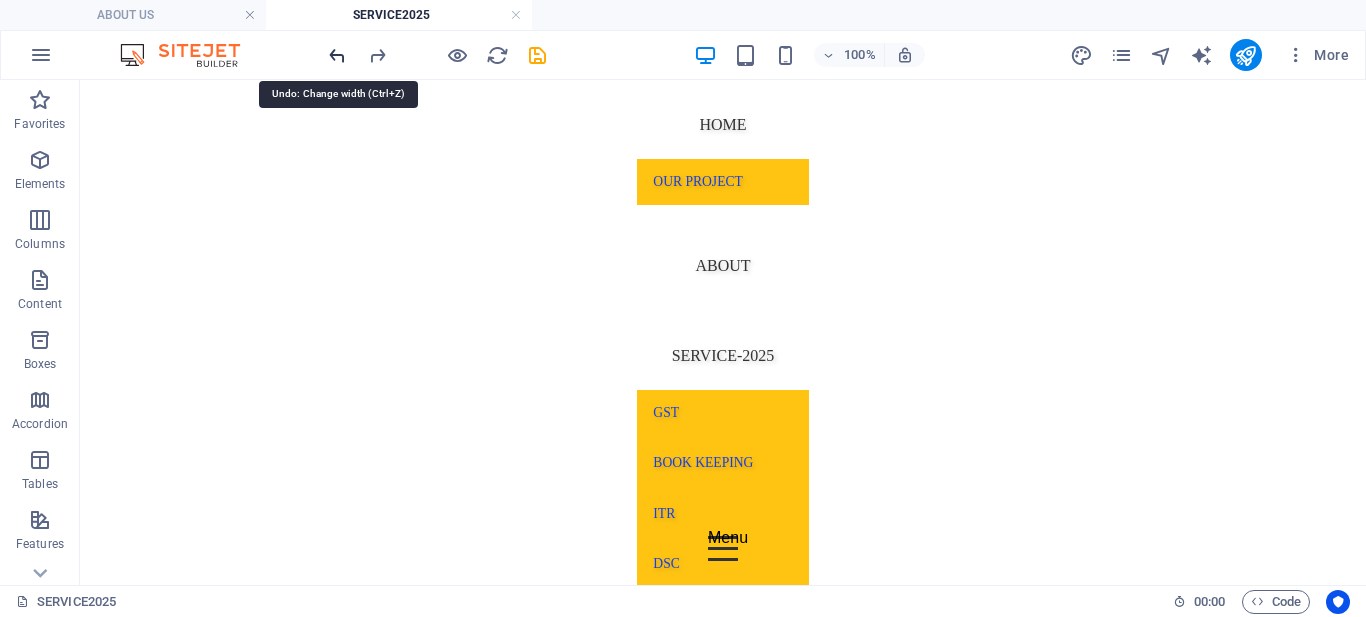 click at bounding box center (337, 55) 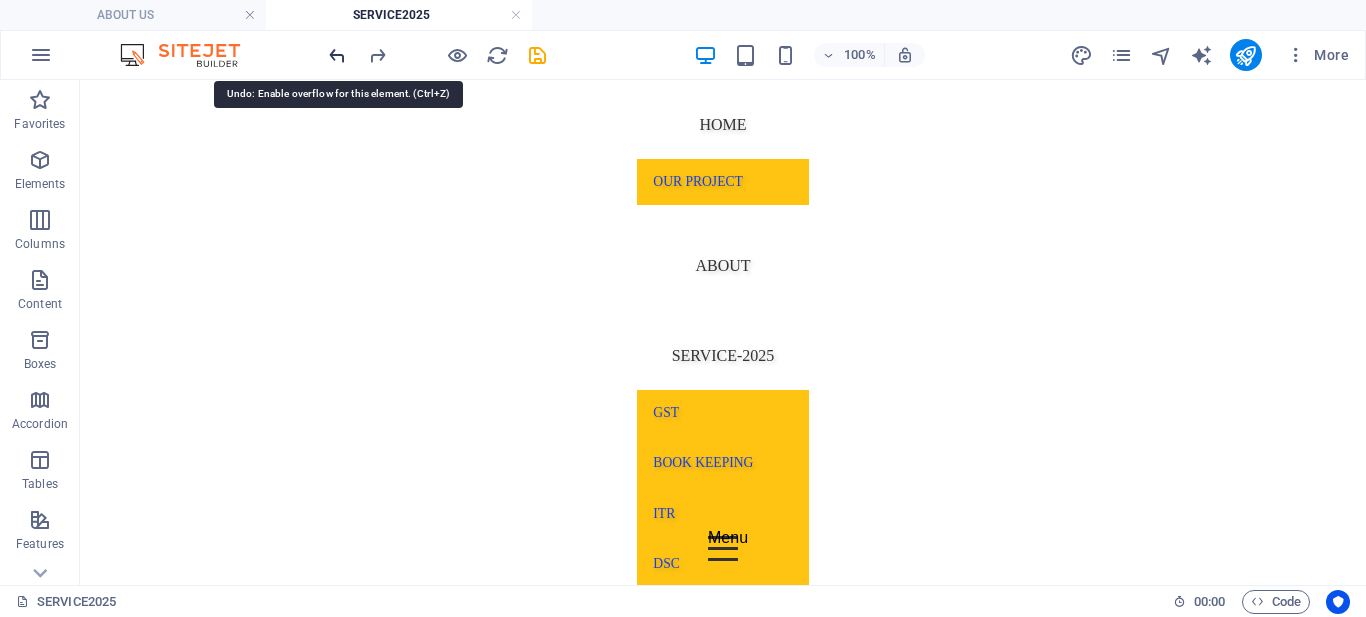 click at bounding box center (337, 55) 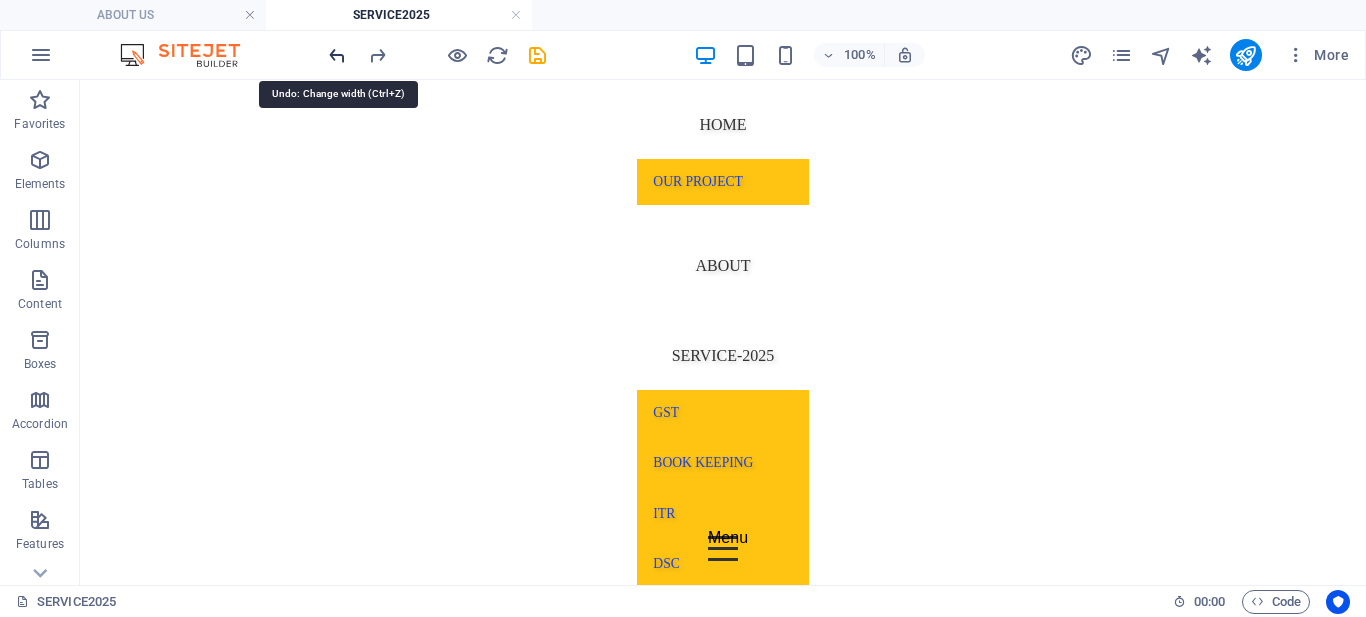click at bounding box center (337, 55) 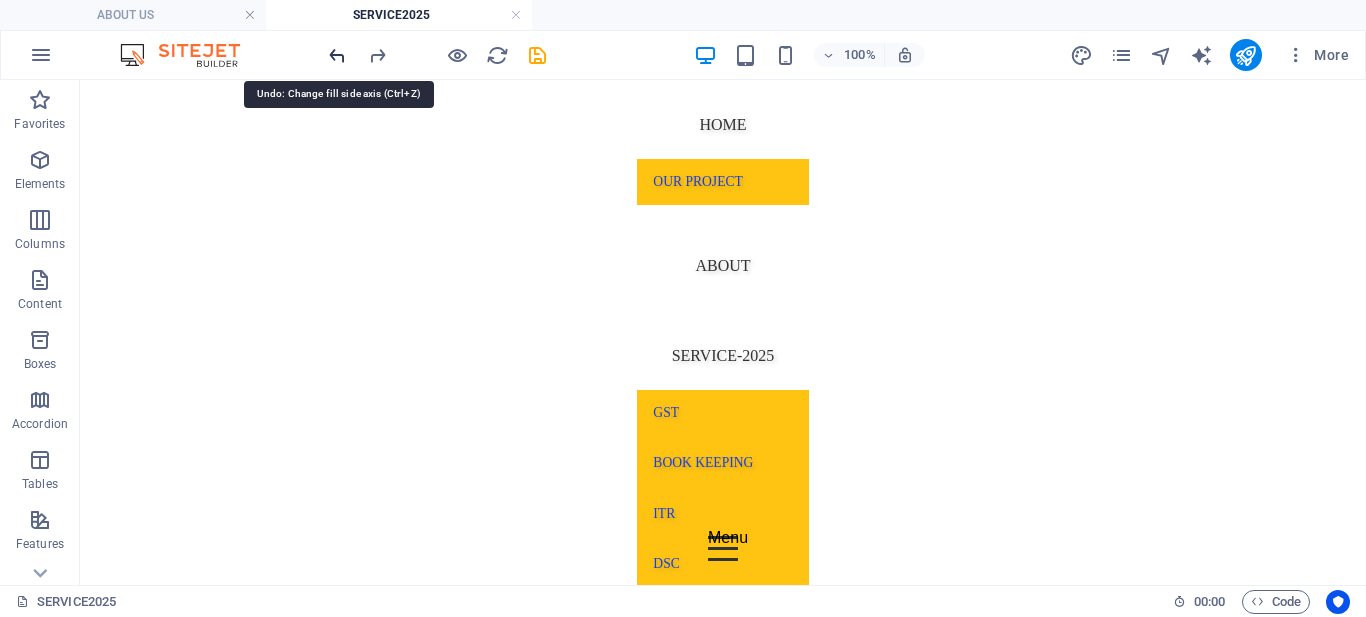click at bounding box center (337, 55) 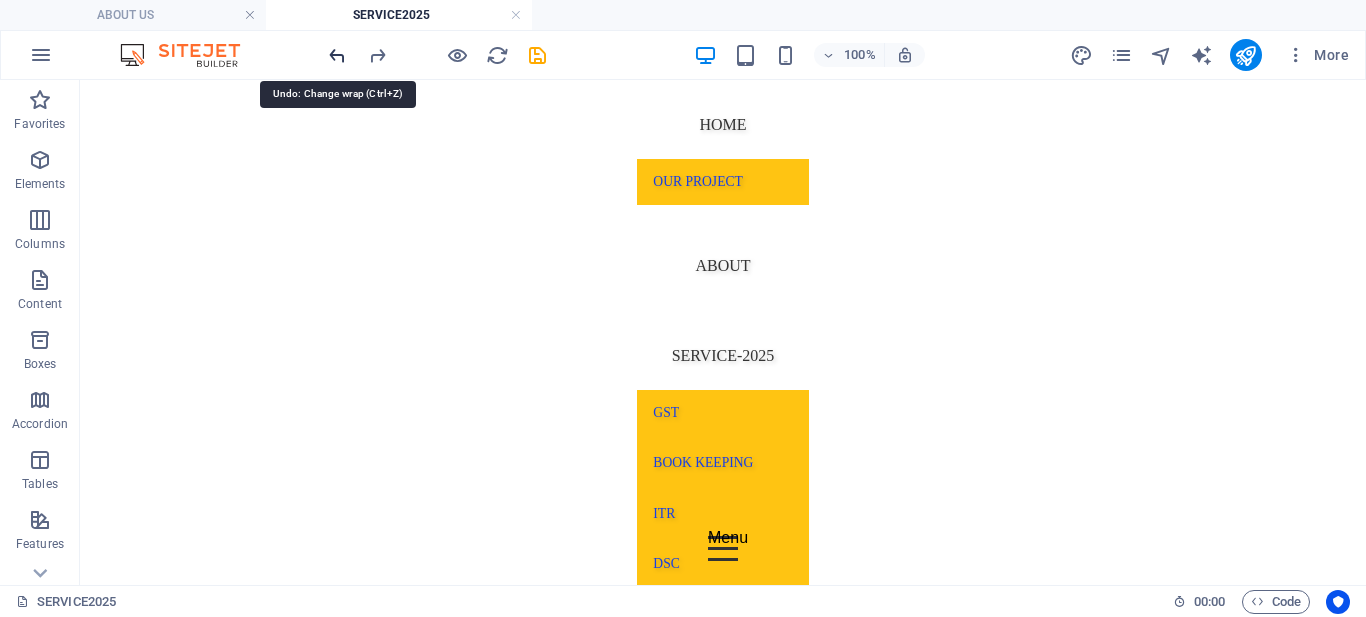 click at bounding box center [337, 55] 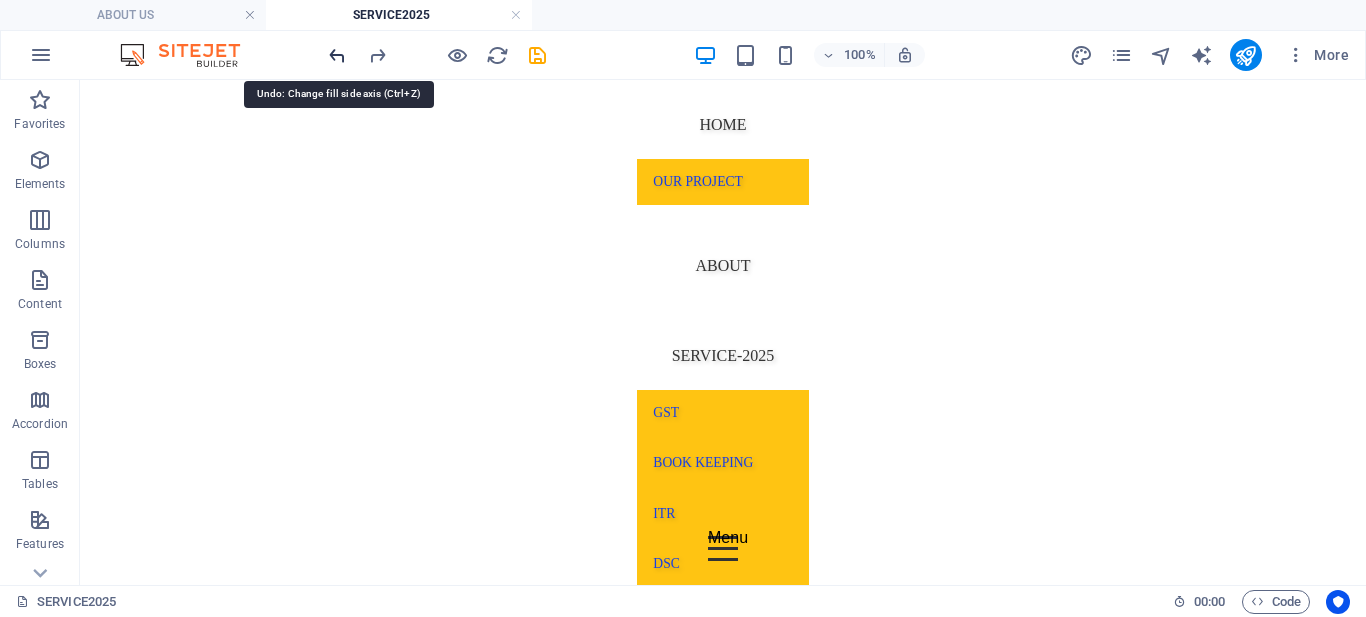click at bounding box center [337, 55] 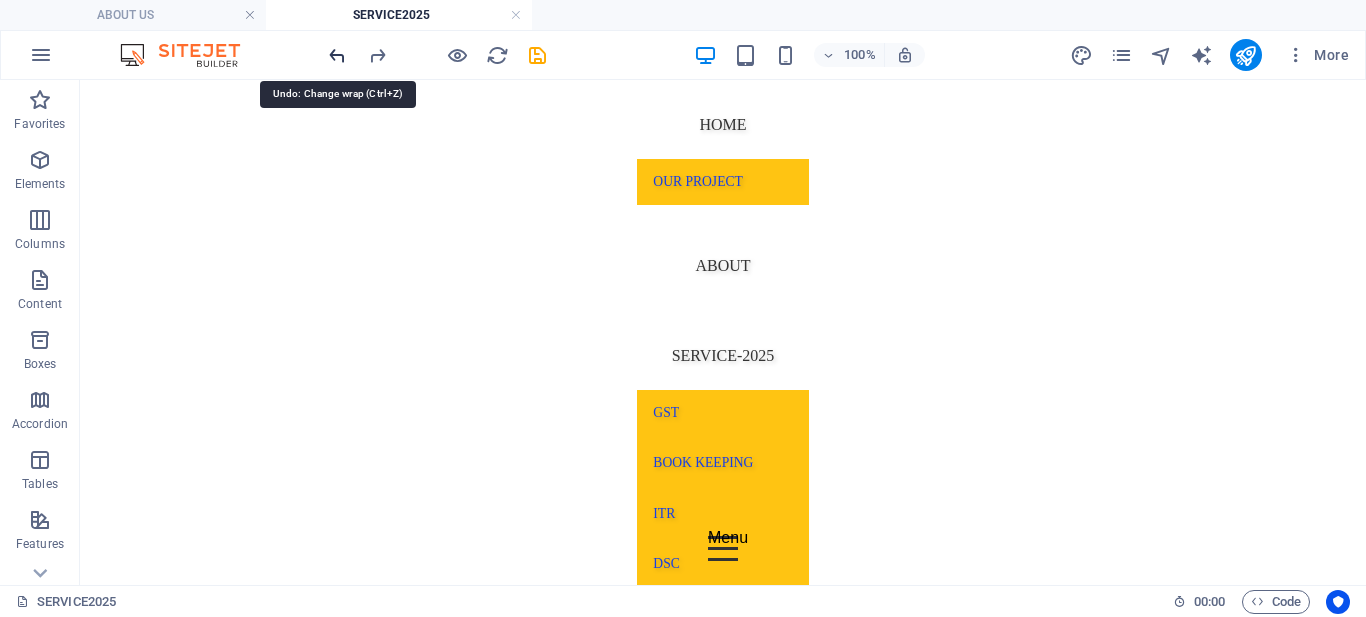 click at bounding box center [337, 55] 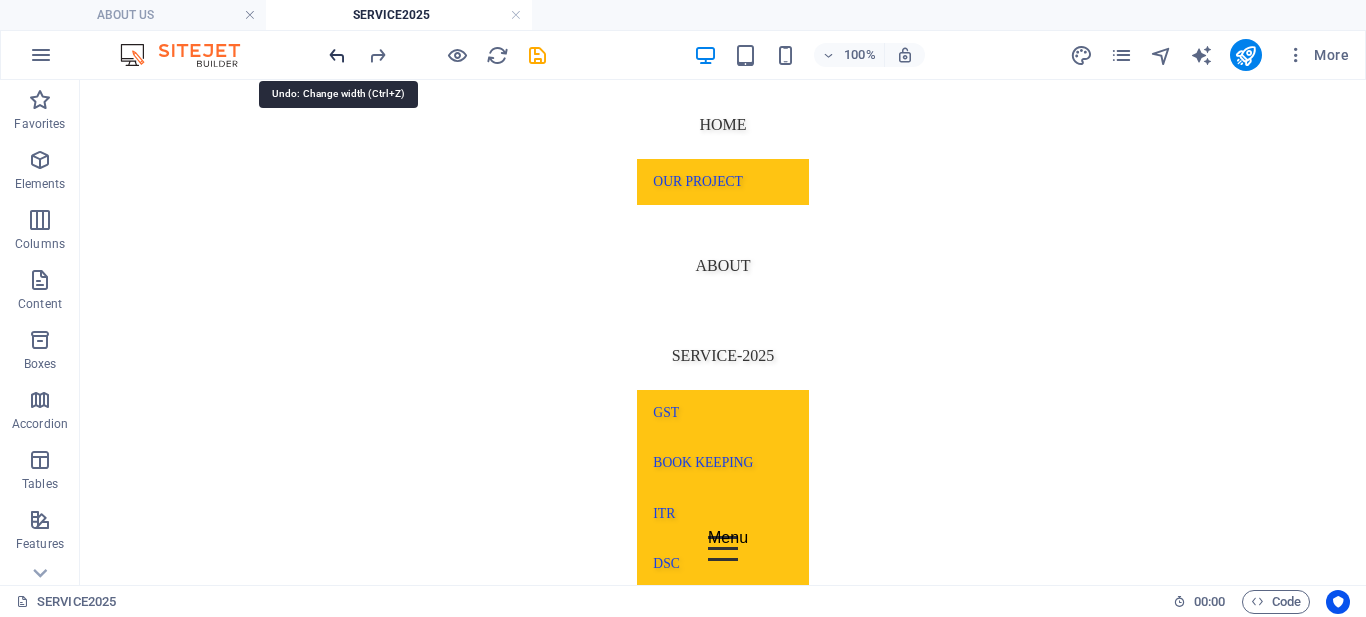 click at bounding box center [337, 55] 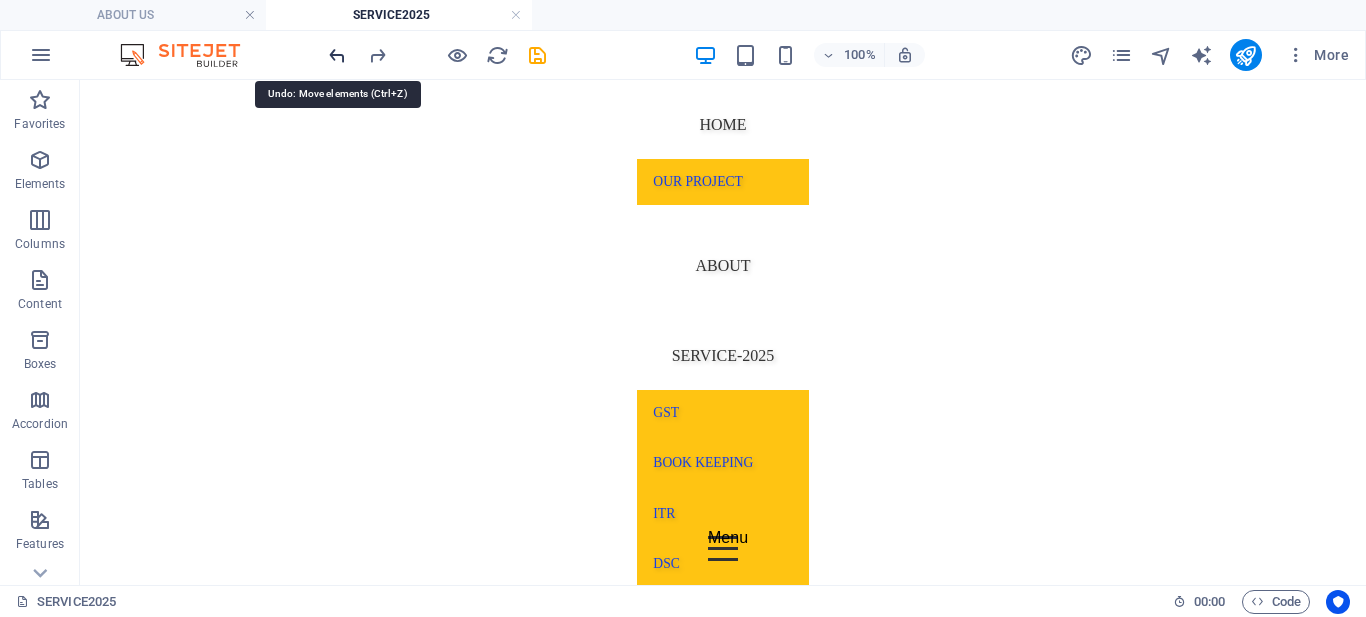 click at bounding box center [337, 55] 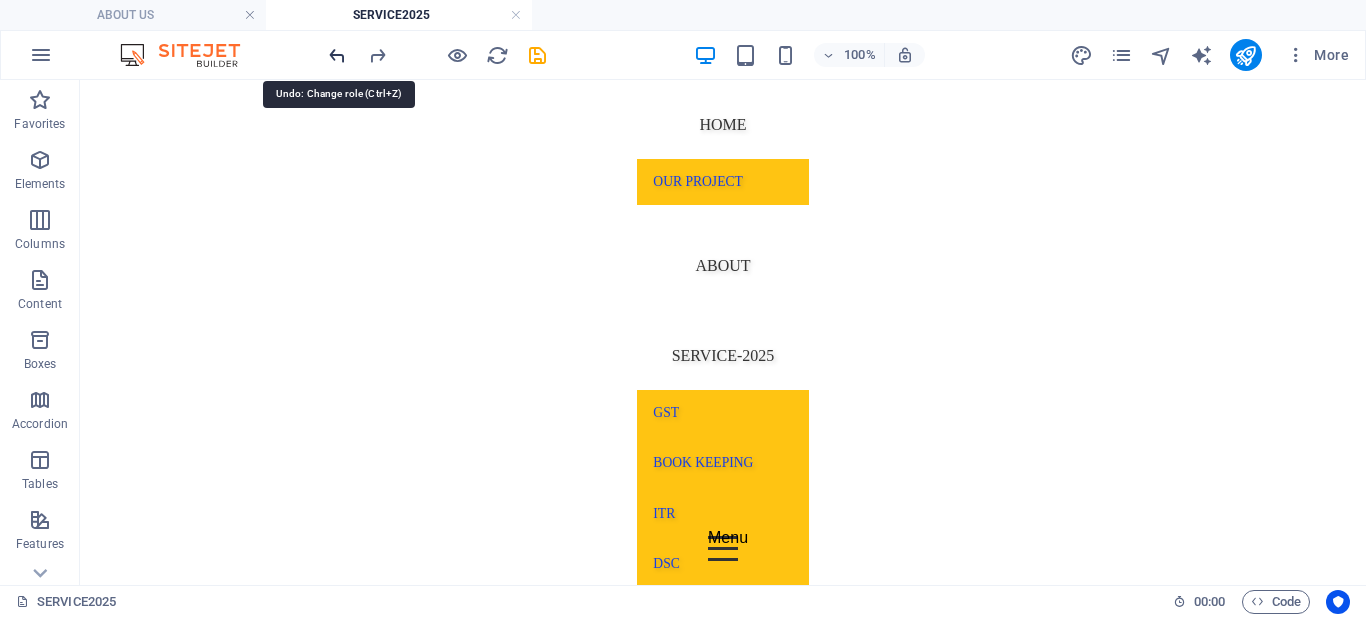 click at bounding box center (337, 55) 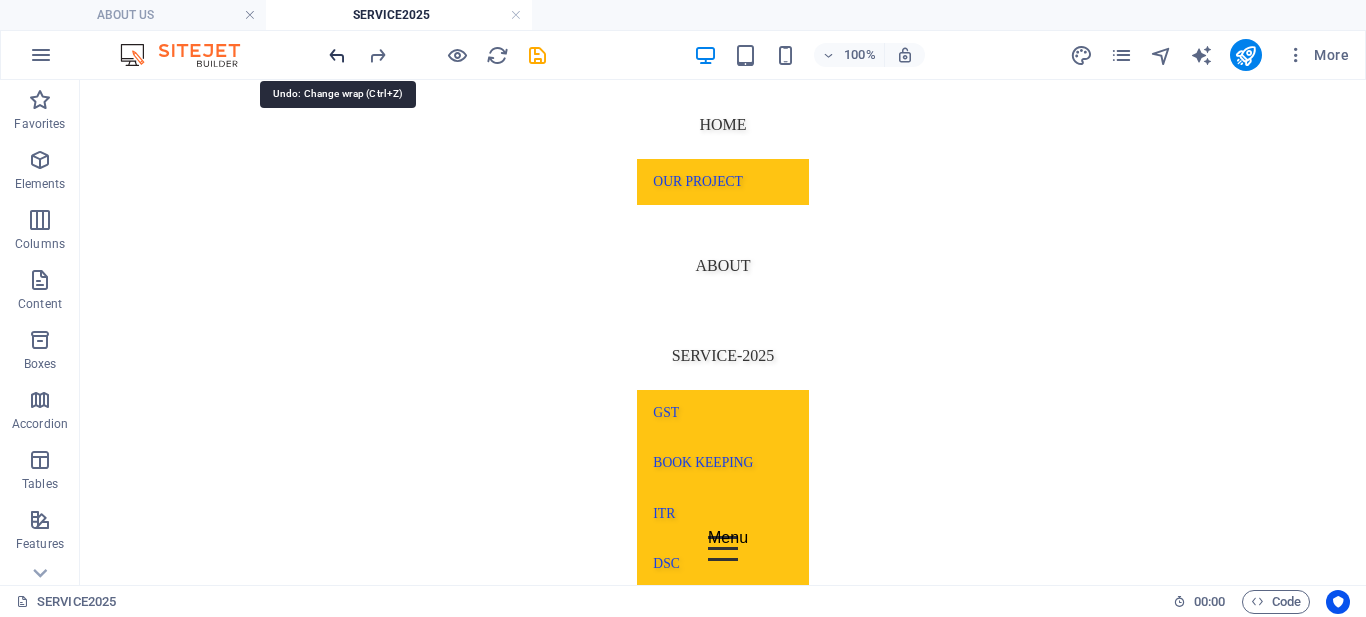 click at bounding box center (337, 55) 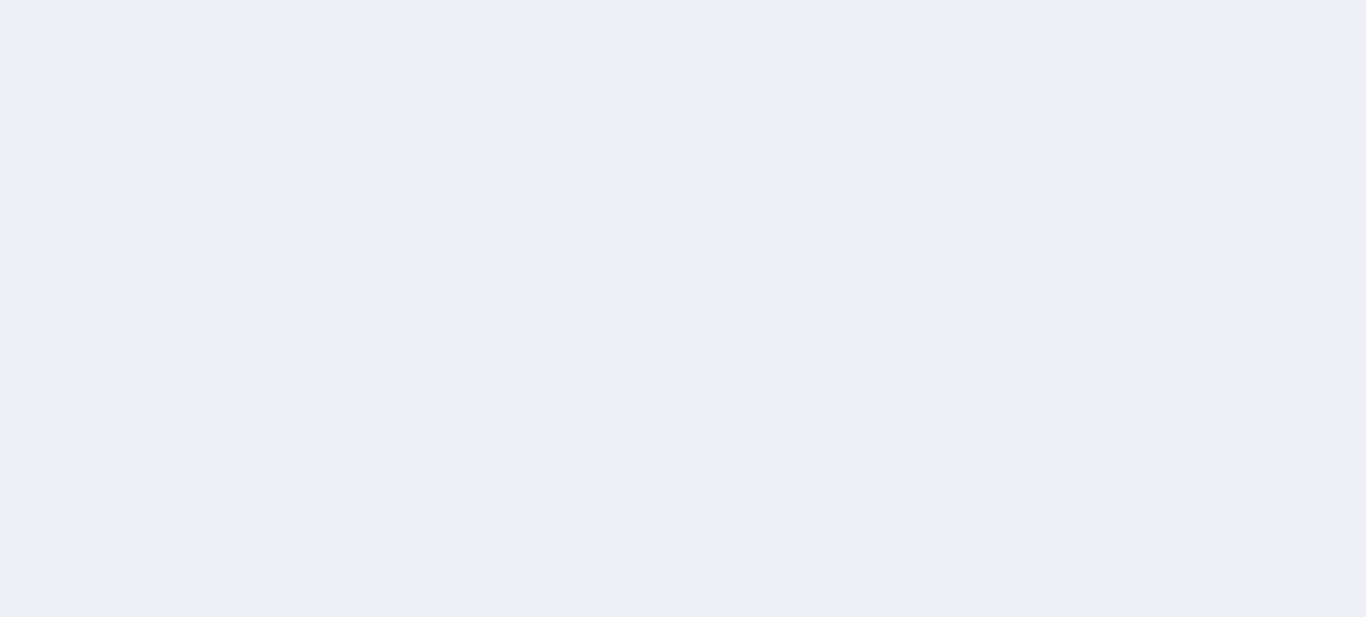 scroll, scrollTop: 0, scrollLeft: 0, axis: both 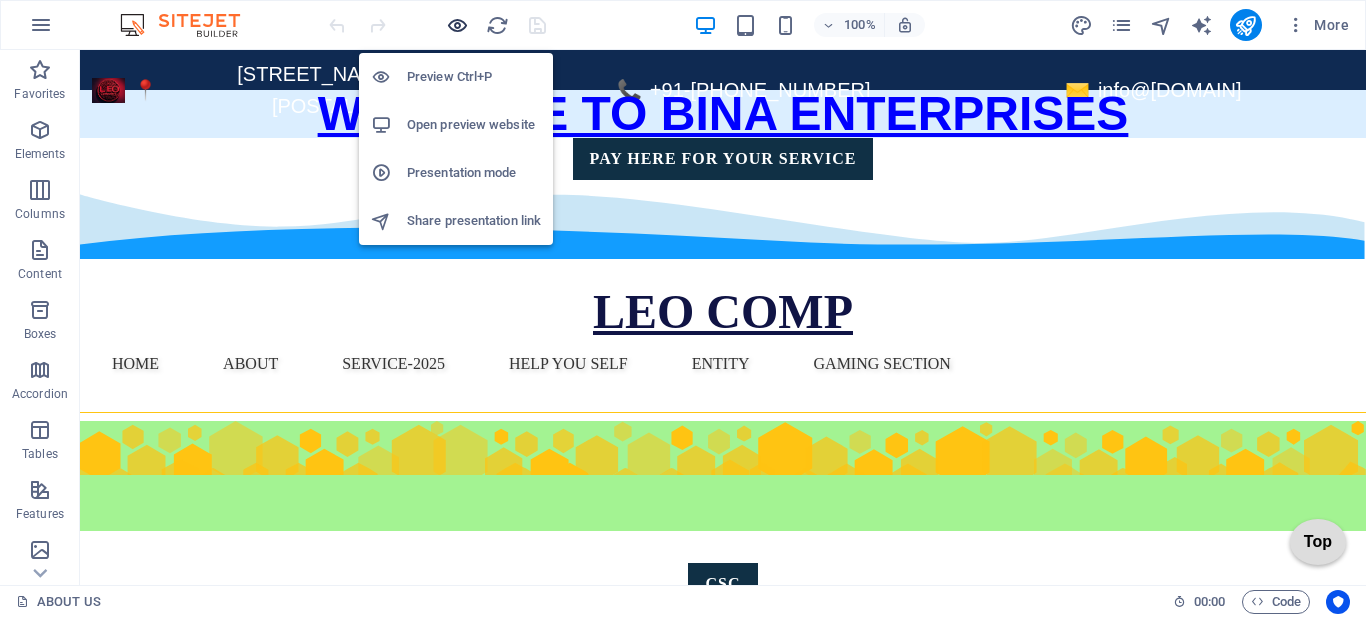 click at bounding box center (457, 25) 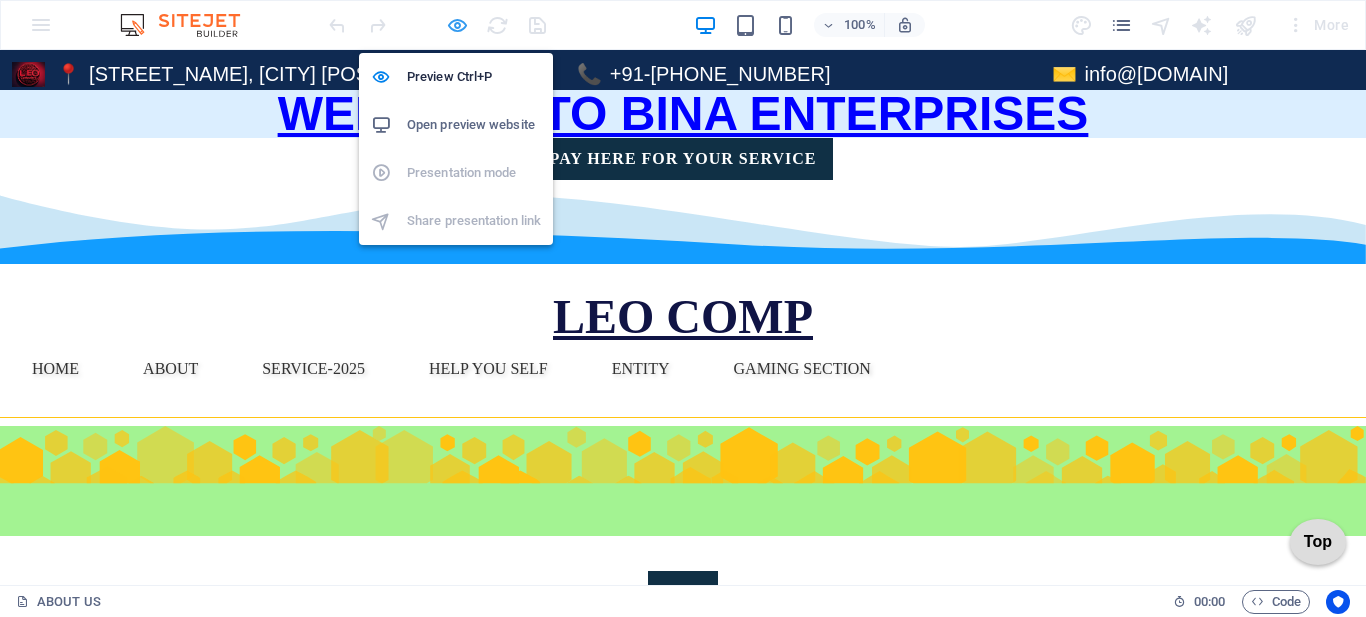click at bounding box center [457, 25] 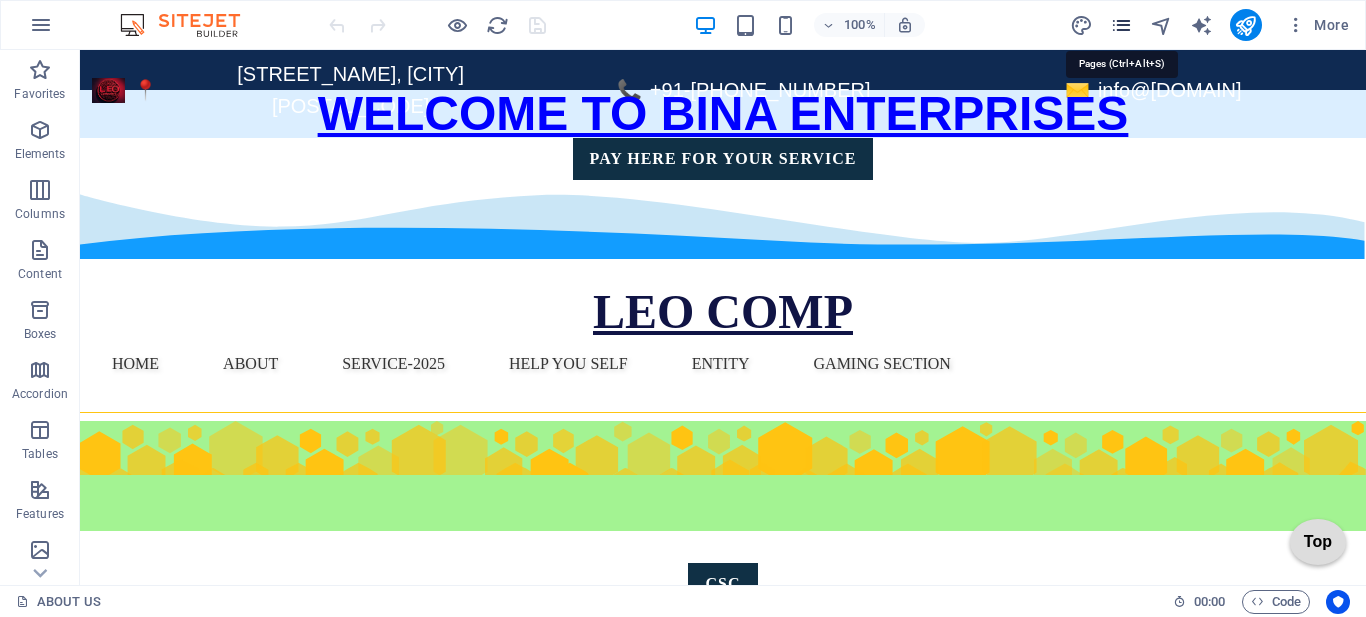 click at bounding box center (1121, 25) 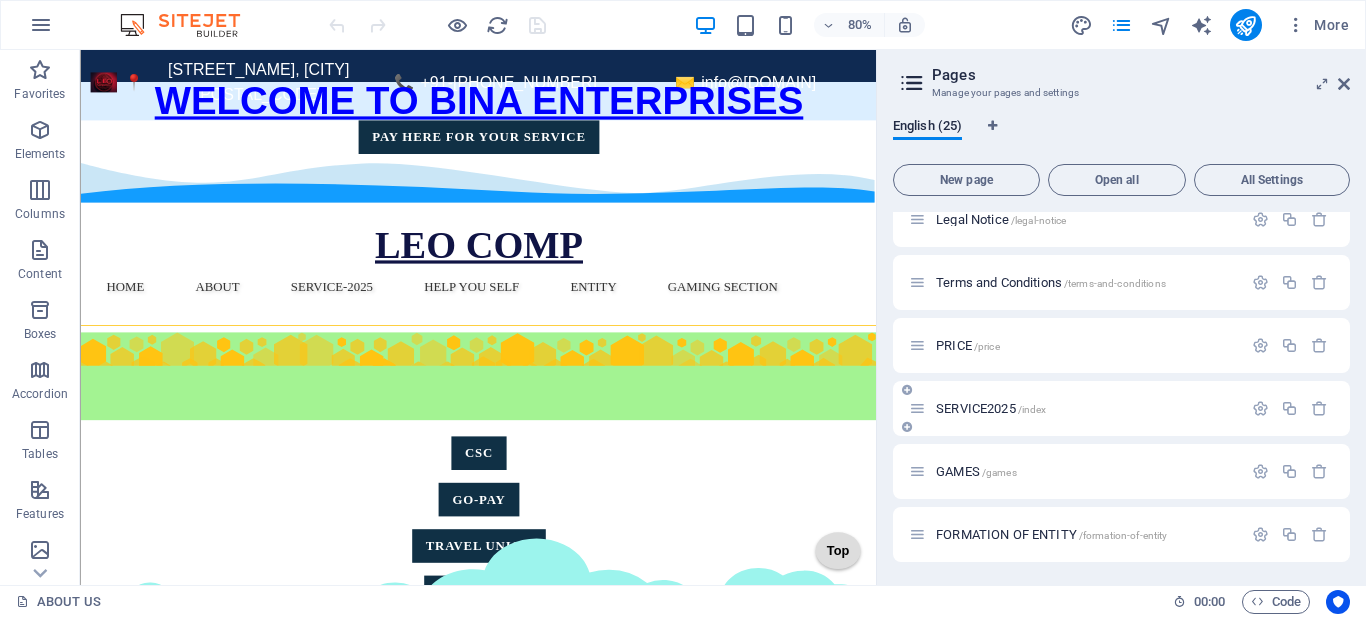 scroll, scrollTop: 1218, scrollLeft: 0, axis: vertical 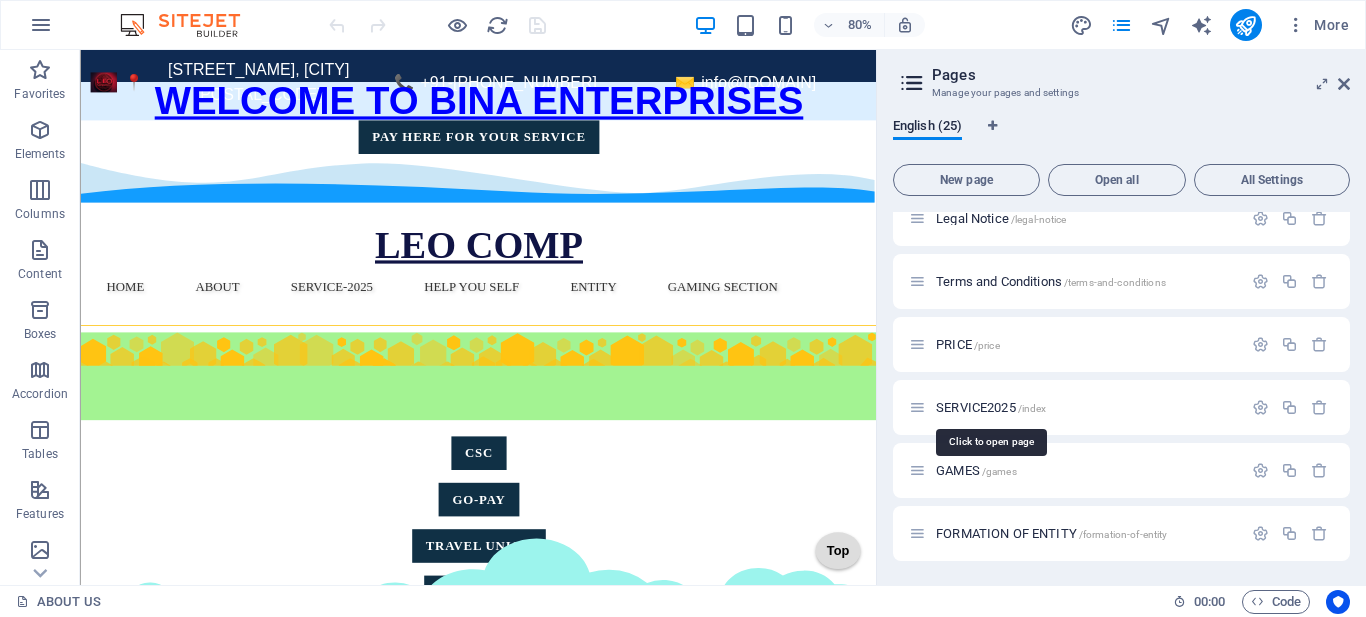 click on "[SERVICE][YEAR] / [SERVICE]" at bounding box center (991, 407) 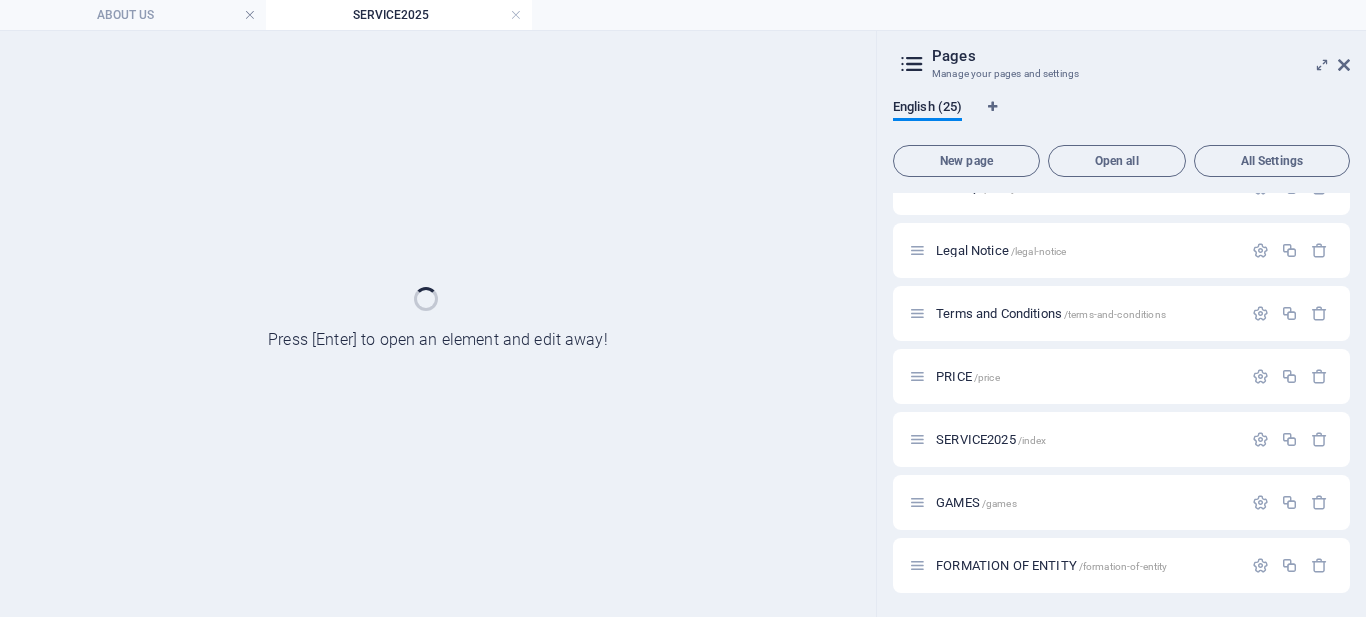 scroll, scrollTop: 1167, scrollLeft: 0, axis: vertical 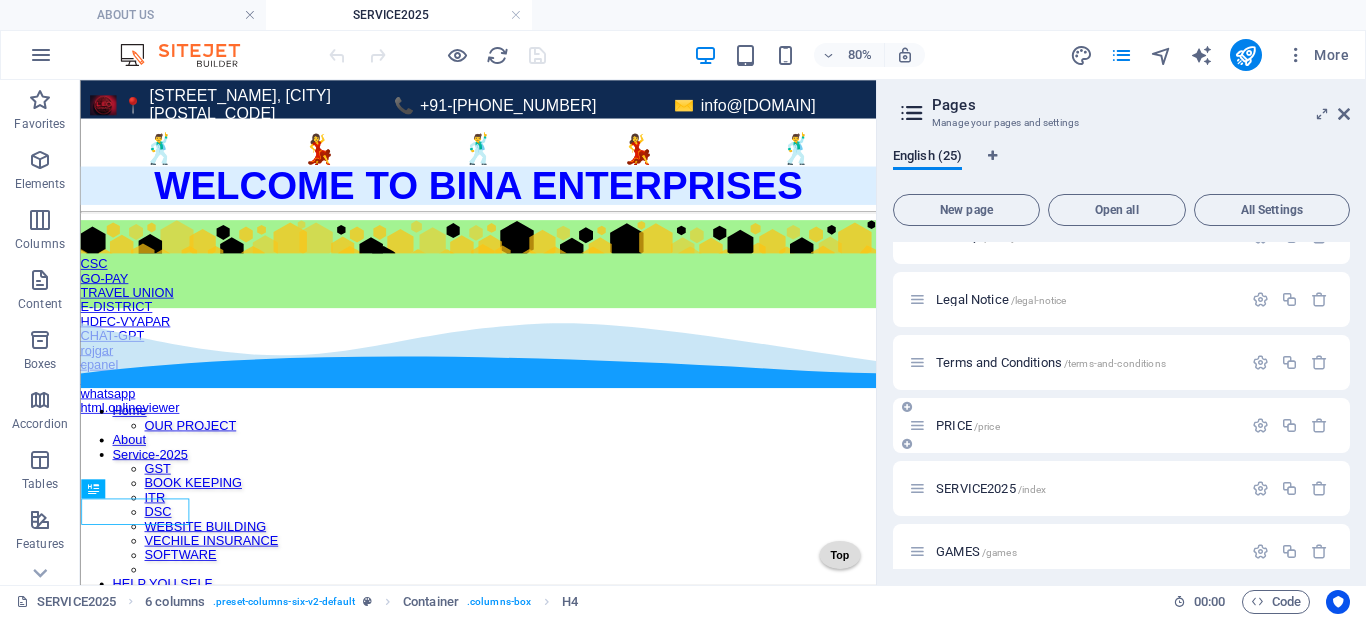 click on "[PRICE] / [PRICE]" at bounding box center [968, 425] 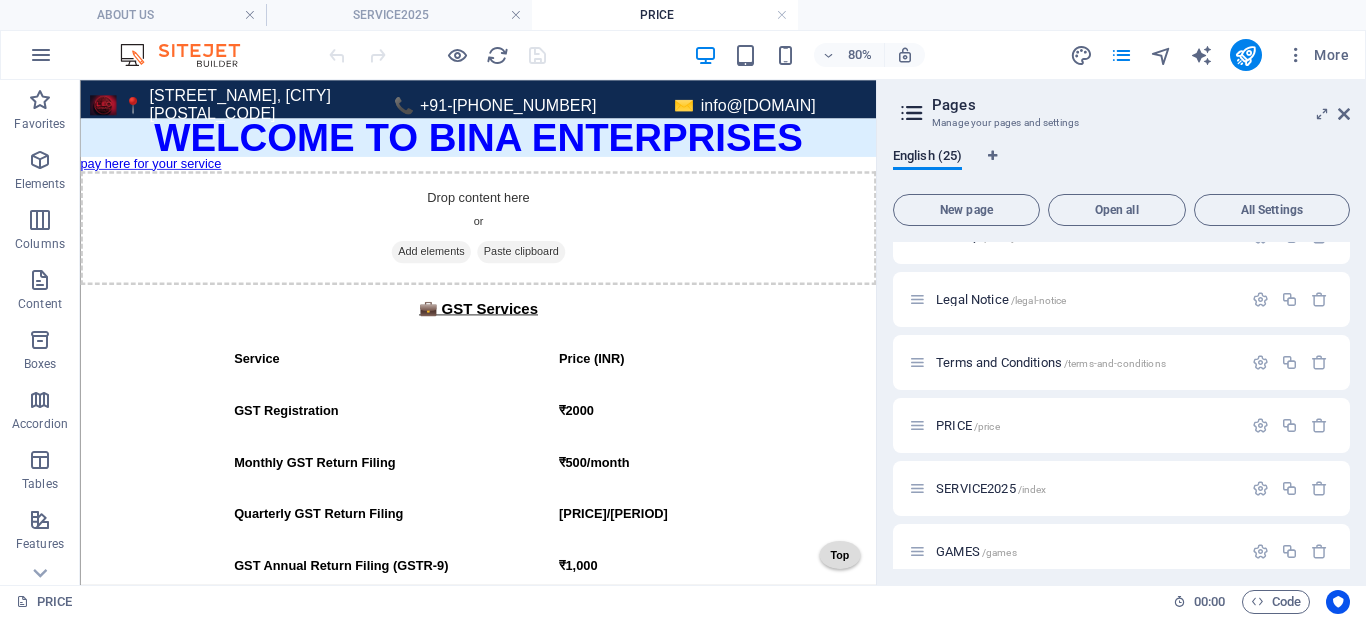 scroll, scrollTop: 0, scrollLeft: 0, axis: both 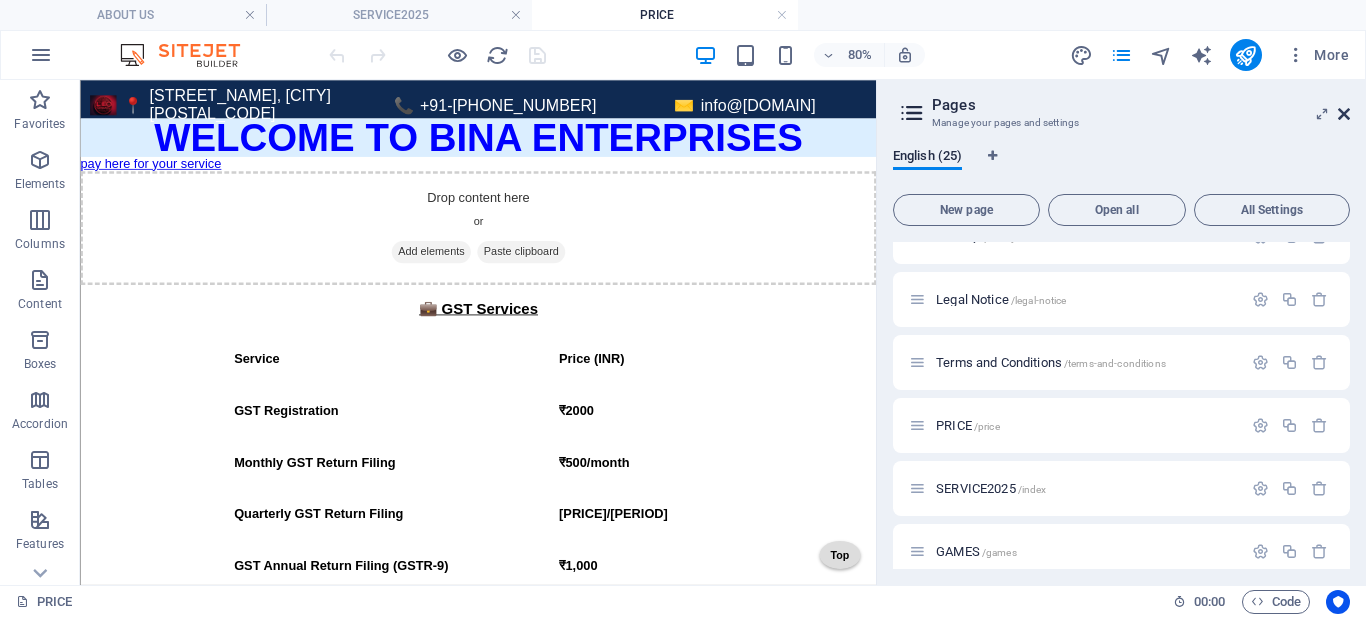 click at bounding box center (1344, 114) 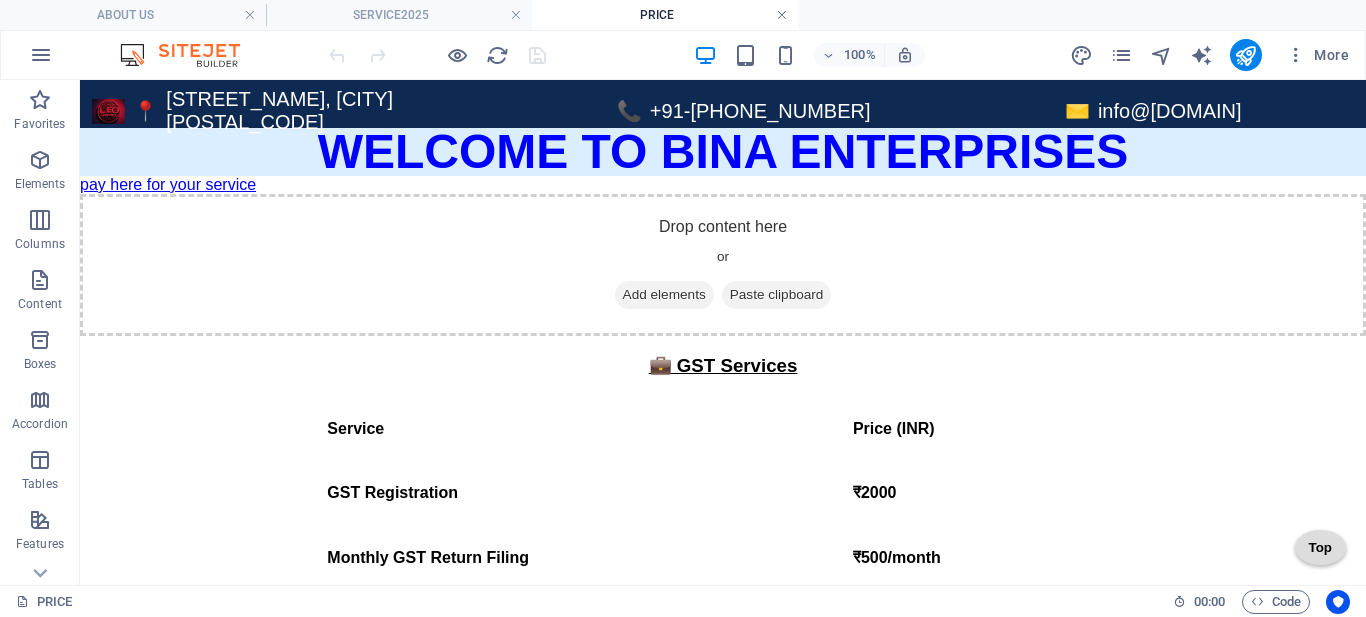 click at bounding box center (782, 15) 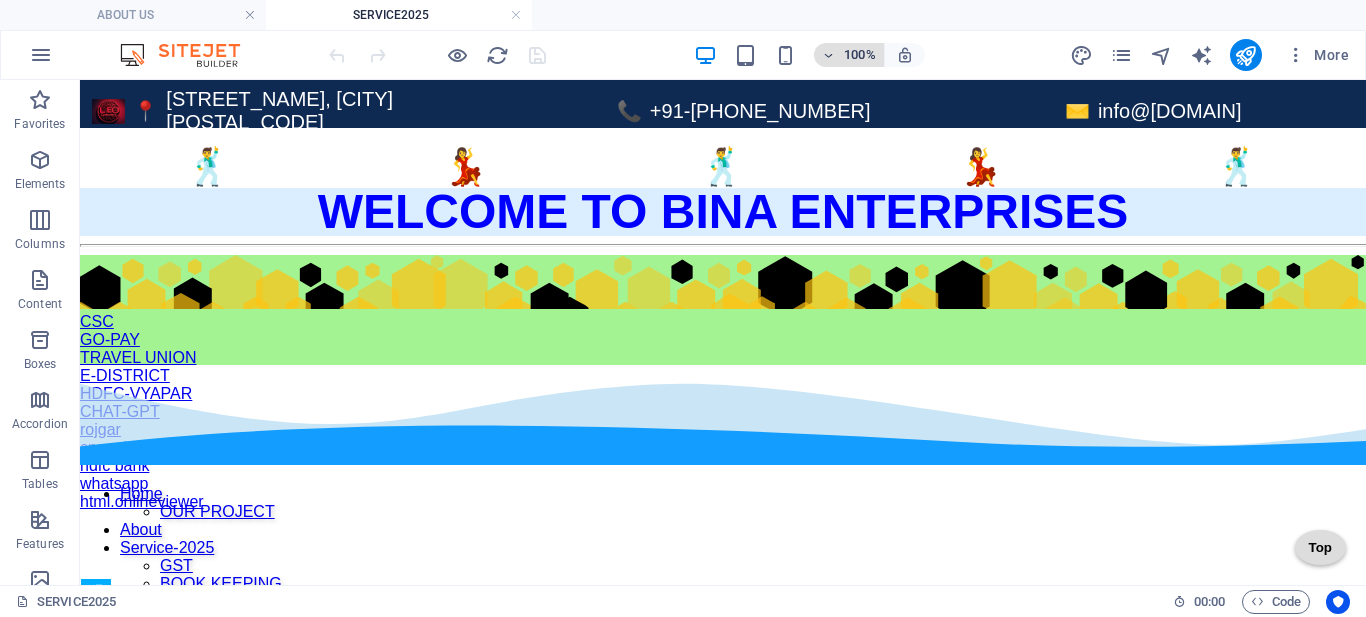 scroll, scrollTop: 295, scrollLeft: 0, axis: vertical 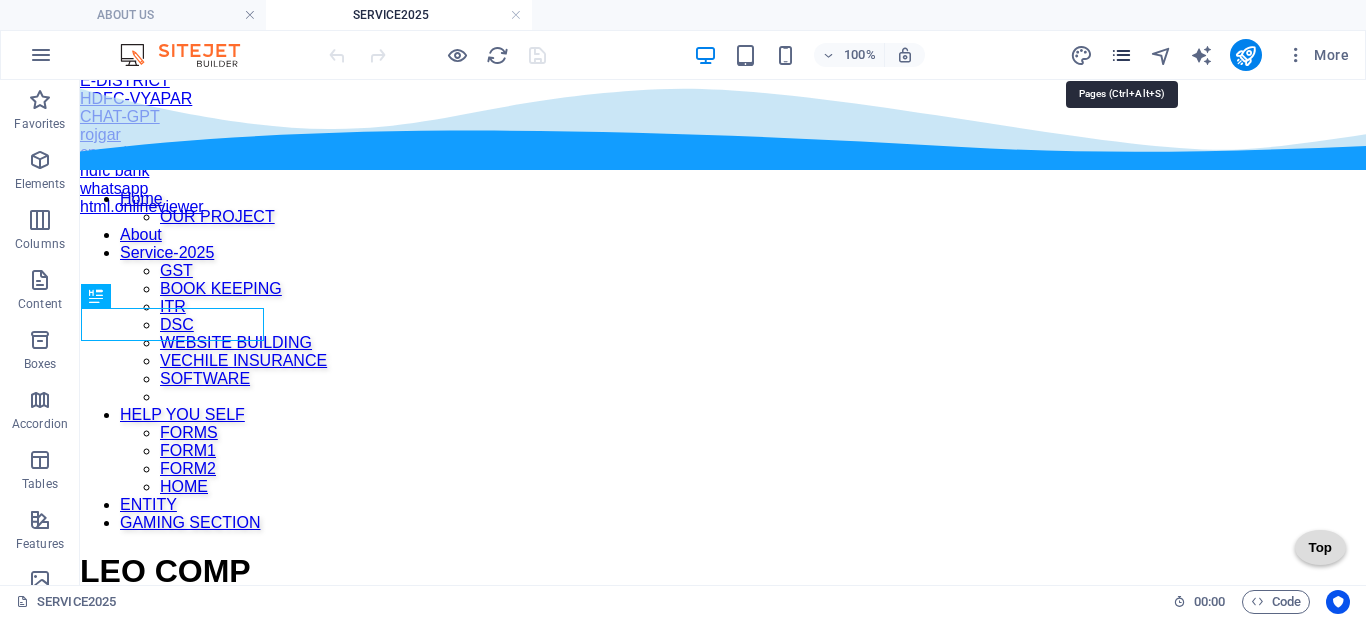 click at bounding box center (1121, 55) 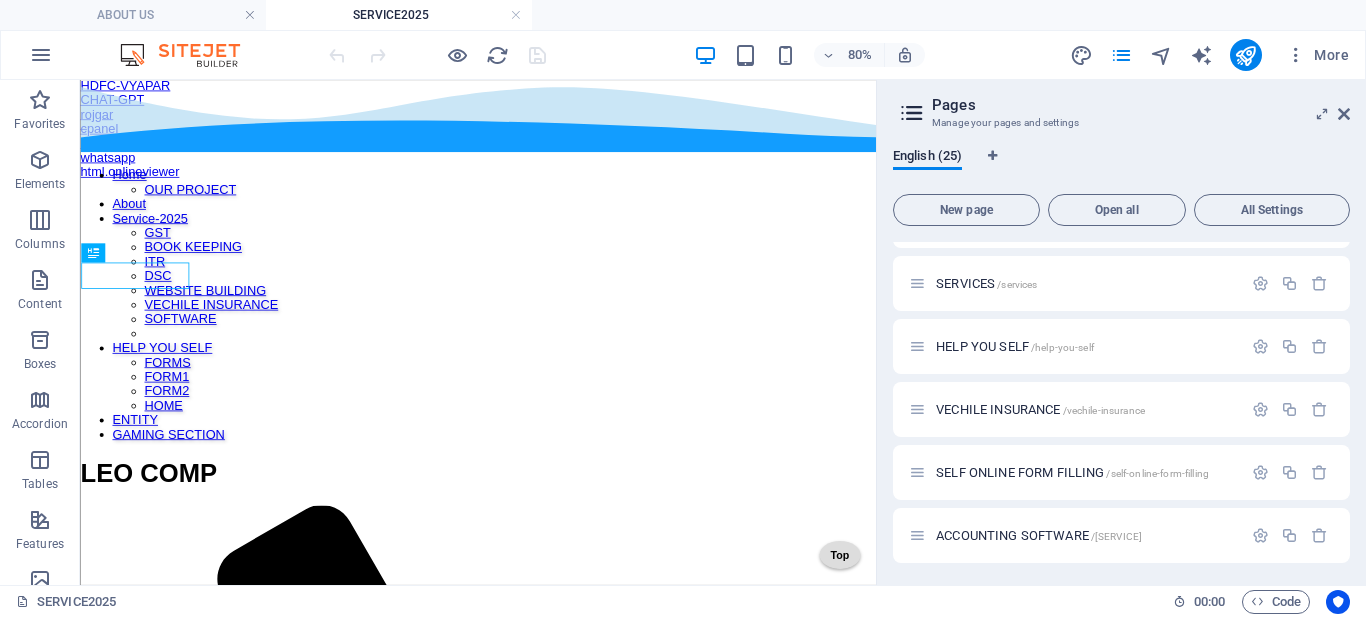 scroll, scrollTop: 100, scrollLeft: 0, axis: vertical 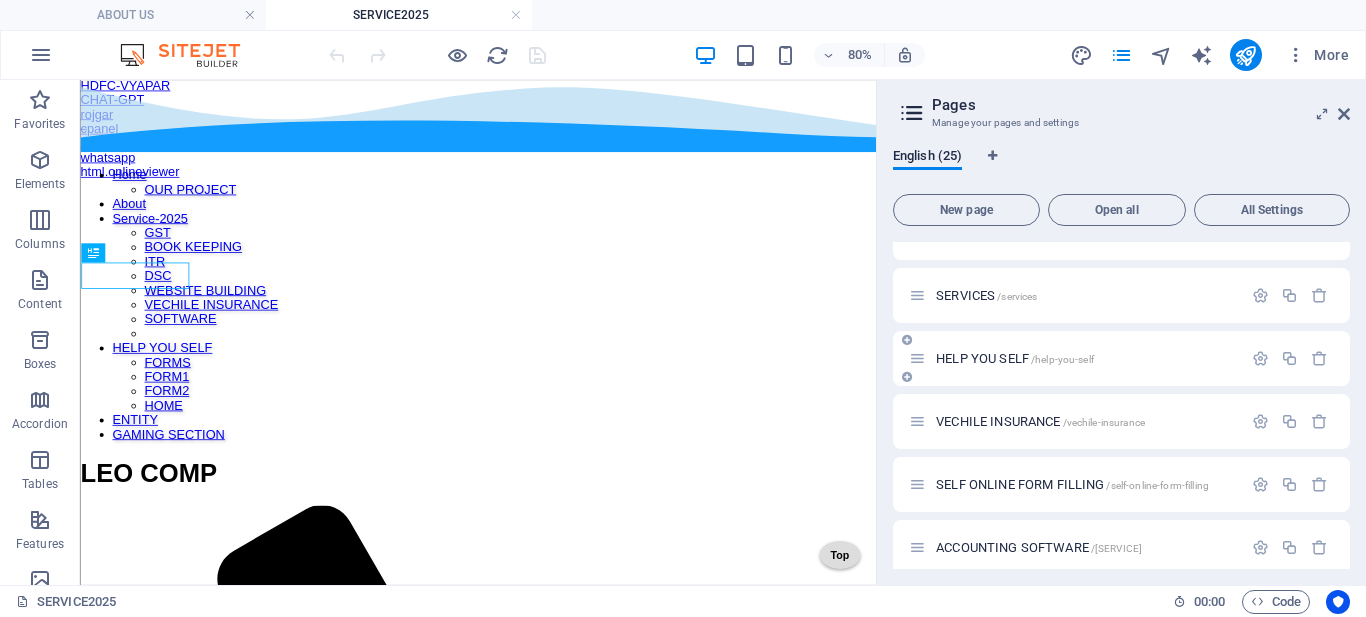 click on "HELP YOU SELF /help-you-self" at bounding box center (1015, 358) 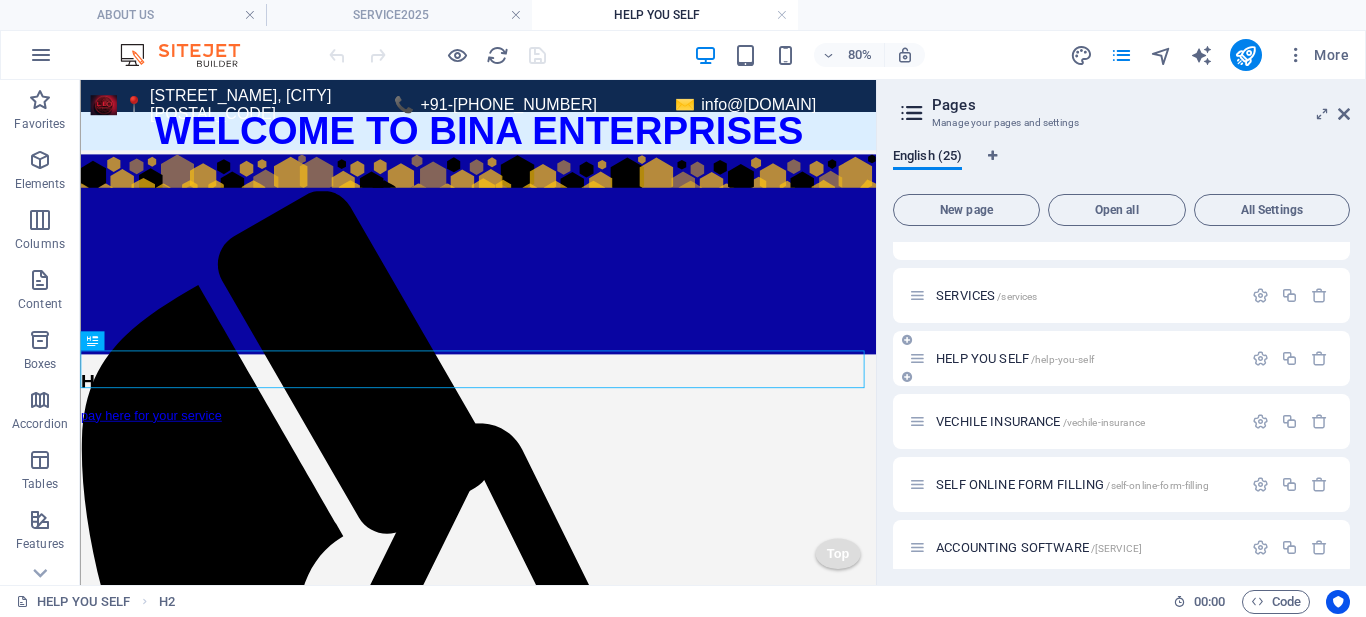 scroll, scrollTop: 0, scrollLeft: 0, axis: both 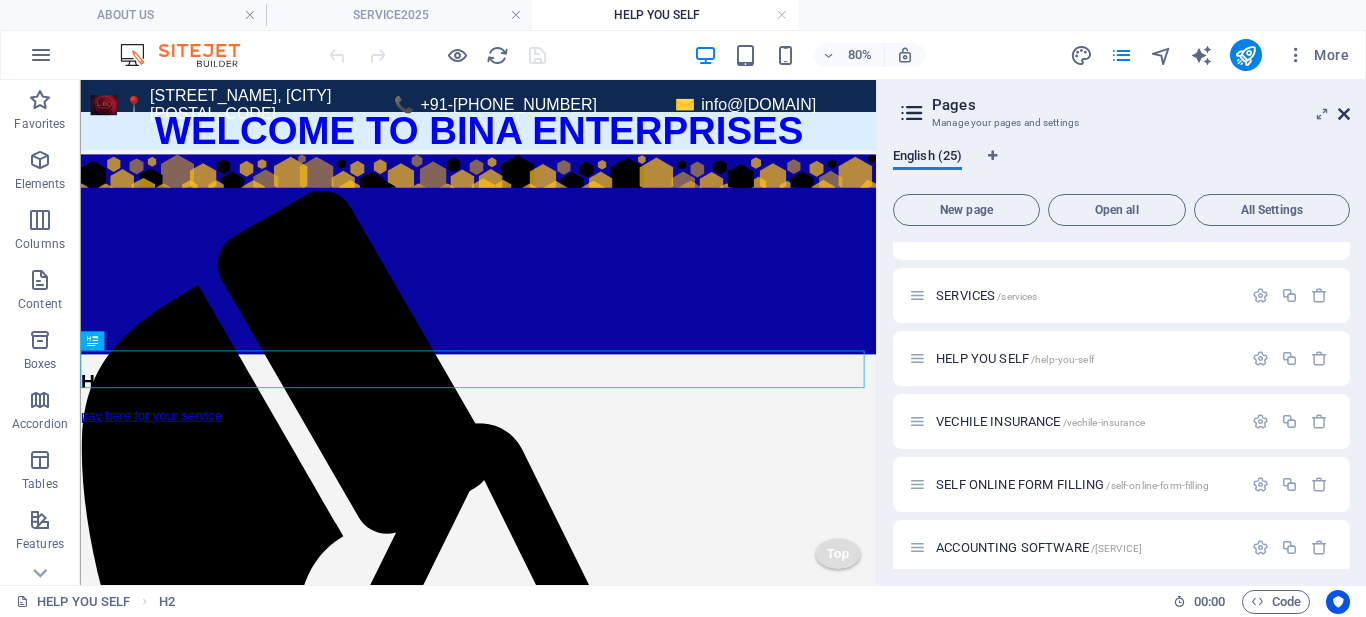 drag, startPoint x: 1339, startPoint y: 114, endPoint x: 1257, endPoint y: 34, distance: 114.56003 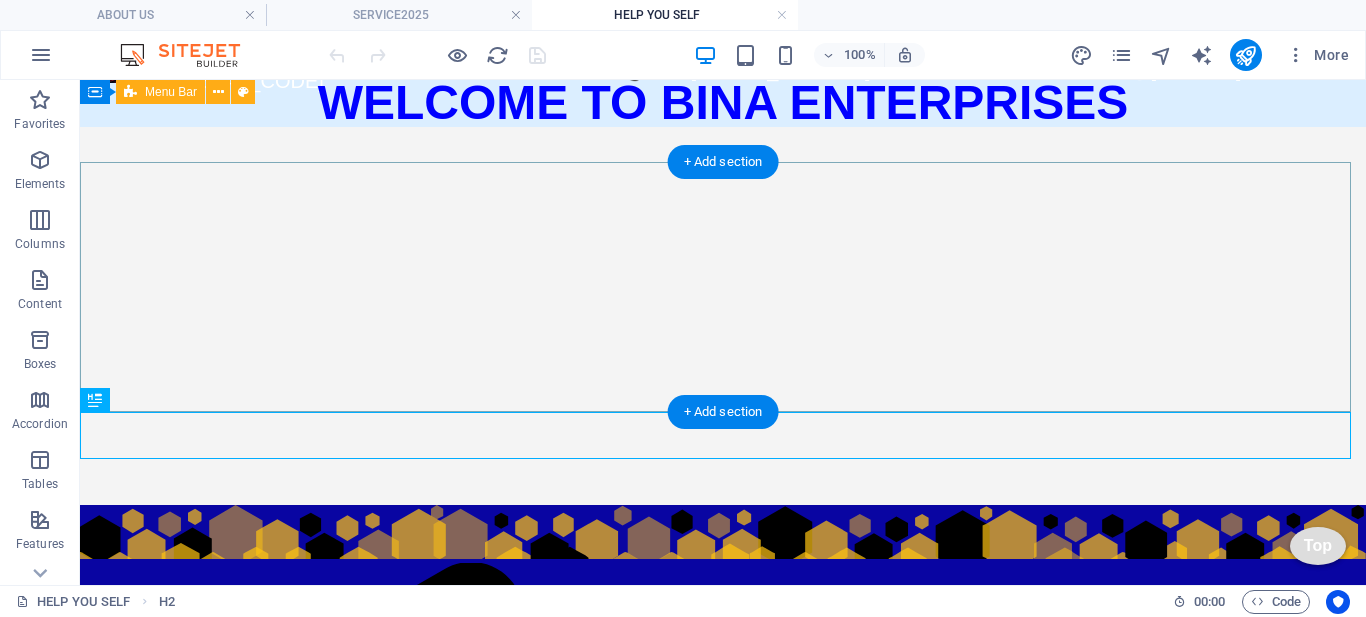 scroll, scrollTop: 0, scrollLeft: 0, axis: both 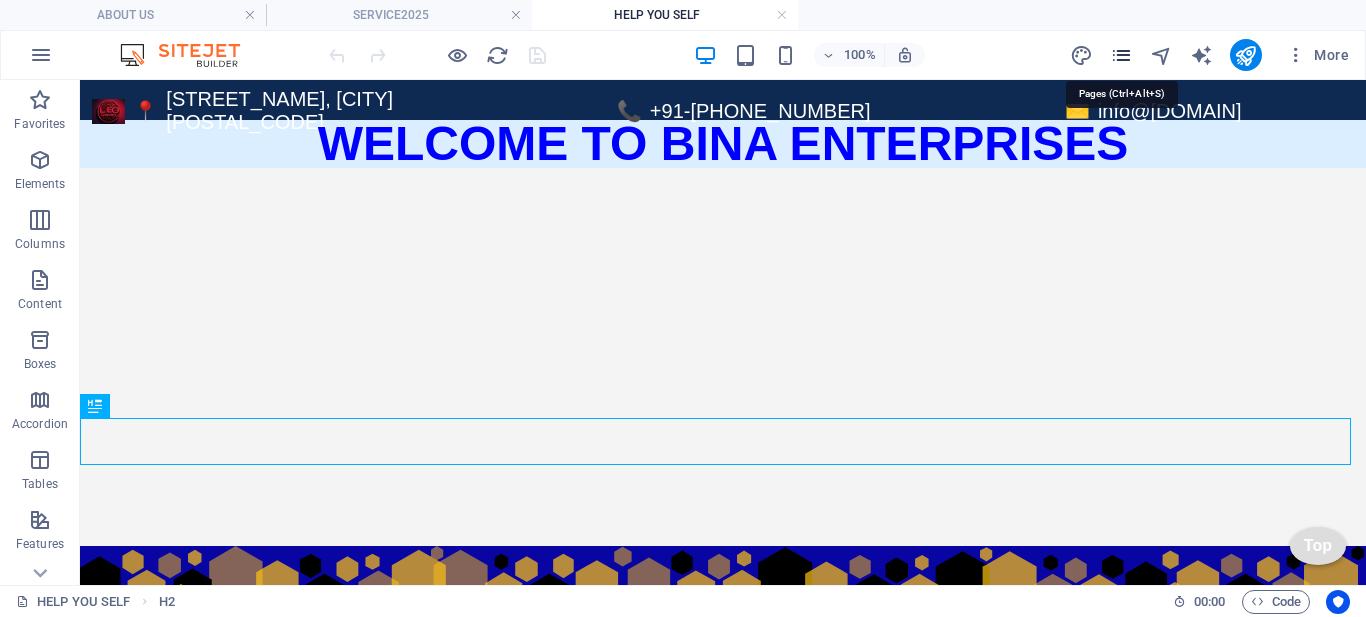 click at bounding box center [1121, 55] 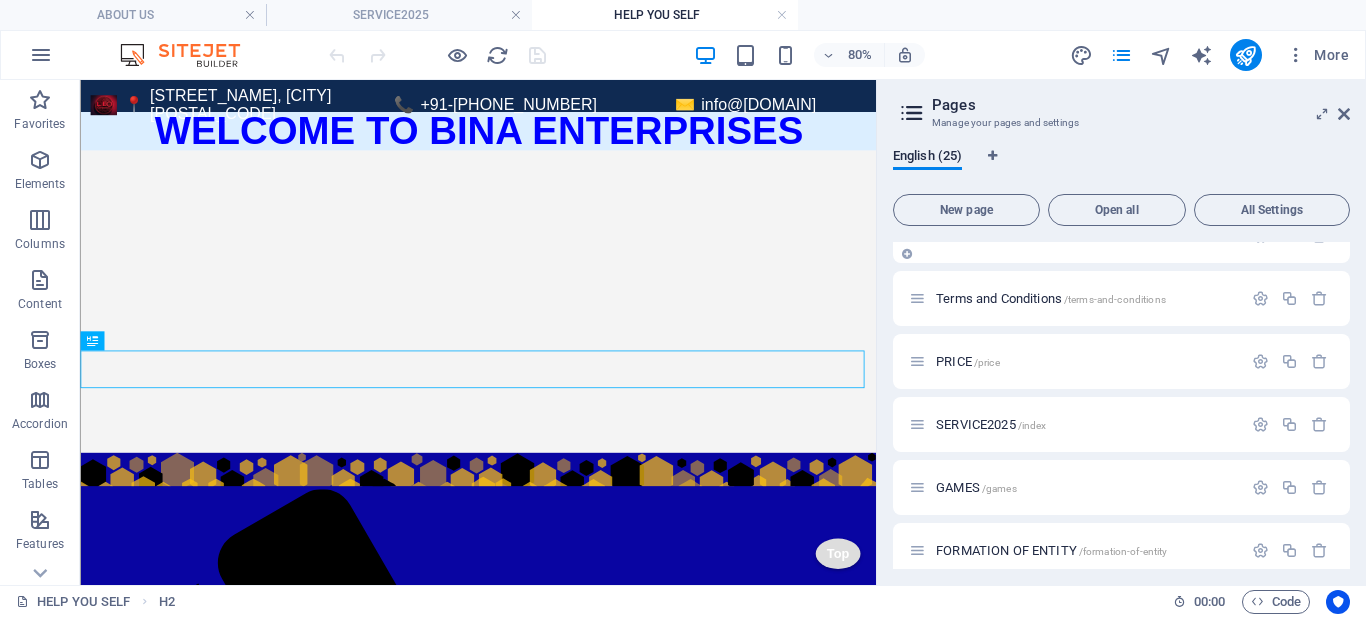scroll, scrollTop: 1248, scrollLeft: 0, axis: vertical 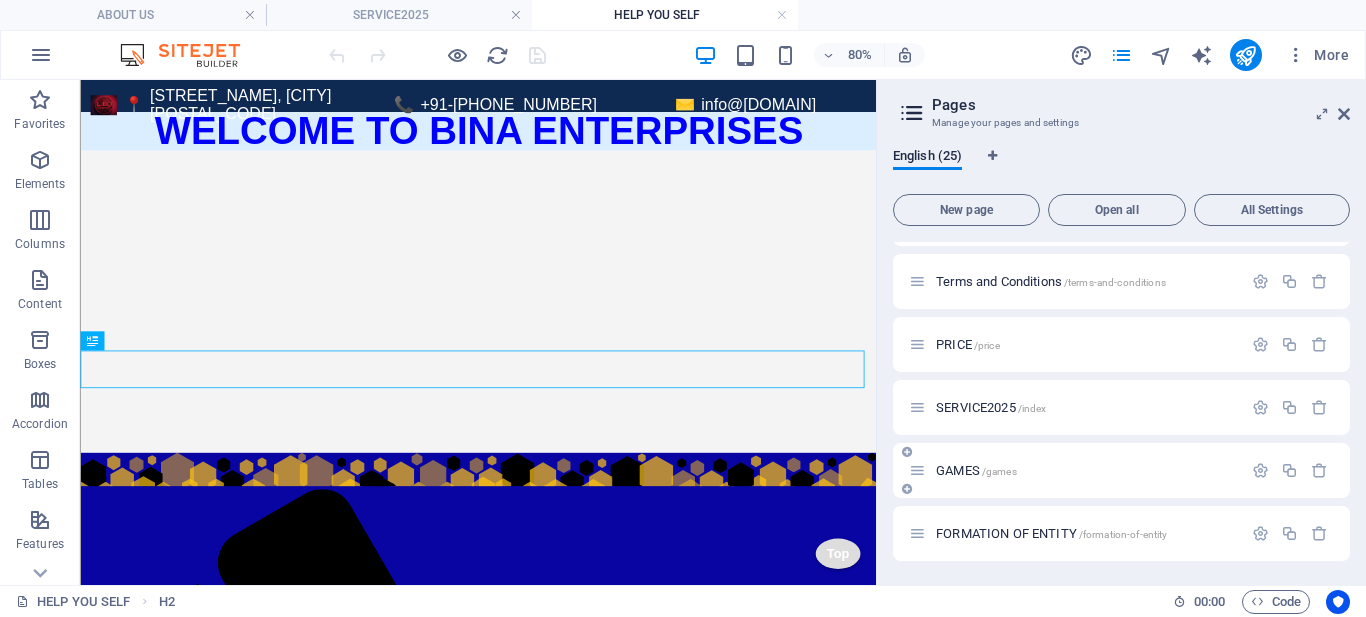 click on "GAMES /games" at bounding box center (1075, 470) 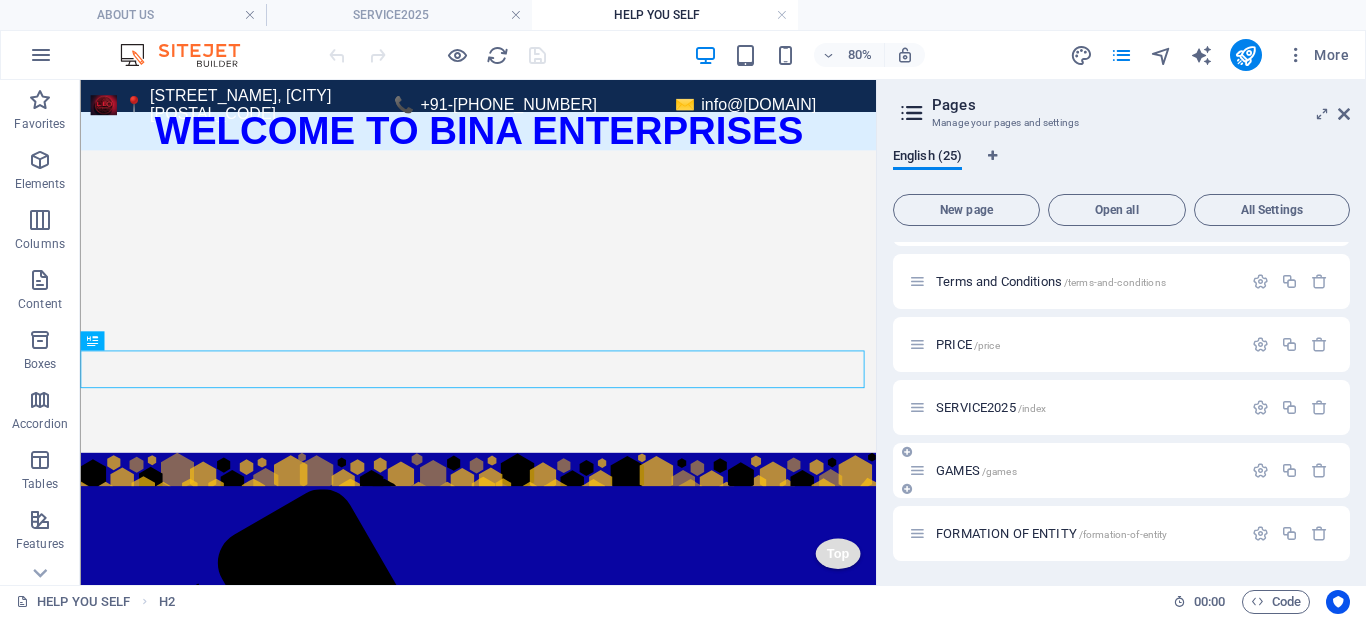 click on "GAMES /games" at bounding box center [976, 470] 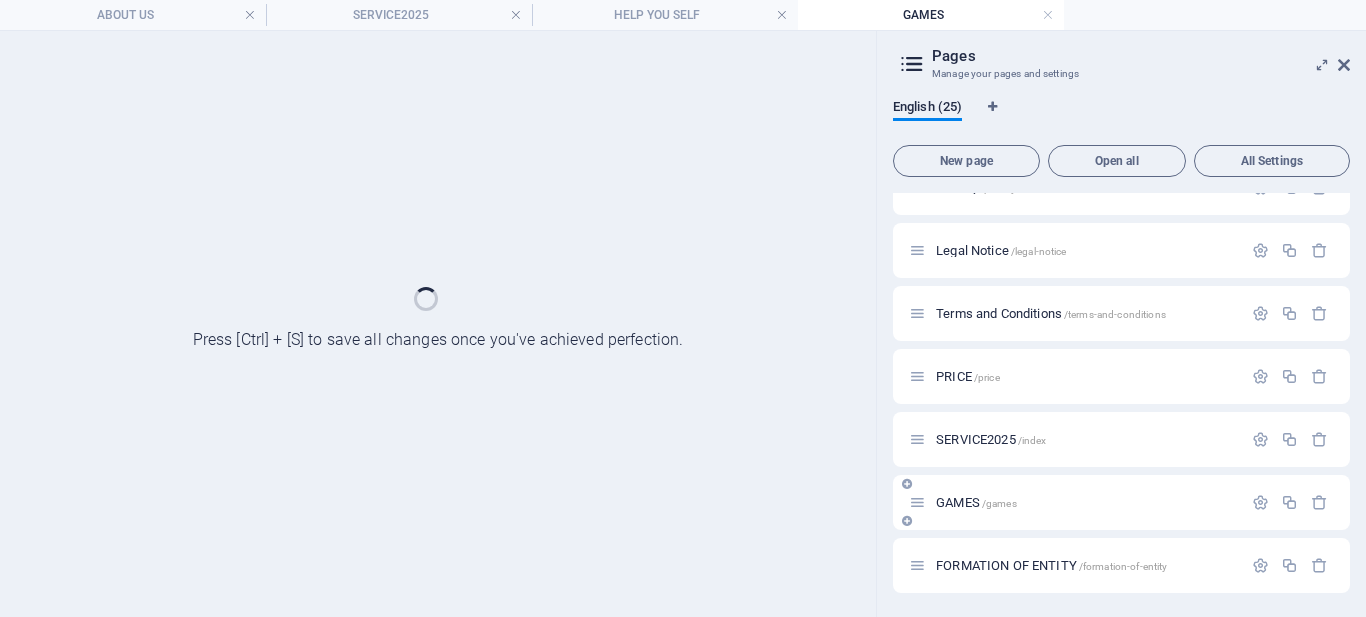 scroll, scrollTop: 1167, scrollLeft: 0, axis: vertical 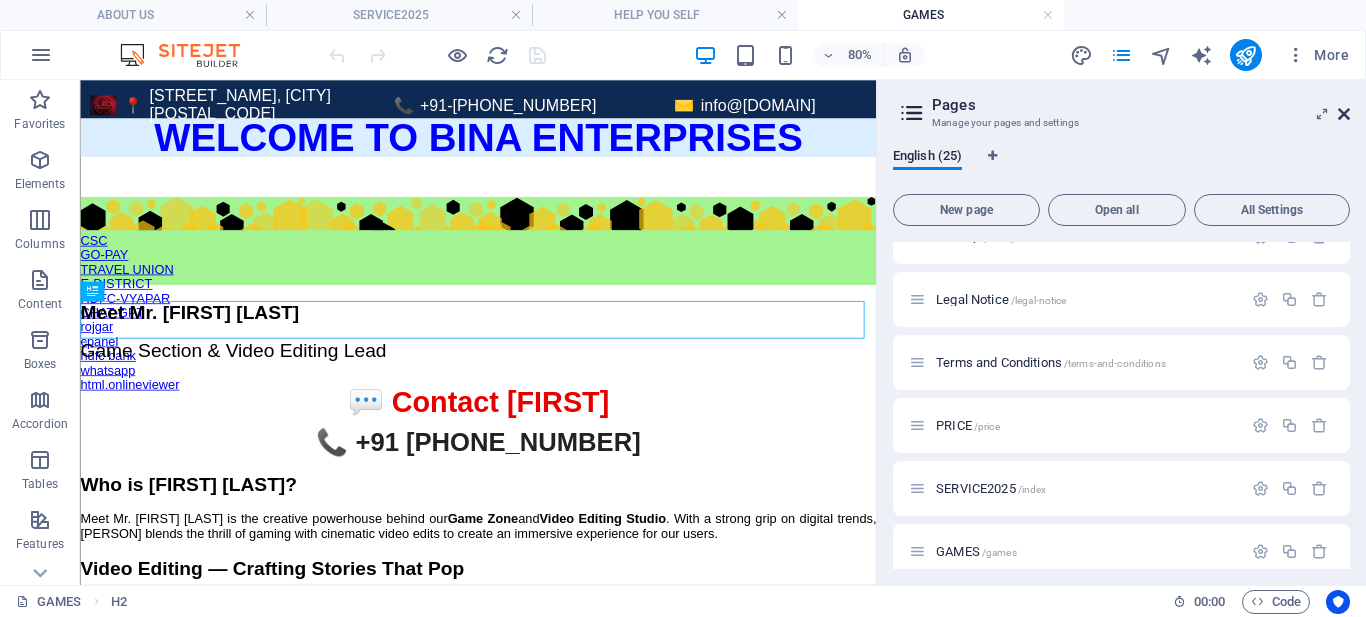 click at bounding box center (1344, 114) 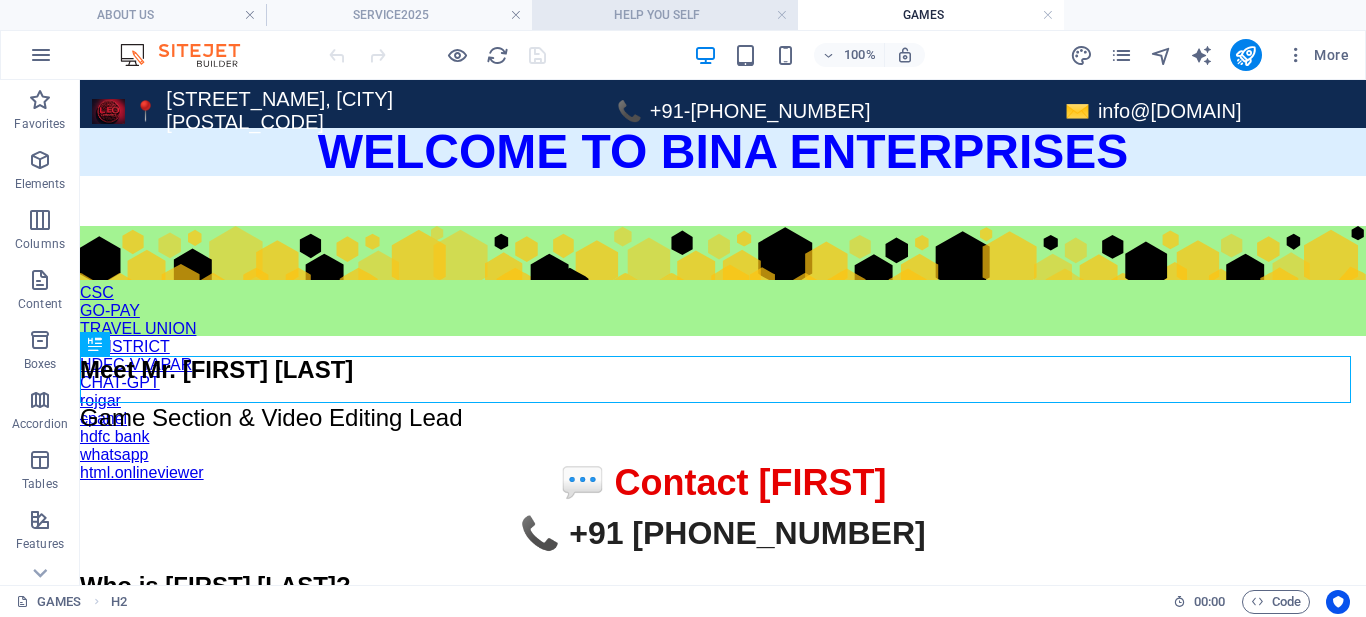 click on "HELP YOU SELF" at bounding box center [665, 15] 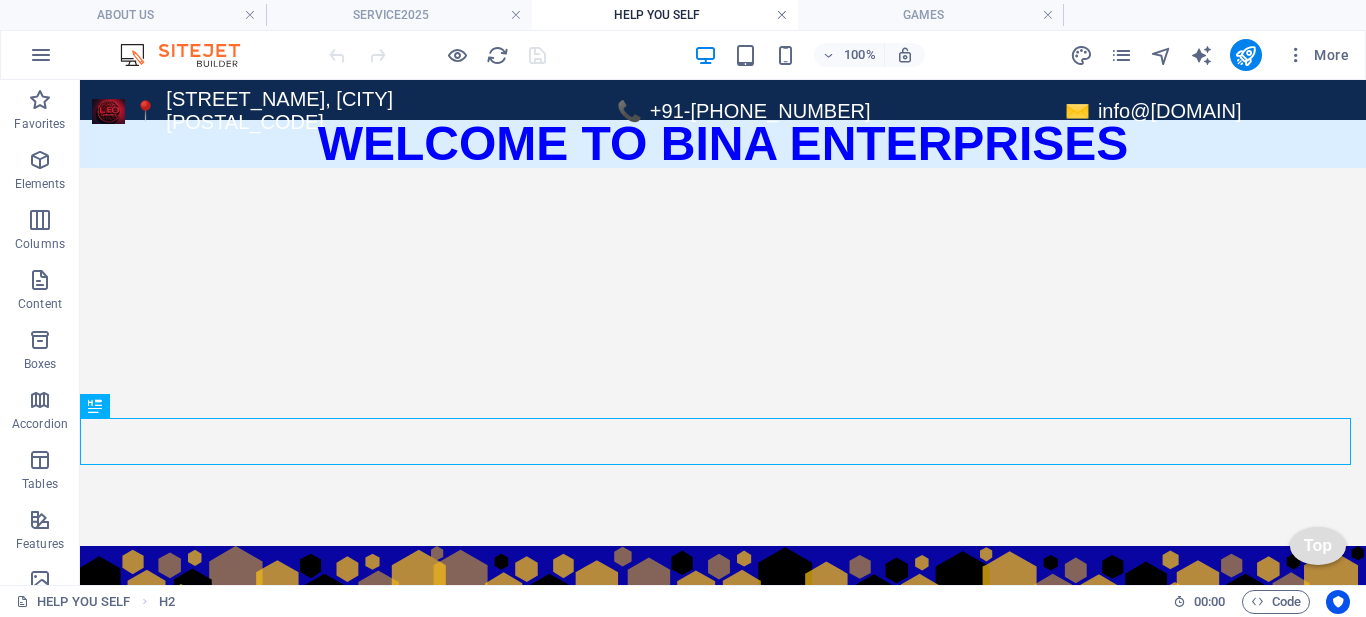 click at bounding box center (782, 15) 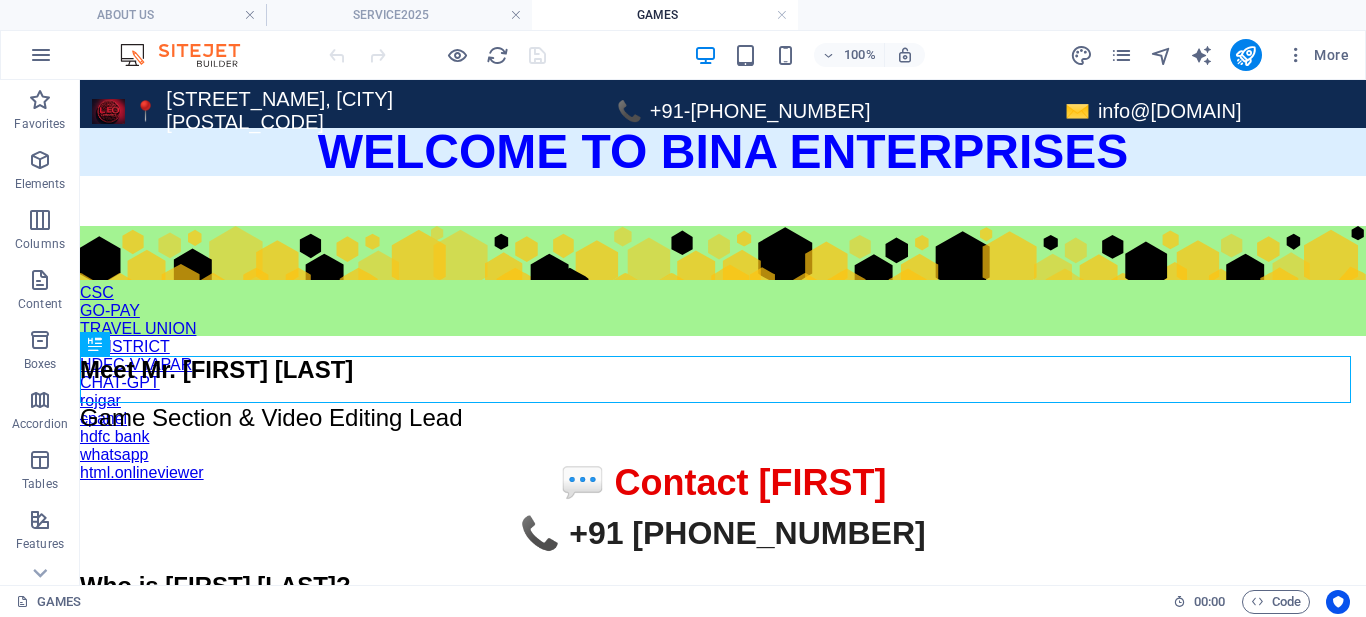 click at bounding box center (782, 15) 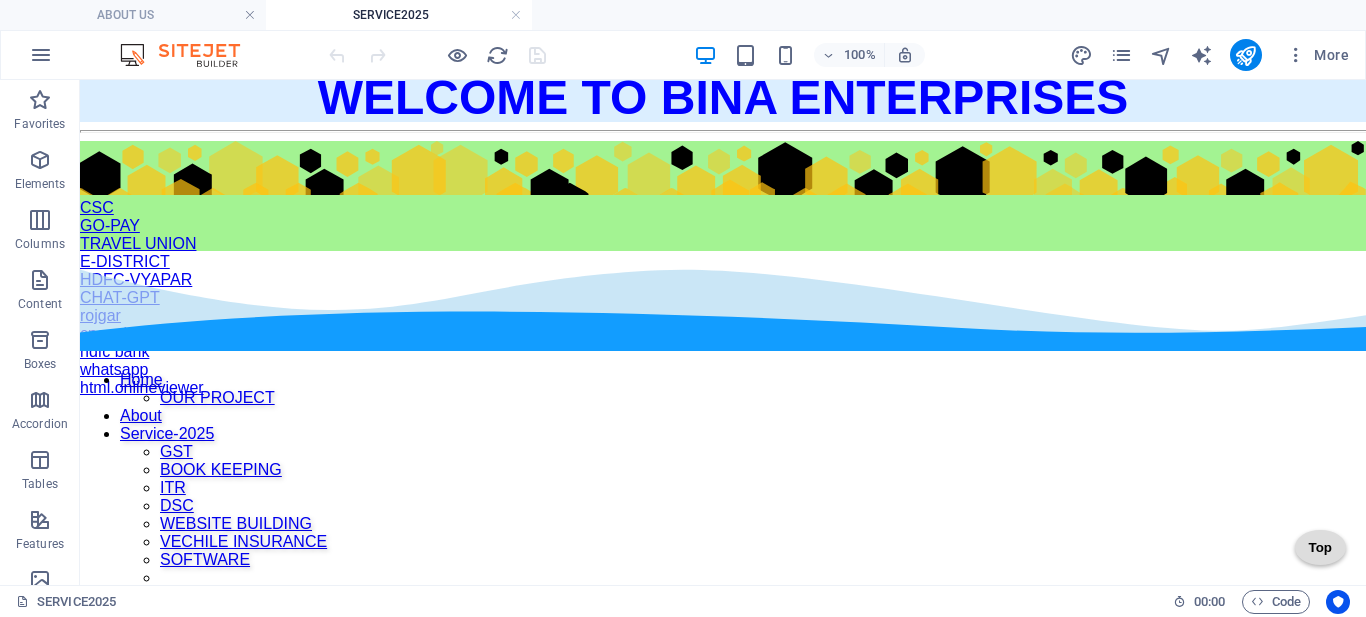 scroll, scrollTop: 95, scrollLeft: 0, axis: vertical 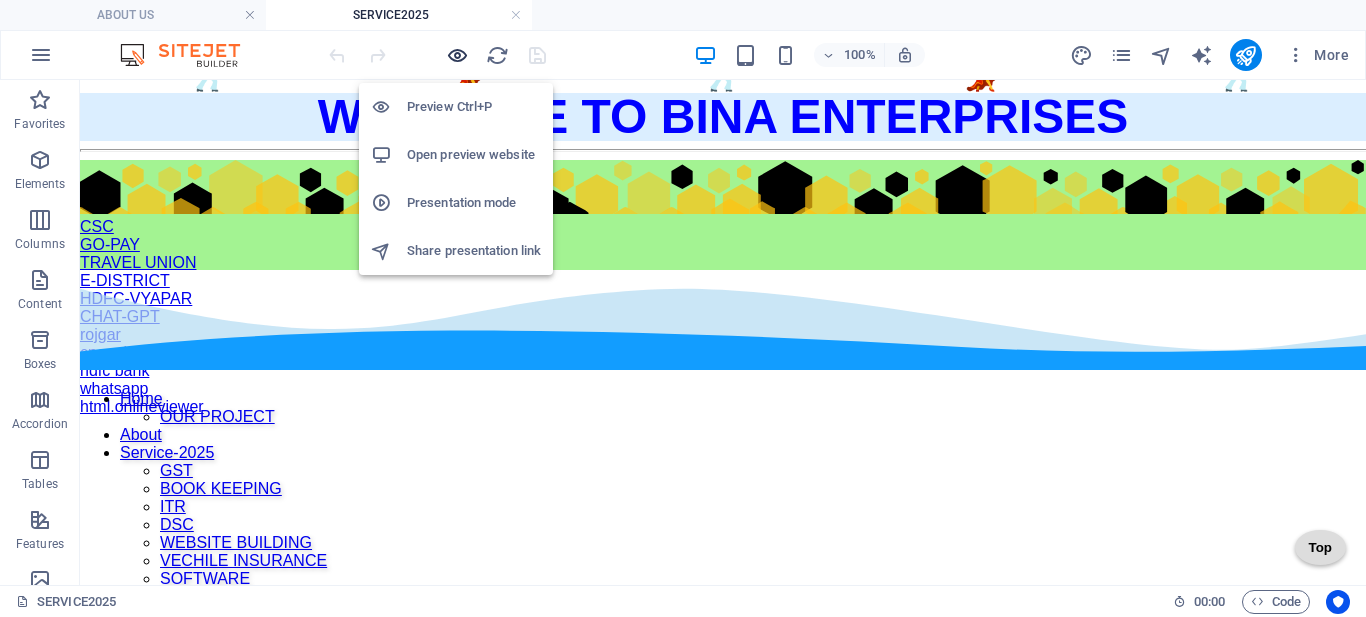 click at bounding box center [457, 55] 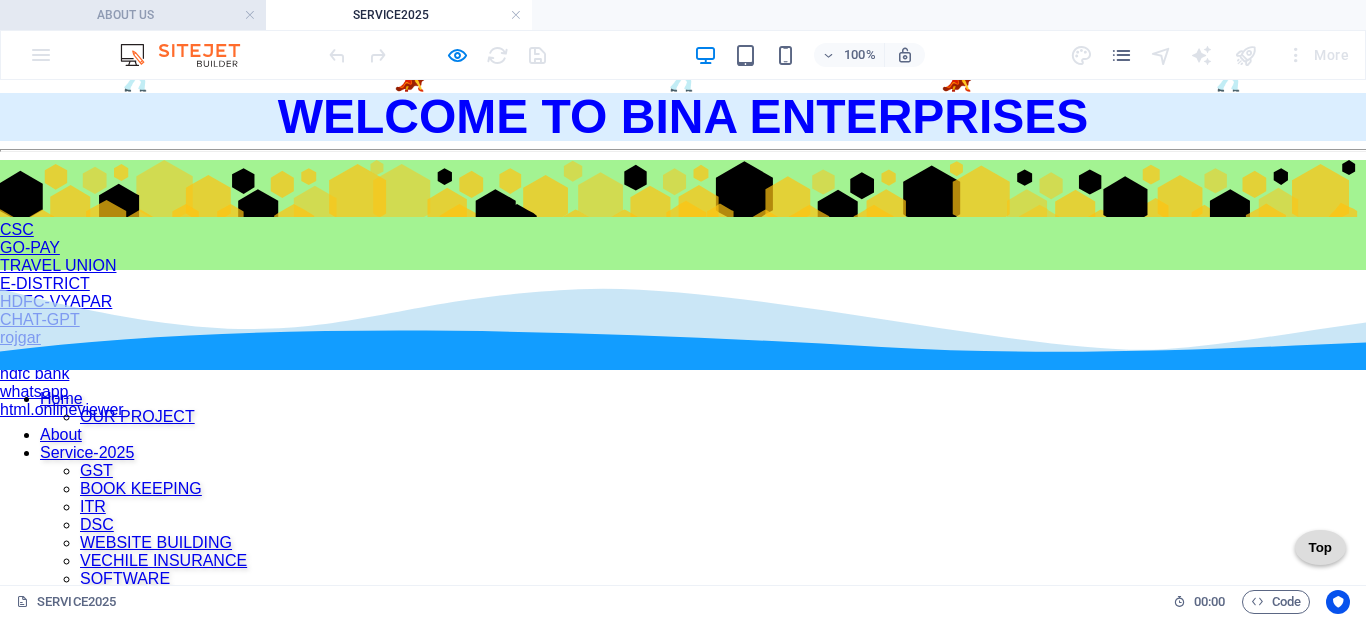 click on "ABOUT US" at bounding box center [133, 15] 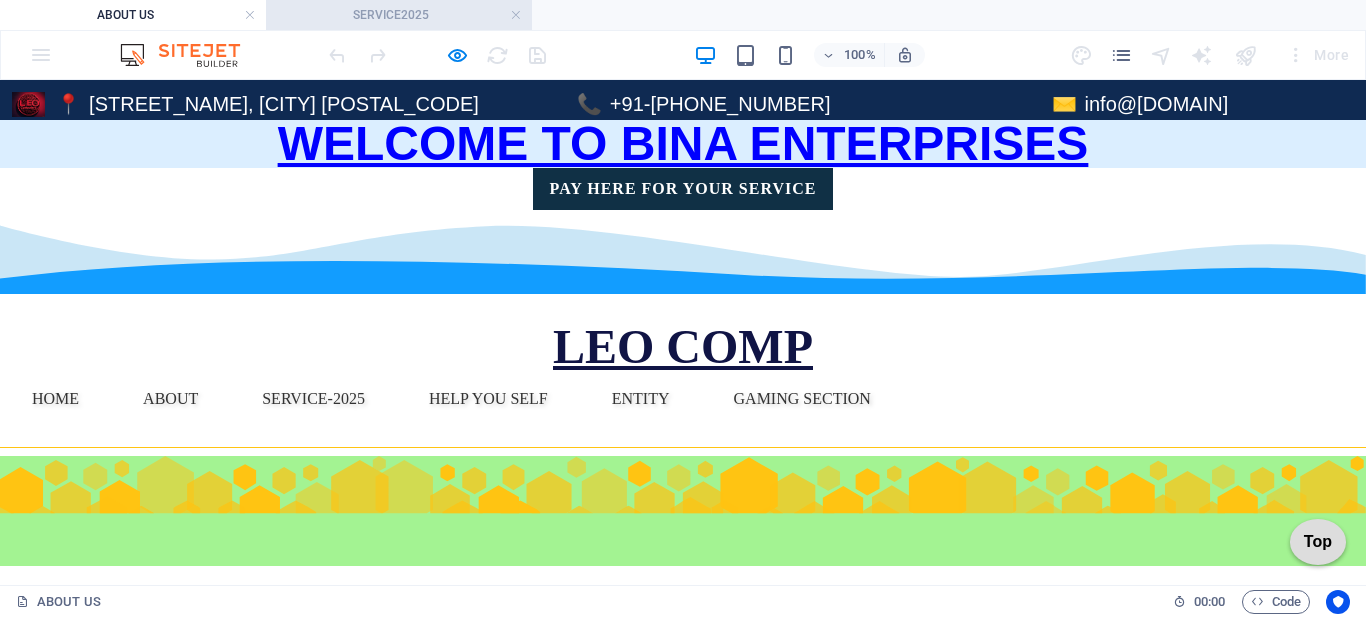 click on "SERVICE2025" at bounding box center (399, 15) 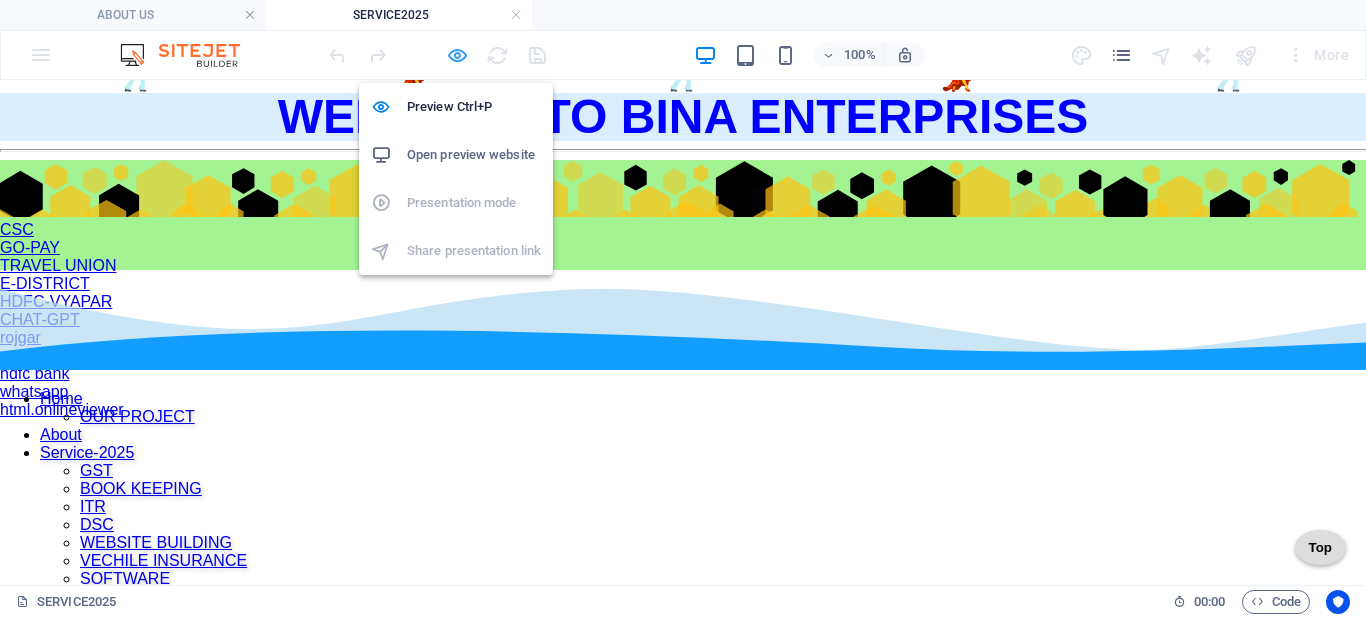 click at bounding box center [457, 55] 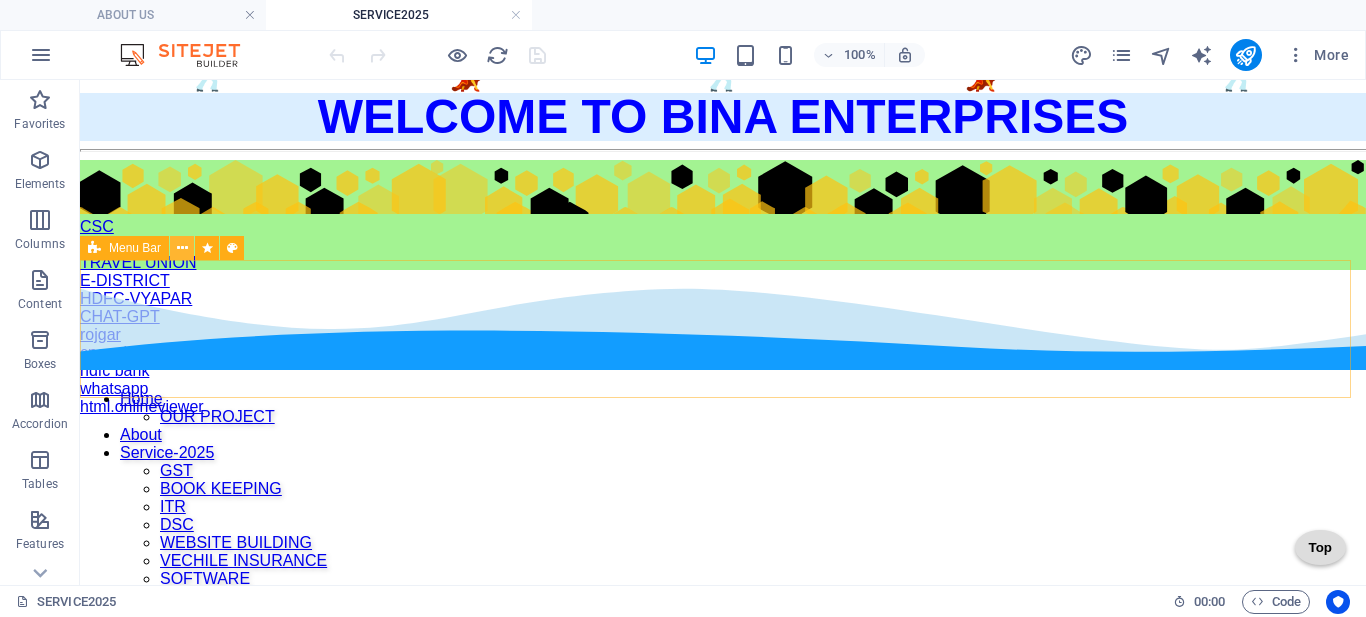 click at bounding box center [182, 248] 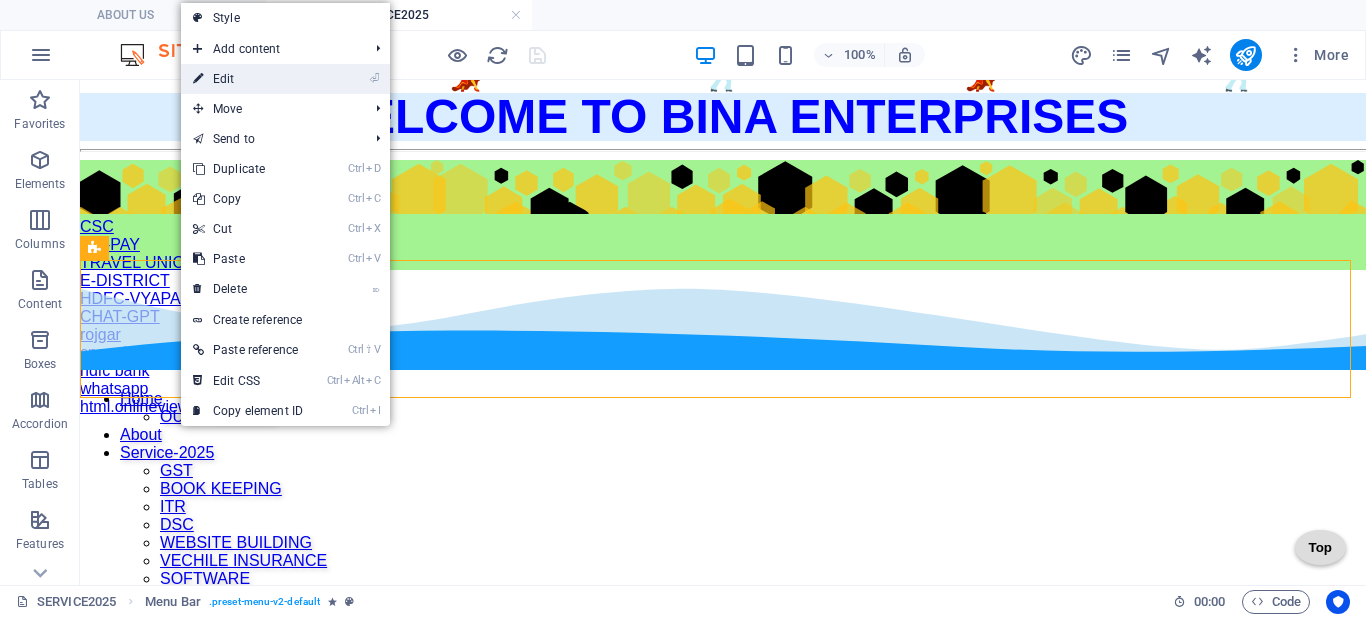 click on "⏎  Edit" at bounding box center (248, 79) 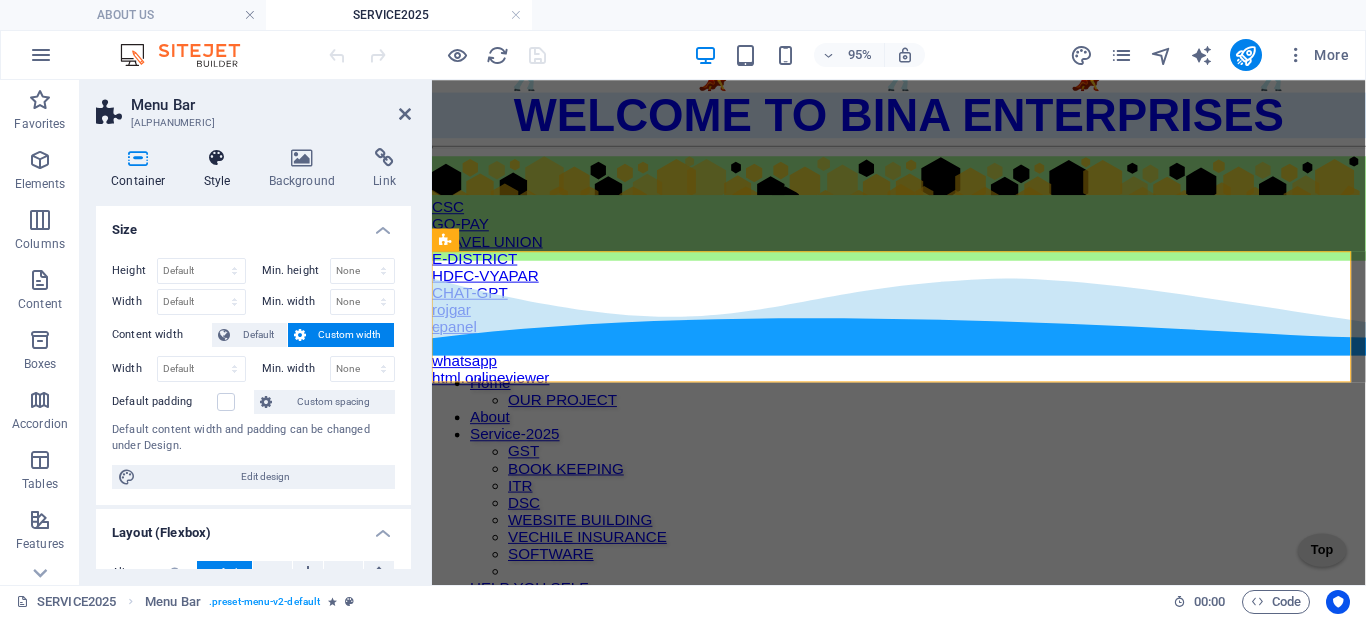 click at bounding box center (217, 158) 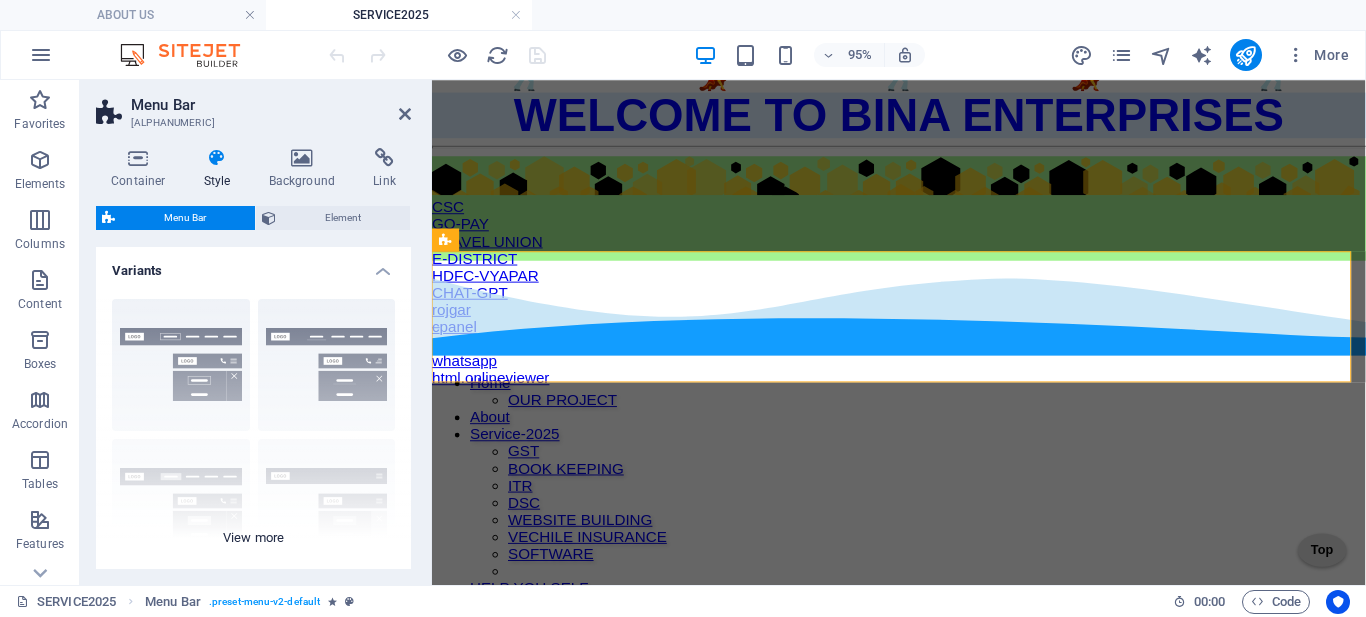 click on "Border Centered Default Fixed Loki Trigger Wide XXL" at bounding box center [253, 433] 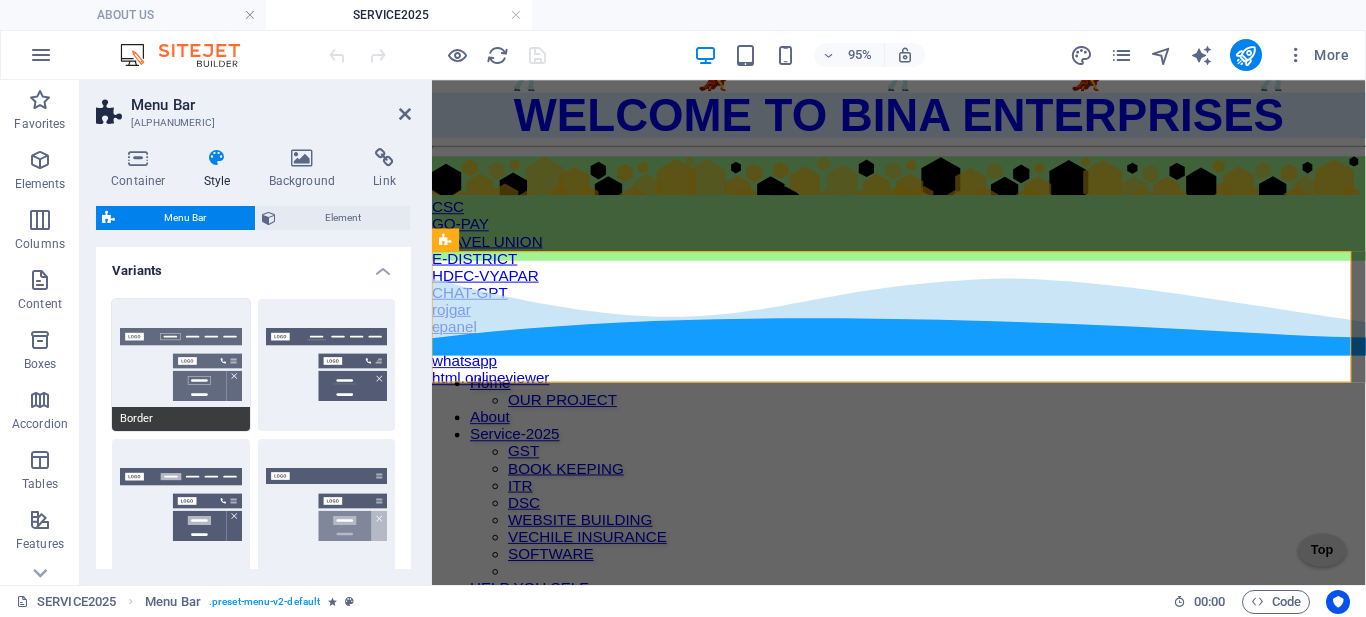 click on "Border" at bounding box center [181, 365] 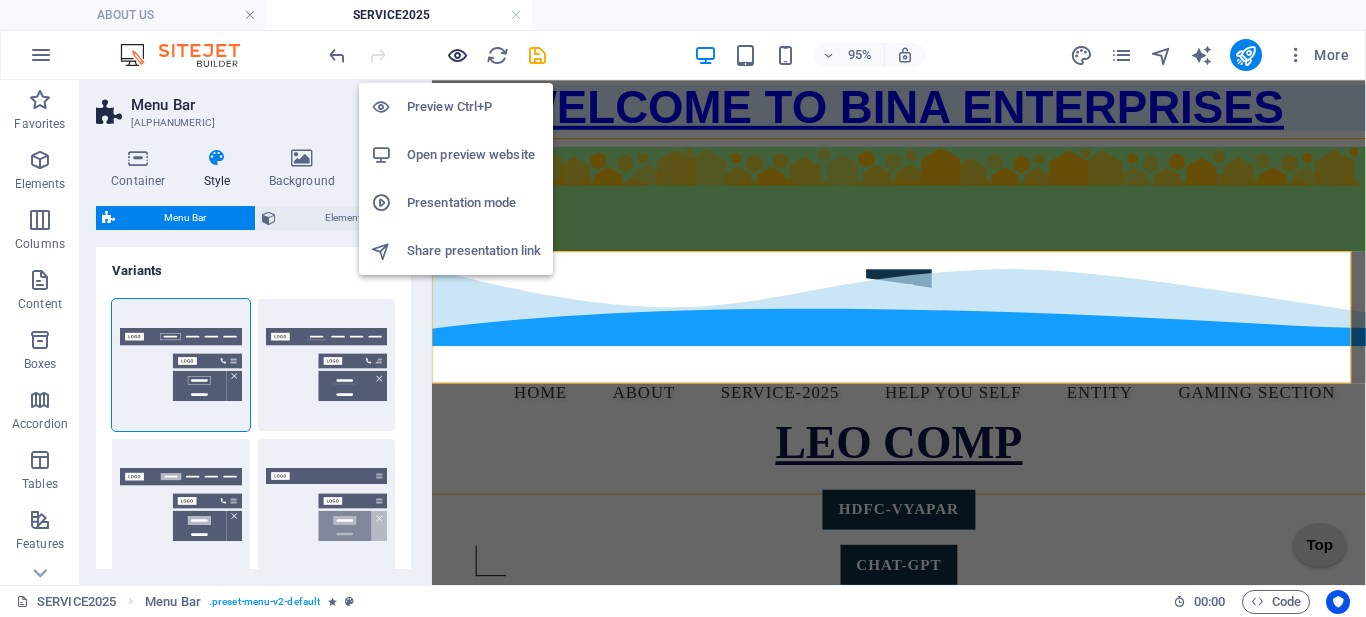click at bounding box center (457, 55) 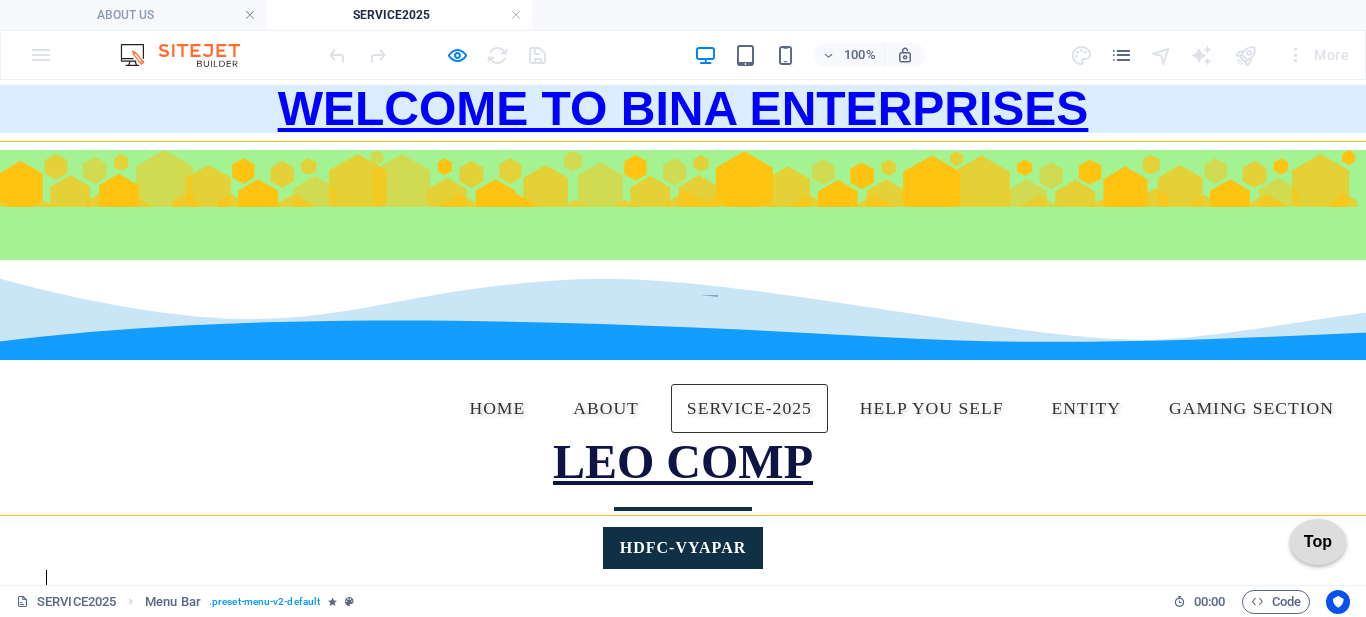 click on "Service-2025" at bounding box center (749, 409) 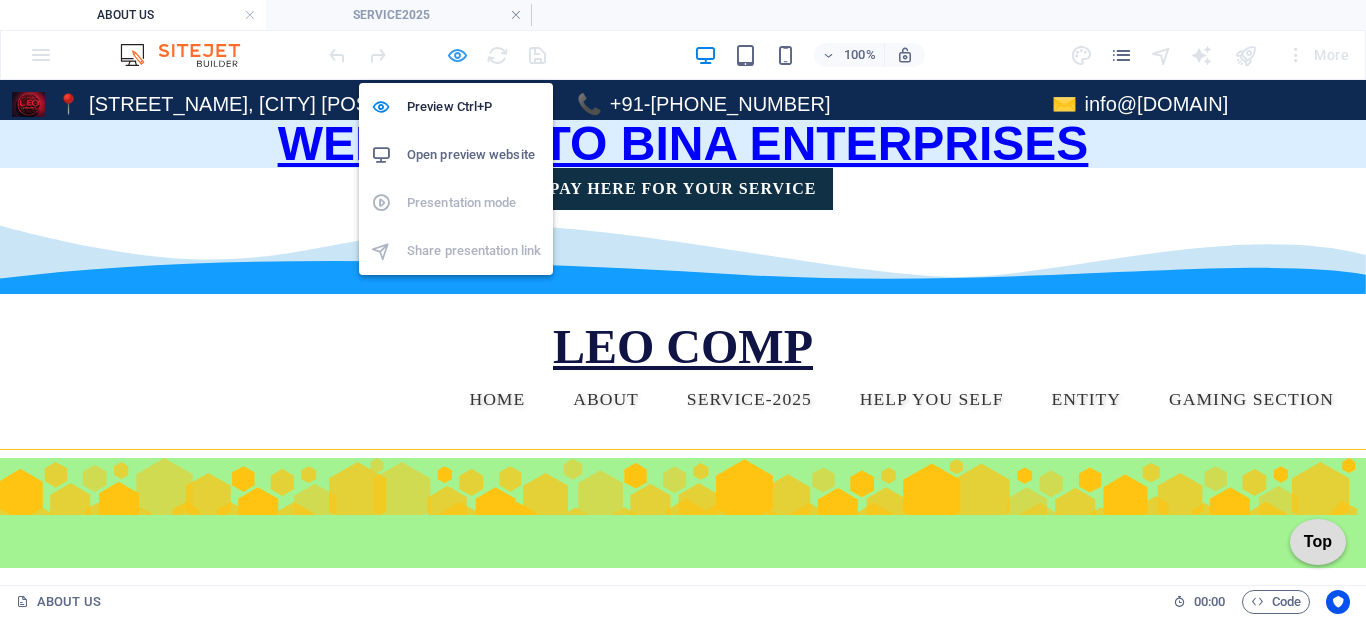 click at bounding box center (457, 55) 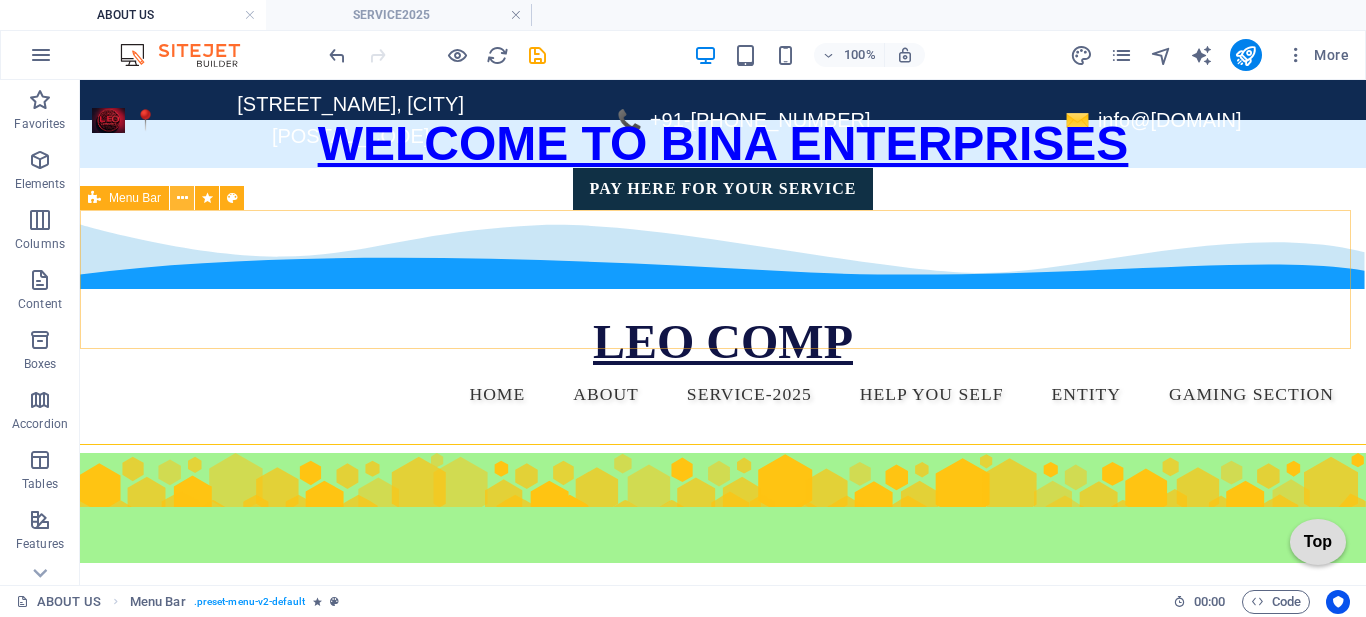 click at bounding box center (182, 198) 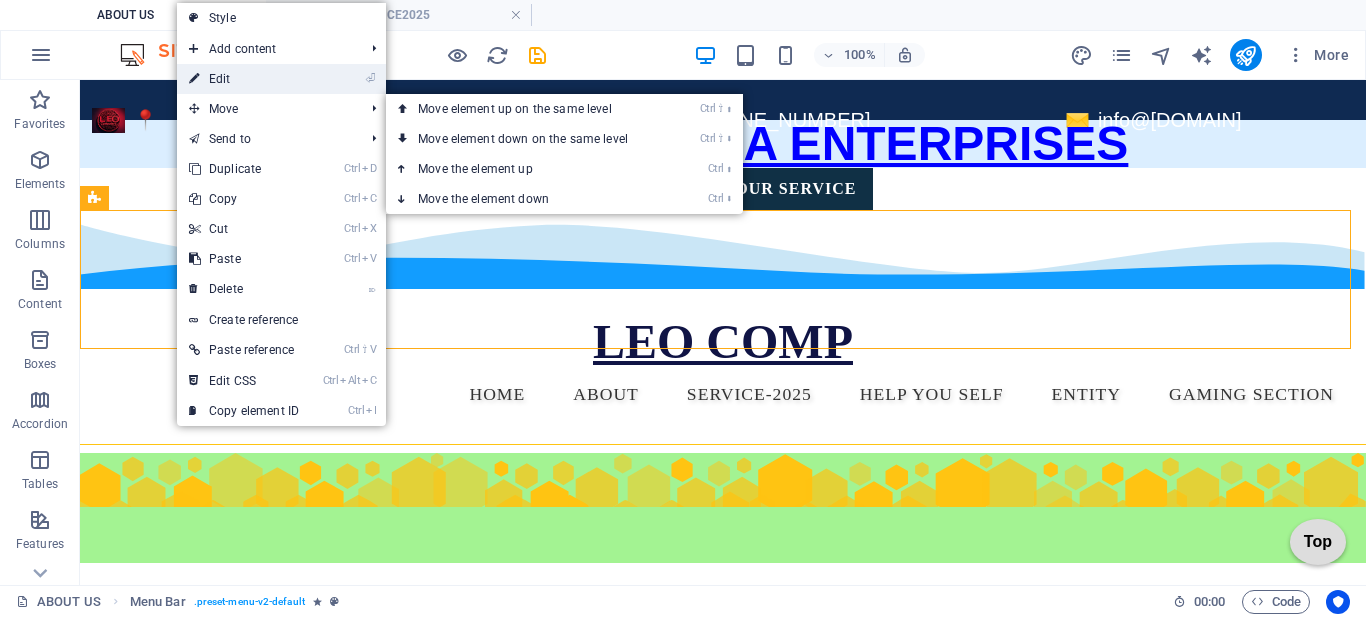 click on "⏎  Edit" at bounding box center (244, 79) 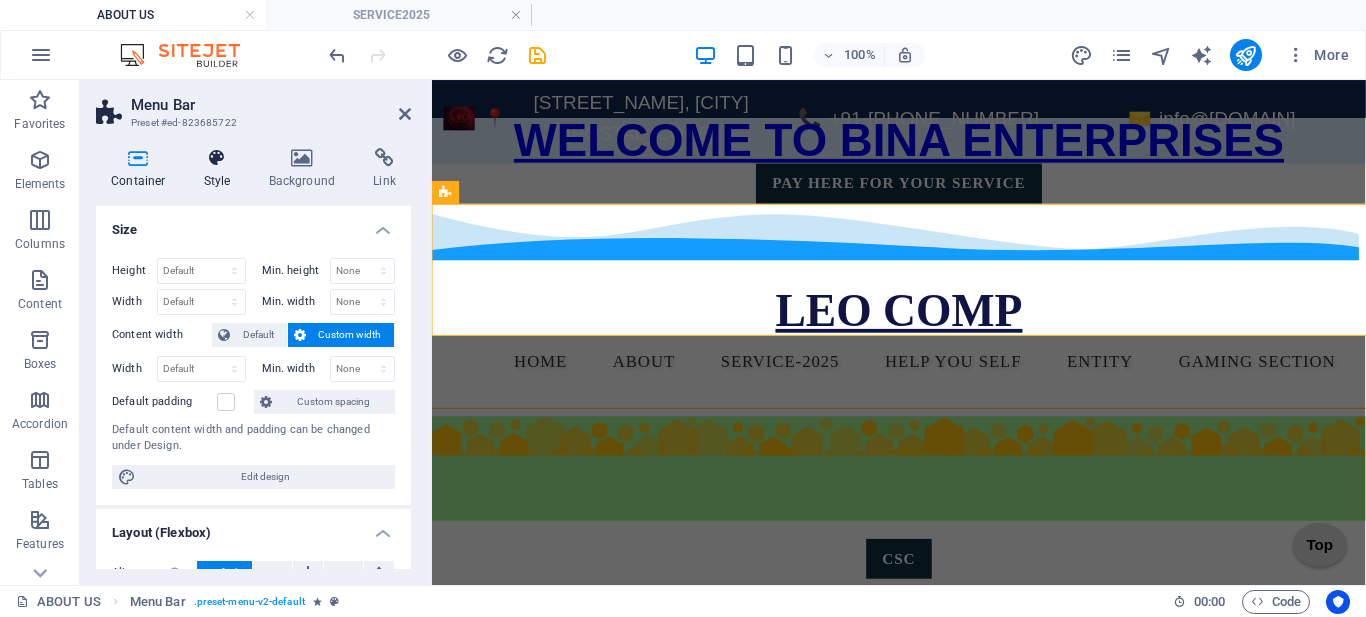 click on "Style" at bounding box center (221, 169) 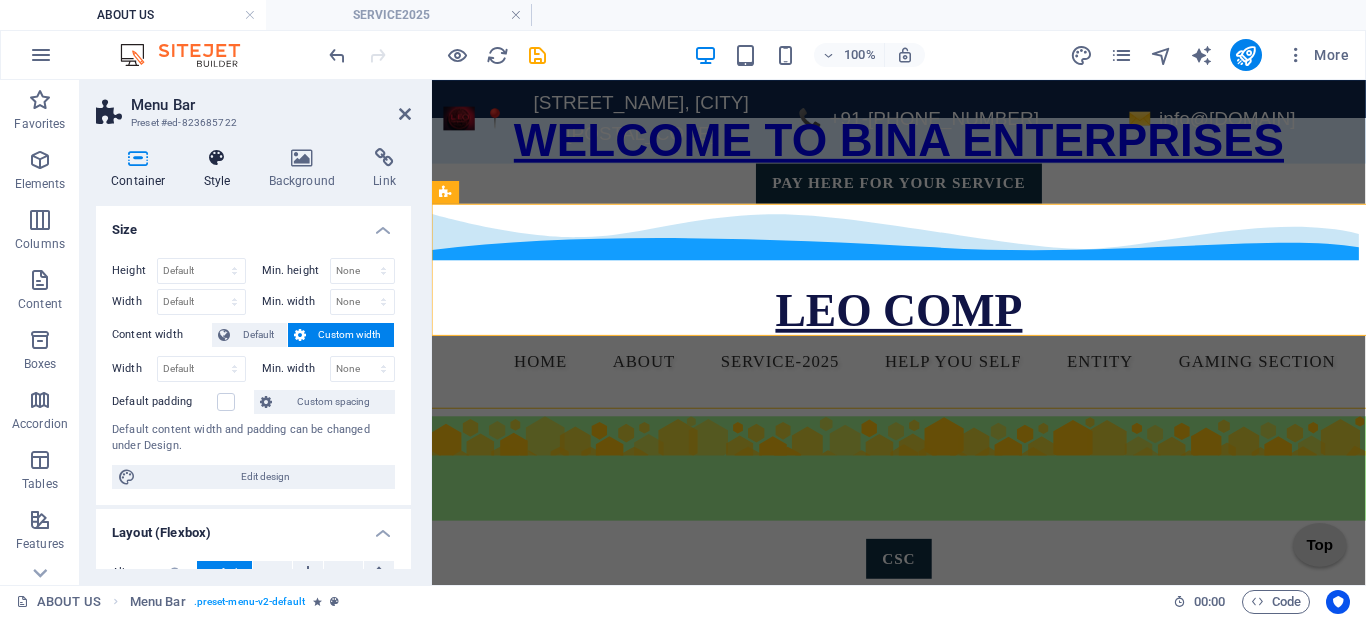 select on "preset-menu-v2-default" 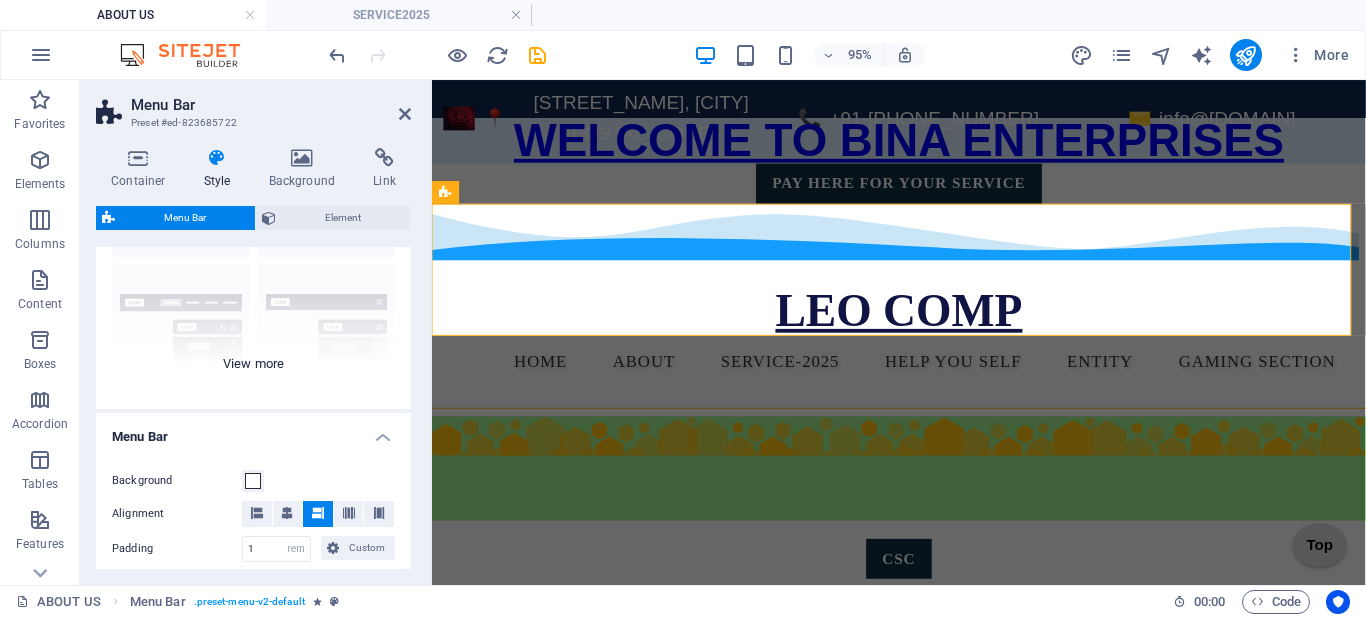 scroll, scrollTop: 200, scrollLeft: 0, axis: vertical 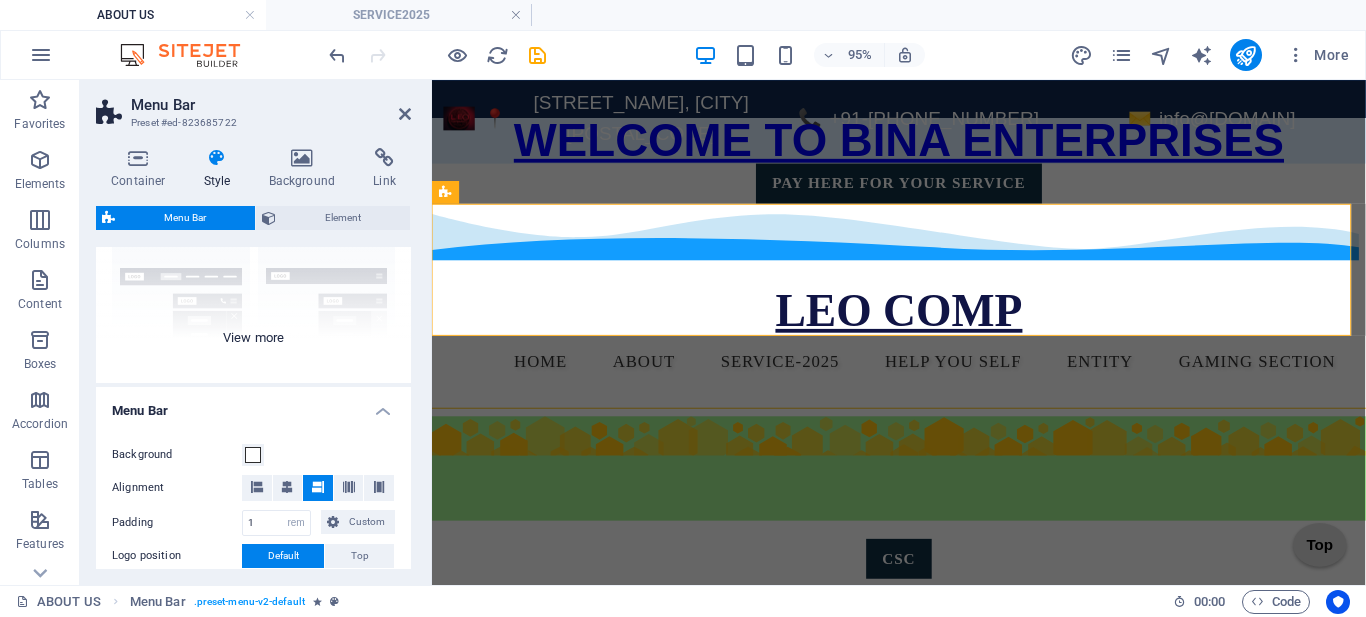click on "Border Centered Default Fixed Loki Trigger Wide XXL" at bounding box center (253, 233) 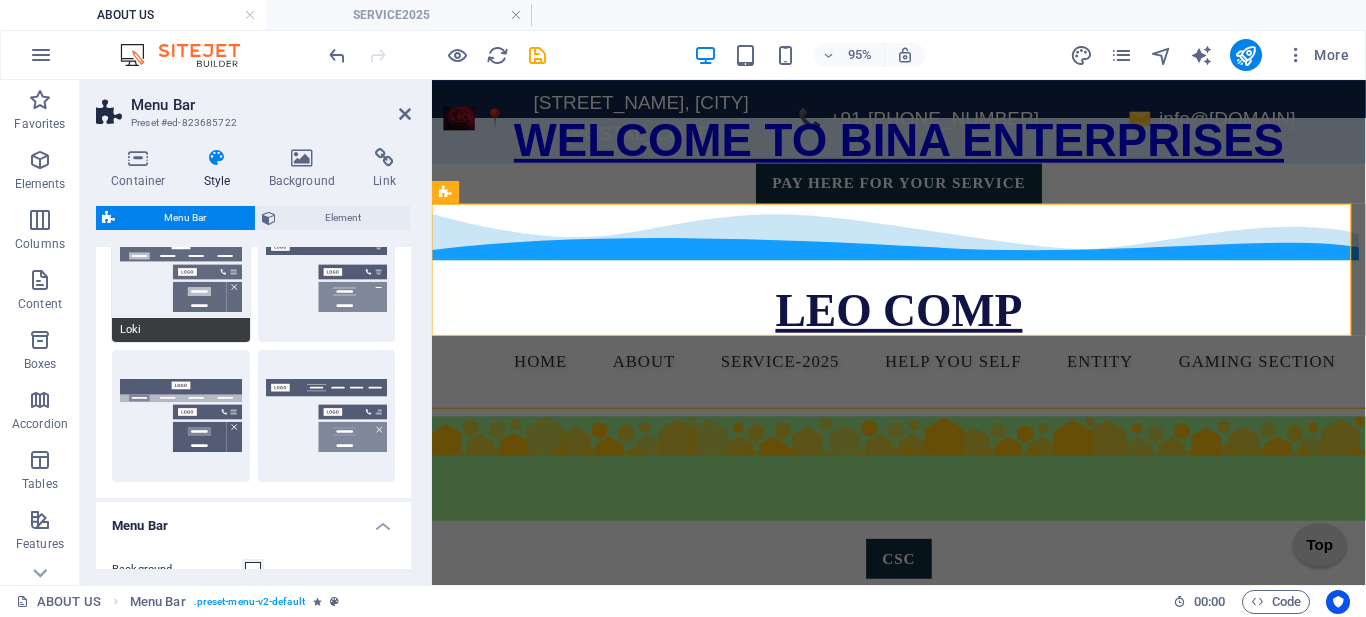 scroll, scrollTop: 400, scrollLeft: 0, axis: vertical 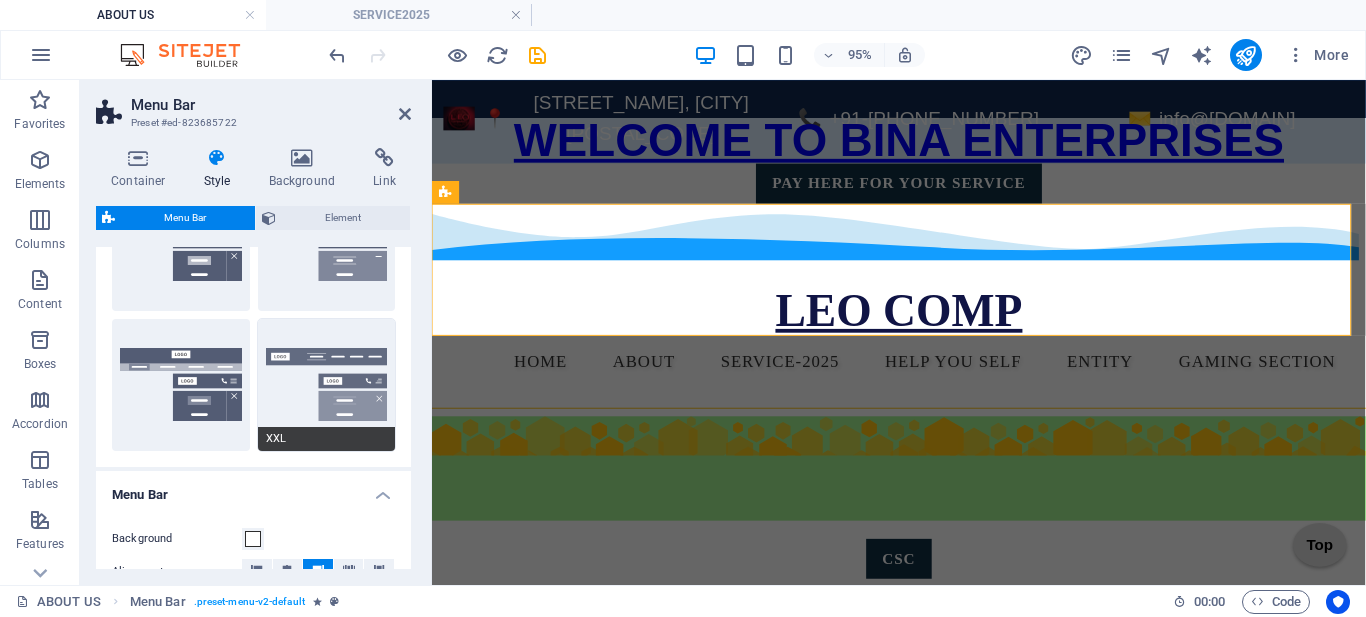 click on "XXL" at bounding box center (327, 385) 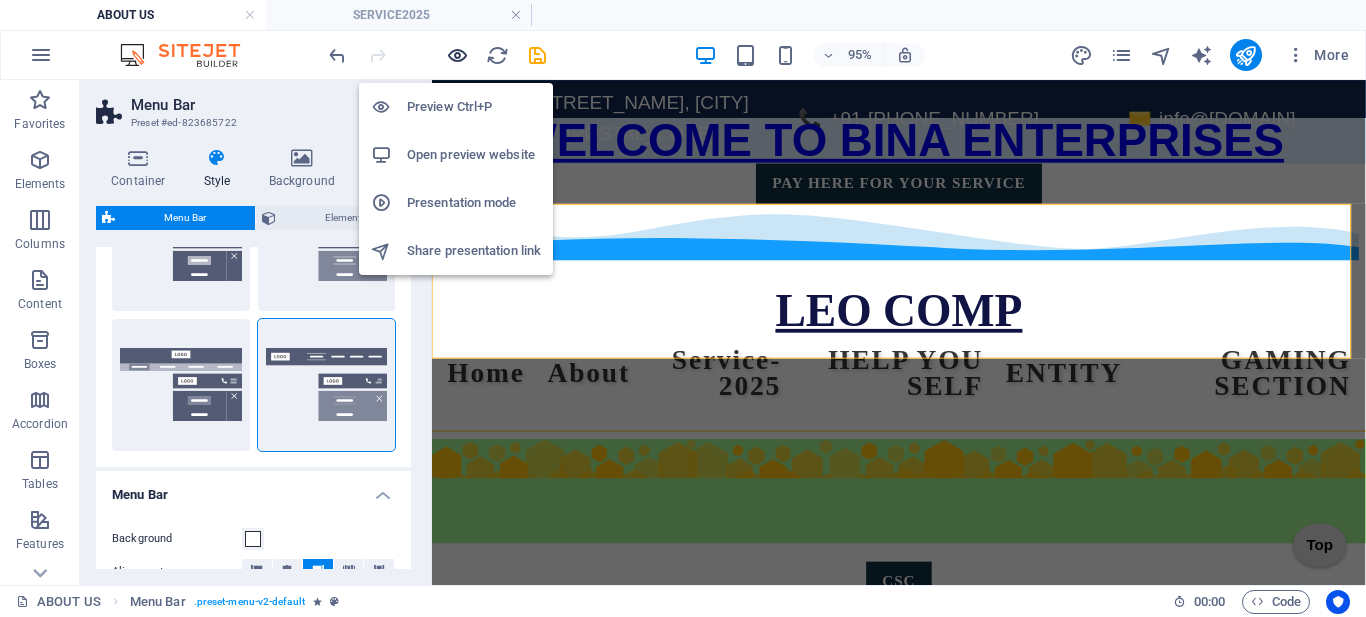 click at bounding box center (457, 55) 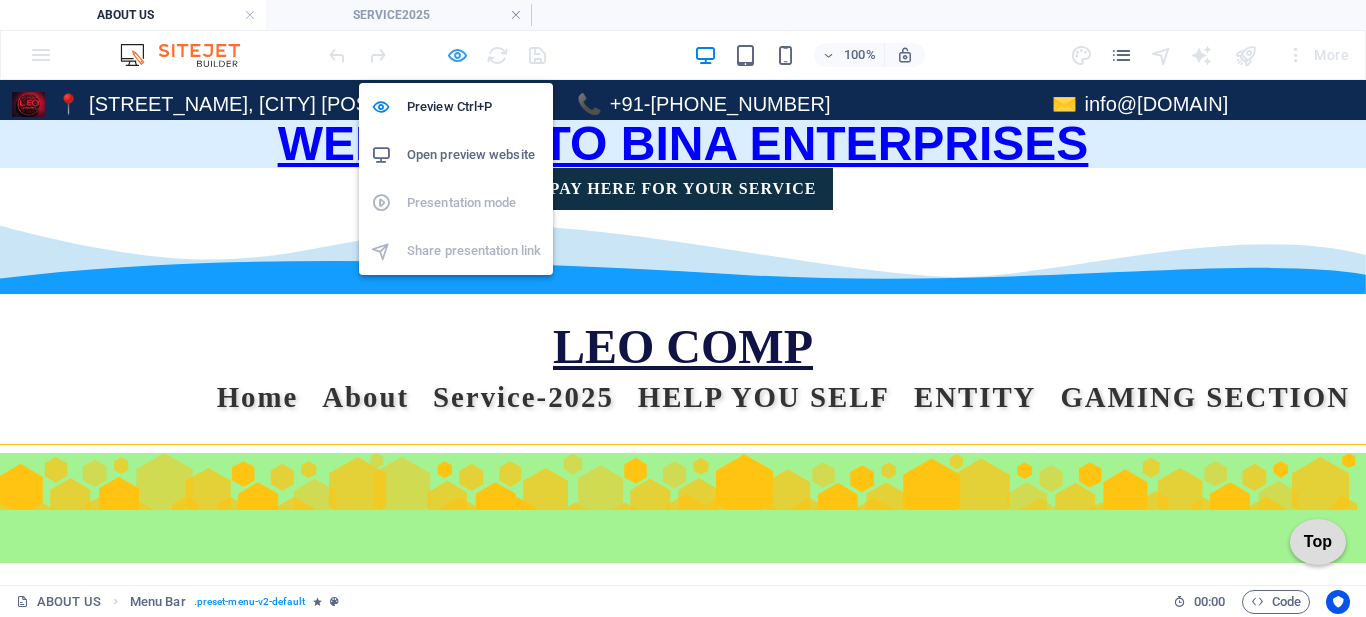 click at bounding box center (457, 55) 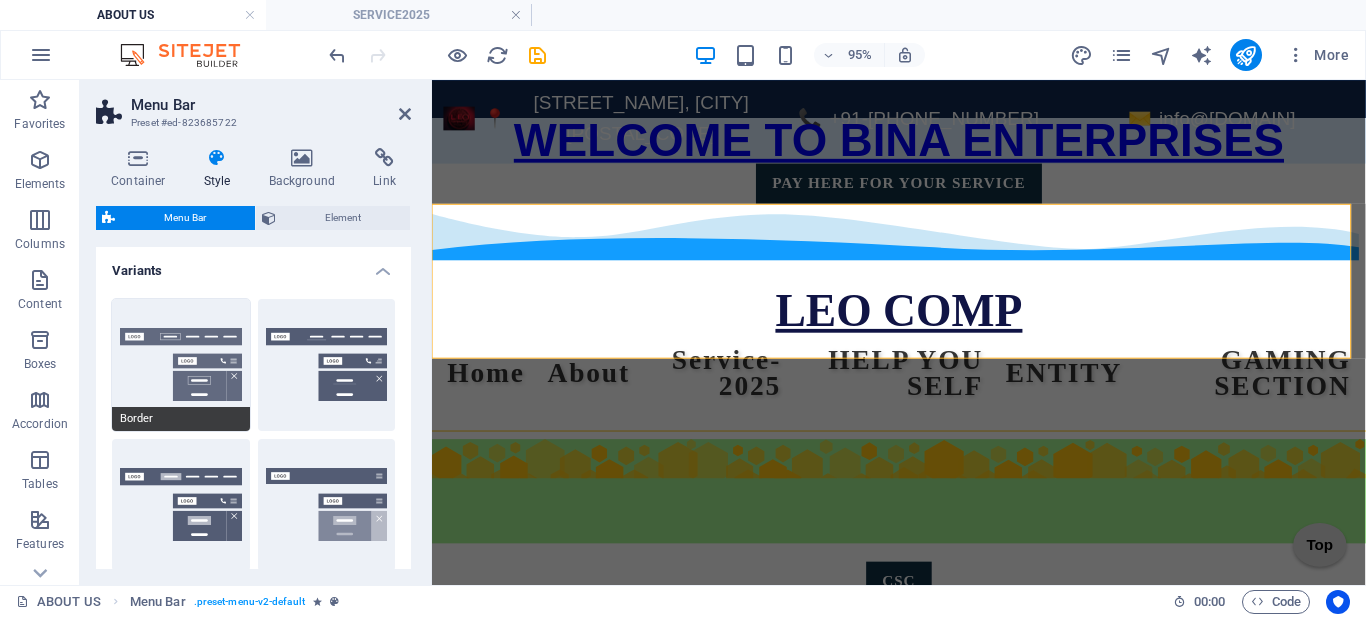 click on "Border" at bounding box center (181, 365) 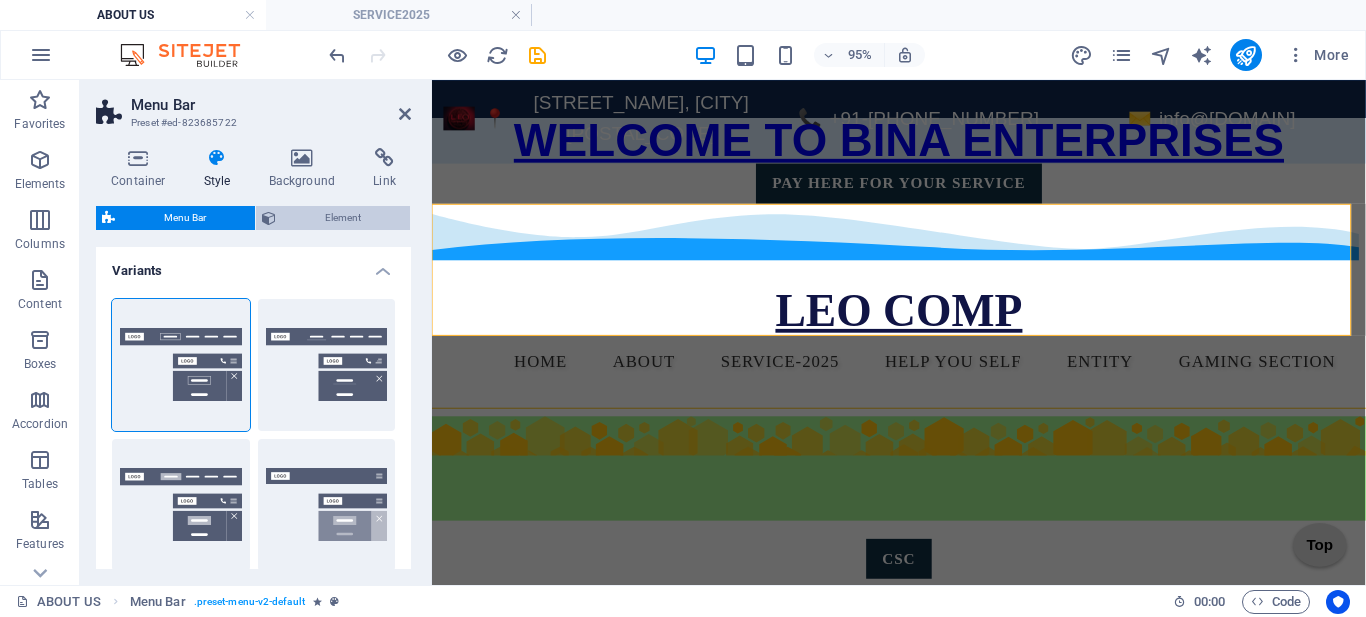 click on "Element" at bounding box center (343, 218) 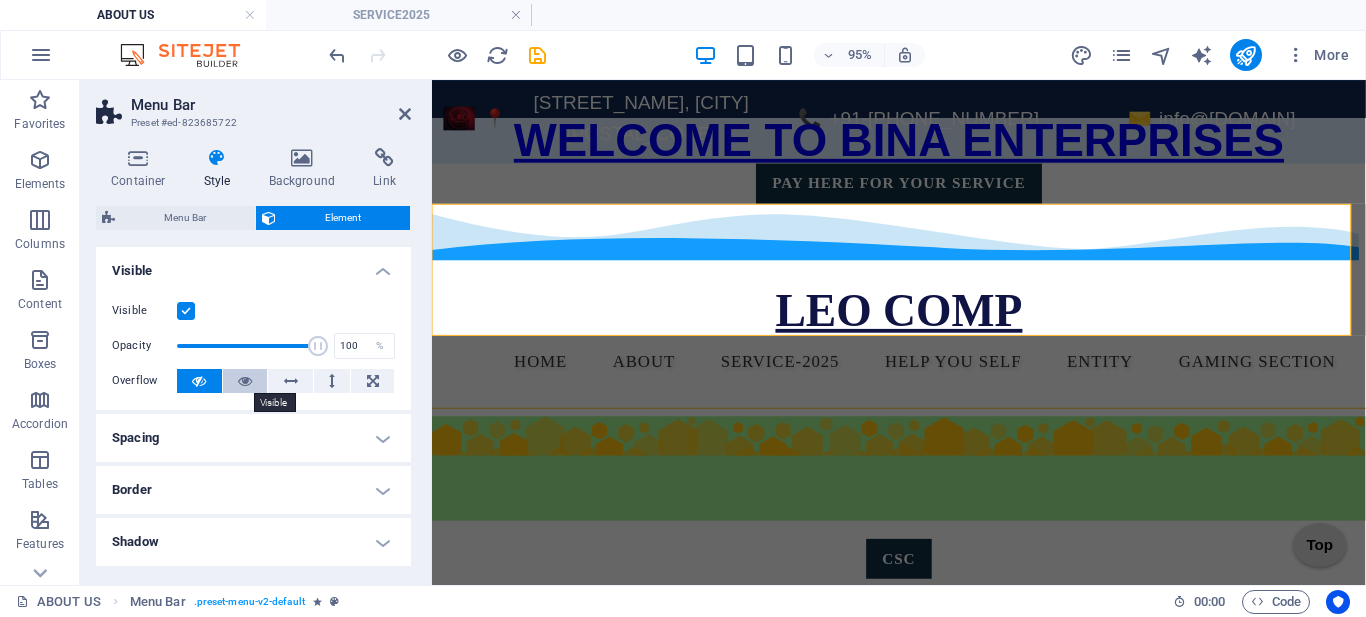 click at bounding box center [245, 381] 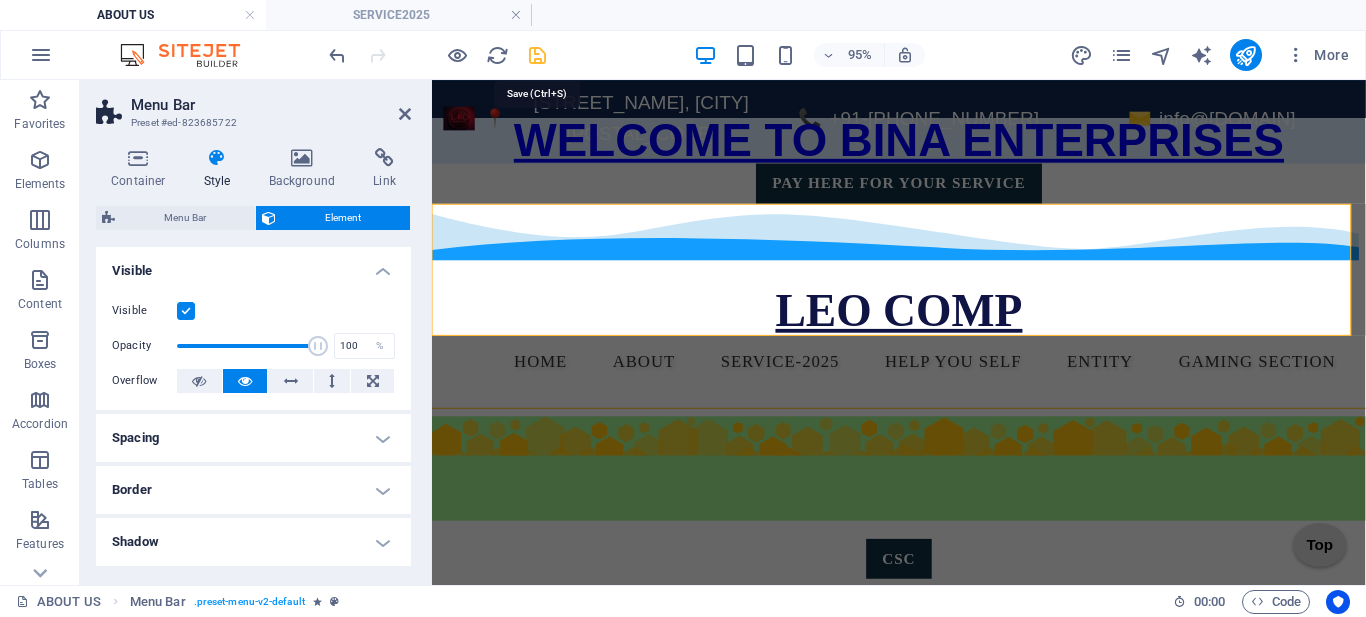 click at bounding box center (537, 55) 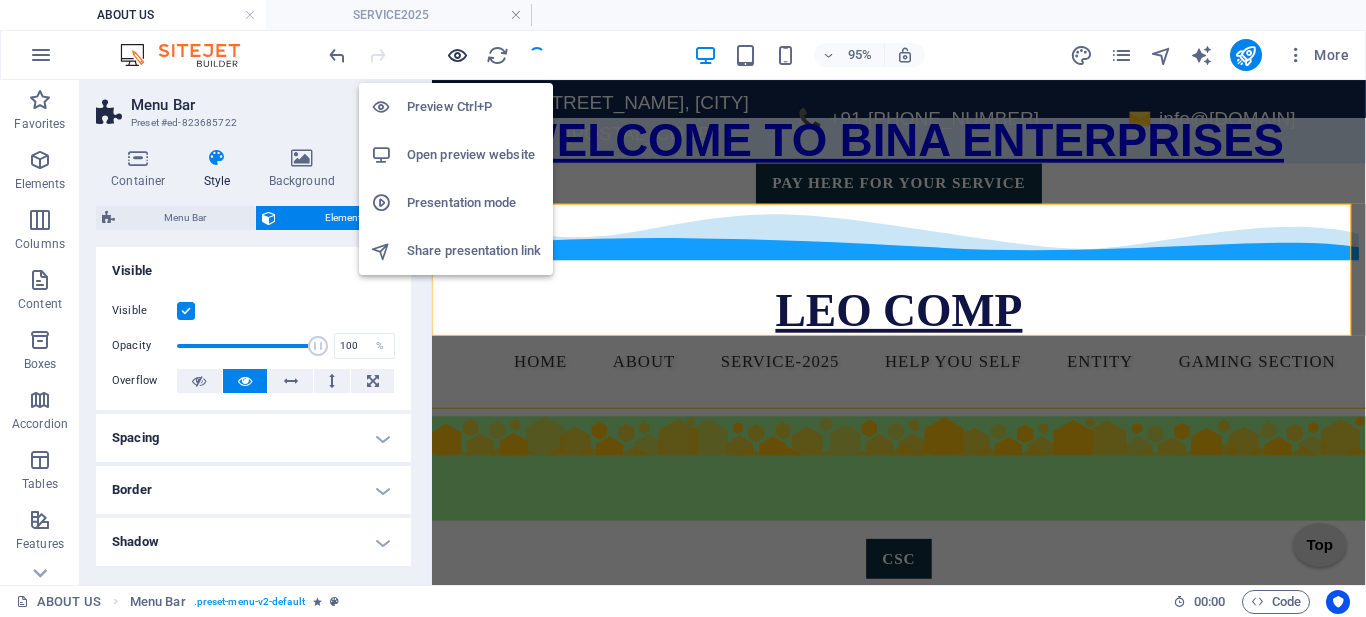 click at bounding box center [457, 55] 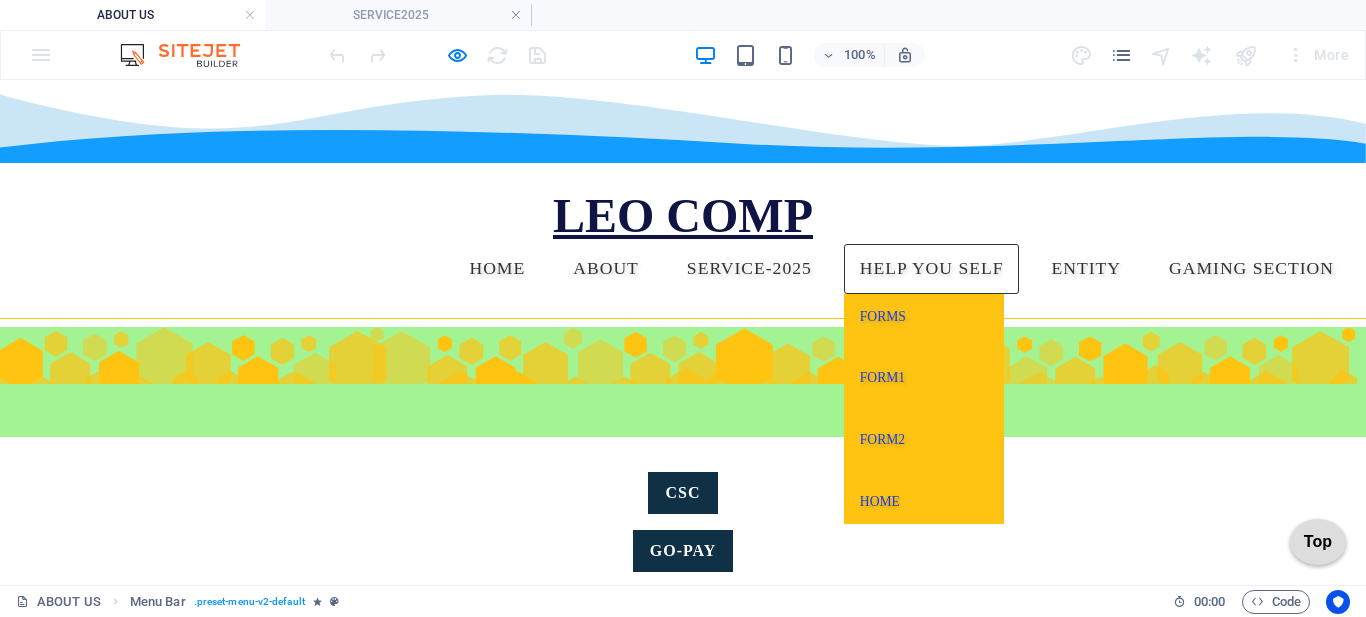 scroll, scrollTop: 100, scrollLeft: 0, axis: vertical 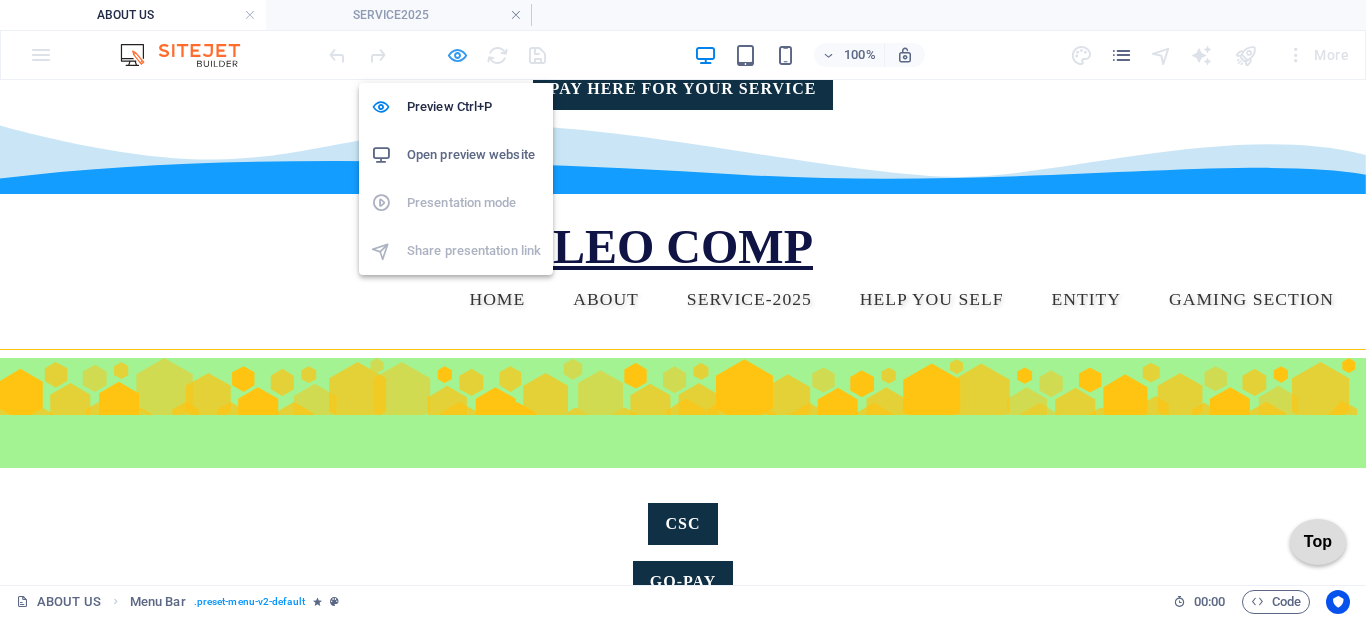 click at bounding box center [457, 55] 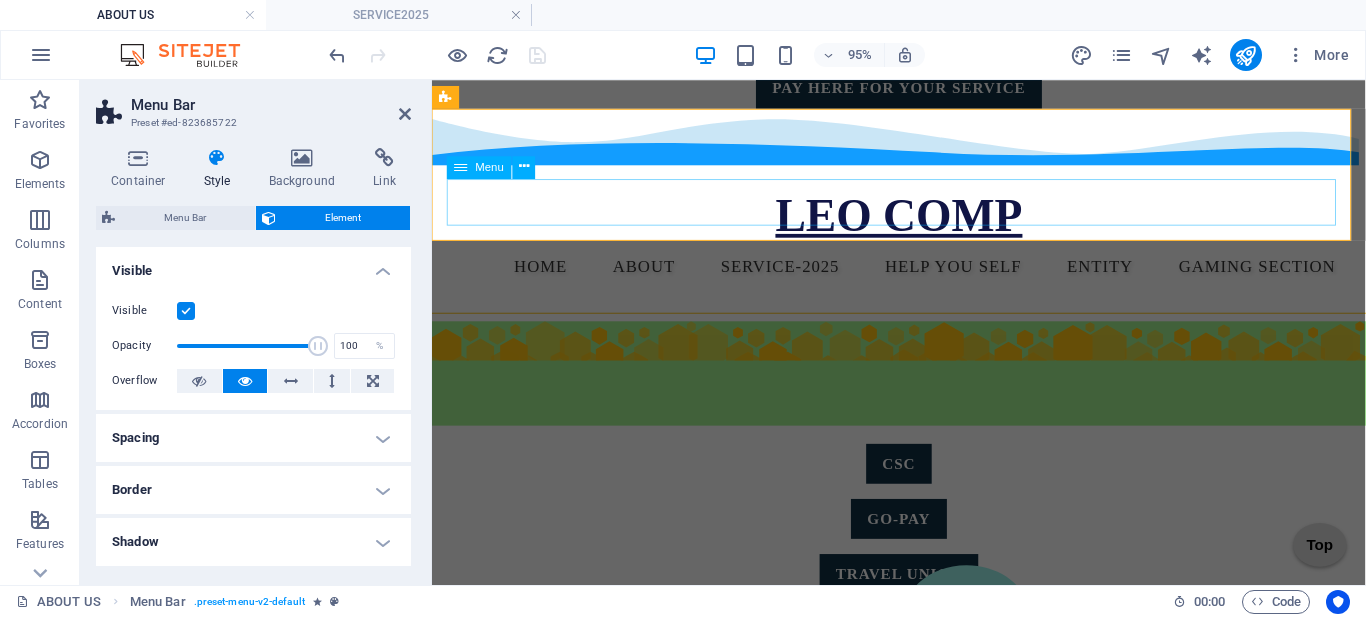 click on "Home OUR PROJECT About Service-2025 GST BOOK KEEPING ITR DSC WEBSITE BUILDING VECHILE INSURANCE SOFTWARE HELP YOU SELF FORMS FORM1 FORM2 HOME ENTITY GAMING SECTION" at bounding box center (923, 277) 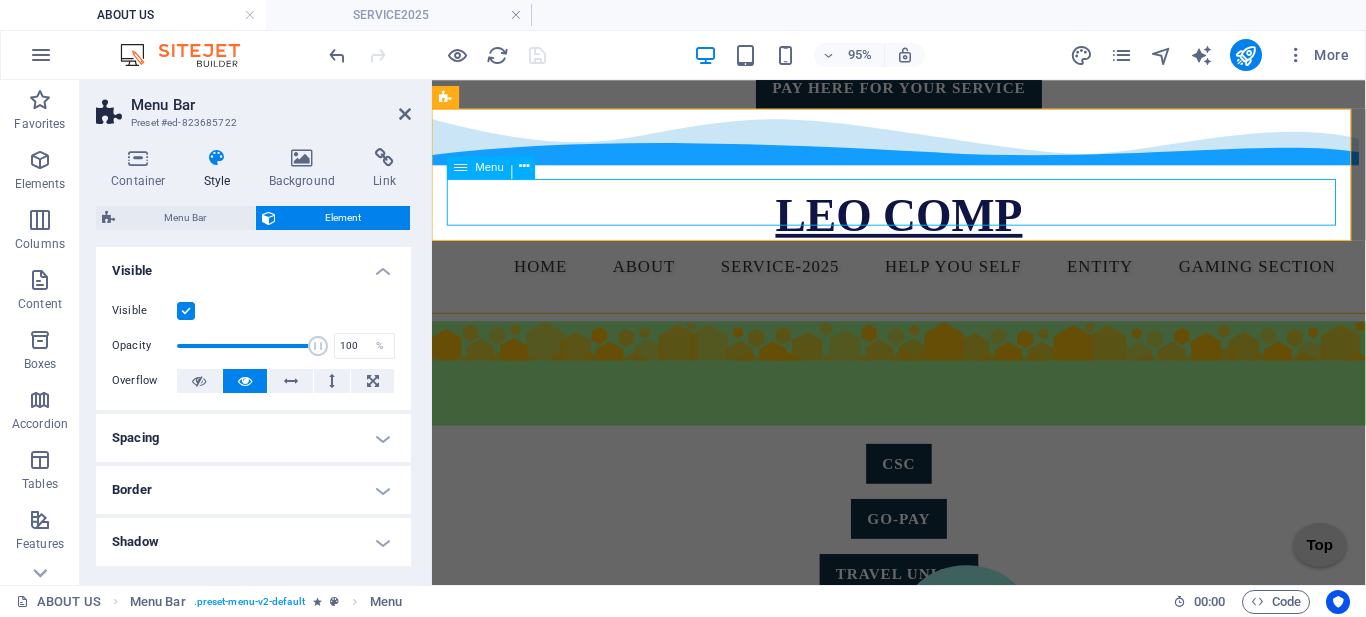 click on "Home OUR PROJECT About Service-2025 GST BOOK KEEPING ITR DSC WEBSITE BUILDING VECHILE INSURANCE SOFTWARE HELP YOU SELF FORMS FORM1 FORM2 HOME ENTITY GAMING SECTION" at bounding box center (923, 277) 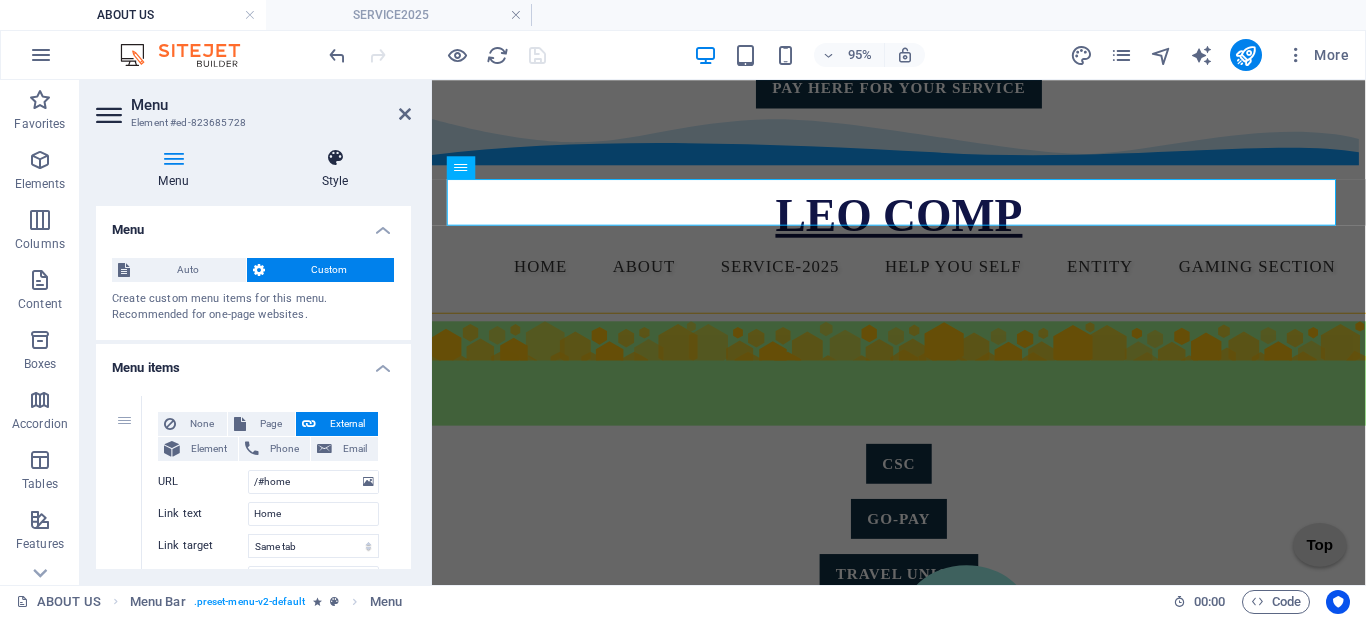 click at bounding box center (335, 158) 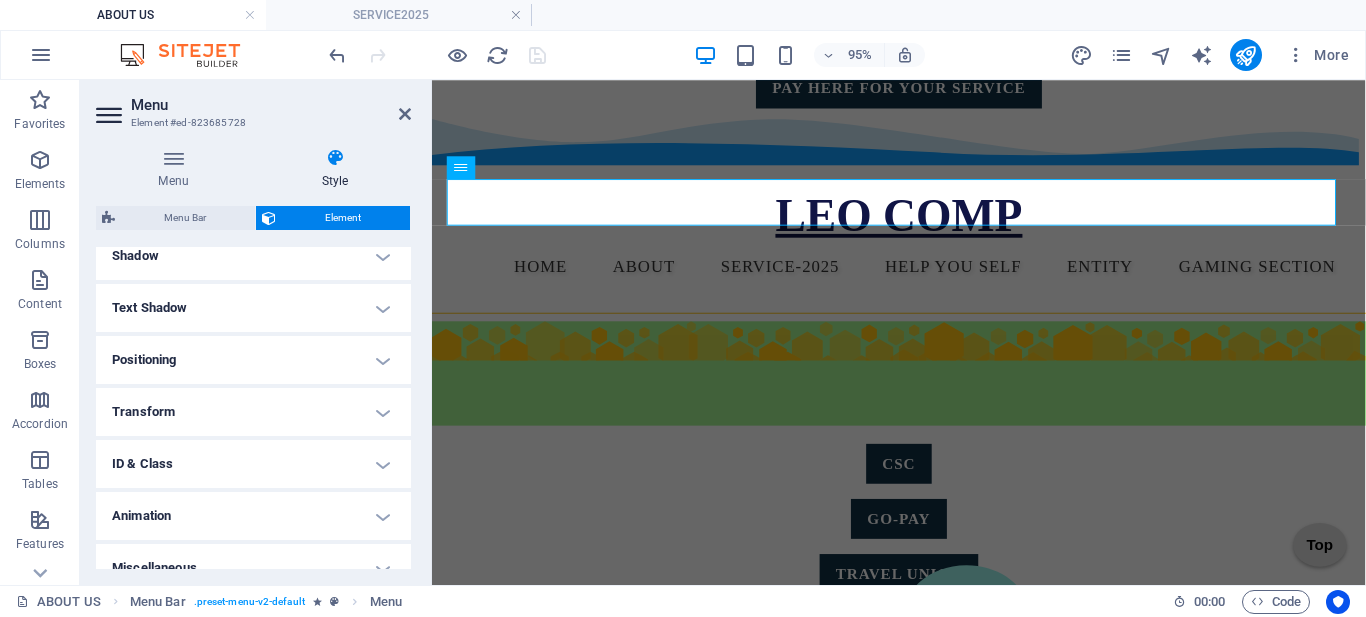 scroll, scrollTop: 523, scrollLeft: 0, axis: vertical 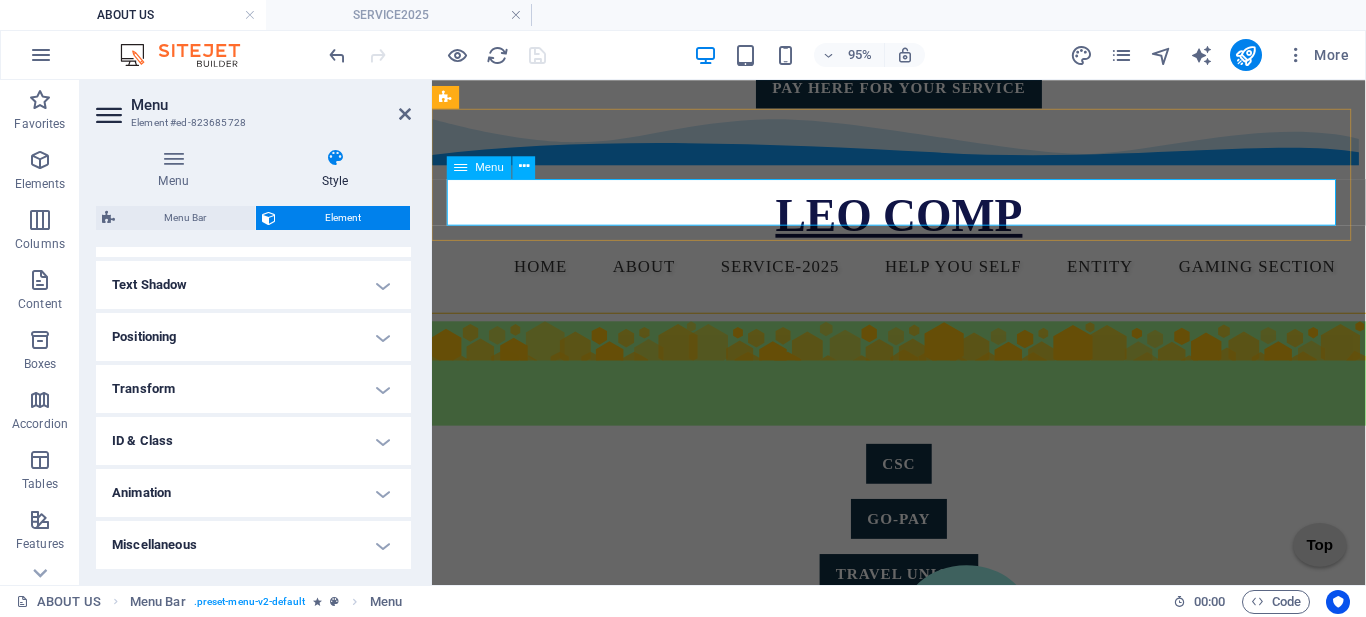 click on "Home OUR PROJECT About Service-2025 GST BOOK KEEPING ITR DSC WEBSITE BUILDING VECHILE INSURANCE SOFTWARE HELP YOU SELF FORMS FORM1 FORM2 HOME ENTITY GAMING SECTION" at bounding box center [923, 277] 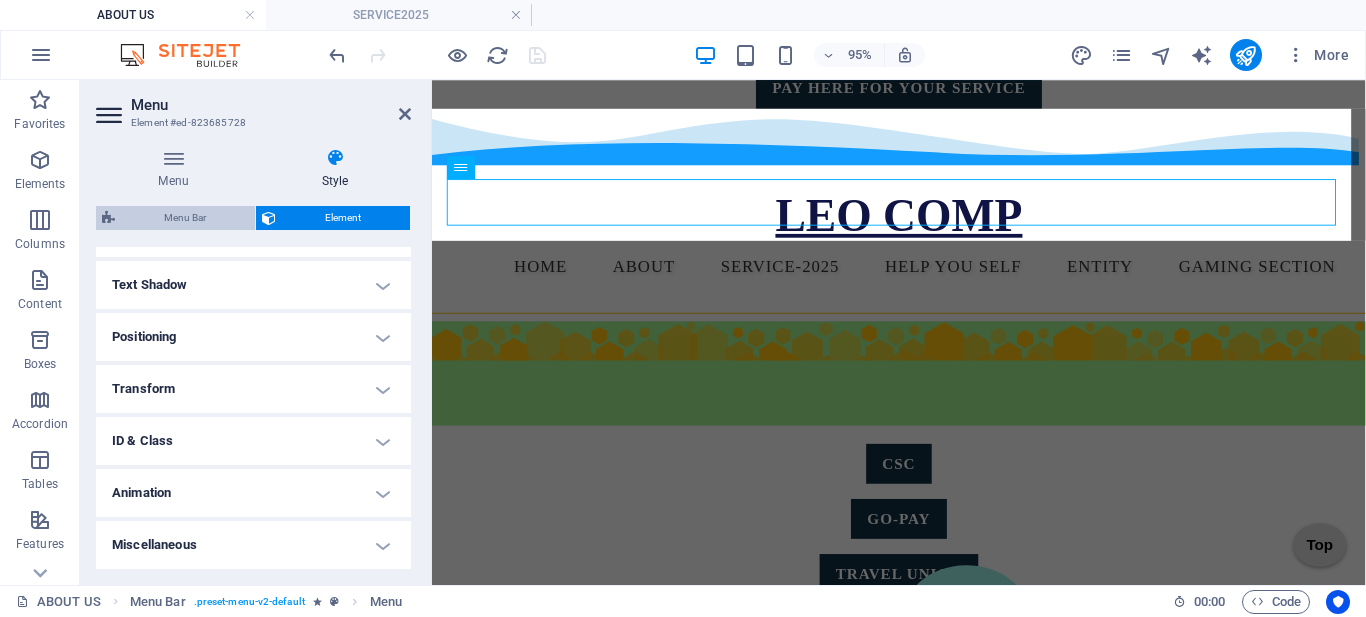 click on "Menu Bar" at bounding box center [185, 218] 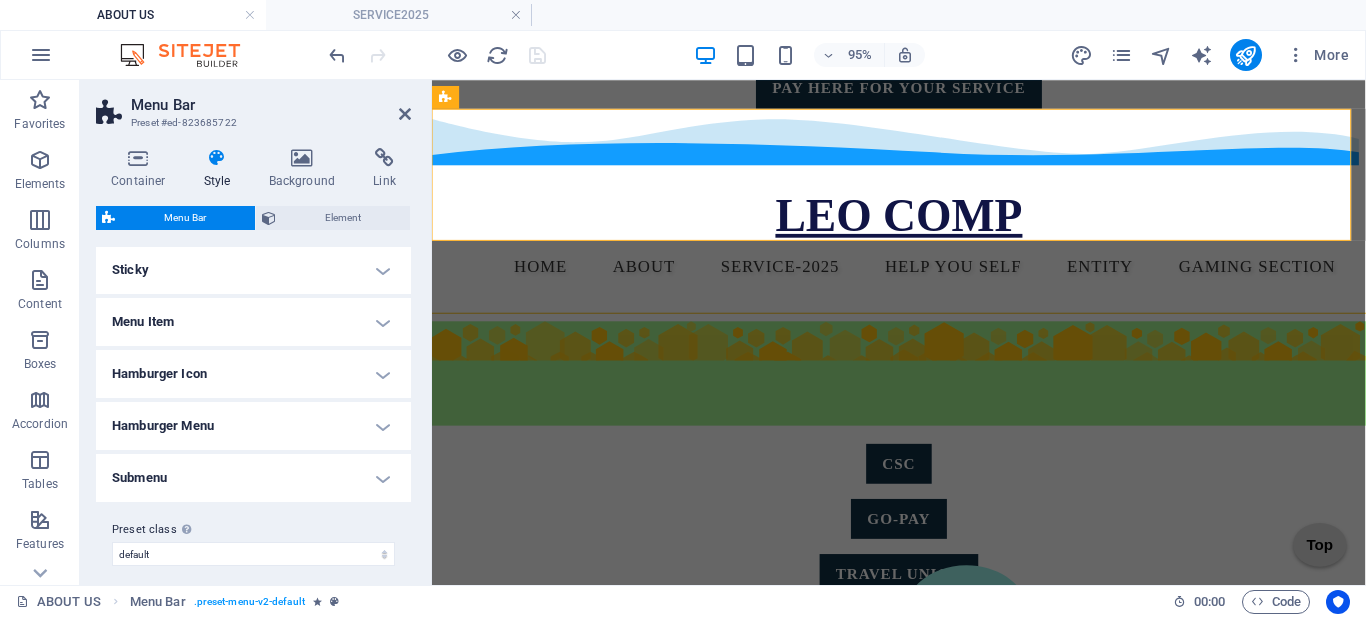 scroll, scrollTop: 844, scrollLeft: 0, axis: vertical 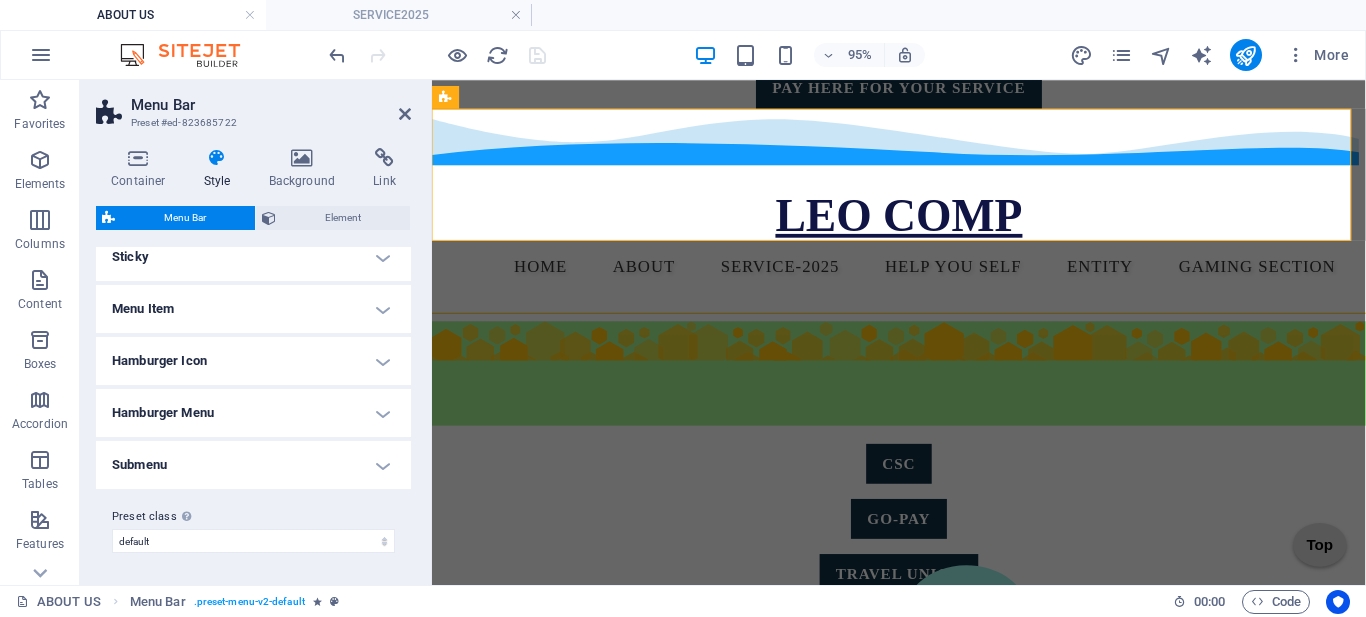 click on "Menu Item" at bounding box center [253, 309] 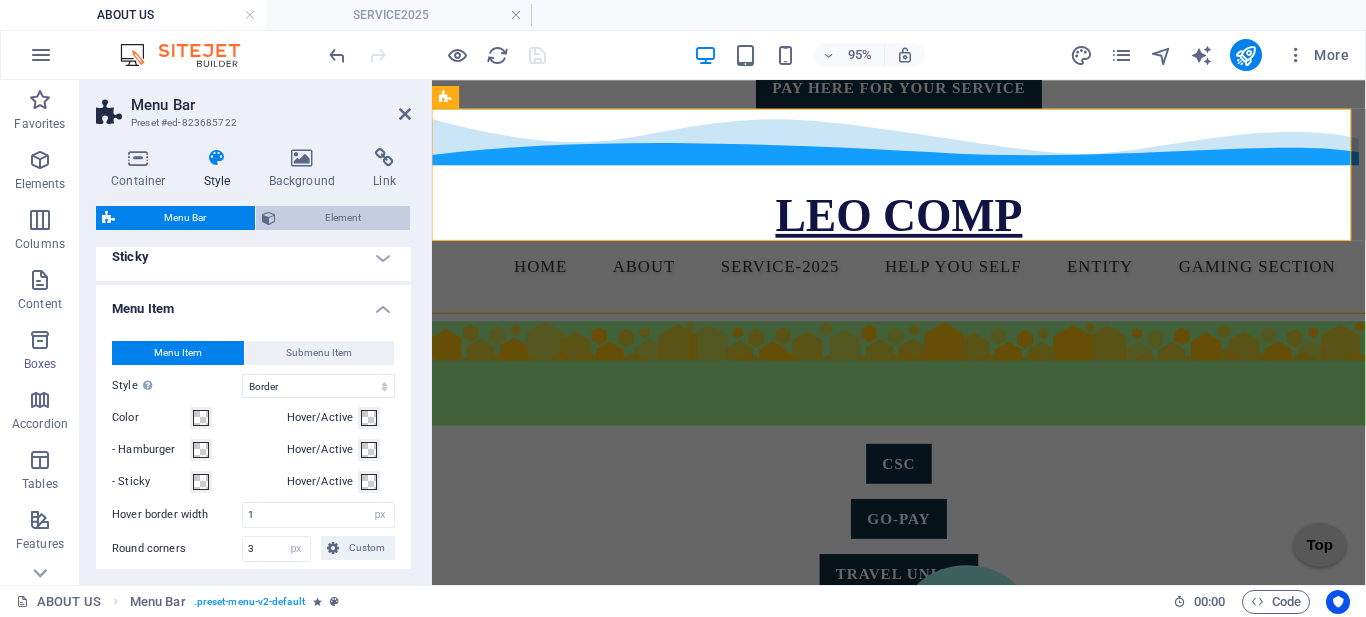 click on "Element" at bounding box center [343, 218] 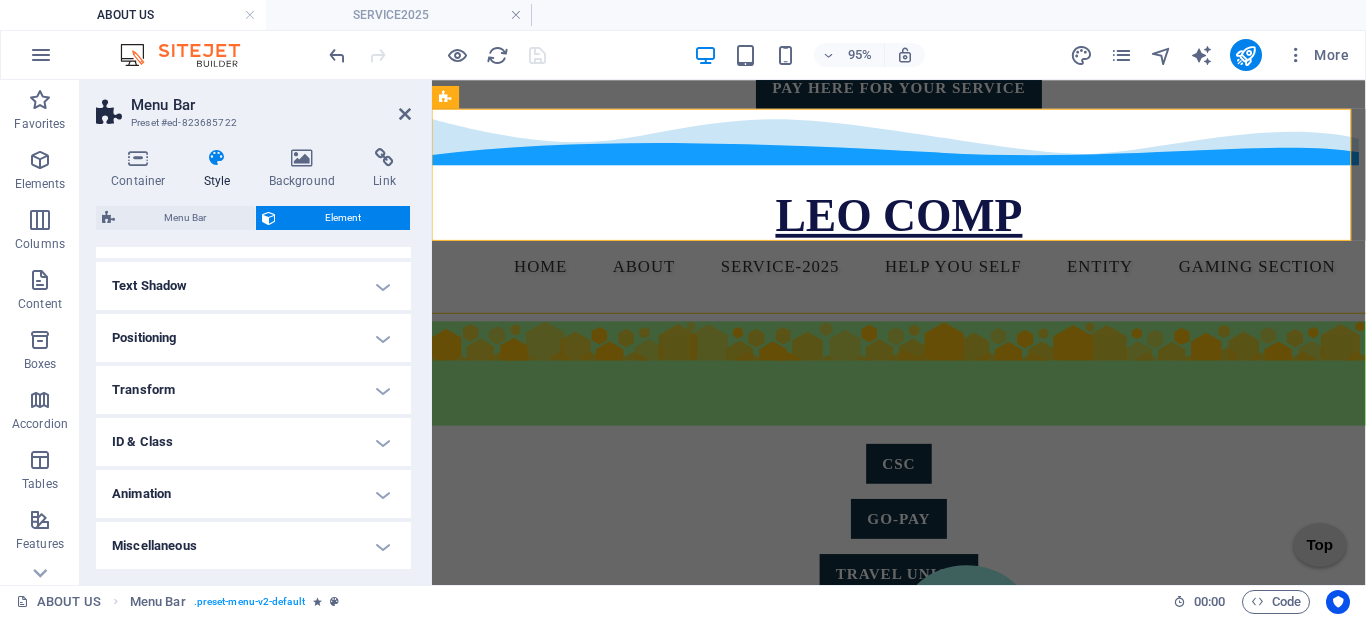 scroll, scrollTop: 309, scrollLeft: 0, axis: vertical 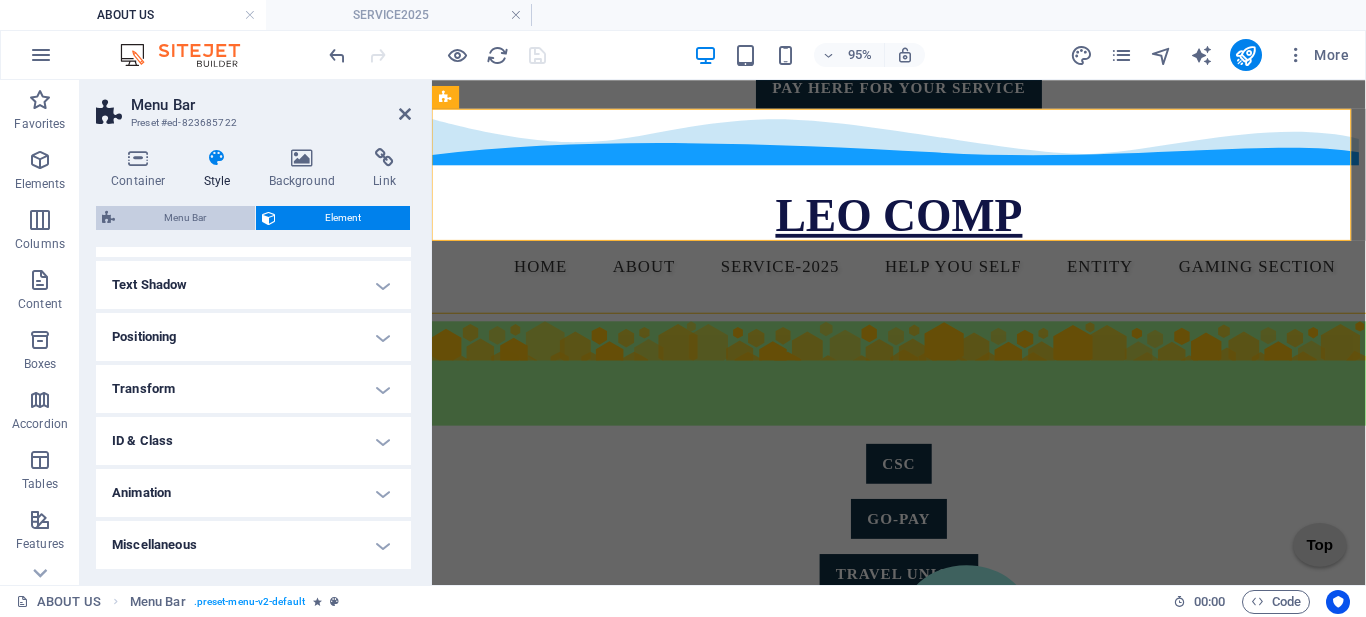 click on "Menu Bar" at bounding box center [185, 218] 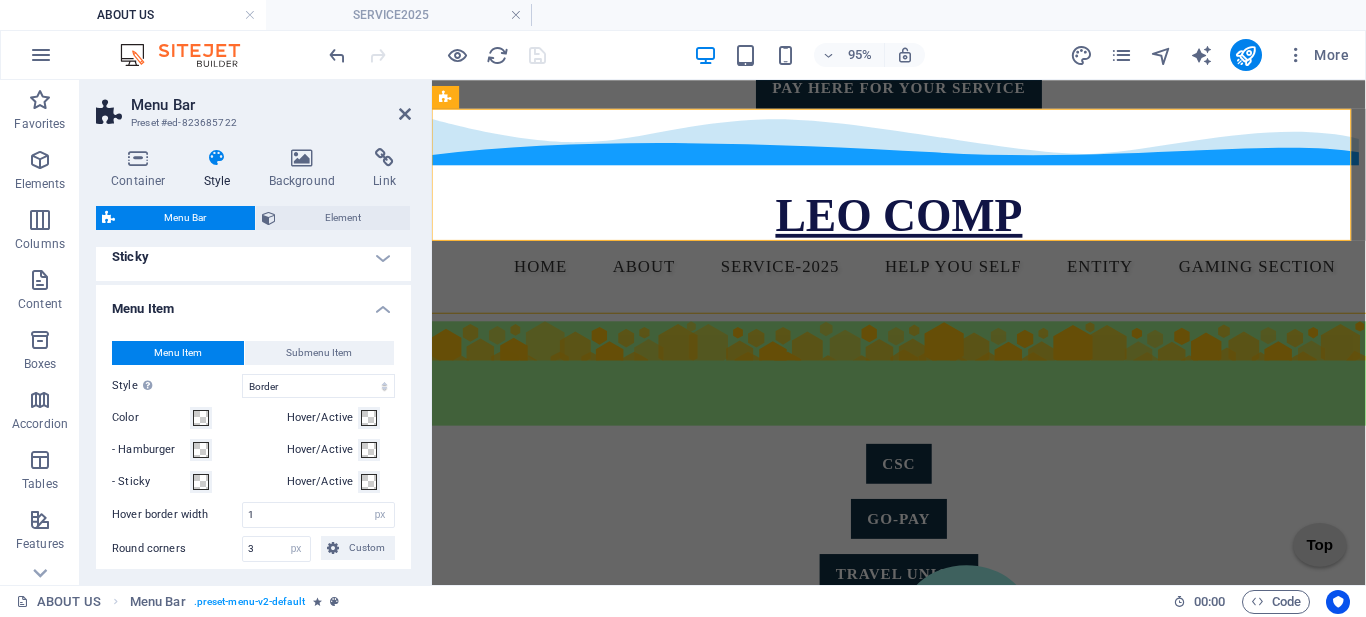 click on "Menu Item" at bounding box center [253, 303] 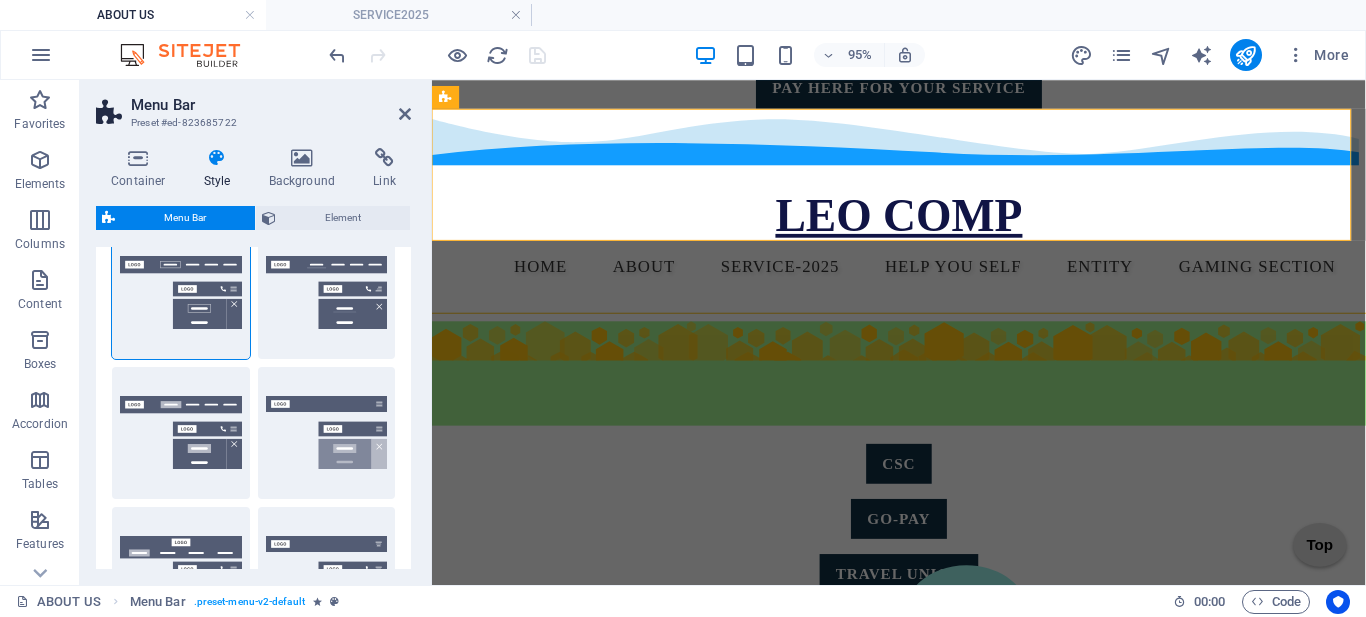 scroll, scrollTop: 0, scrollLeft: 0, axis: both 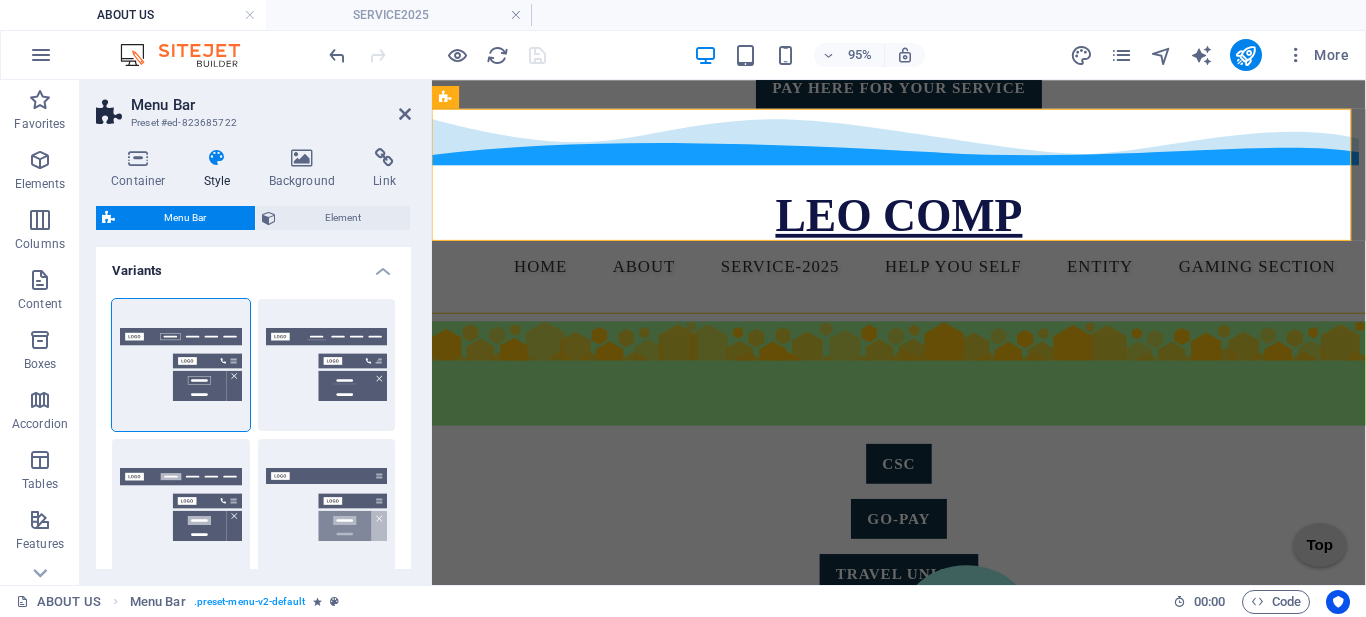 click on "Variants" at bounding box center [253, 265] 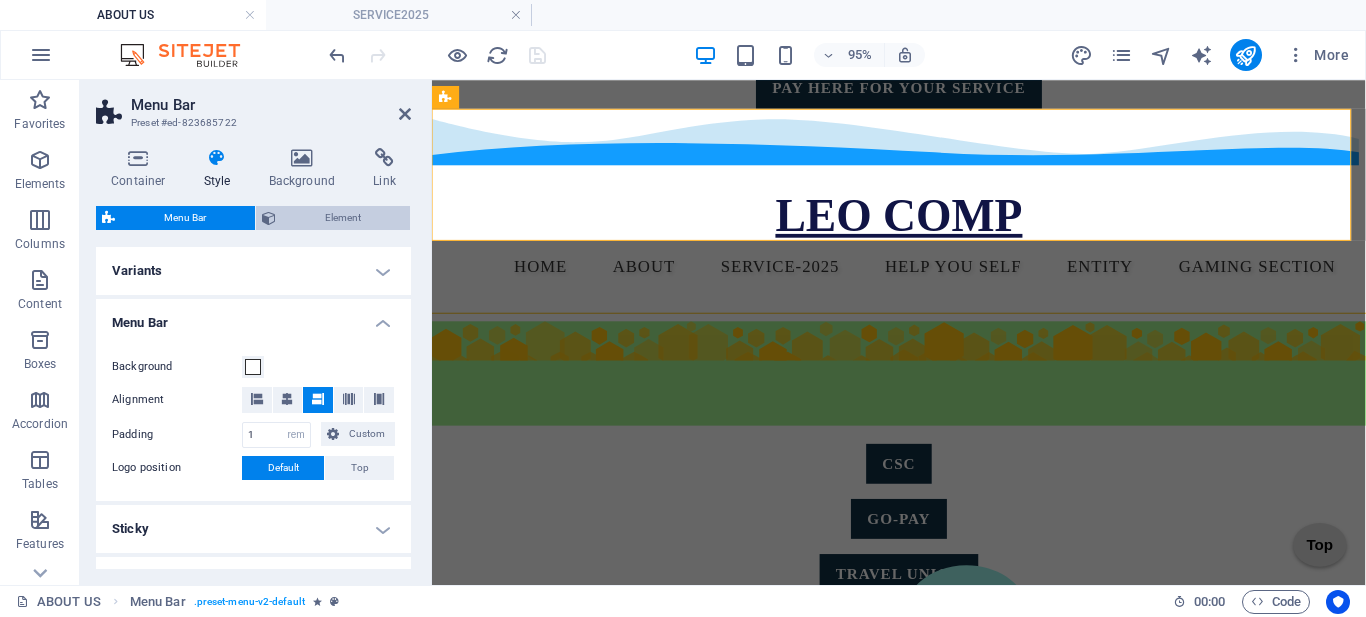 click on "Element" at bounding box center (343, 218) 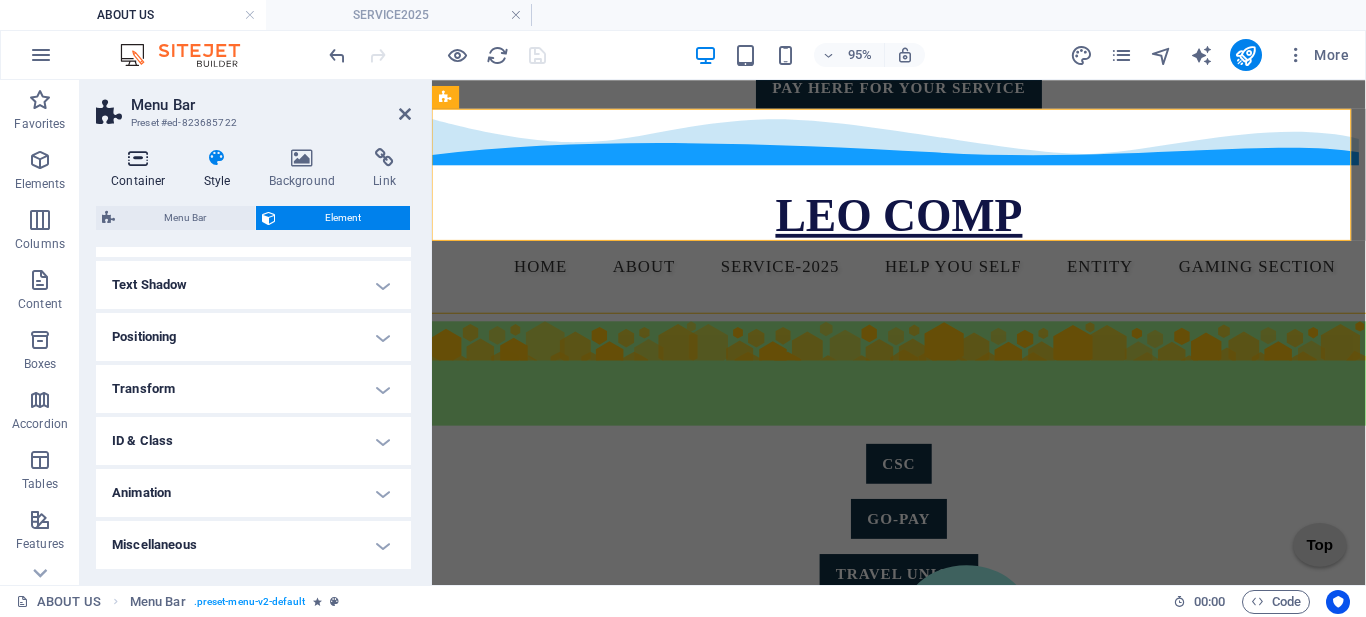 click on "Container" at bounding box center [142, 169] 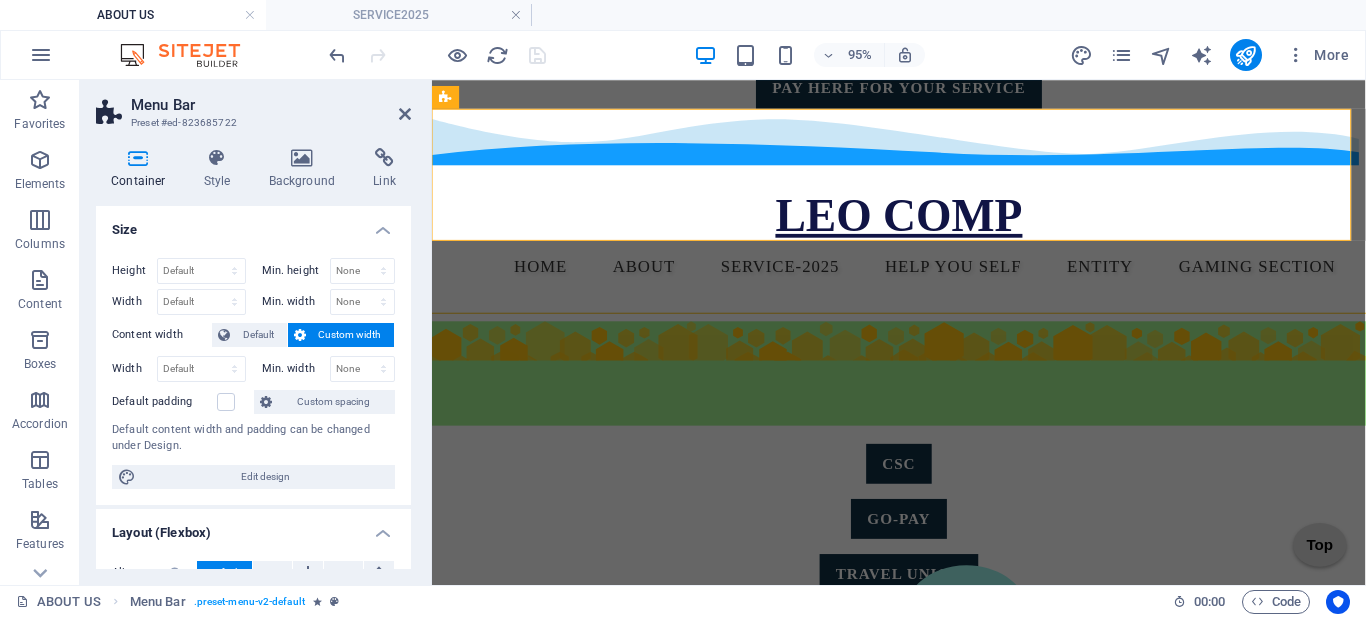 click on "Size" at bounding box center [253, 224] 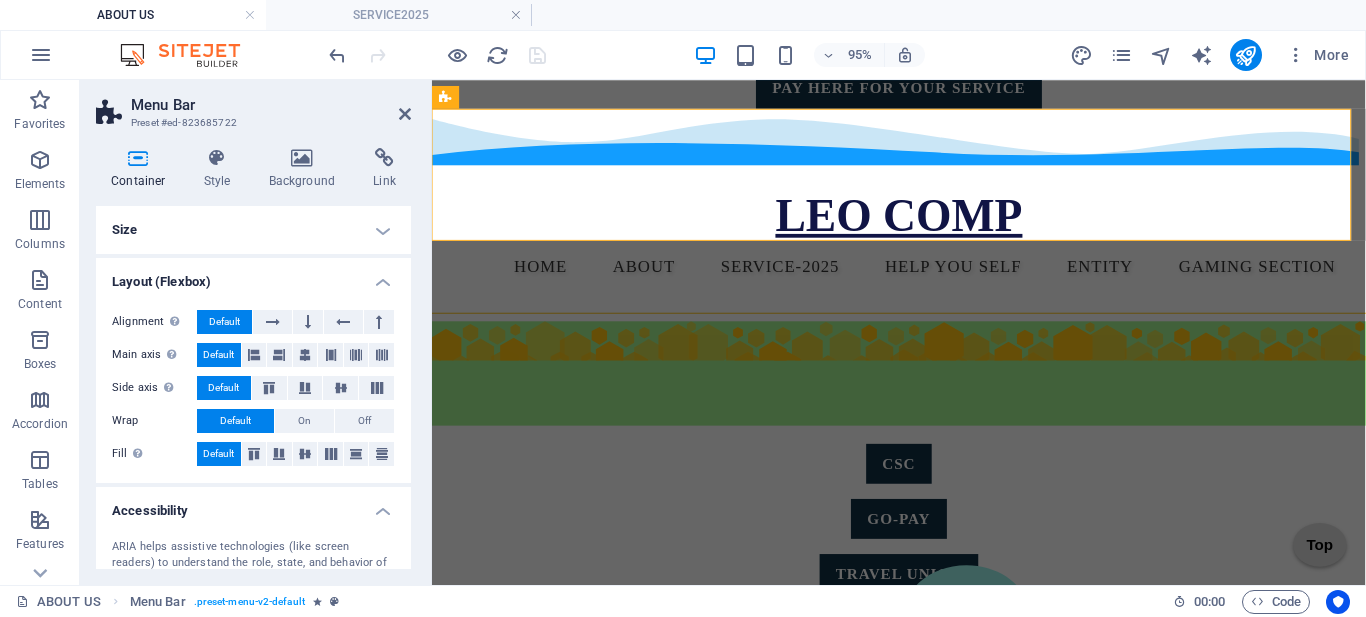 click on "Layout (Flexbox)" at bounding box center (253, 276) 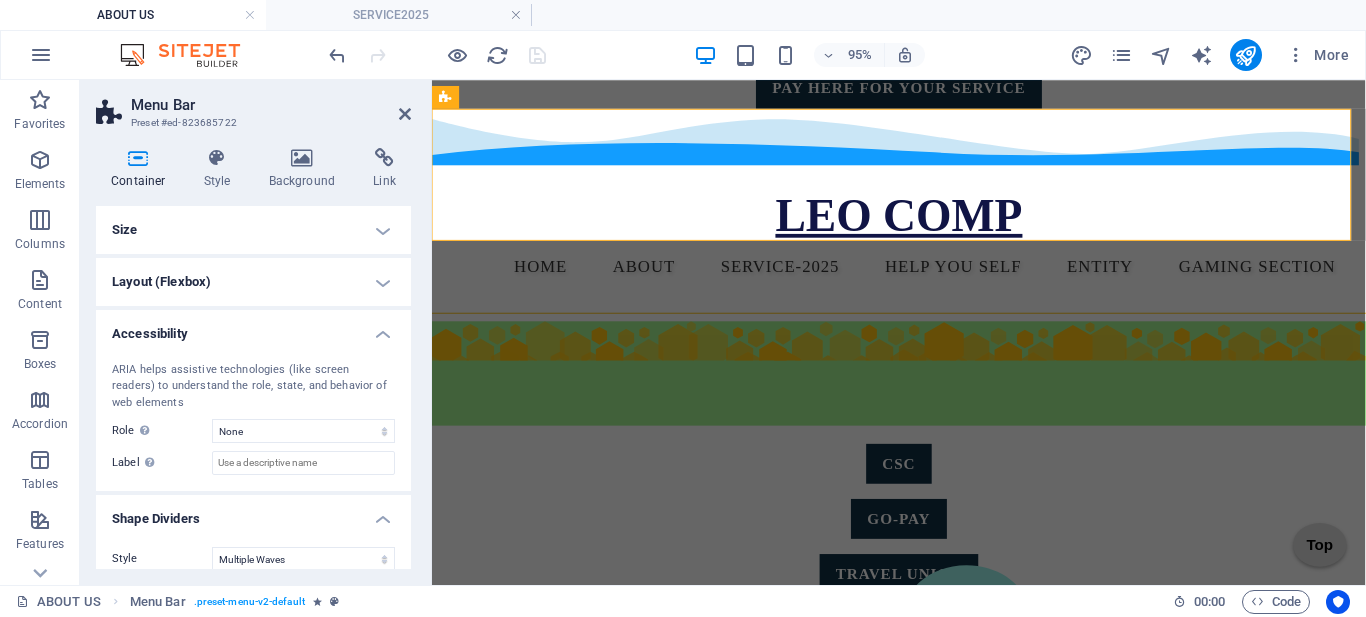 click on "Accessibility" at bounding box center (253, 328) 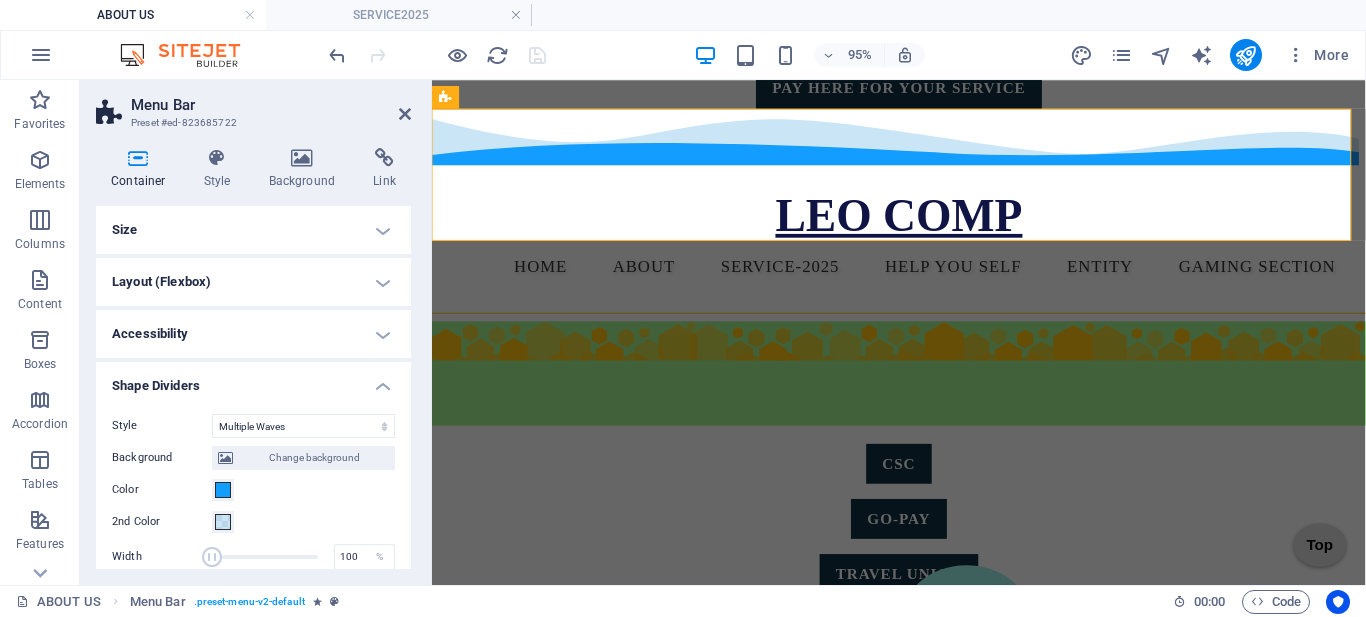 click on "Shape Dividers" at bounding box center (253, 380) 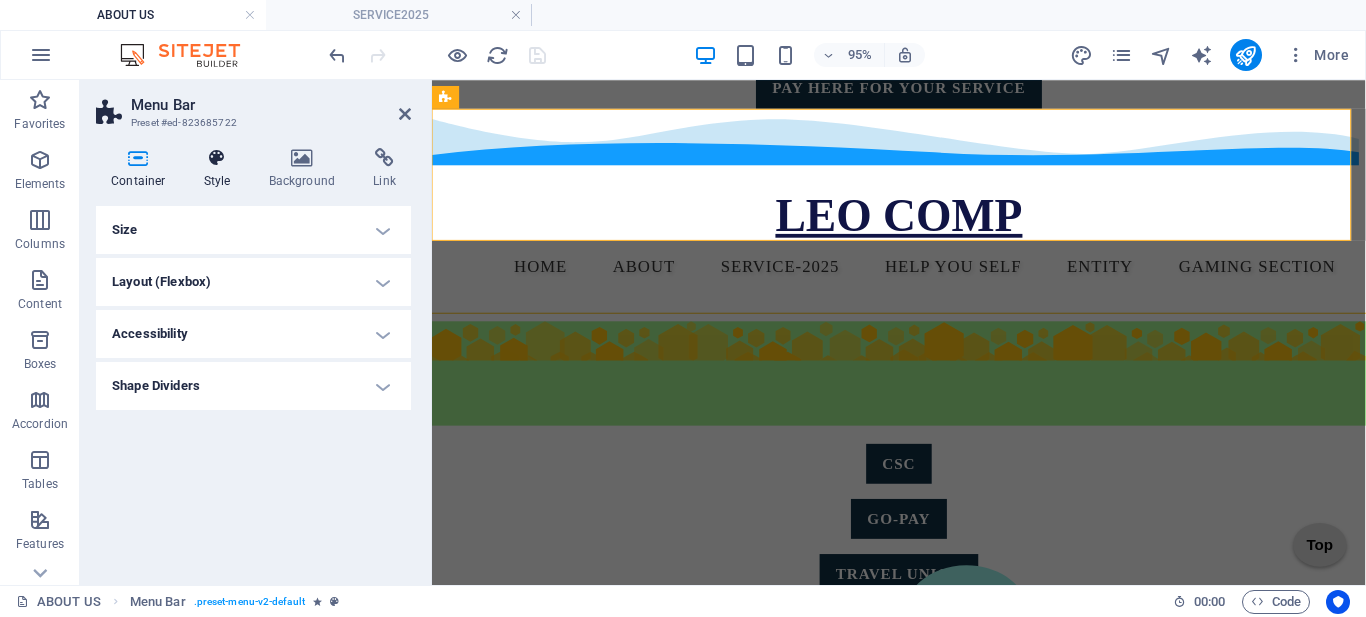 click on "Style" at bounding box center [221, 169] 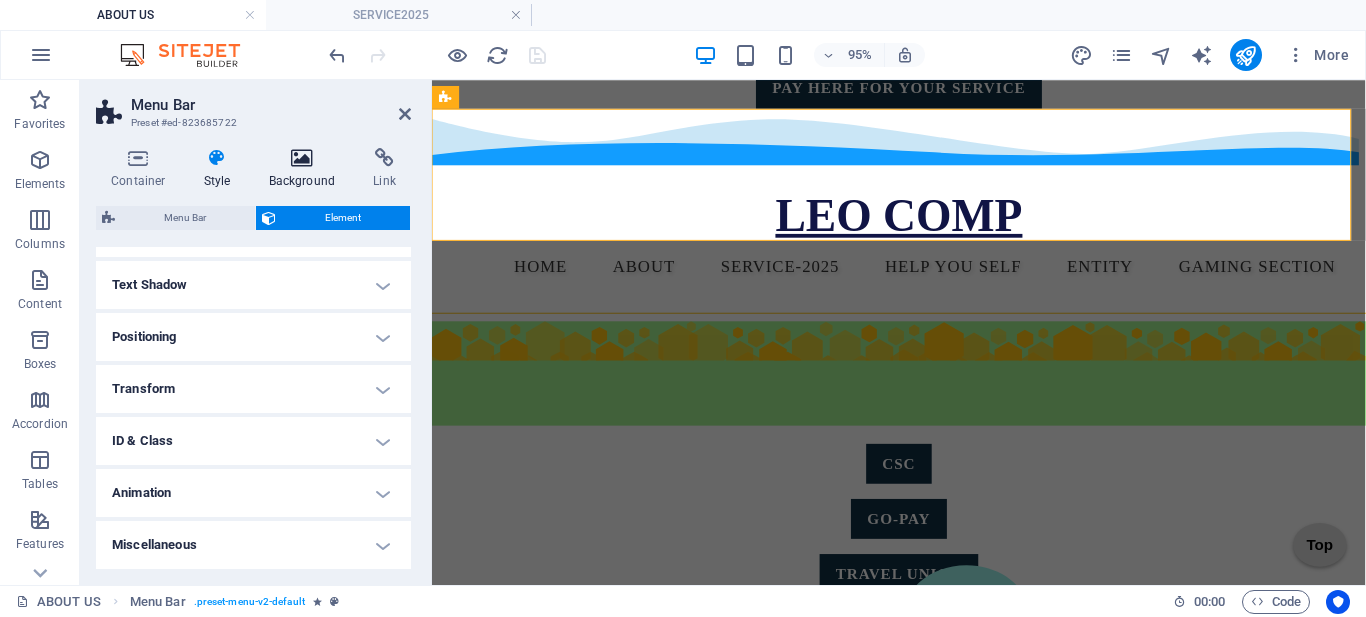 click on "Background" at bounding box center (306, 169) 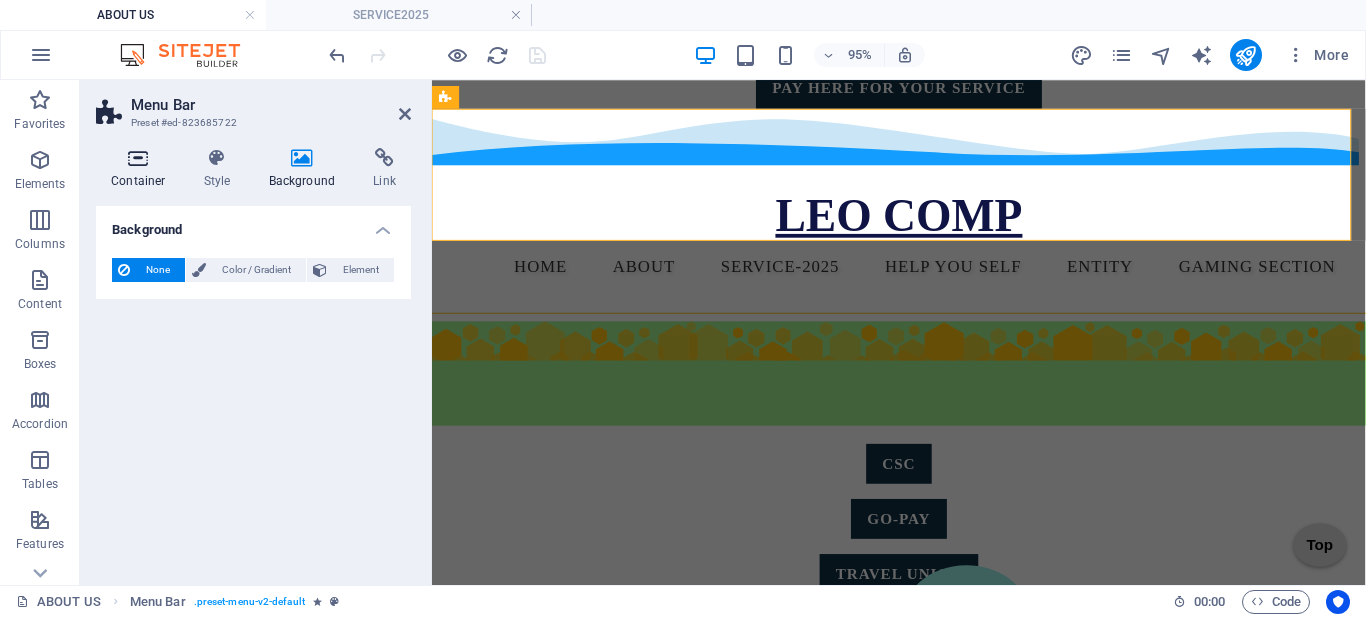 click on "Container" at bounding box center [142, 169] 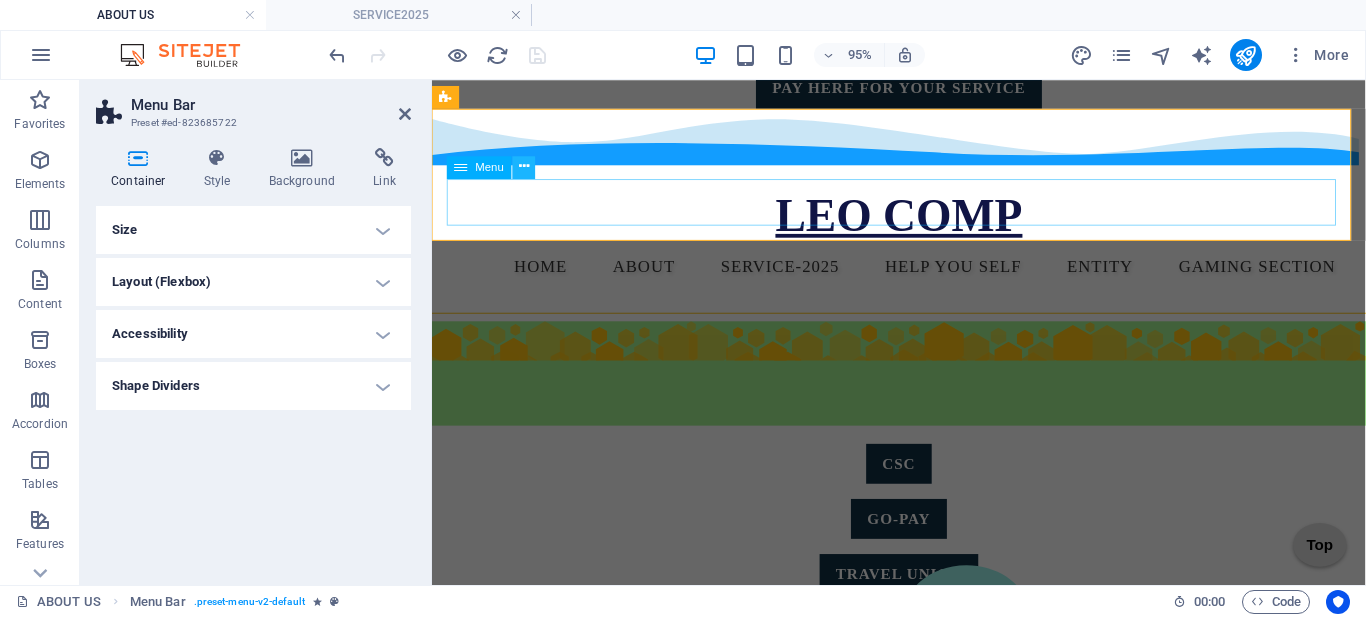 click at bounding box center (524, 167) 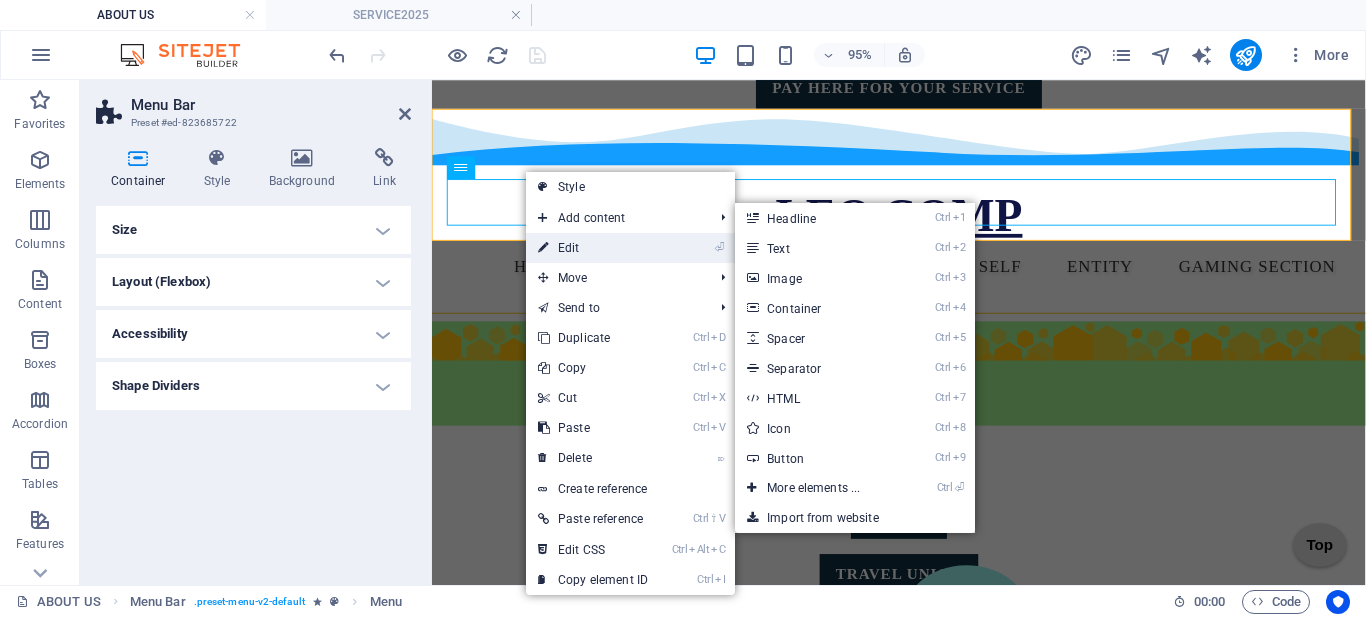 click on "⏎  Edit" at bounding box center [593, 248] 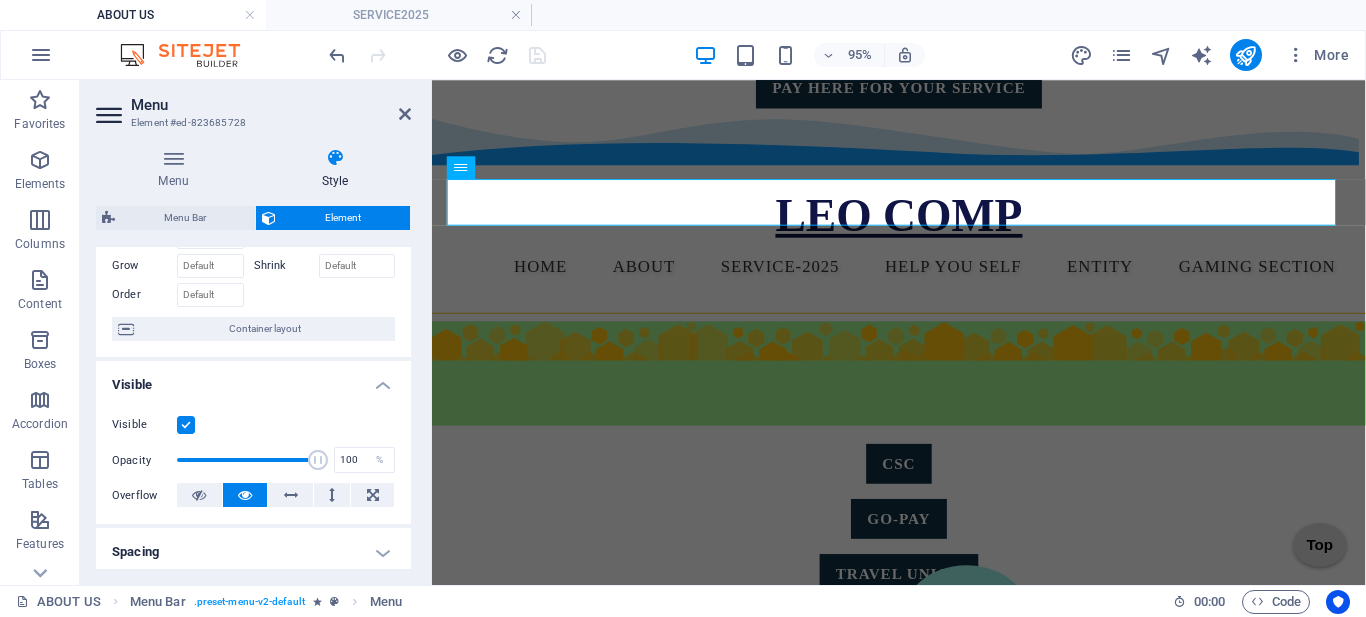 scroll, scrollTop: 0, scrollLeft: 0, axis: both 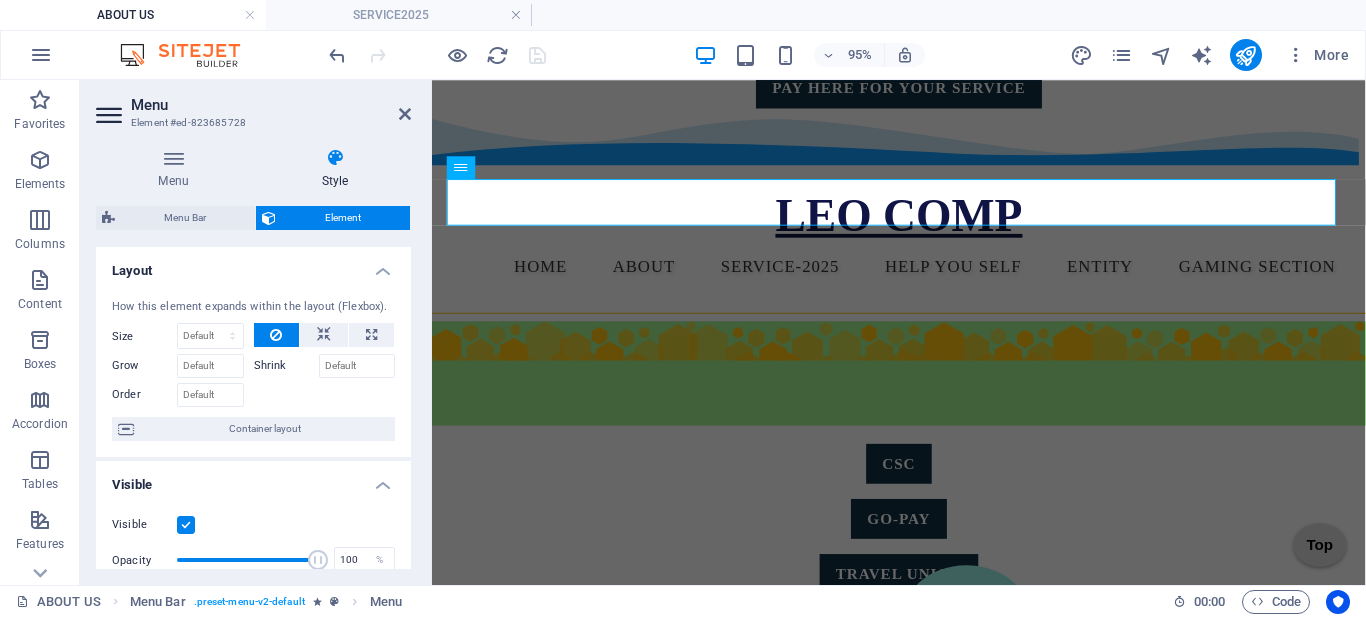 click on "Layout" at bounding box center (253, 265) 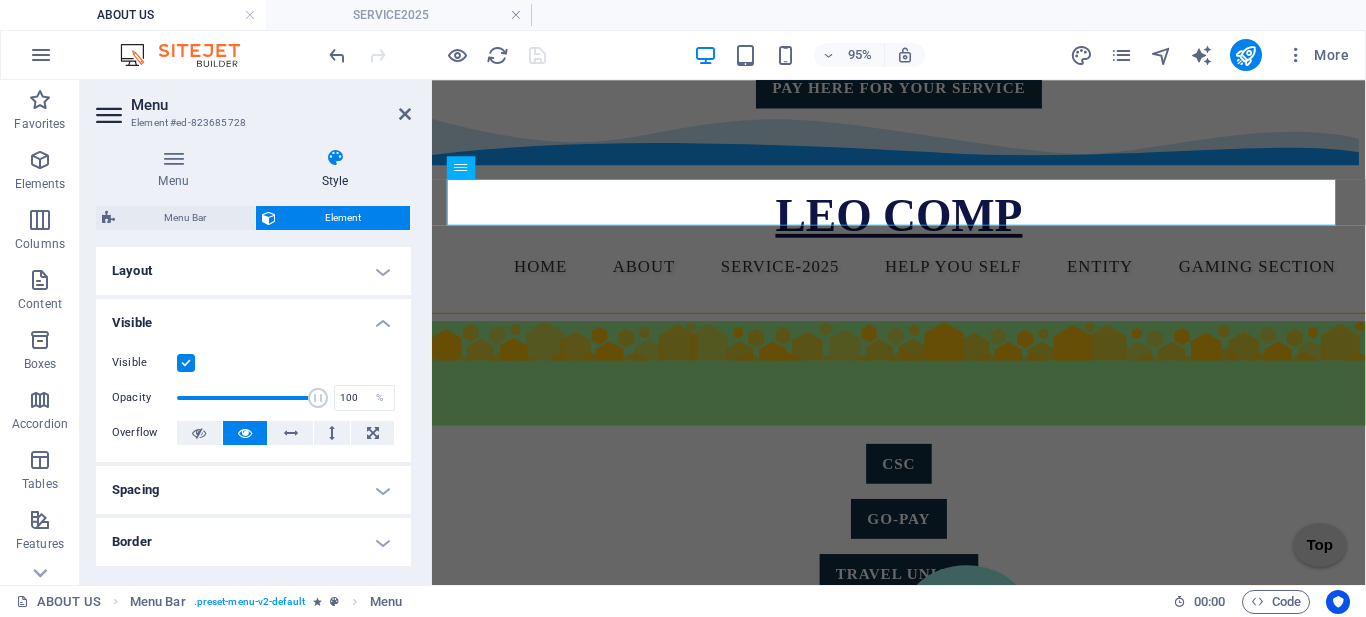 click on "Visible" at bounding box center (253, 317) 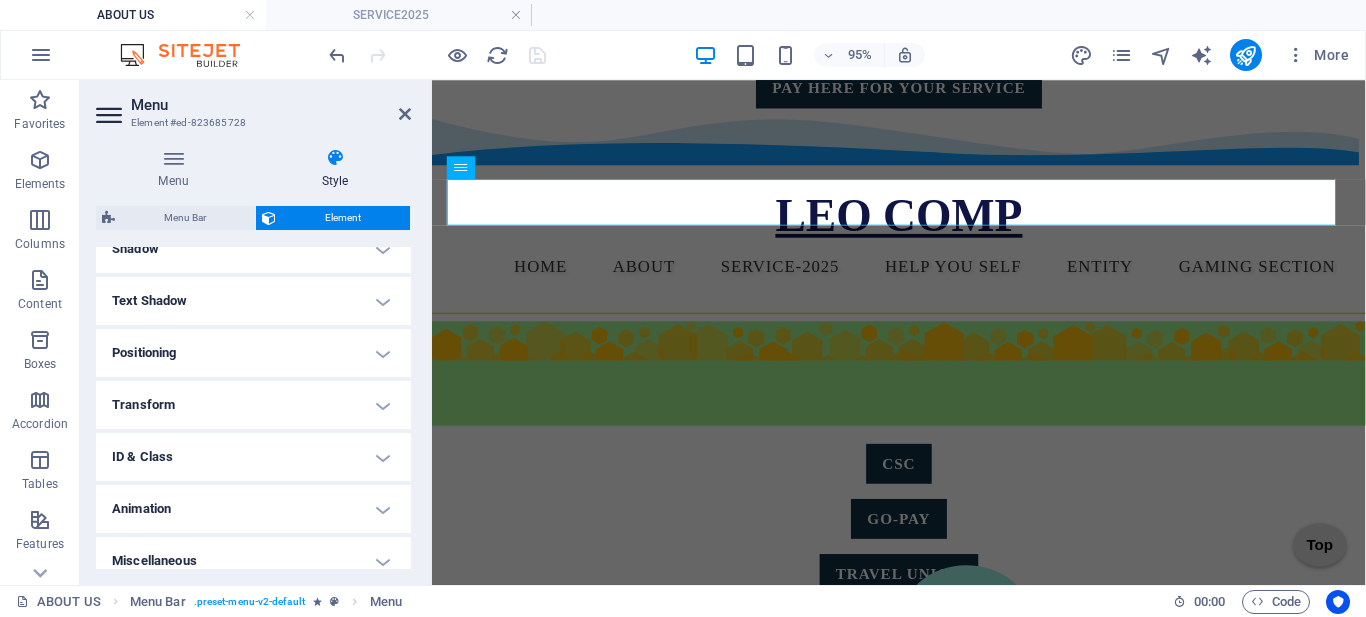 scroll, scrollTop: 246, scrollLeft: 0, axis: vertical 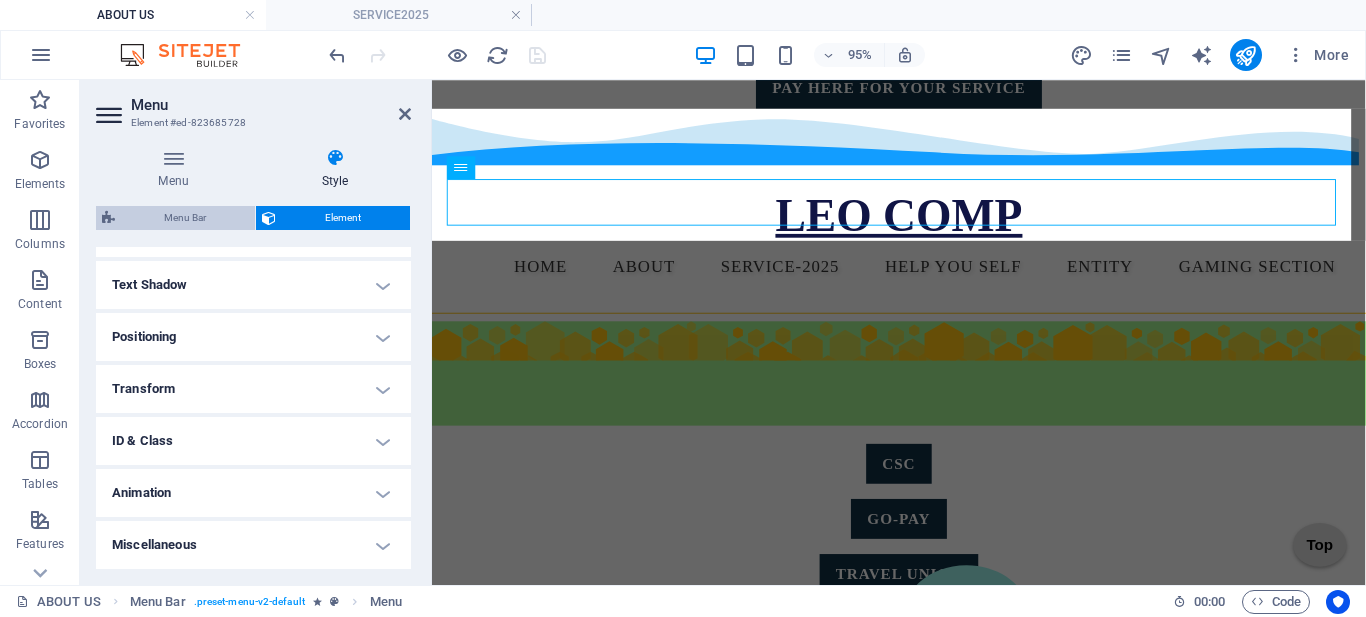 click on "Menu Bar" at bounding box center [185, 218] 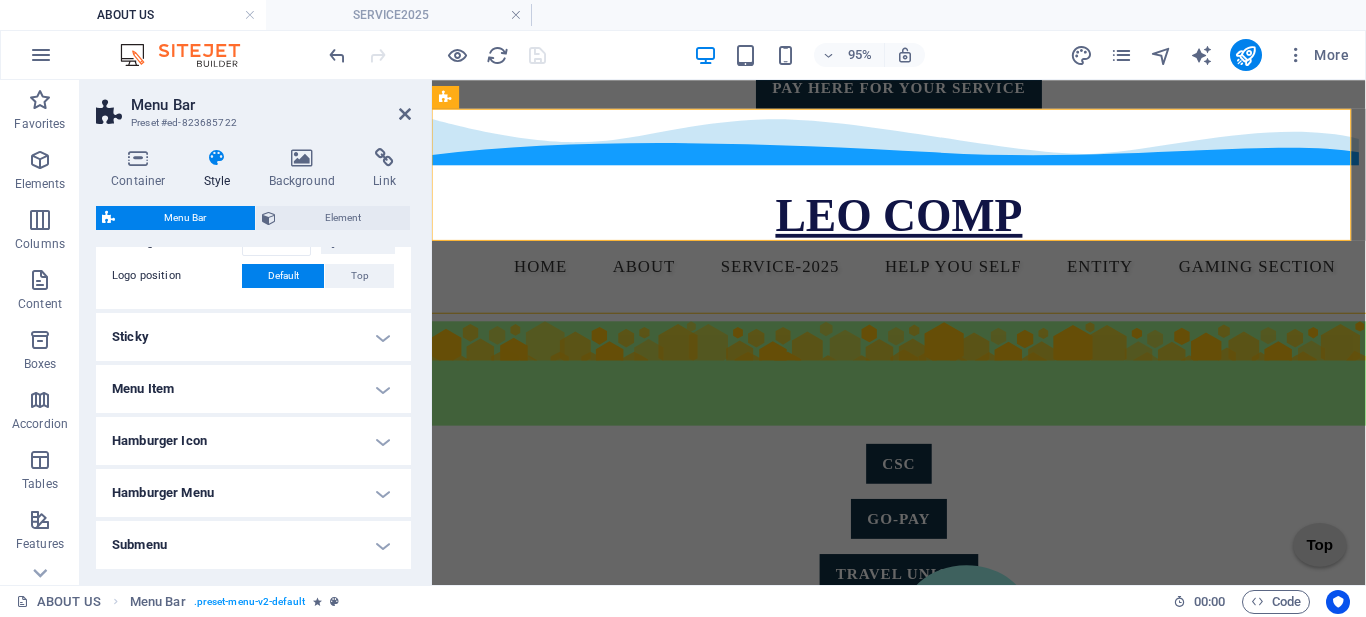 scroll, scrollTop: 200, scrollLeft: 0, axis: vertical 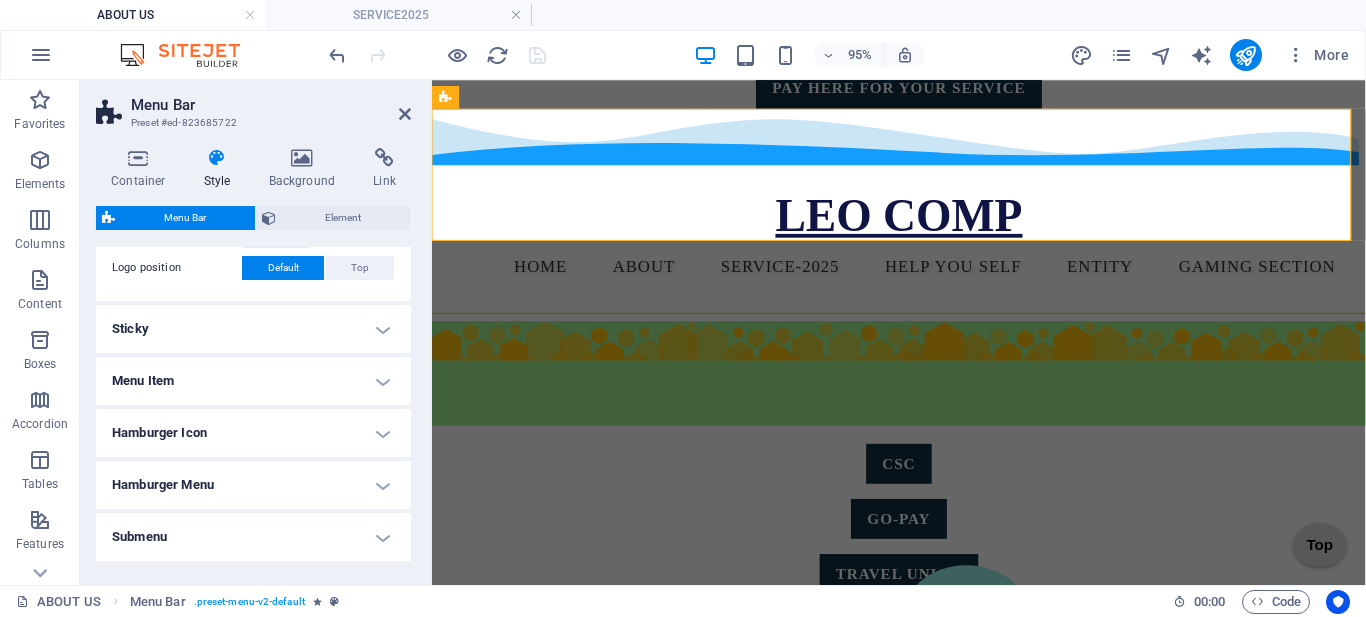 click on "Menu Item" at bounding box center [253, 381] 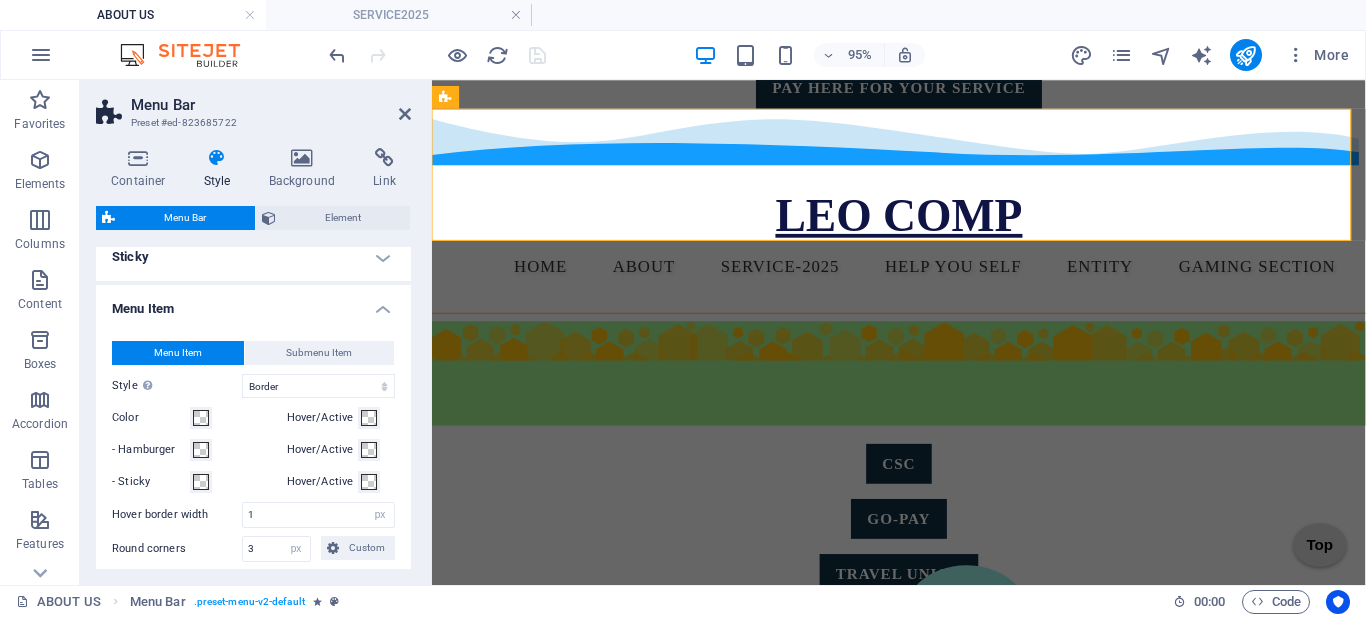 scroll, scrollTop: 300, scrollLeft: 0, axis: vertical 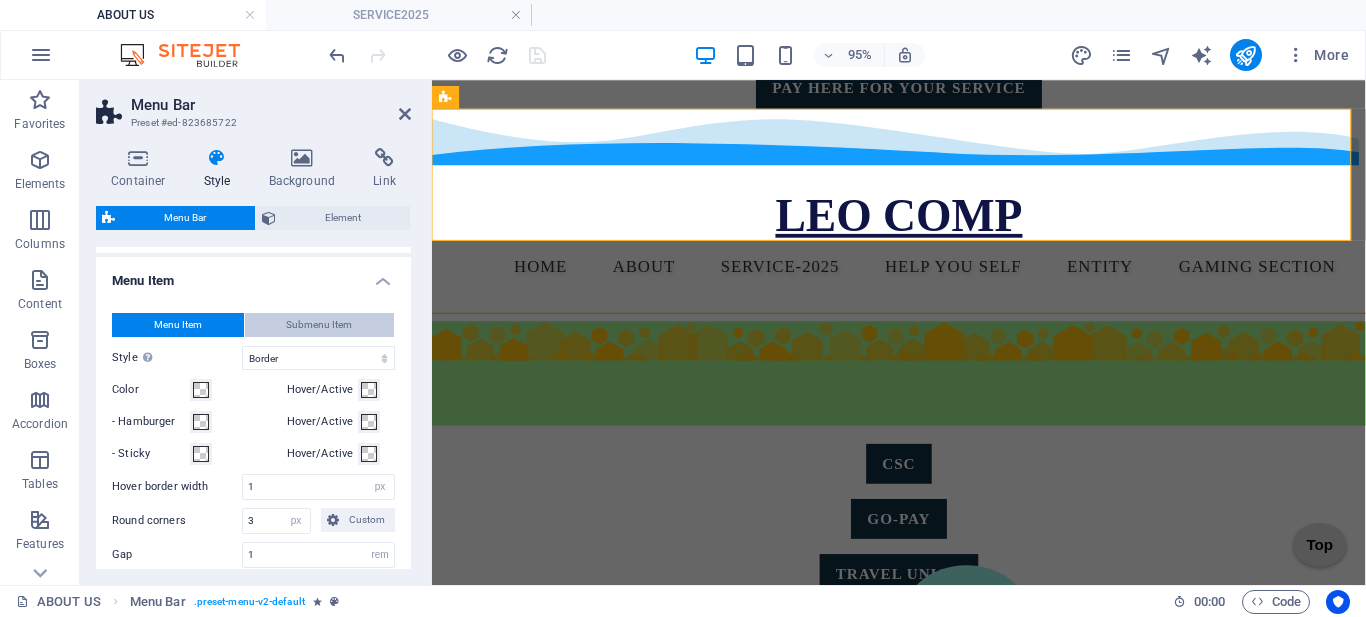 click on "Submenu Item" at bounding box center [319, 325] 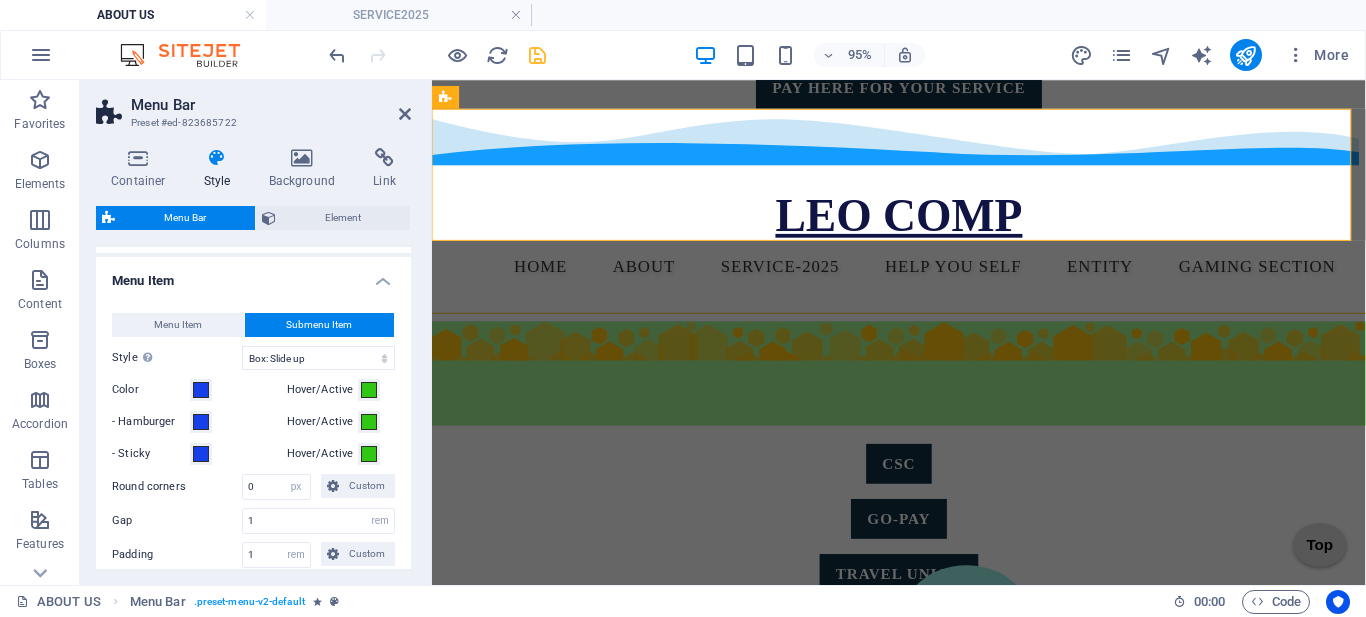 select 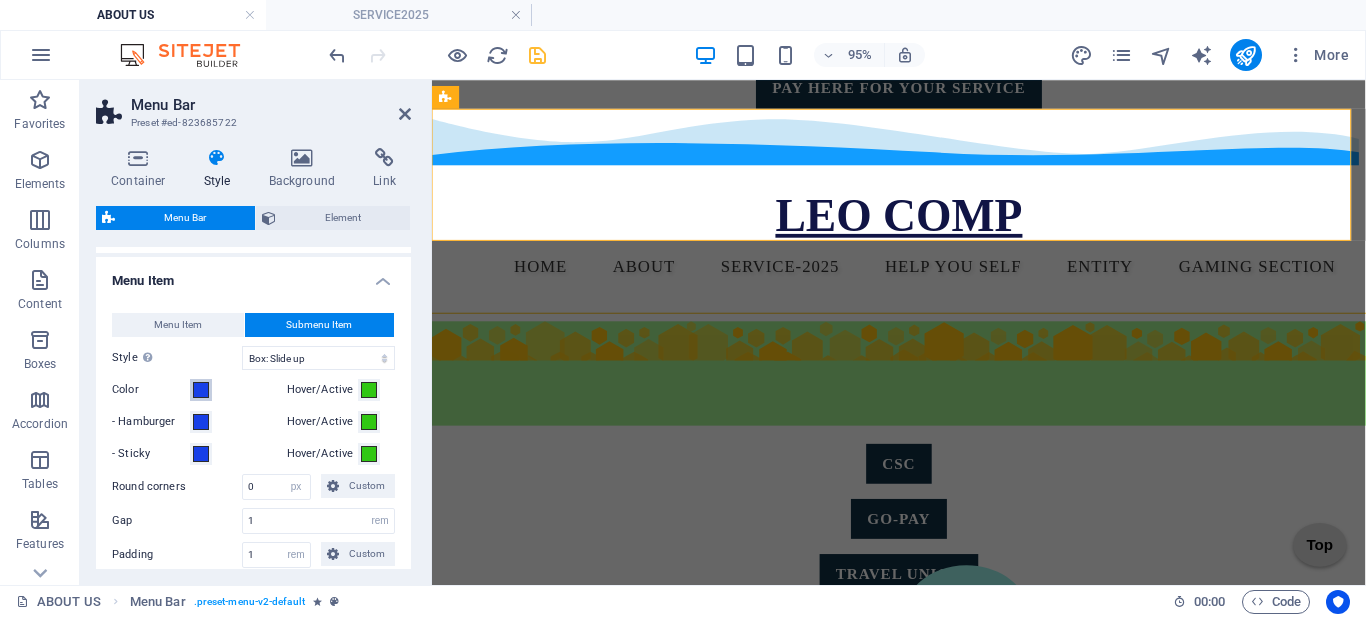 click at bounding box center [201, 390] 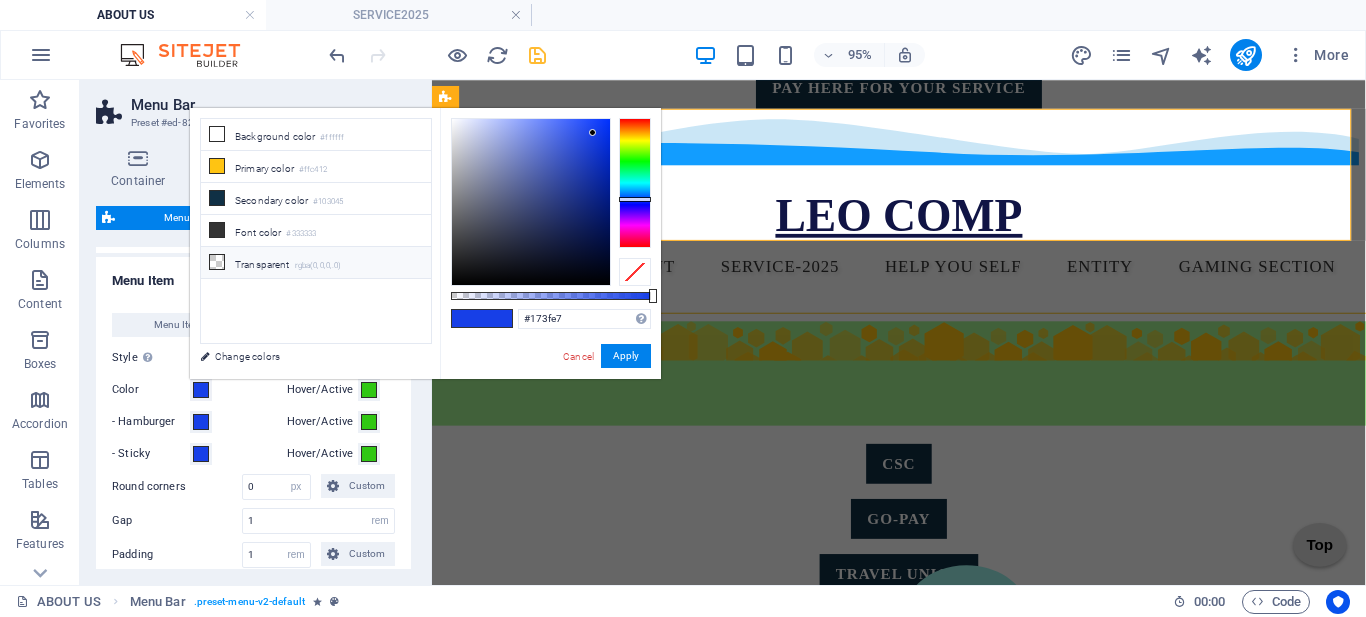click on "Transparent
rgba(0,0,0,.0)" at bounding box center [316, 263] 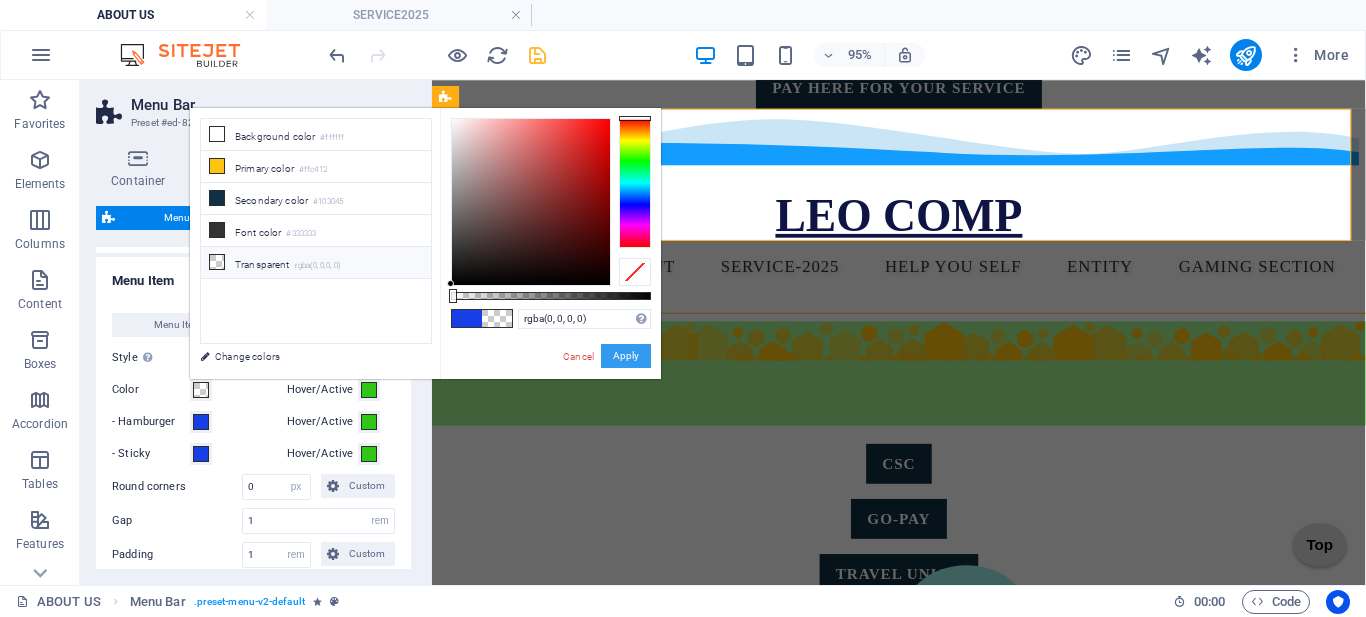 click on "Apply" at bounding box center [626, 356] 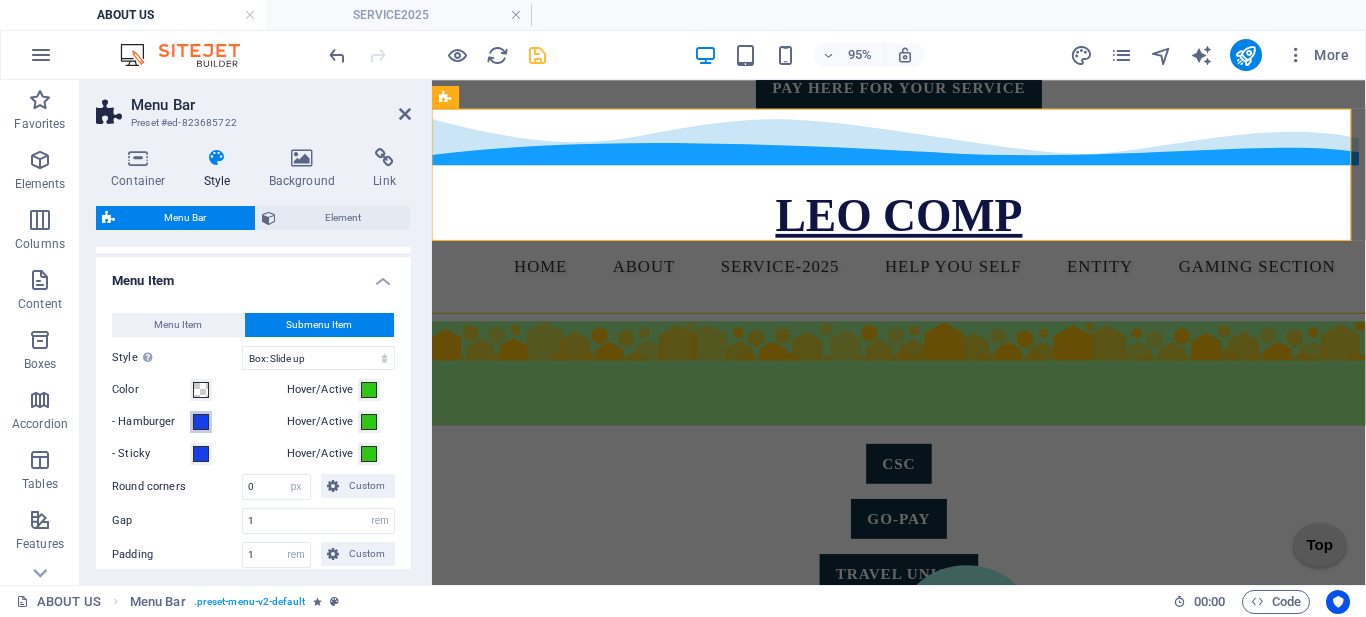 click at bounding box center (201, 422) 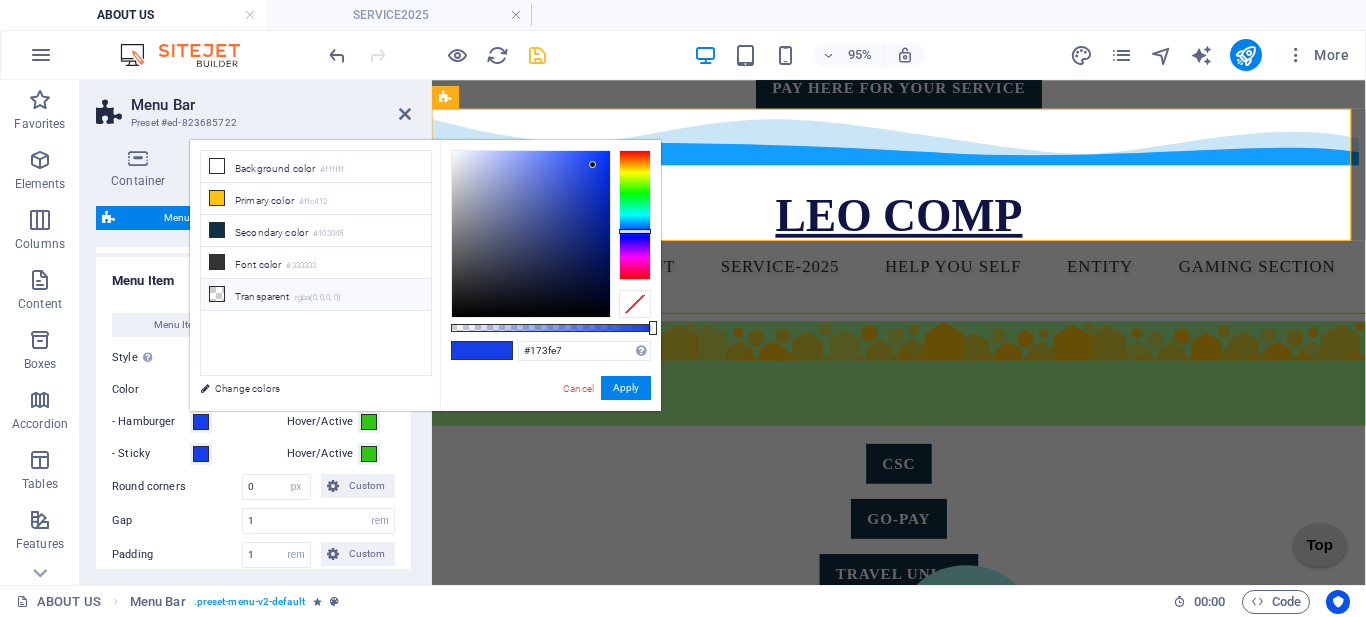 type on "rgba(0, 0, 0, 0)" 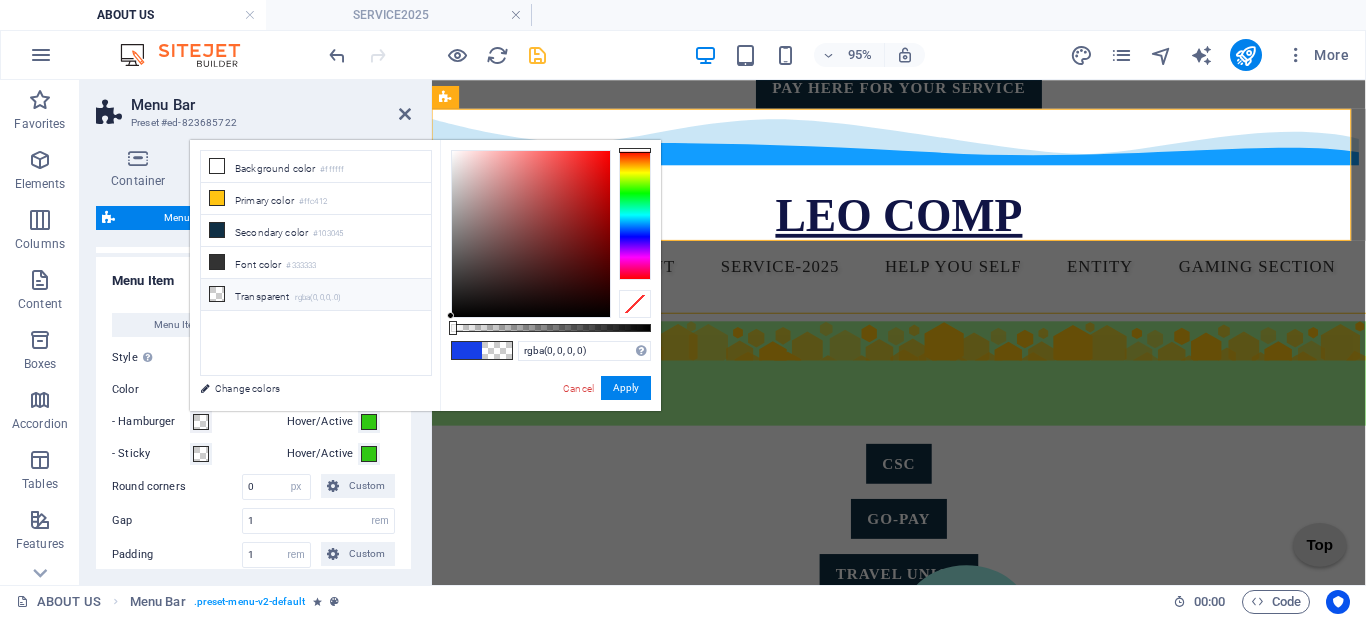 click on "Transparent
rgba(0,0,0,.0)" at bounding box center [316, 295] 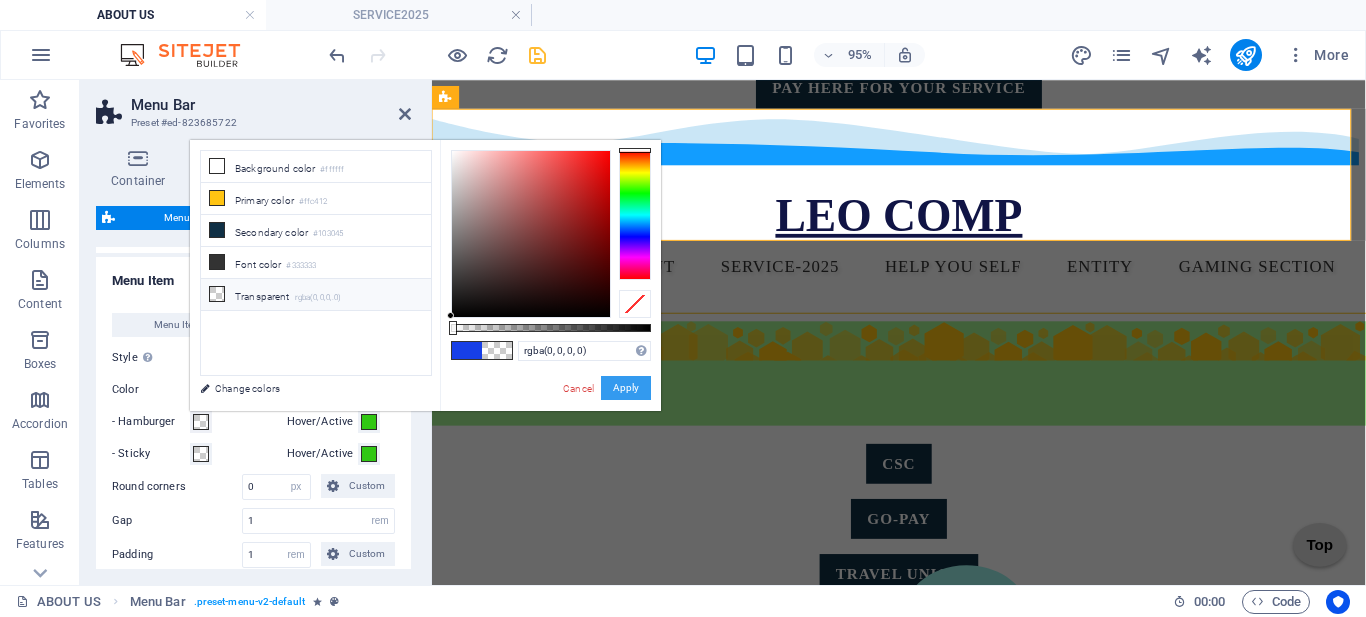 click on "Apply" at bounding box center (626, 388) 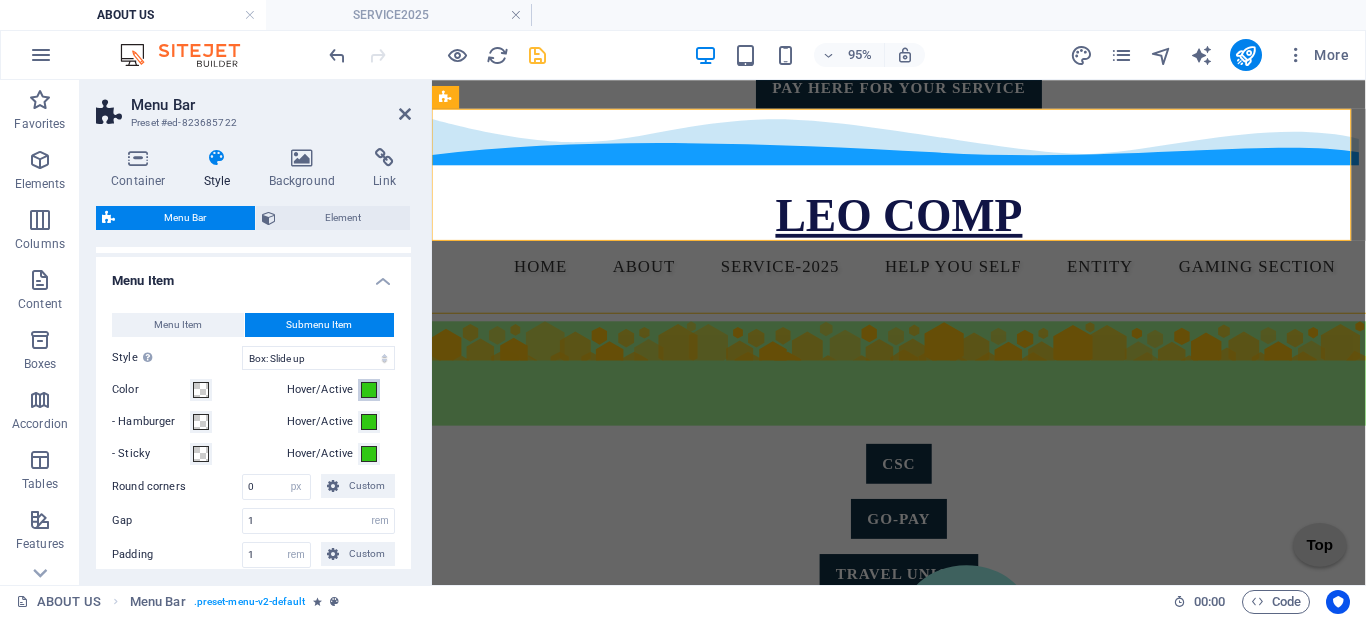 click at bounding box center [369, 390] 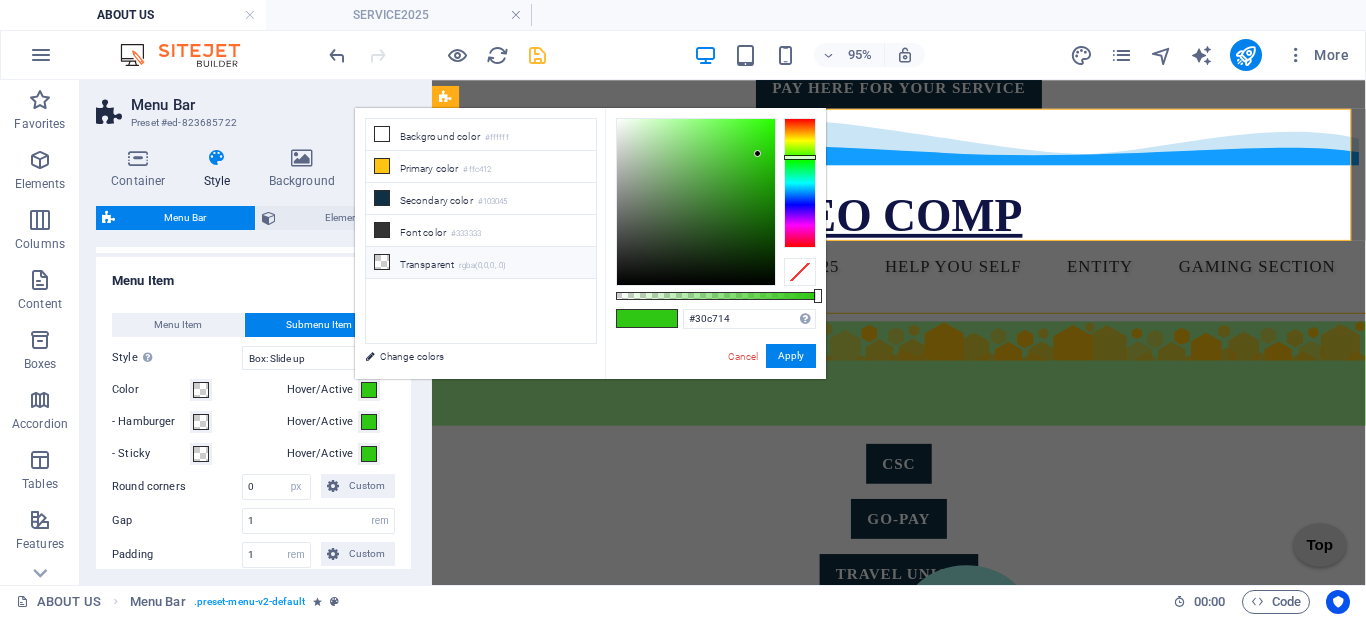 click on "Transparent
rgba(0,0,0,.0)" at bounding box center (481, 263) 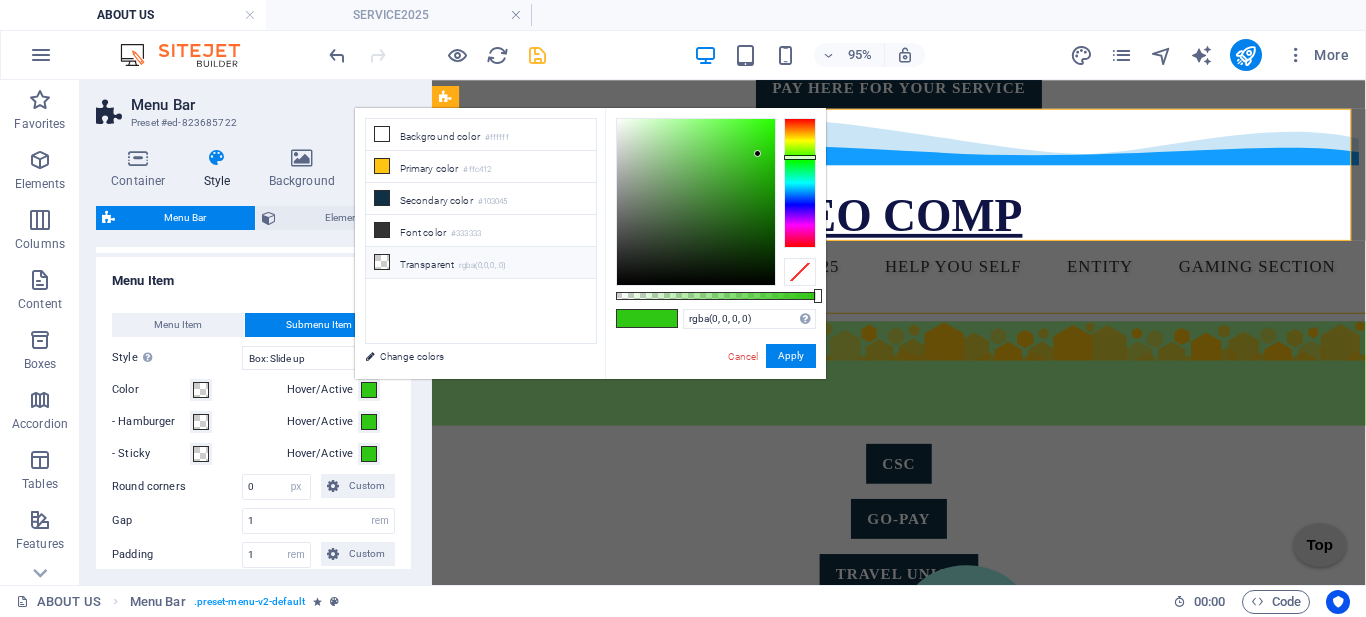 type on "#30c714" 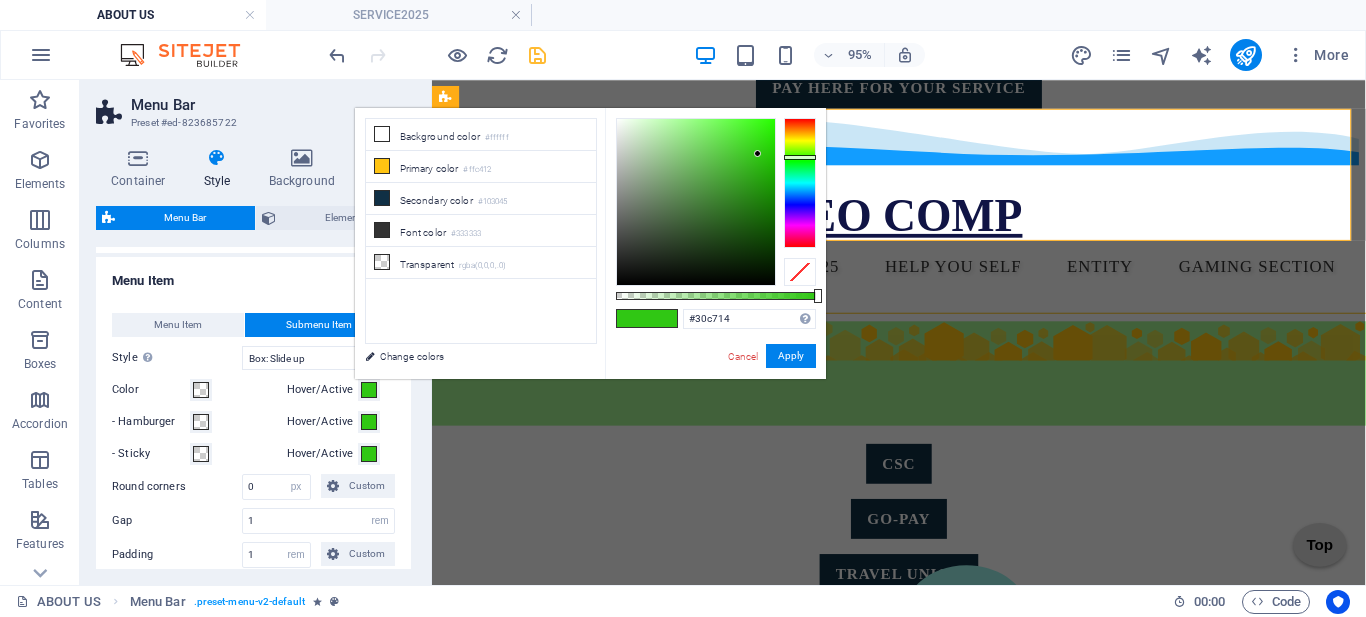 type on "rgba(0, 0, 0, 0)" 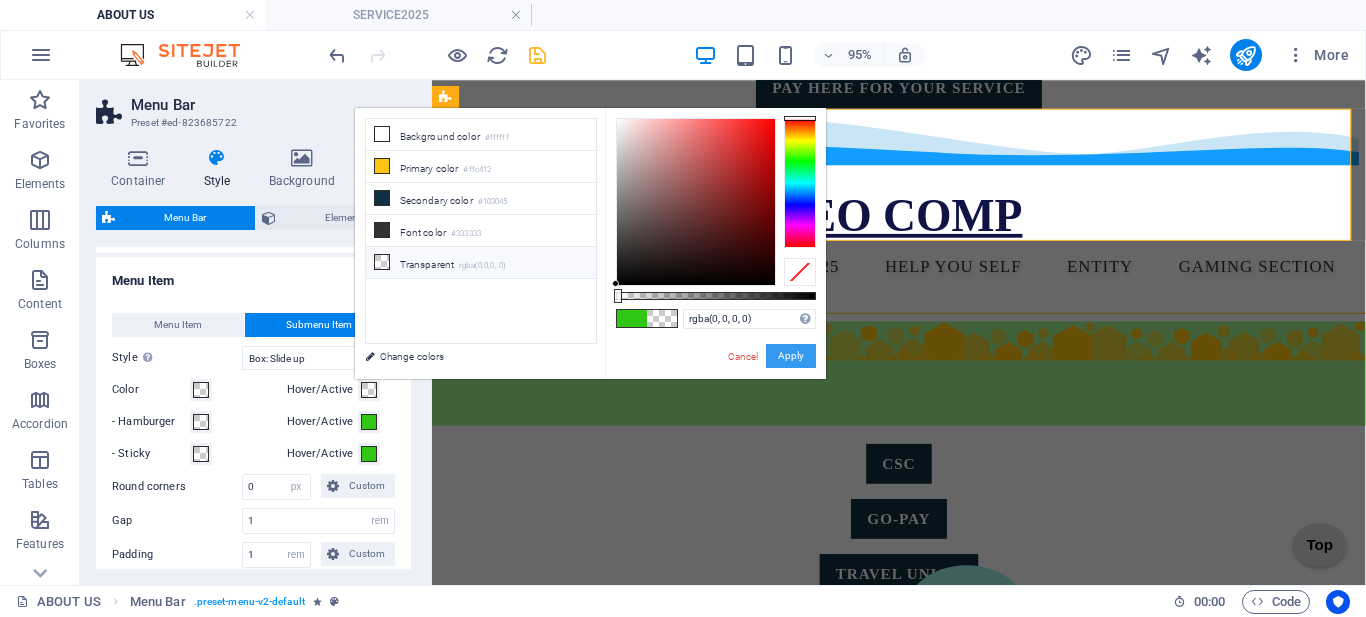click on "Apply" at bounding box center [791, 356] 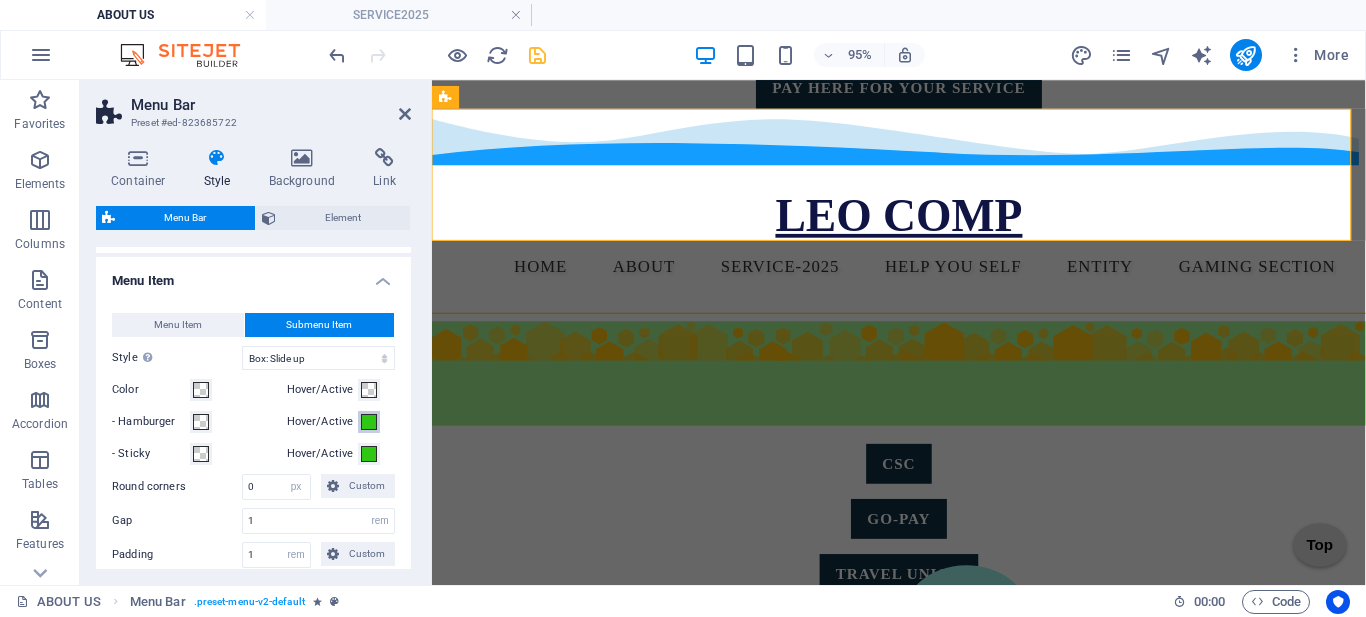 click at bounding box center (369, 422) 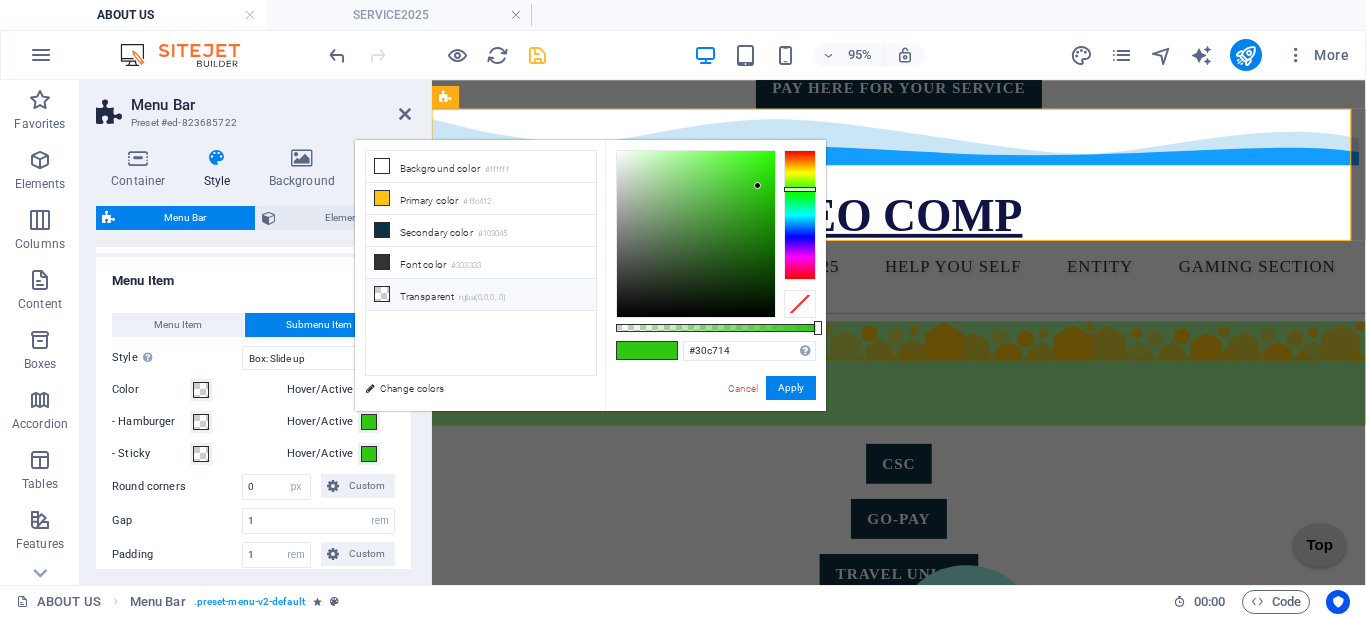 click on "Transparent
rgba(0,0,0,.0)" at bounding box center (481, 295) 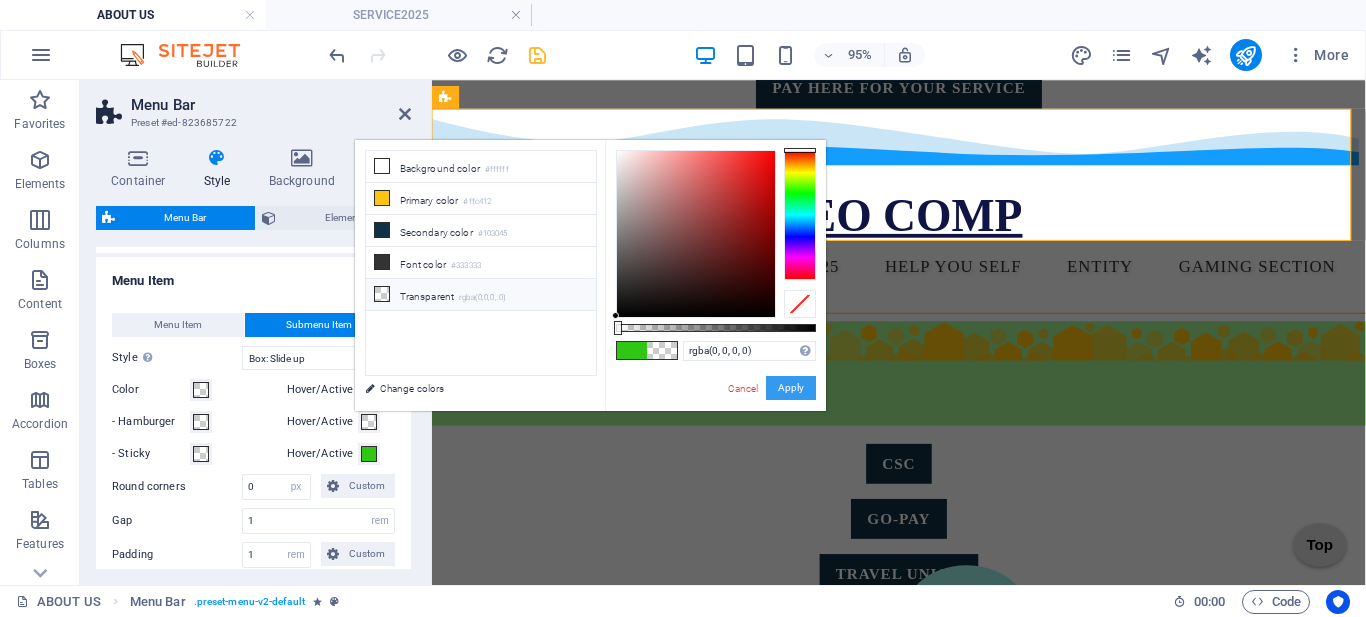 click on "Apply" at bounding box center (791, 388) 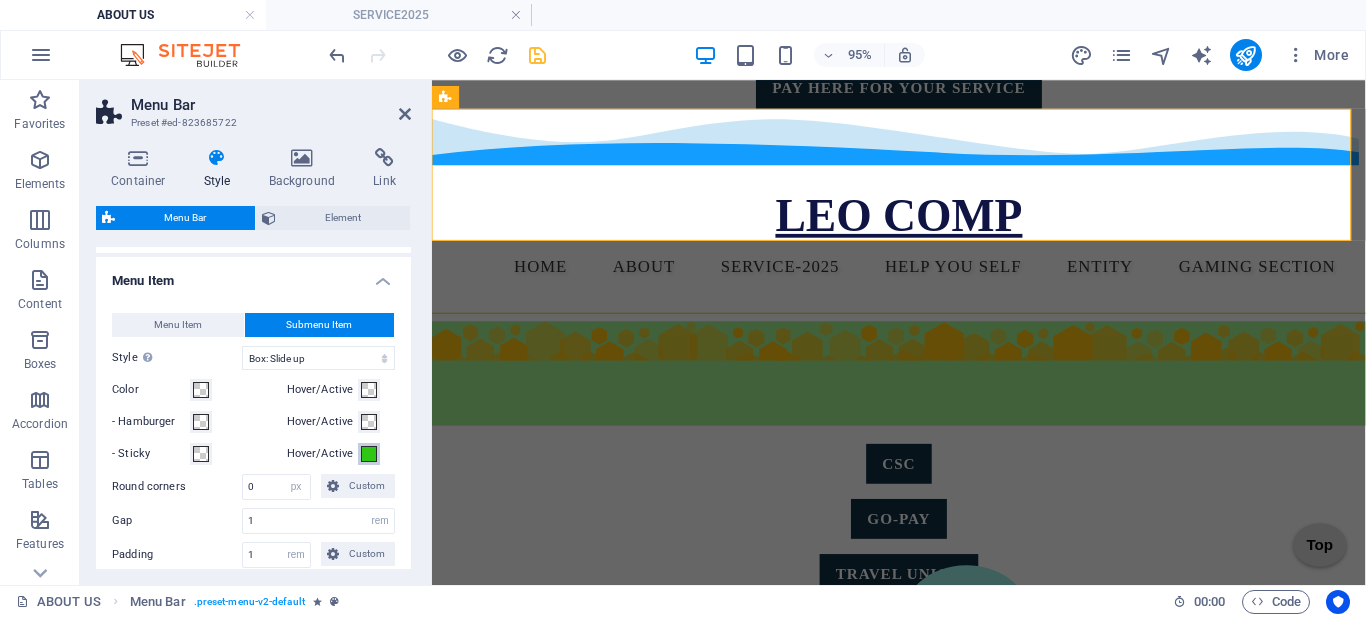 click at bounding box center [369, 454] 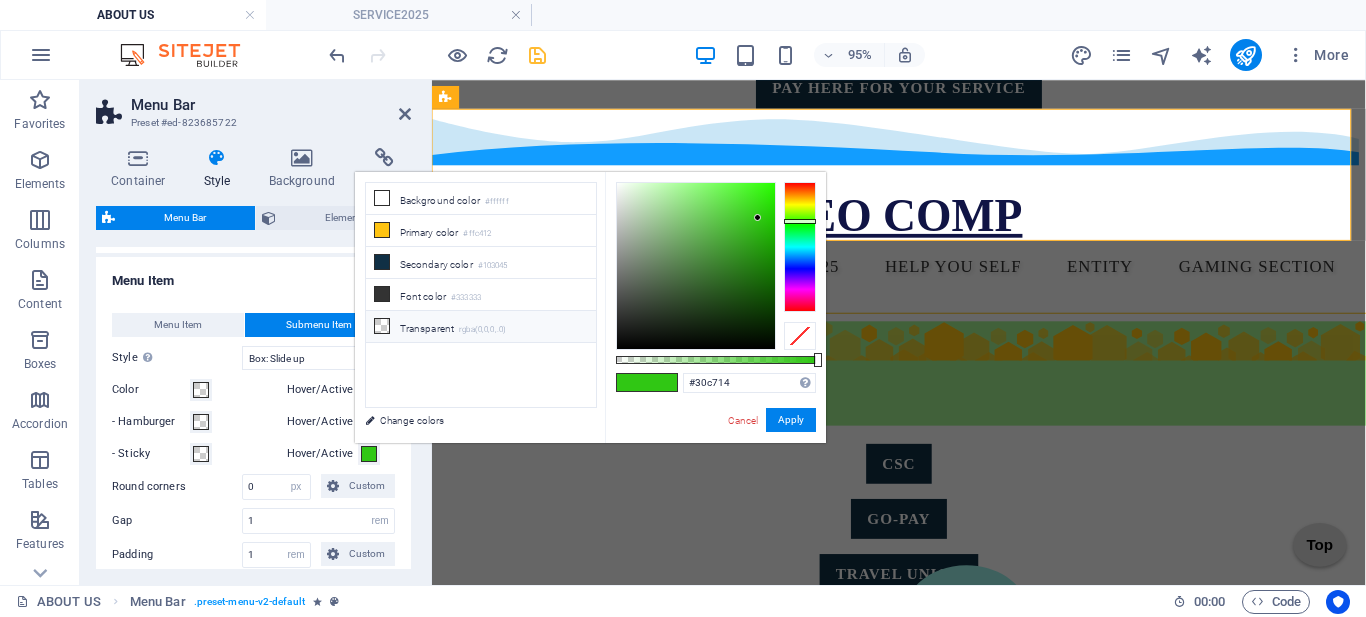 click on "Transparent
rgba(0,0,0,.0)" at bounding box center (481, 327) 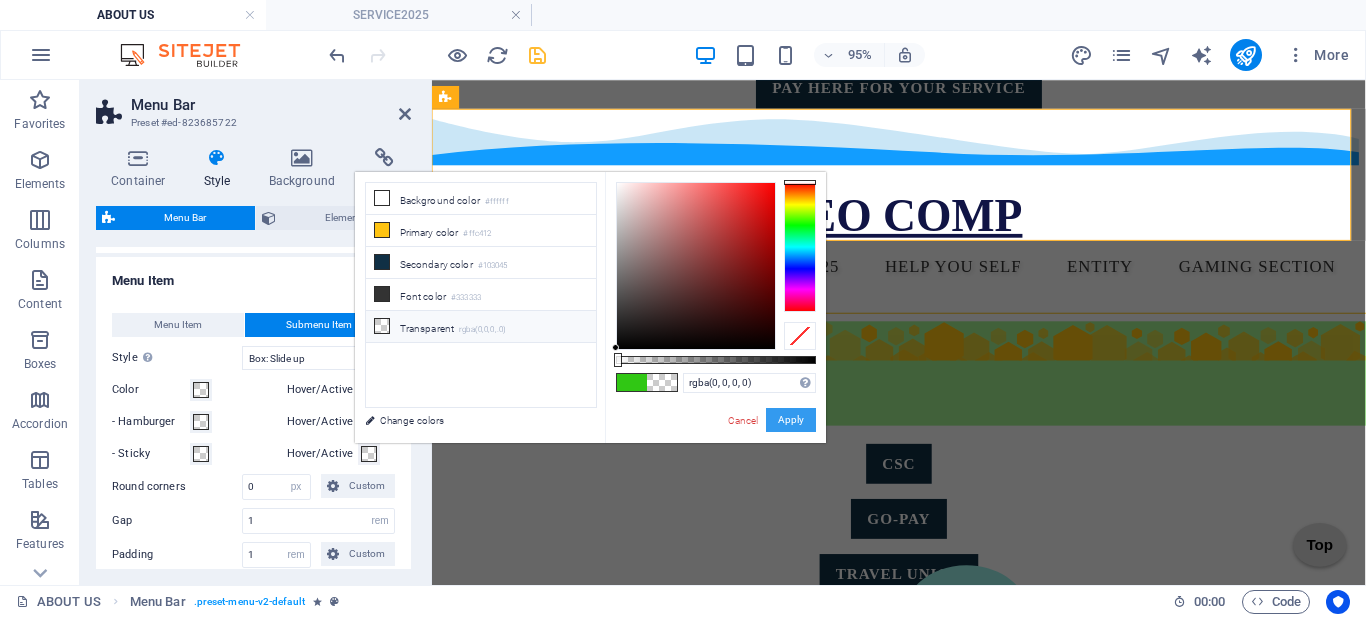 click on "Apply" at bounding box center [791, 420] 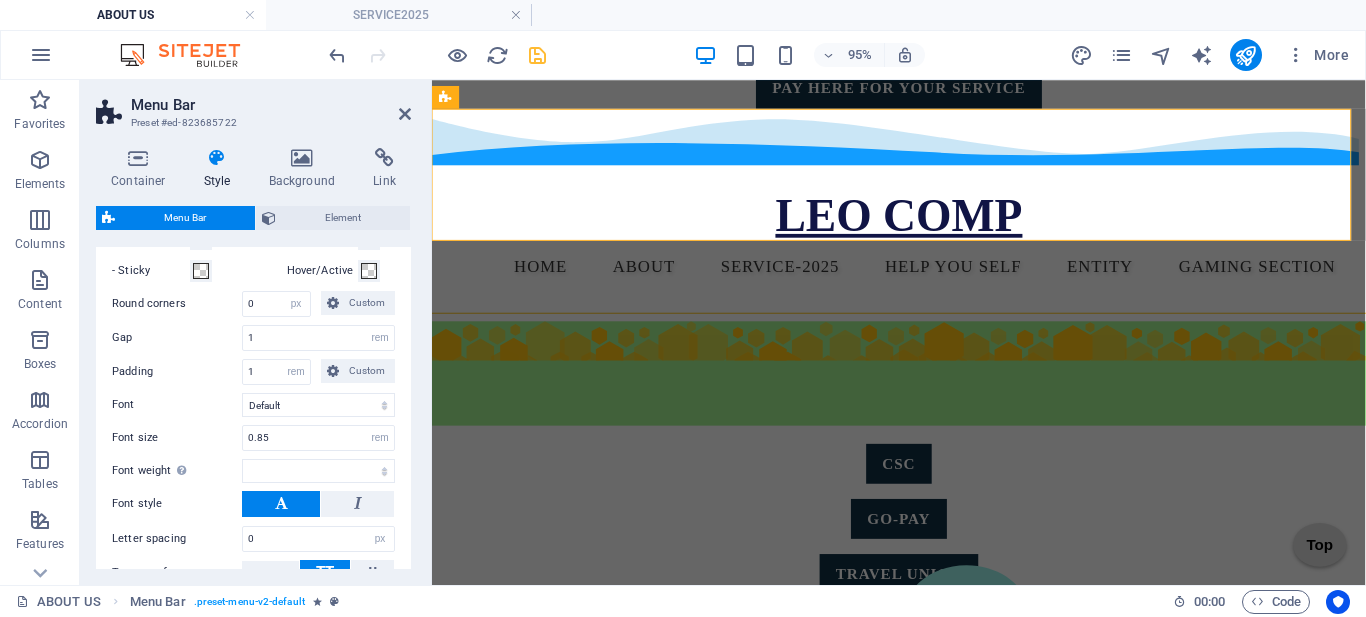 scroll, scrollTop: 500, scrollLeft: 0, axis: vertical 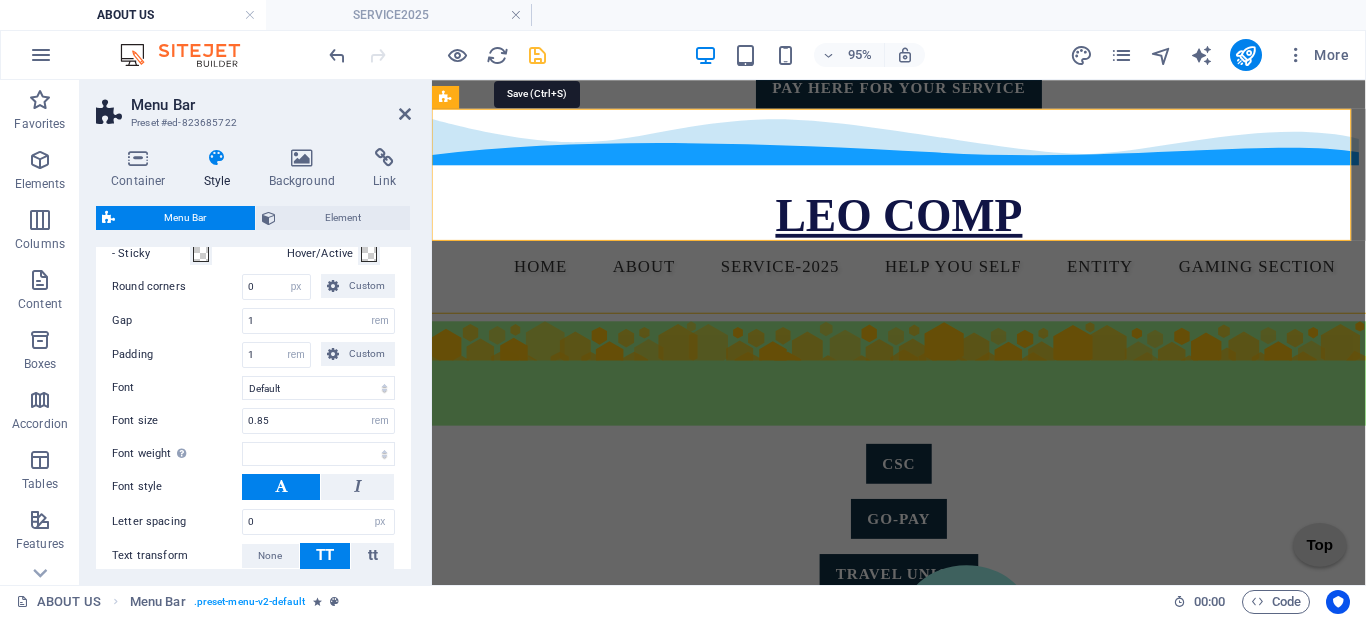 click at bounding box center (537, 55) 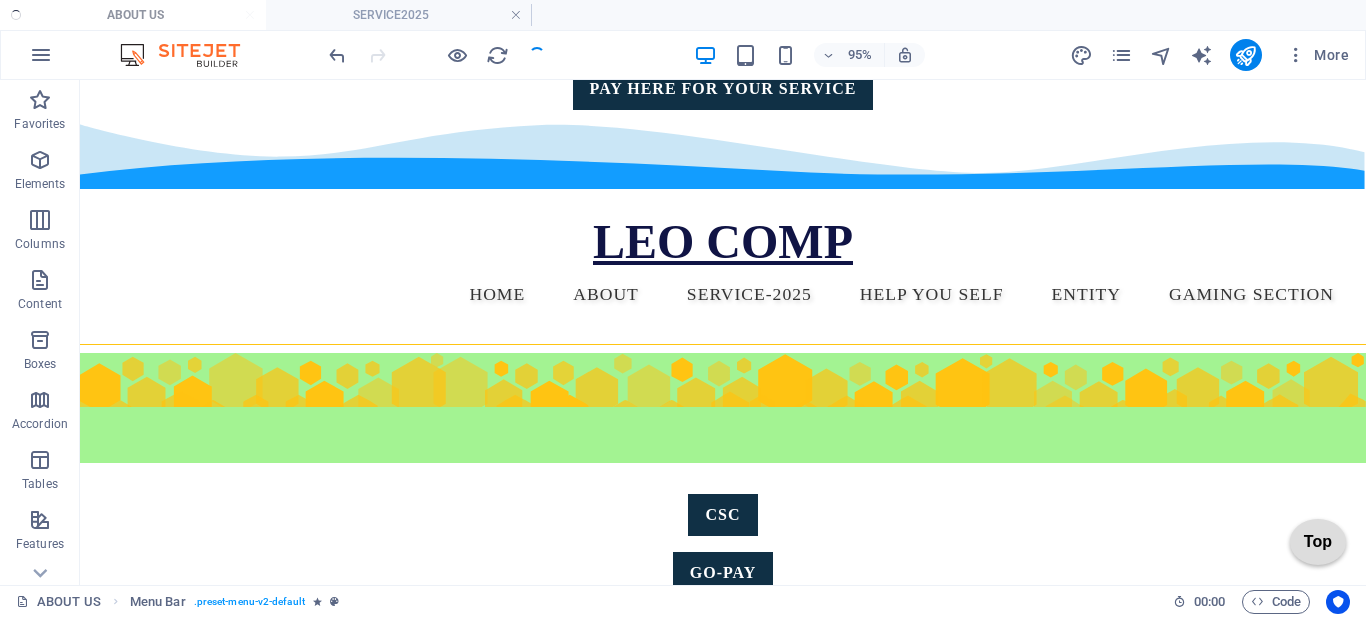 select on "rem" 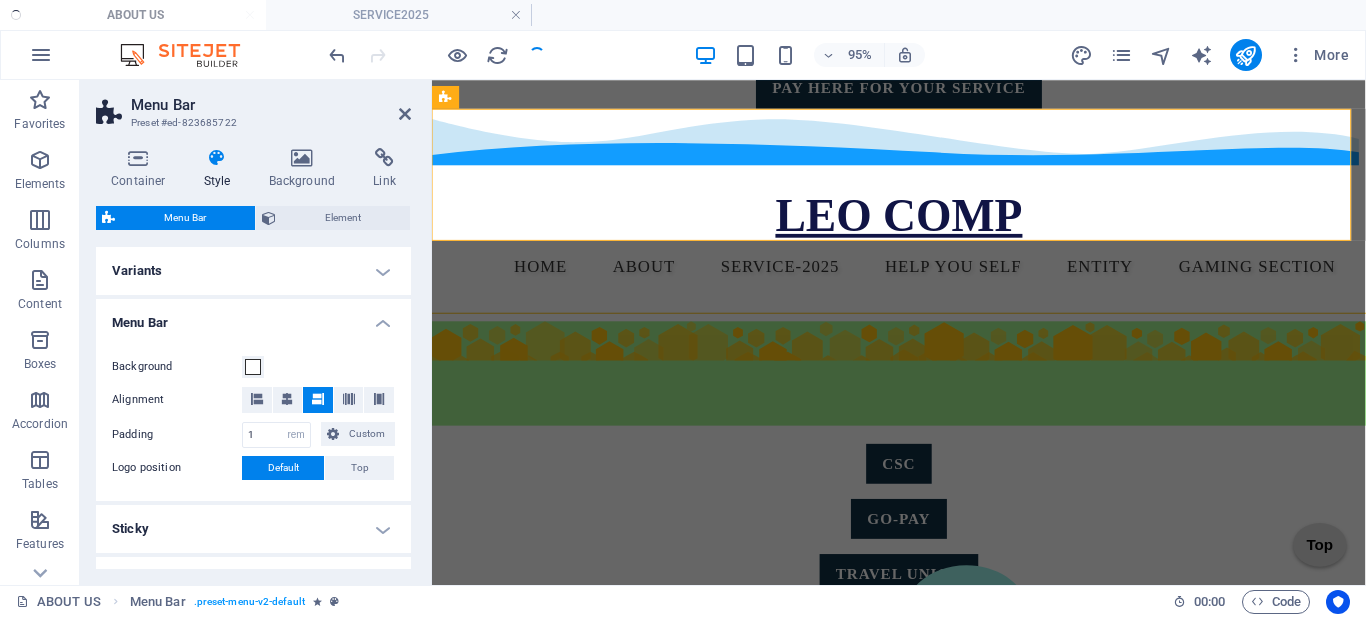 select 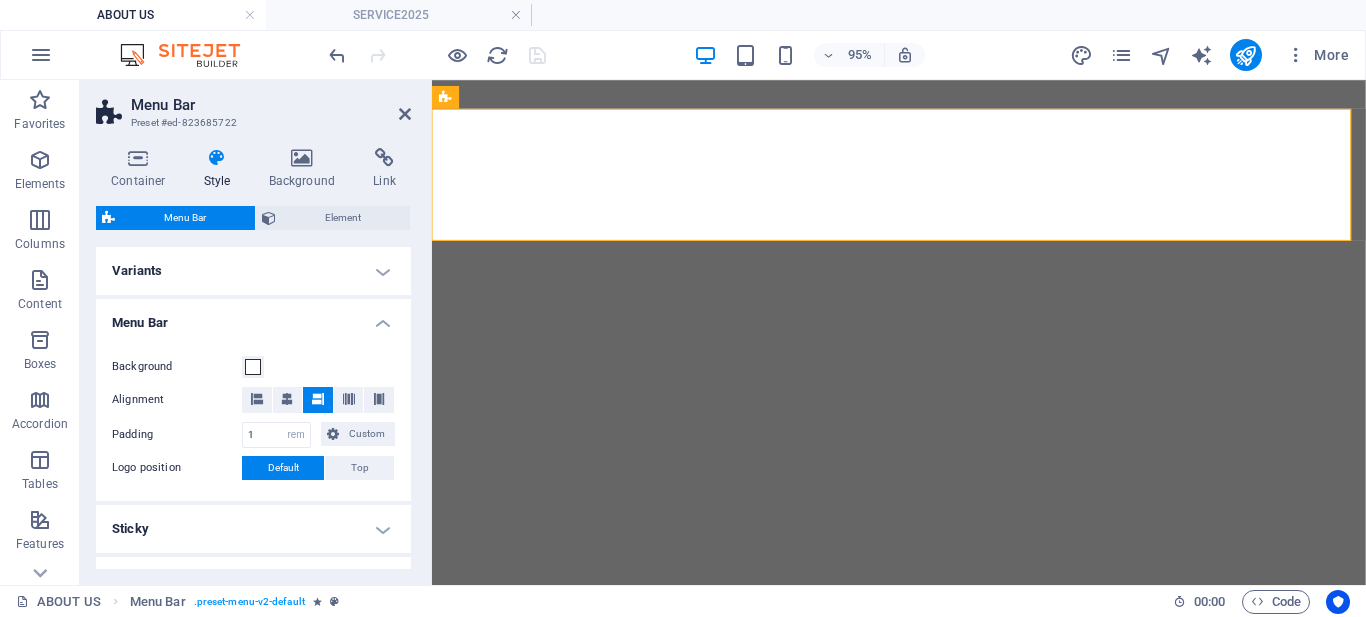 click at bounding box center (405, 114) 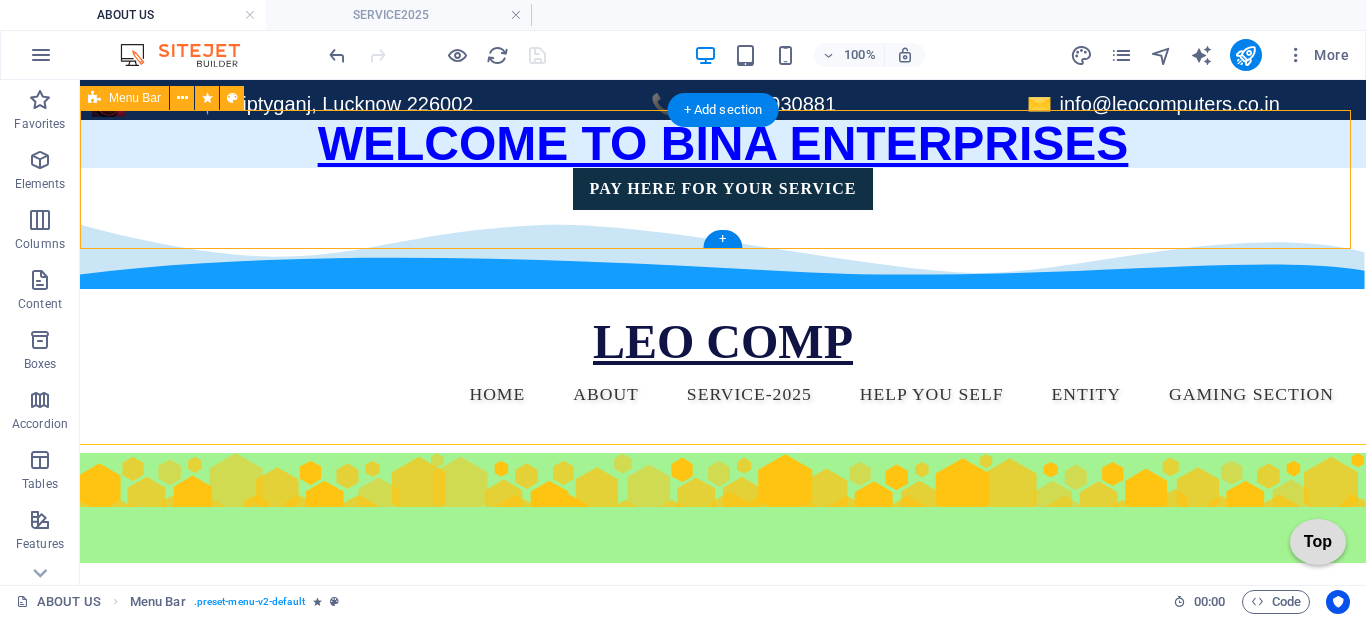 scroll, scrollTop: 100, scrollLeft: 0, axis: vertical 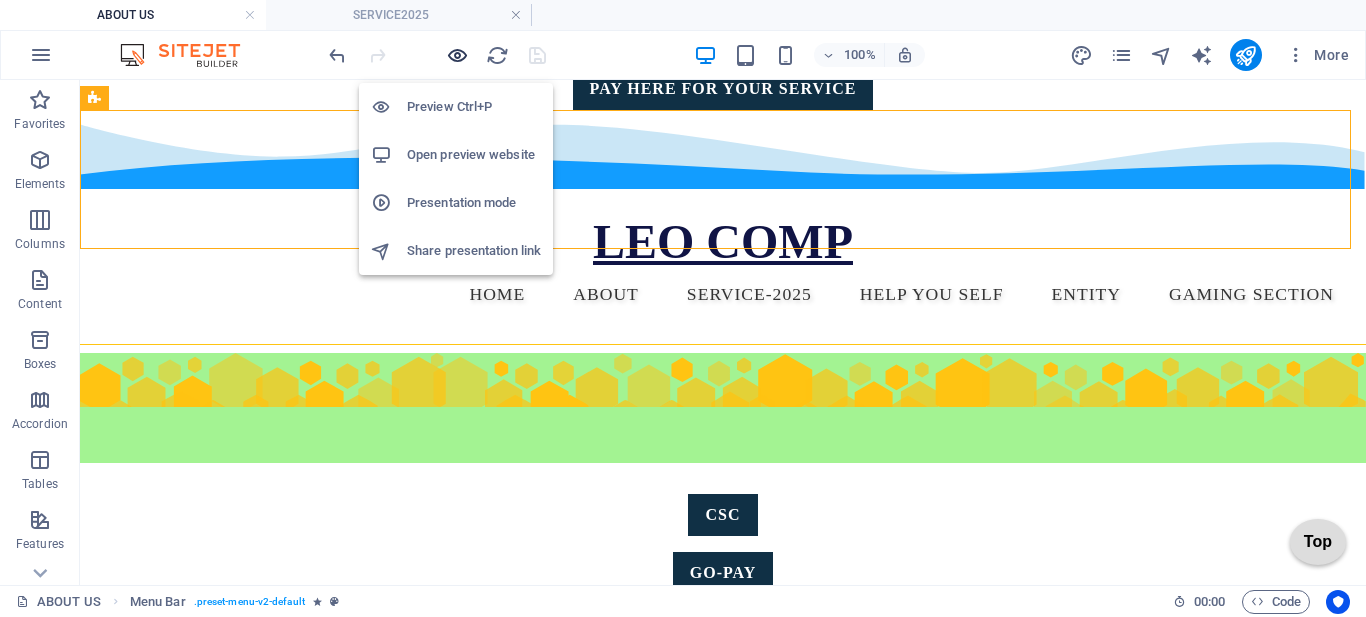 click at bounding box center [457, 55] 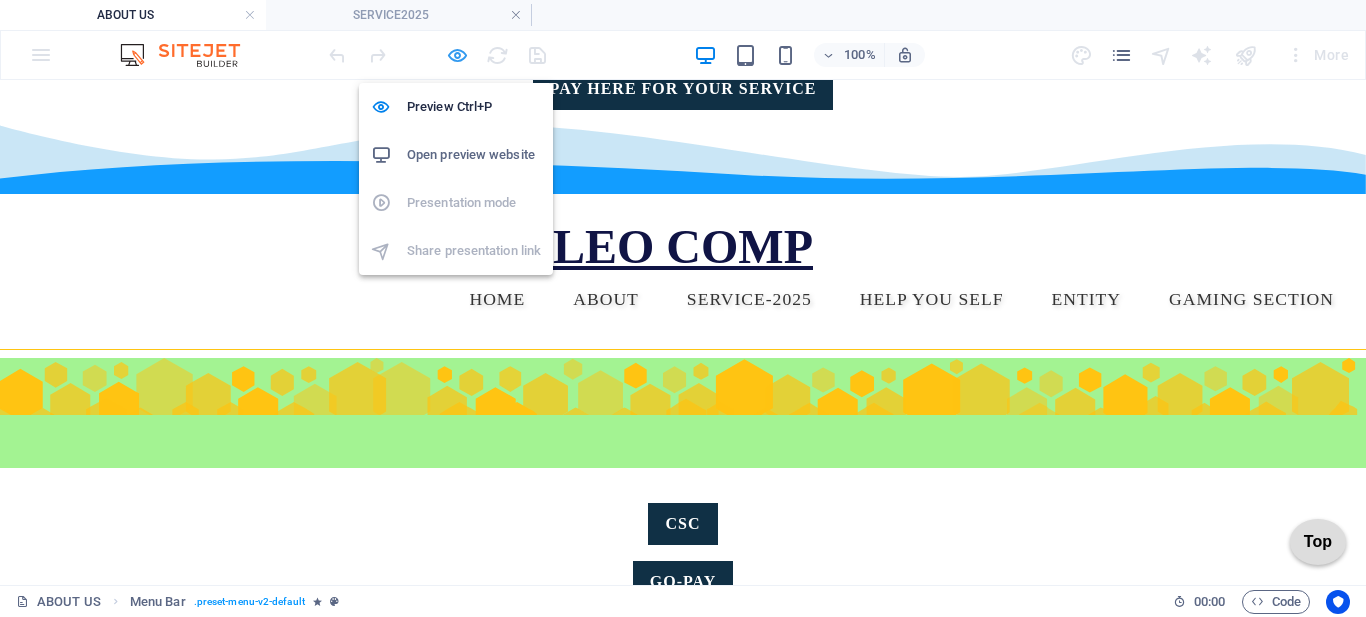 click at bounding box center (457, 55) 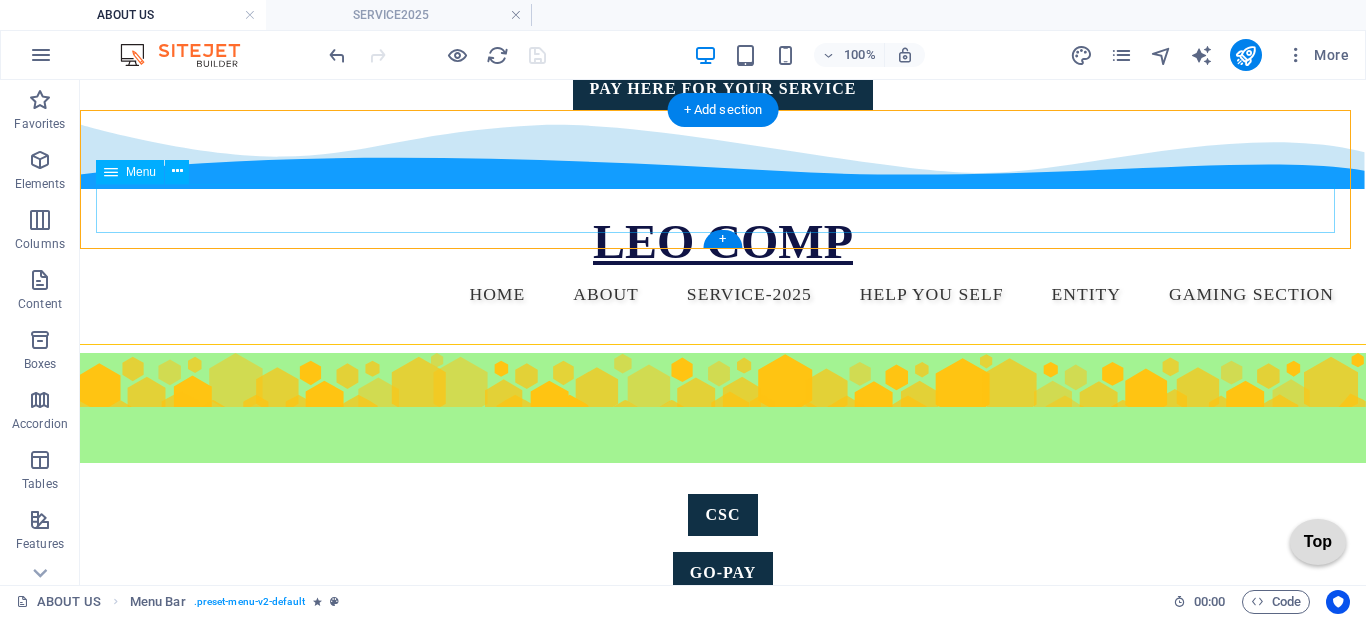click on "Home OUR PROJECT About Service-2025 GST BOOK KEEPING ITR DSC WEBSITE BUILDING VECHILE INSURANCE SOFTWARE HELP YOU SELF FORMS FORM1 FORM2 HOME ENTITY GAMING SECTION" at bounding box center [723, 295] 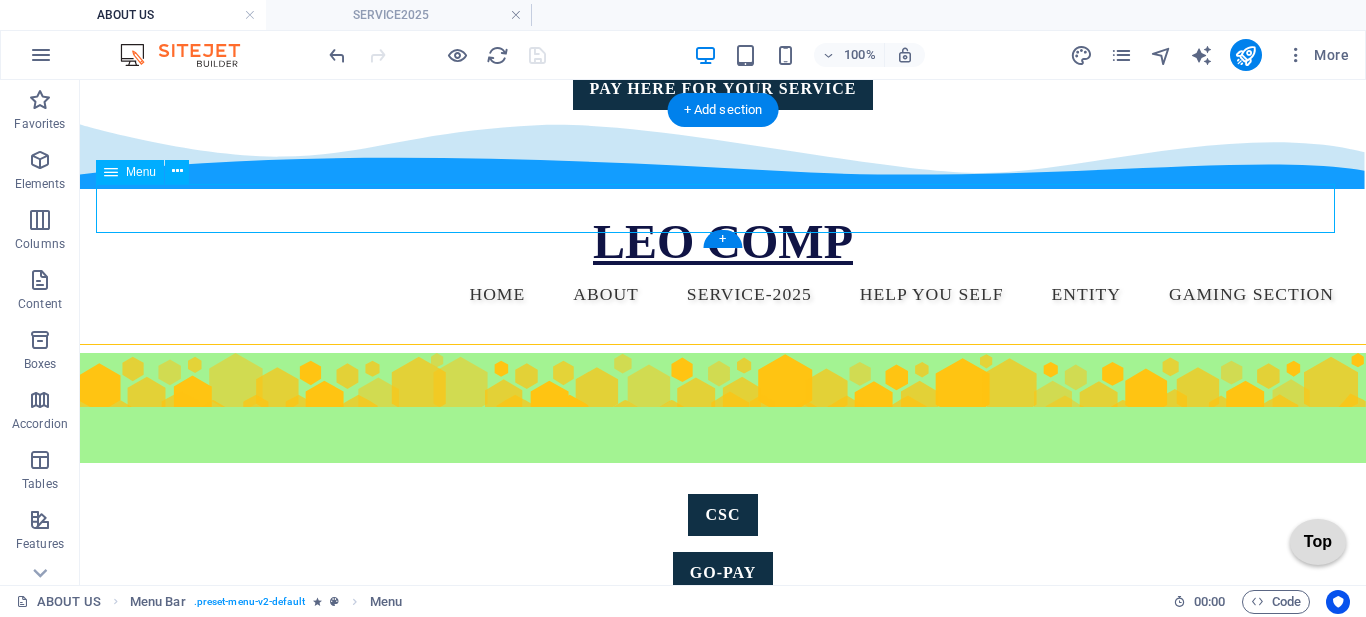 click on "Home OUR PROJECT About Service-2025 GST BOOK KEEPING ITR DSC WEBSITE BUILDING VECHILE INSURANCE SOFTWARE HELP YOU SELF FORMS FORM1 FORM2 HOME ENTITY GAMING SECTION" at bounding box center (723, 295) 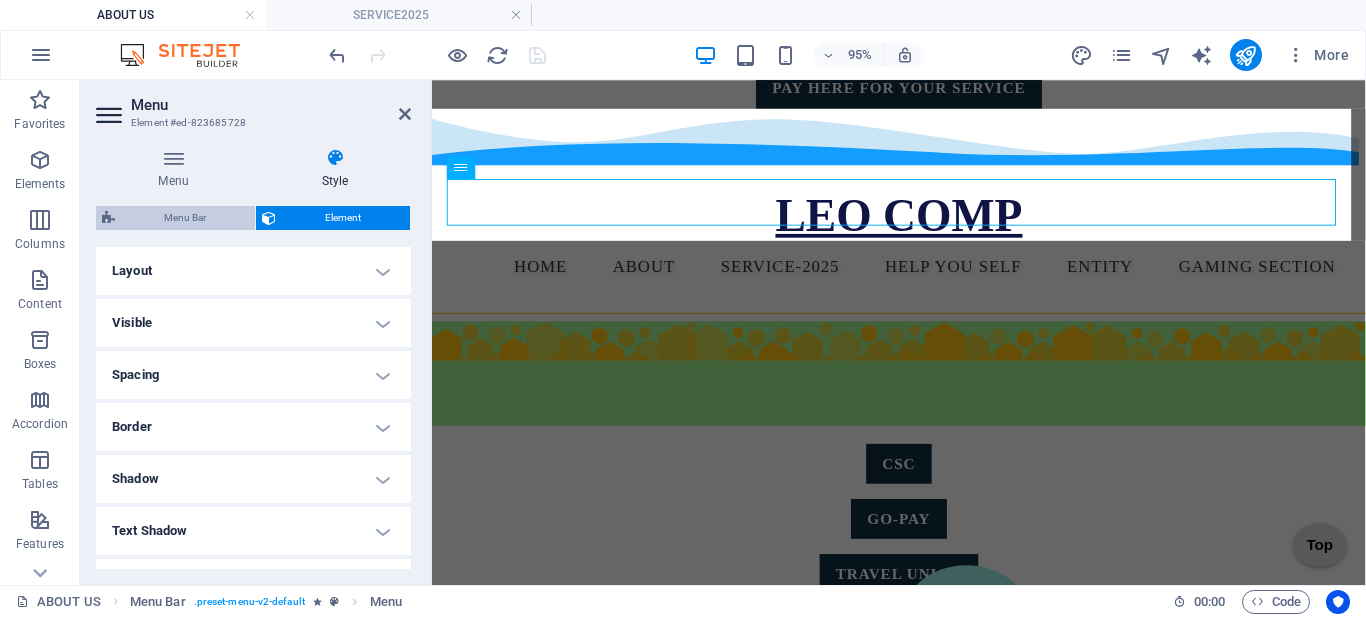 click on "Menu Bar" at bounding box center (185, 218) 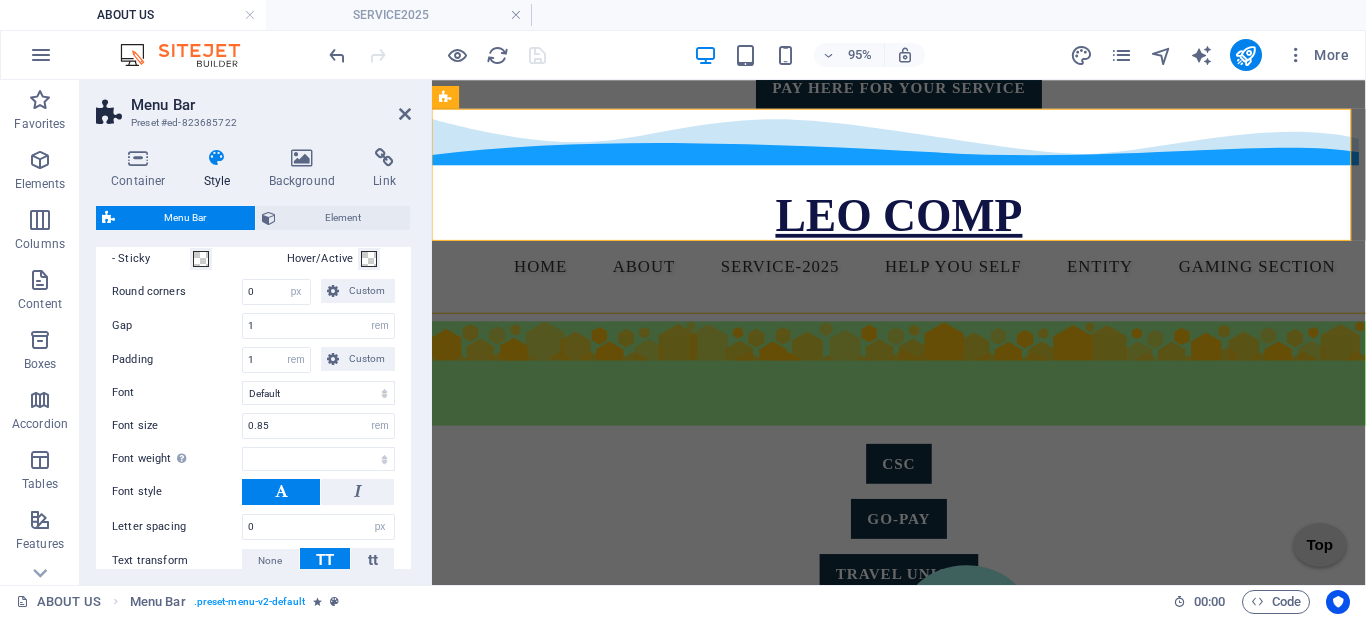 scroll, scrollTop: 500, scrollLeft: 0, axis: vertical 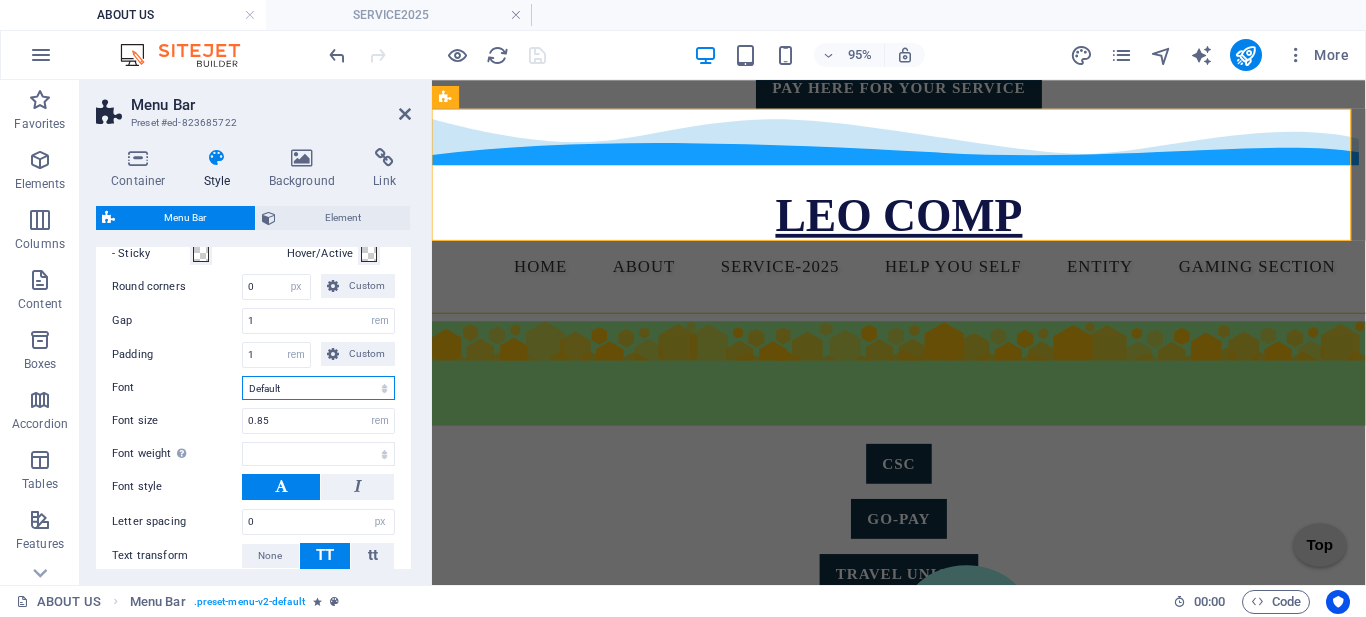 click on "Default Headlines" at bounding box center (318, 388) 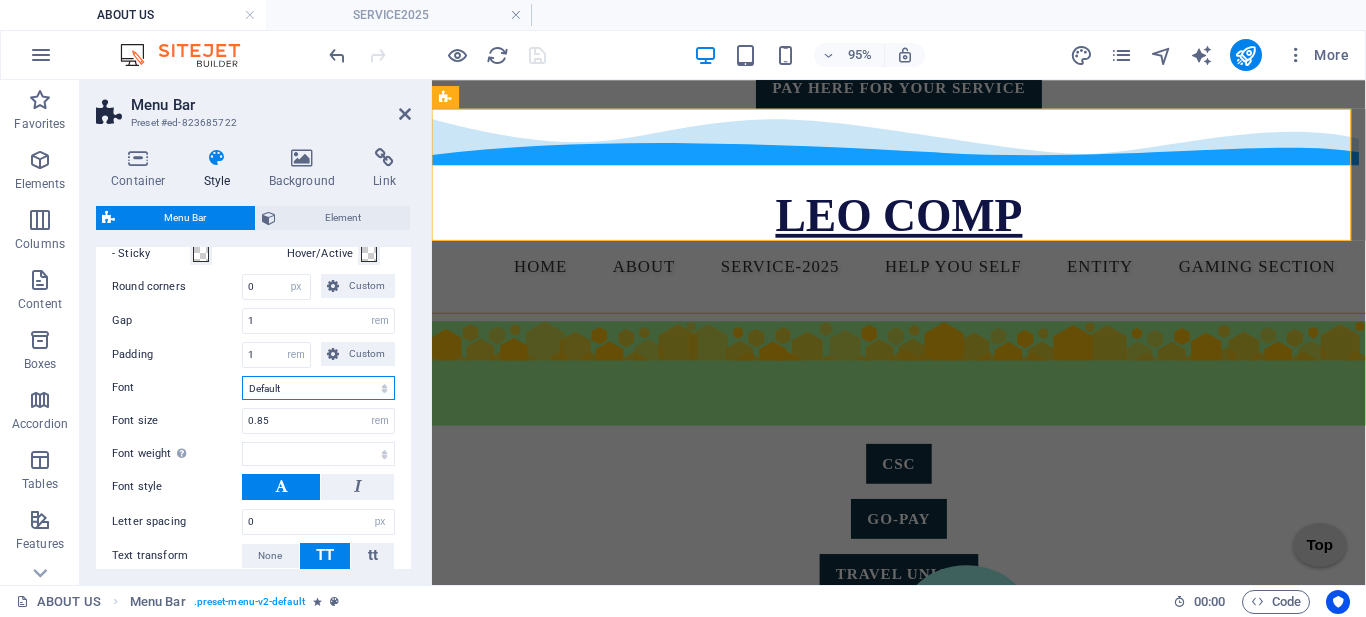 select on "link-special-font" 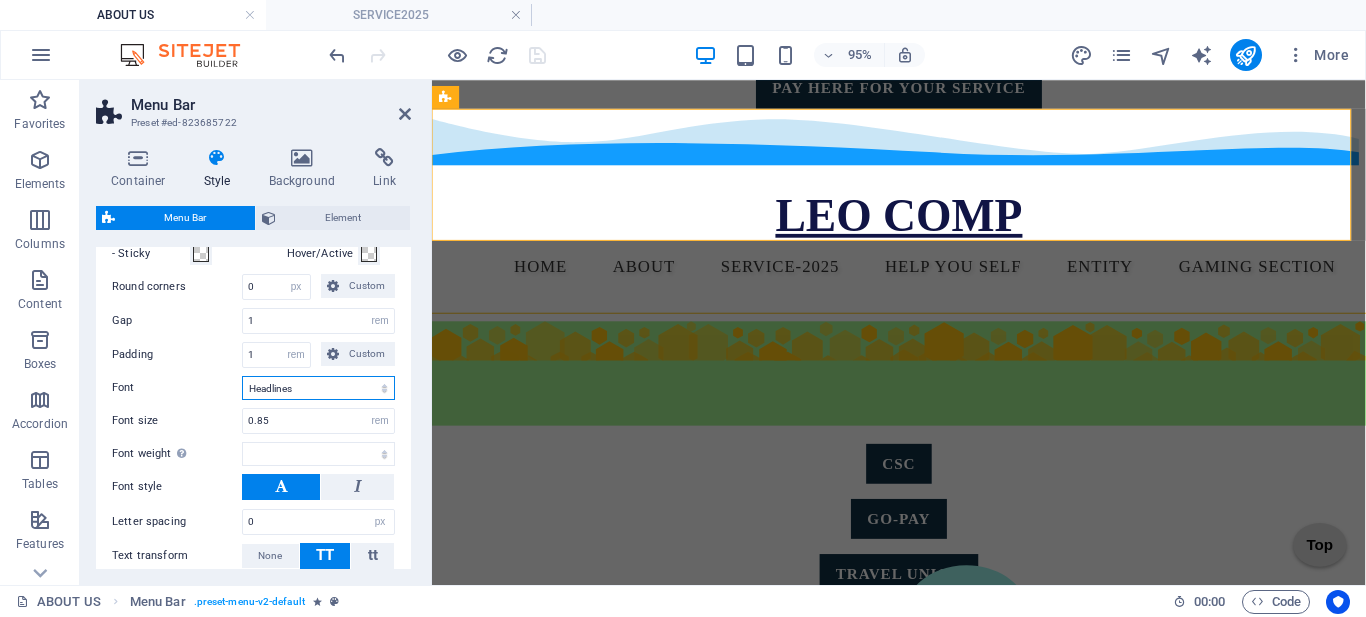 click on "Default Headlines" at bounding box center [318, 388] 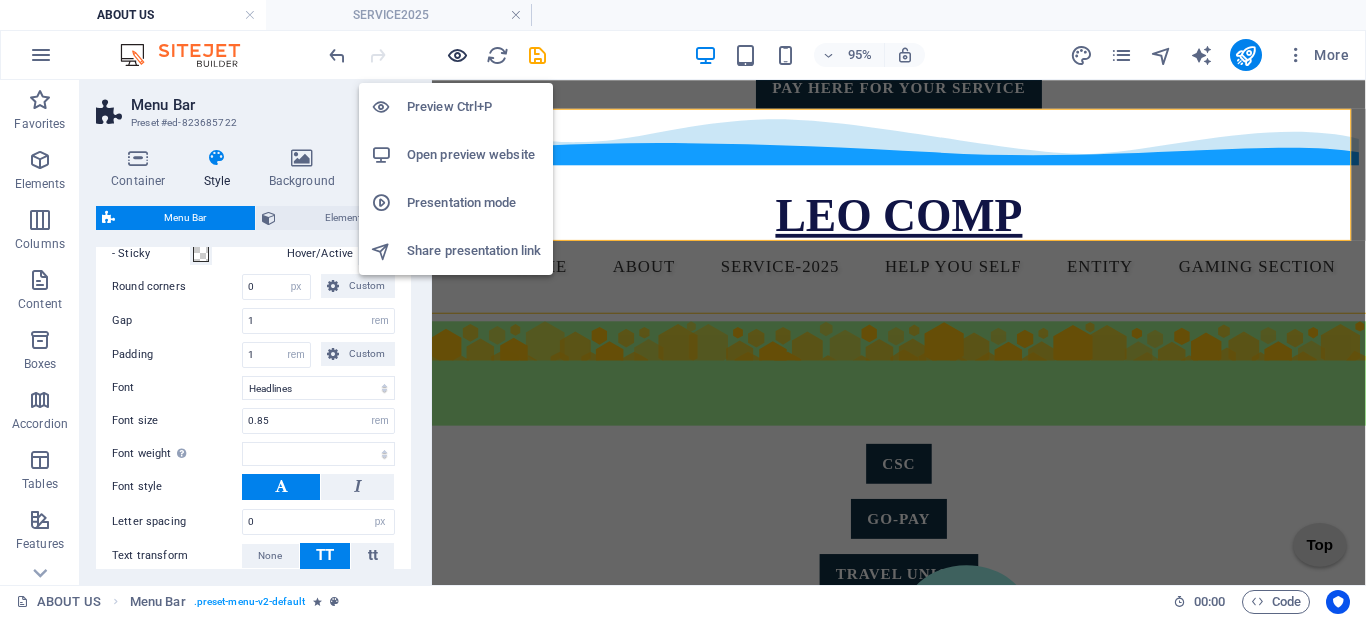click at bounding box center [457, 55] 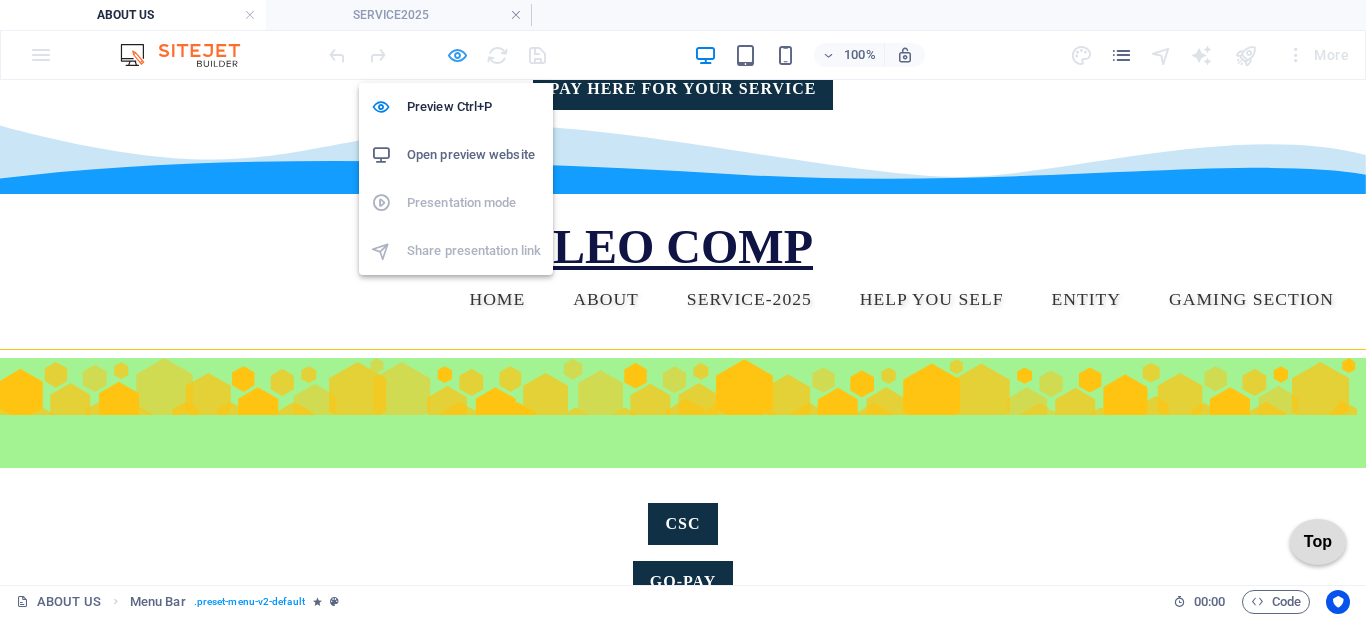 click at bounding box center (457, 55) 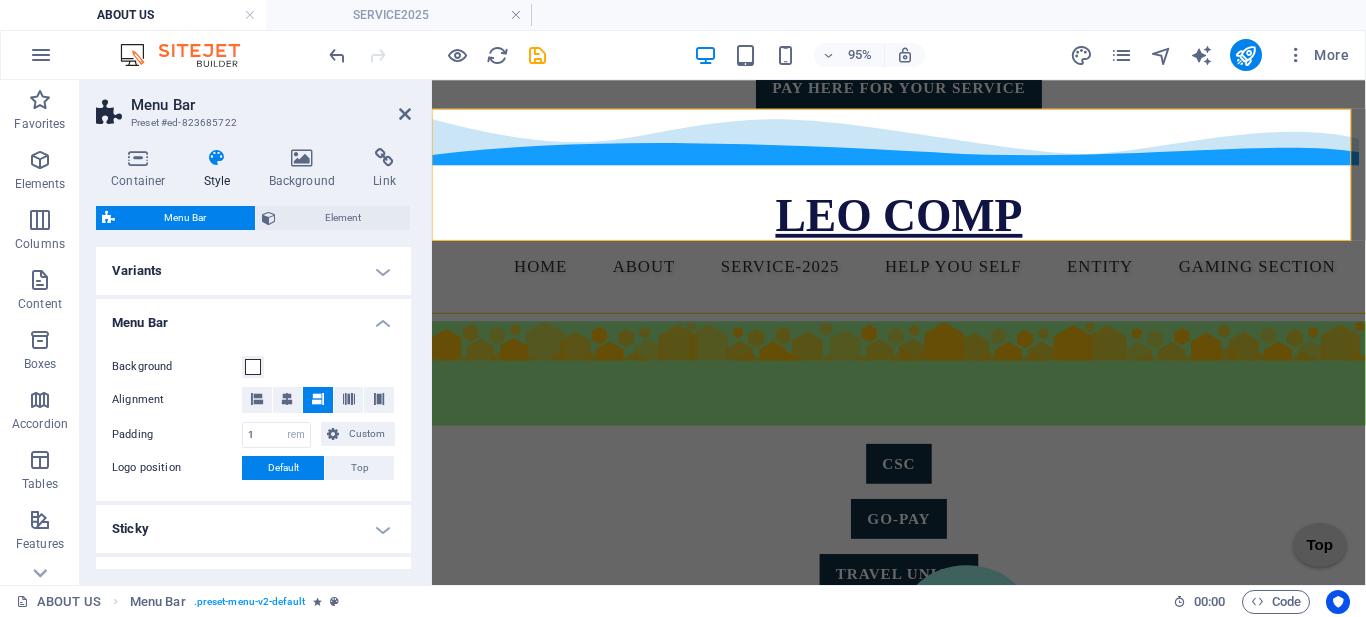 click on "Menu Bar" at bounding box center [253, 317] 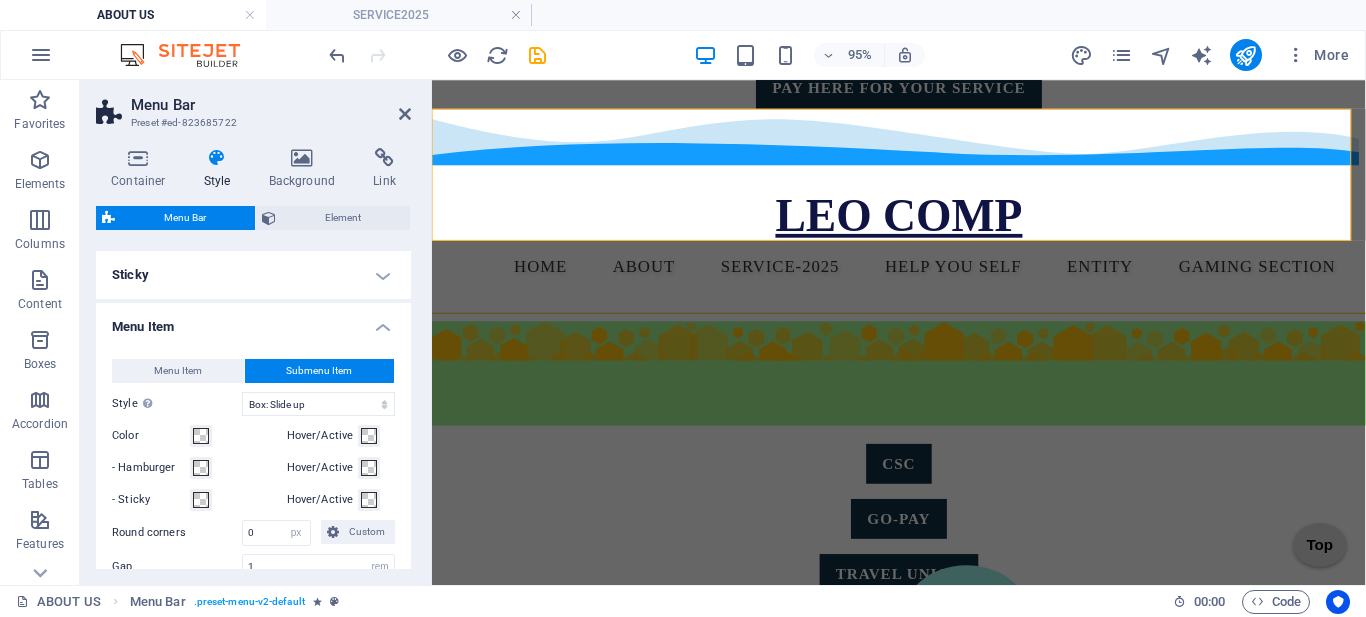 scroll, scrollTop: 200, scrollLeft: 0, axis: vertical 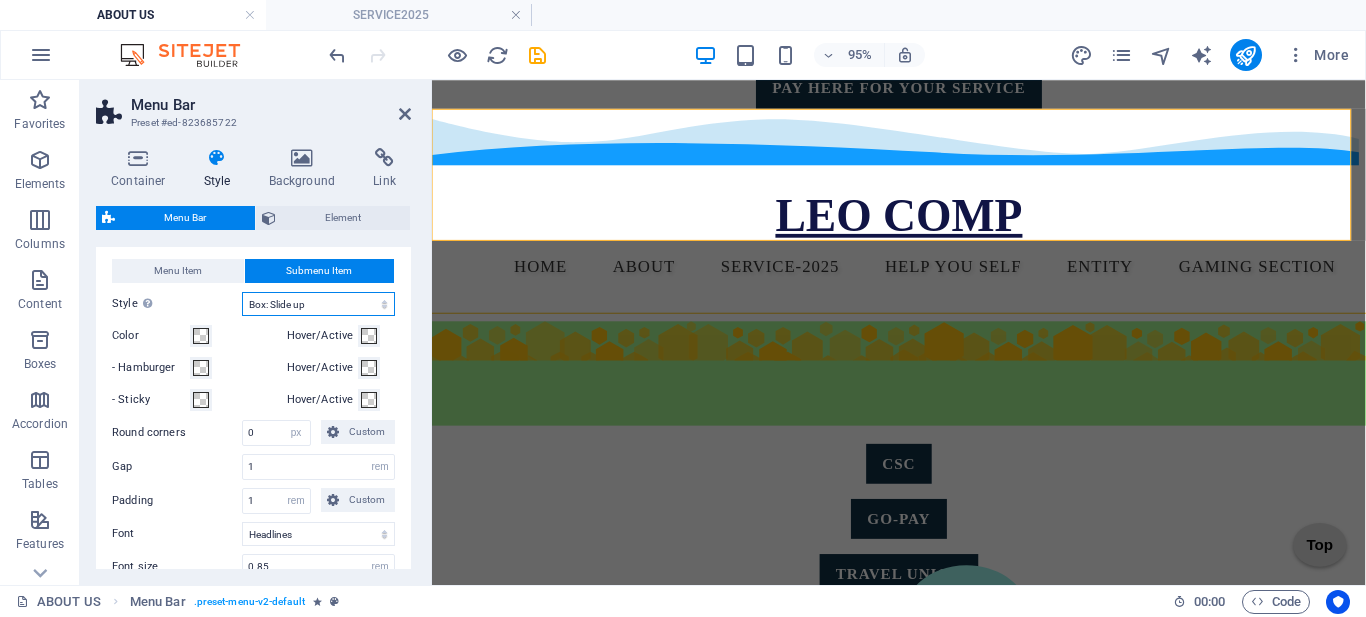 click on "Plain Text color Box: Fade Box: Flip vertical Box: Flip horizontal Box: Slide down Box: Slide up Box: Slide right Box: Slide left Box: Zoom effect Border Border top & bottom Border left & right Border top Border bottom" at bounding box center (318, 304) 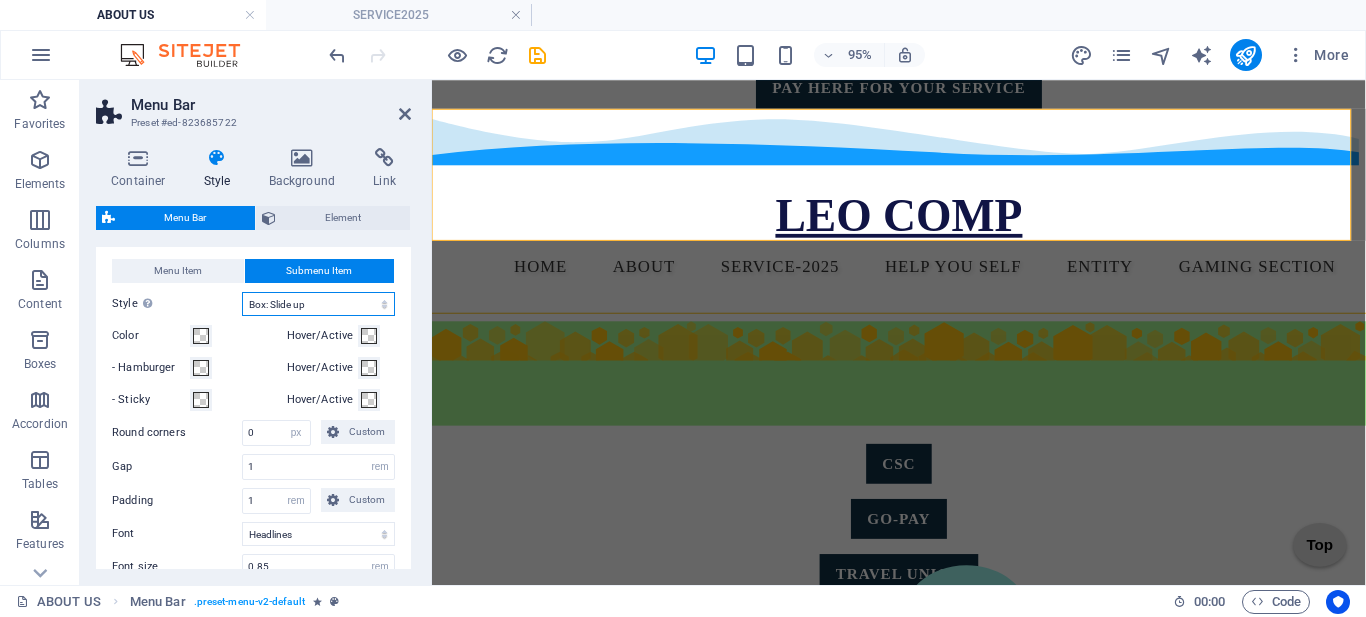 select on "hover_text_color" 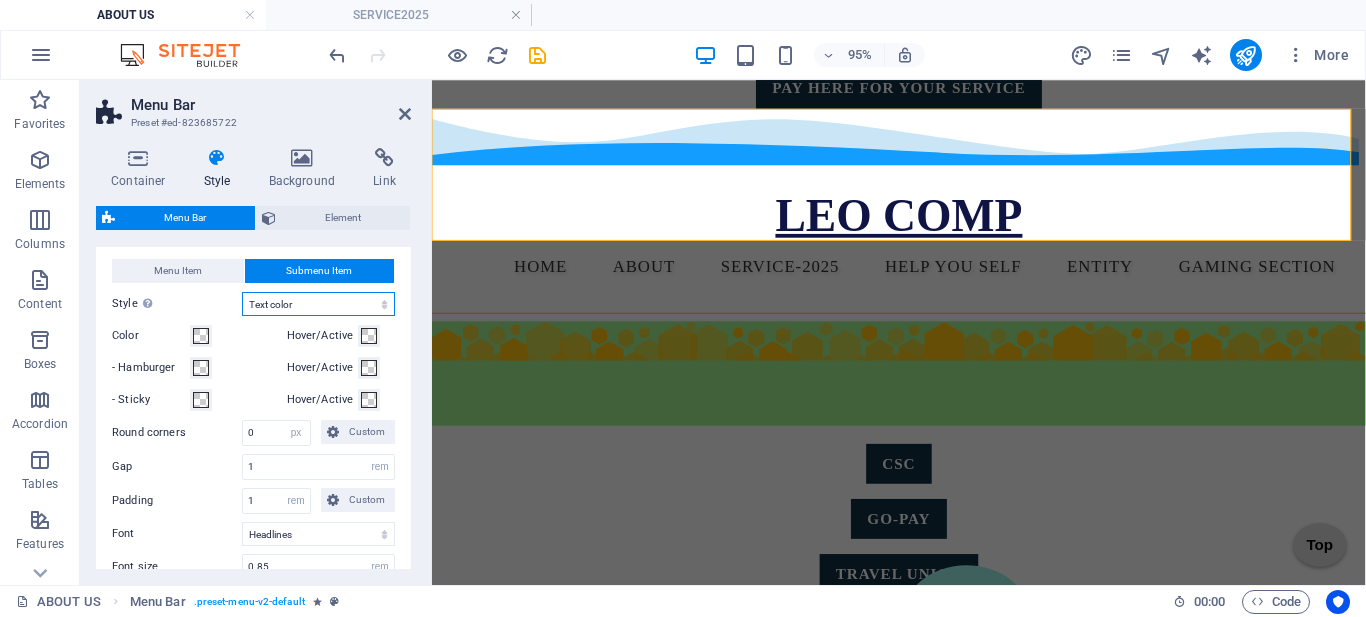 click on "Plain Text color Box: Fade Box: Flip vertical Box: Flip horizontal Box: Slide down Box: Slide up Box: Slide right Box: Slide left Box: Zoom effect Border Border top & bottom Border left & right Border top Border bottom" at bounding box center (318, 304) 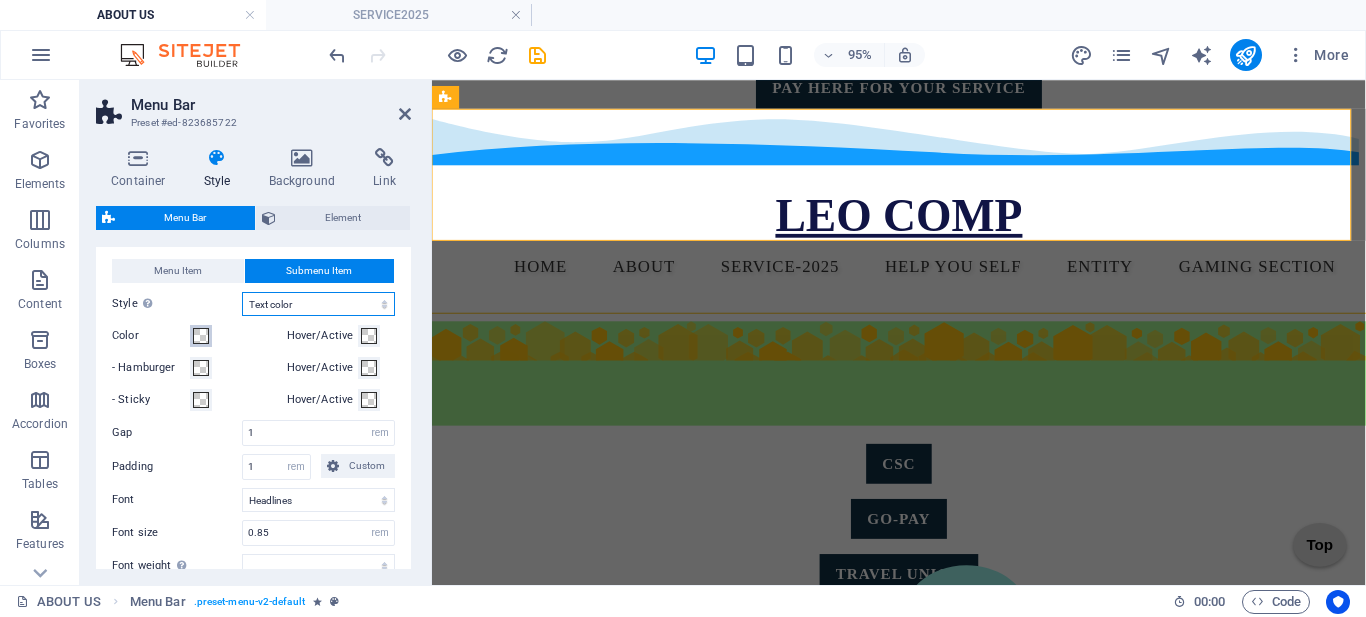 select 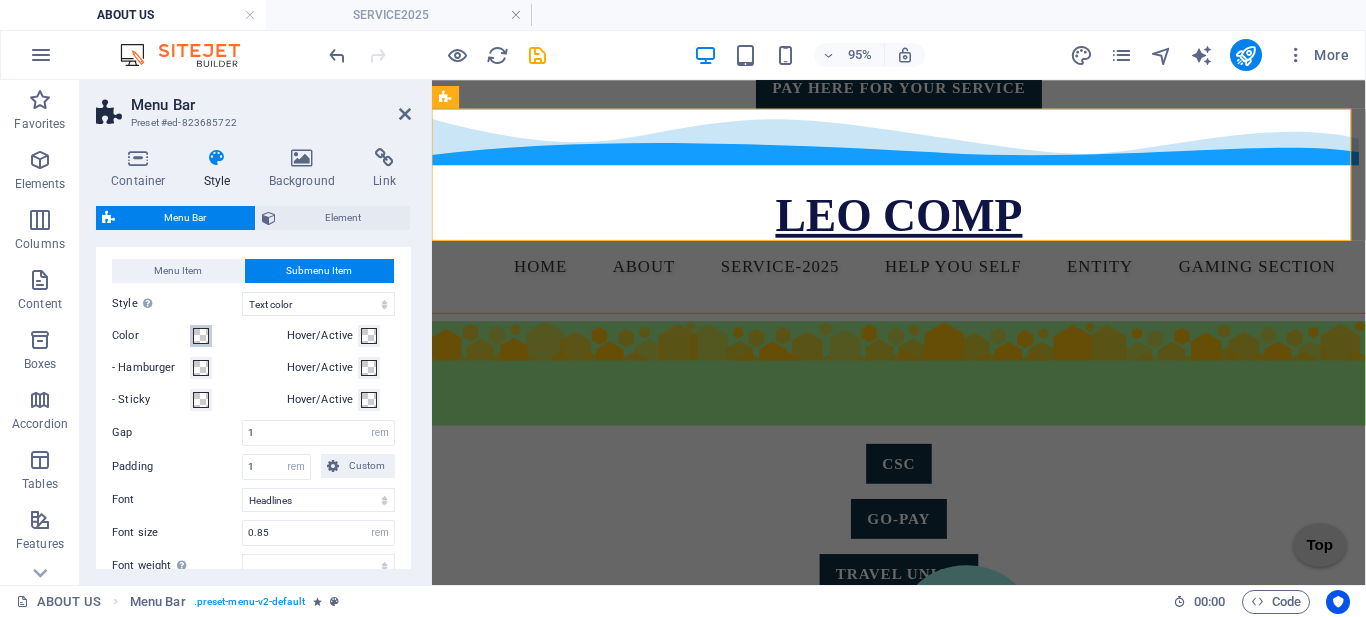 click at bounding box center (201, 336) 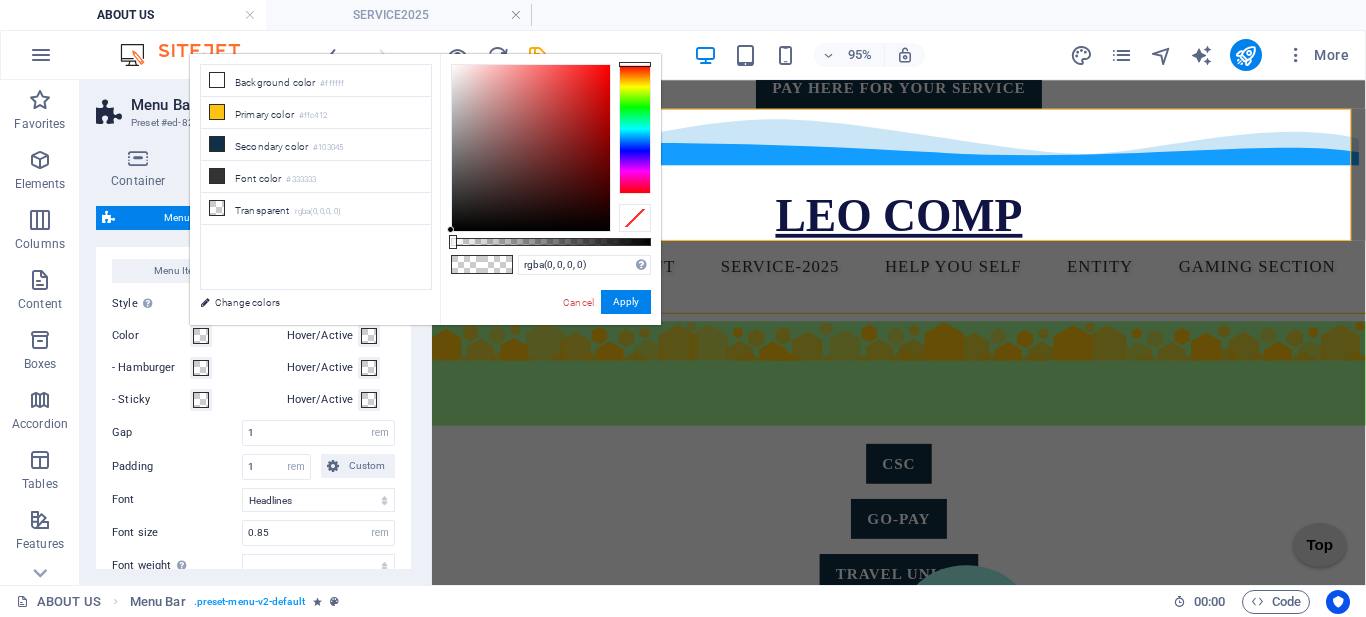 type on "rgba(12, 2, 2, 0)" 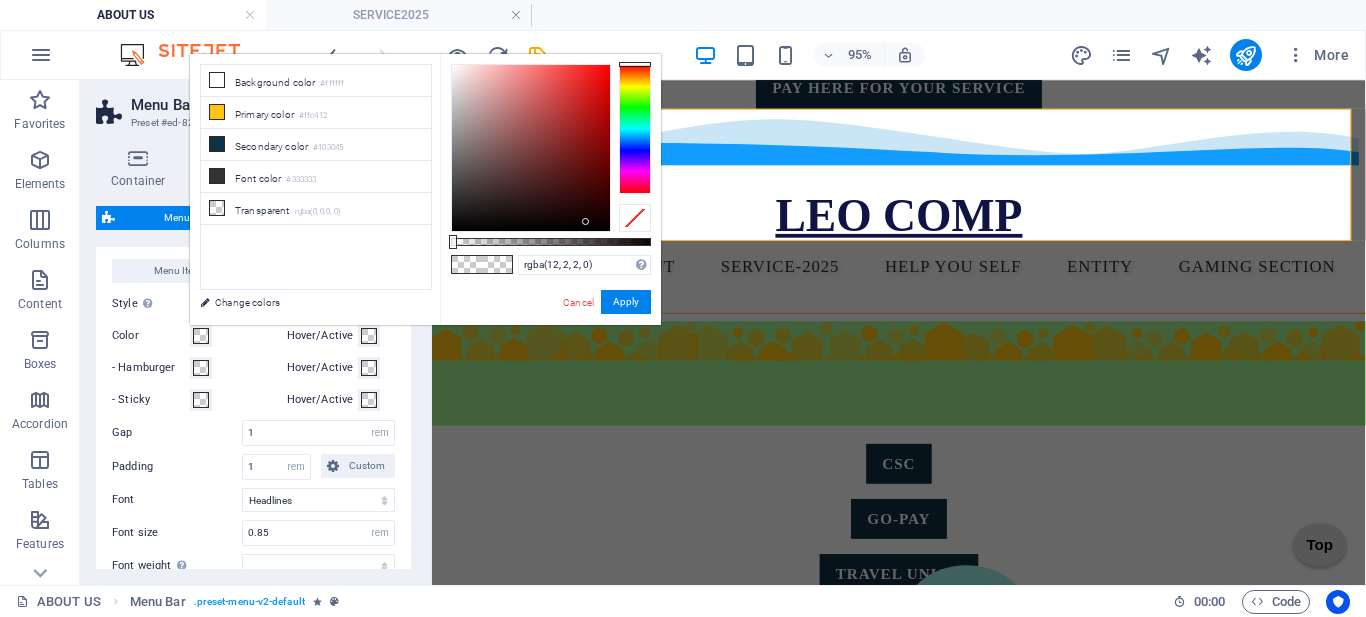 click at bounding box center [531, 148] 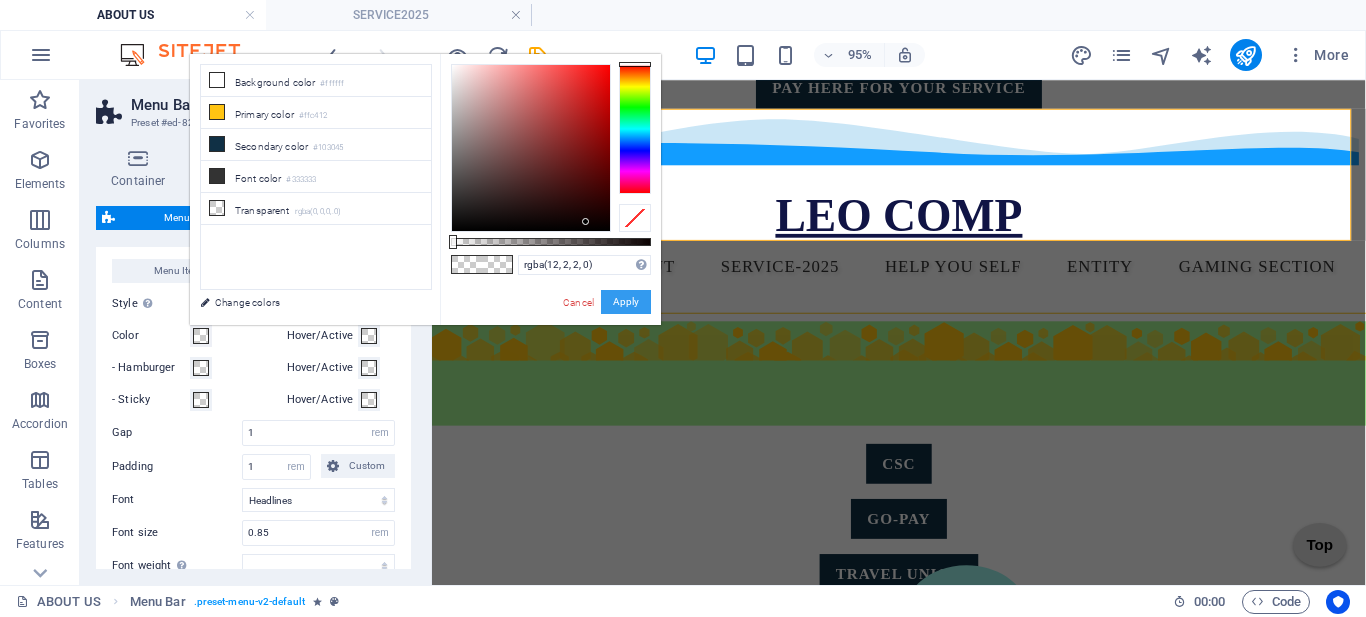 click on "Apply" at bounding box center (626, 302) 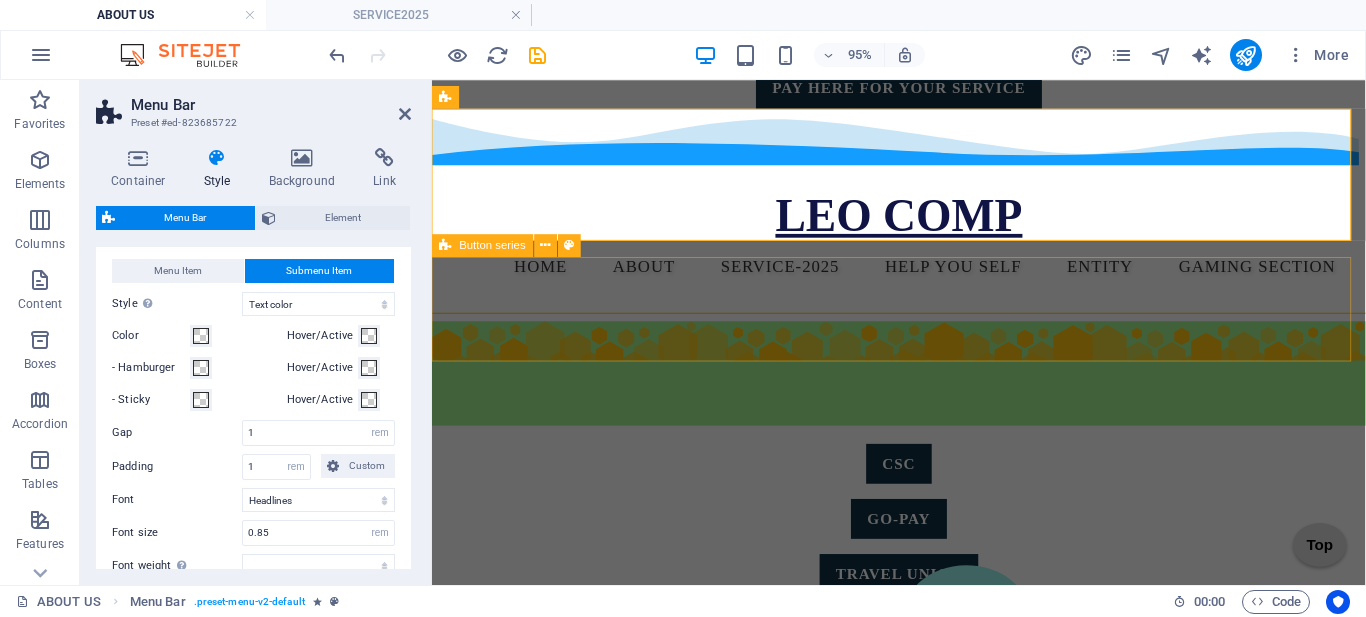 select 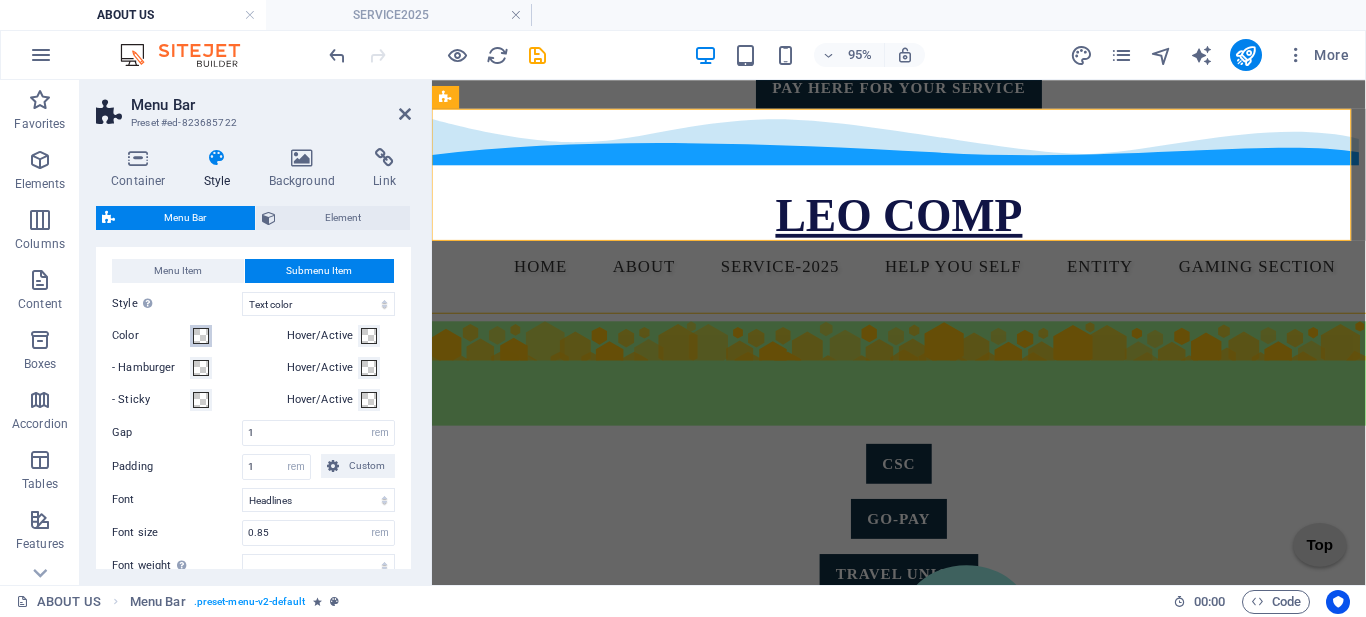 click at bounding box center [201, 336] 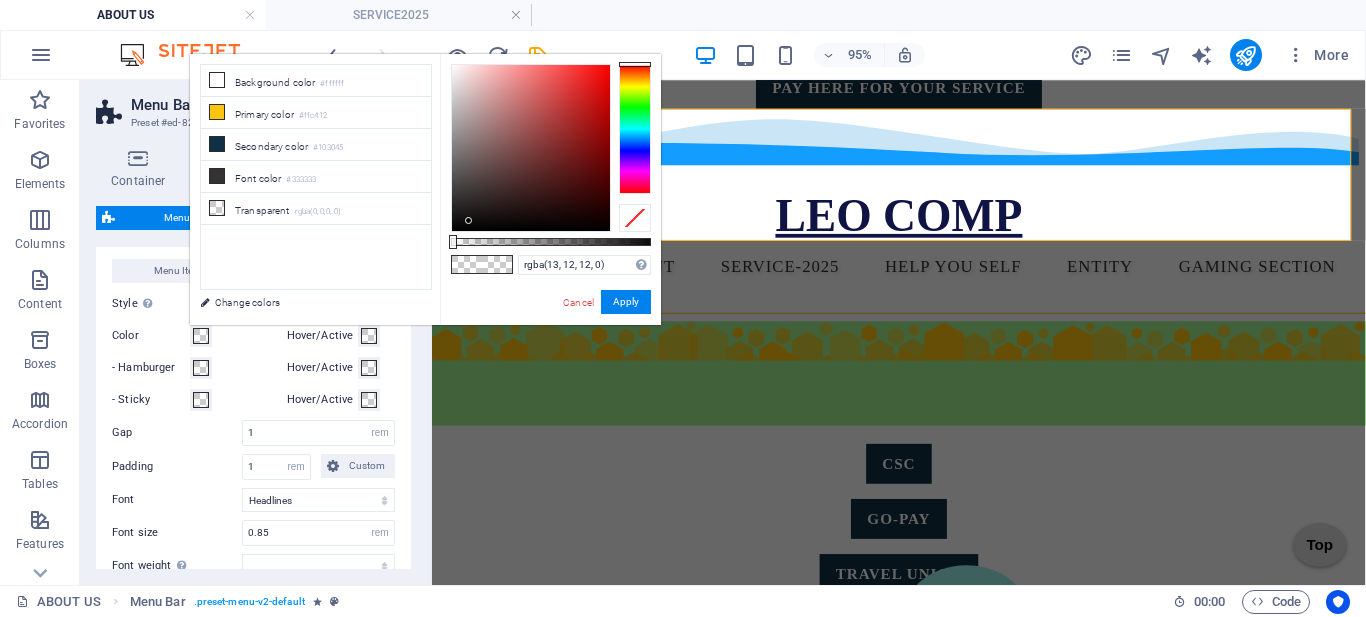 click at bounding box center [531, 148] 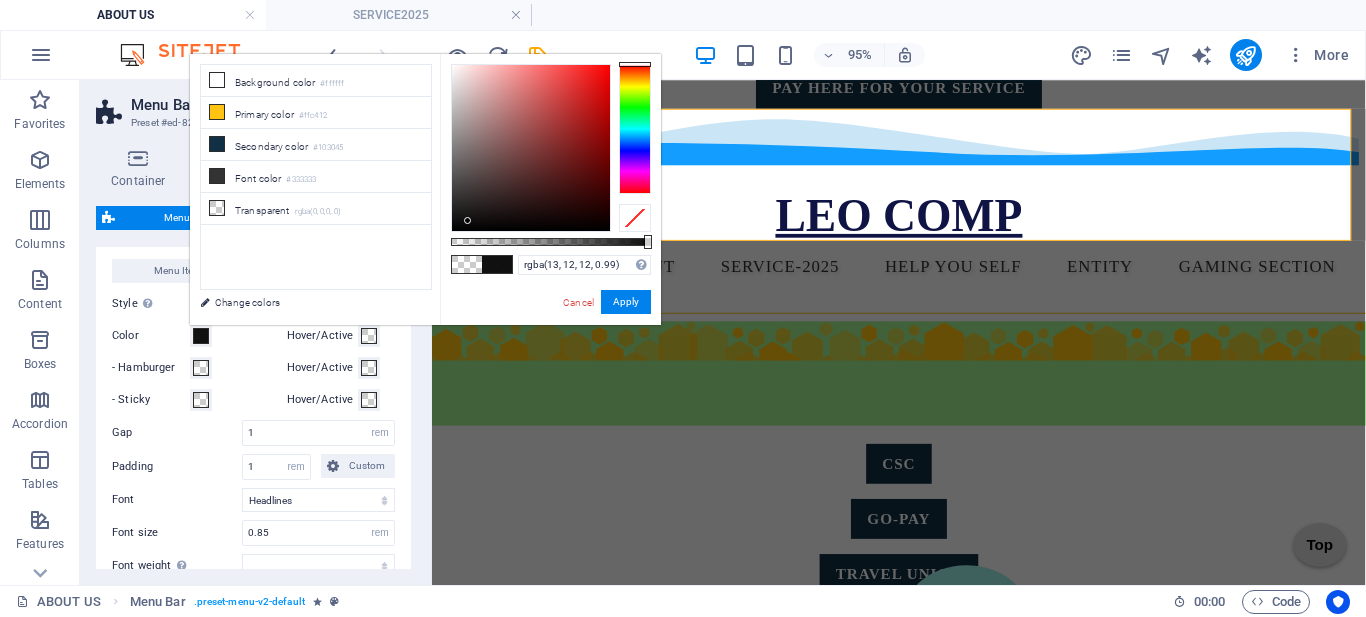 type on "#0d0c0c" 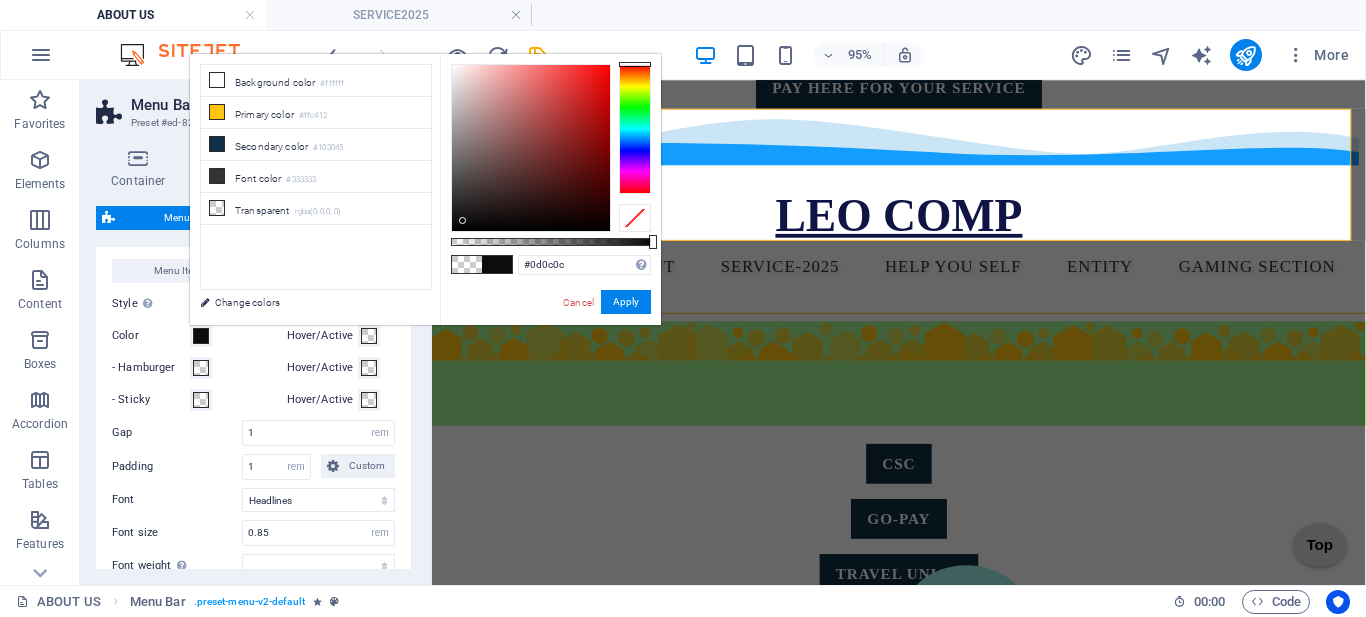 drag, startPoint x: 450, startPoint y: 242, endPoint x: 652, endPoint y: 261, distance: 202.8916 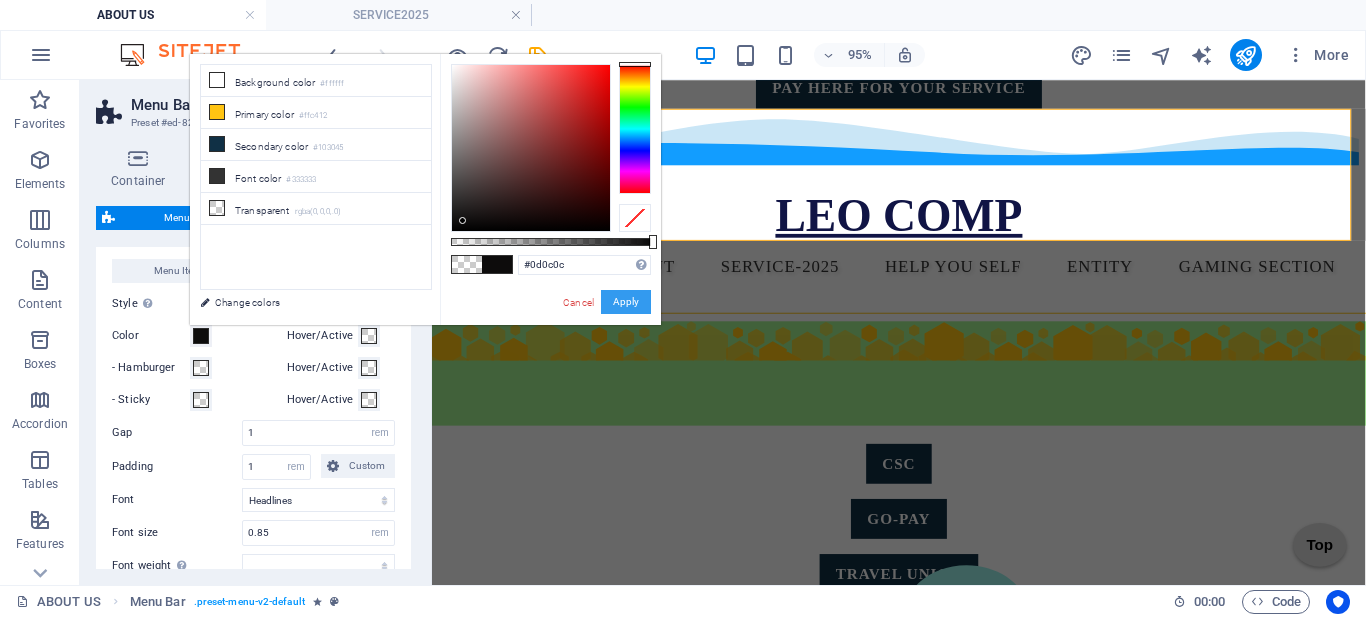 click on "Apply" at bounding box center (626, 302) 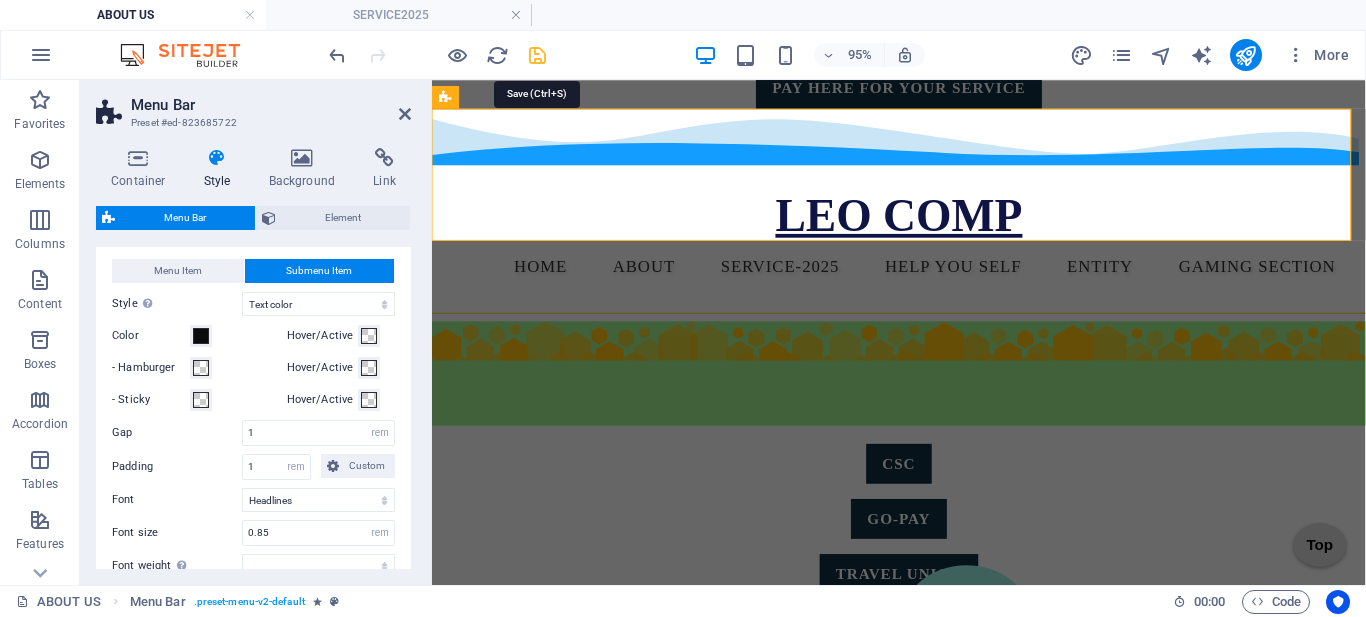 click at bounding box center (537, 55) 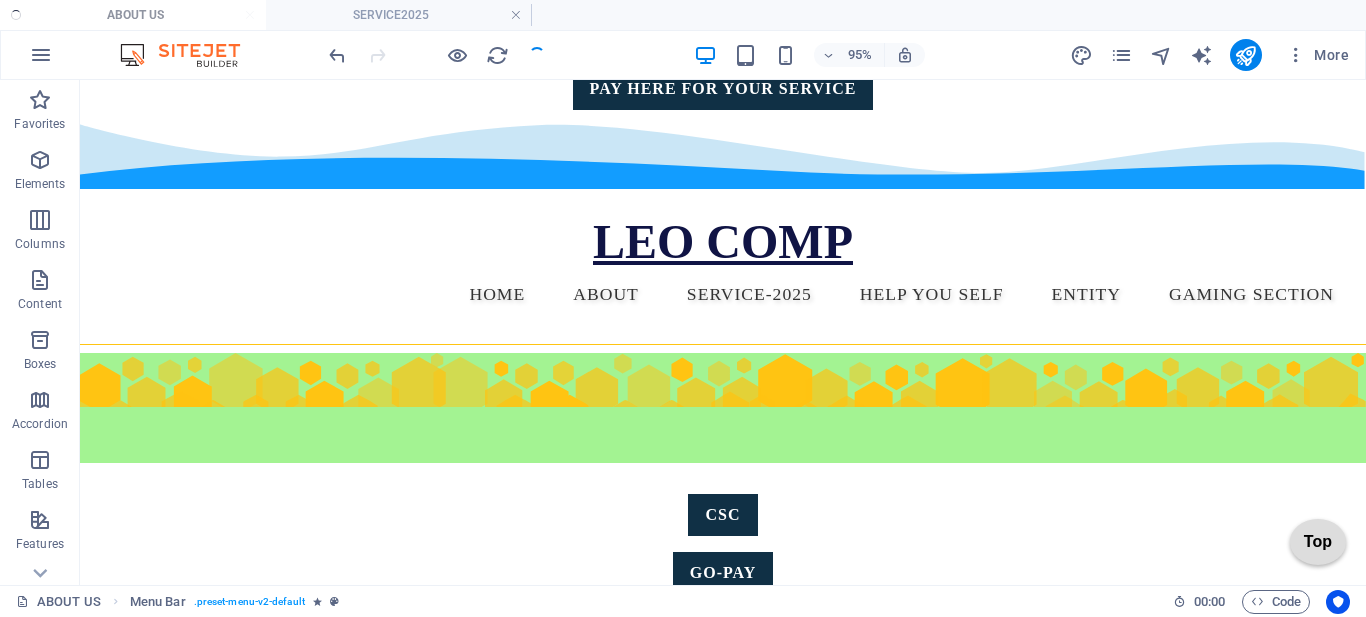 select on "hover_text_color" 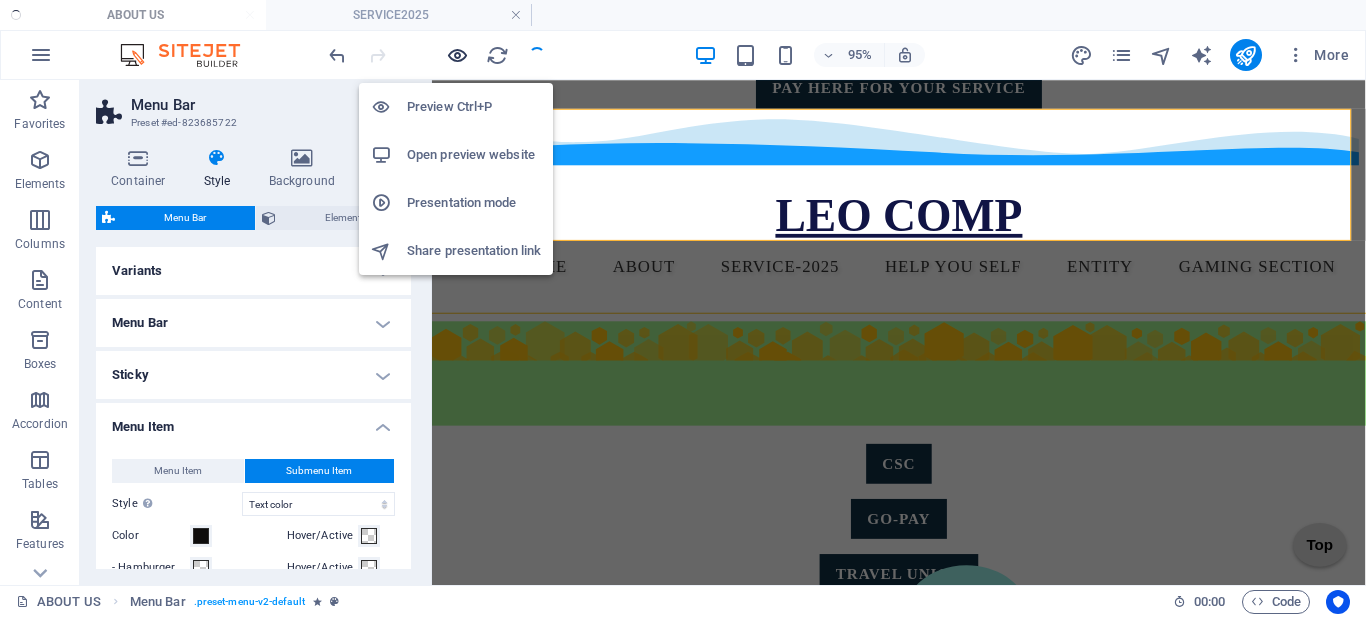 select 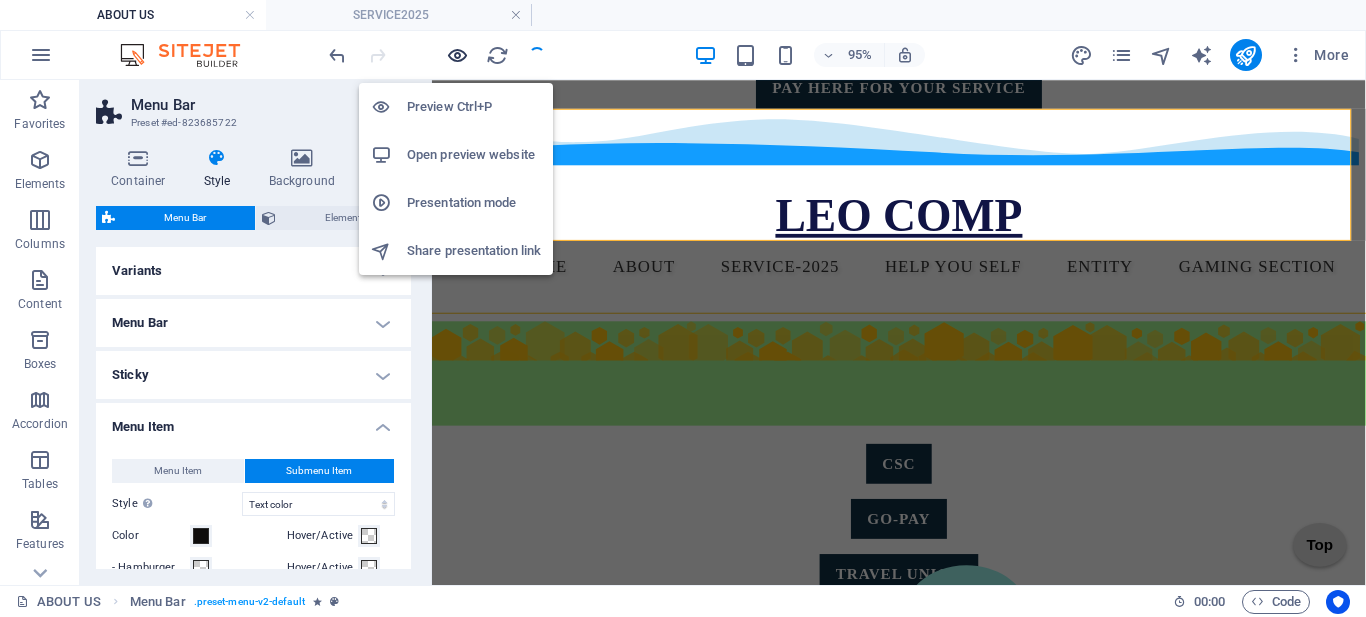 click at bounding box center (457, 55) 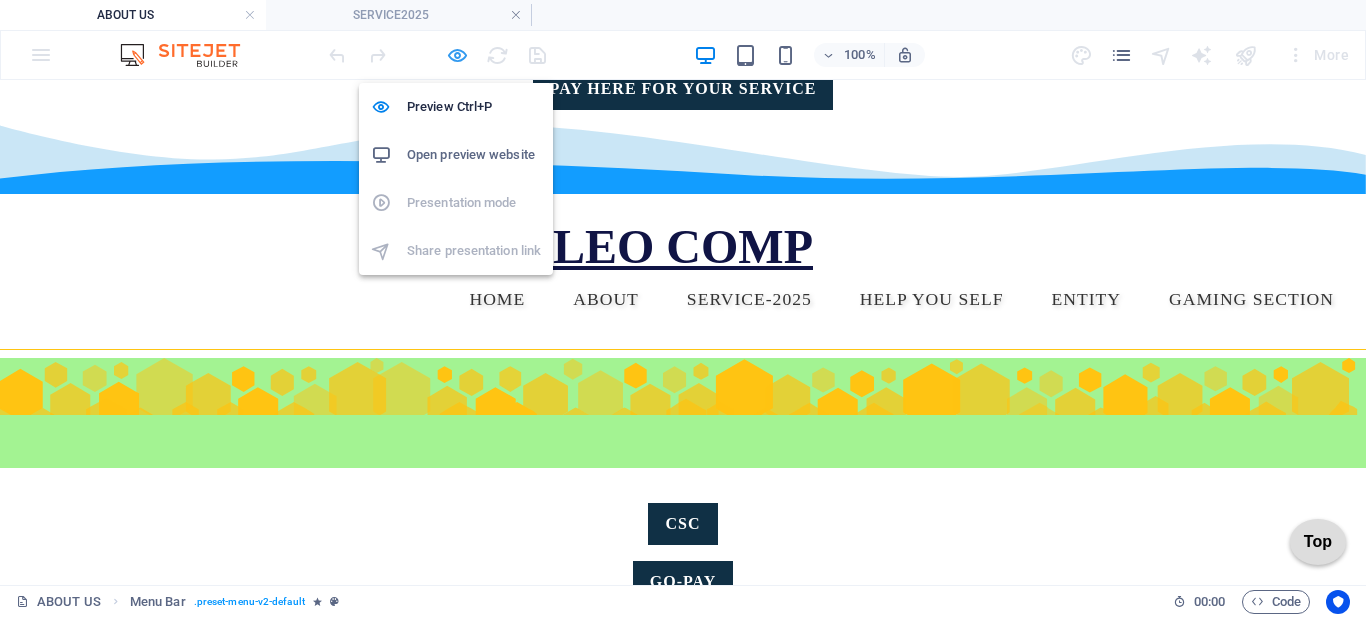 click at bounding box center (457, 55) 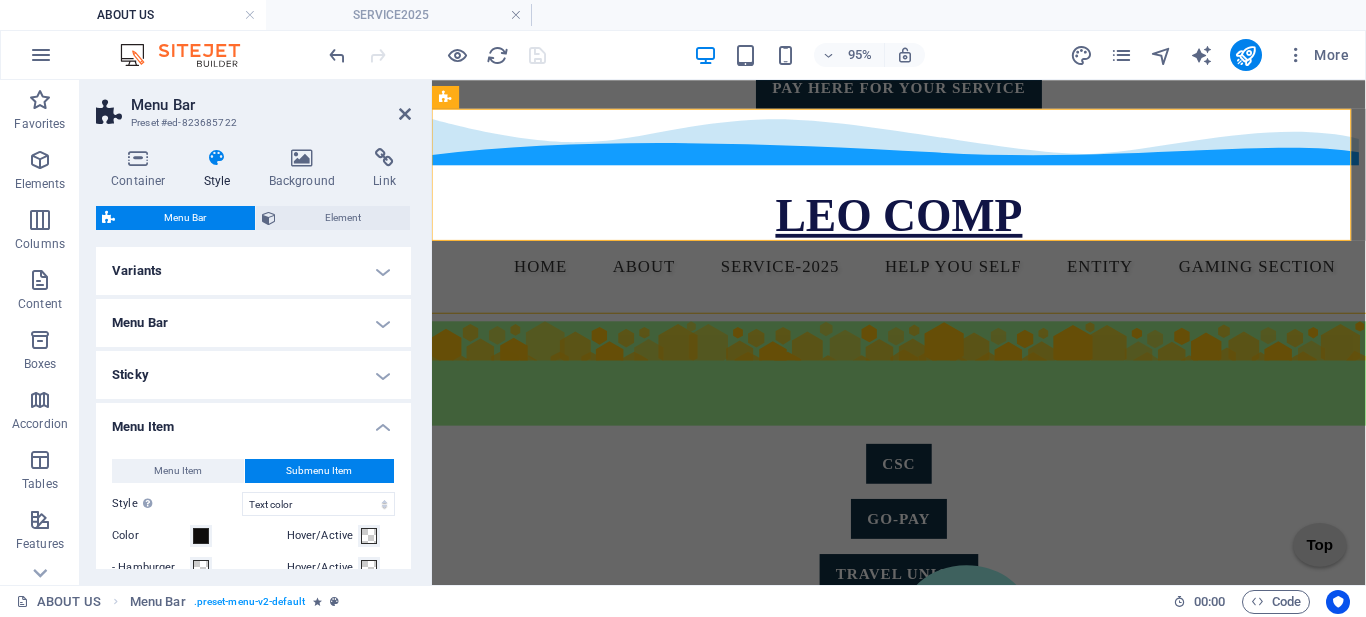 scroll, scrollTop: 100, scrollLeft: 0, axis: vertical 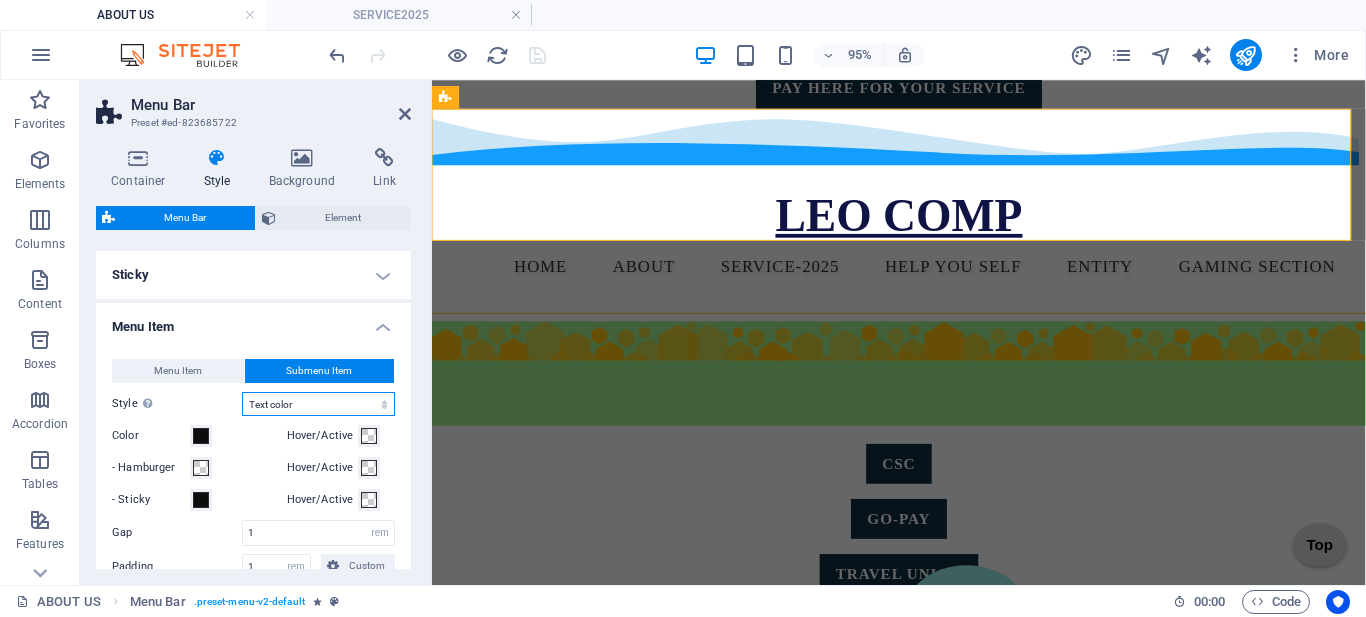 click on "Plain Text color Box: Fade Box: Flip vertical Box: Flip horizontal Box: Slide down Box: Slide up Box: Slide right Box: Slide left Box: Zoom effect Border Border top & bottom Border left & right Border top Border bottom" at bounding box center [318, 404] 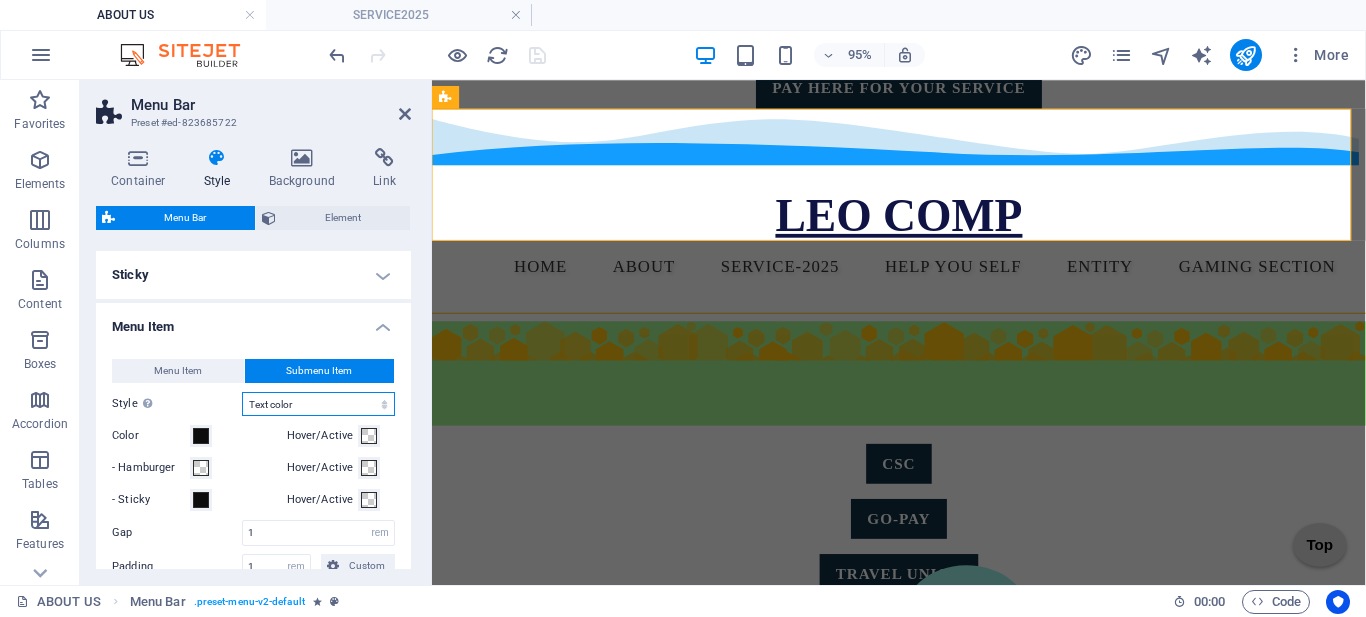 select on "hover_box_right" 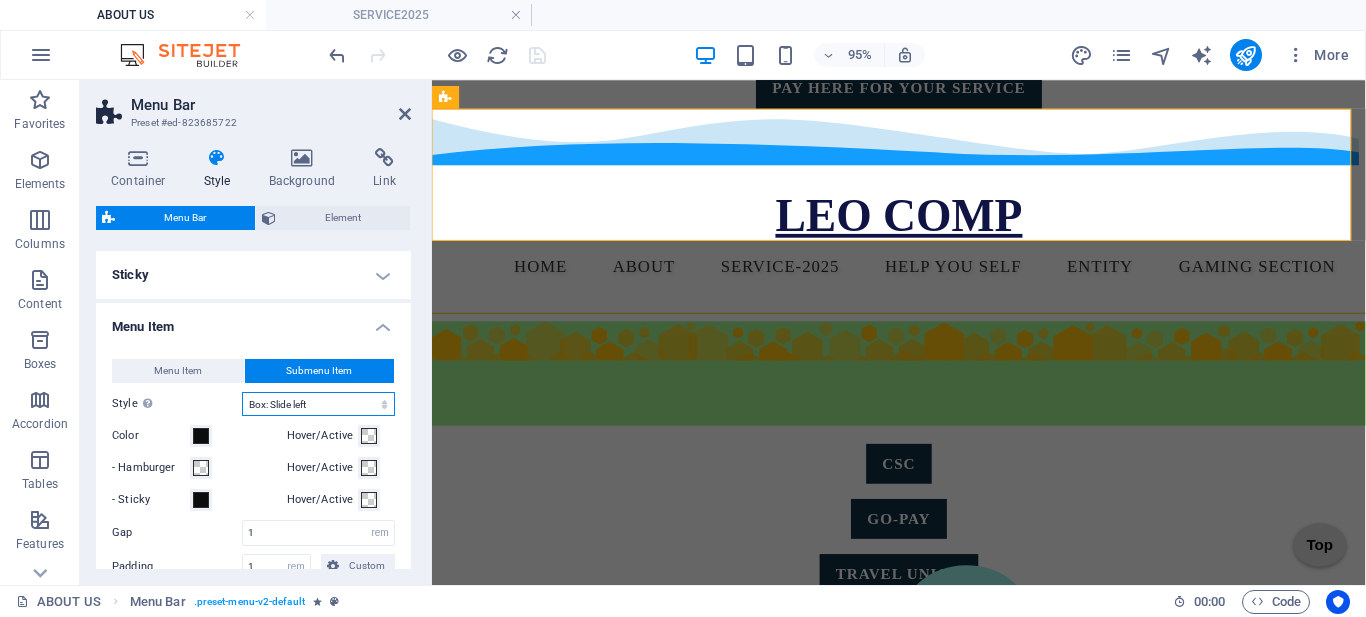 click on "Plain Text color Box: Fade Box: Flip vertical Box: Flip horizontal Box: Slide down Box: Slide up Box: Slide right Box: Slide left Box: Zoom effect Border Border top & bottom Border left & right Border top Border bottom" at bounding box center (318, 404) 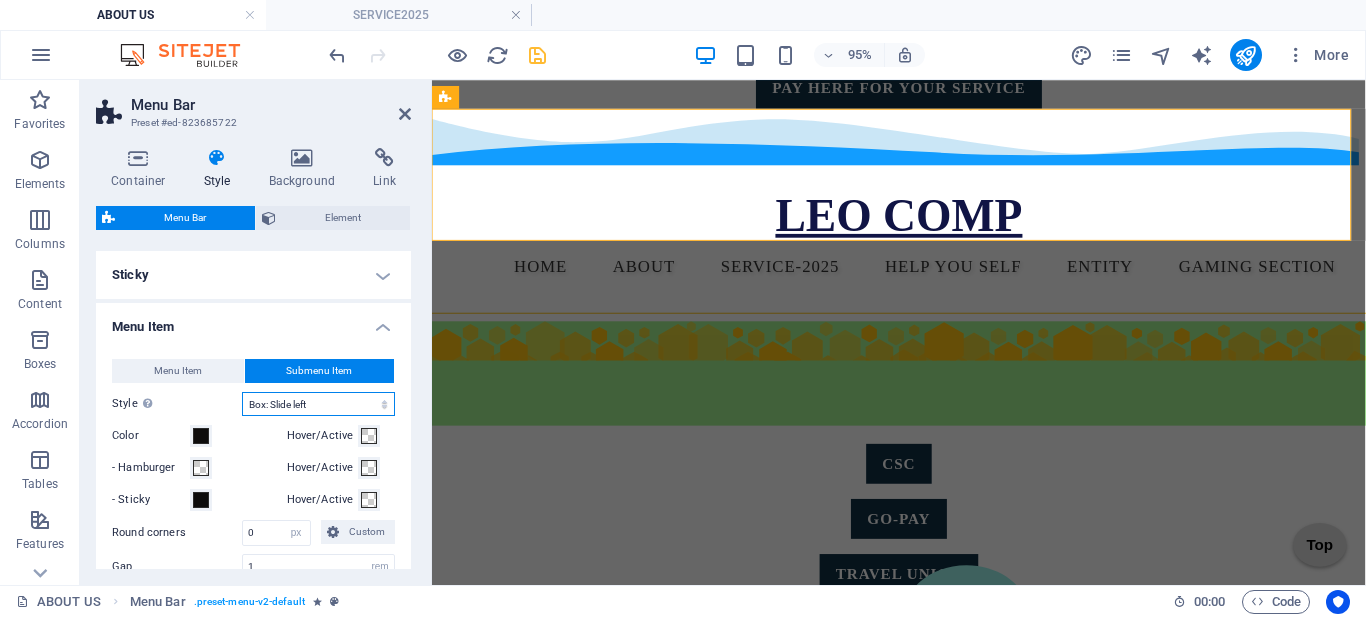 select 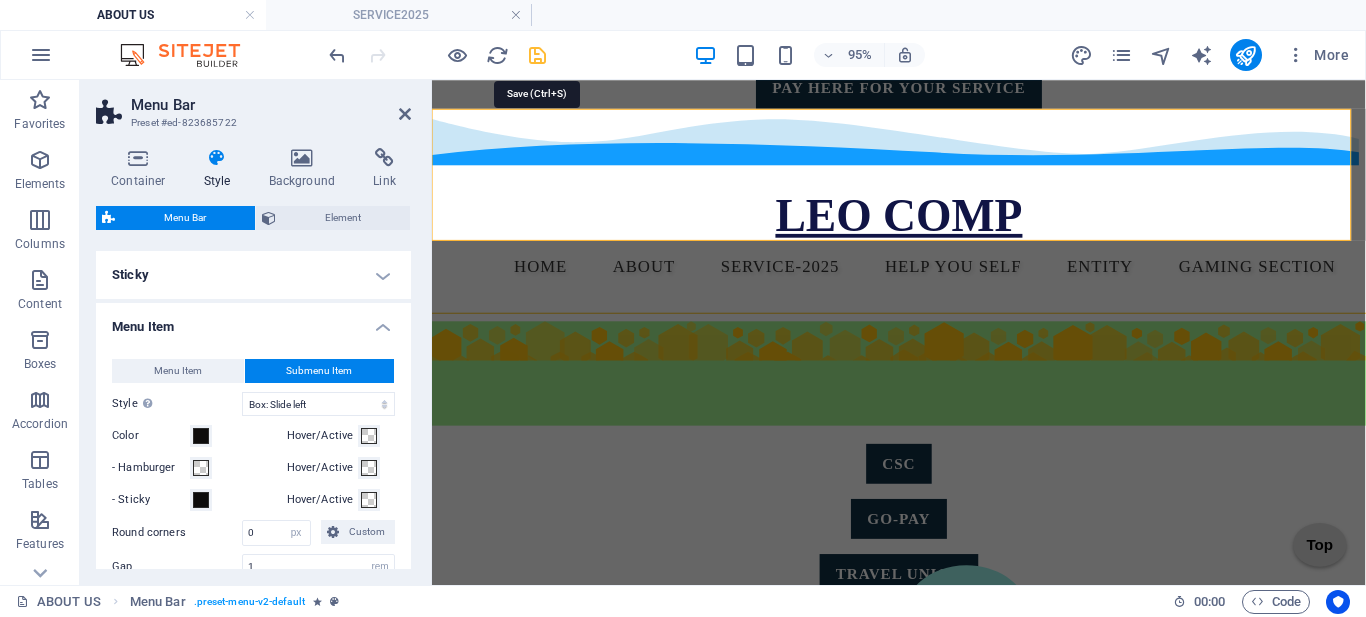 click at bounding box center (537, 55) 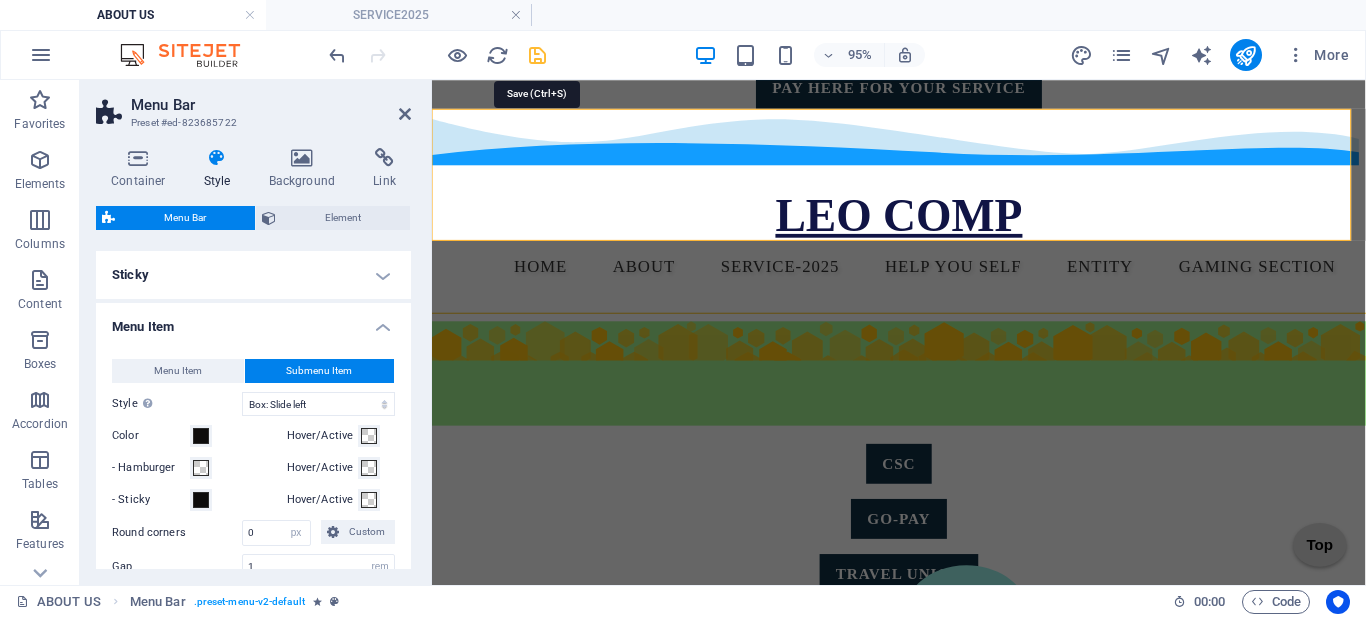 select on "hover_box_right" 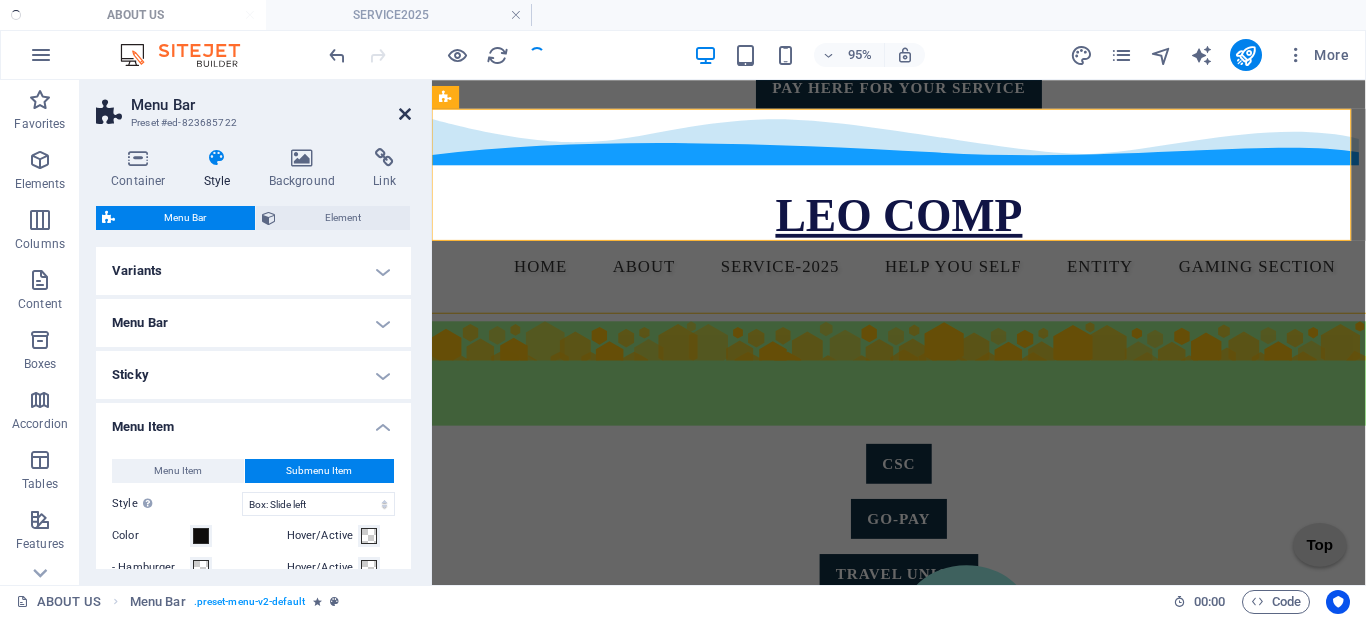 select 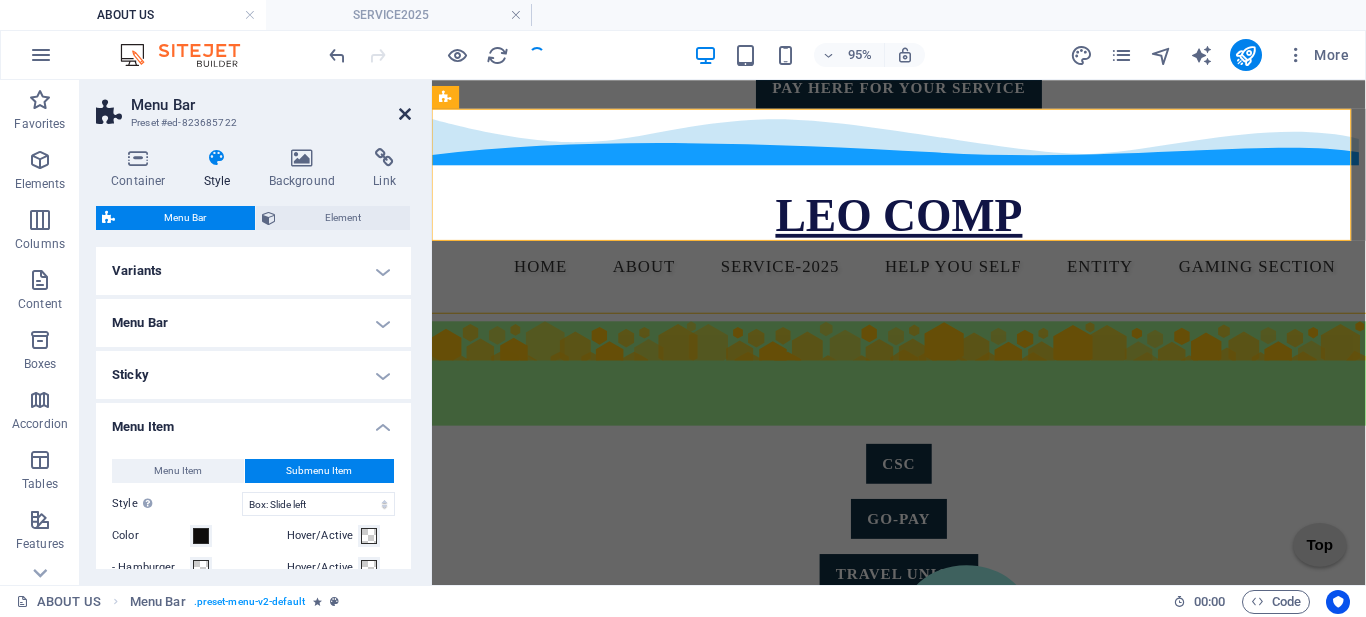 drag, startPoint x: 399, startPoint y: 112, endPoint x: 319, endPoint y: 32, distance: 113.137085 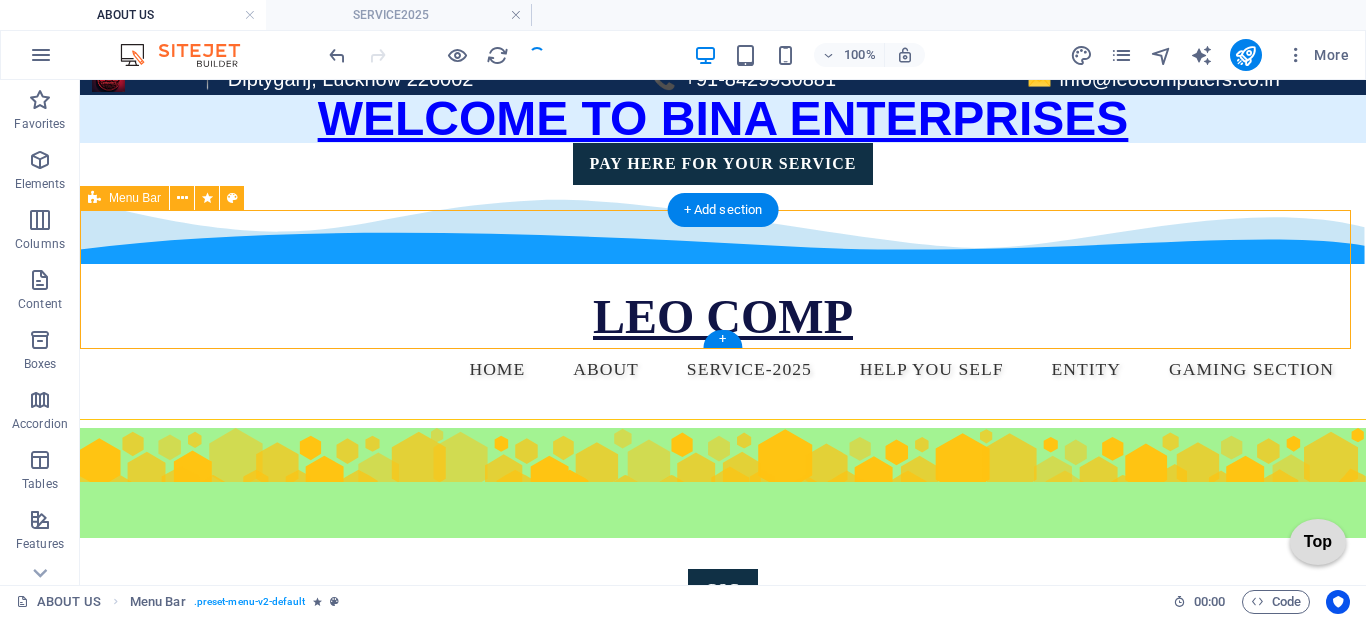 scroll, scrollTop: 0, scrollLeft: 0, axis: both 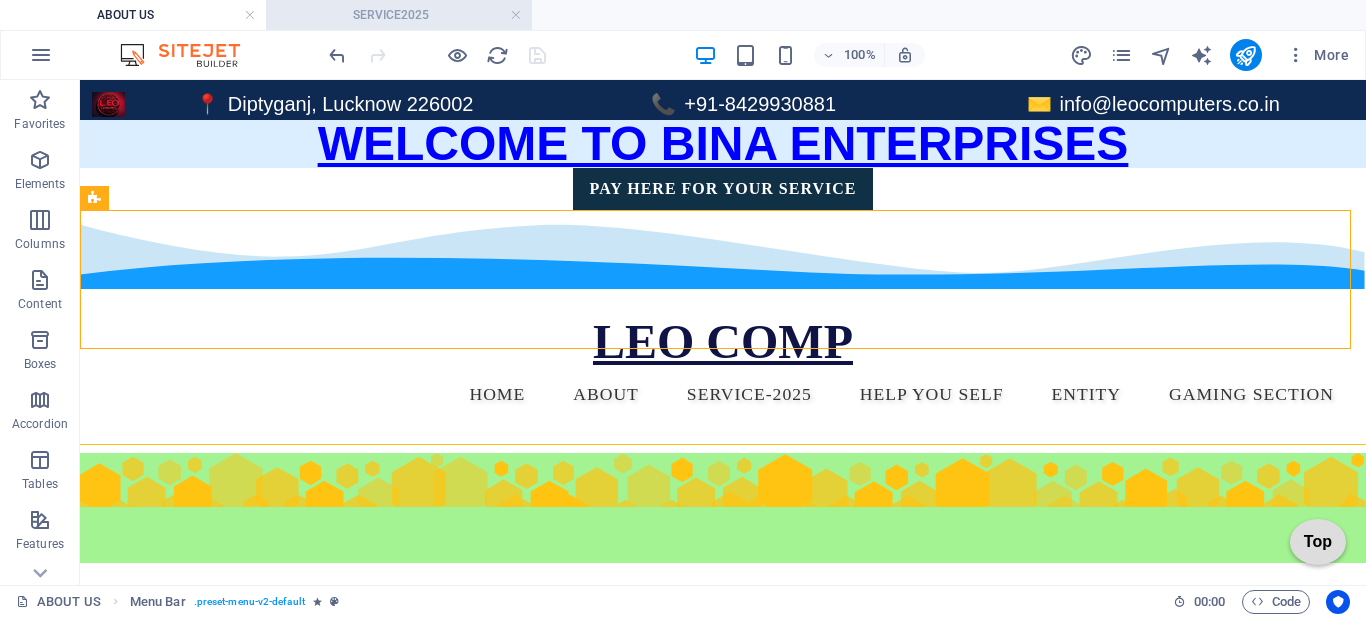 click on "SERVICE2025" at bounding box center [399, 15] 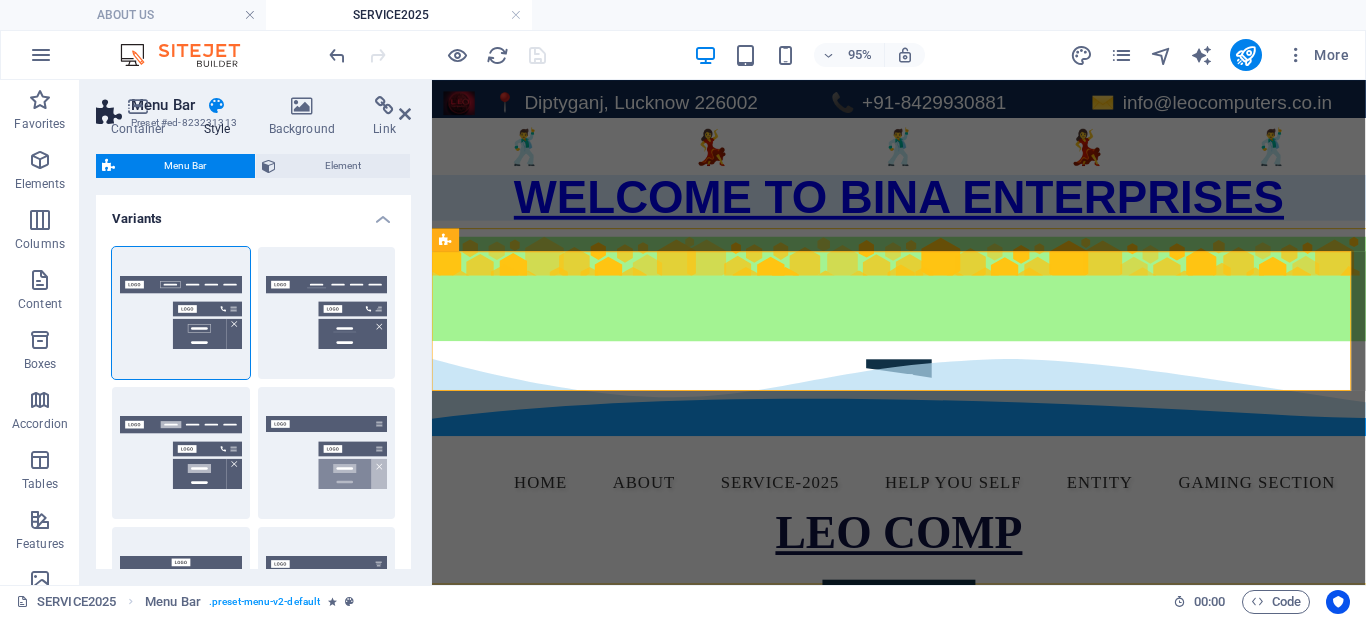scroll, scrollTop: 95, scrollLeft: 0, axis: vertical 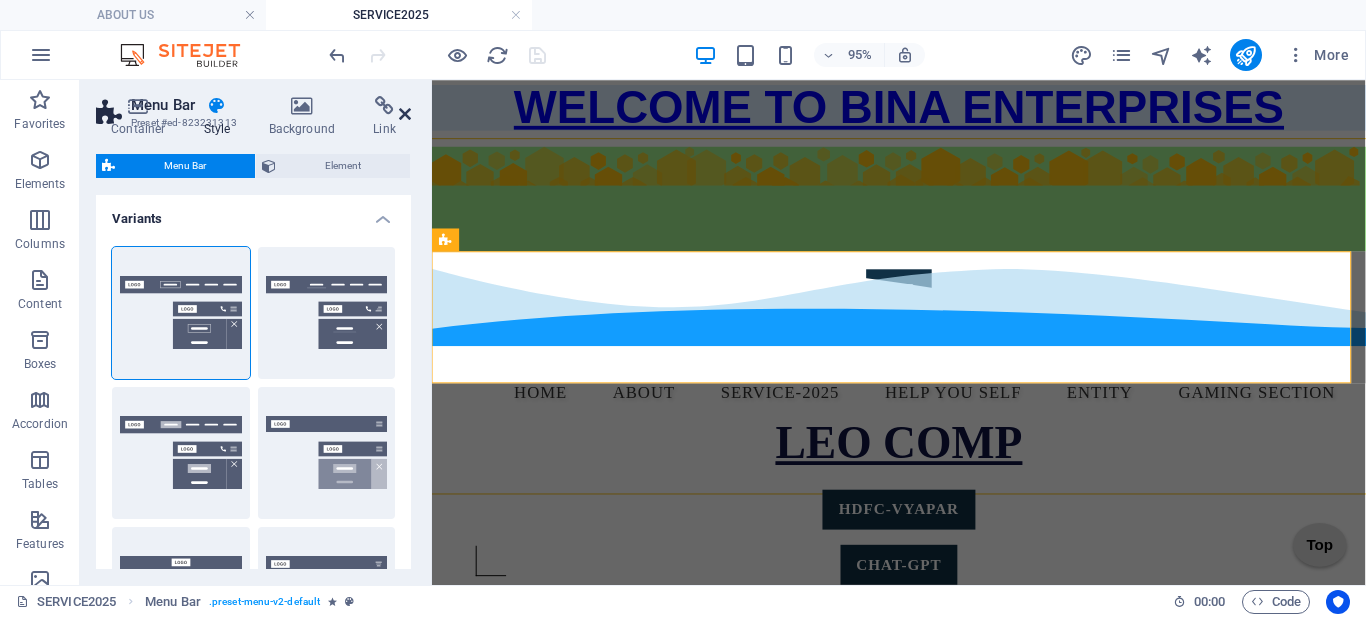 click at bounding box center (405, 114) 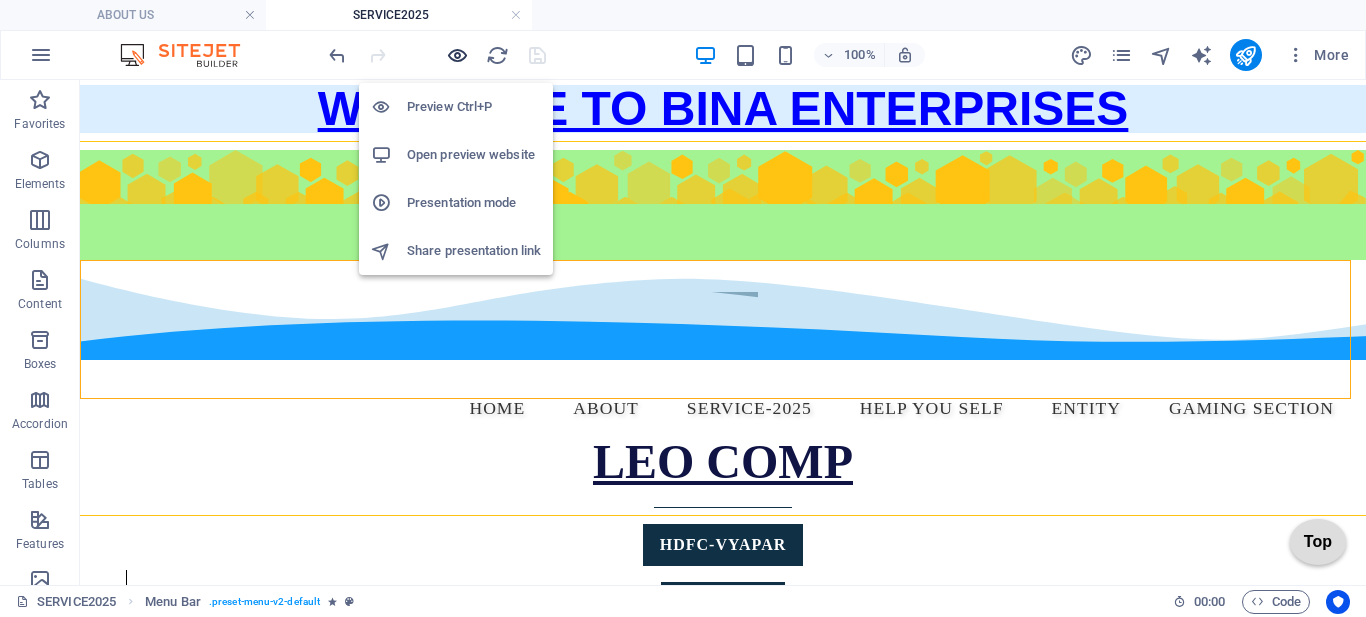 click at bounding box center (457, 55) 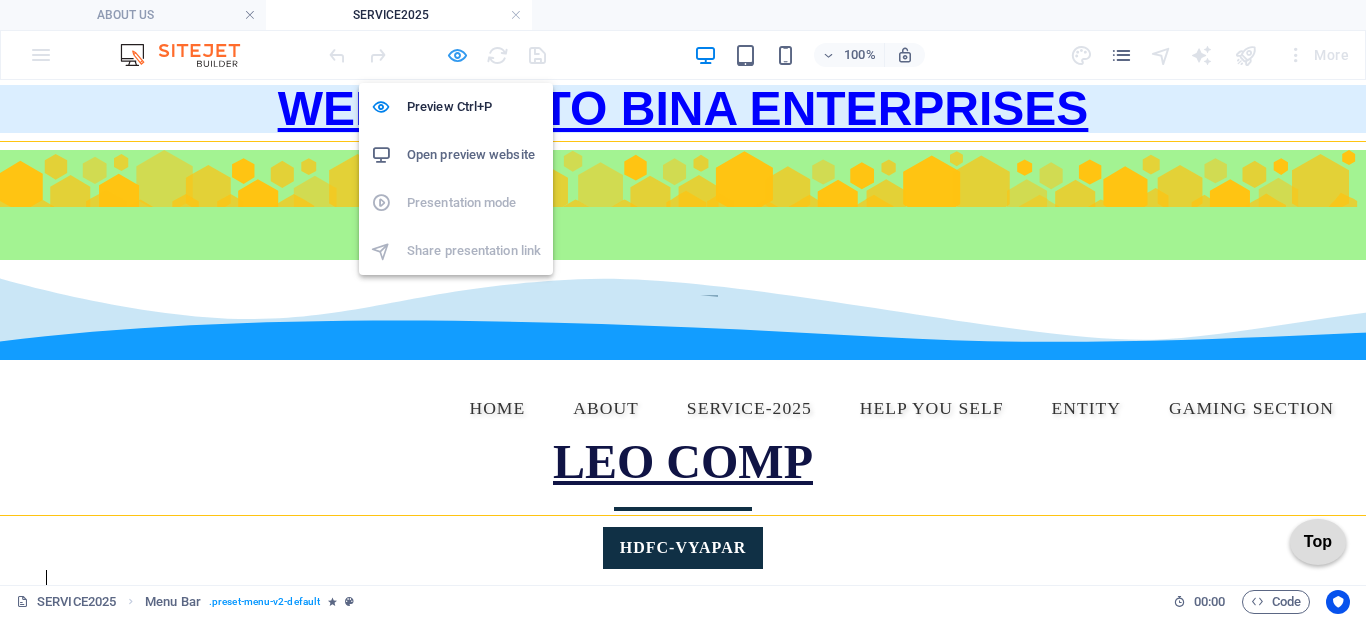 click at bounding box center (457, 55) 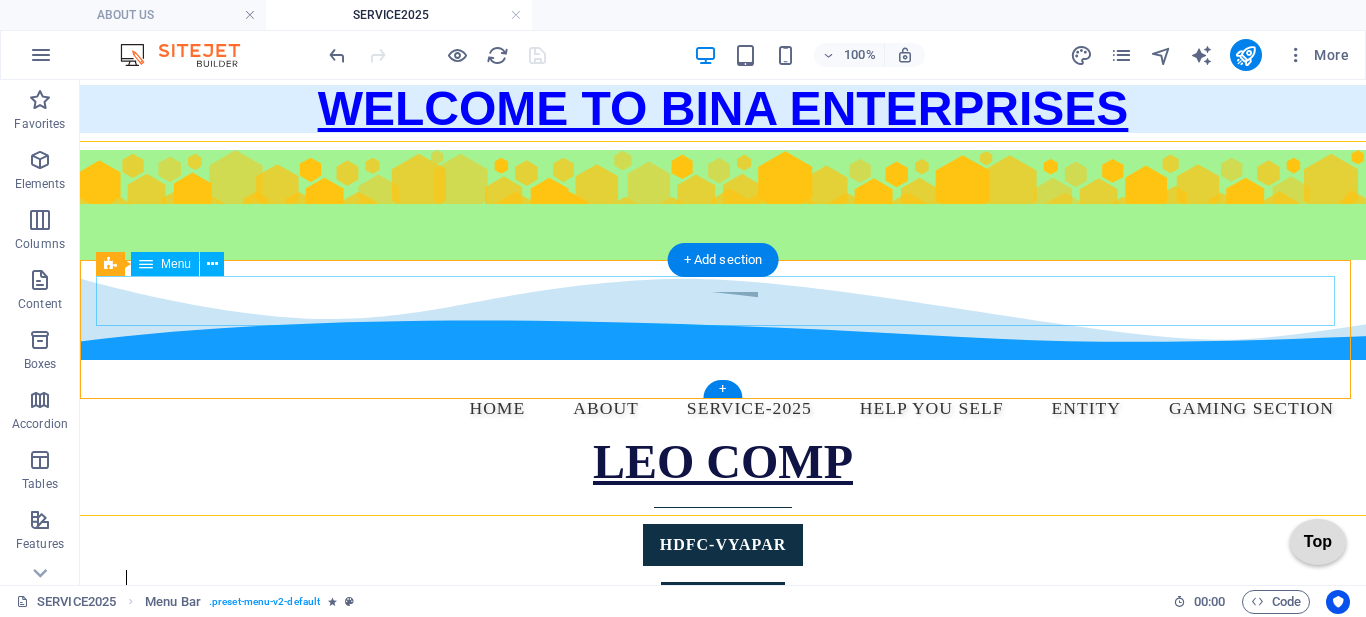 click on "Home OUR PROJECT About Service-2025 GST BOOK KEEPING ITR DSC WEBSITE BUILDING VECHILE INSURANCE SOFTWARE HELP YOU SELF FORMS FORM1 FORM2 HOME ENTITY GAMING SECTION" at bounding box center (723, 409) 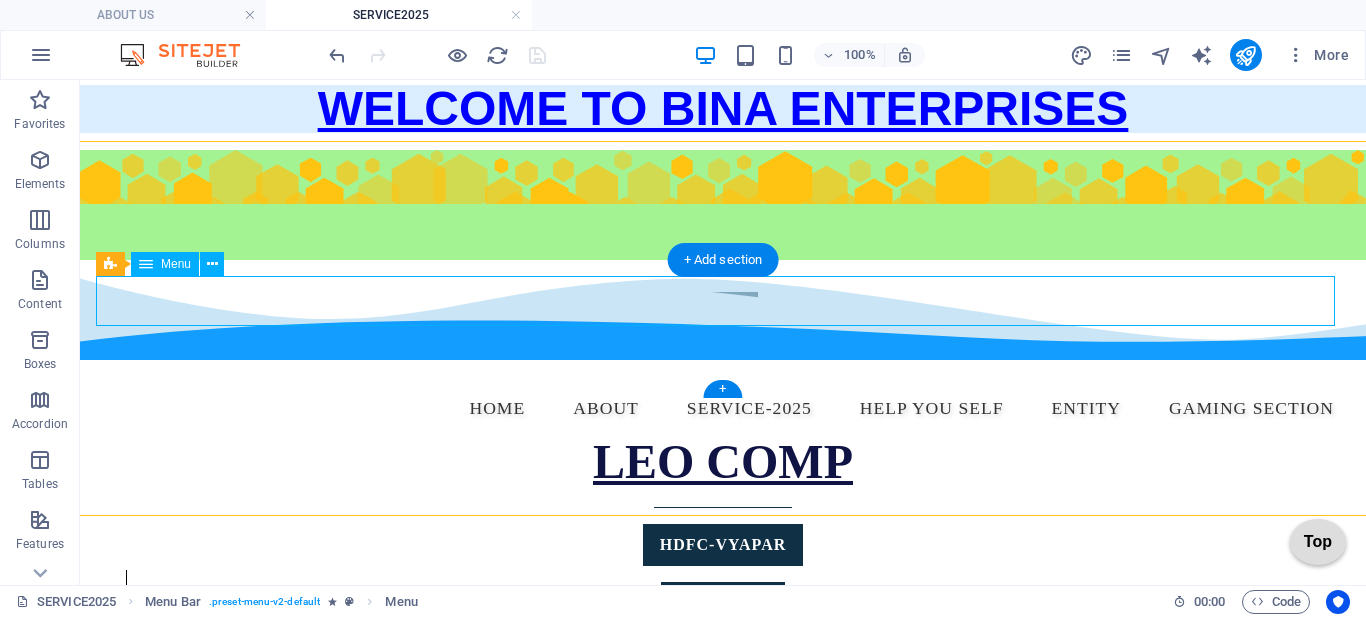 click on "Home OUR PROJECT About Service-2025 GST BOOK KEEPING ITR DSC WEBSITE BUILDING VECHILE INSURANCE SOFTWARE HELP YOU SELF FORMS FORM1 FORM2 HOME ENTITY GAMING SECTION" at bounding box center [723, 409] 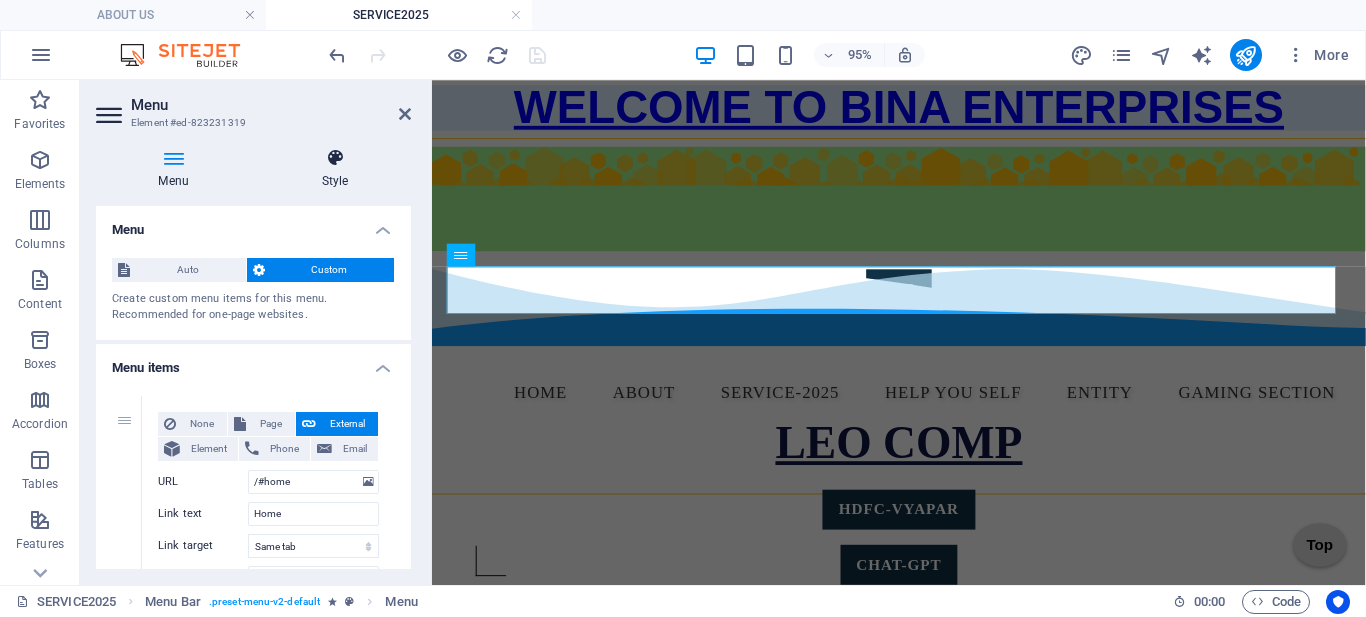 click at bounding box center [335, 158] 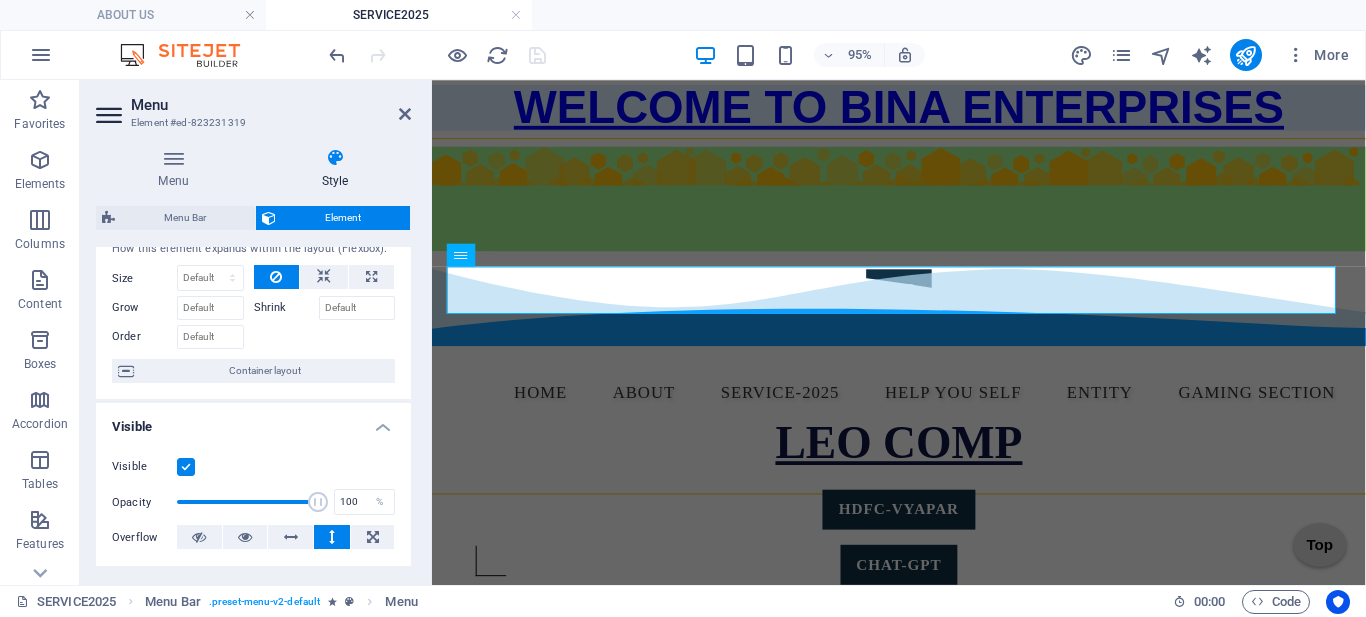 scroll, scrollTop: 0, scrollLeft: 0, axis: both 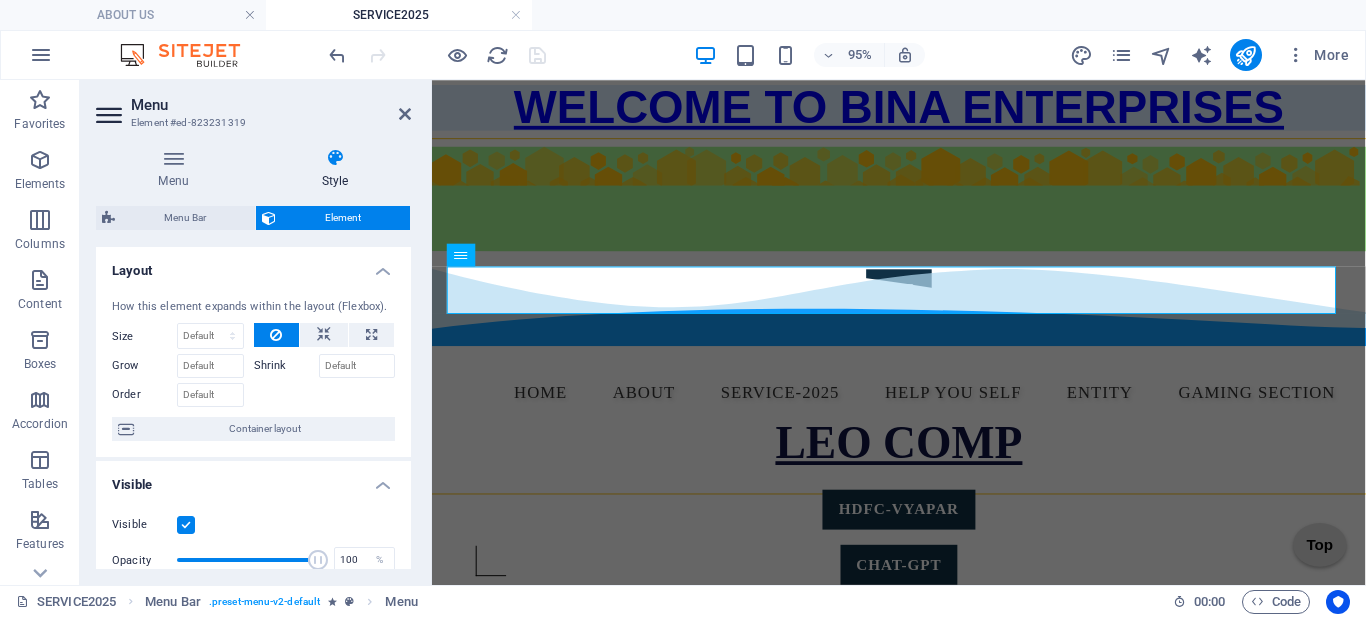 click on "Layout" at bounding box center (253, 265) 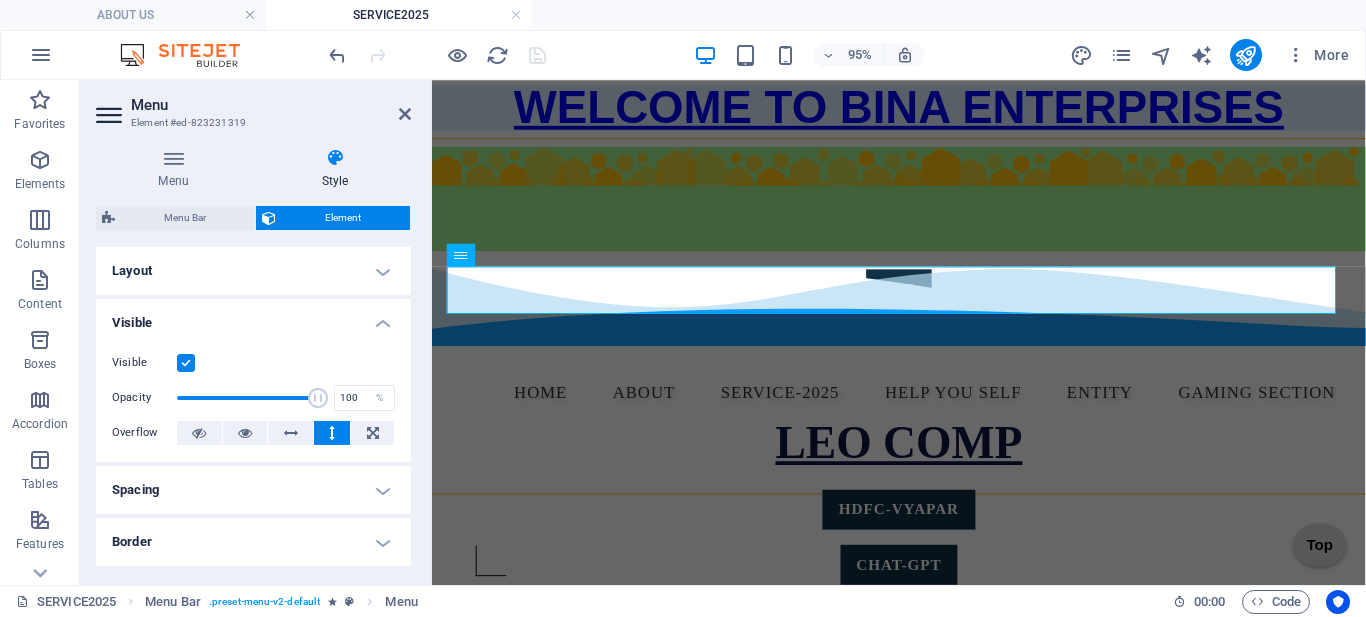 click on "Visible" at bounding box center (253, 317) 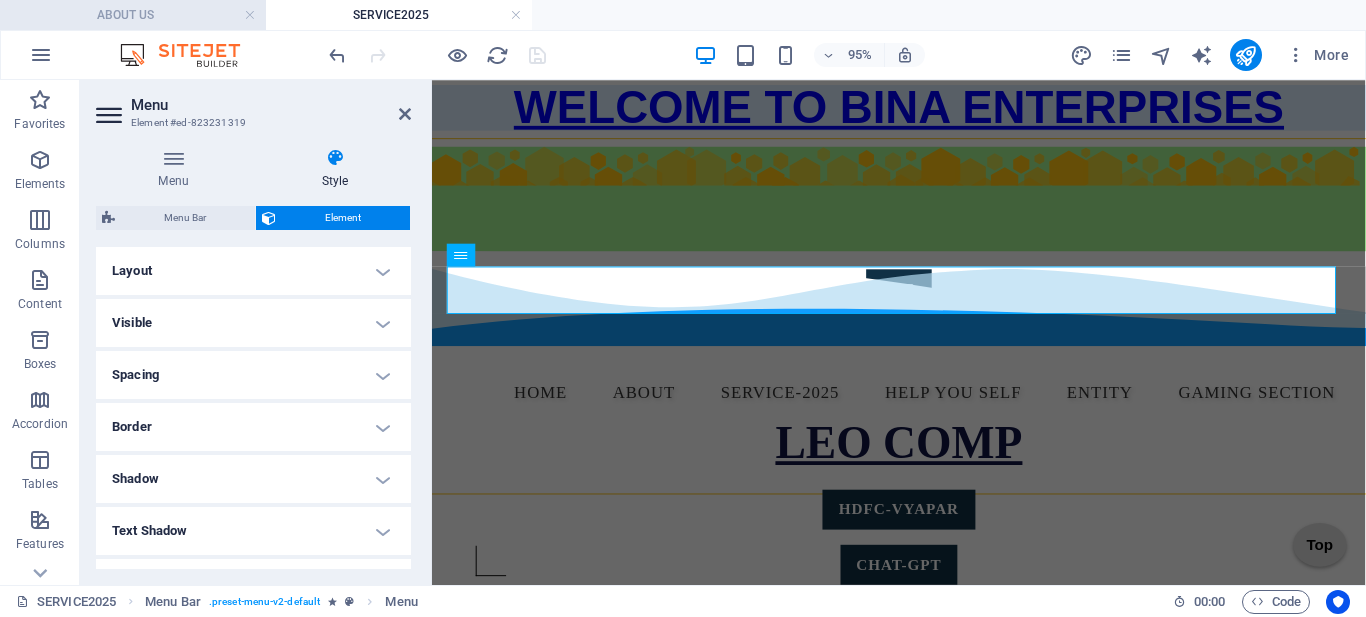 click on "ABOUT US" at bounding box center (133, 15) 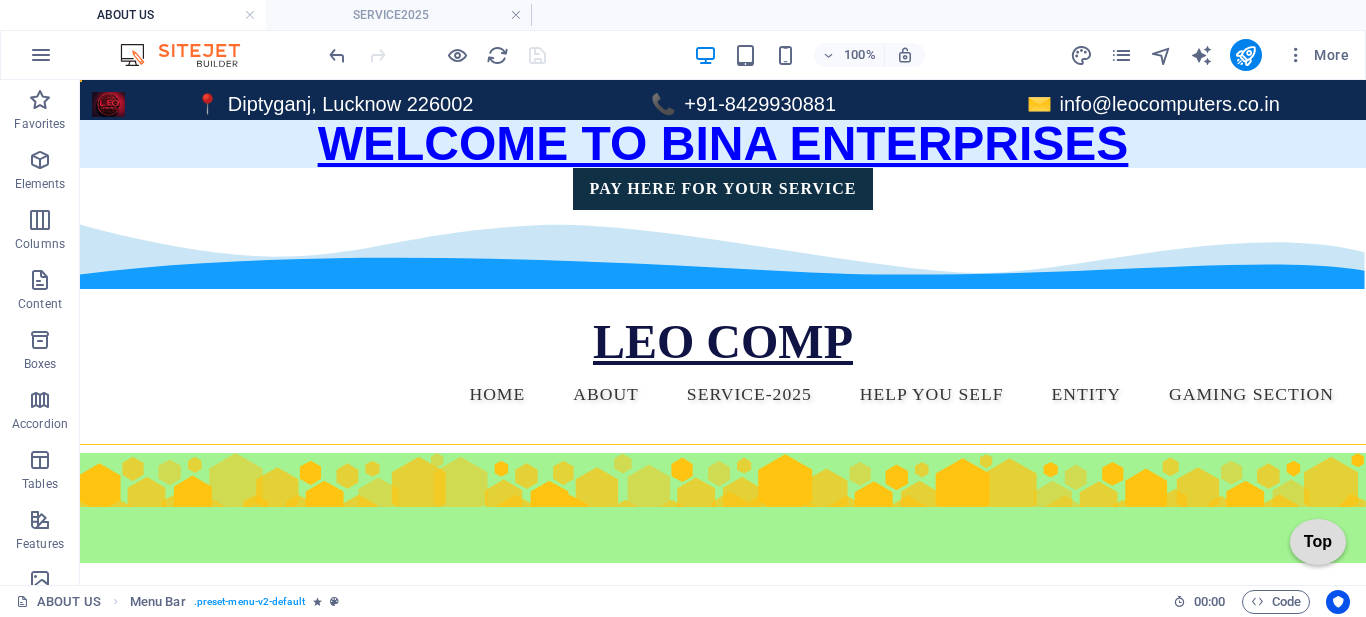 scroll, scrollTop: 0, scrollLeft: 0, axis: both 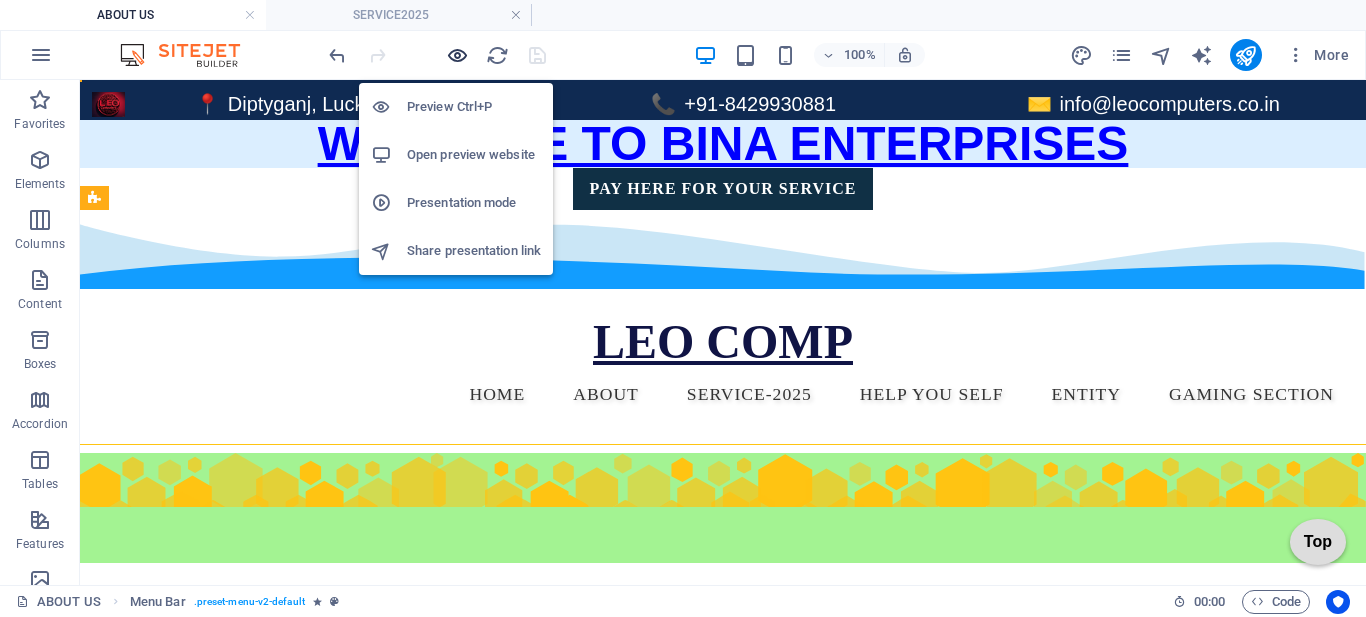 click at bounding box center [457, 55] 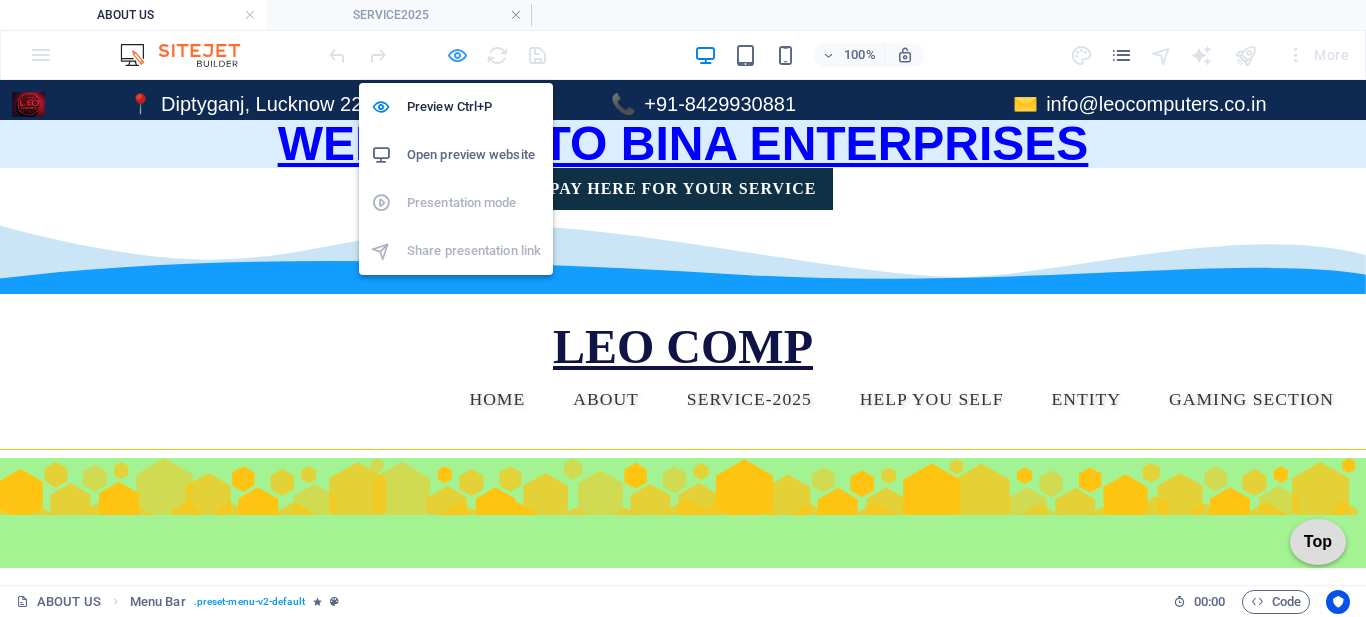 click at bounding box center (457, 55) 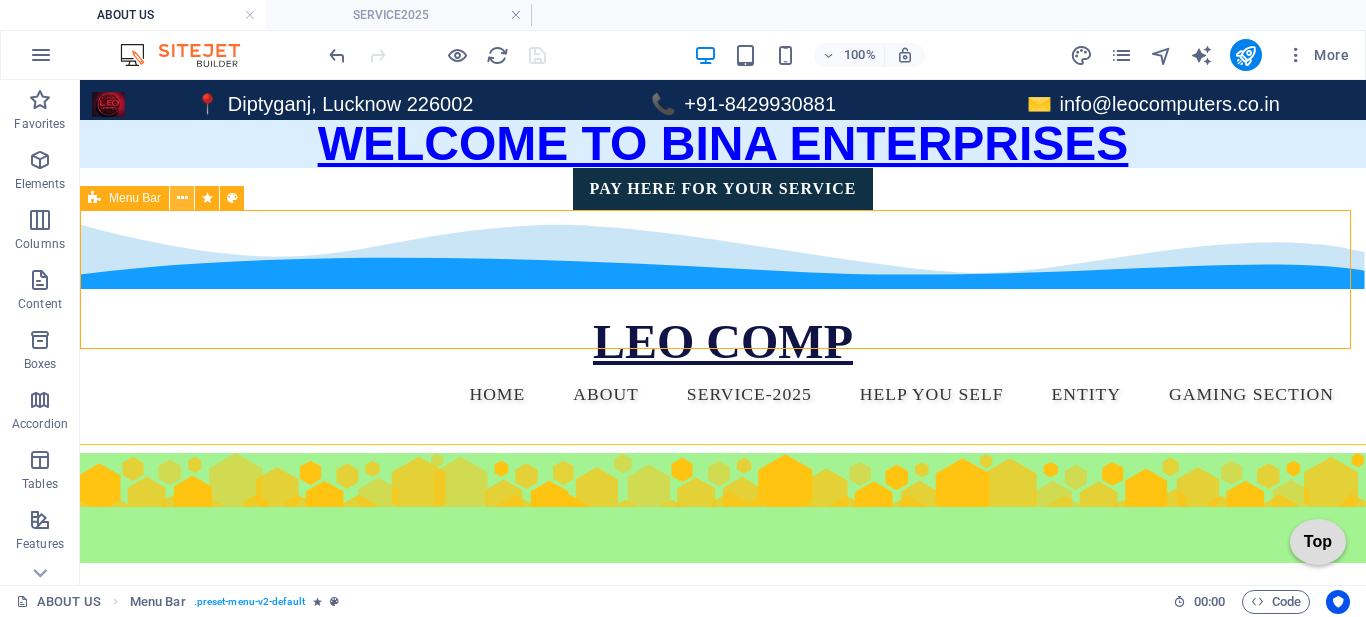 click at bounding box center (182, 198) 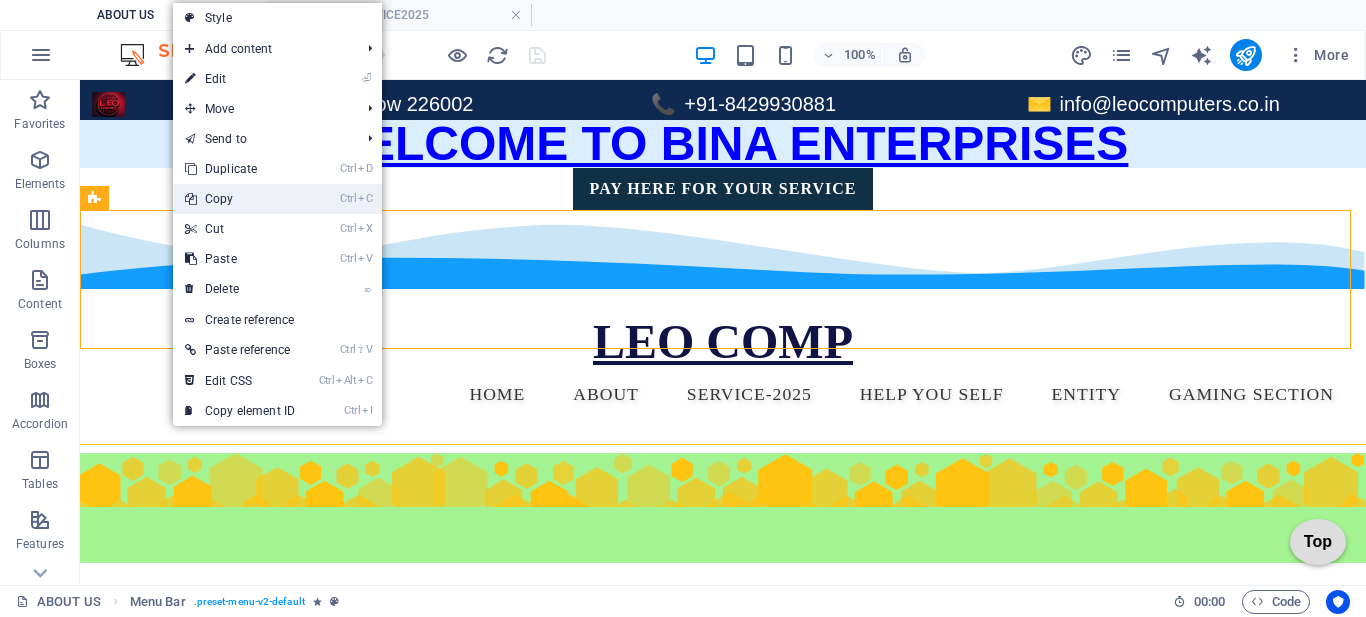 drag, startPoint x: 218, startPoint y: 197, endPoint x: 144, endPoint y: 118, distance: 108.245094 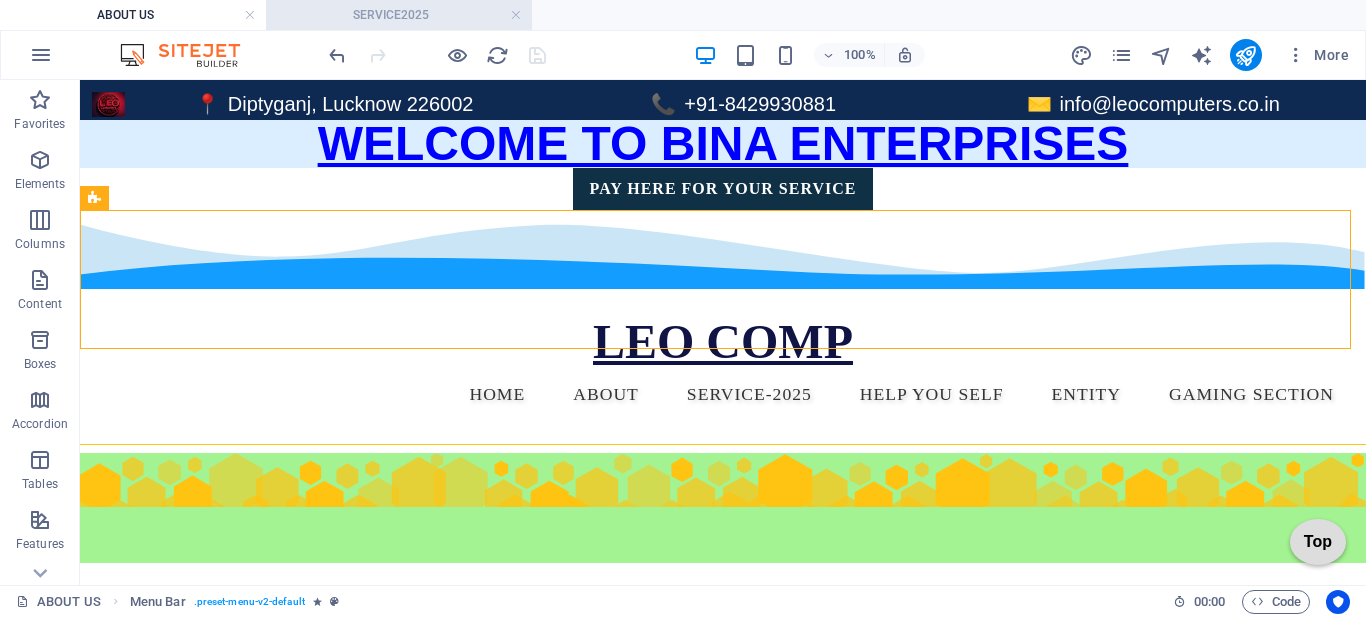 click on "SERVICE2025" at bounding box center [399, 15] 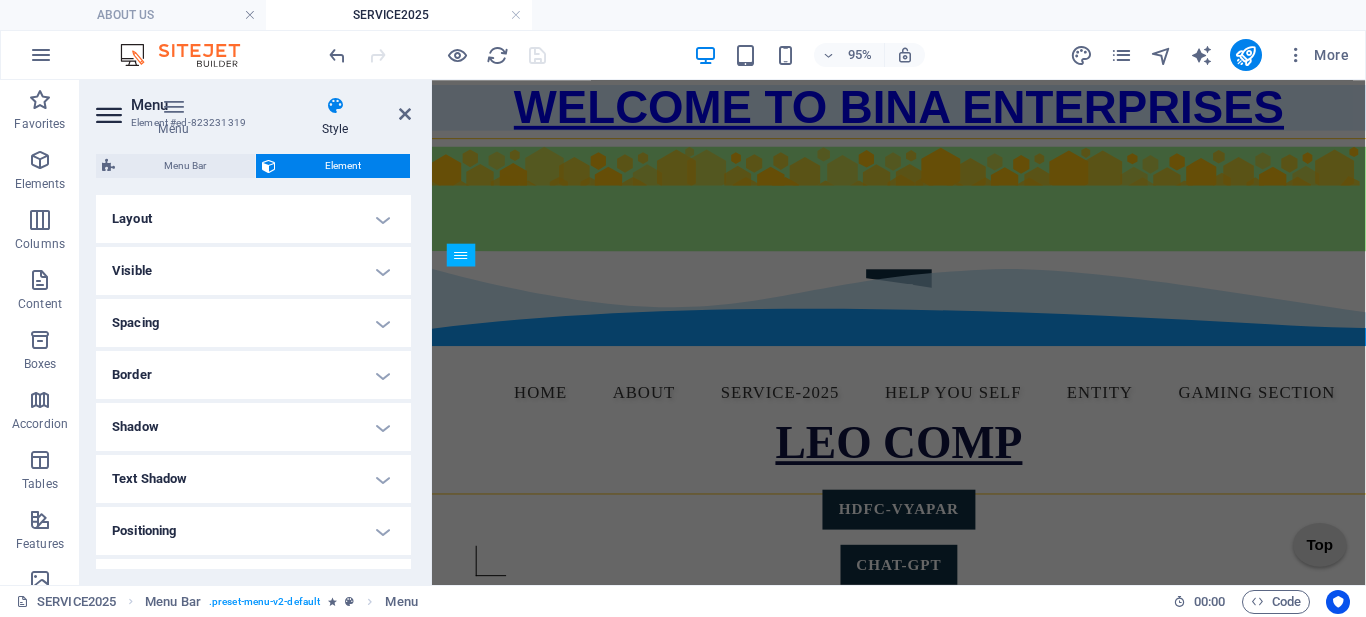 click at bounding box center (335, 106) 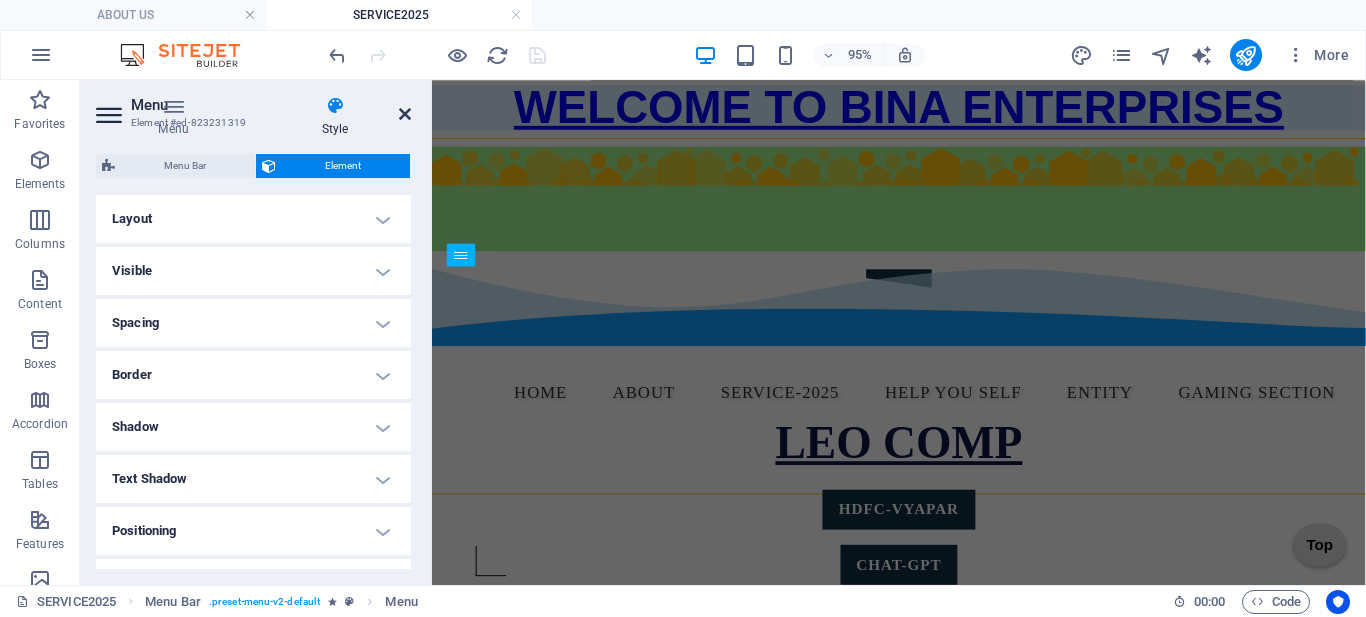 click at bounding box center (405, 114) 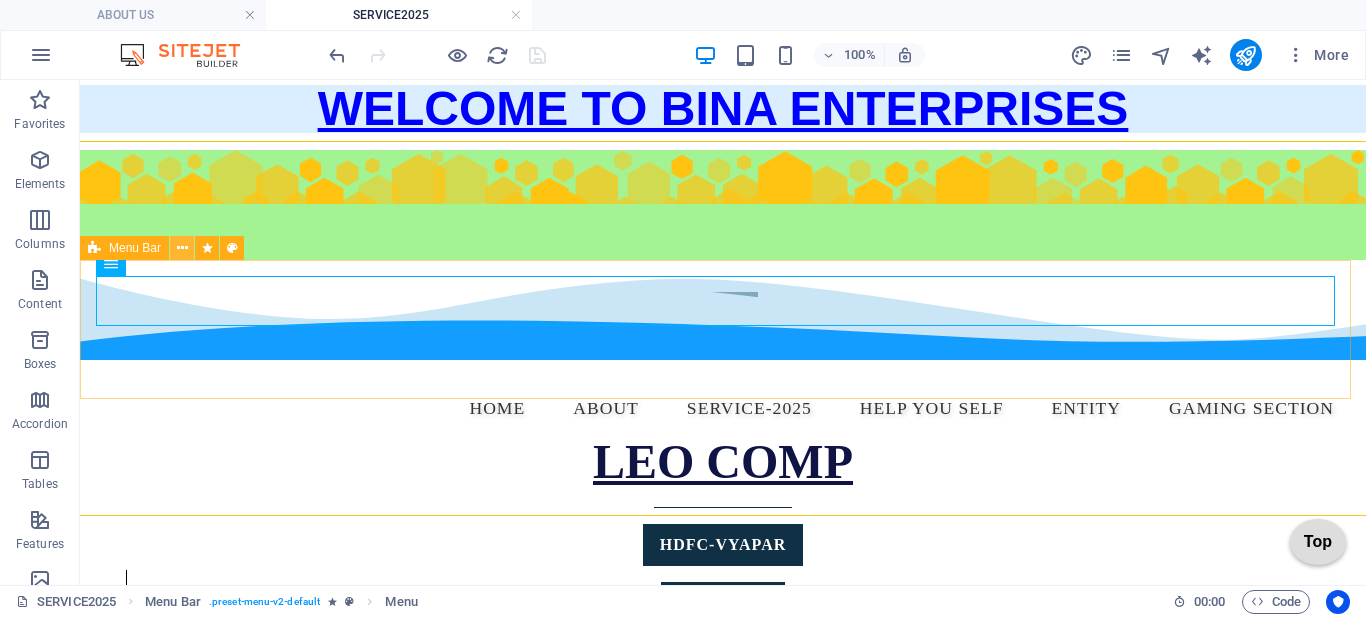 click at bounding box center (182, 248) 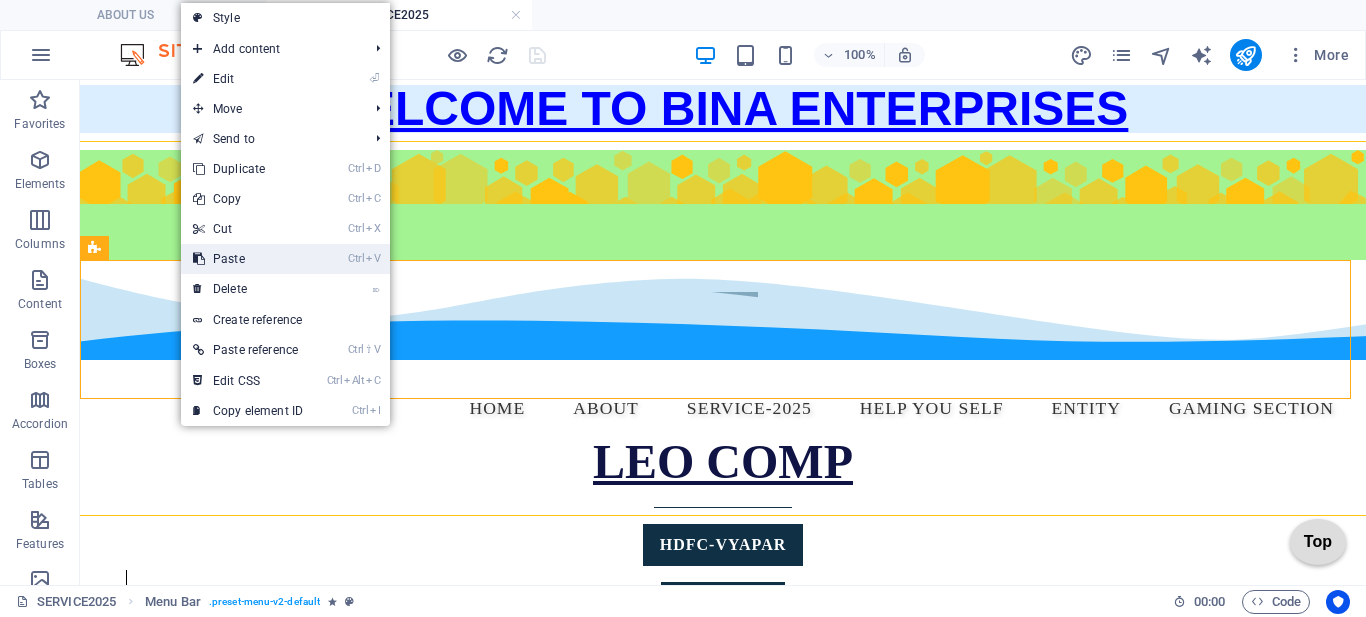 click on "Ctrl V  Paste" at bounding box center [248, 259] 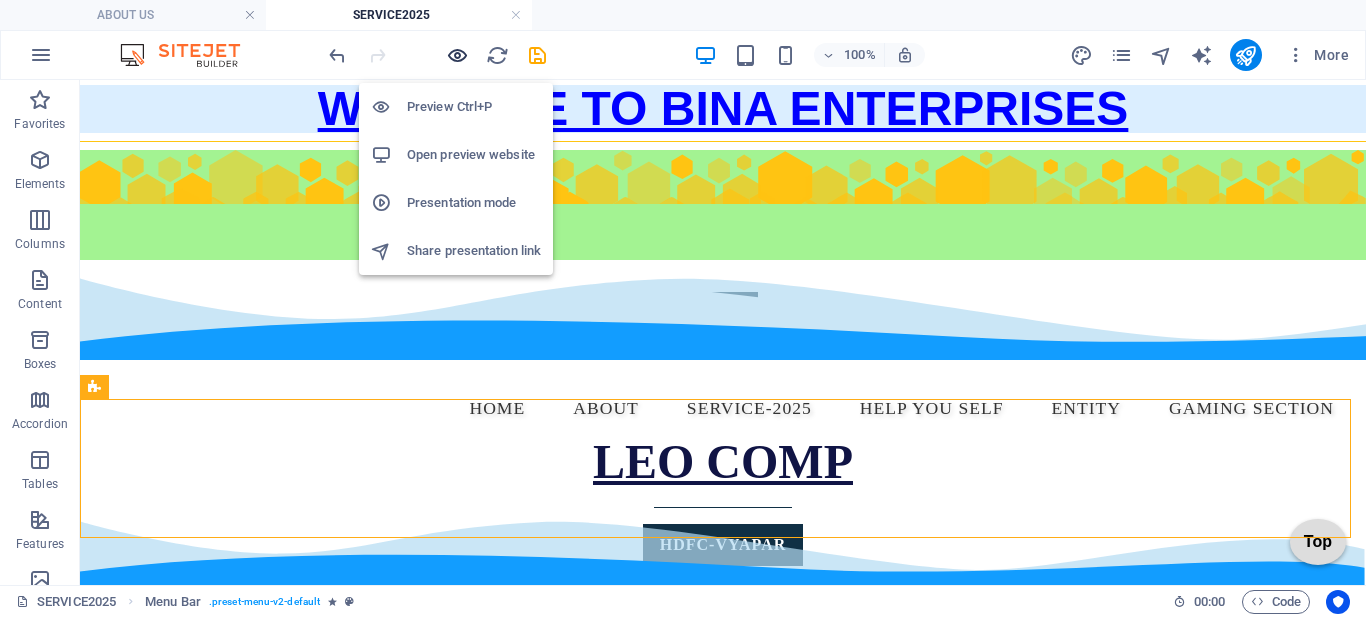 click at bounding box center (457, 55) 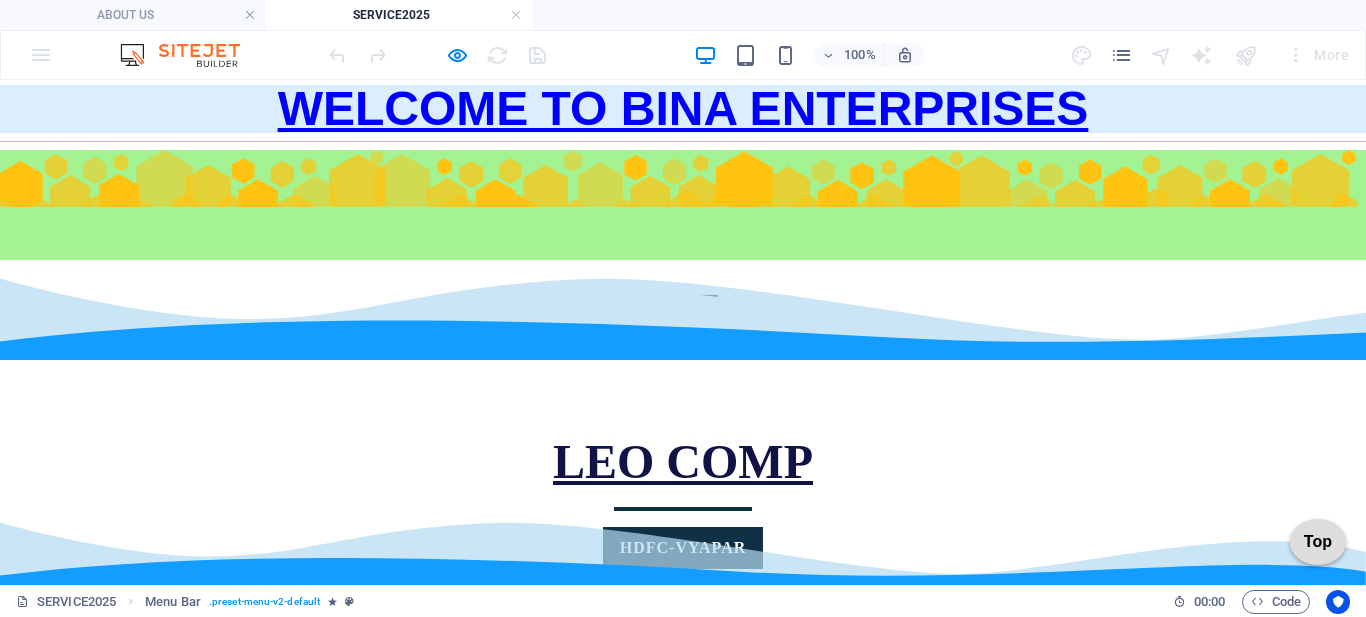 scroll, scrollTop: 300, scrollLeft: 0, axis: vertical 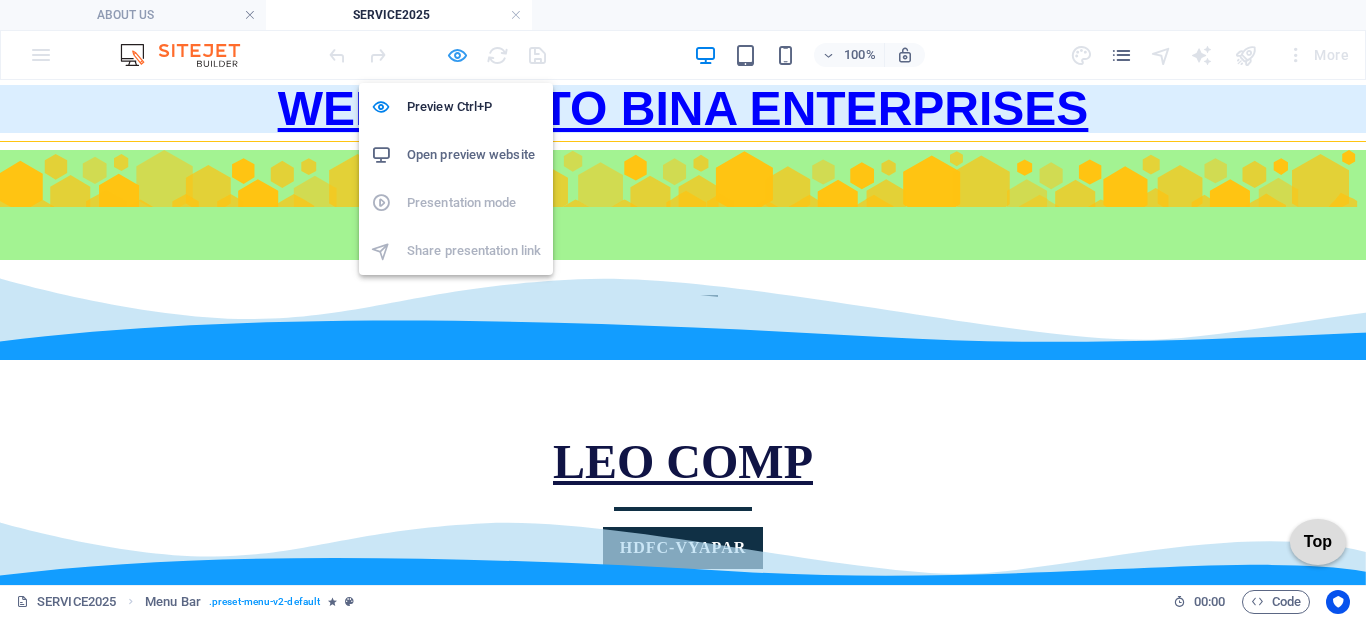 click at bounding box center [457, 55] 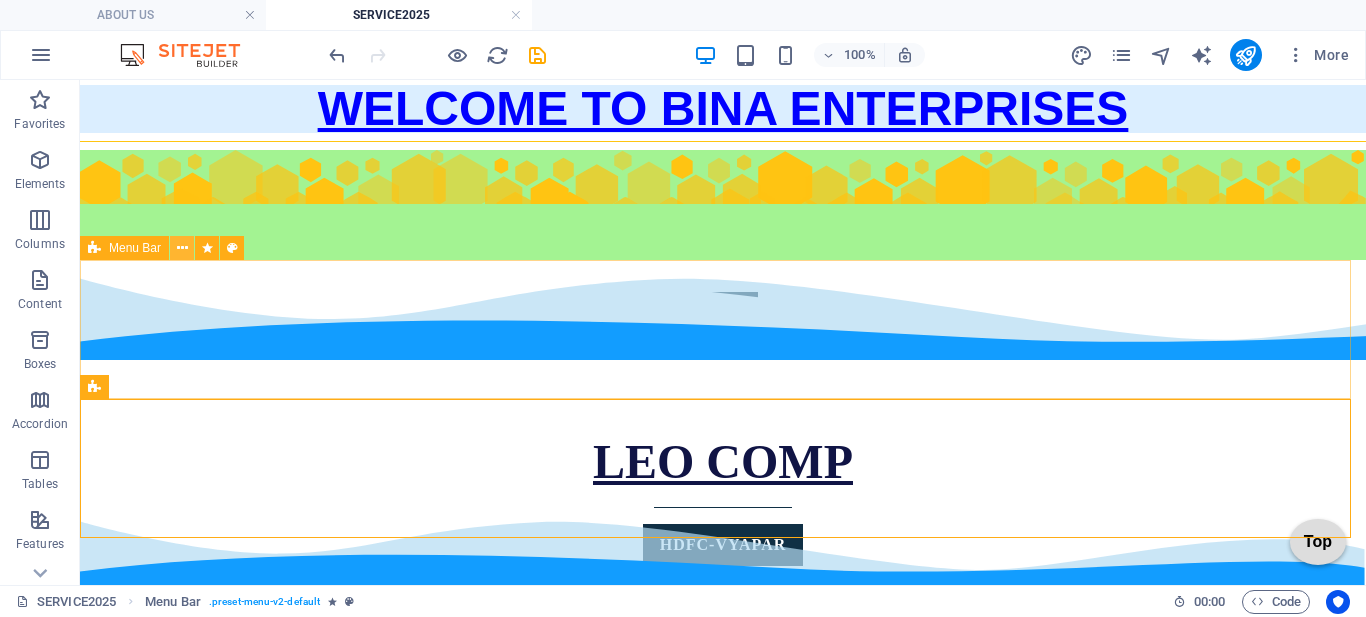 click at bounding box center [182, 248] 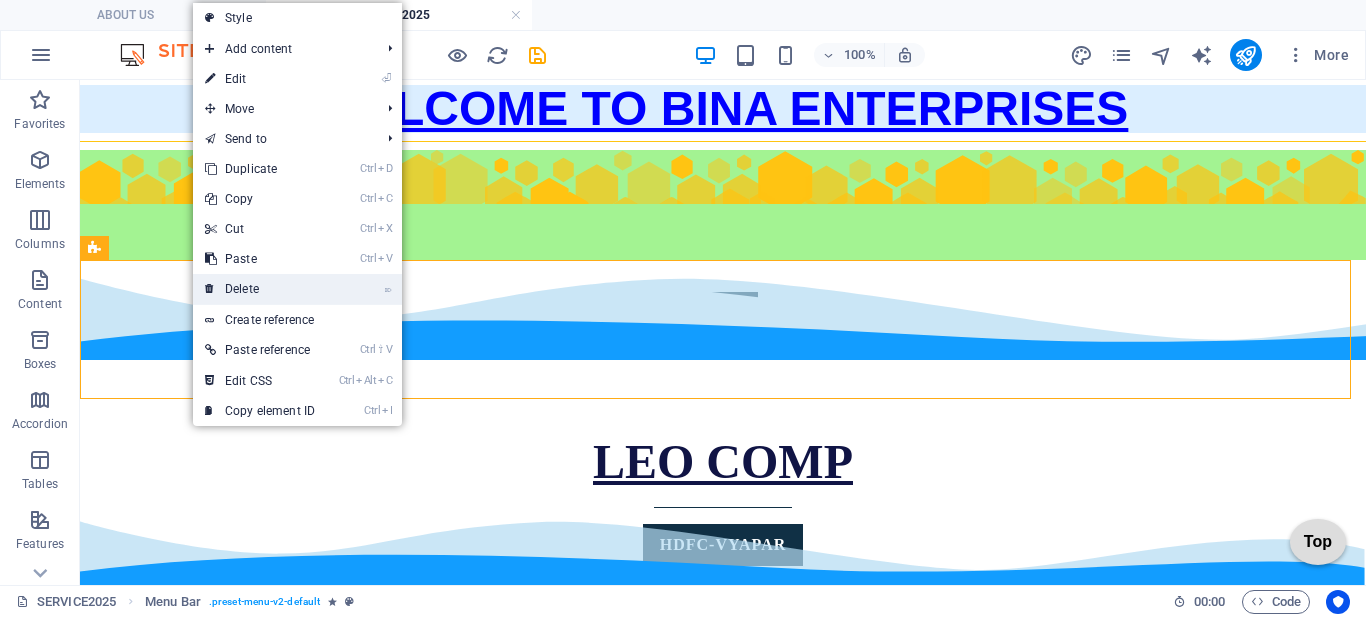 click on "⌦  Delete" at bounding box center (260, 289) 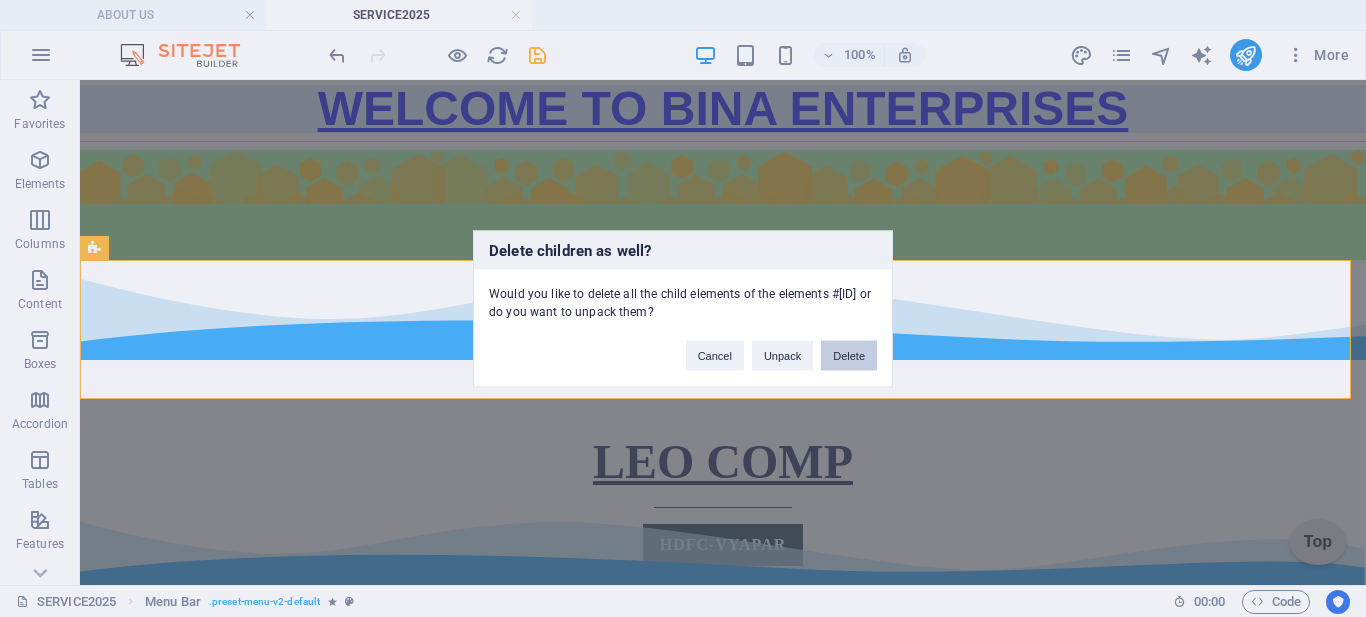 click on "Delete" at bounding box center (849, 355) 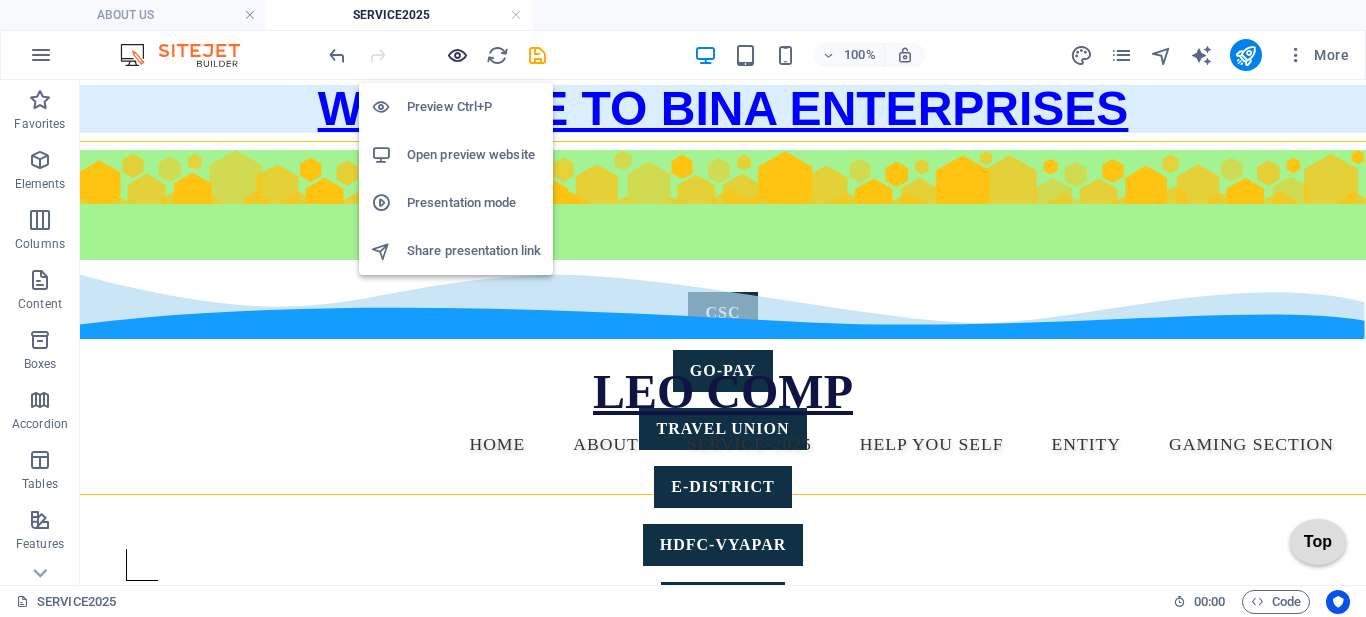 click at bounding box center [457, 55] 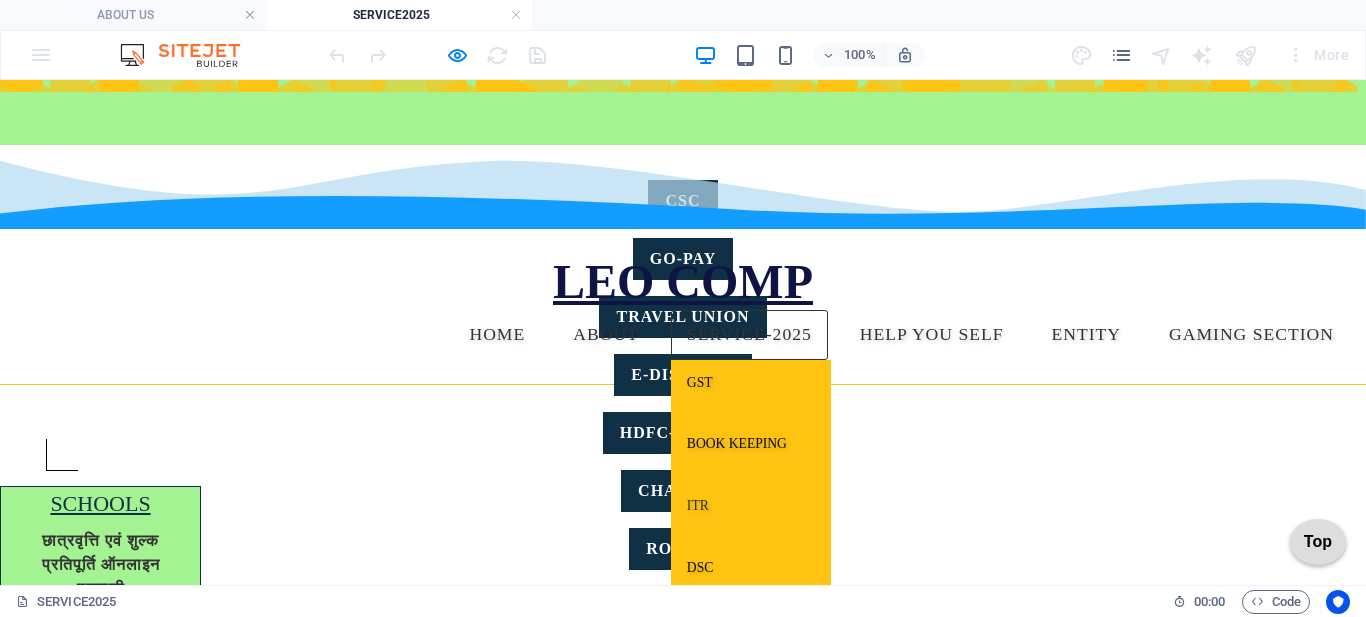 scroll, scrollTop: 195, scrollLeft: 0, axis: vertical 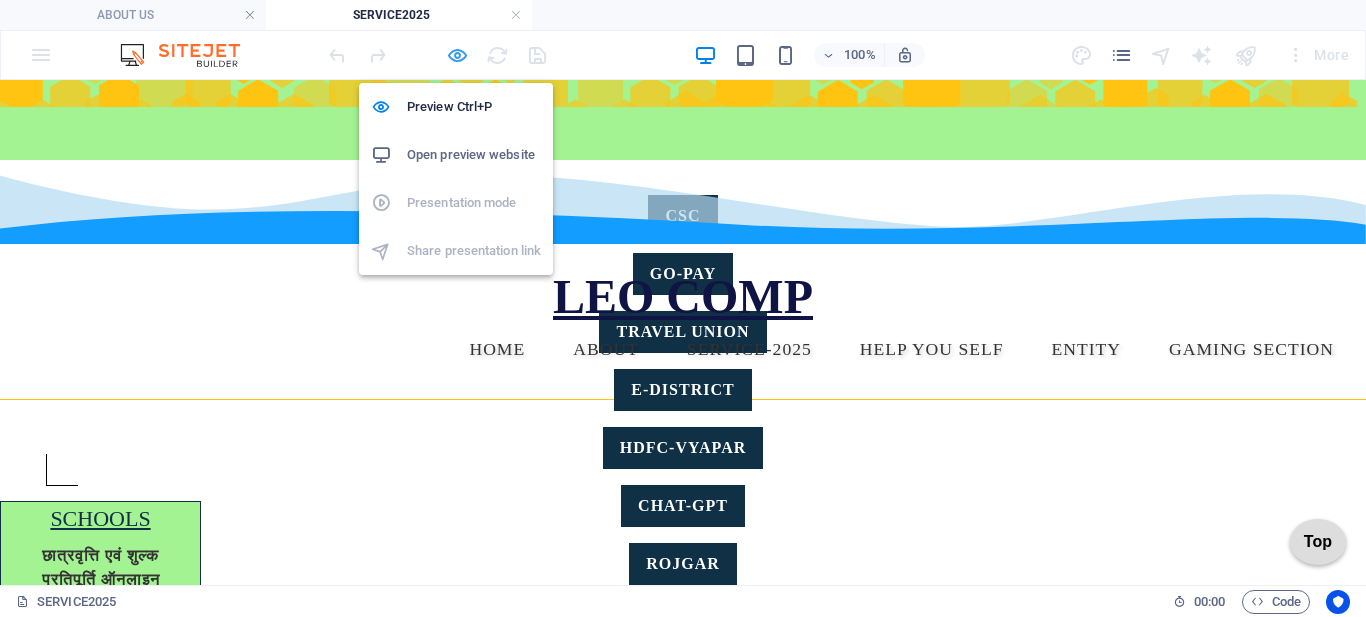 click at bounding box center (457, 55) 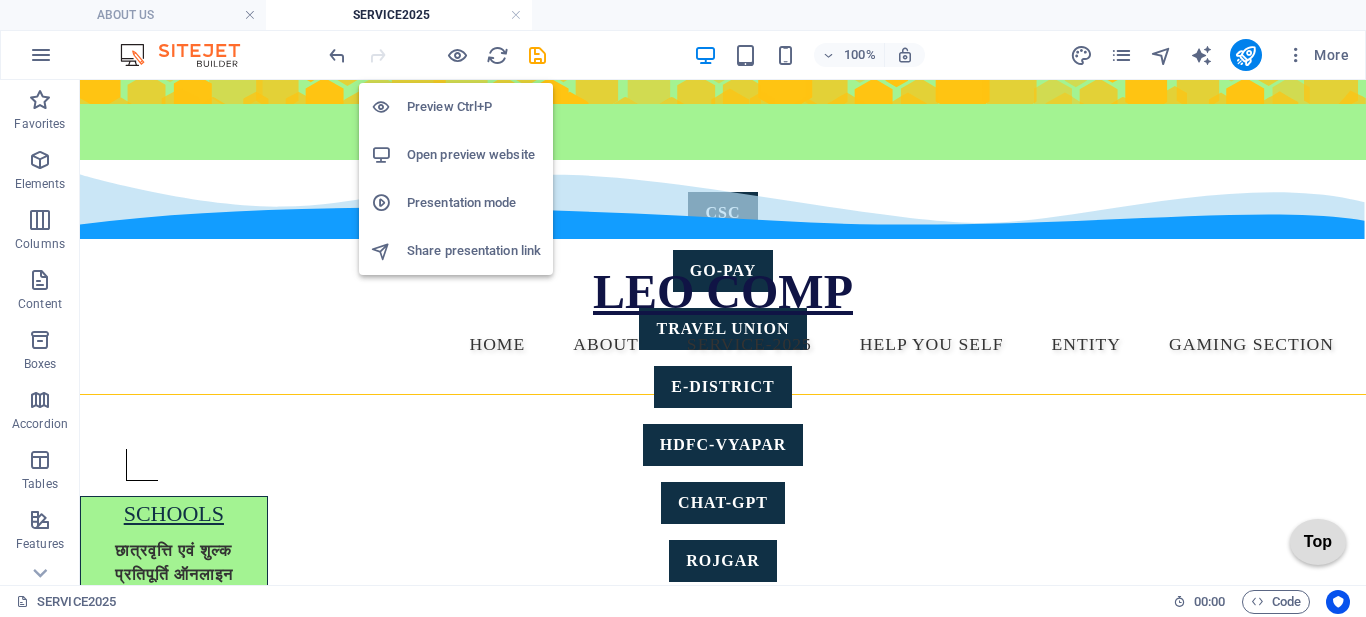 scroll, scrollTop: 199, scrollLeft: 0, axis: vertical 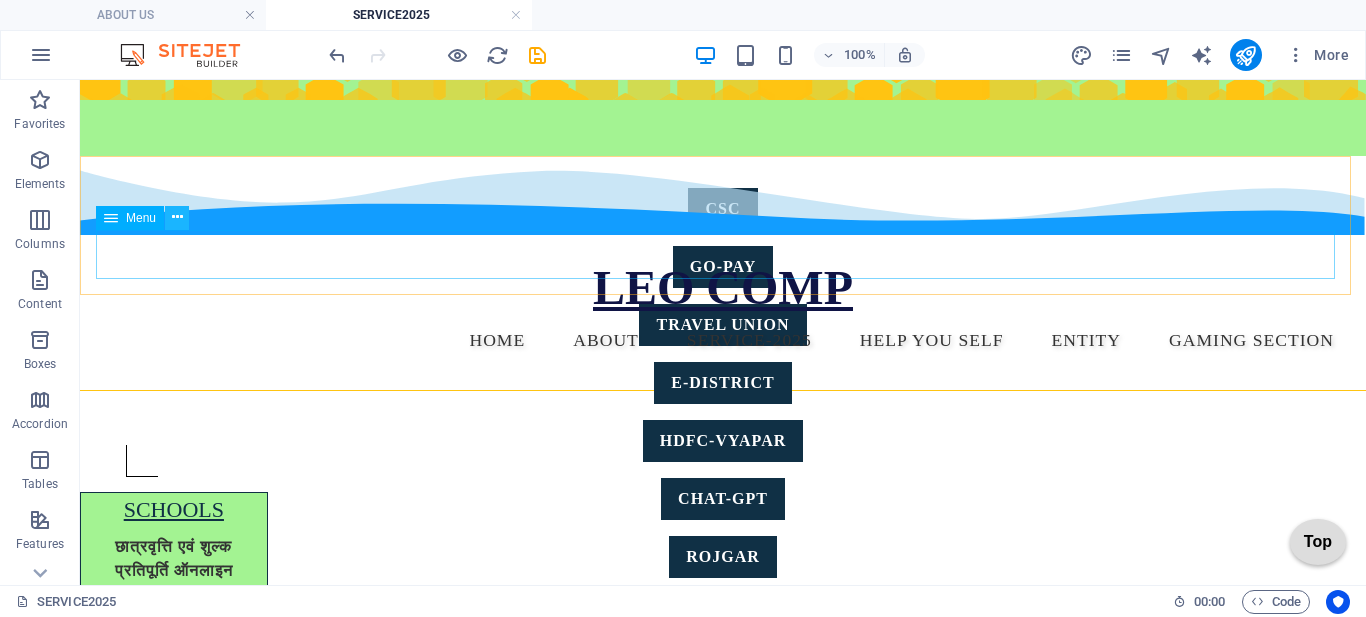 click at bounding box center [177, 217] 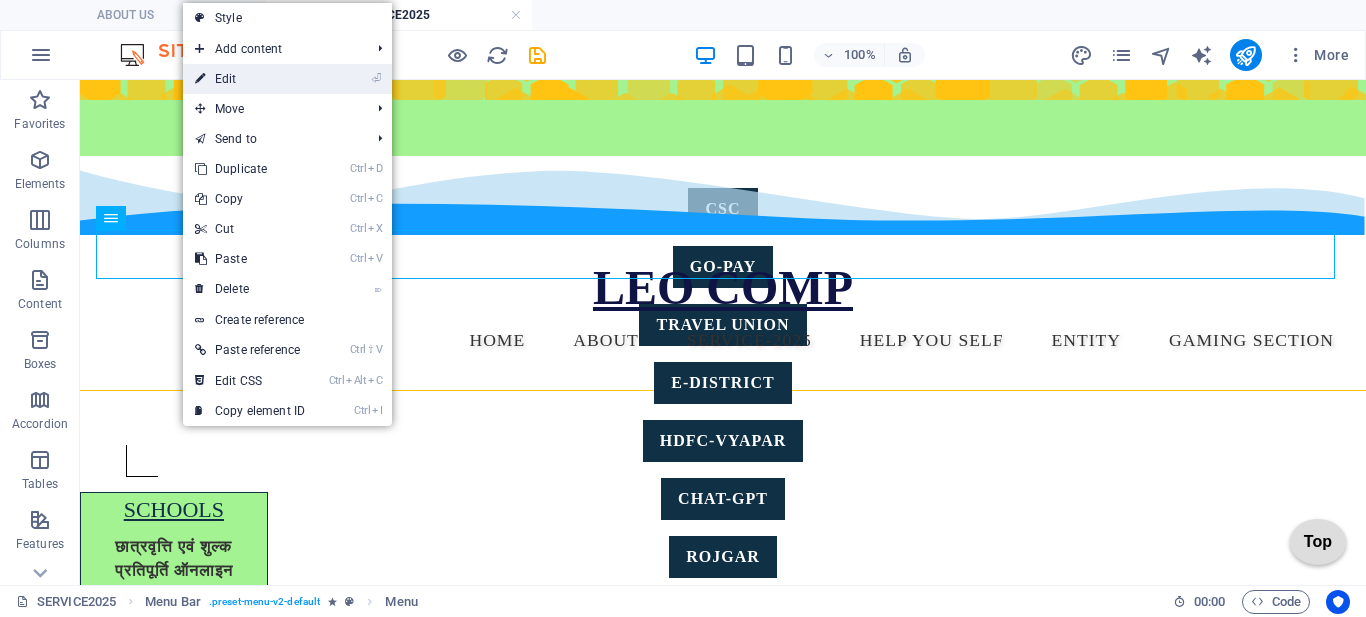 click on "⏎  Edit" at bounding box center (250, 79) 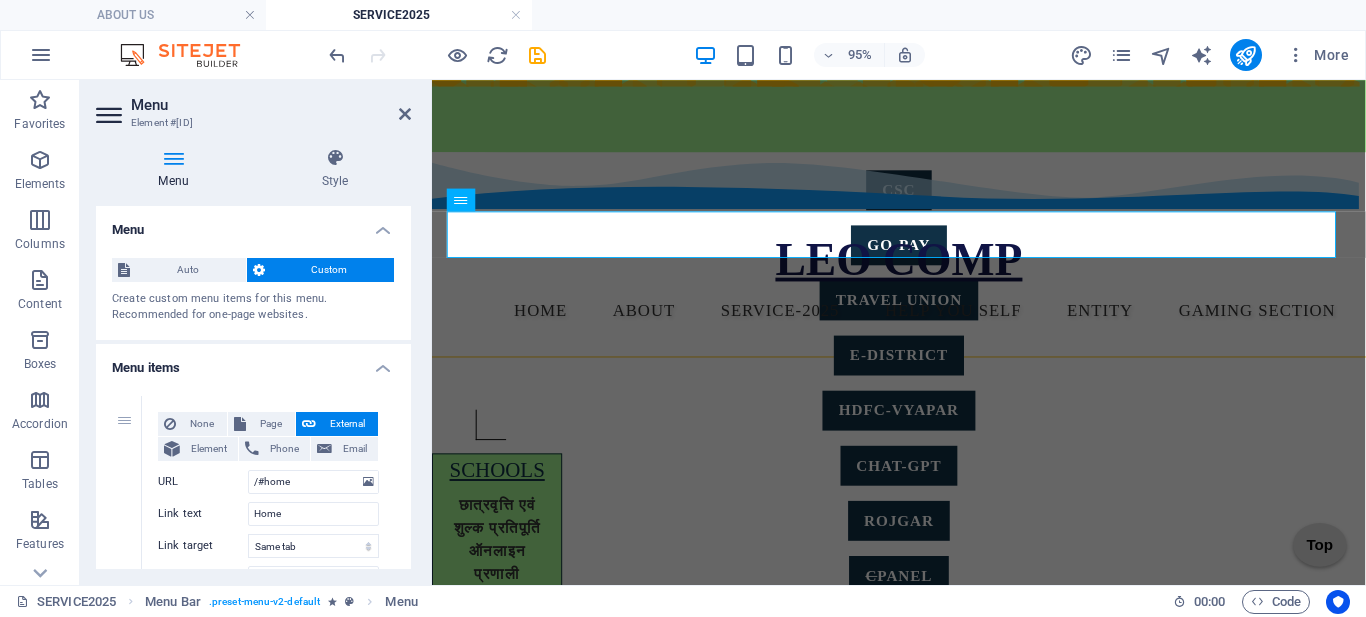 scroll, scrollTop: 211, scrollLeft: 0, axis: vertical 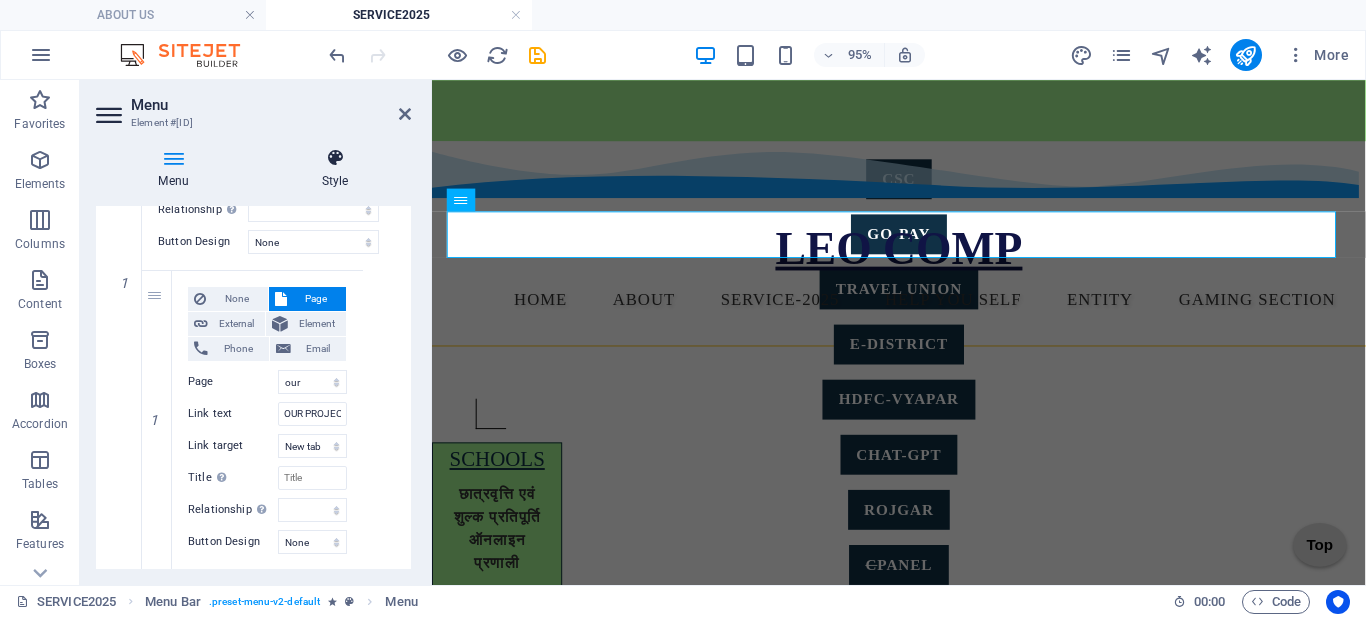 click on "Style" at bounding box center (335, 169) 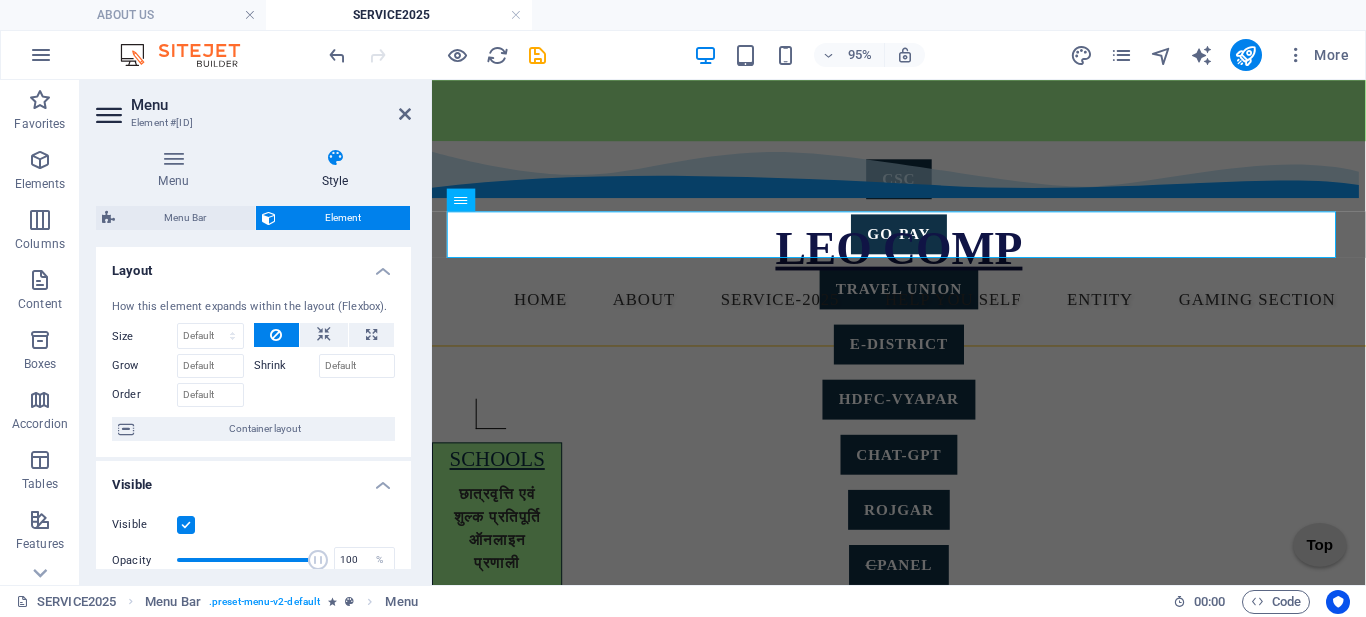click on "Layout" at bounding box center [253, 265] 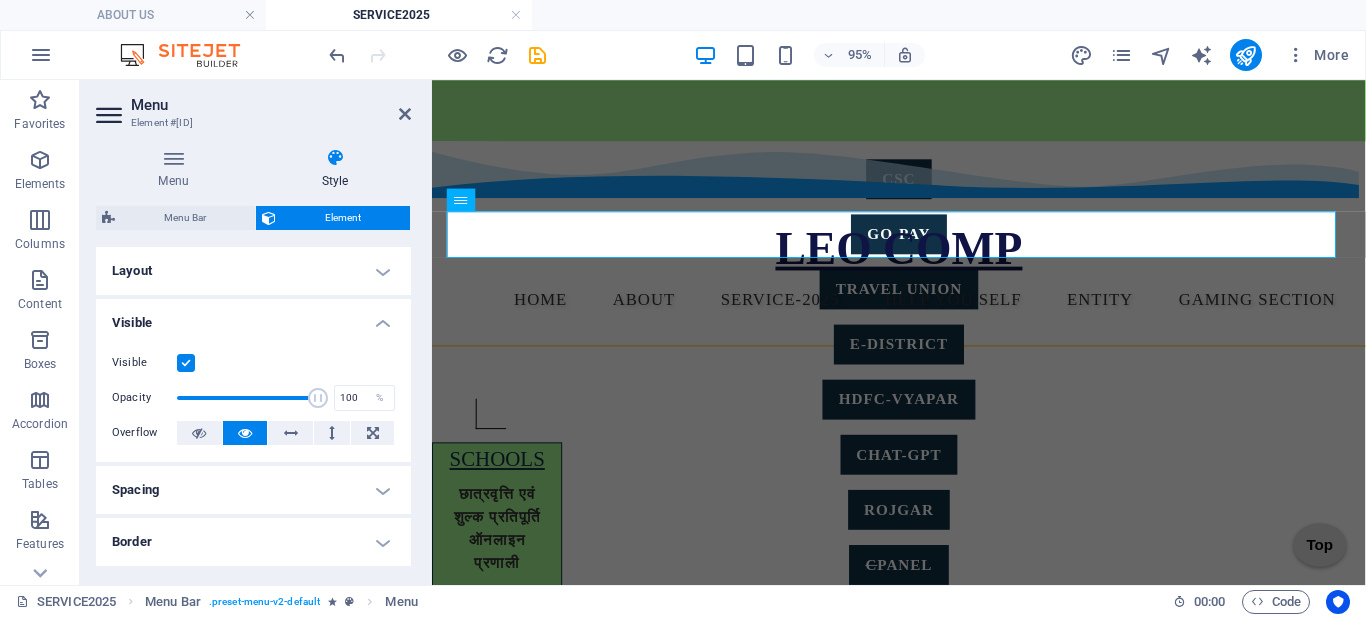 click on "Visible" at bounding box center [253, 317] 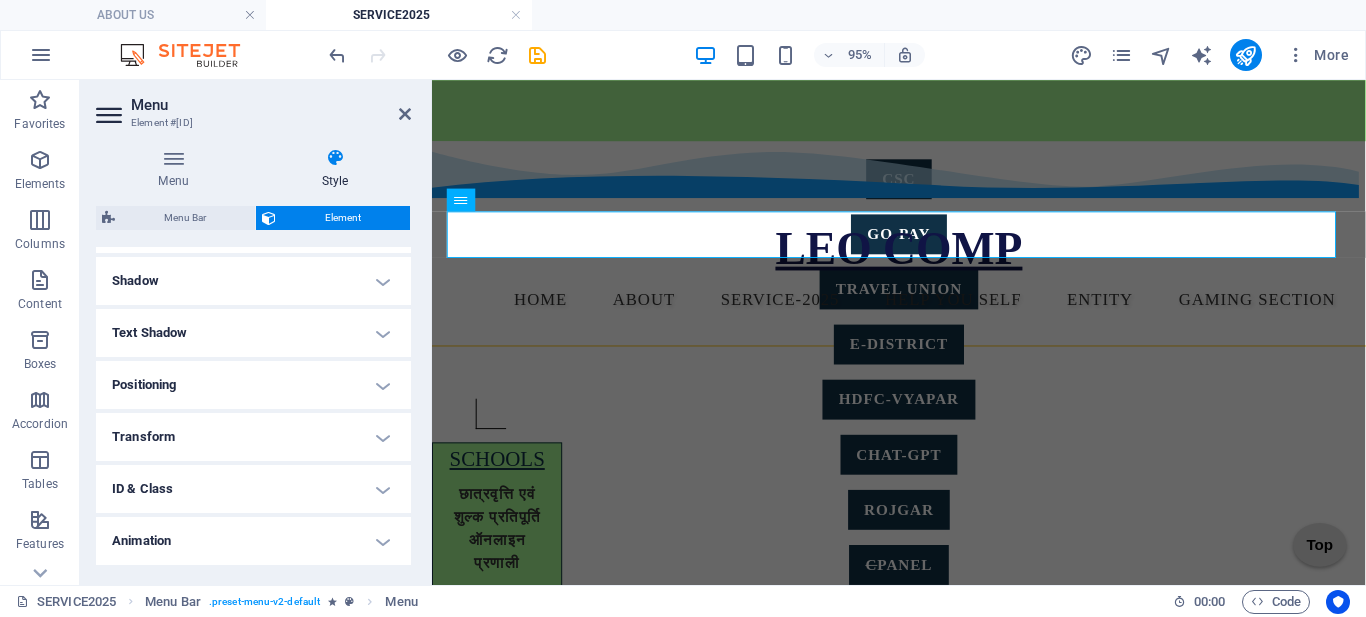 scroll, scrollTop: 200, scrollLeft: 0, axis: vertical 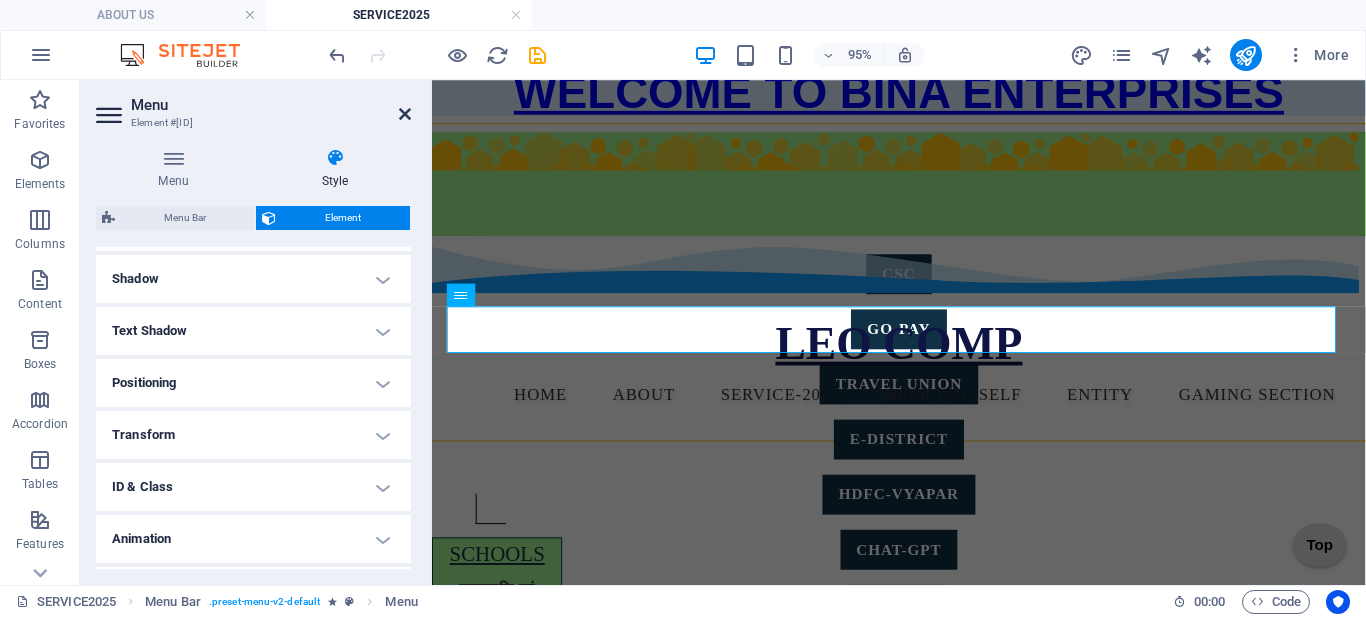 click at bounding box center (405, 114) 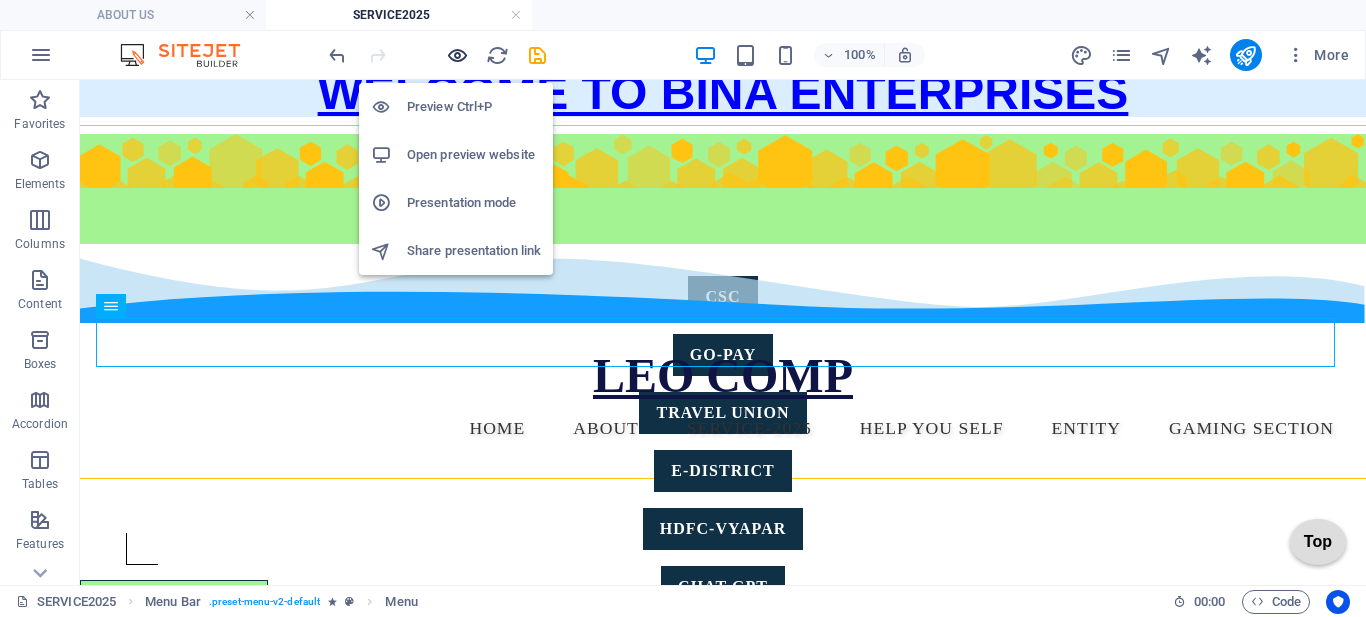click at bounding box center (457, 55) 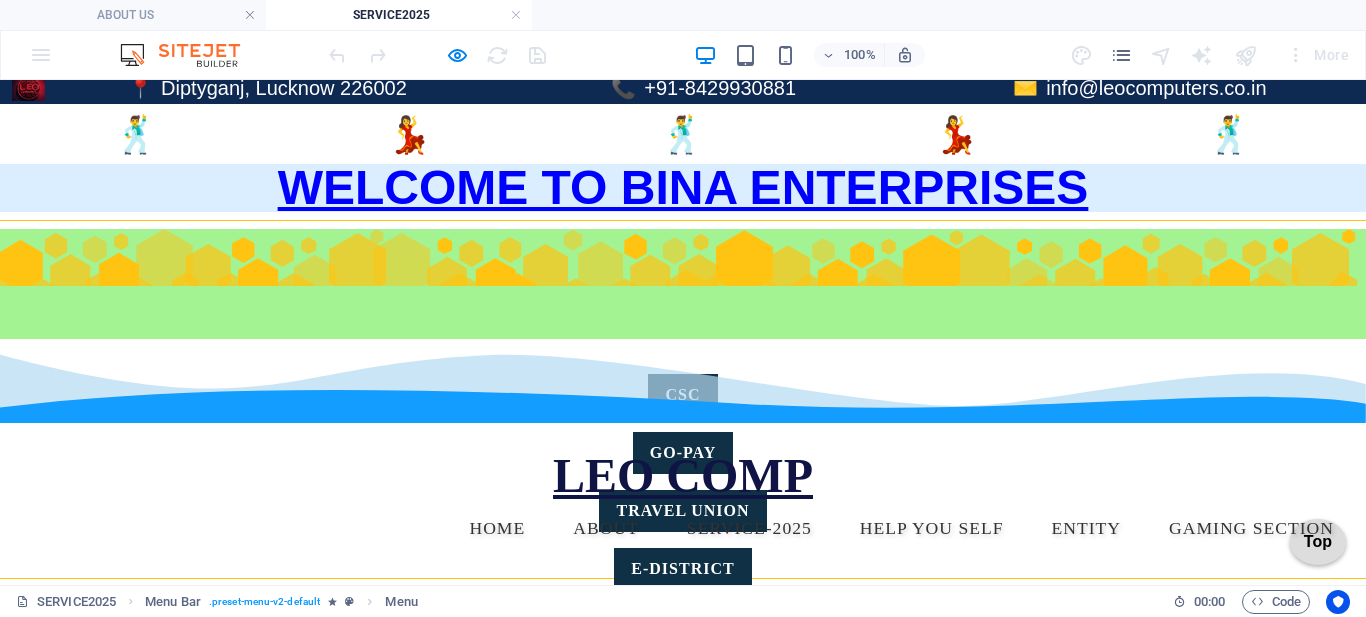 scroll, scrollTop: 11, scrollLeft: 0, axis: vertical 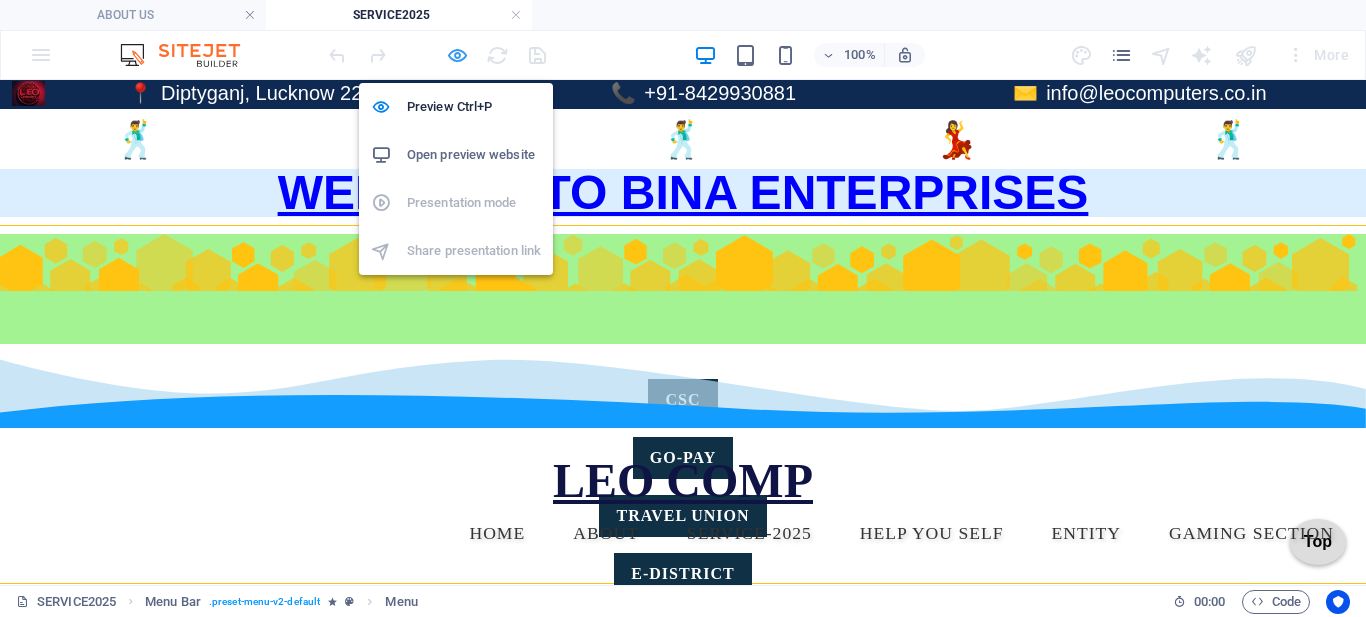 click at bounding box center [457, 55] 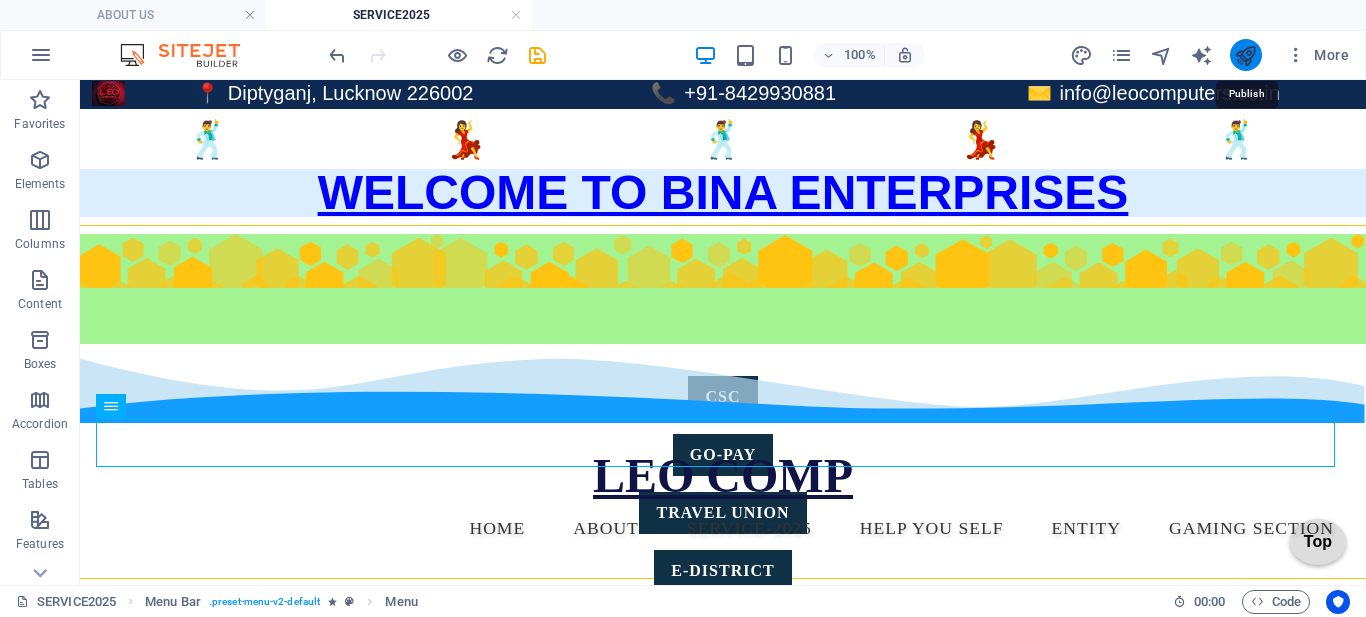 click at bounding box center [1245, 55] 